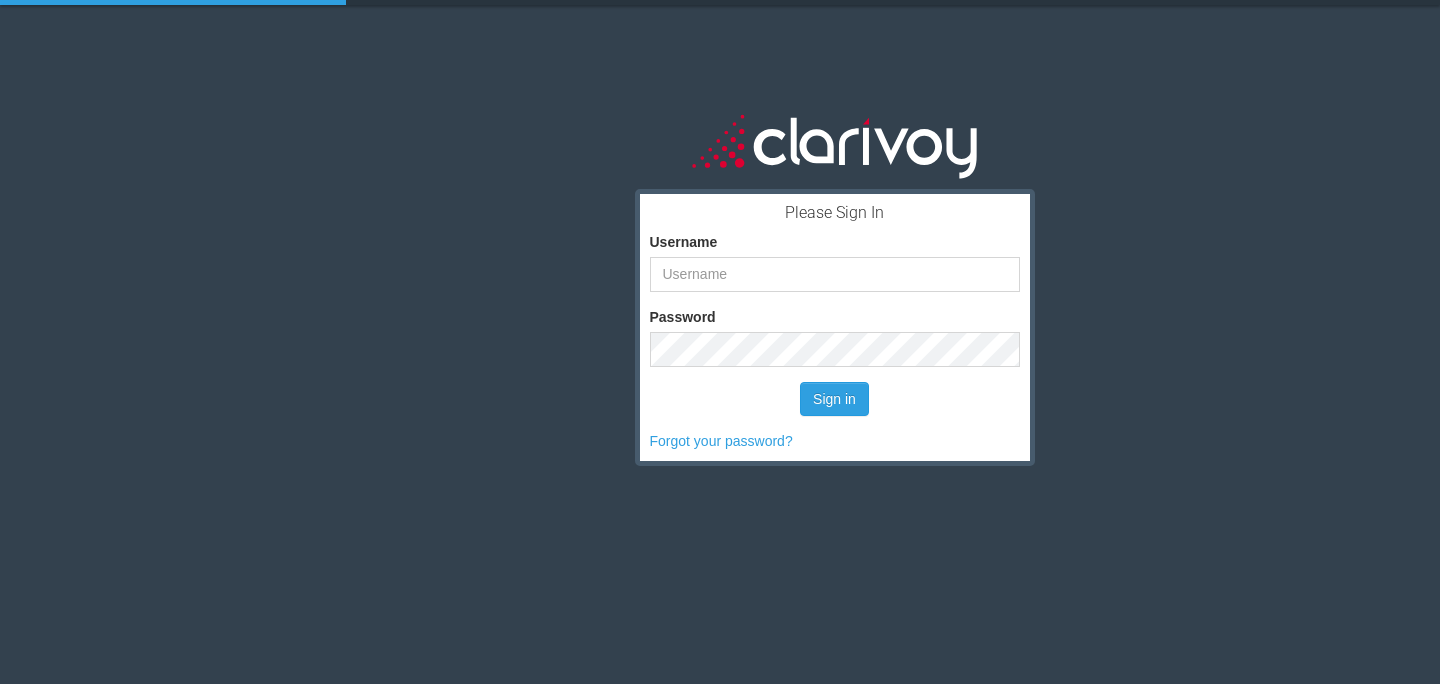 scroll, scrollTop: 0, scrollLeft: 0, axis: both 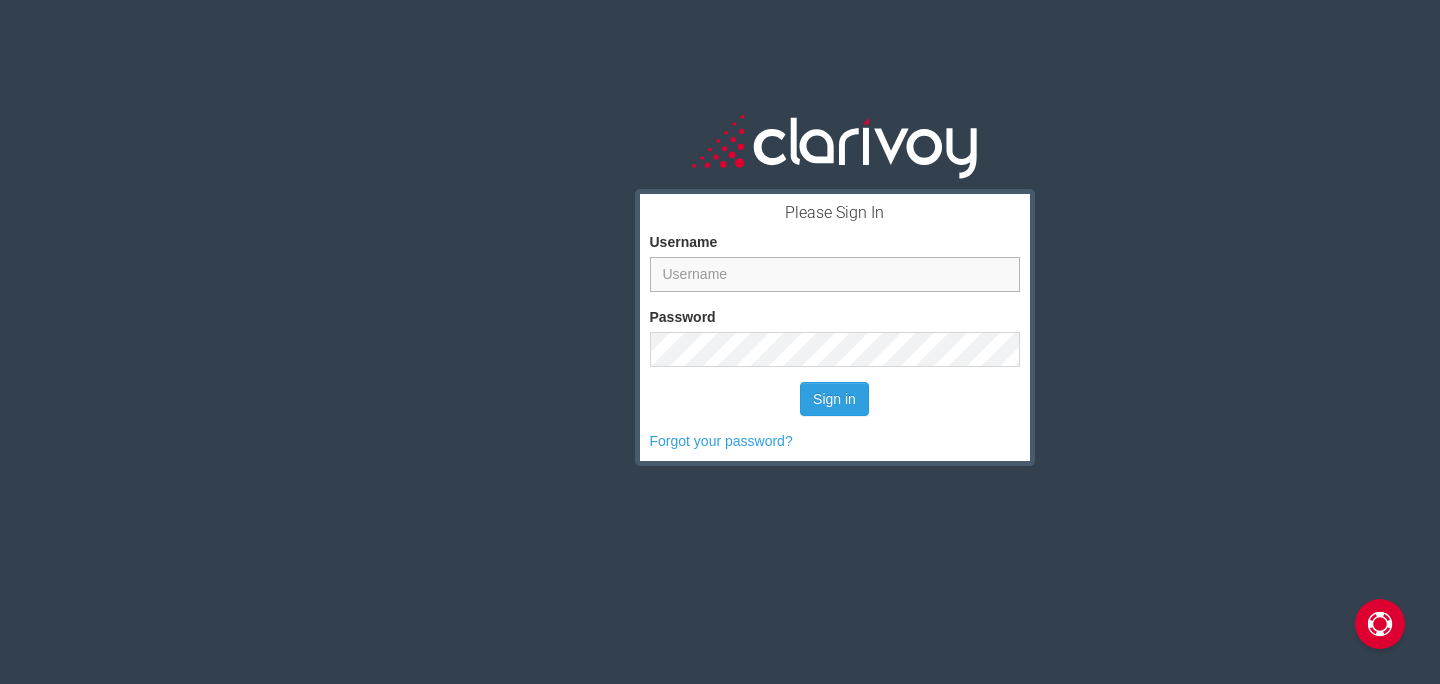 type on "ekirks" 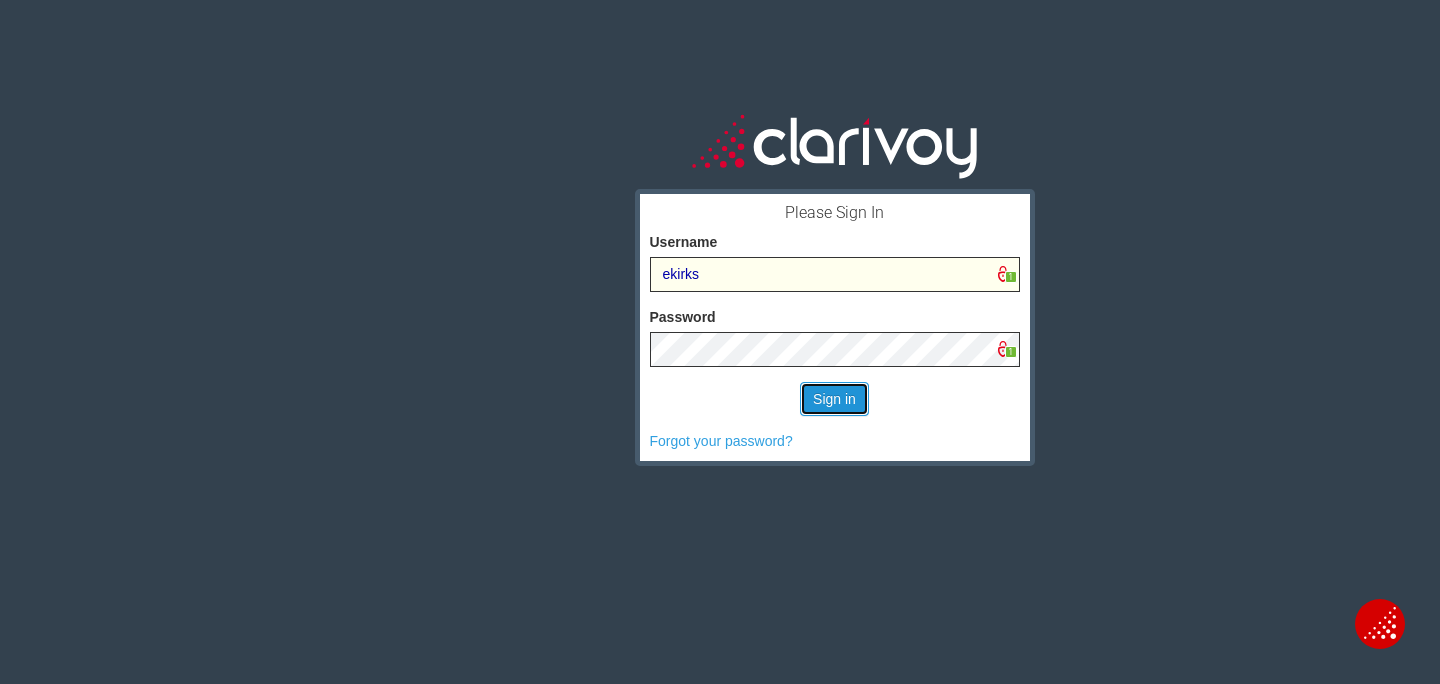 click on "Sign in" at bounding box center [834, 399] 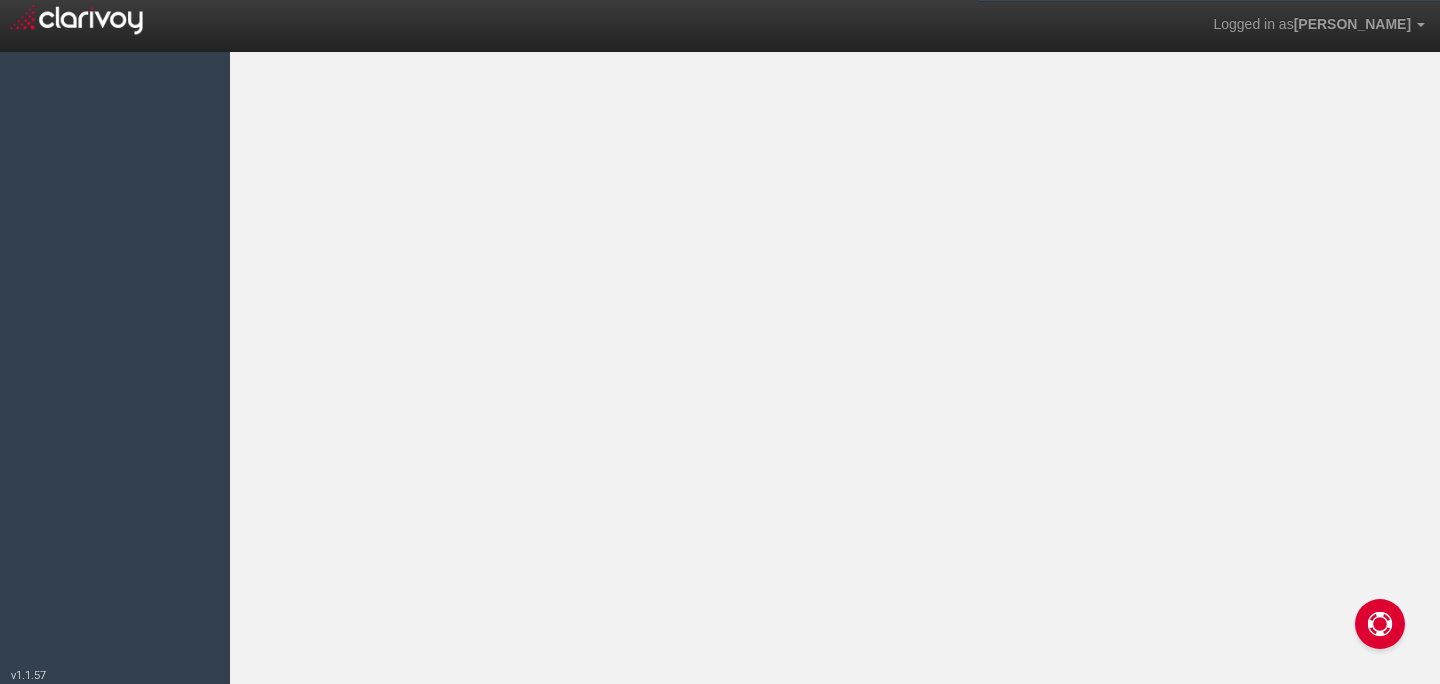scroll, scrollTop: 0, scrollLeft: 0, axis: both 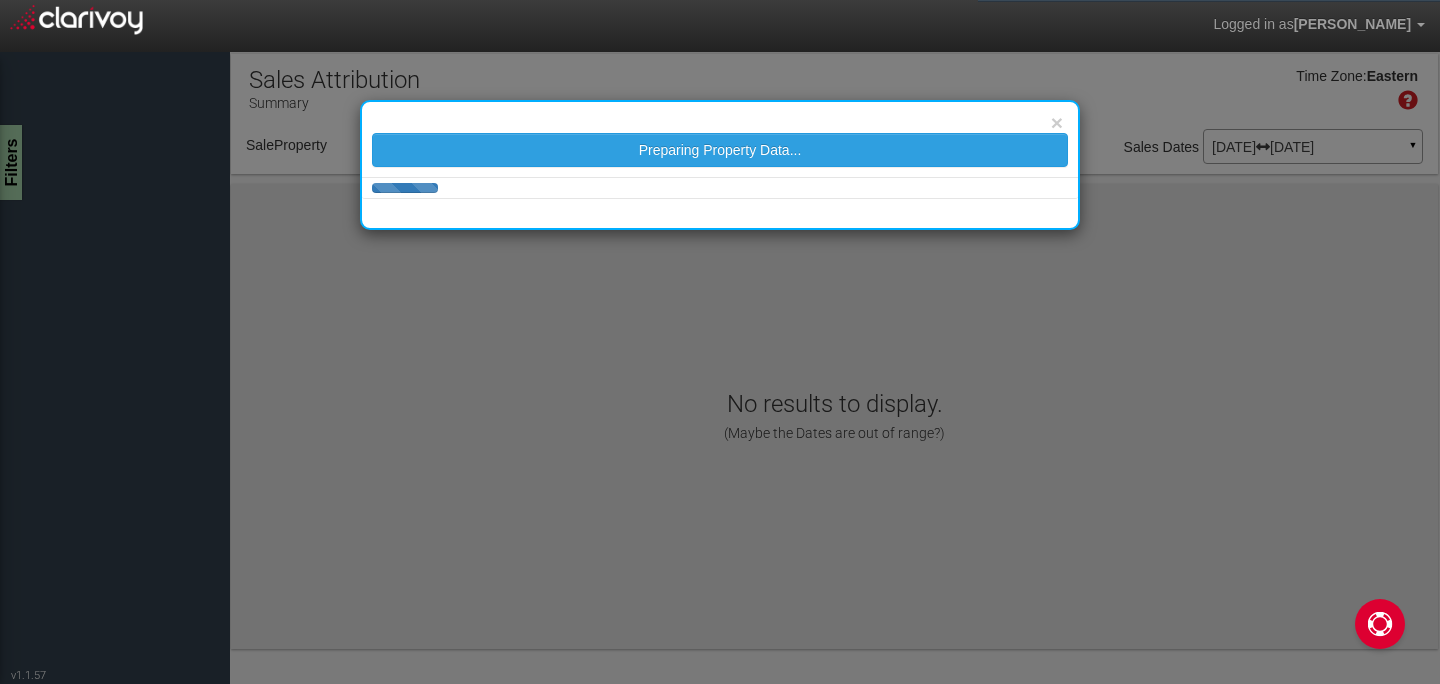 select on "object:39" 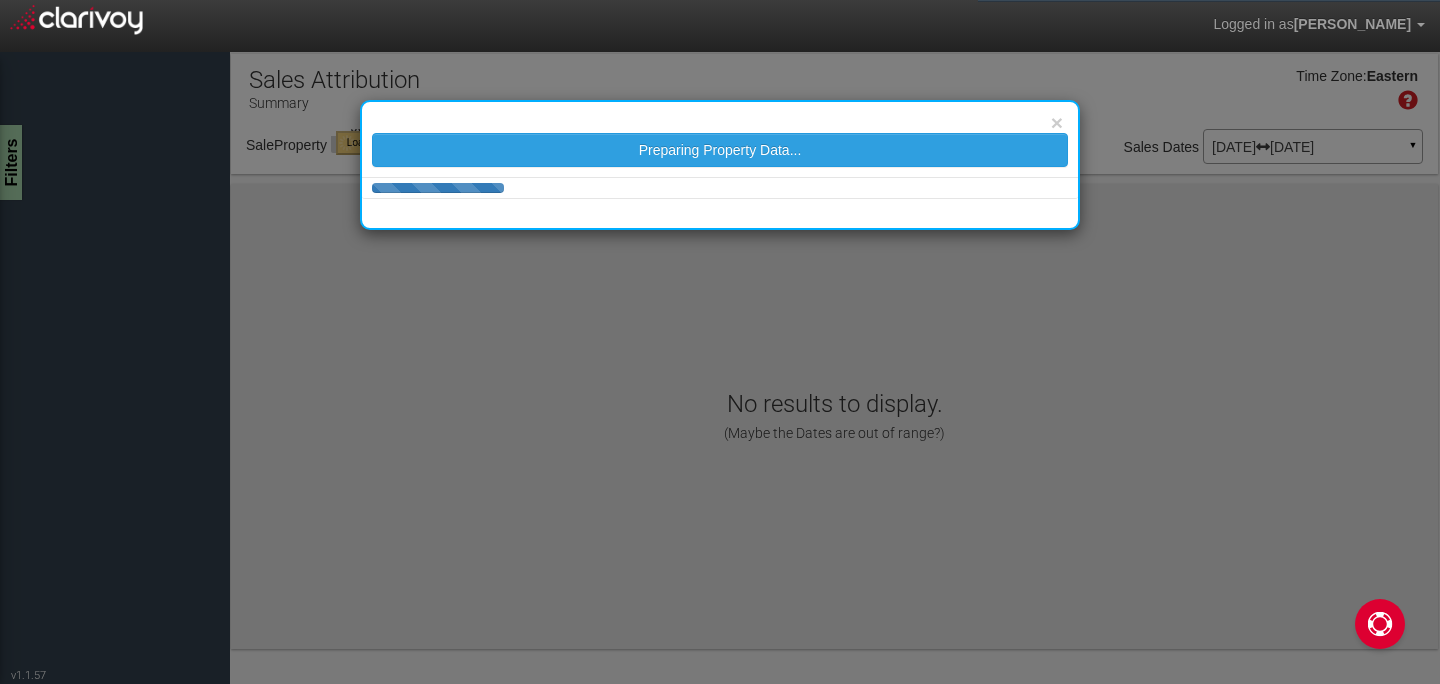select on "object:39" 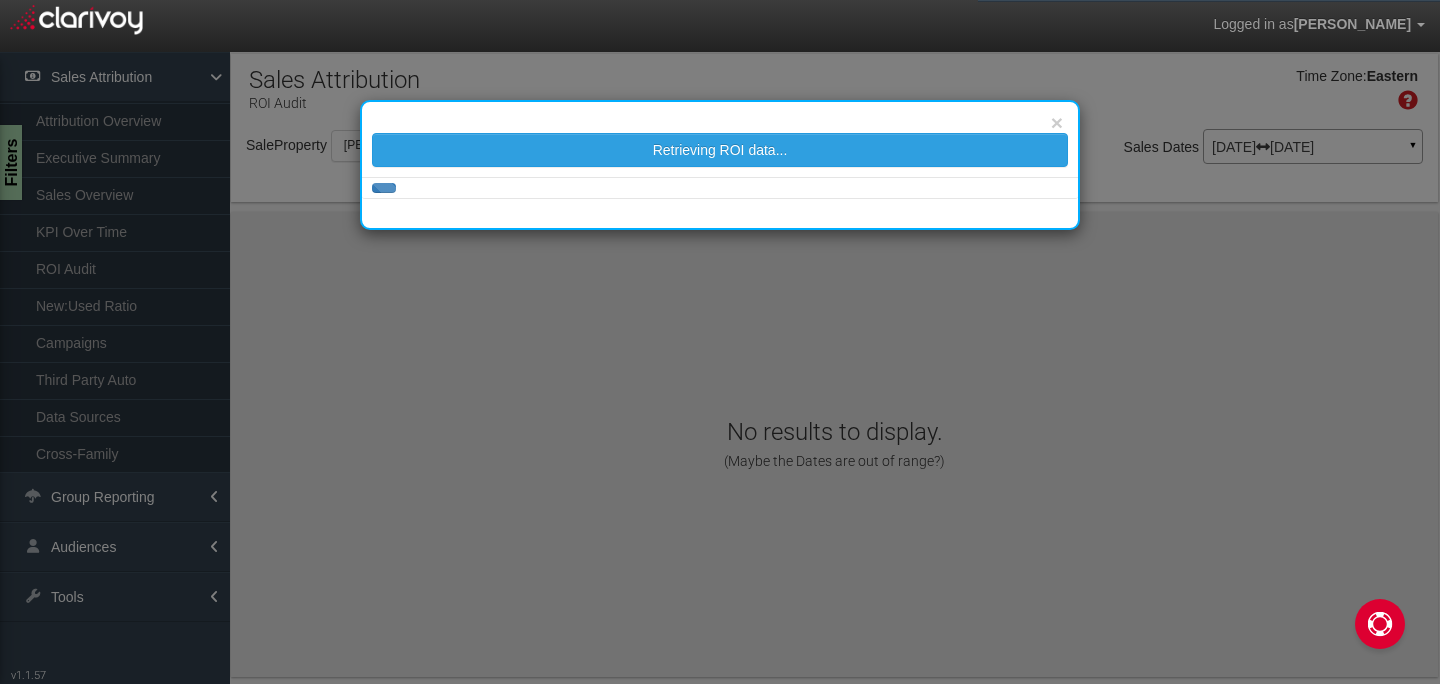 scroll, scrollTop: 0, scrollLeft: 0, axis: both 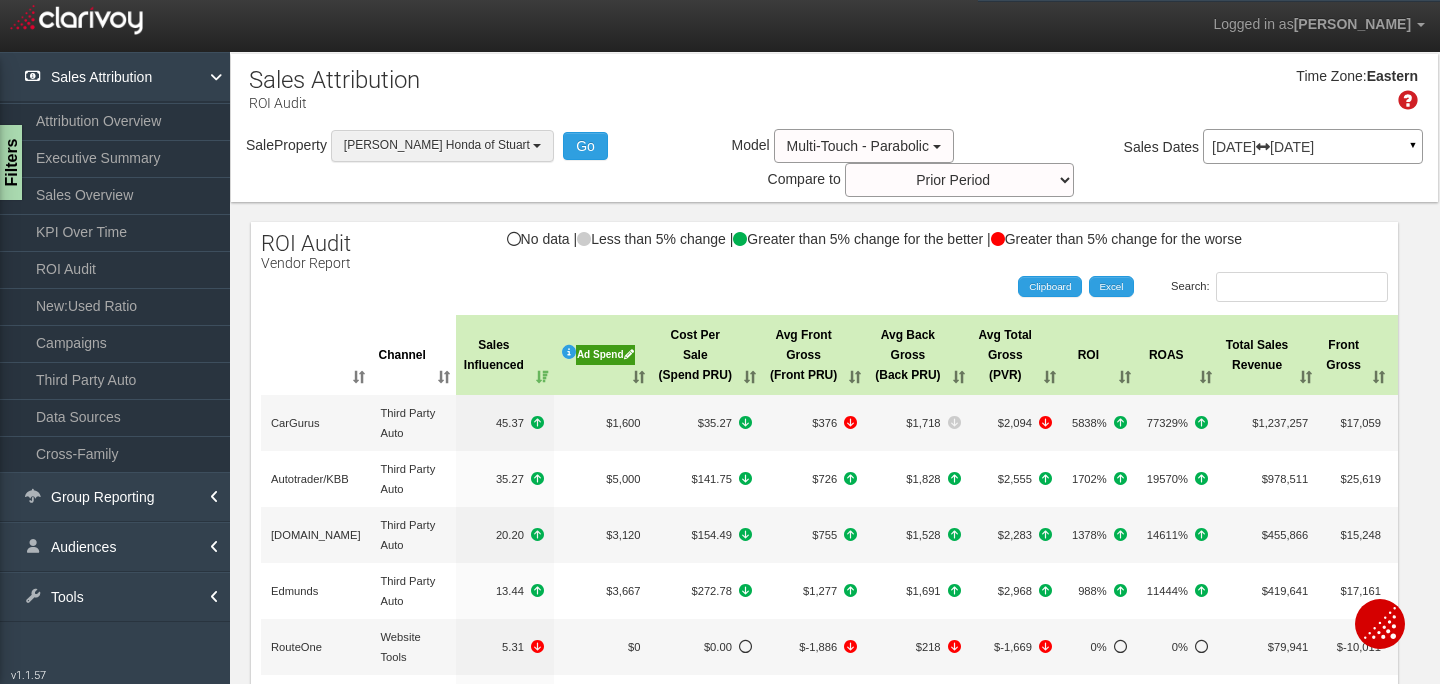 click at bounding box center (537, 146) 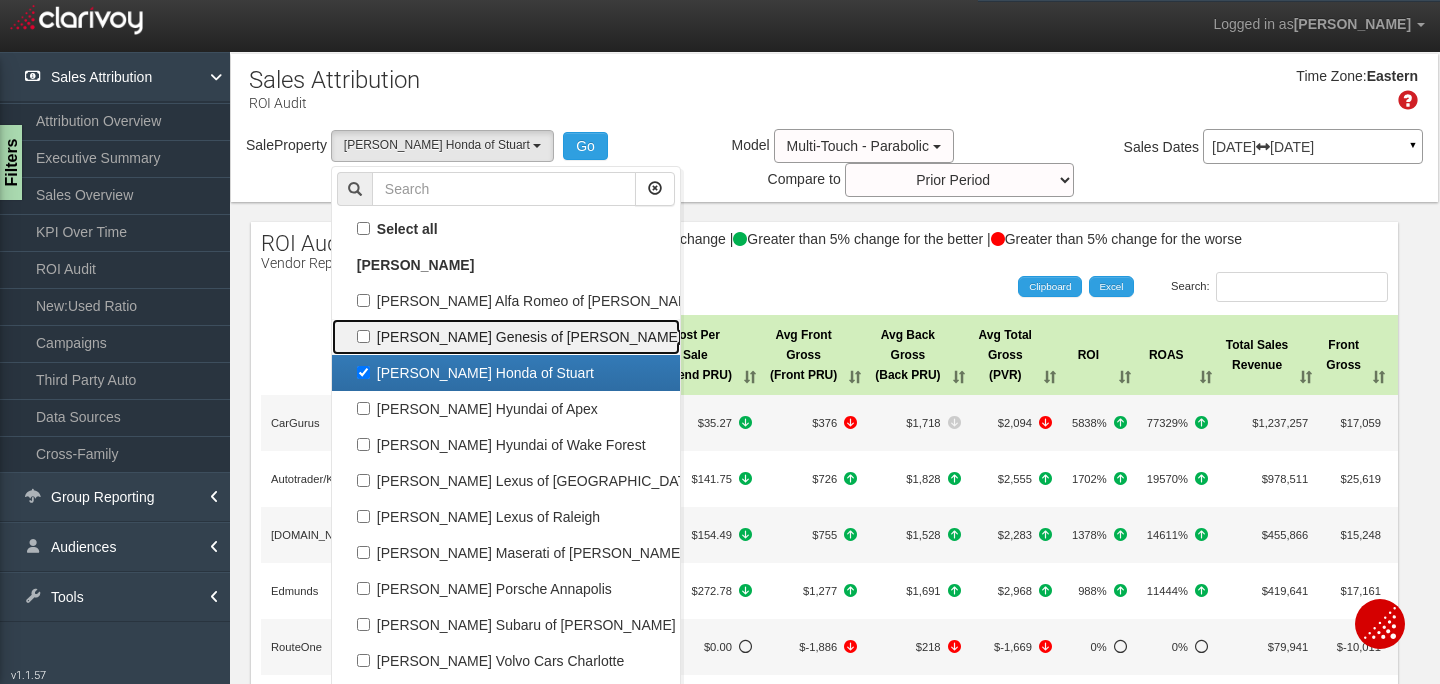 click on "[PERSON_NAME] Genesis of [PERSON_NAME]" at bounding box center [506, 337] 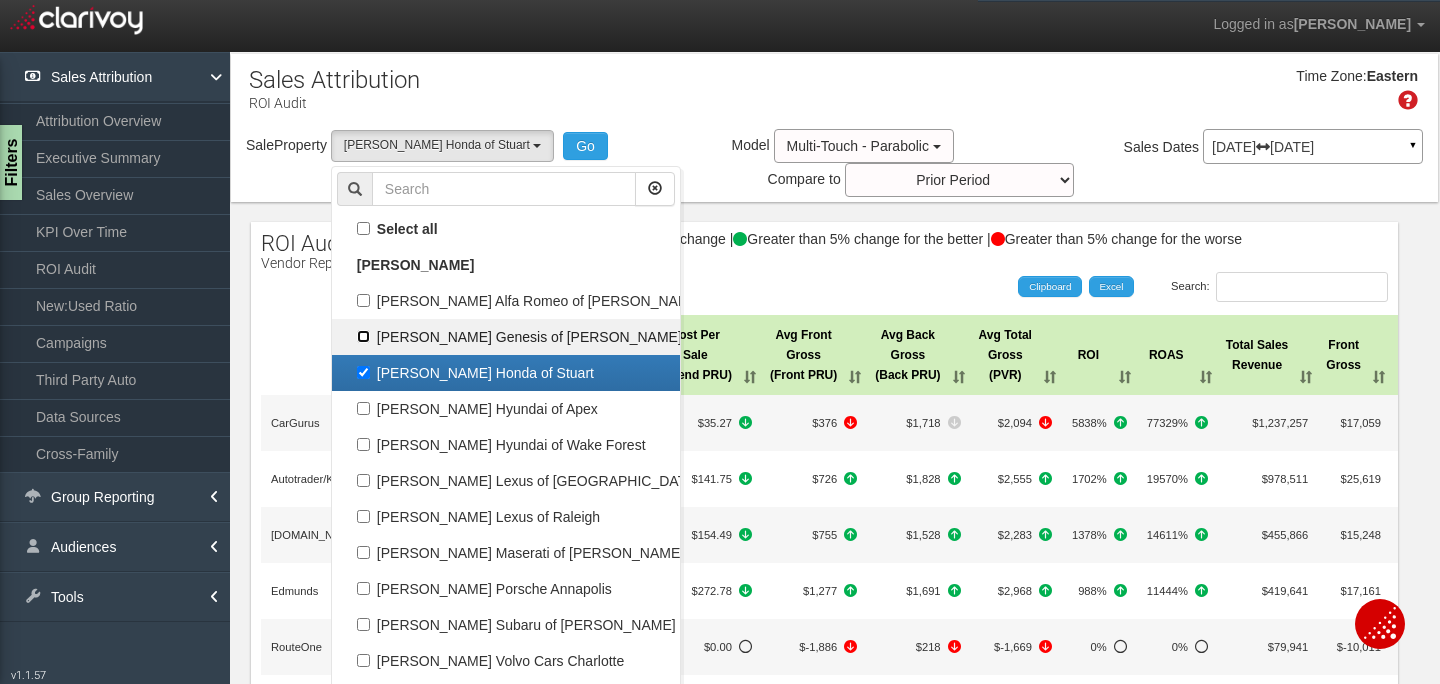 click on "[PERSON_NAME] Genesis of [PERSON_NAME]" at bounding box center (363, 336) 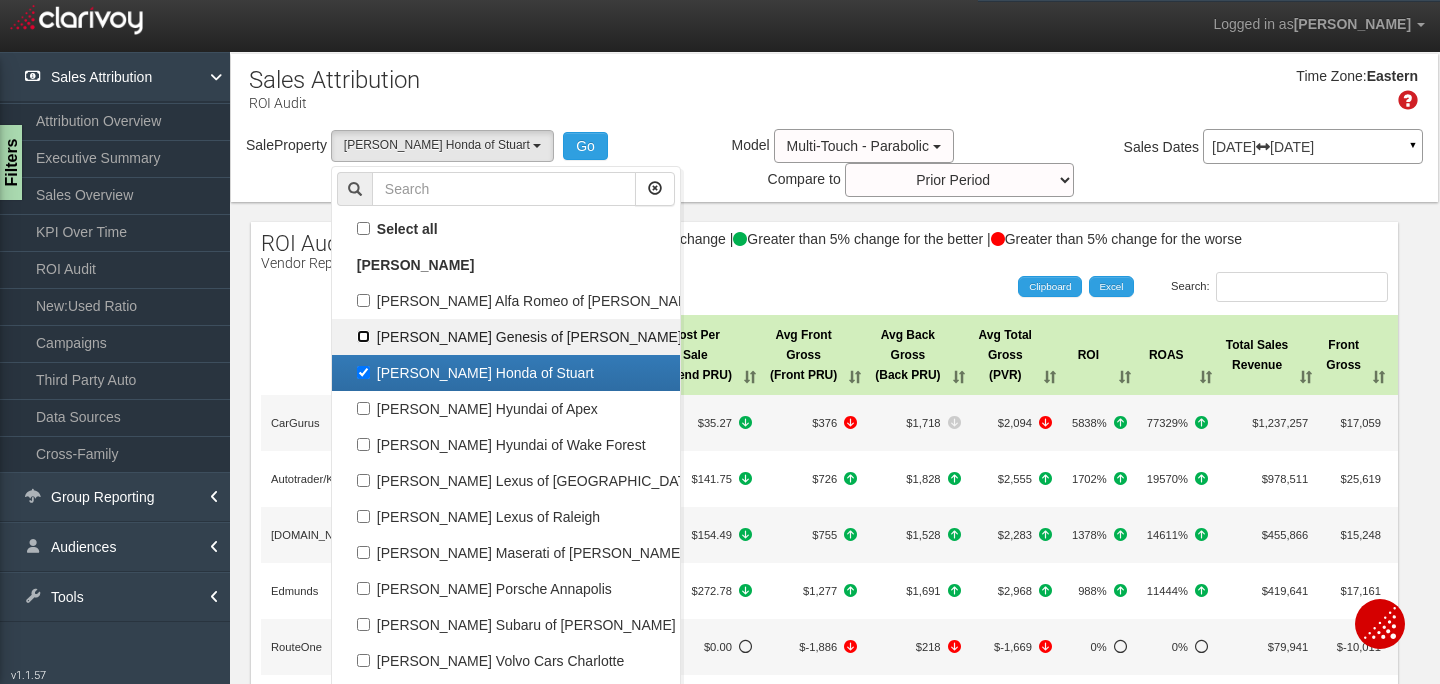 checkbox on "true" 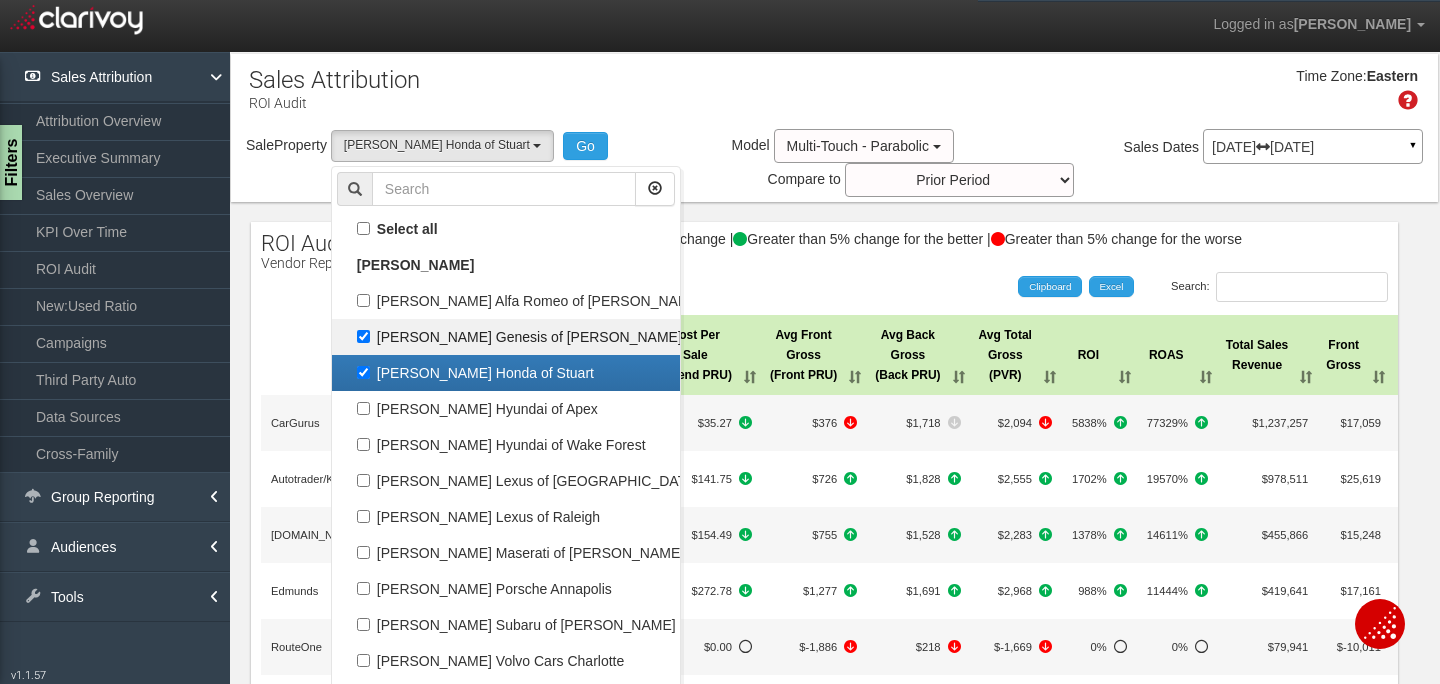 select on "object:38" 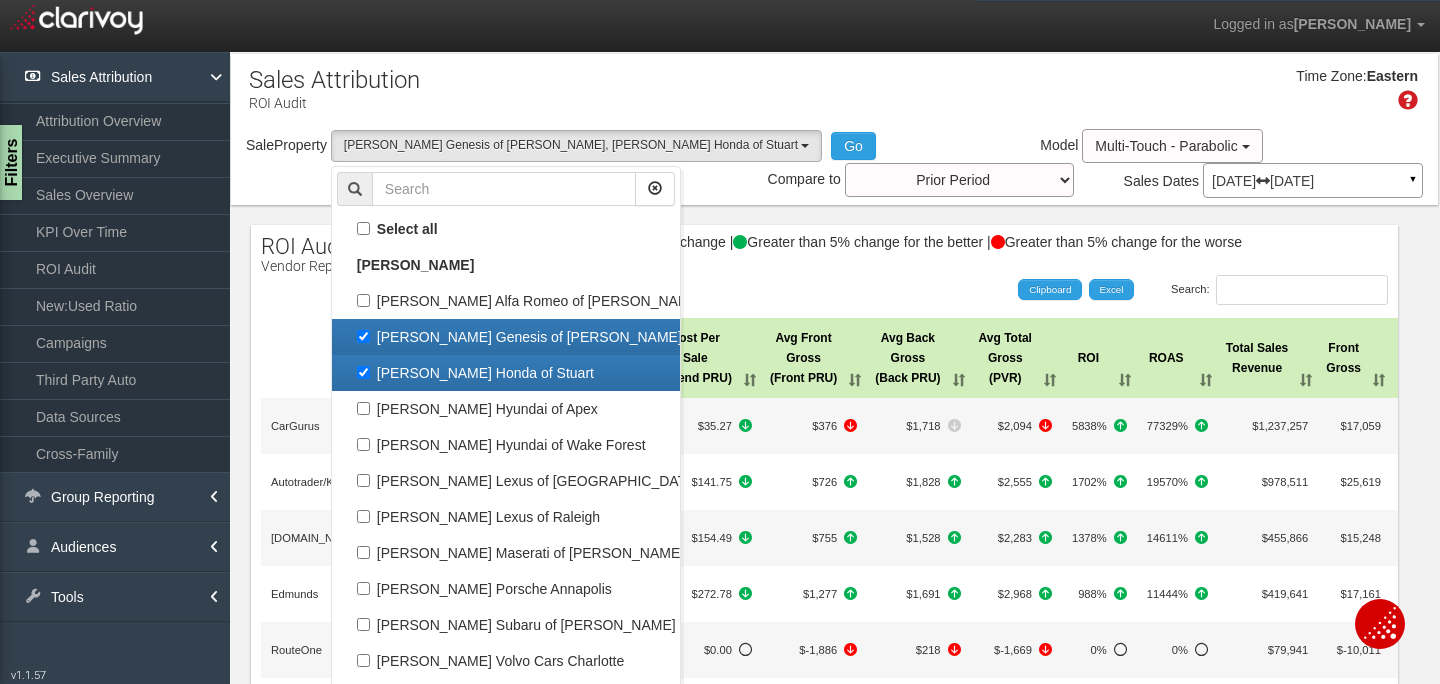 scroll, scrollTop: 52, scrollLeft: 0, axis: vertical 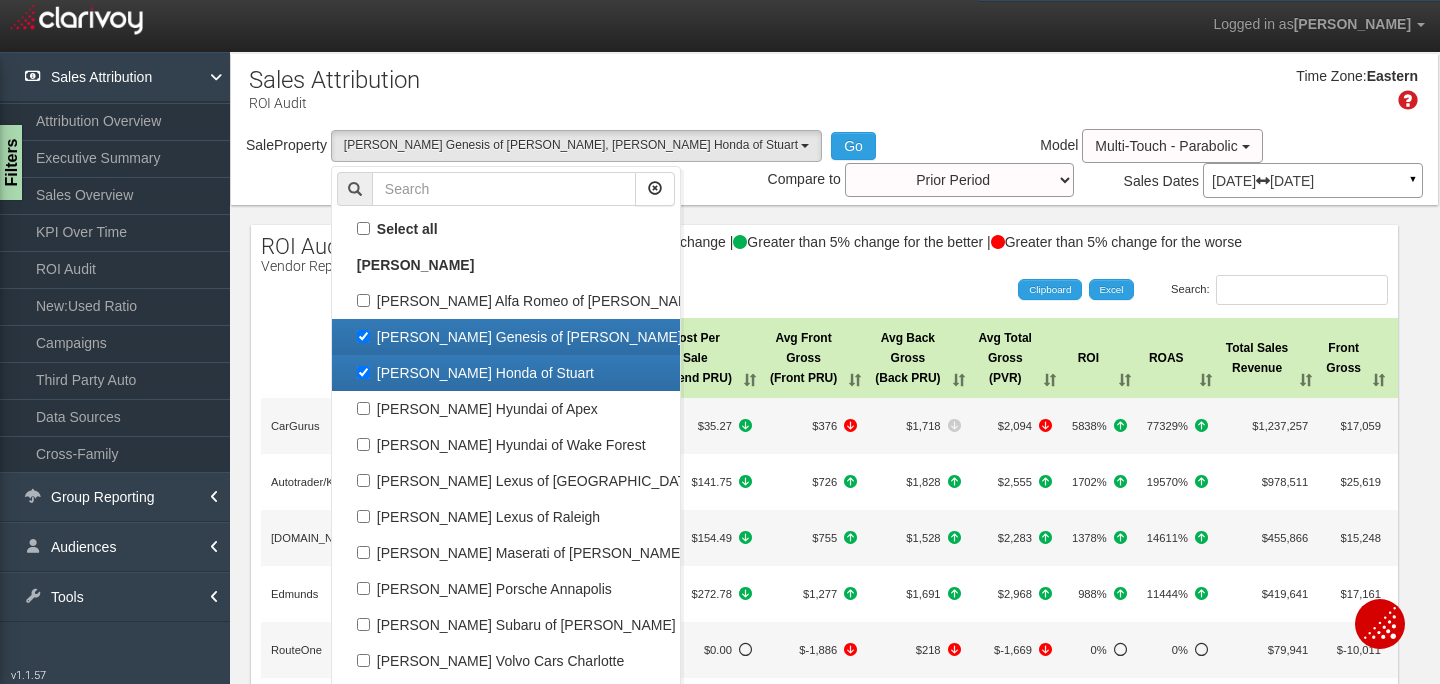 click on "[PERSON_NAME] Honda of Stuart" at bounding box center [506, 373] 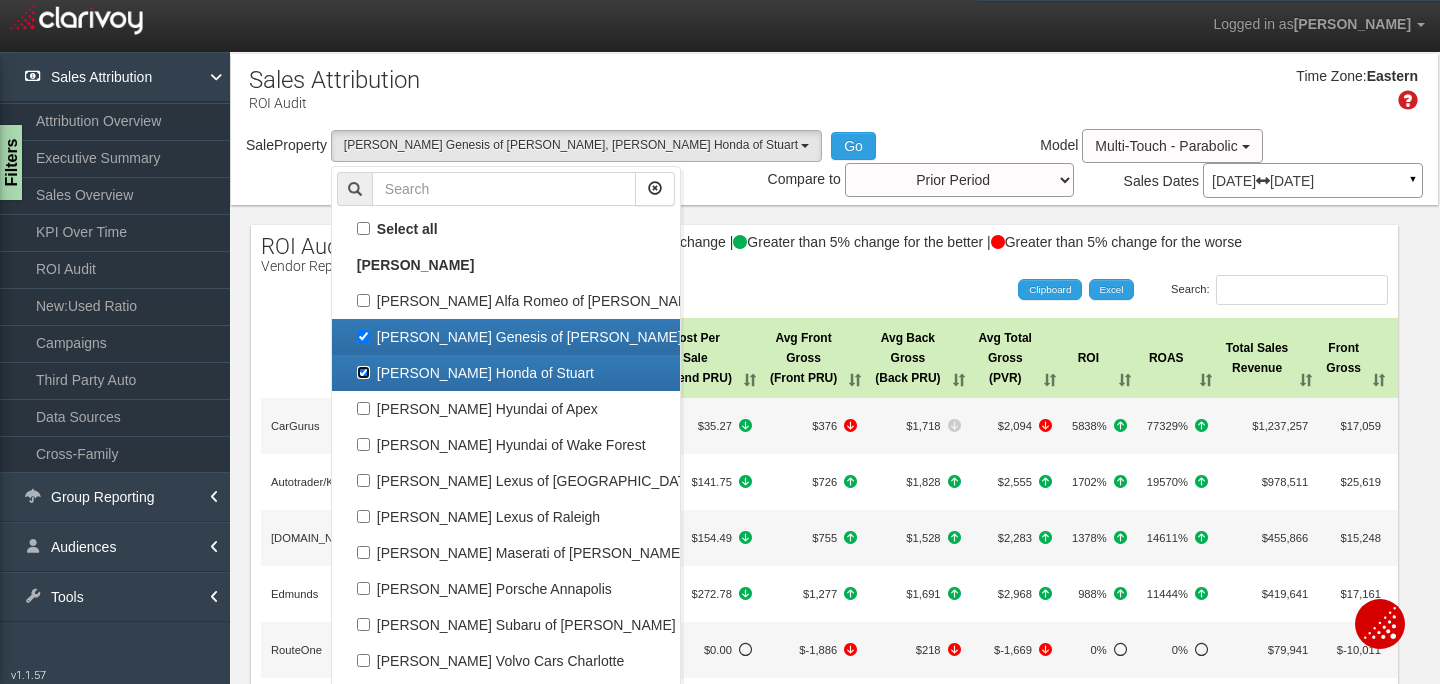 click on "[PERSON_NAME] Honda of Stuart" at bounding box center [363, 372] 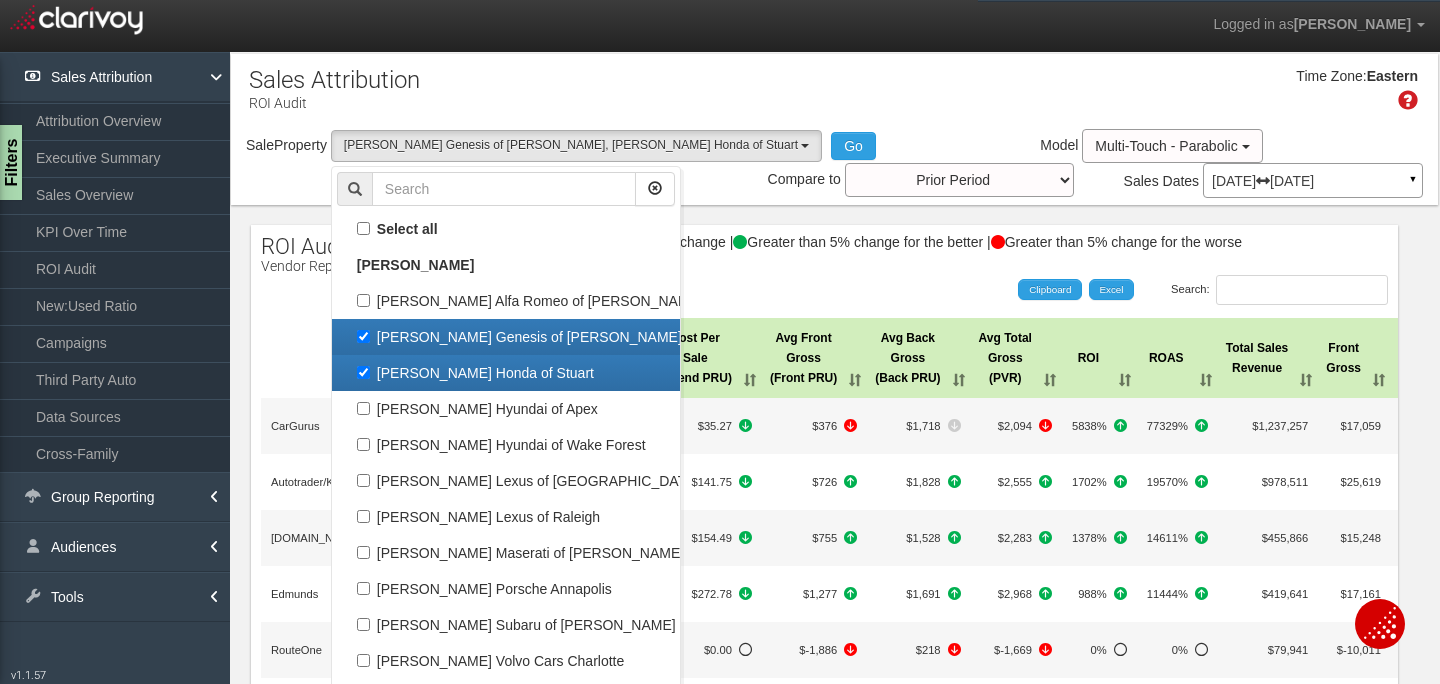 checkbox on "false" 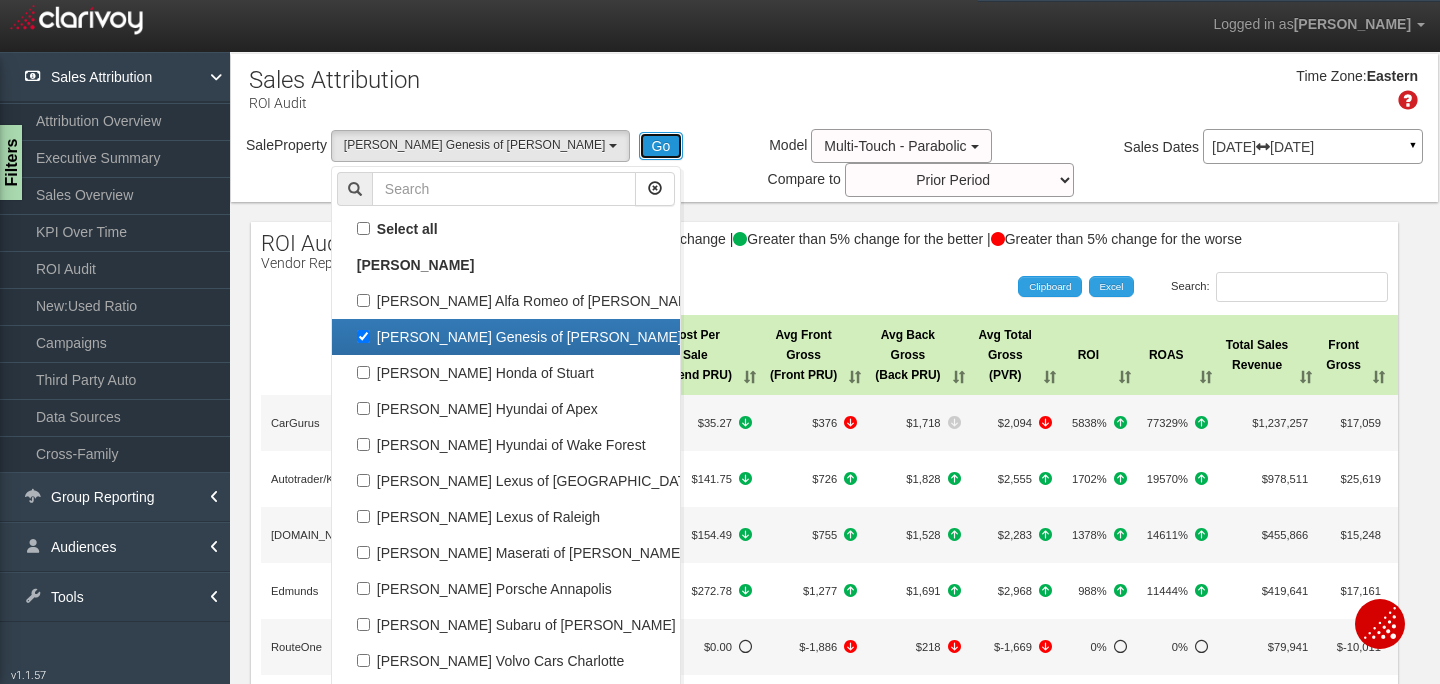click on "Go" at bounding box center (661, 146) 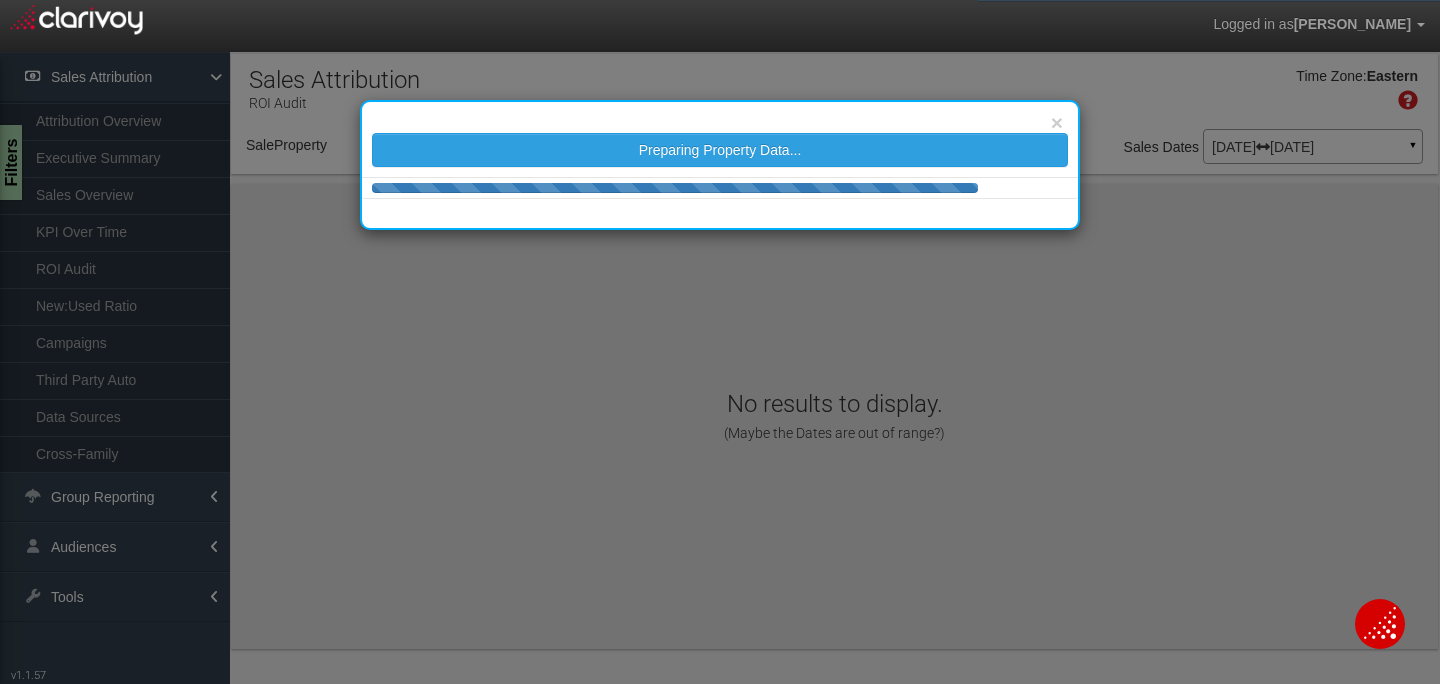 select on "object:267" 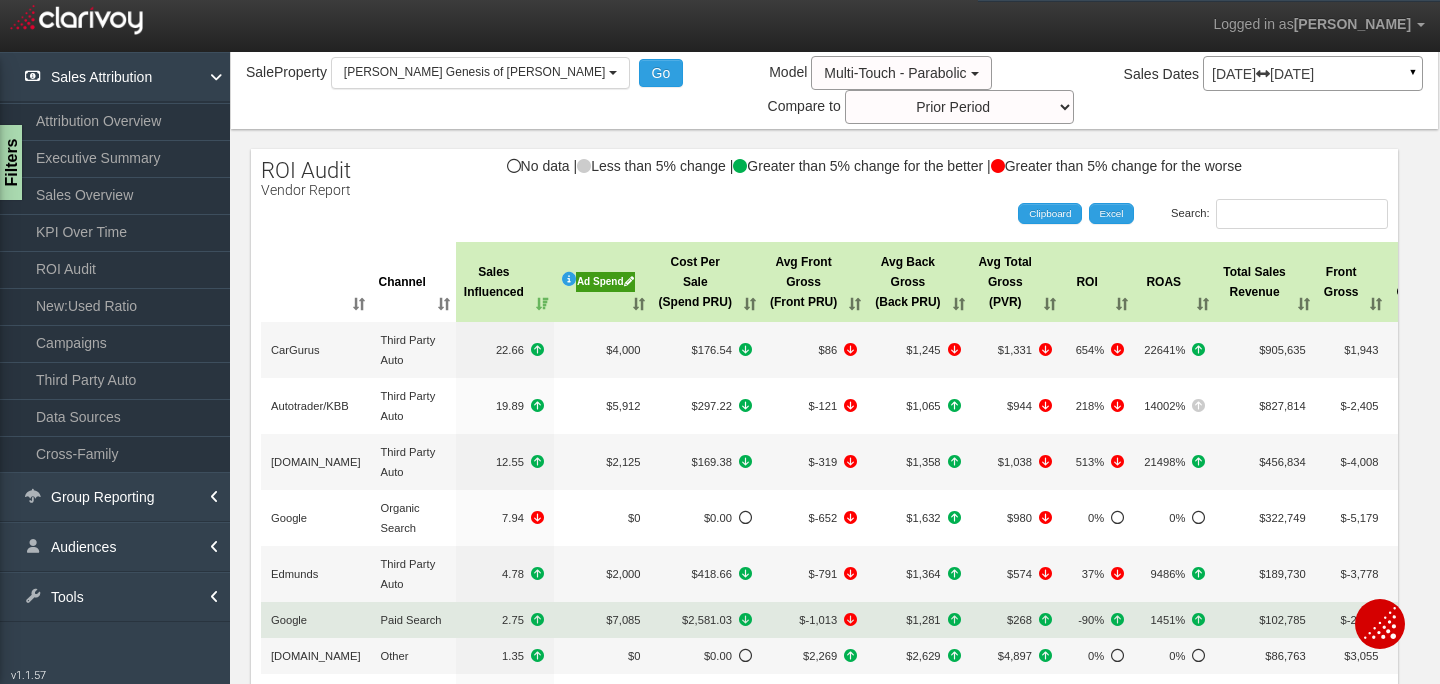 scroll, scrollTop: 0, scrollLeft: 0, axis: both 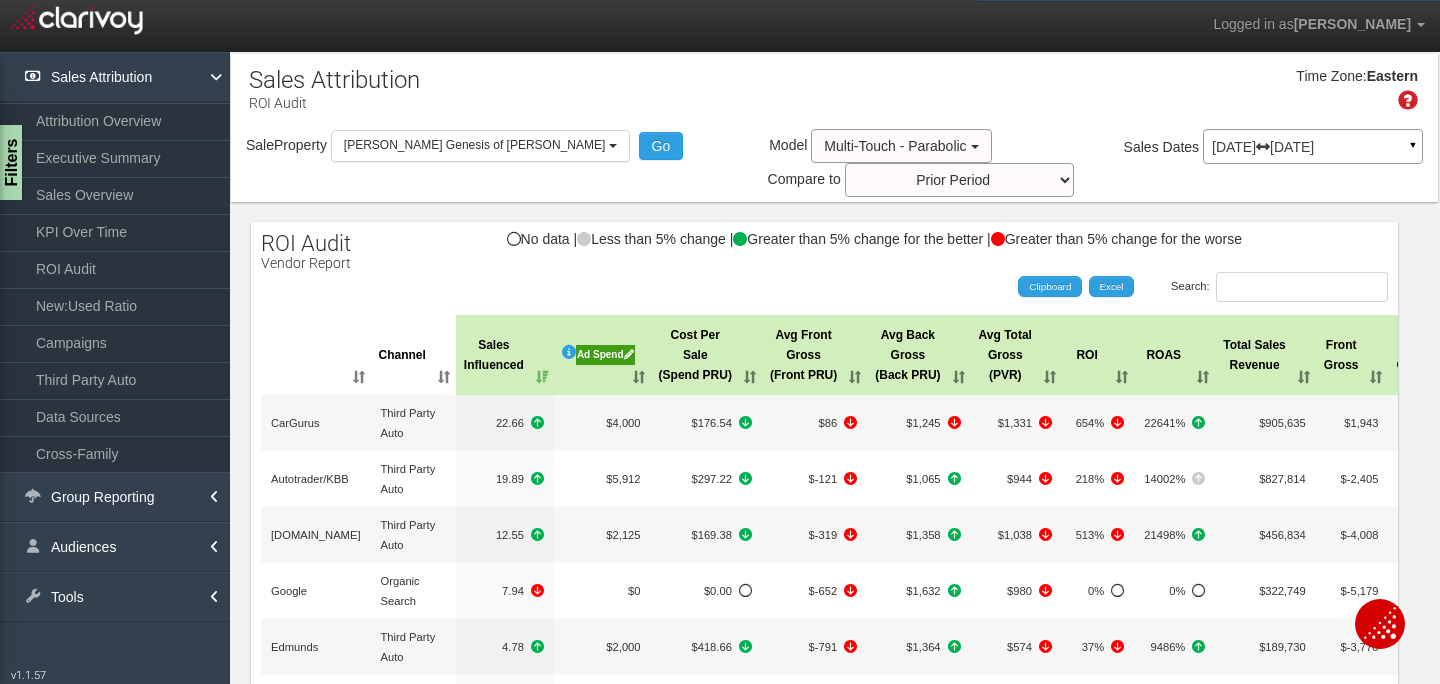 click on "Ad Spend" at bounding box center [605, 355] 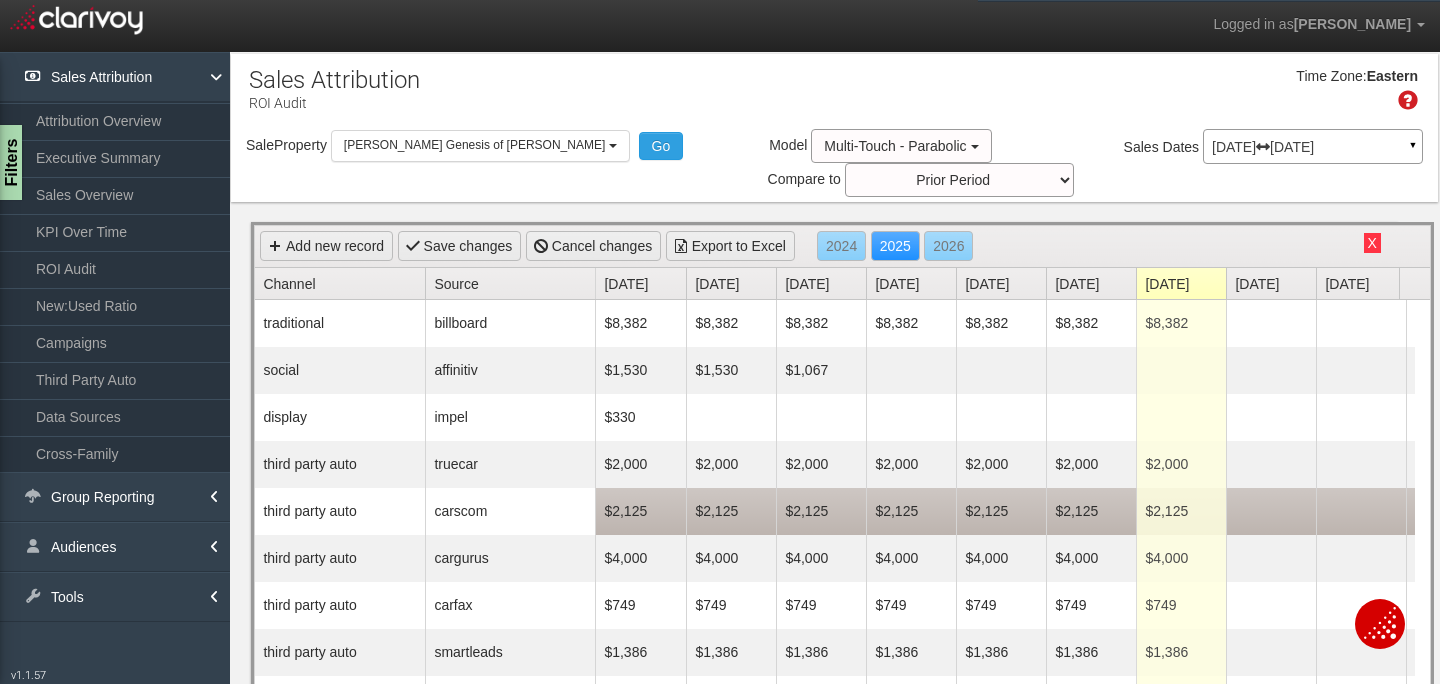 scroll, scrollTop: 39, scrollLeft: 0, axis: vertical 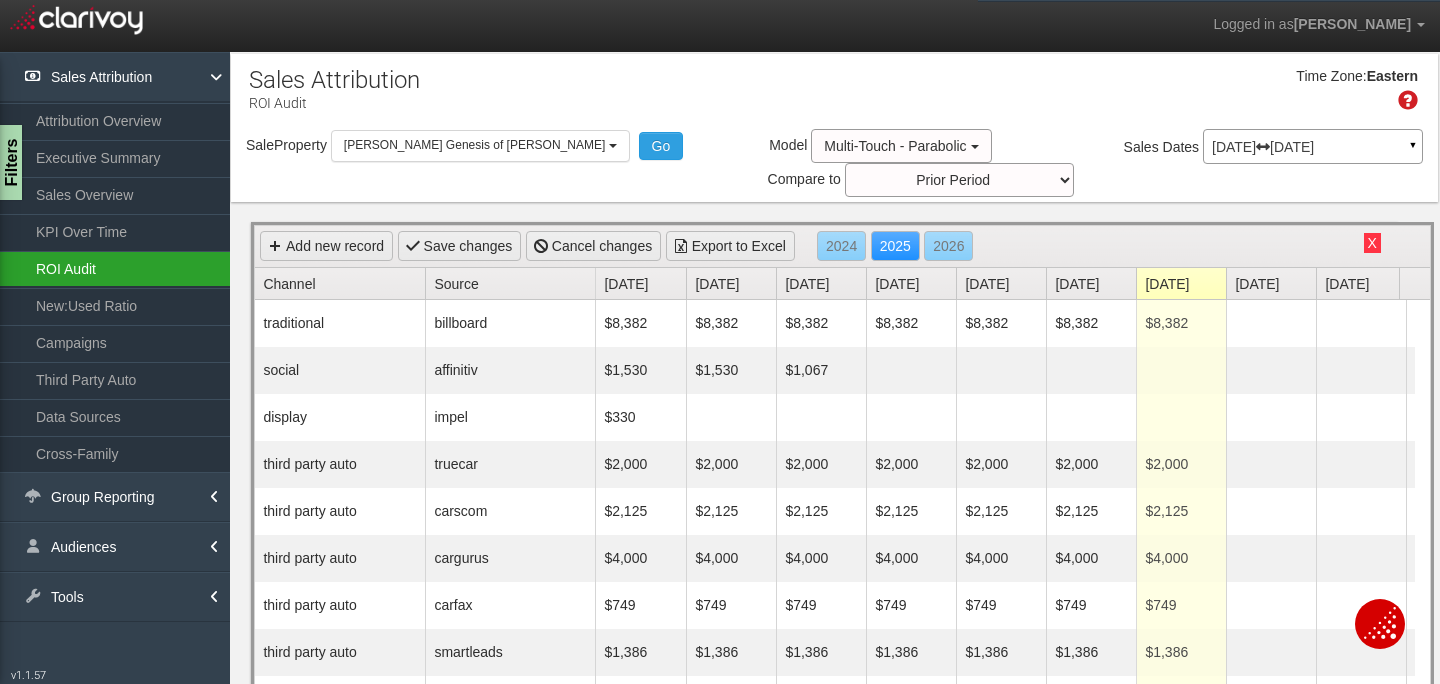 click on "ROI Audit" at bounding box center [115, 269] 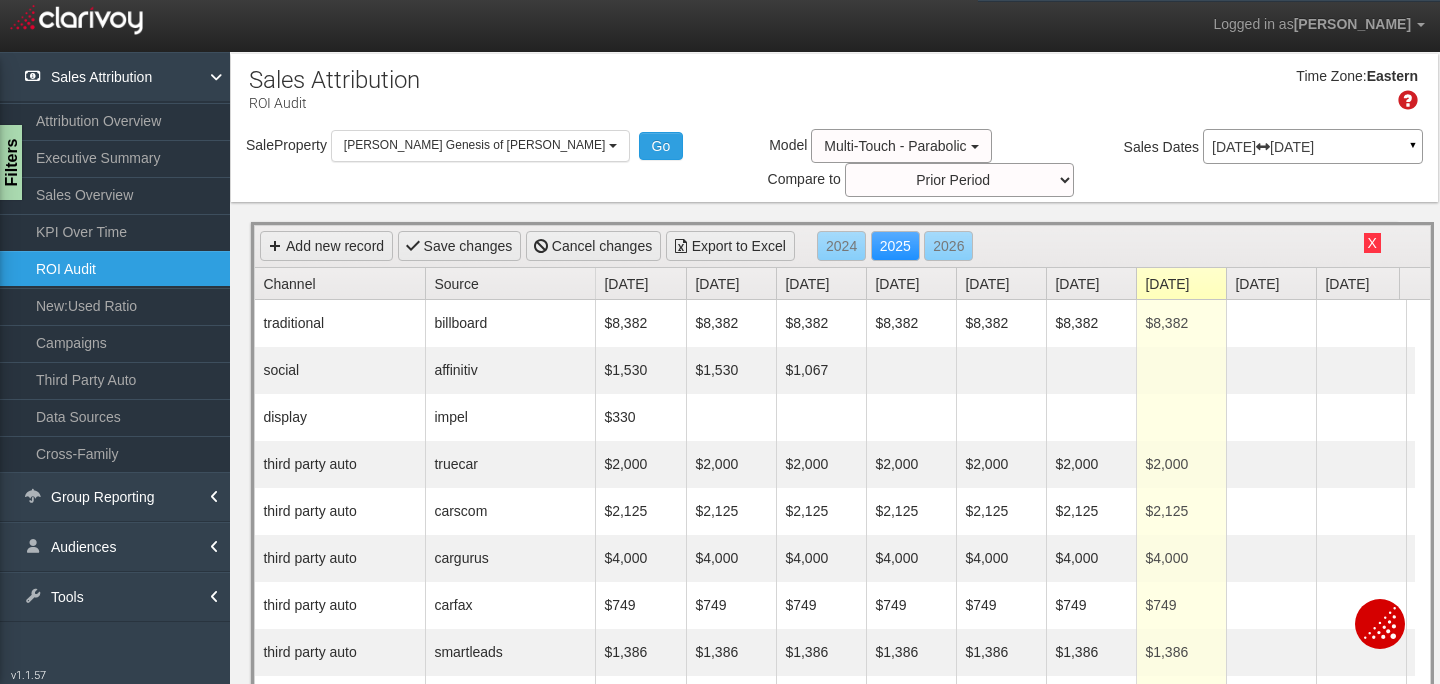 click on "ROI Audit" at bounding box center (115, 269) 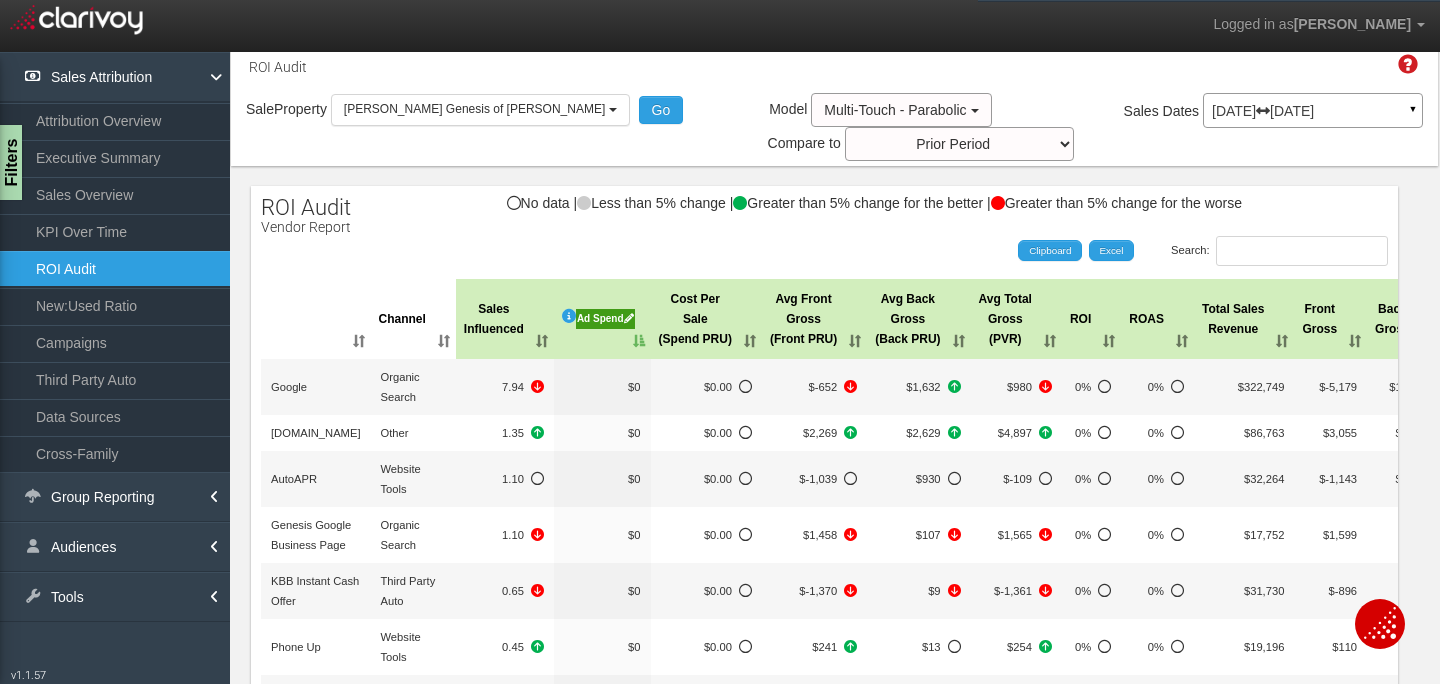scroll, scrollTop: 0, scrollLeft: 0, axis: both 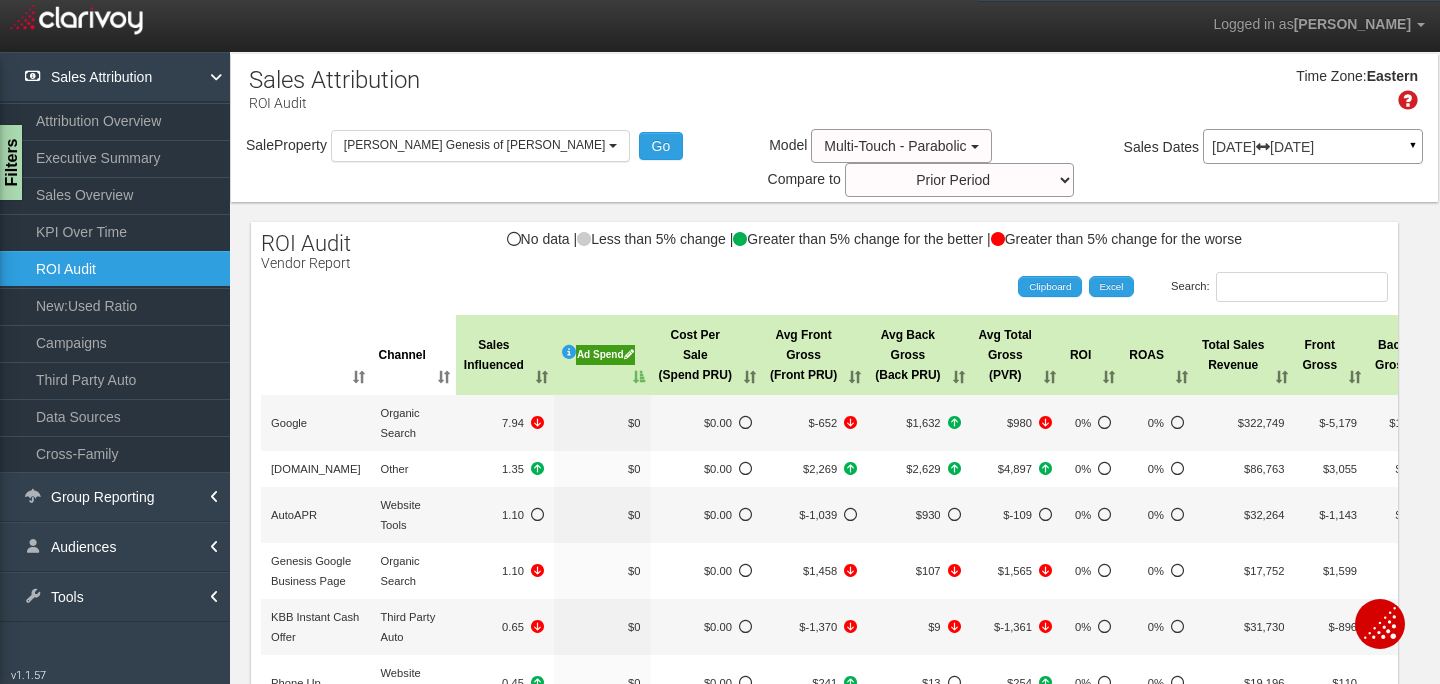 click on "Ad Spend" at bounding box center (605, 355) 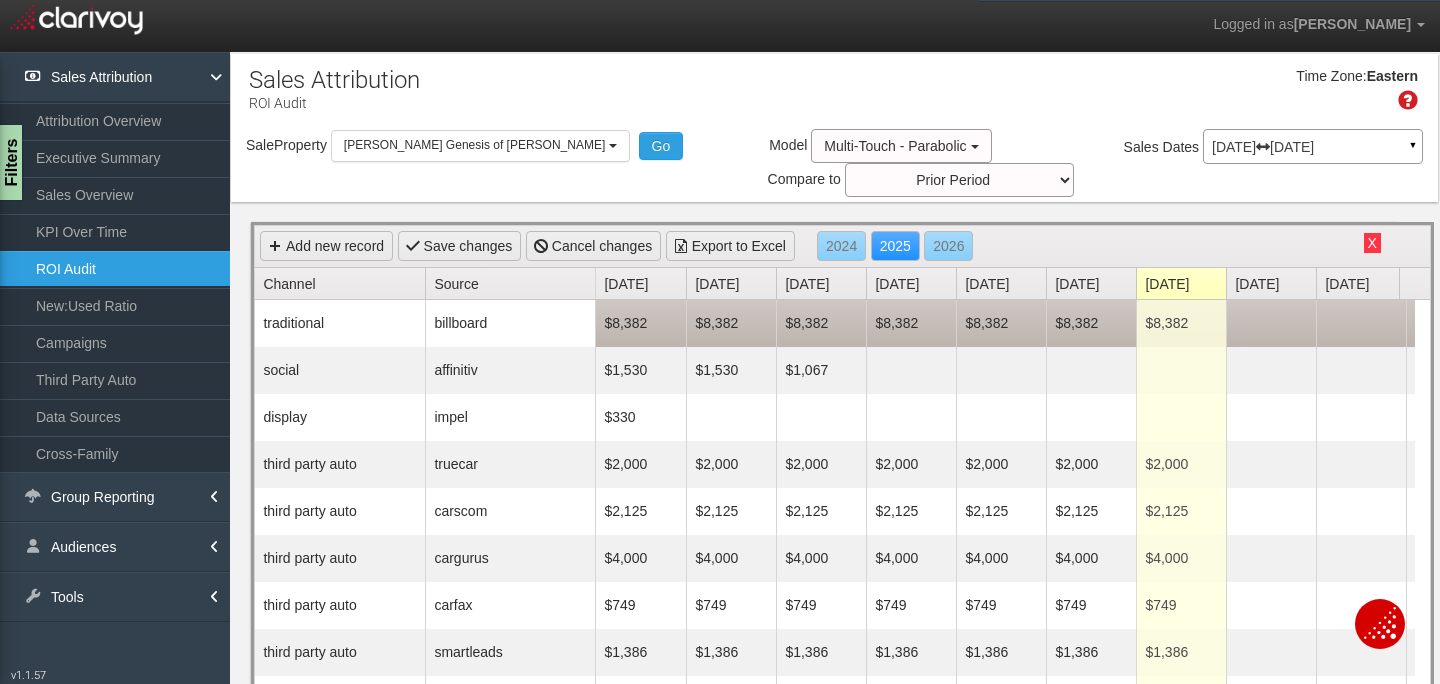 scroll, scrollTop: 39, scrollLeft: 0, axis: vertical 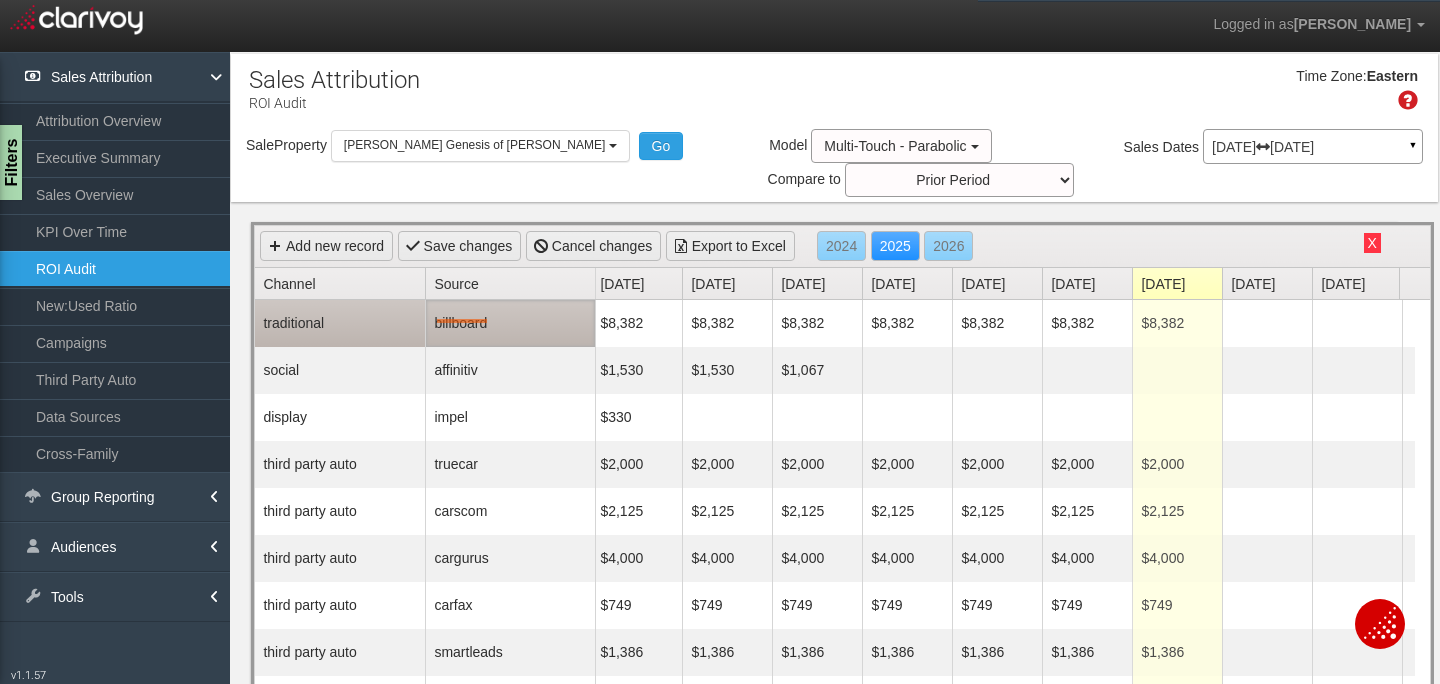 drag, startPoint x: 487, startPoint y: 323, endPoint x: 438, endPoint y: 319, distance: 49.162994 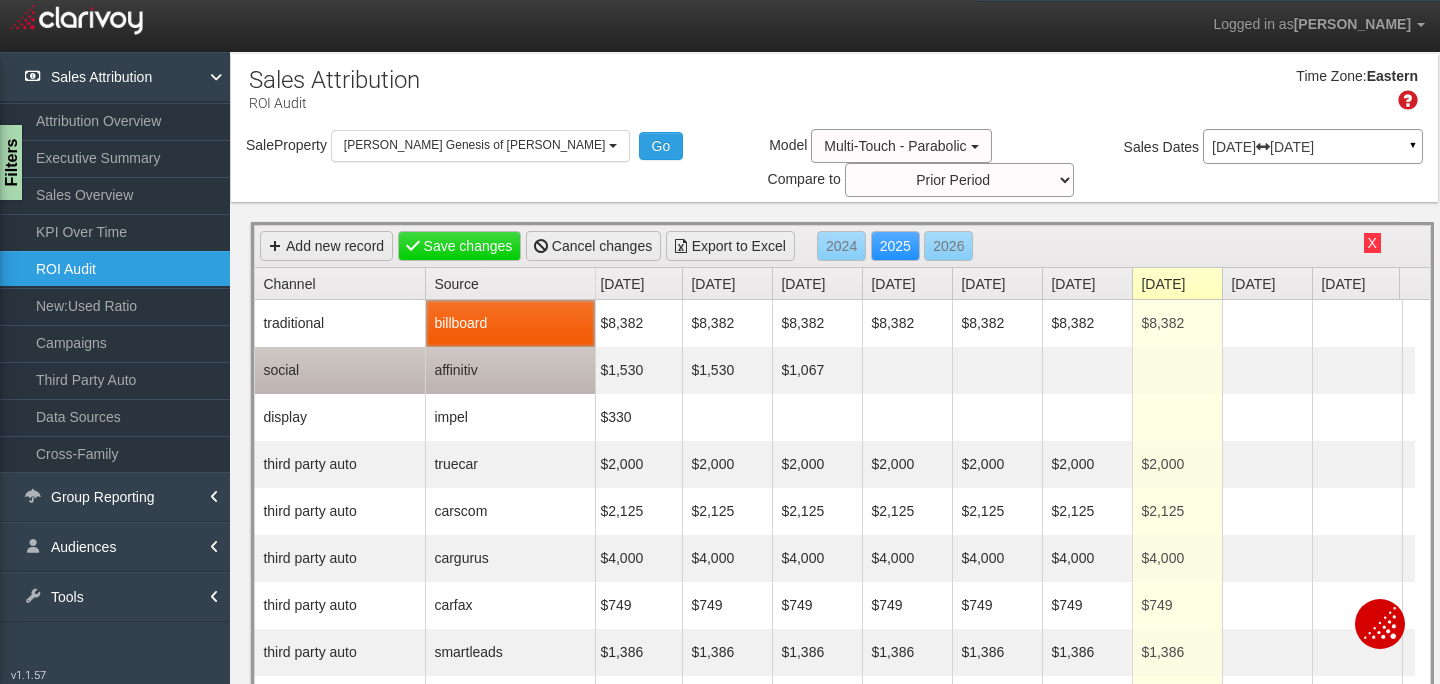 click on "affinitiv" at bounding box center [510, 370] 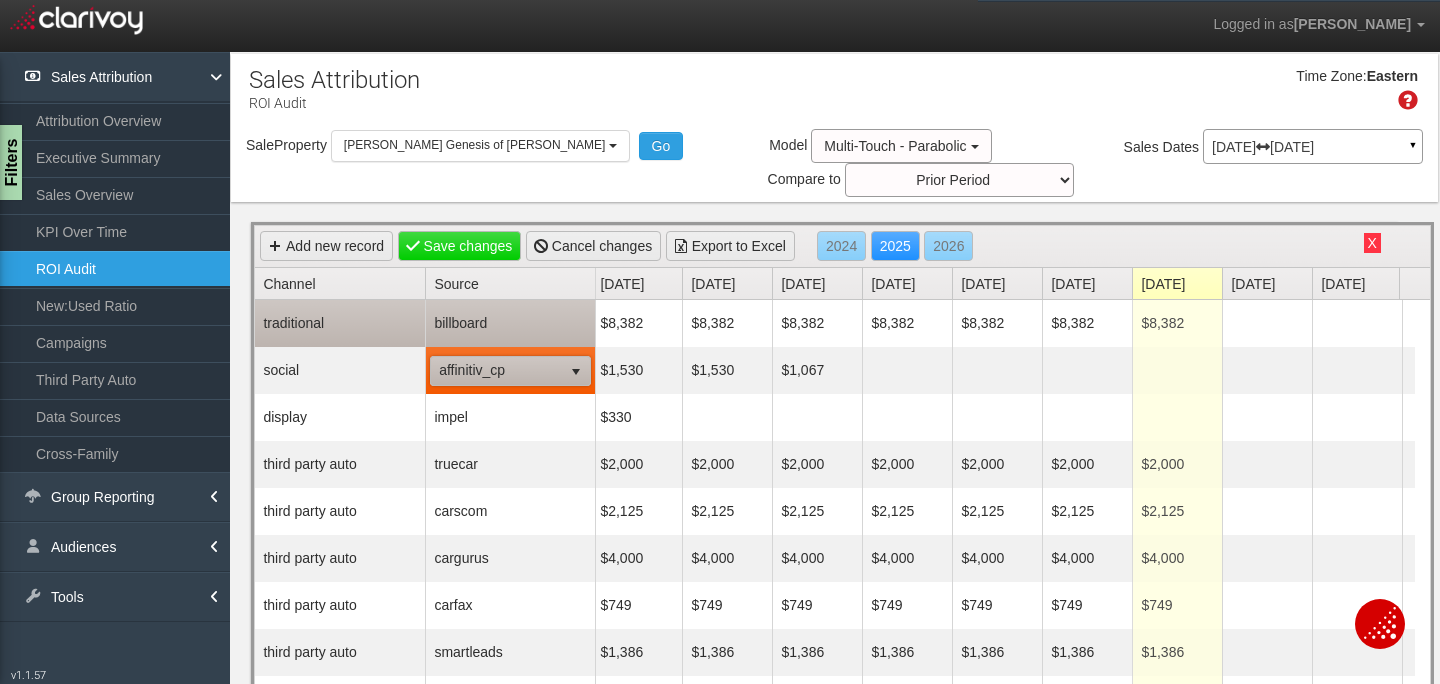 click on "billboard" at bounding box center (510, 323) 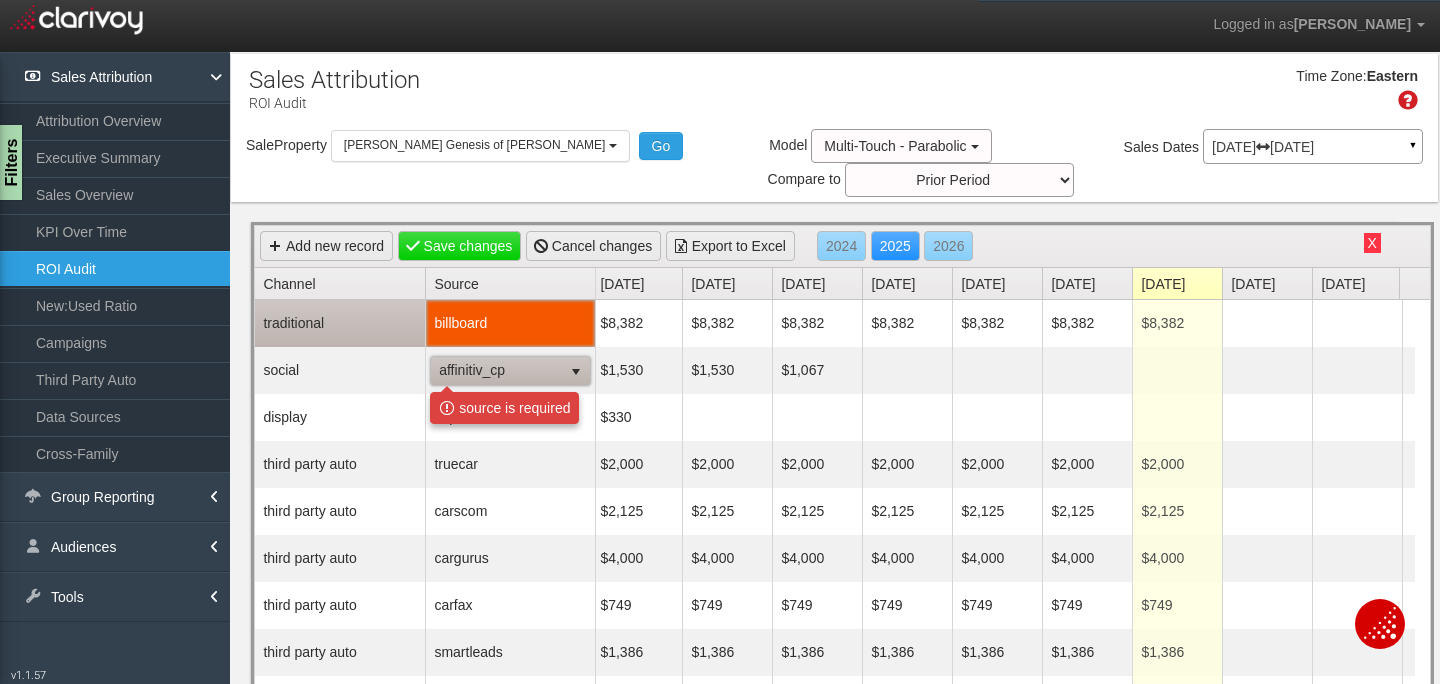 click on "billboard" at bounding box center (510, 323) 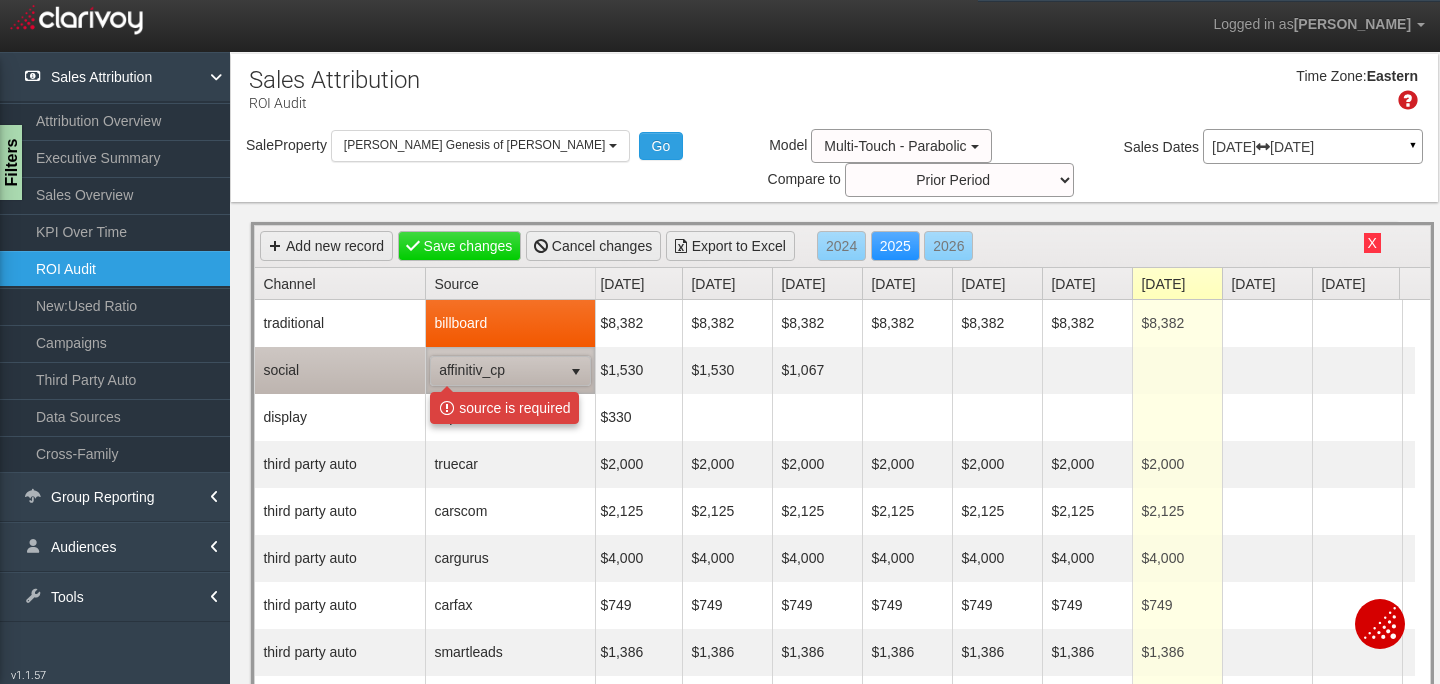 click on "source is required" at bounding box center [504, 408] 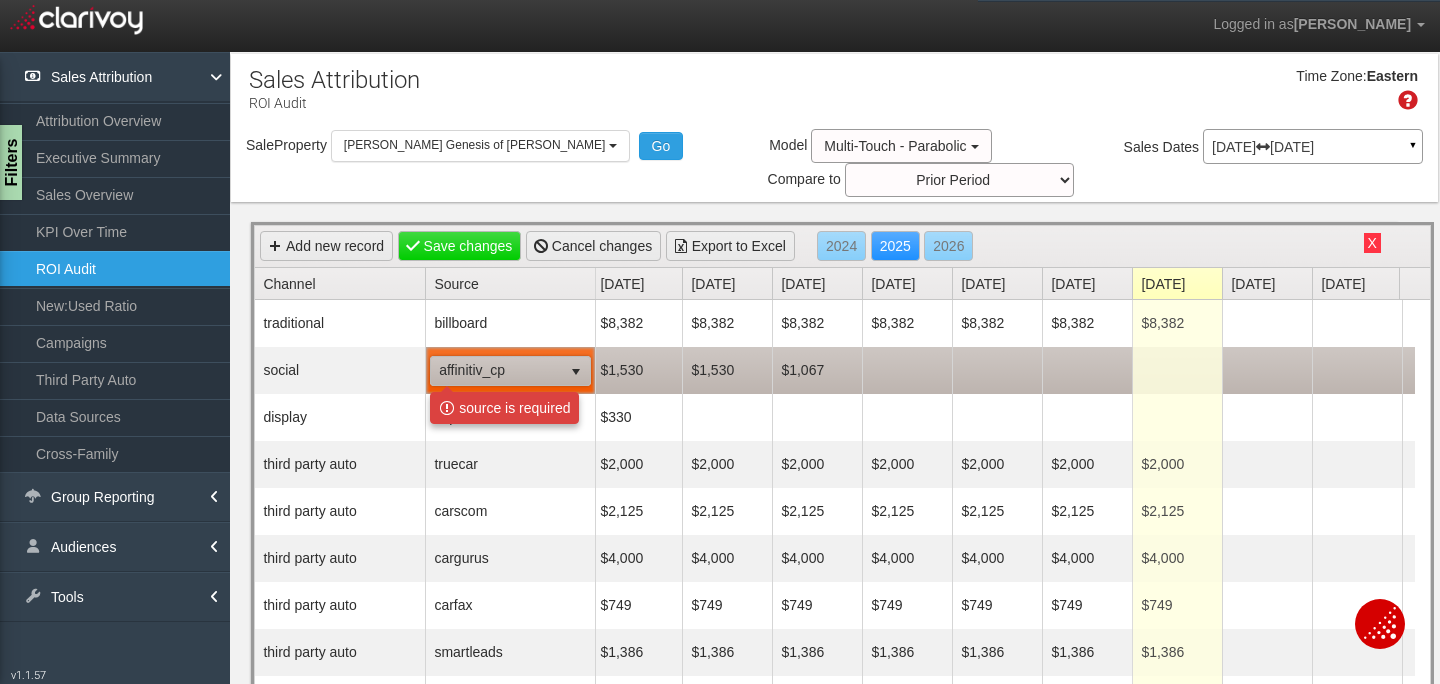 click at bounding box center (907, 370) 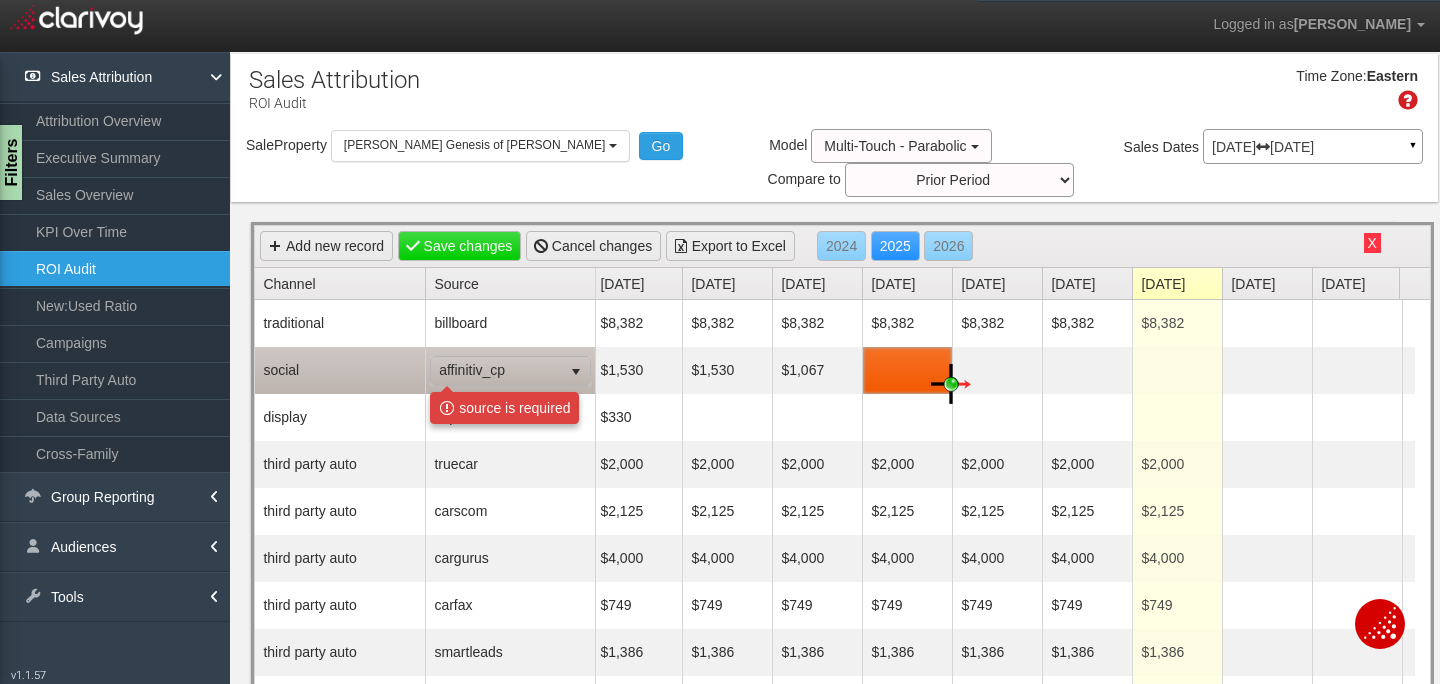 click on "affinitiv_cp" at bounding box center (496, 371) 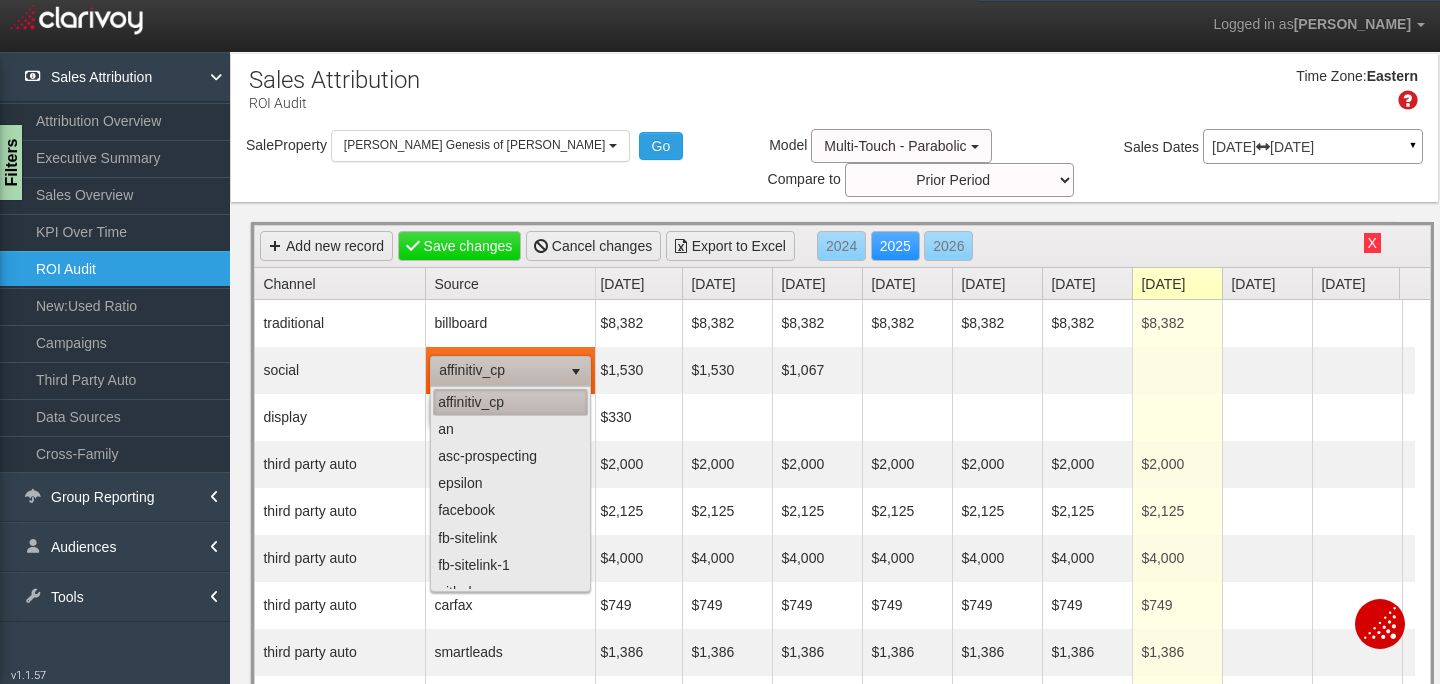 click on "affinitiv_cp" at bounding box center (510, 402) 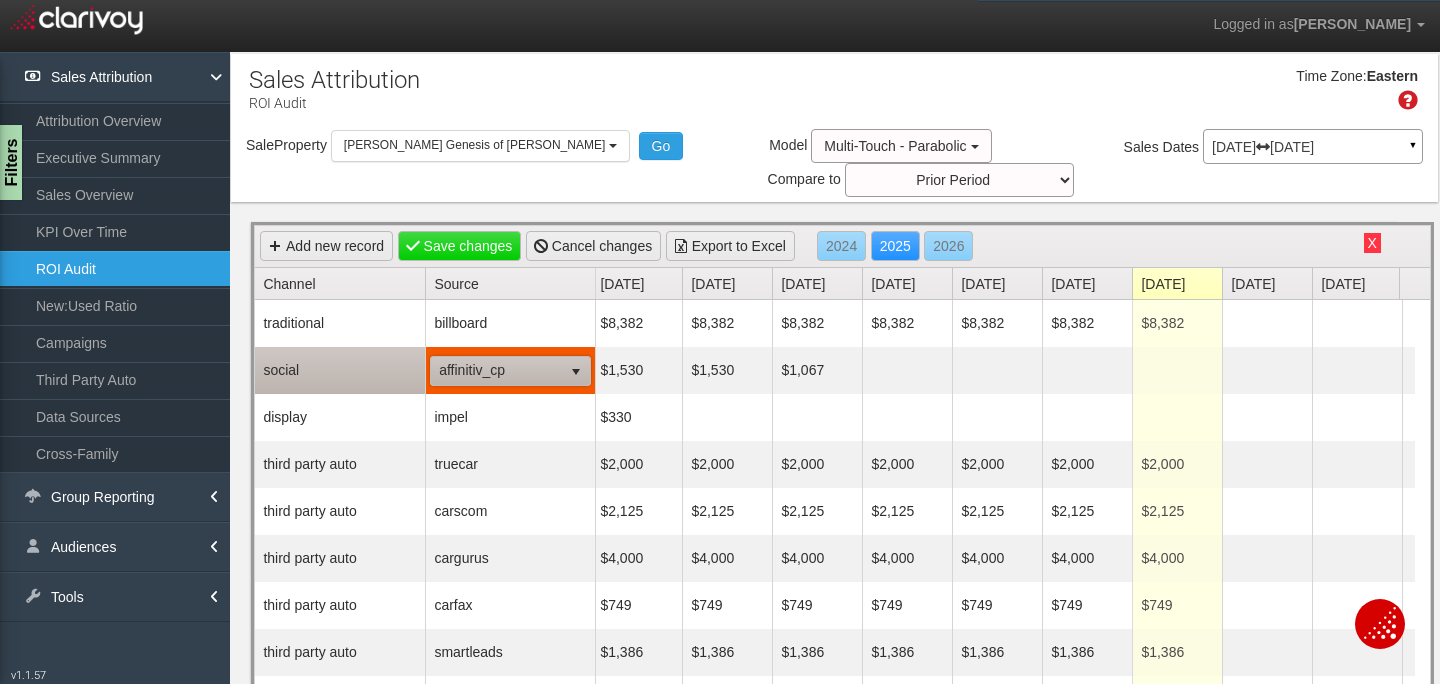 click at bounding box center (576, 372) 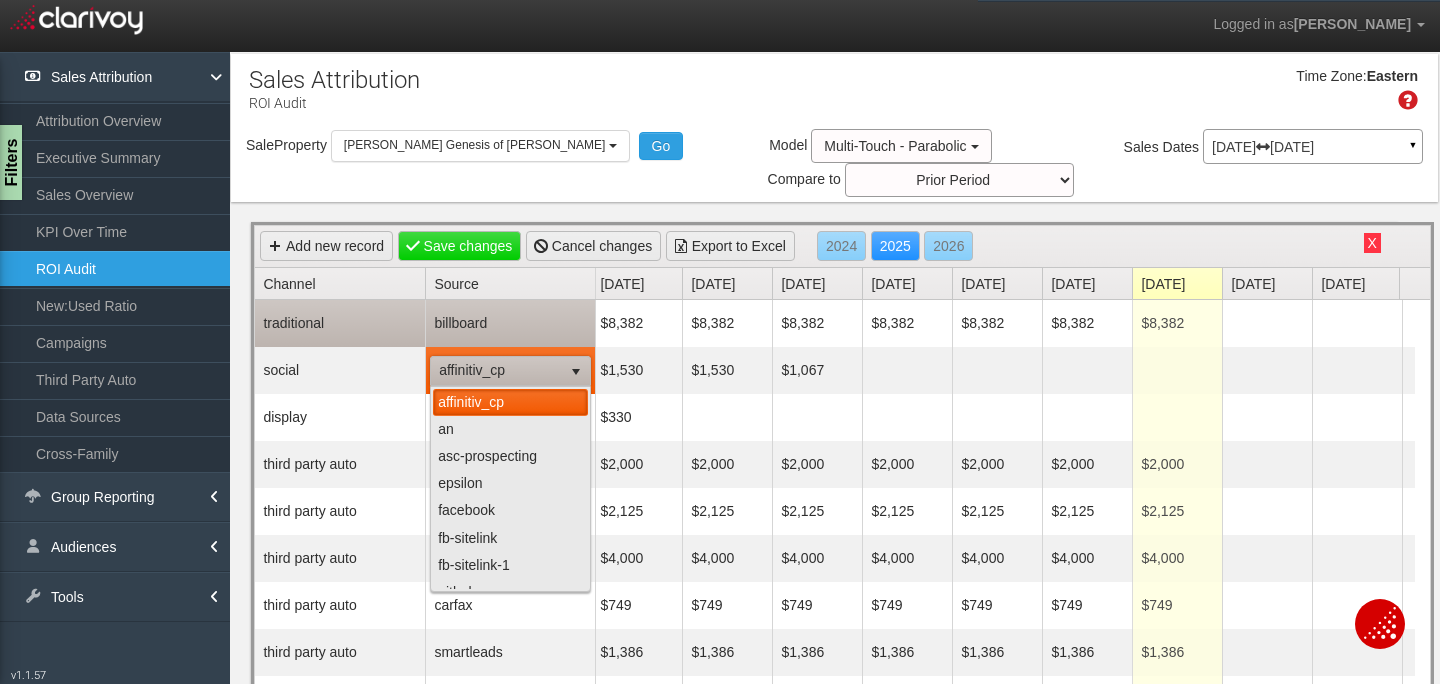 click on "billboard" at bounding box center [510, 323] 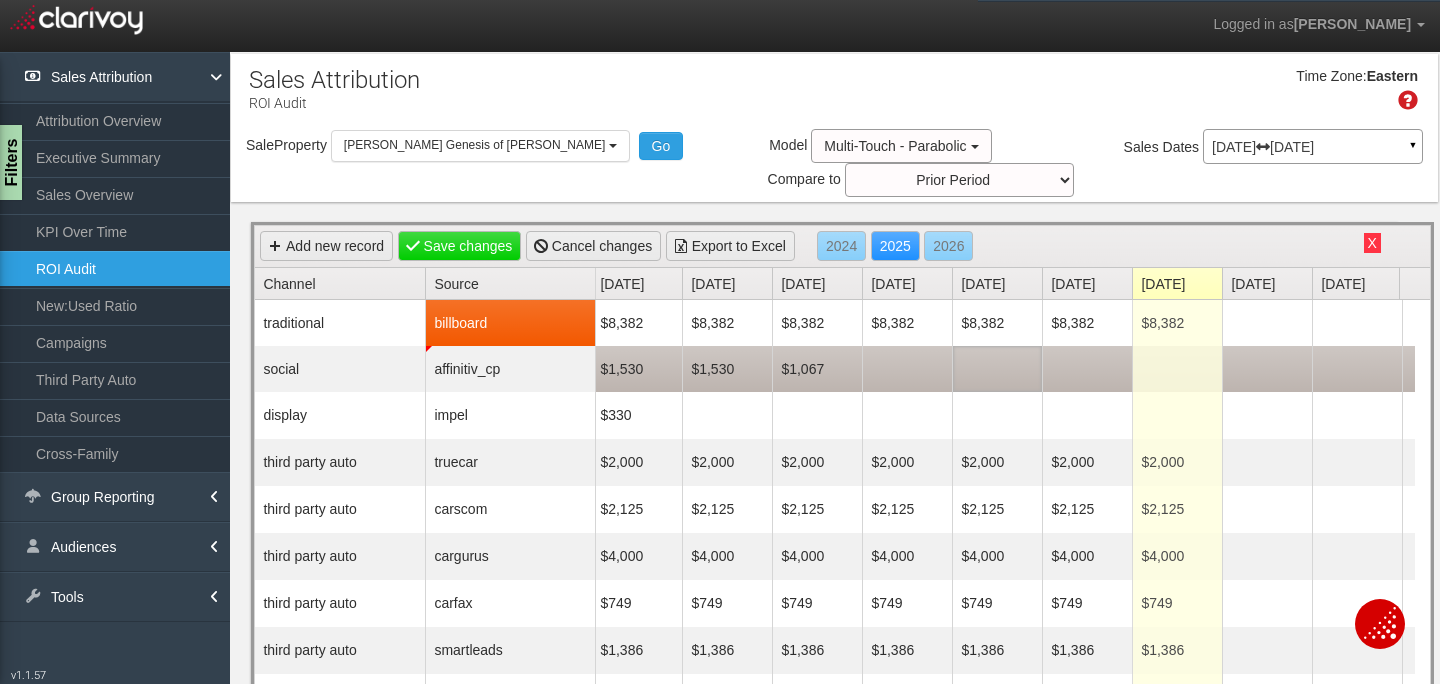 click at bounding box center (997, 369) 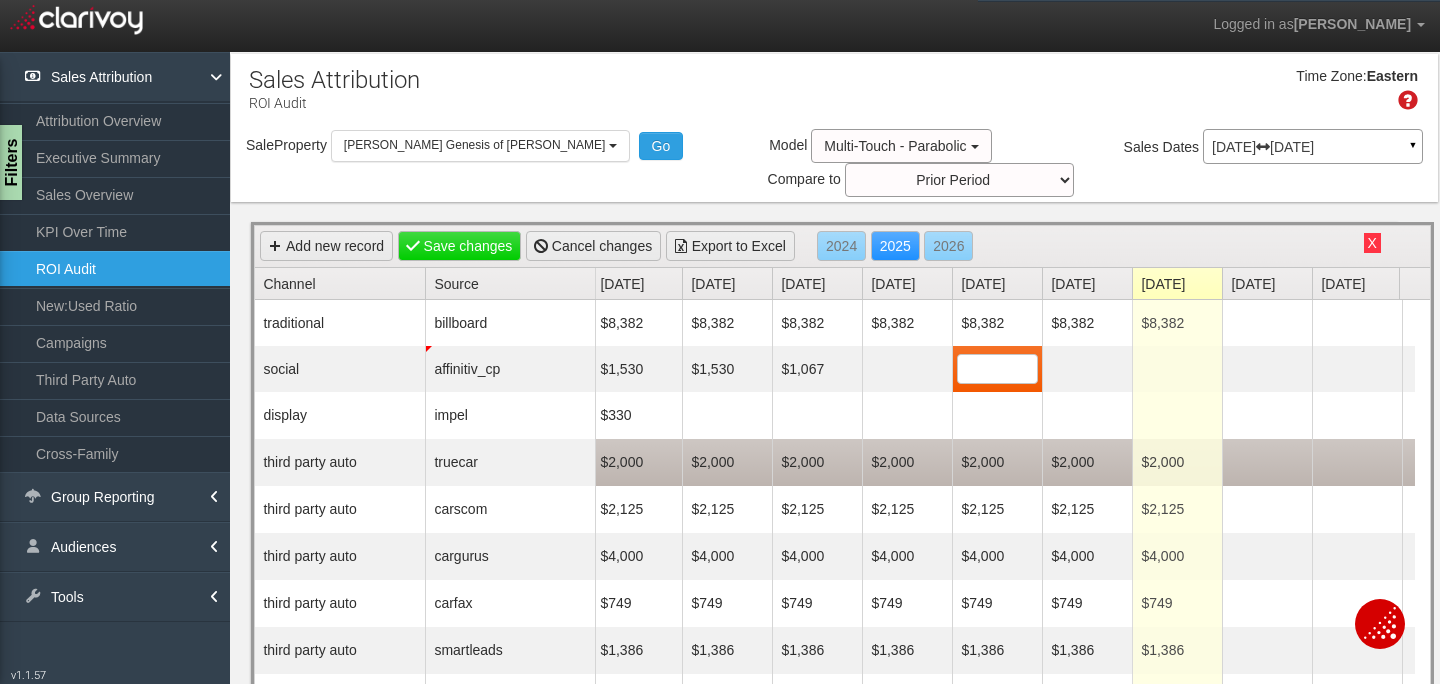 scroll, scrollTop: 37, scrollLeft: 4, axis: both 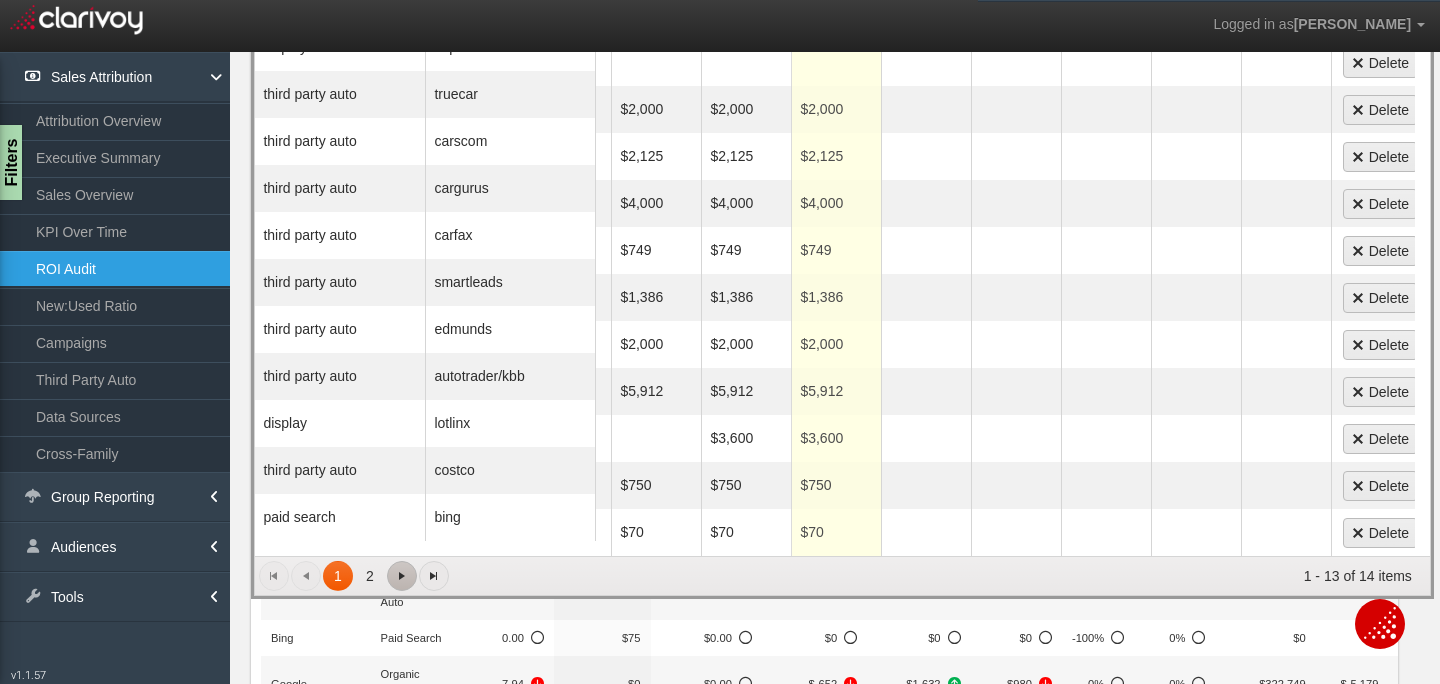 click at bounding box center [402, 576] 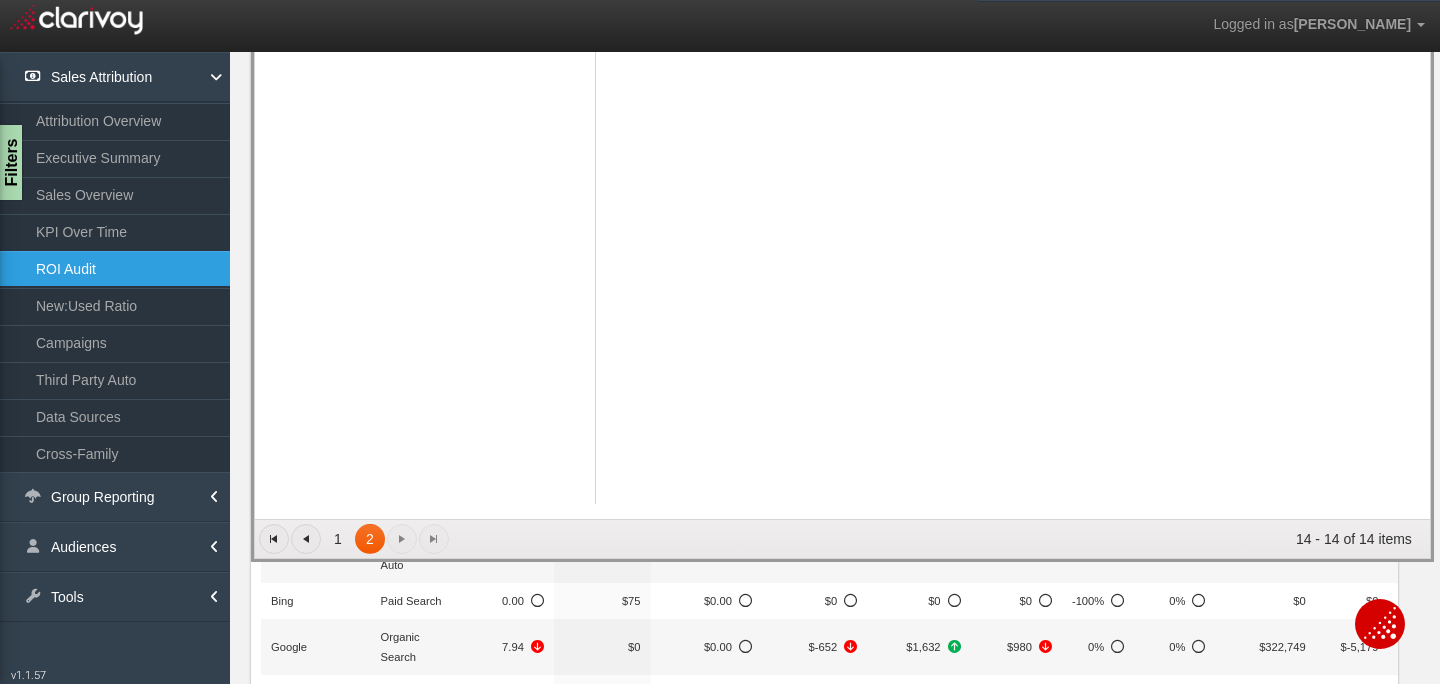 scroll, scrollTop: 369, scrollLeft: 0, axis: vertical 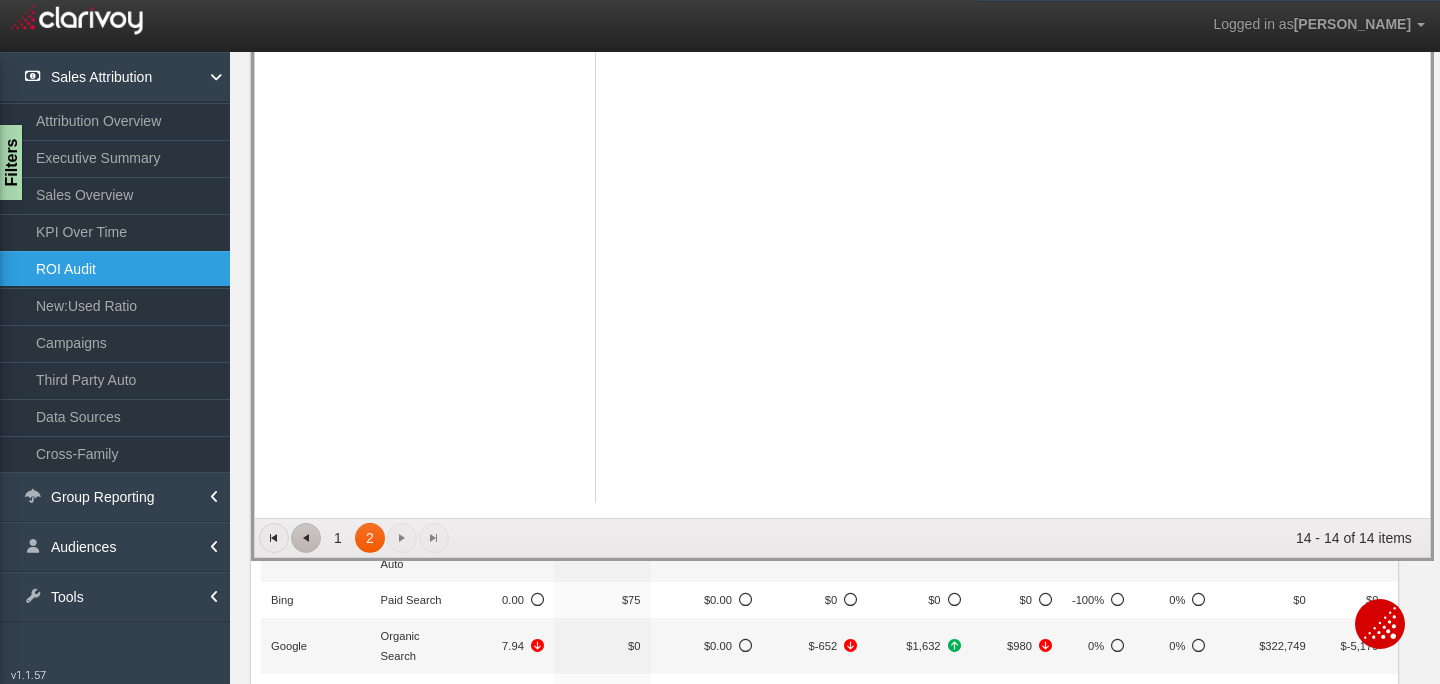 click at bounding box center (306, 538) 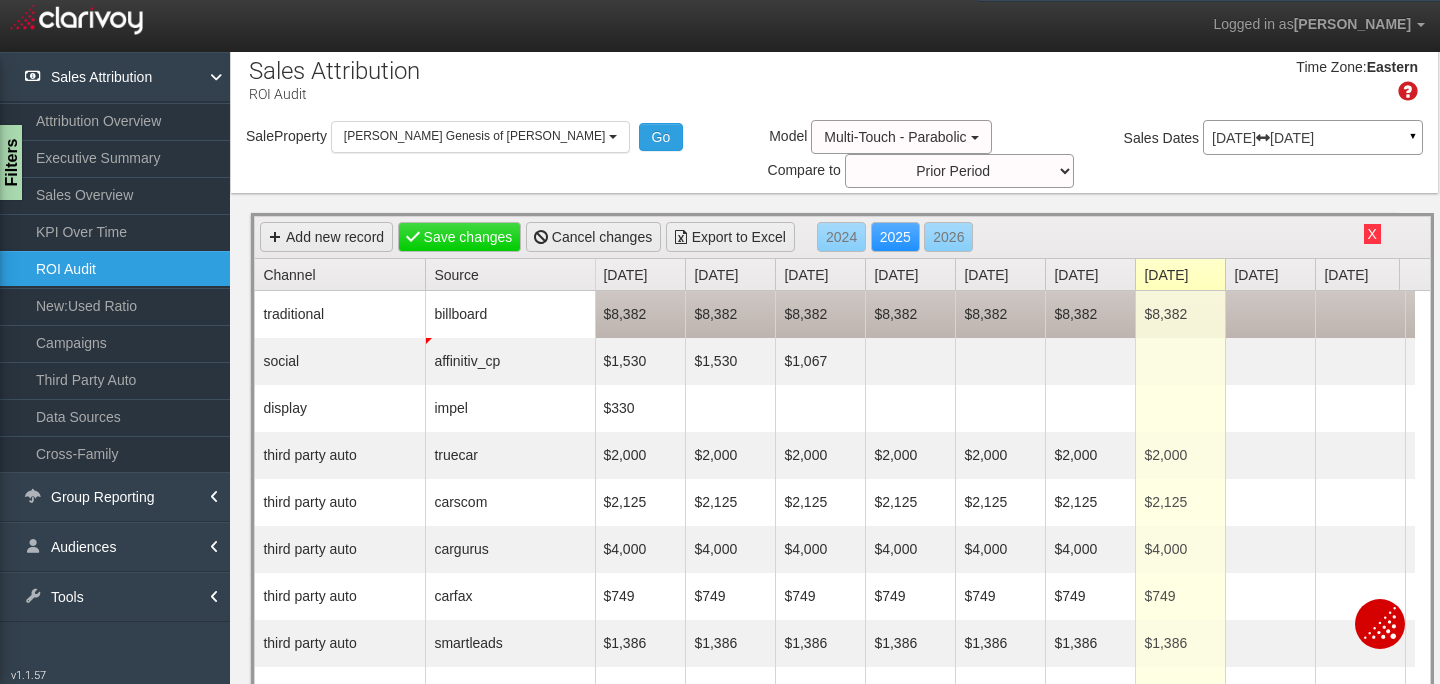 scroll, scrollTop: 0, scrollLeft: 0, axis: both 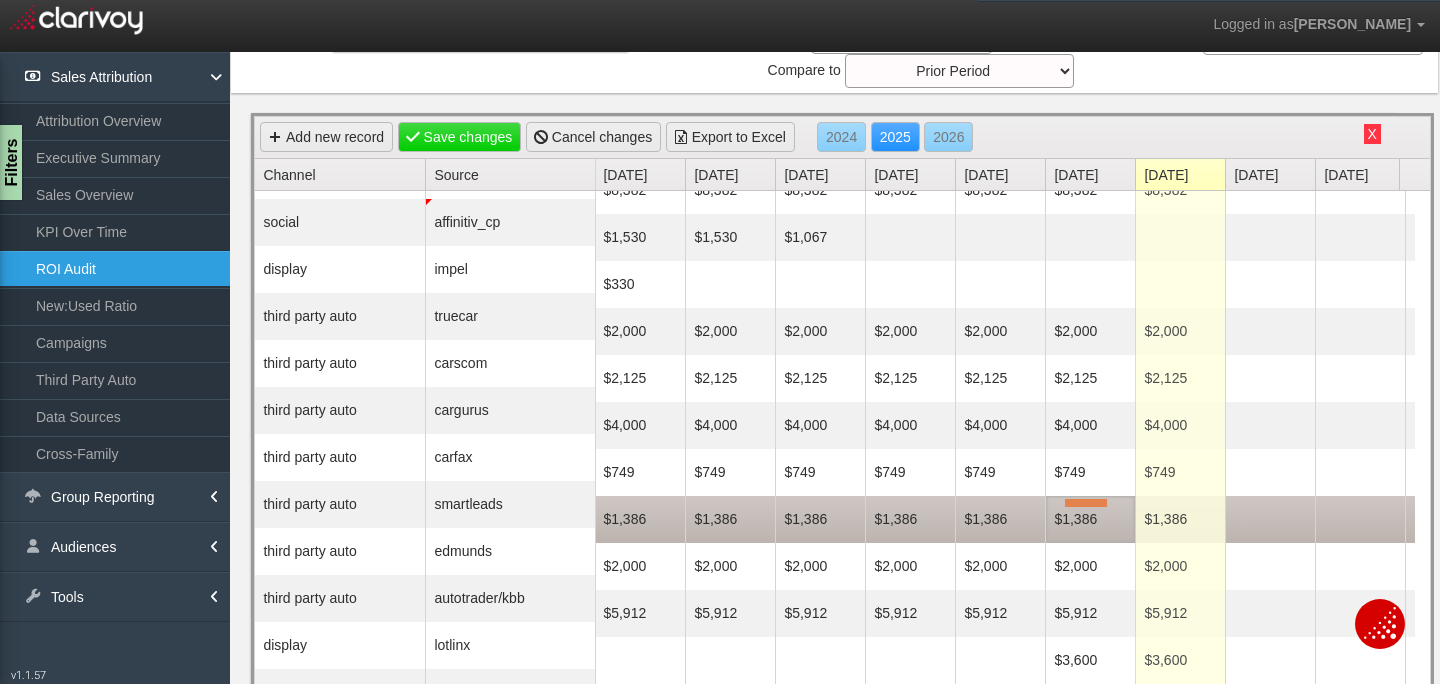 drag, startPoint x: 1065, startPoint y: 507, endPoint x: 1107, endPoint y: 499, distance: 42.755116 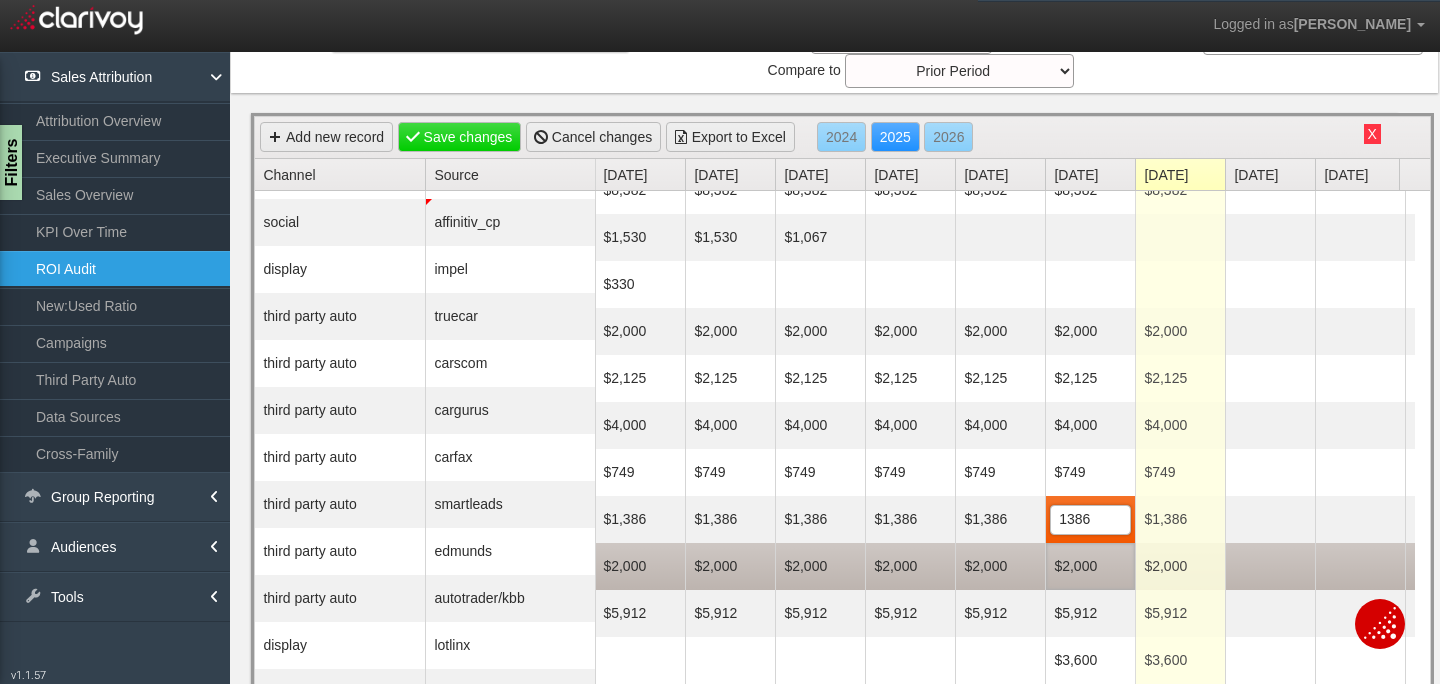 click on "$2,000" at bounding box center (1090, 566) 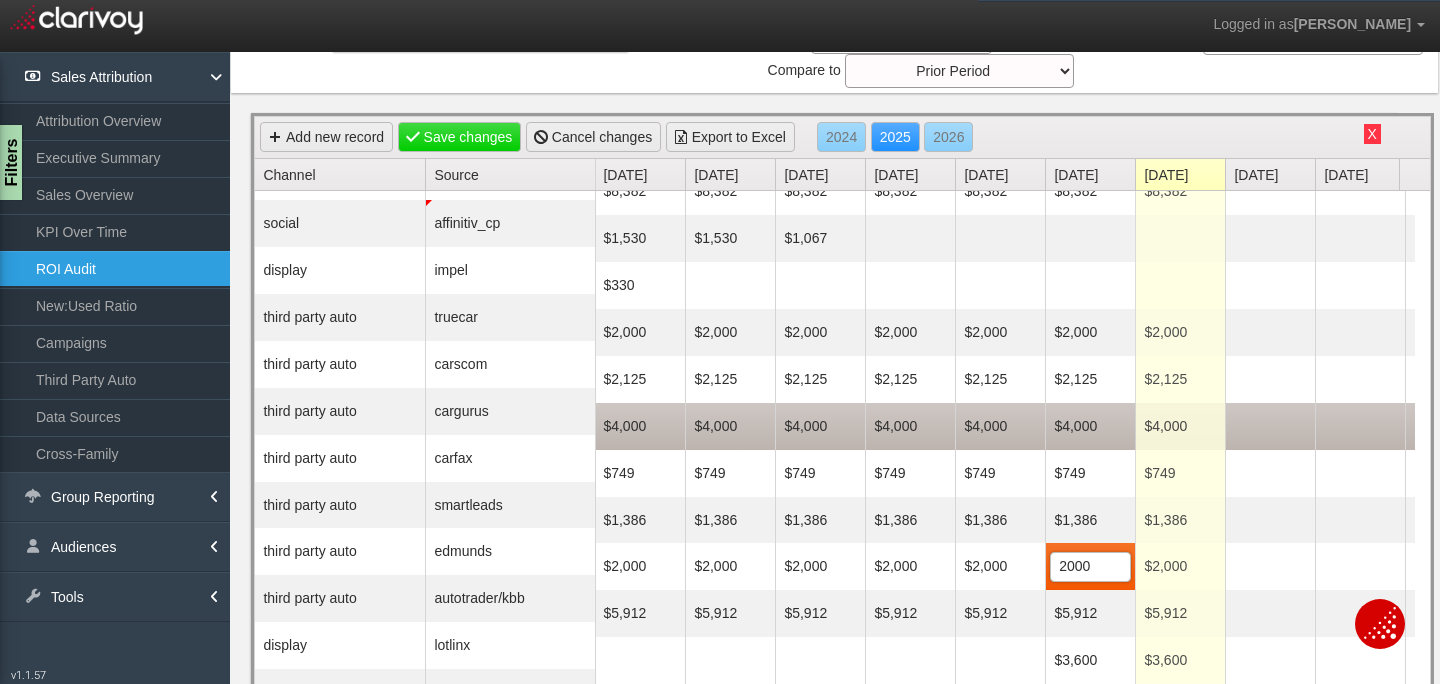 scroll, scrollTop: 38, scrollLeft: 73, axis: both 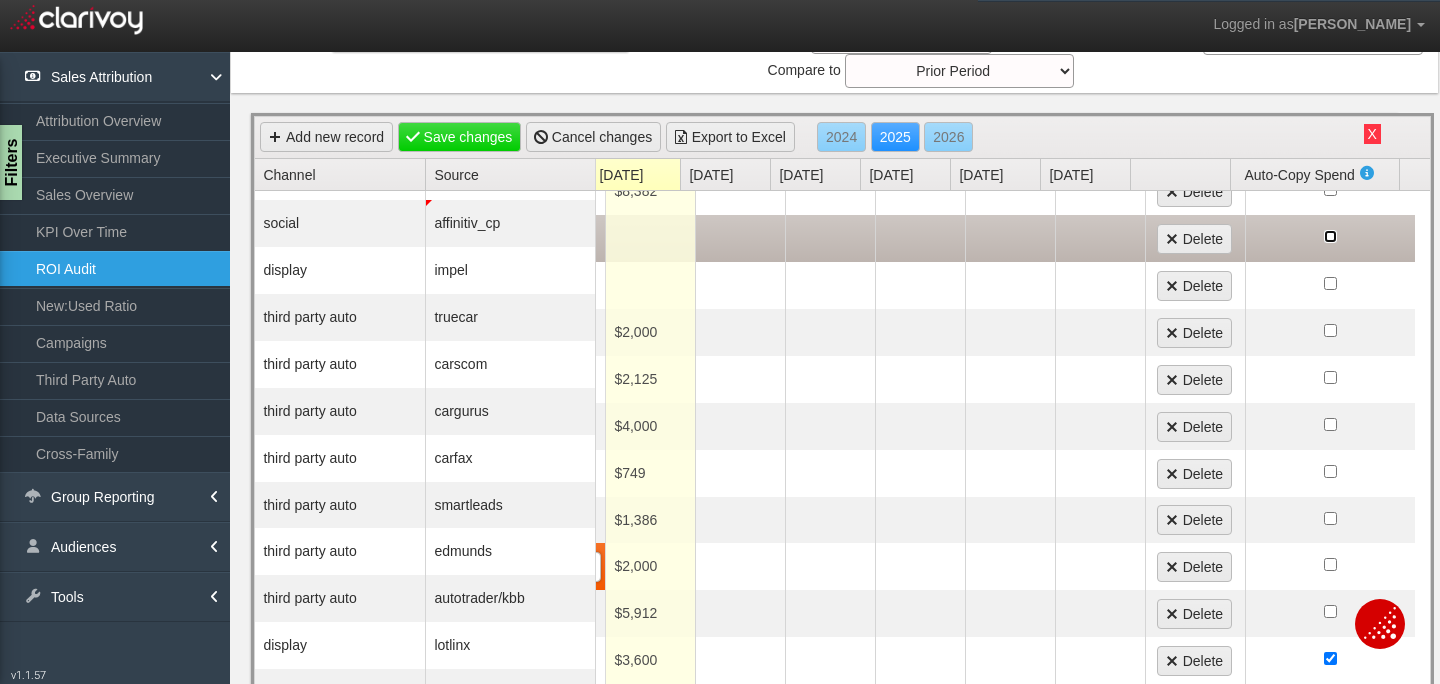 click at bounding box center [1330, 236] 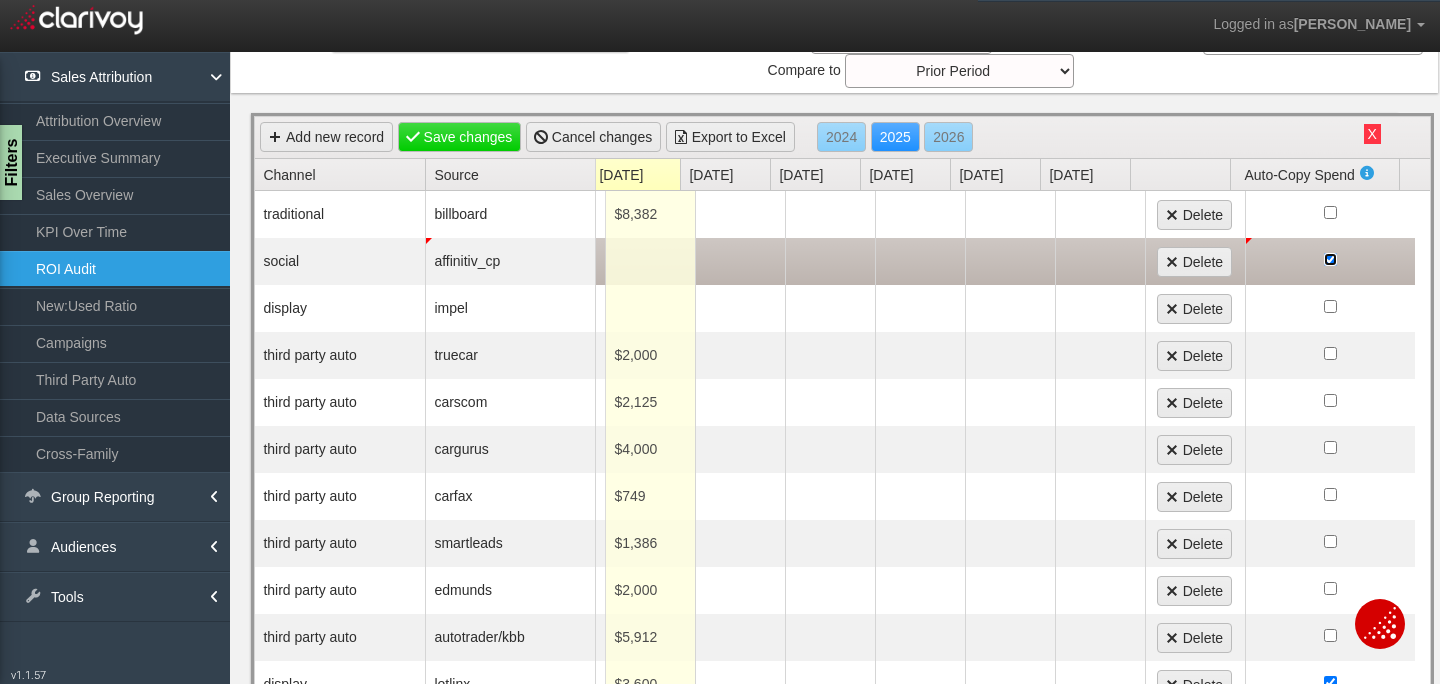 click at bounding box center (1330, 259) 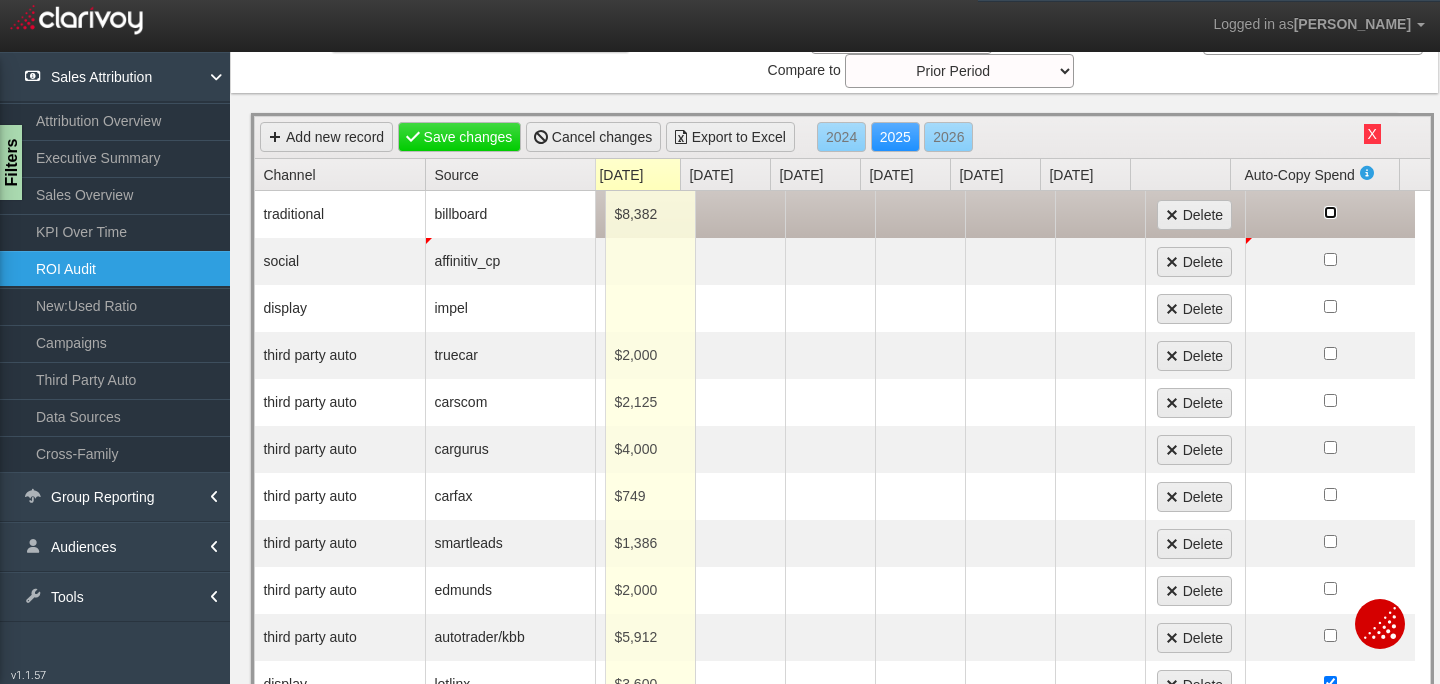 click at bounding box center [1330, 212] 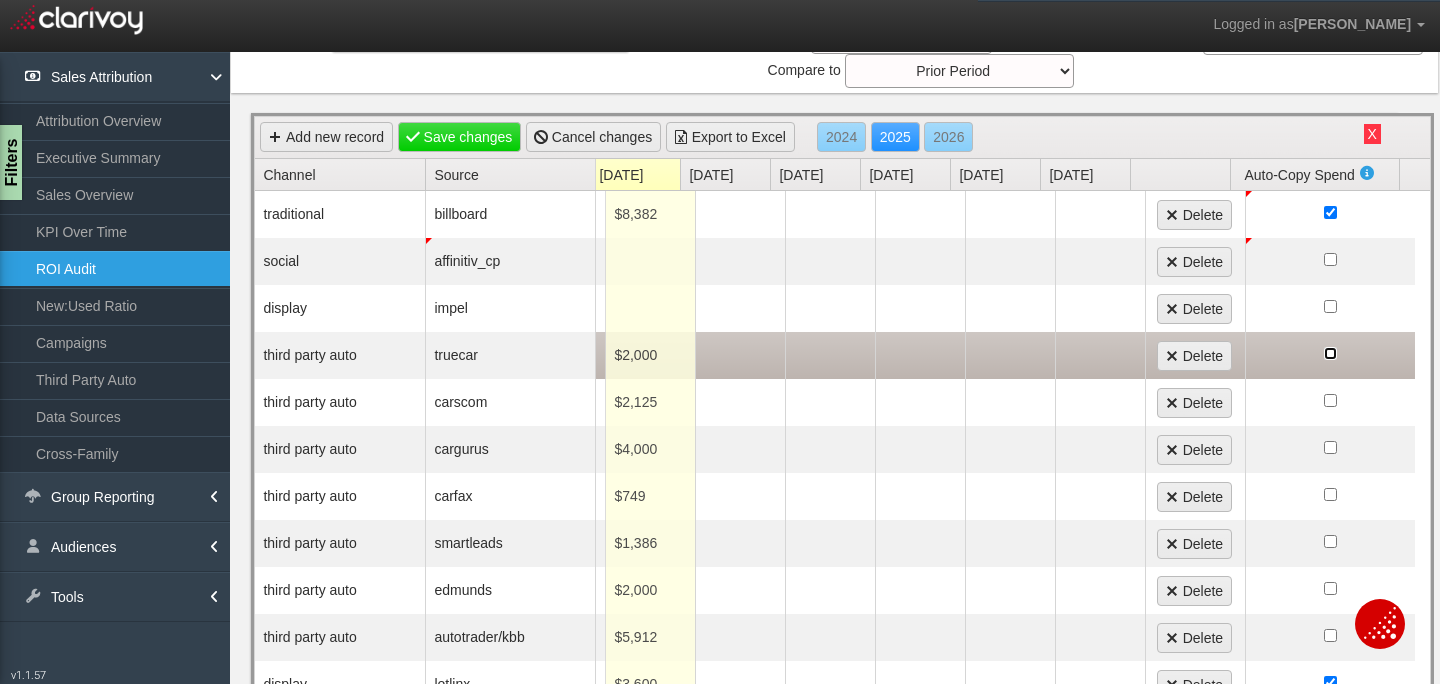 click at bounding box center [1330, 353] 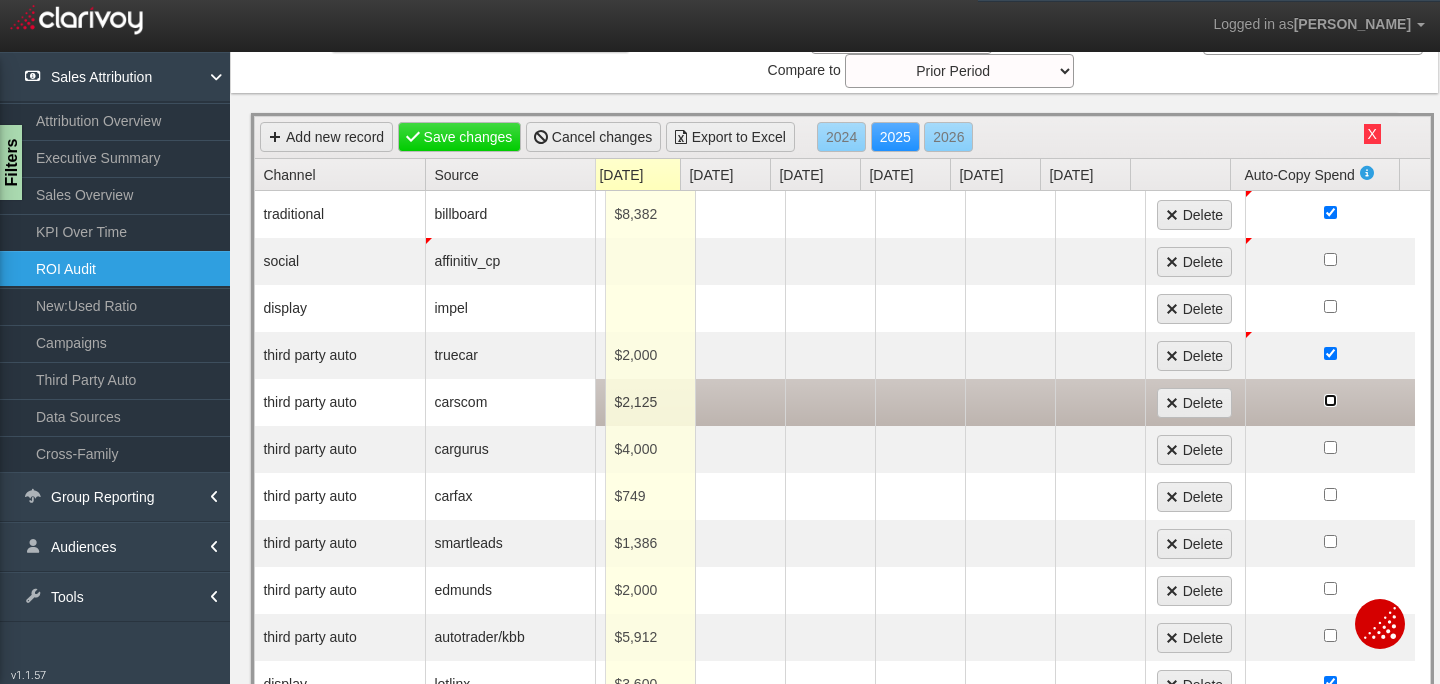 click at bounding box center (1330, 400) 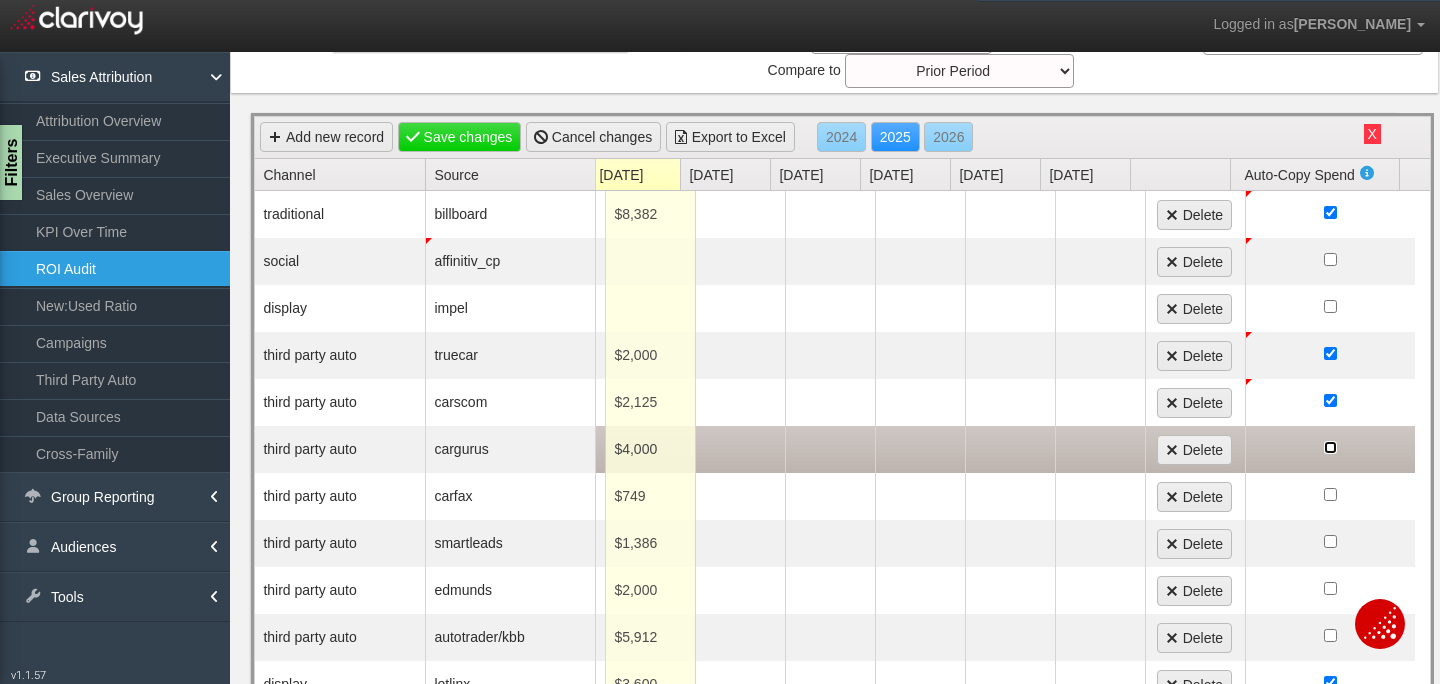 click at bounding box center [1330, 447] 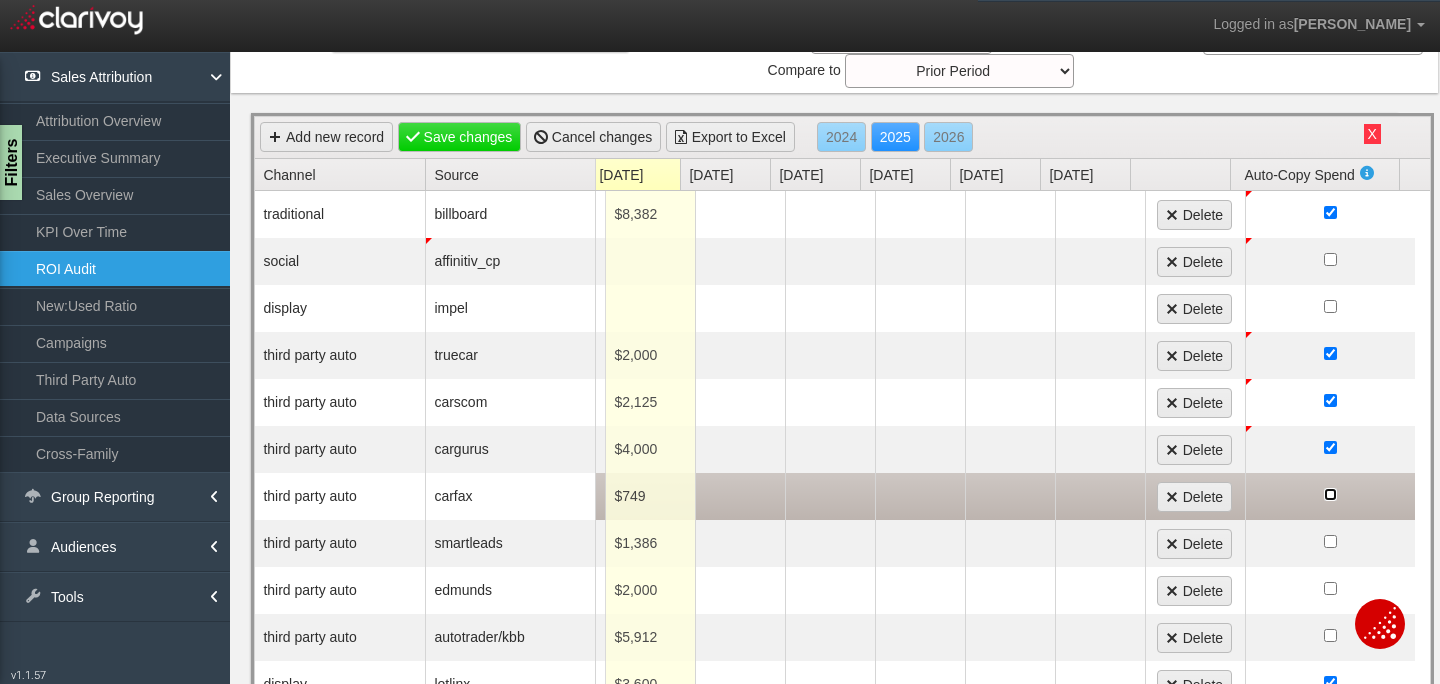 click at bounding box center (1330, 494) 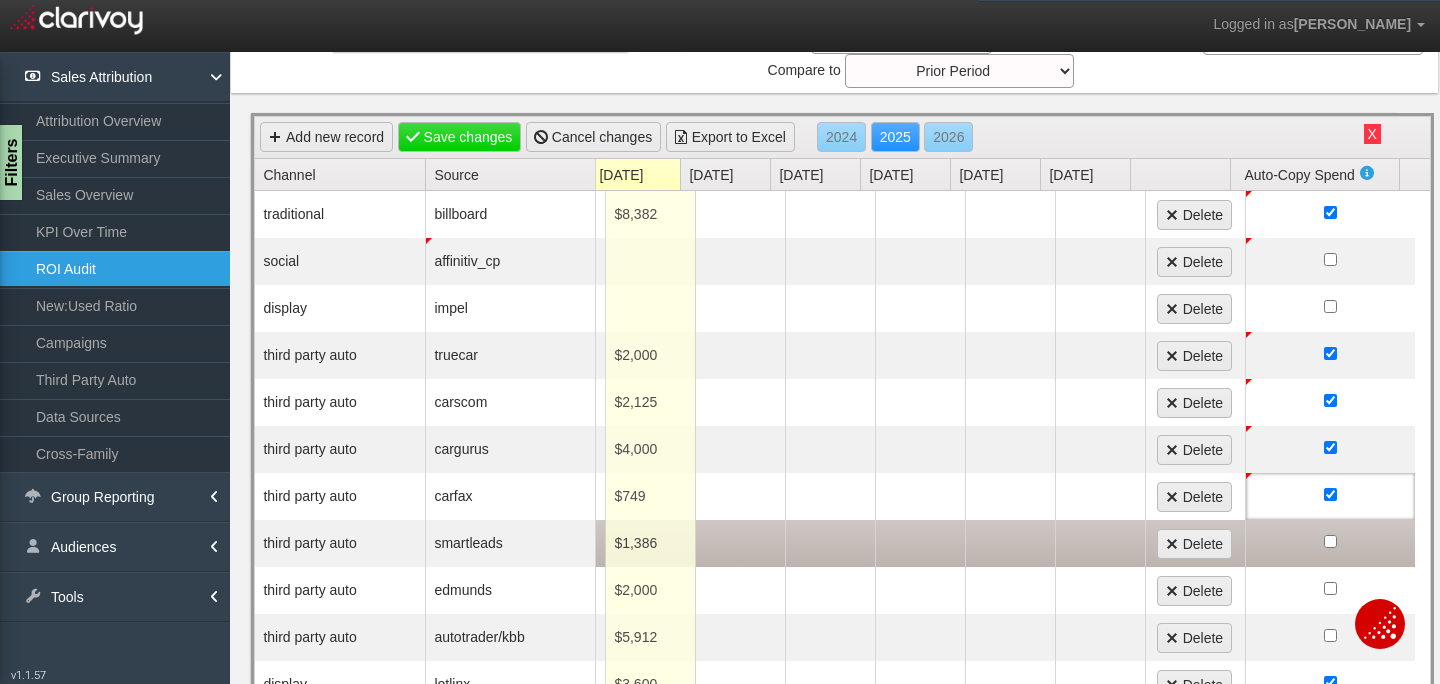 click at bounding box center [1330, 543] 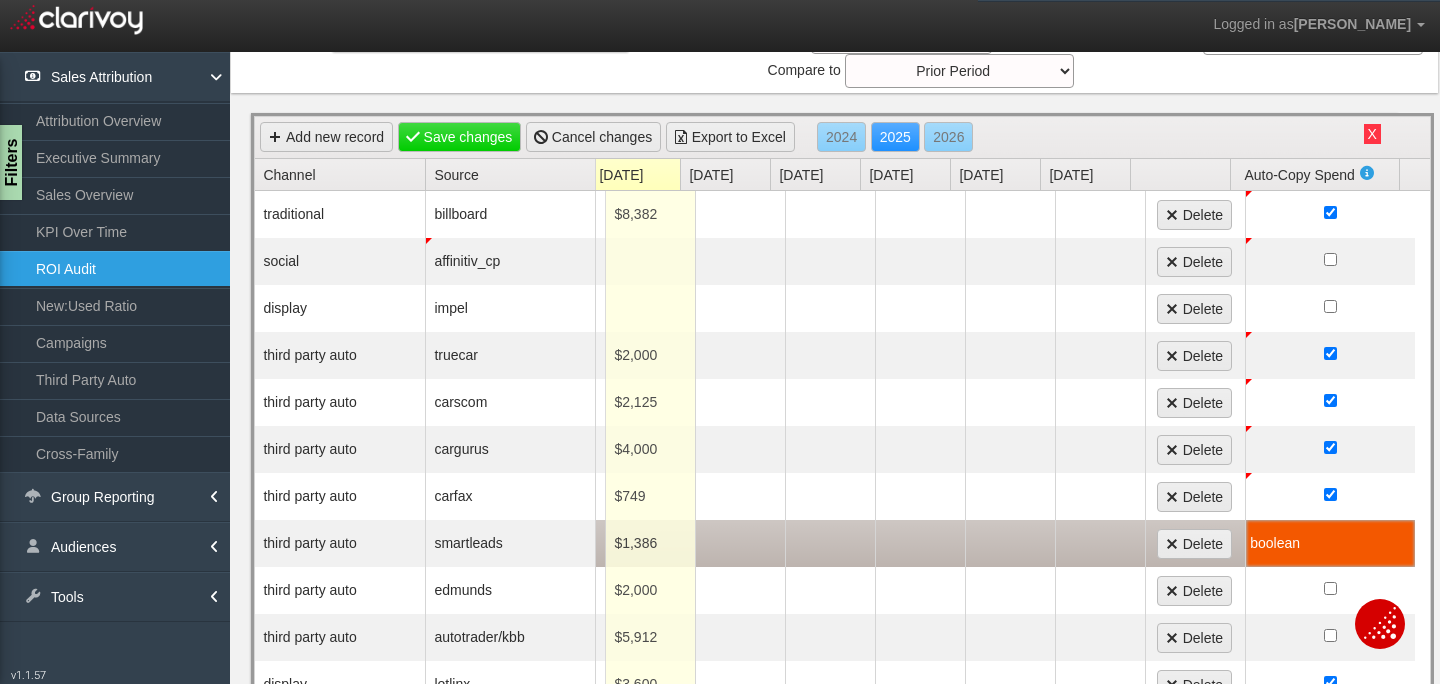 click on "boolean" at bounding box center [1330, 543] 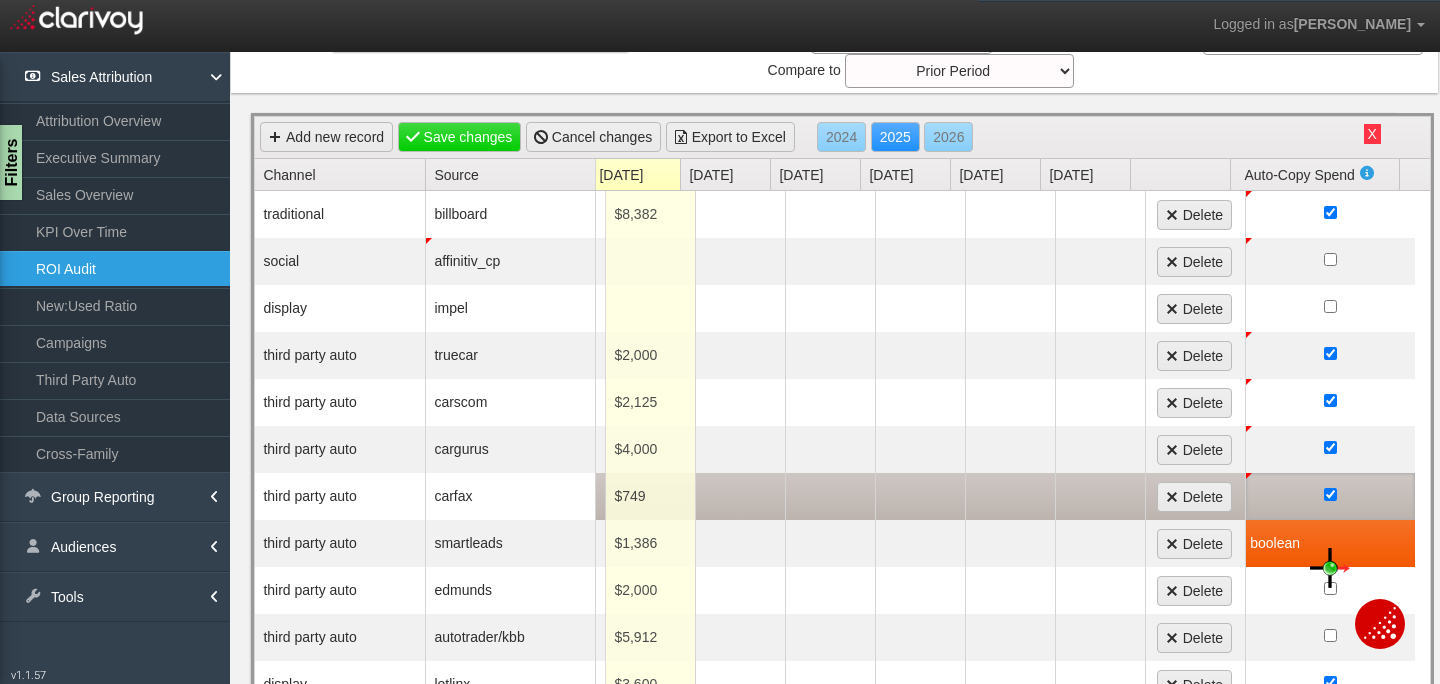 click at bounding box center (1330, 496) 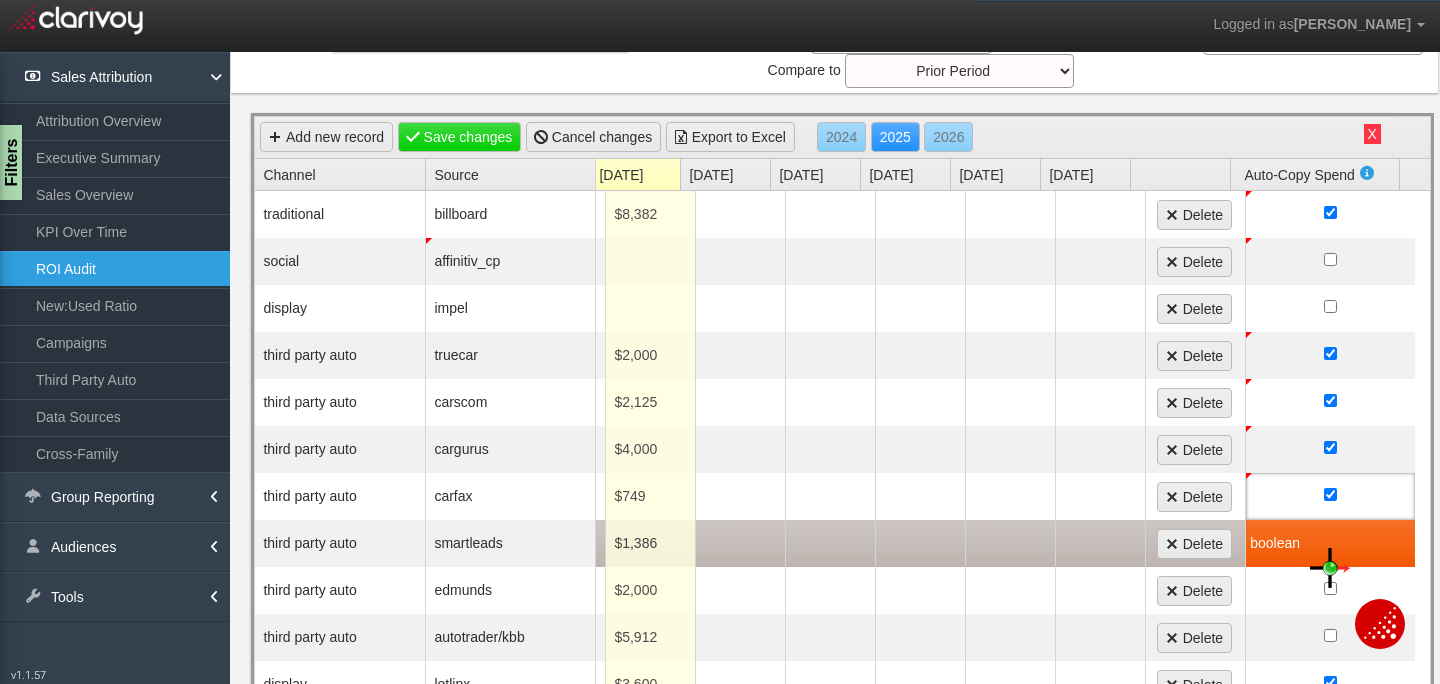 click at bounding box center [1100, 543] 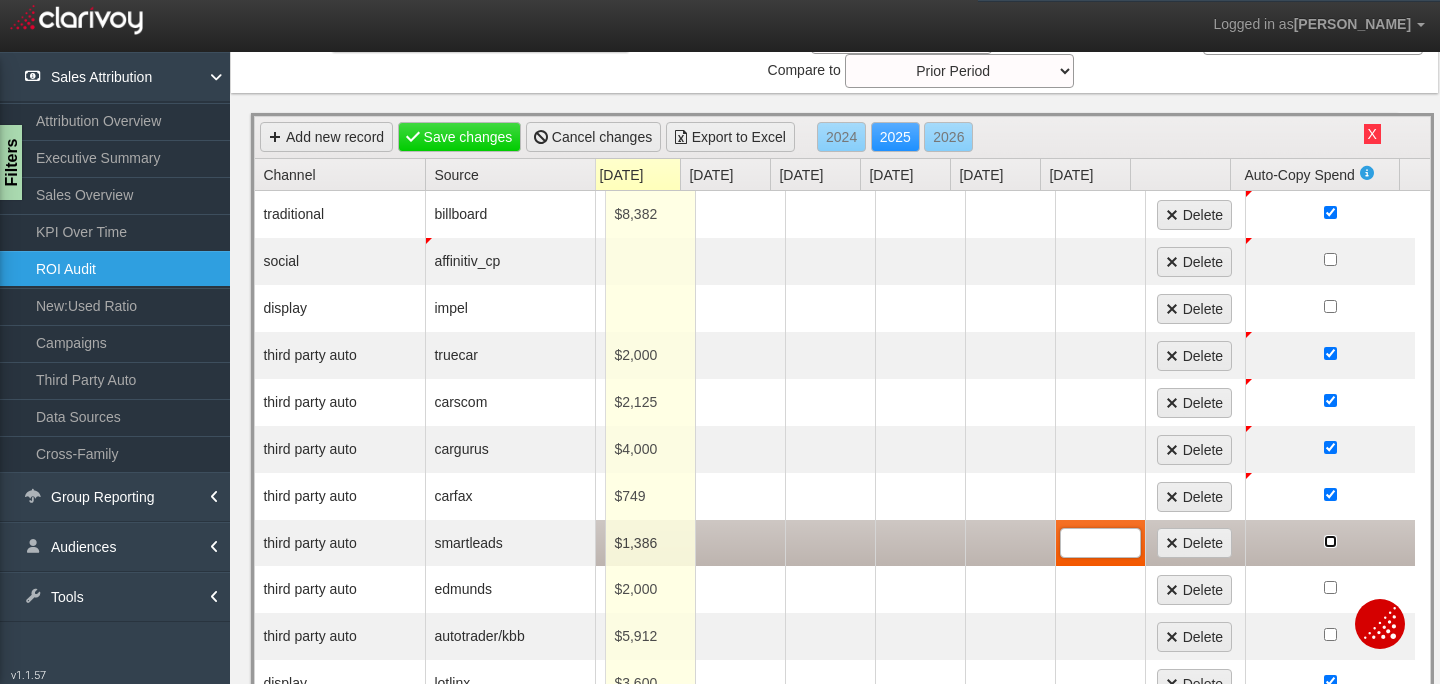 click at bounding box center (1330, 541) 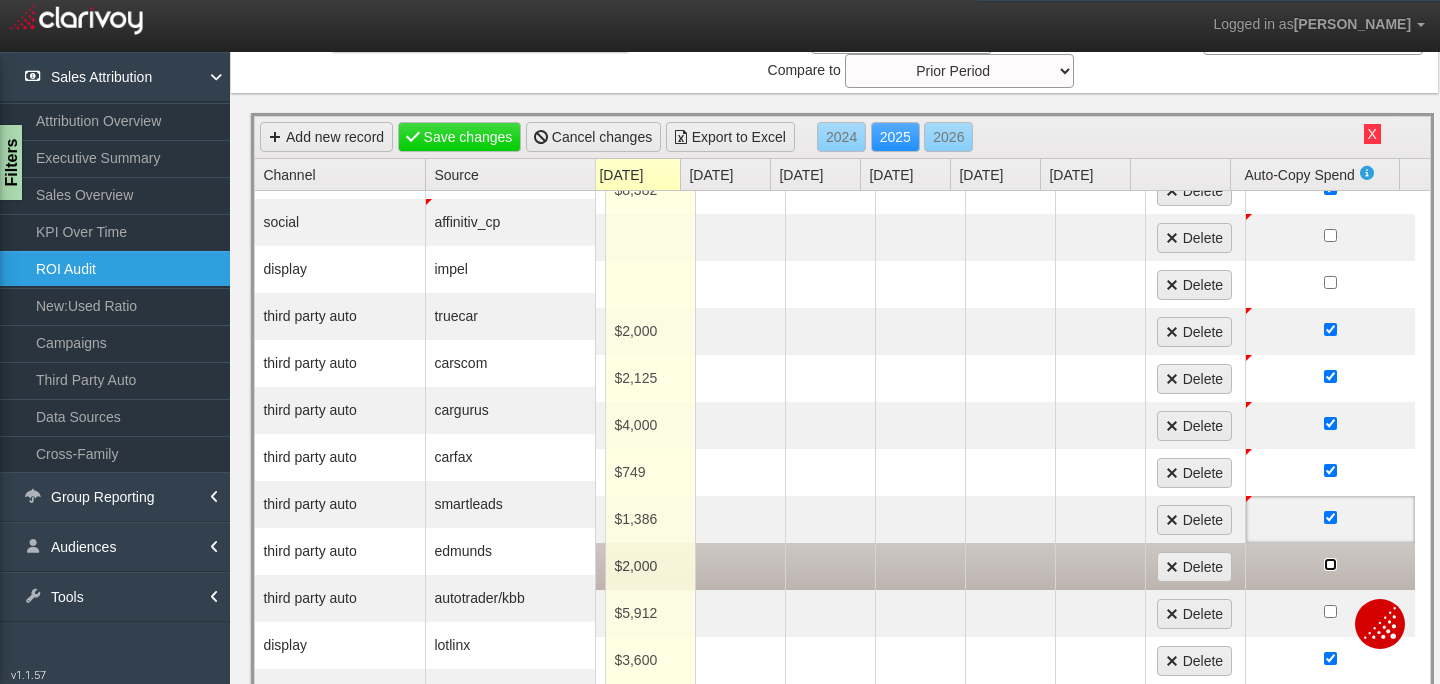 click at bounding box center (1330, 564) 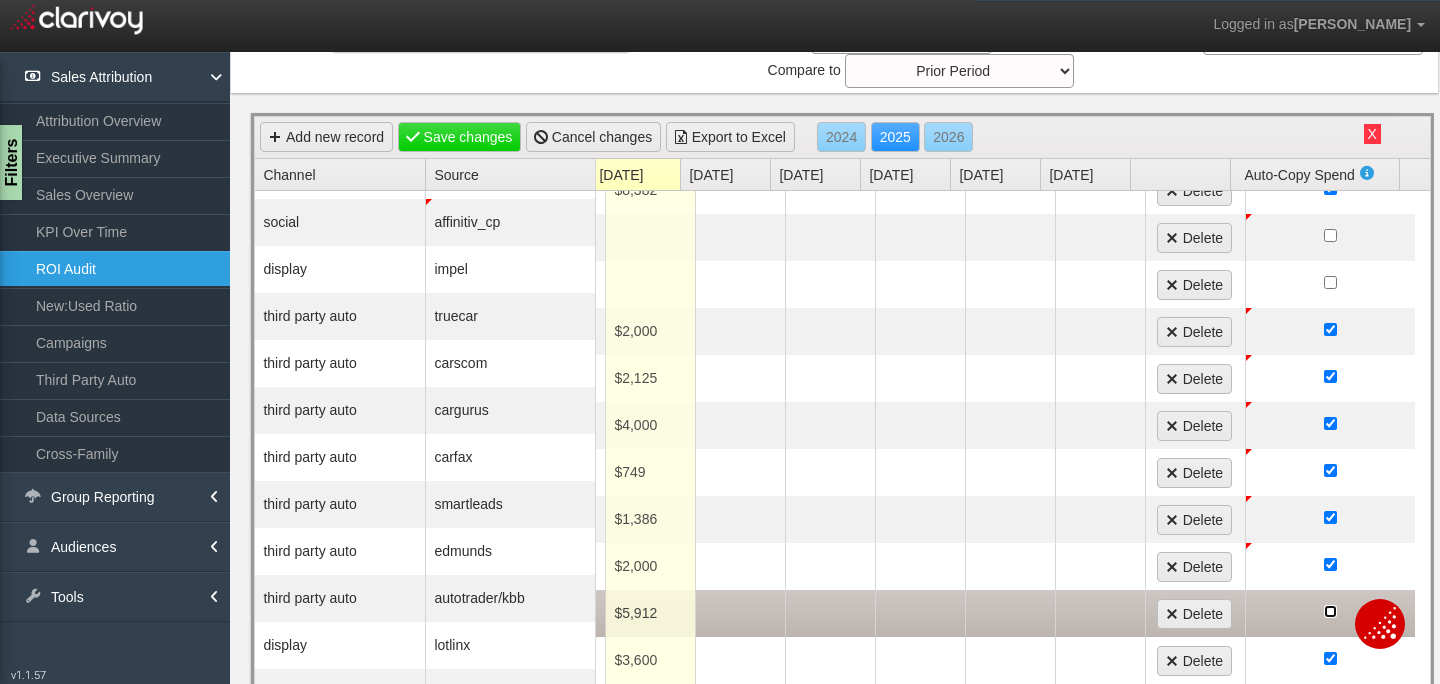 click at bounding box center (1330, 611) 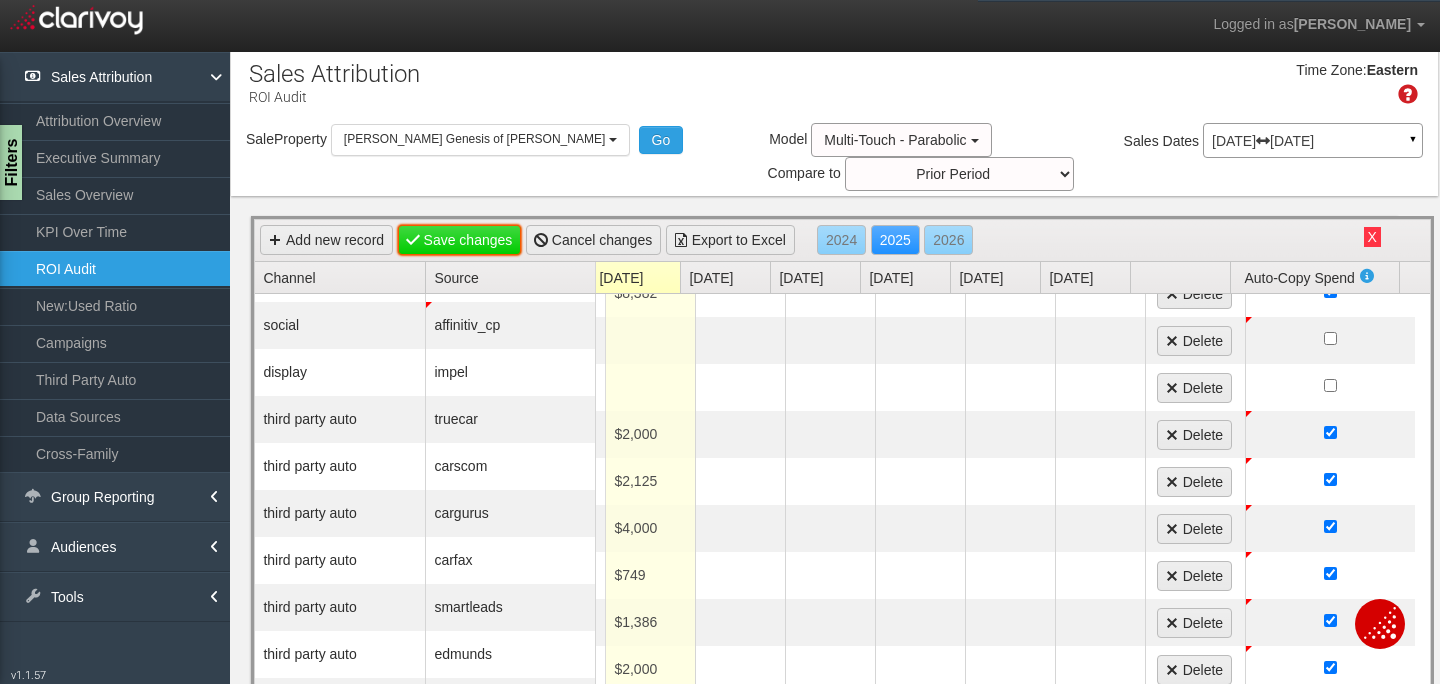 click on "Save changes" at bounding box center [460, 240] 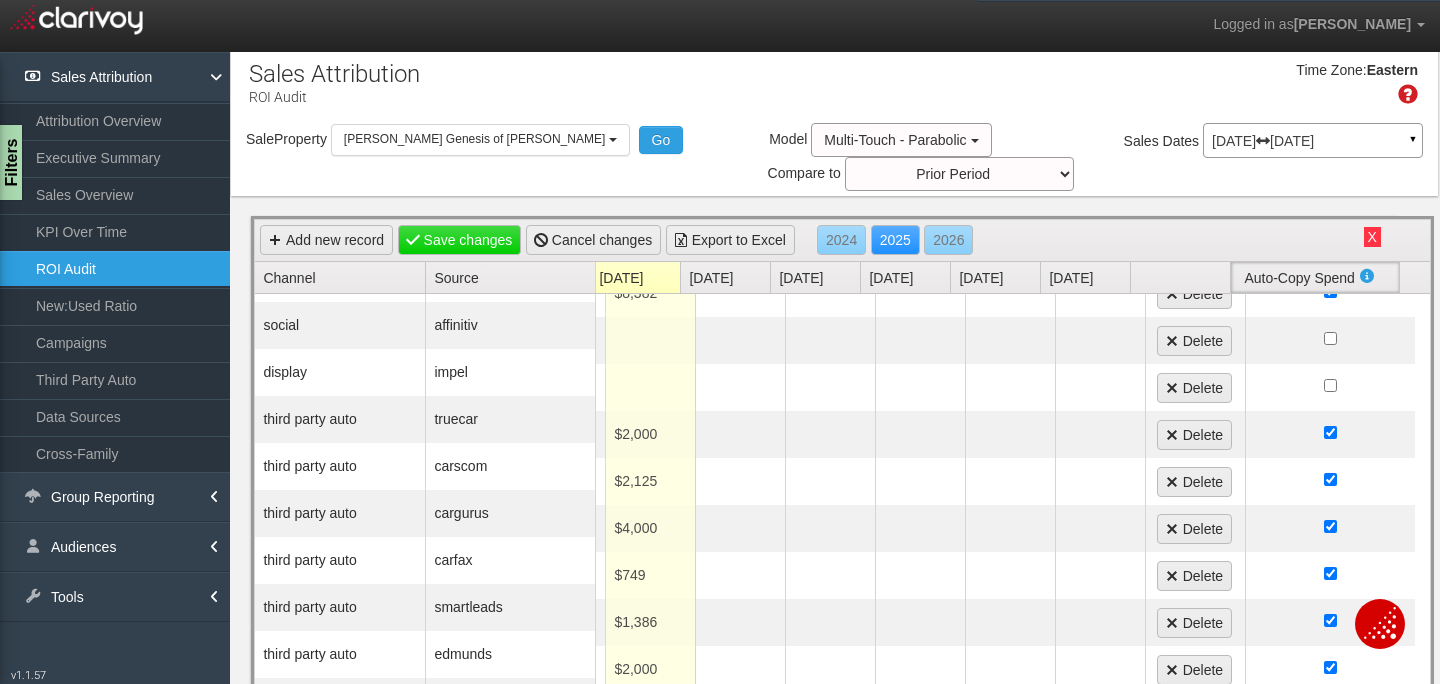 click at bounding box center [1367, 276] 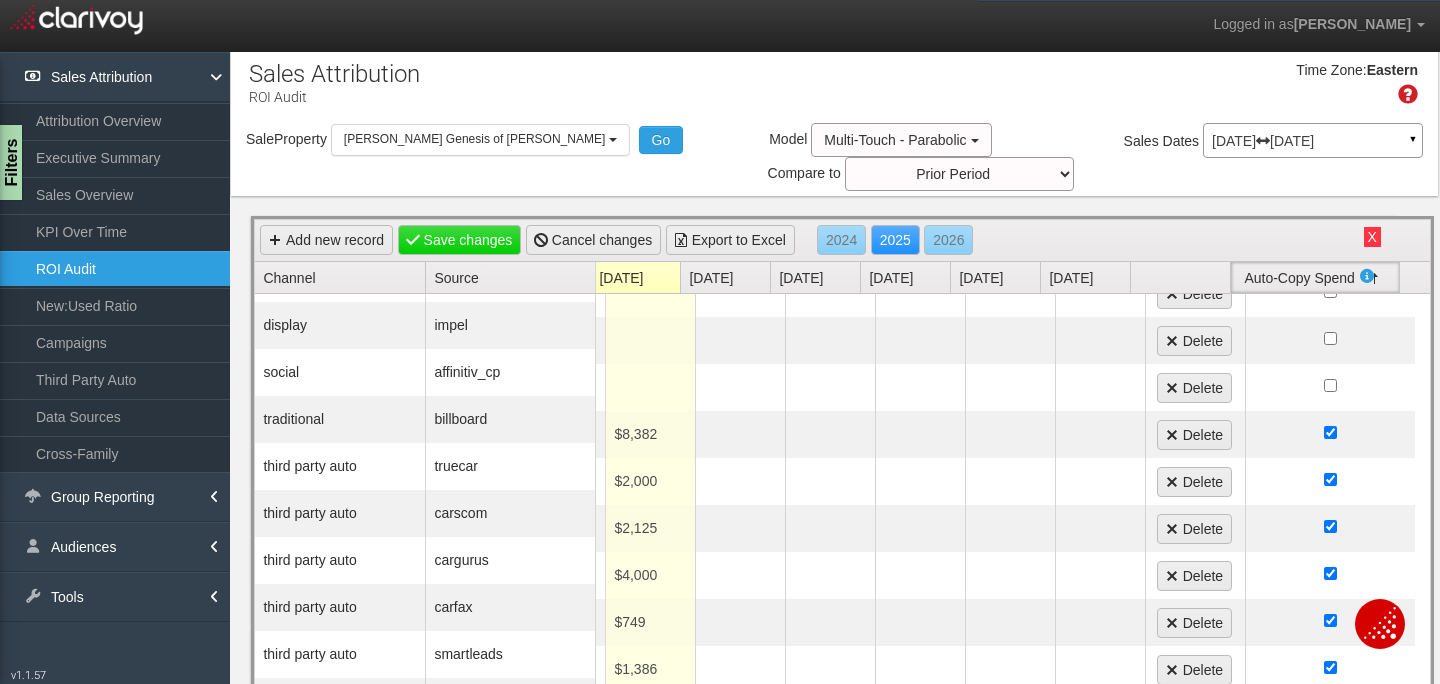 click at bounding box center (1367, 276) 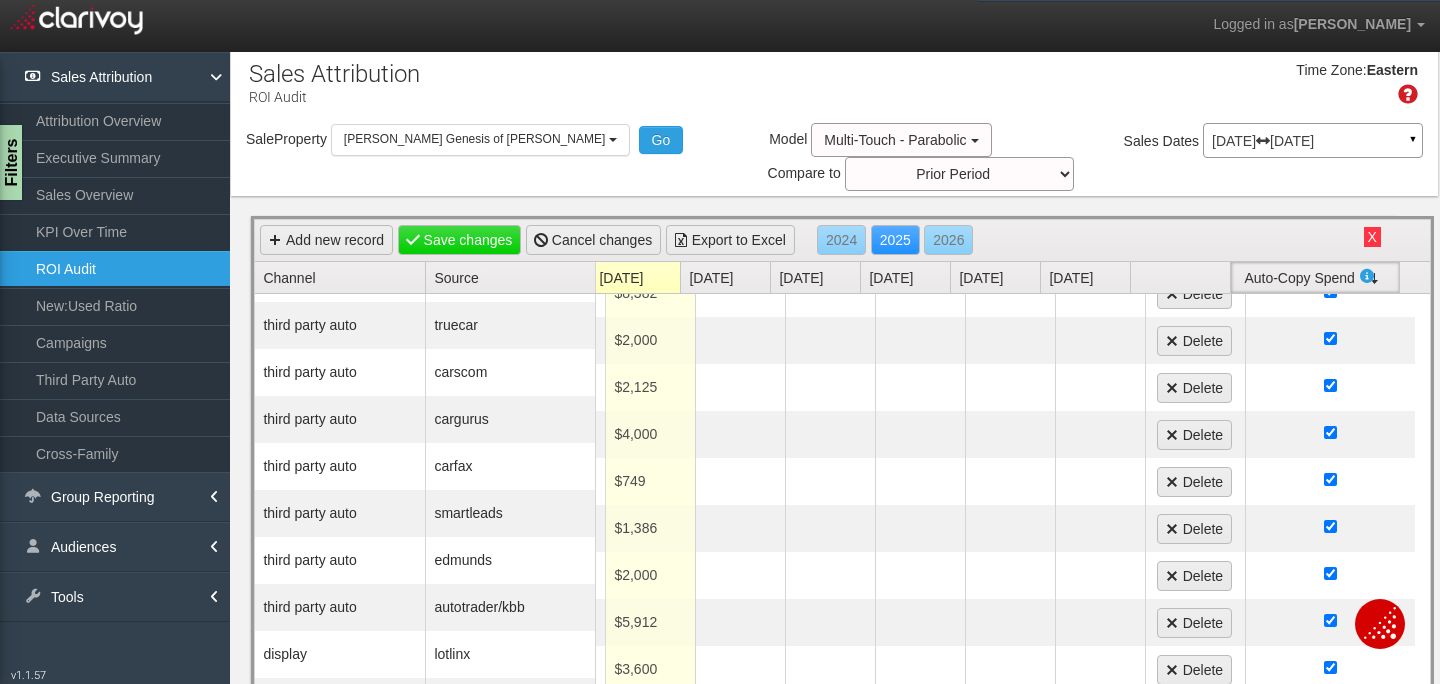 click at bounding box center [1367, 276] 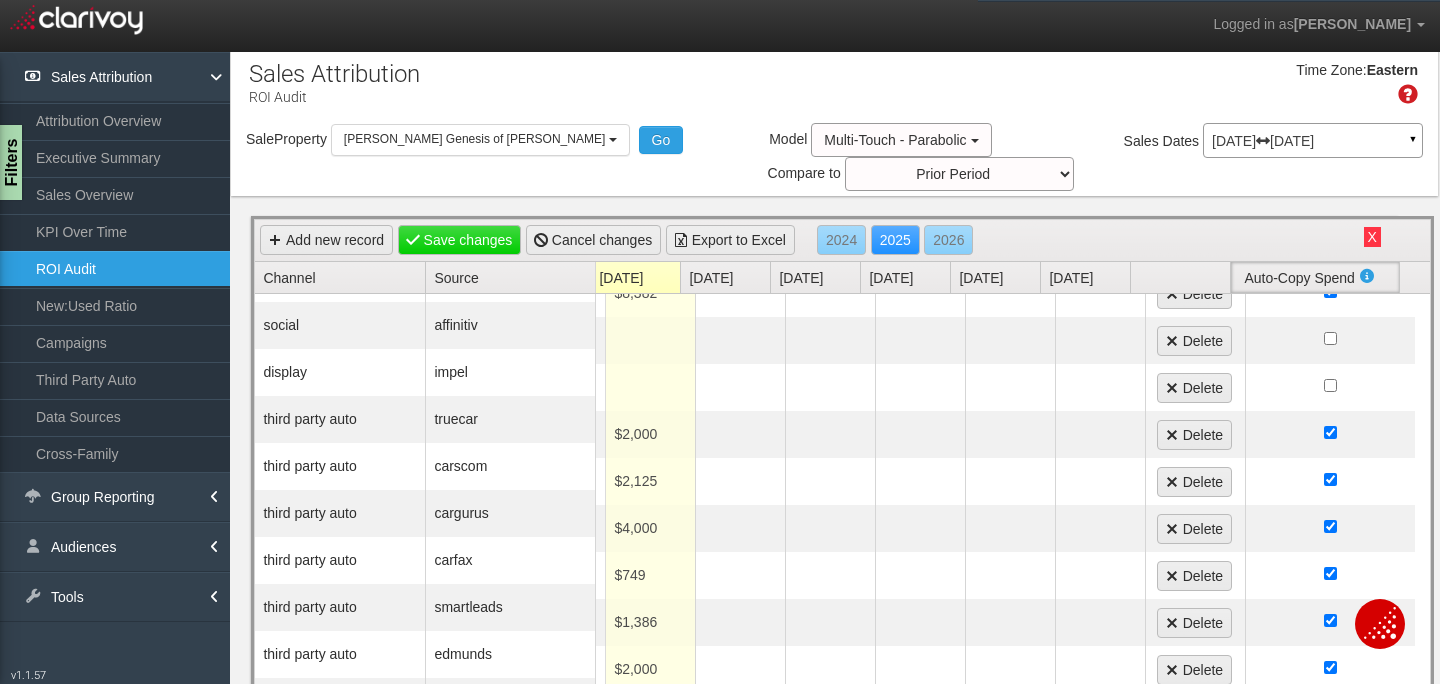 click at bounding box center [1367, 276] 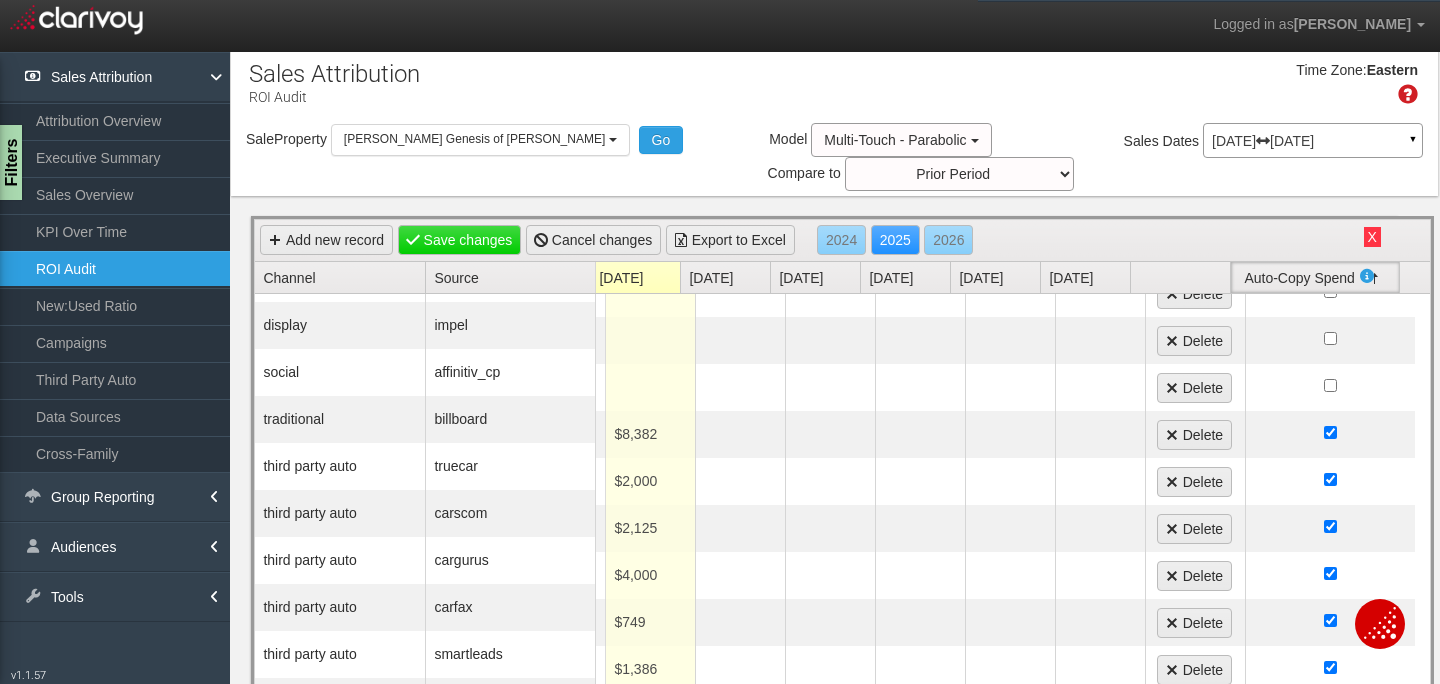 click at bounding box center (1367, 276) 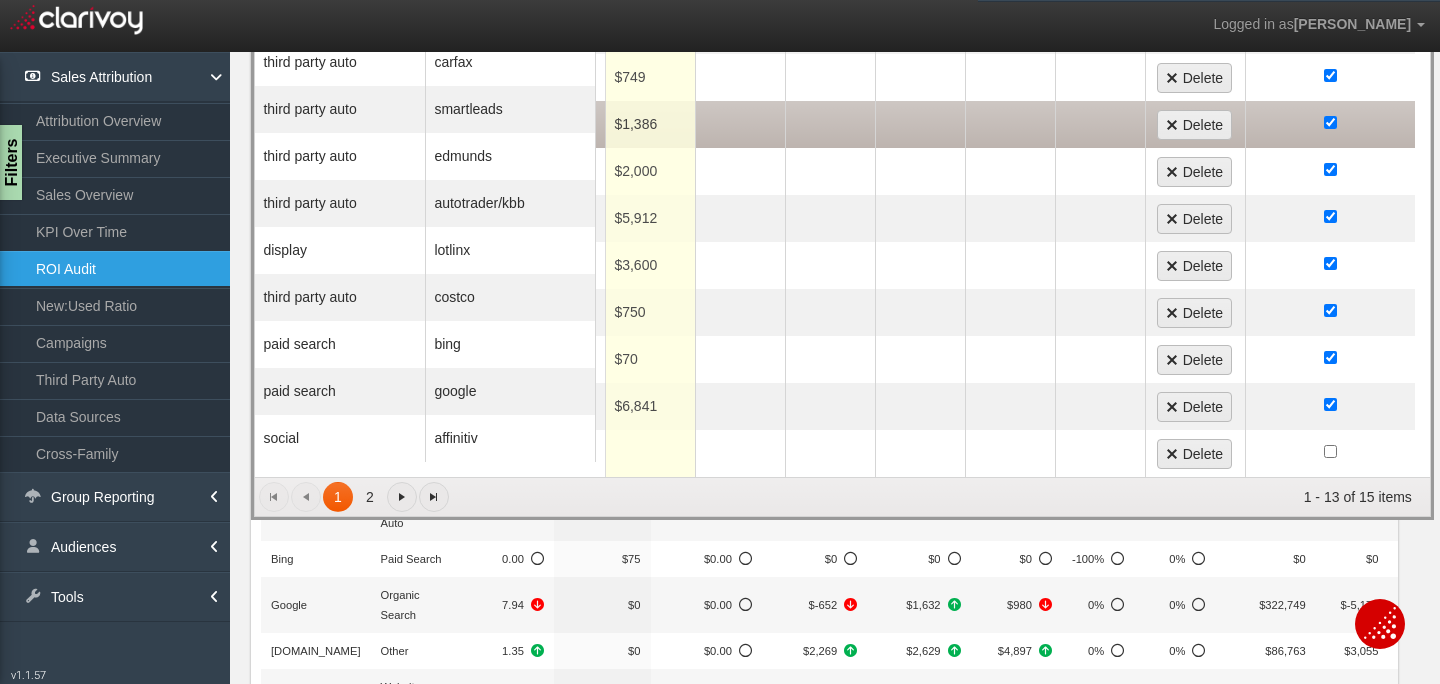 scroll, scrollTop: 399, scrollLeft: 0, axis: vertical 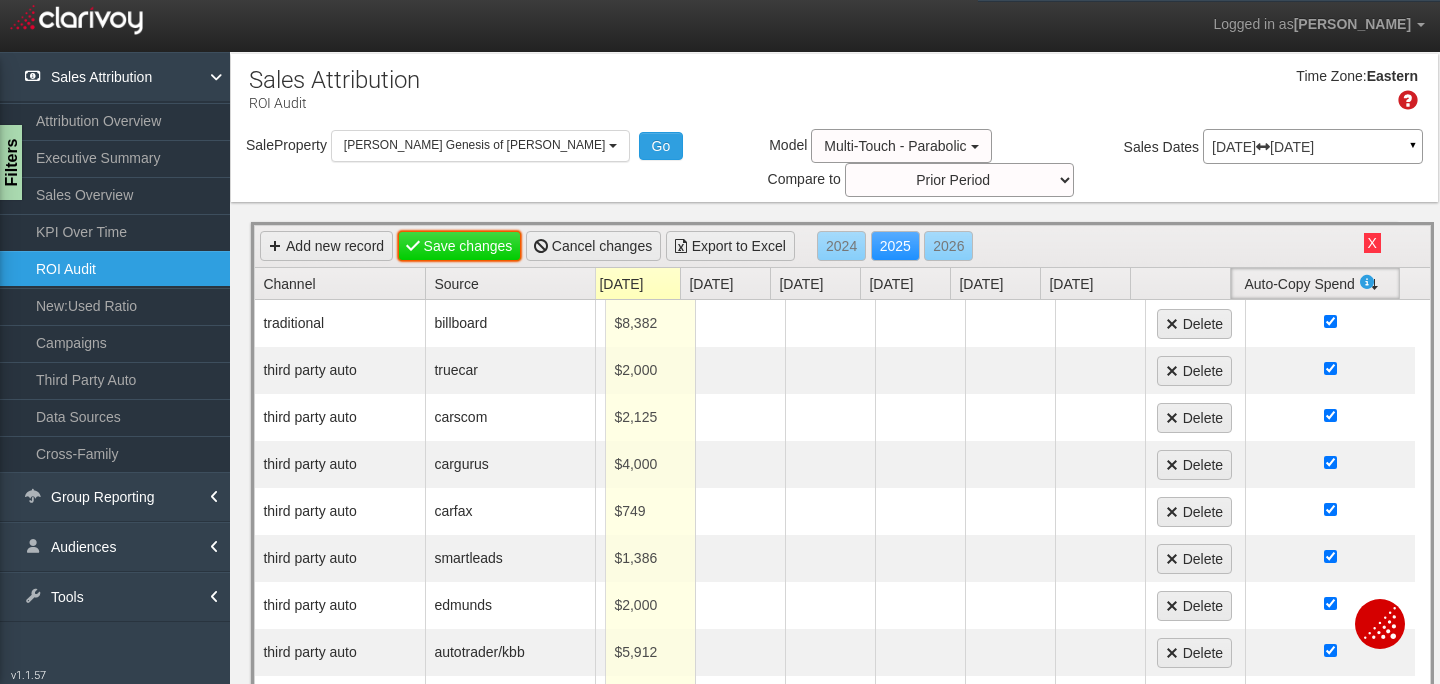 click on "Save changes" at bounding box center (460, 246) 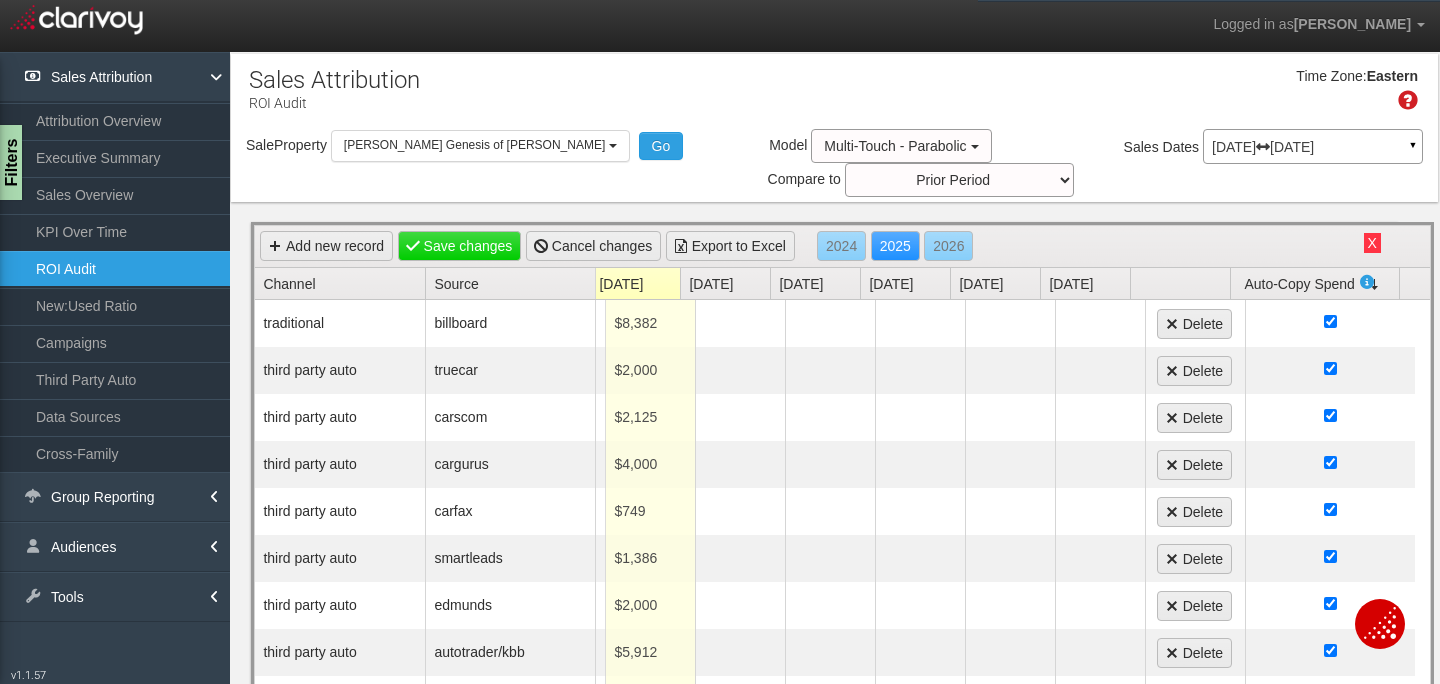 click on "X" at bounding box center (1372, 243) 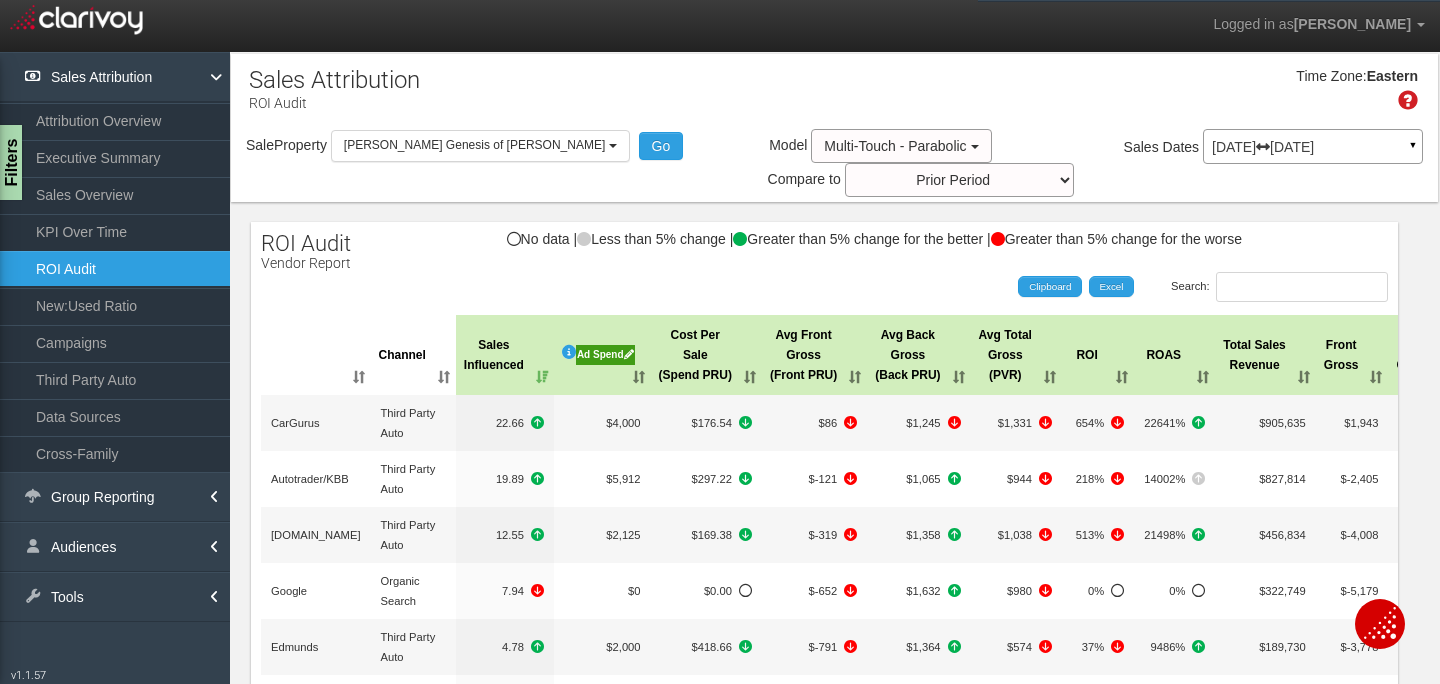 click on "Ad Spend" at bounding box center [605, 355] 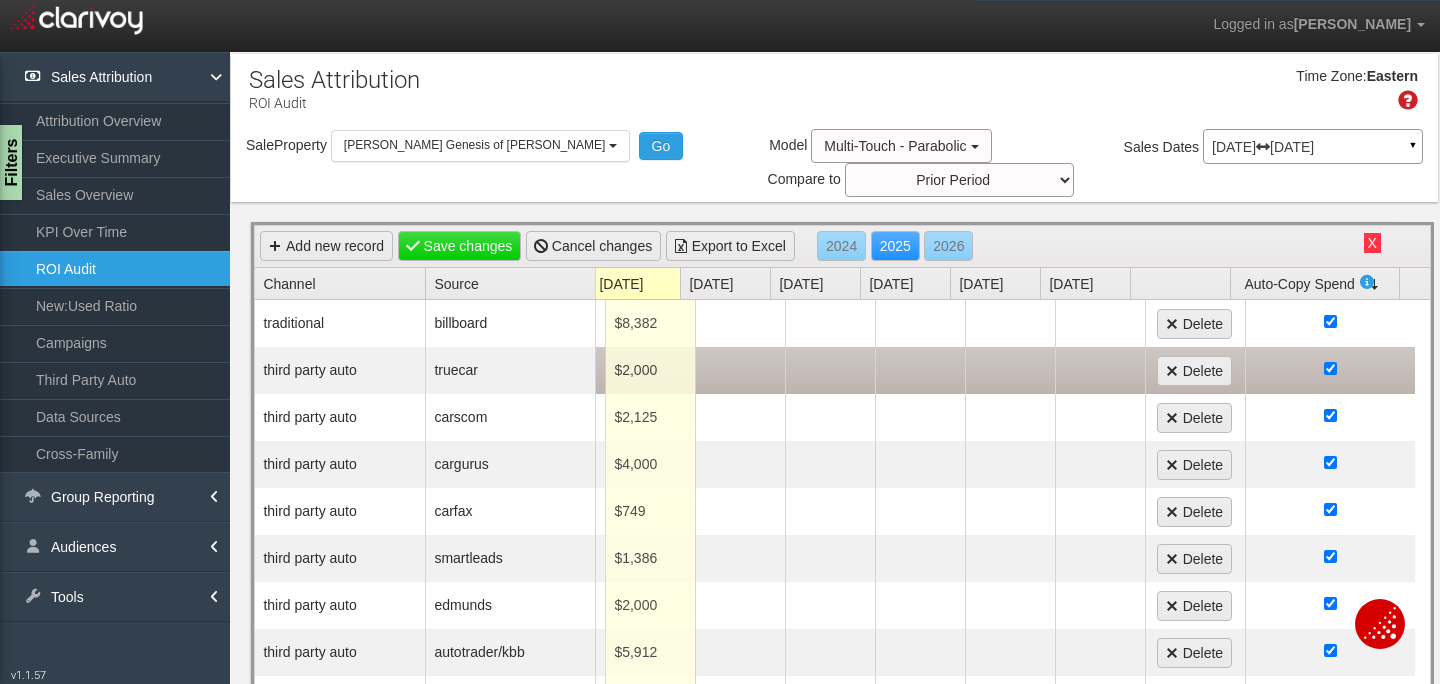 scroll, scrollTop: 0, scrollLeft: 370, axis: horizontal 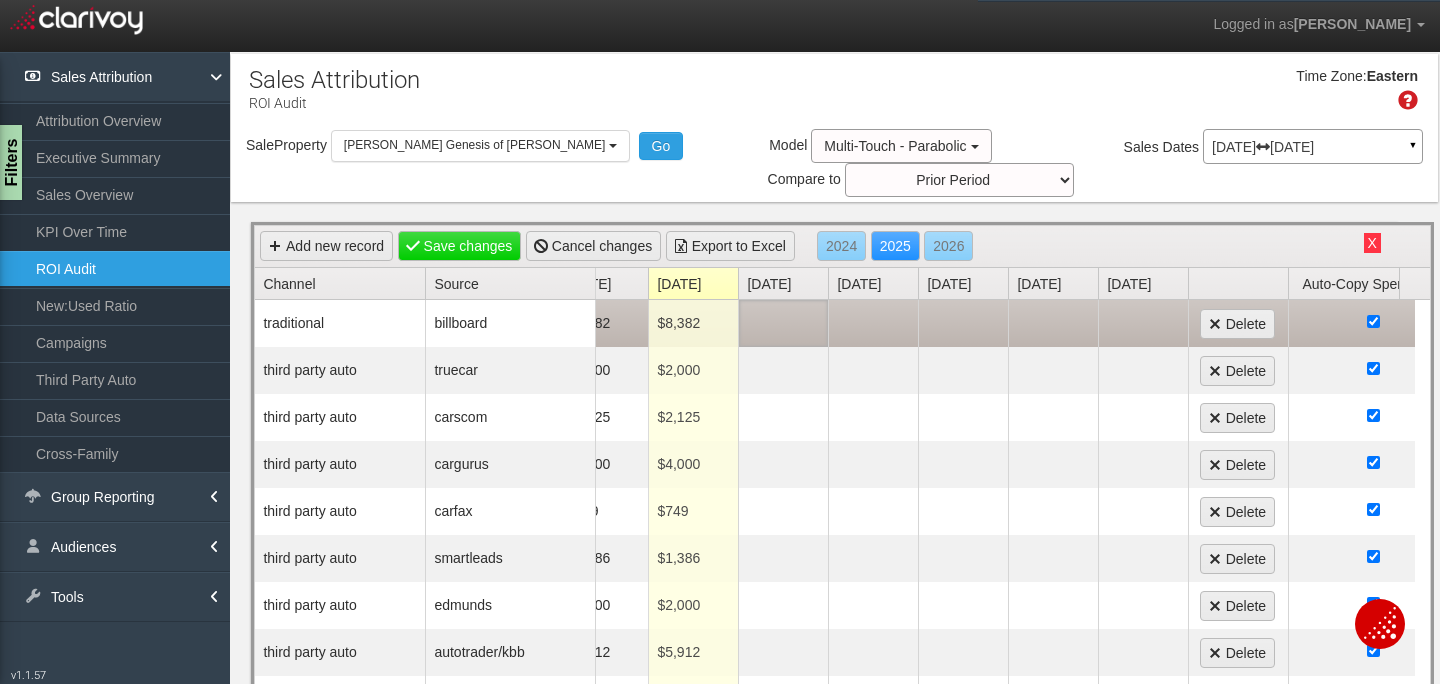click at bounding box center (783, 323) 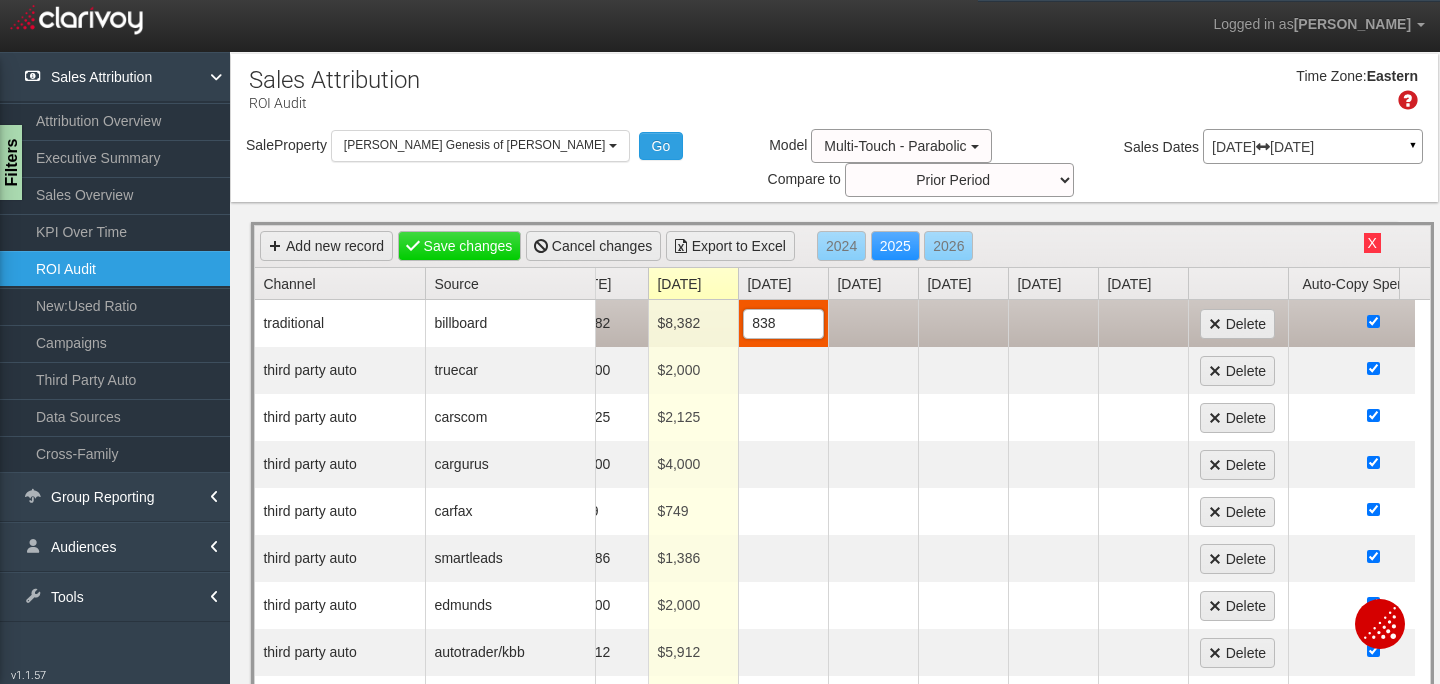 type on "8382" 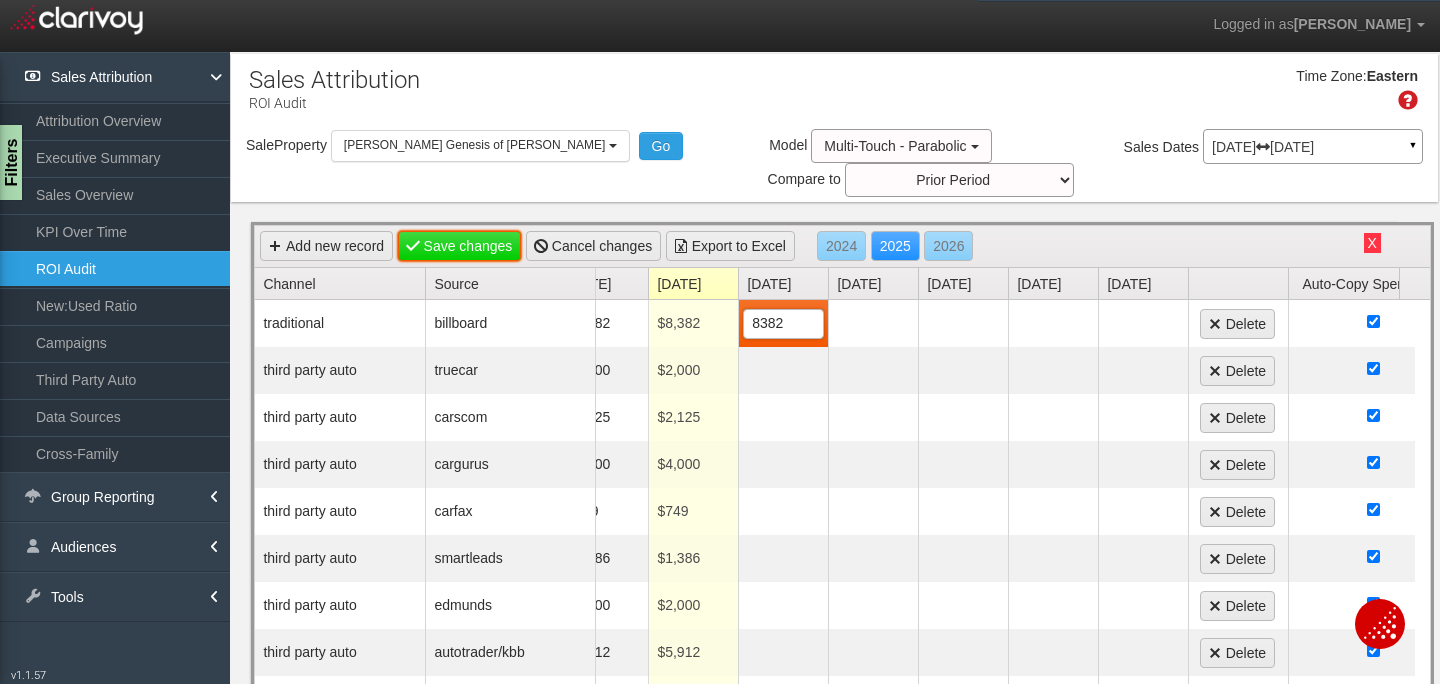 click on "Save changes" at bounding box center [460, 246] 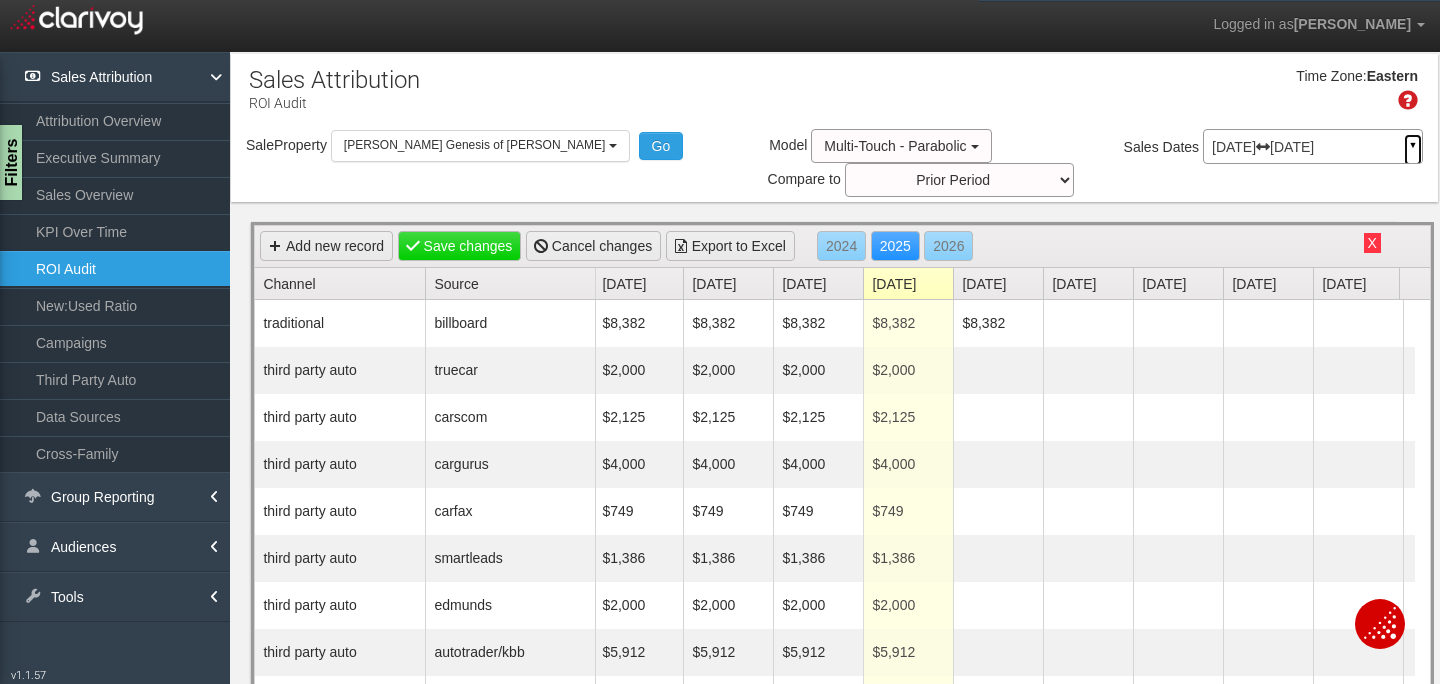 click on "▼" at bounding box center [1413, 150] 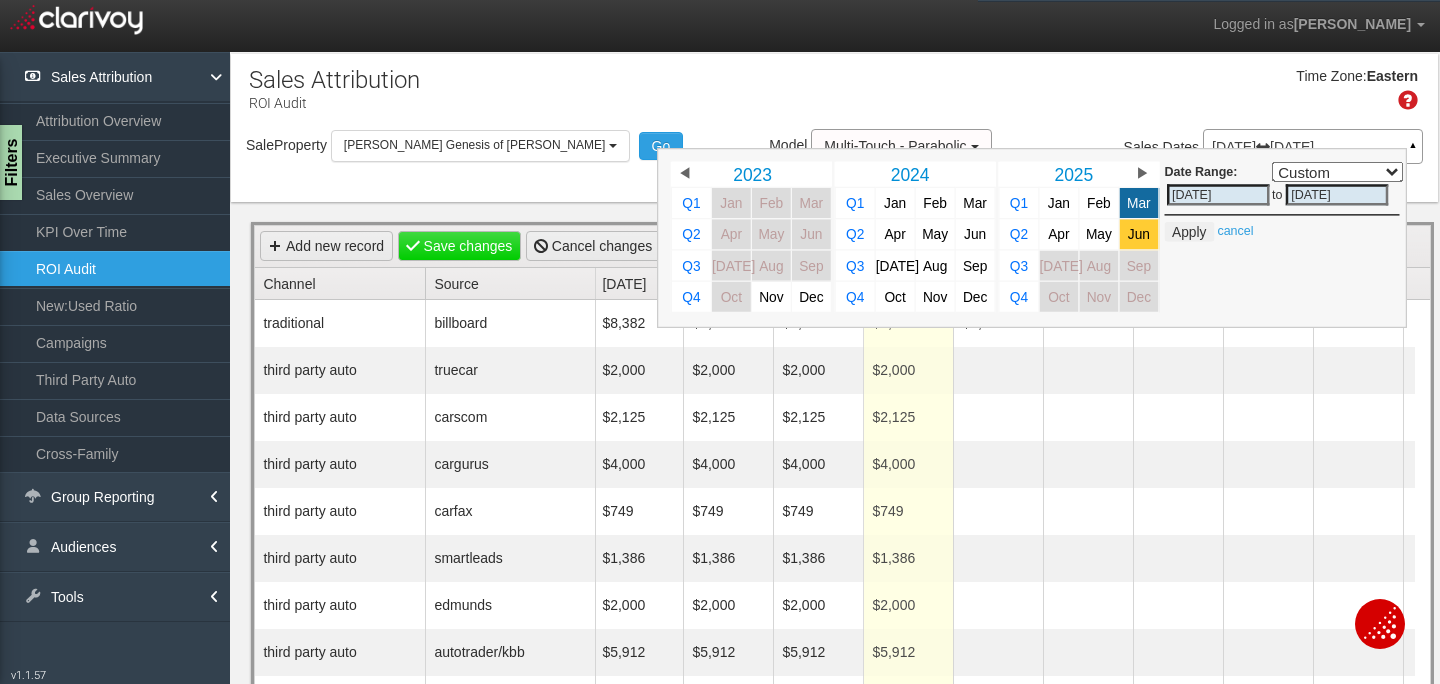click on "Jun" at bounding box center (1139, 234) 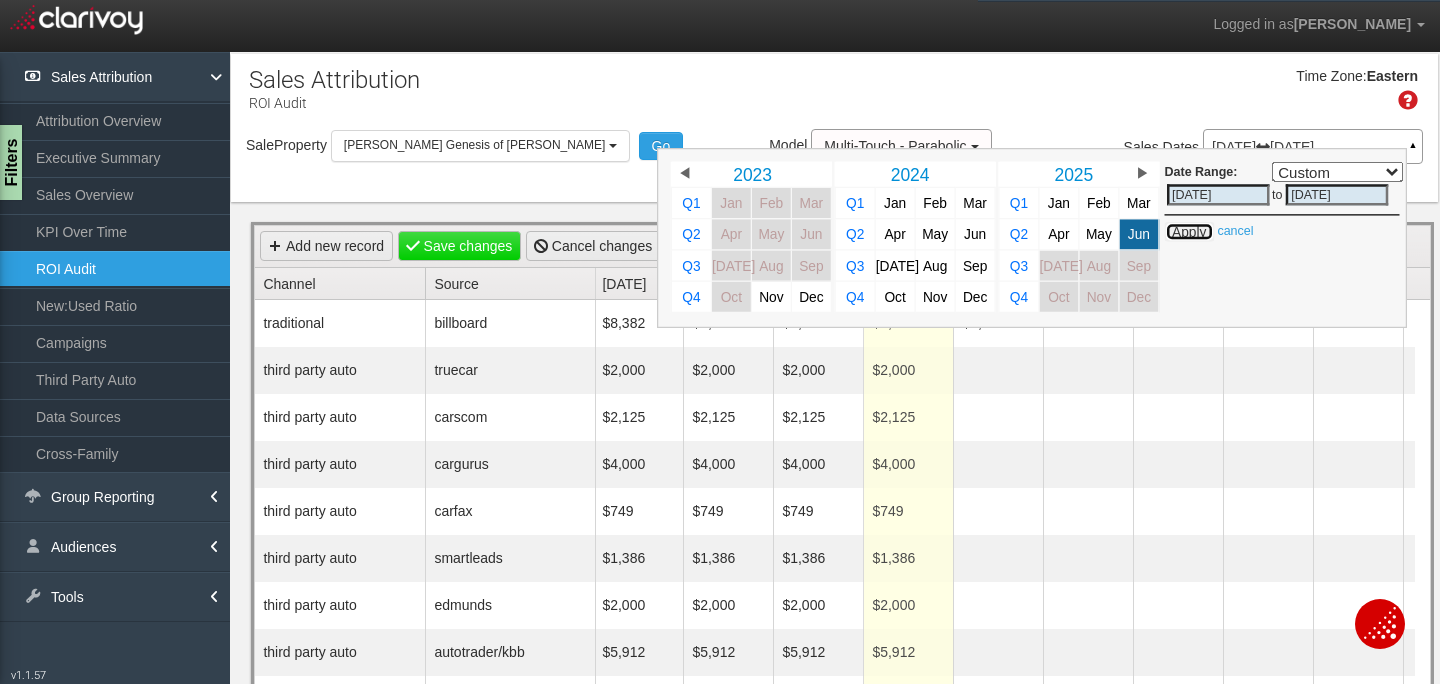 click on "Apply" at bounding box center (1189, 232) 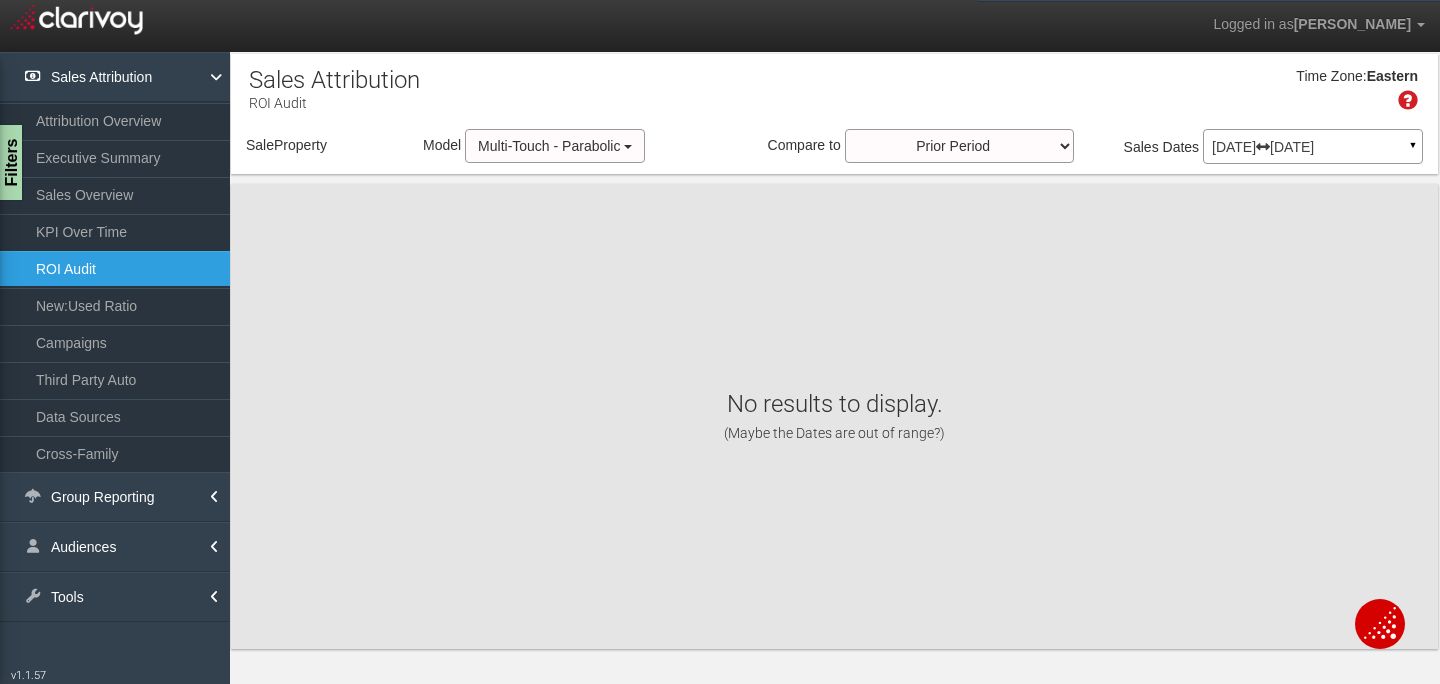 select on "object:317" 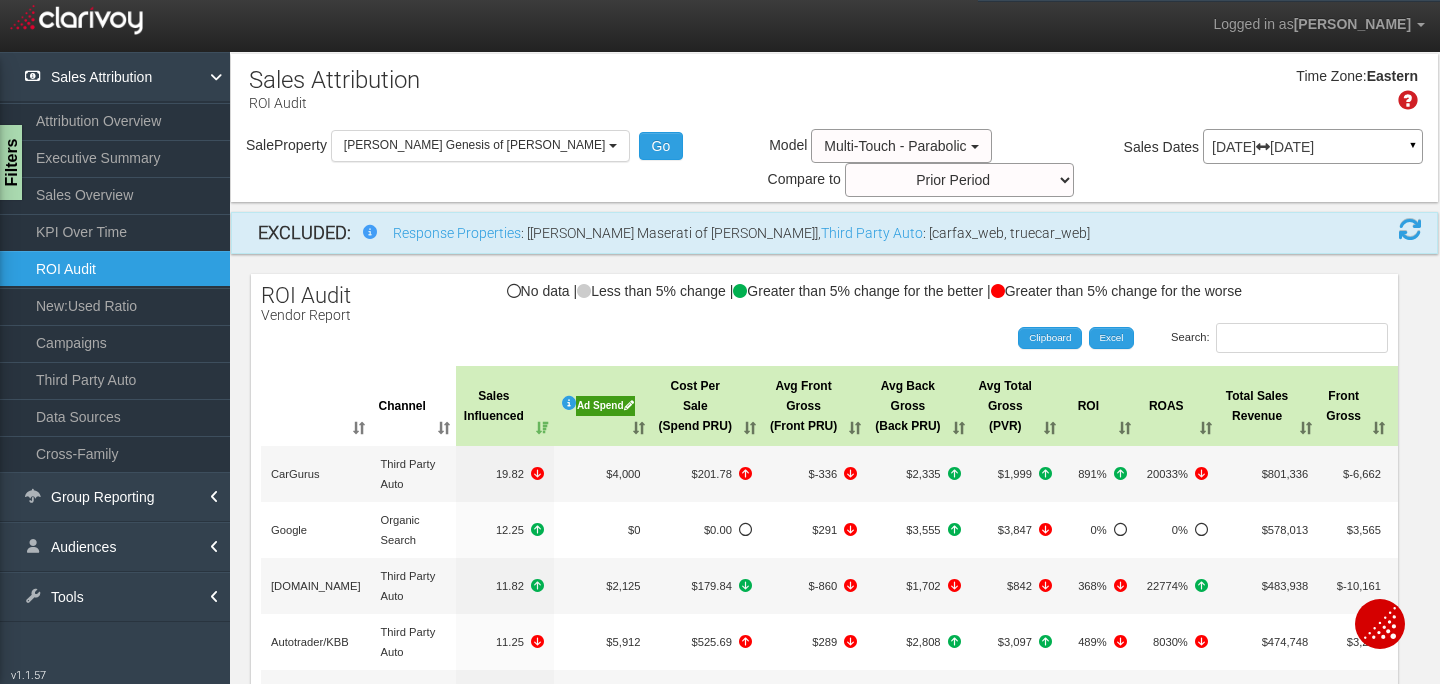 click on "[DATE]   [DATE]" at bounding box center (1313, 147) 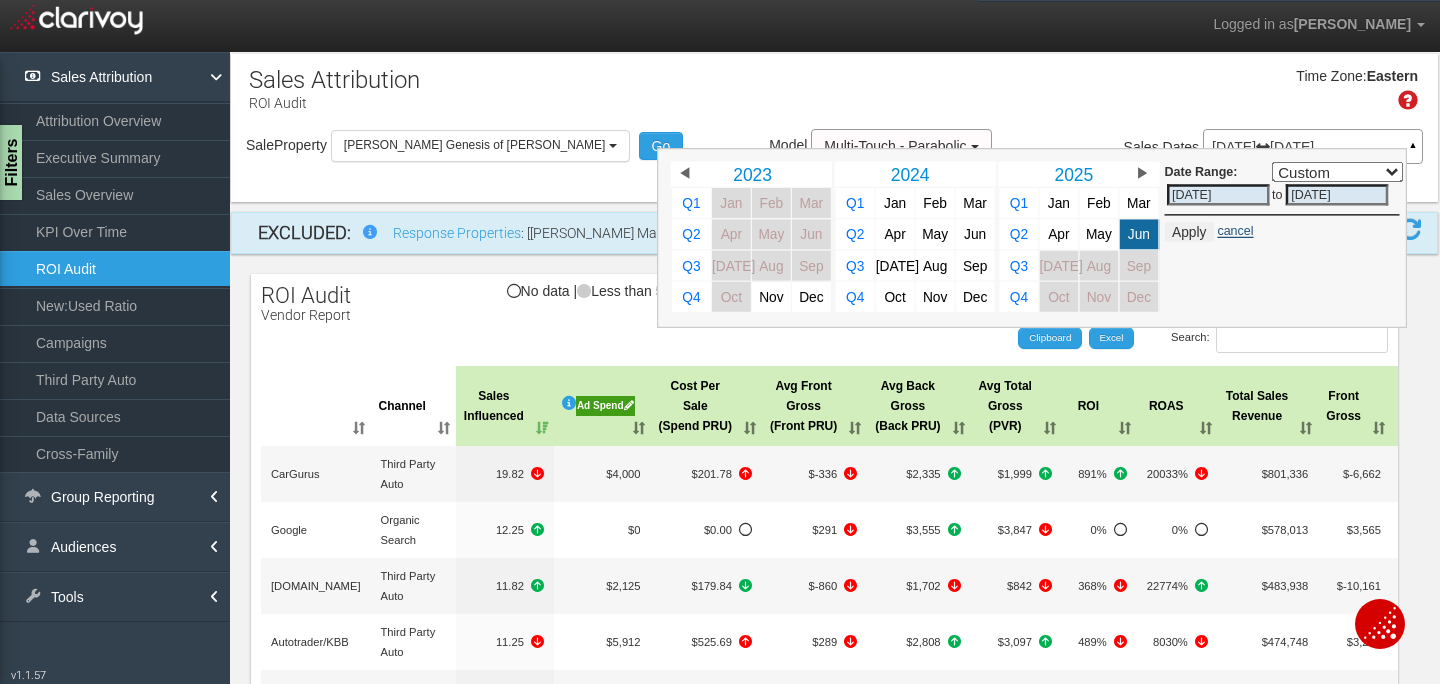 click on "cancel" at bounding box center [1235, 231] 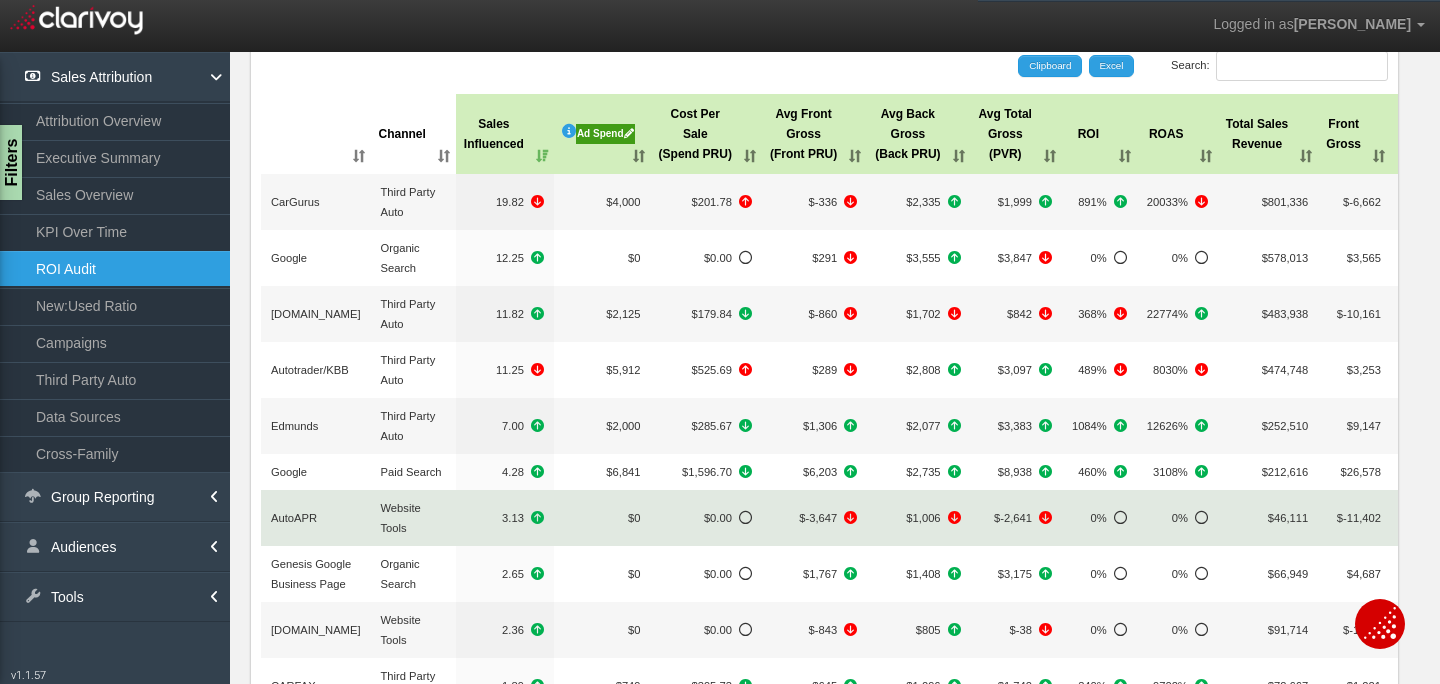 scroll, scrollTop: 274, scrollLeft: 0, axis: vertical 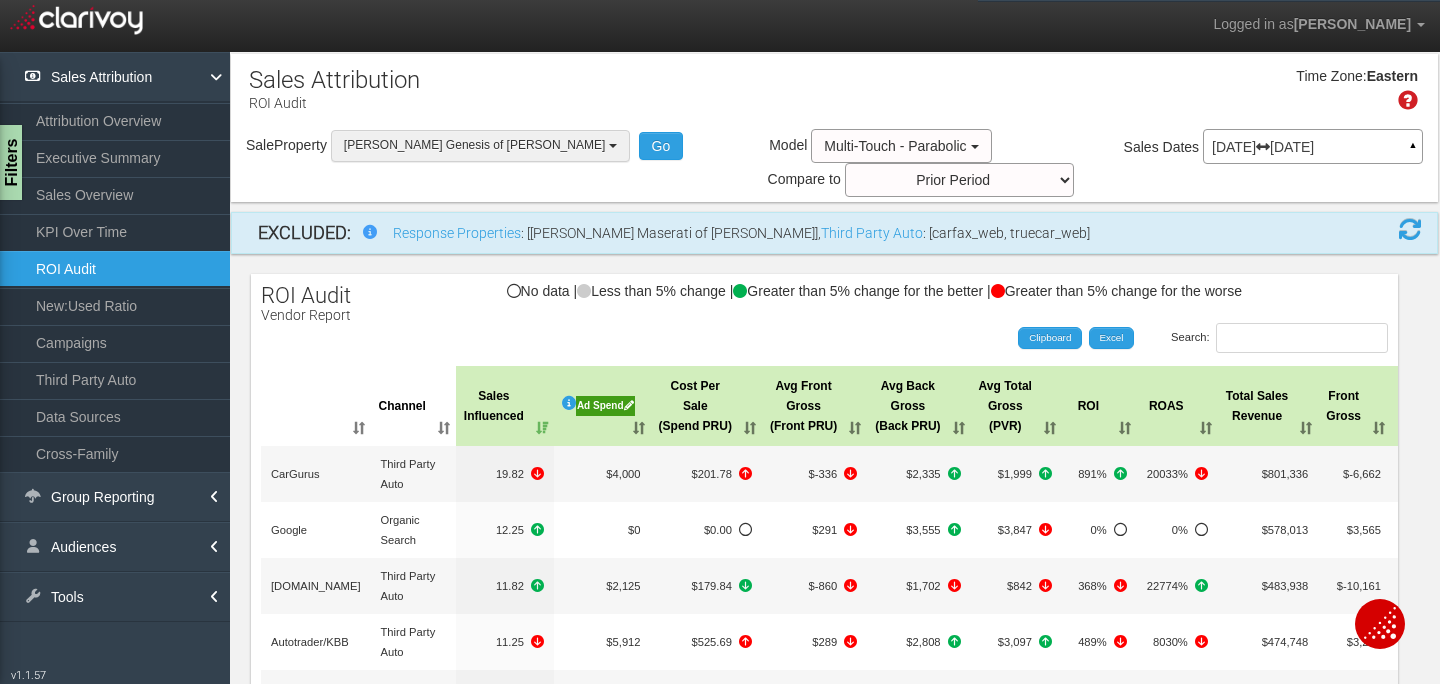 click at bounding box center (613, 146) 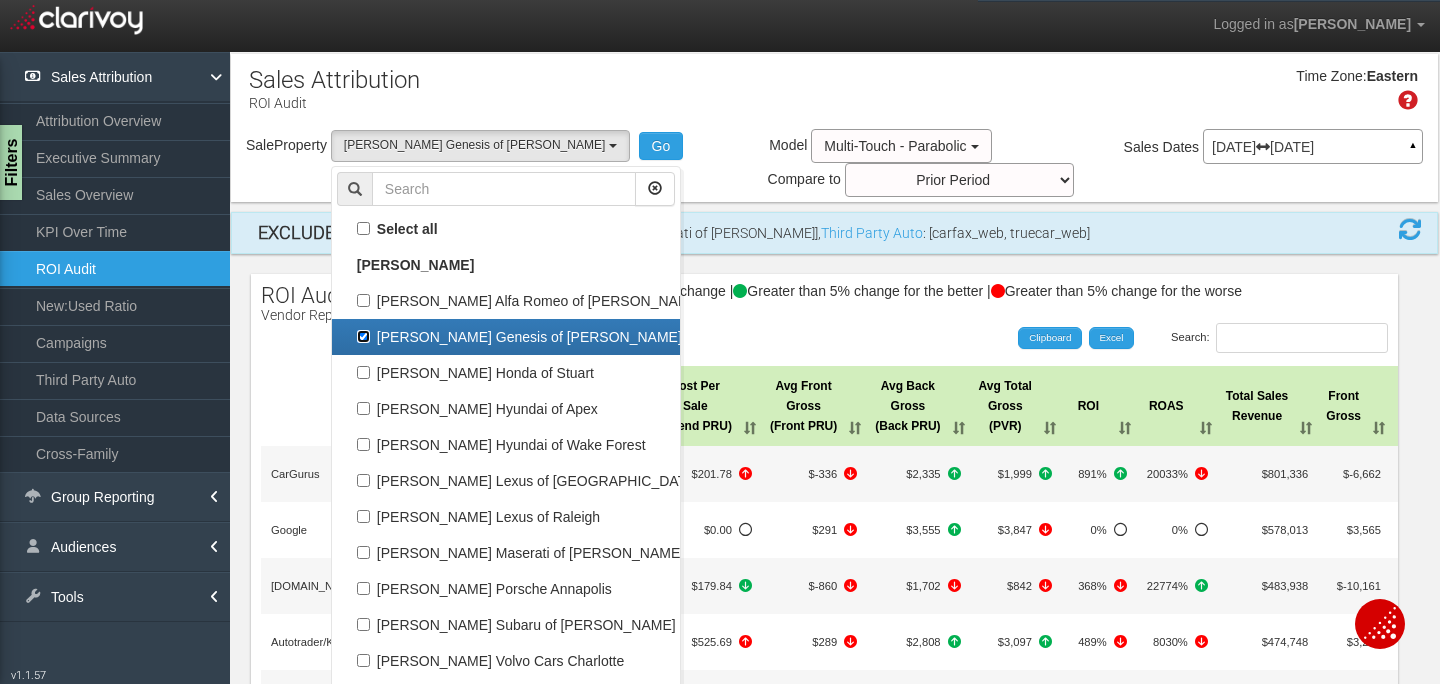 click on "[PERSON_NAME] Genesis of [PERSON_NAME]" at bounding box center [506, 337] 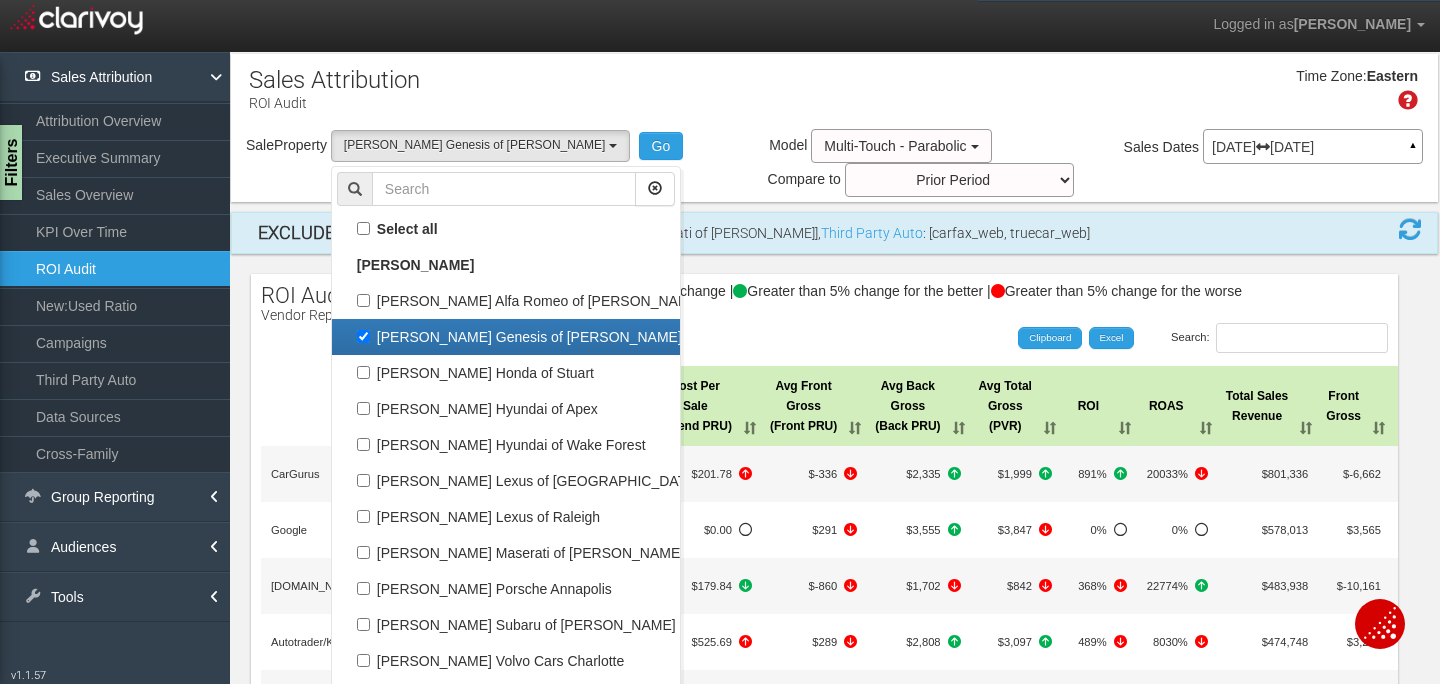 checkbox on "false" 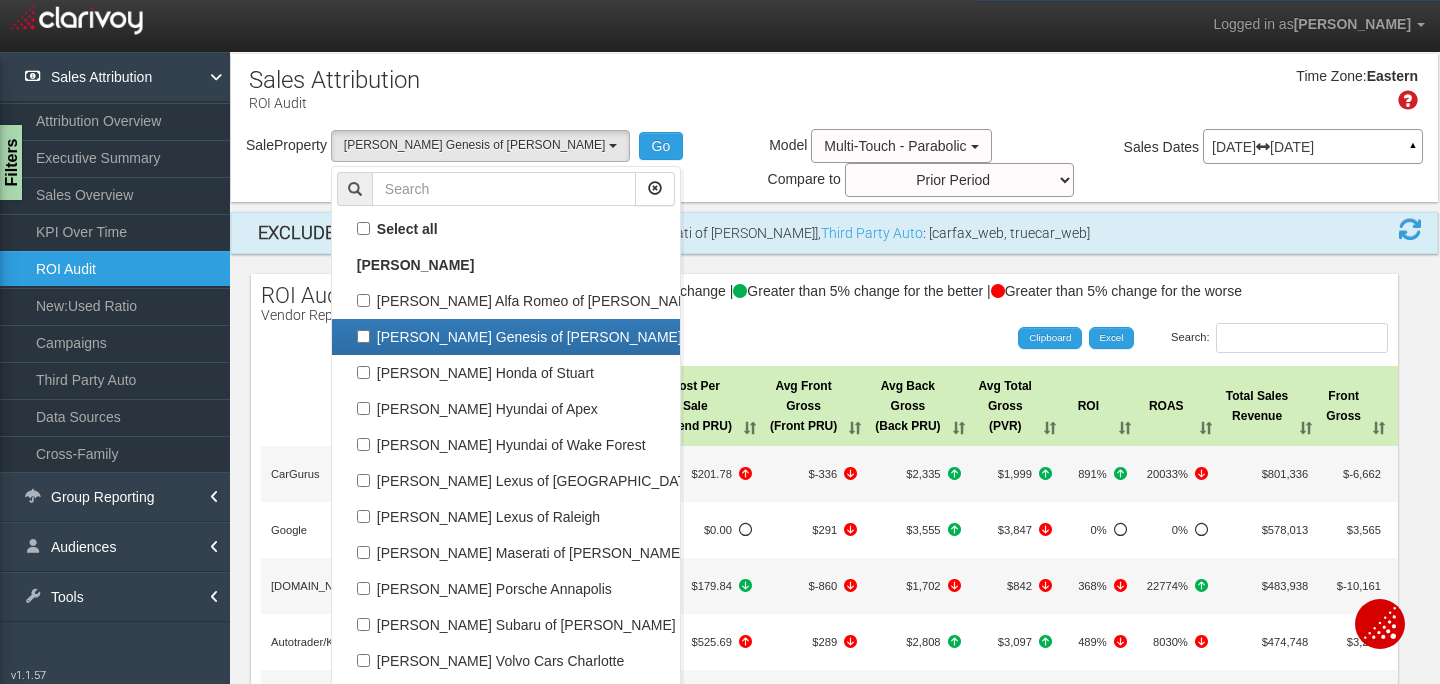 select 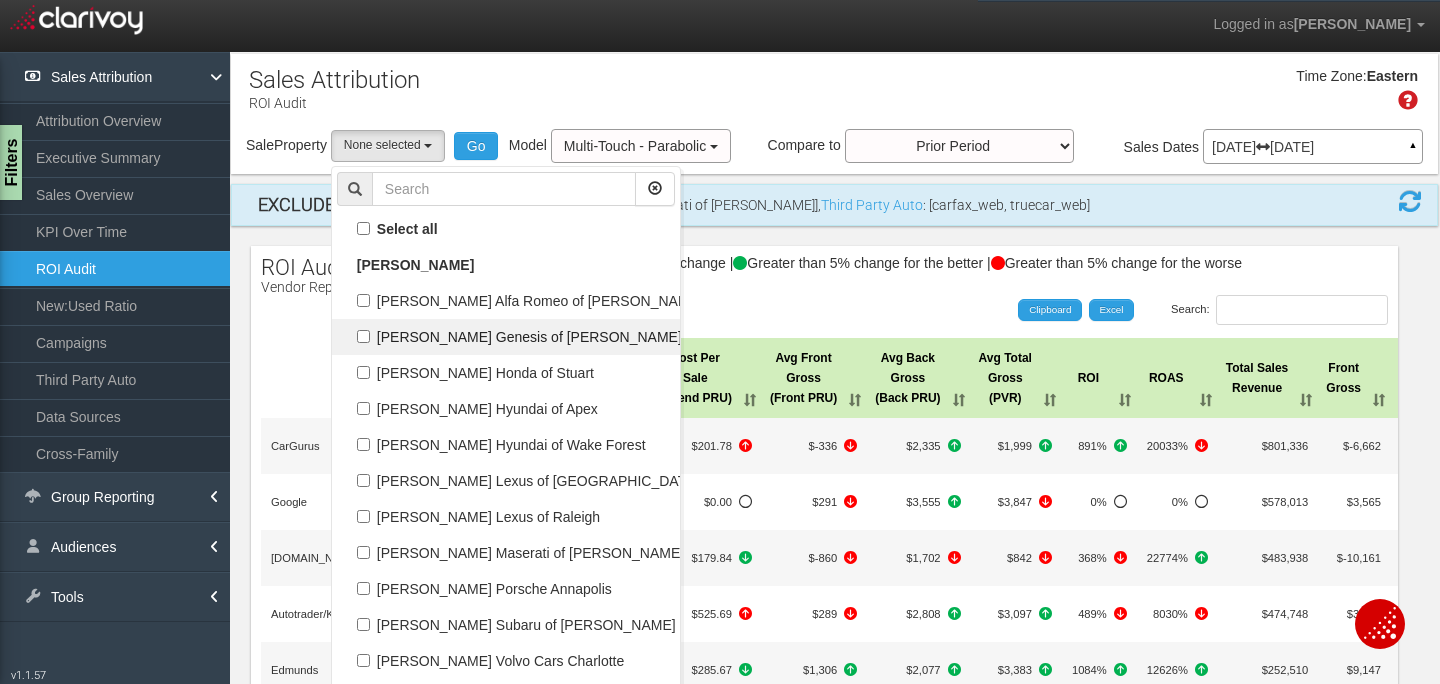 scroll, scrollTop: 35, scrollLeft: 0, axis: vertical 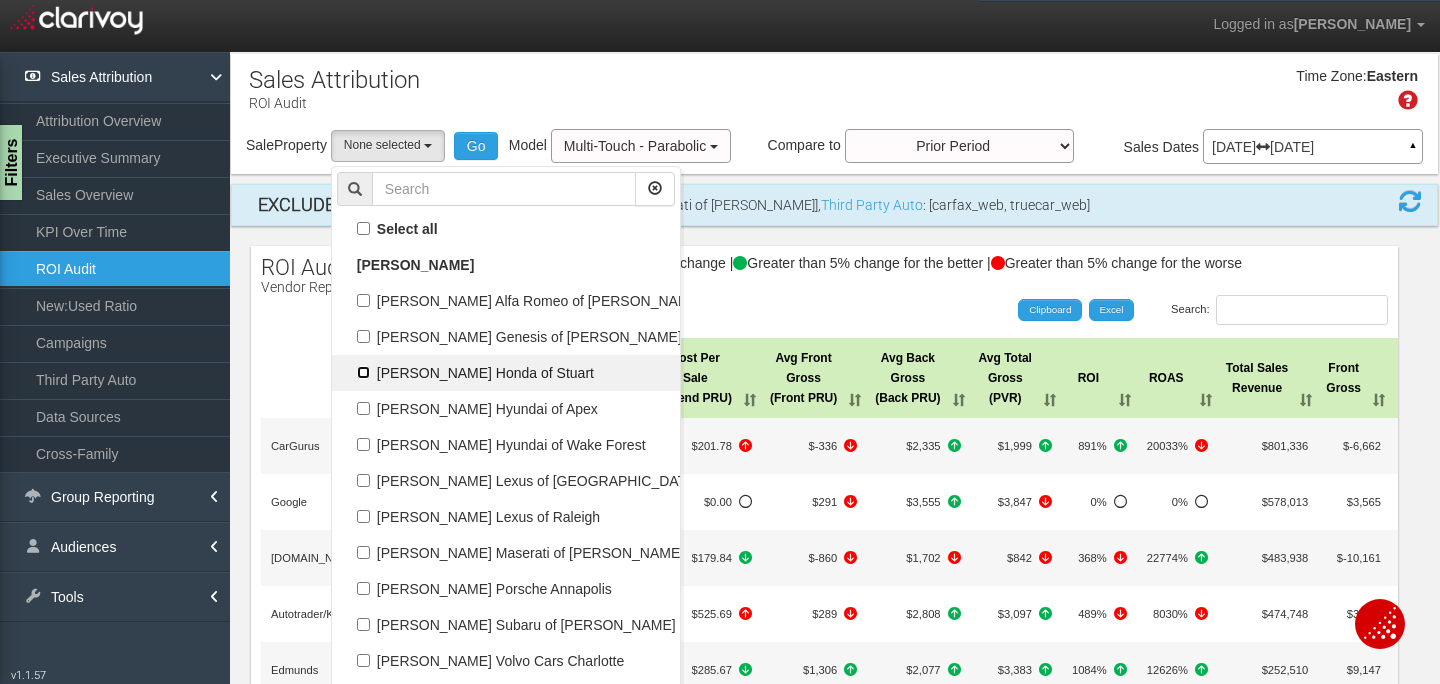 click on "[PERSON_NAME] Honda of Stuart" at bounding box center (506, 373) 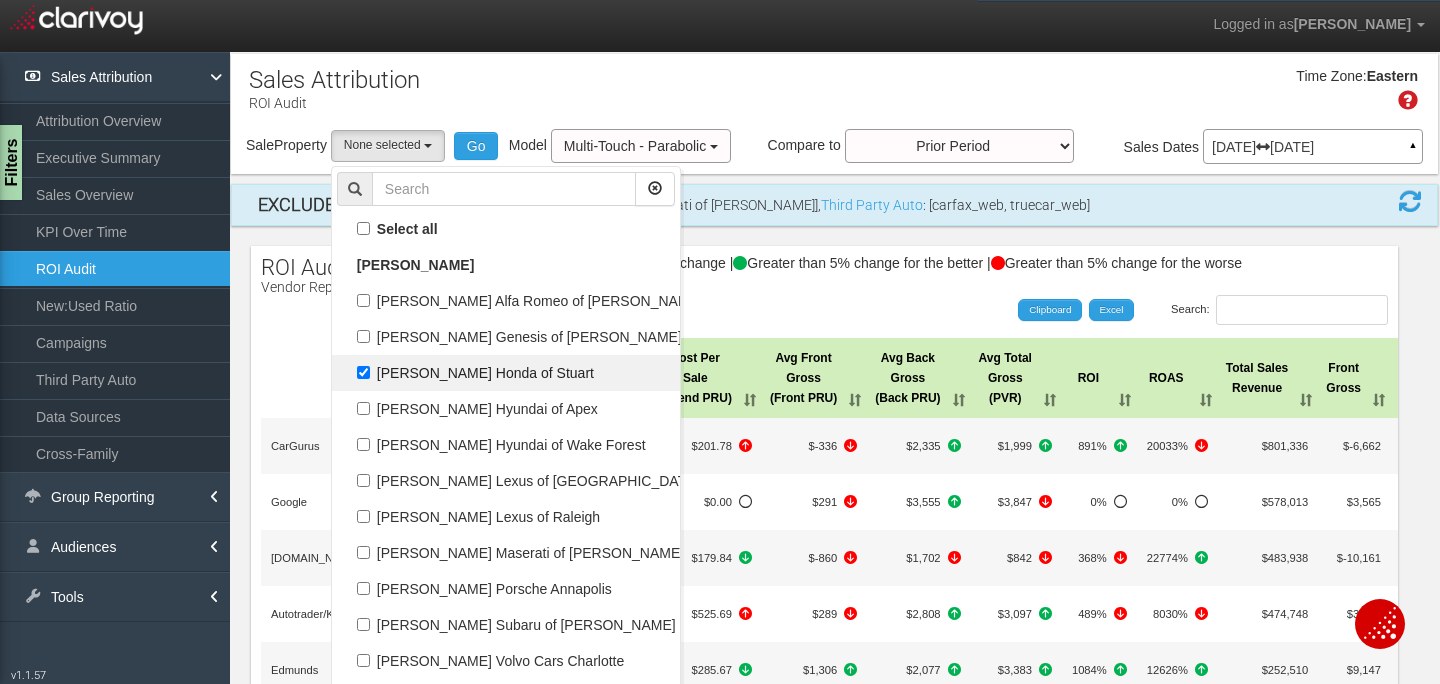 select on "object:318" 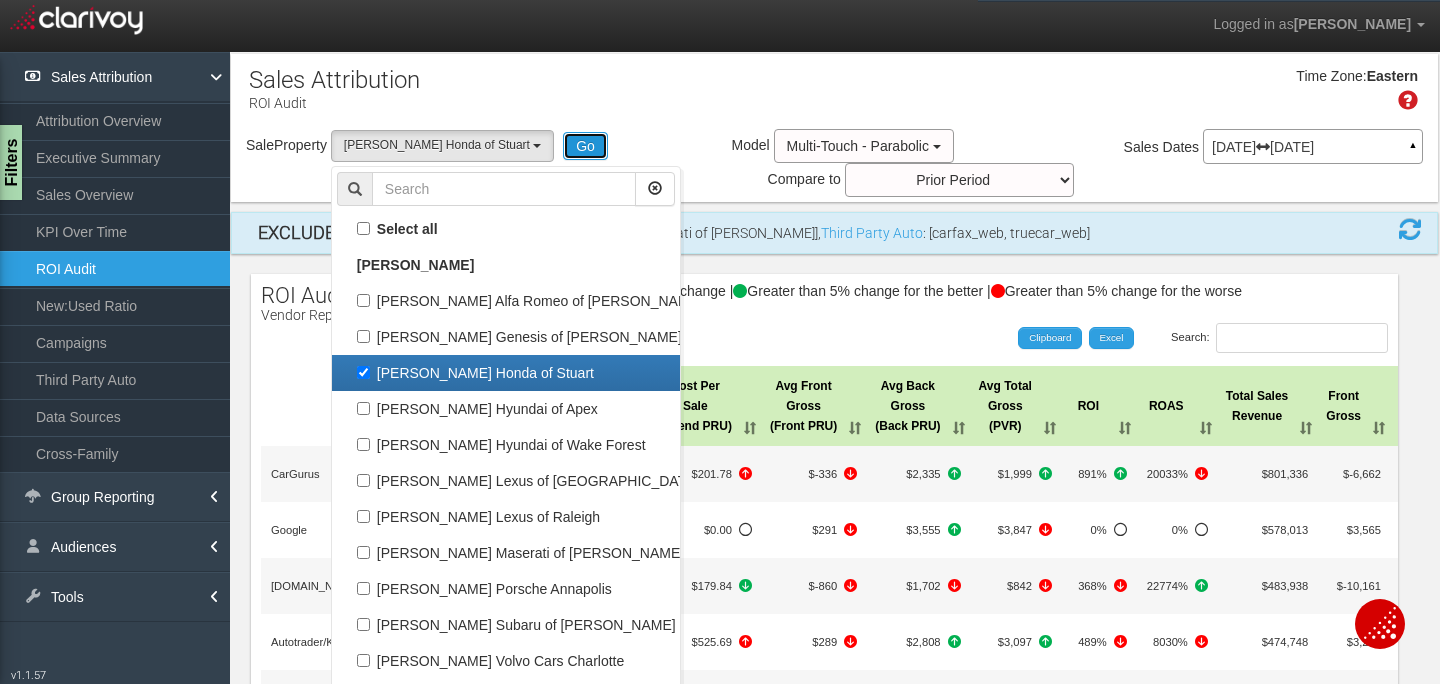 click on "Go" at bounding box center [585, 146] 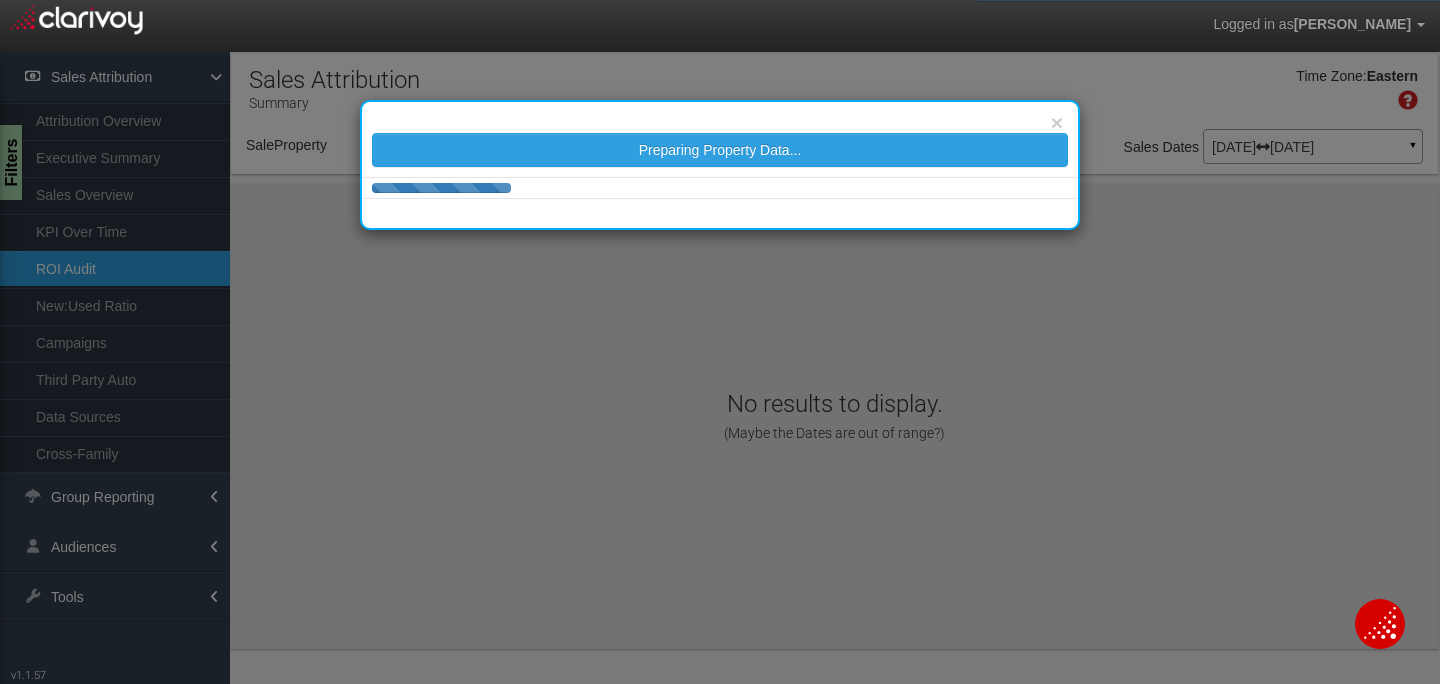 click on "×                                               						 Preparing Property Data..." at bounding box center (720, 342) 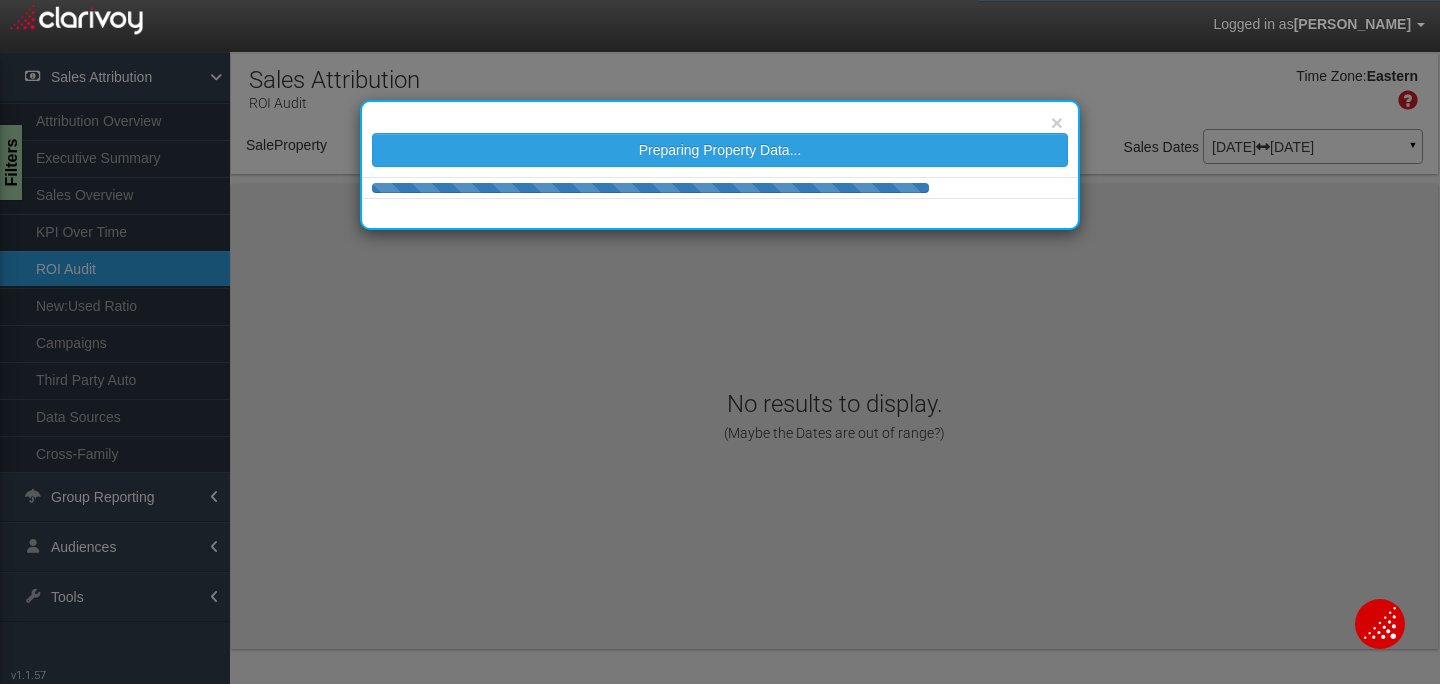 select on "object:386" 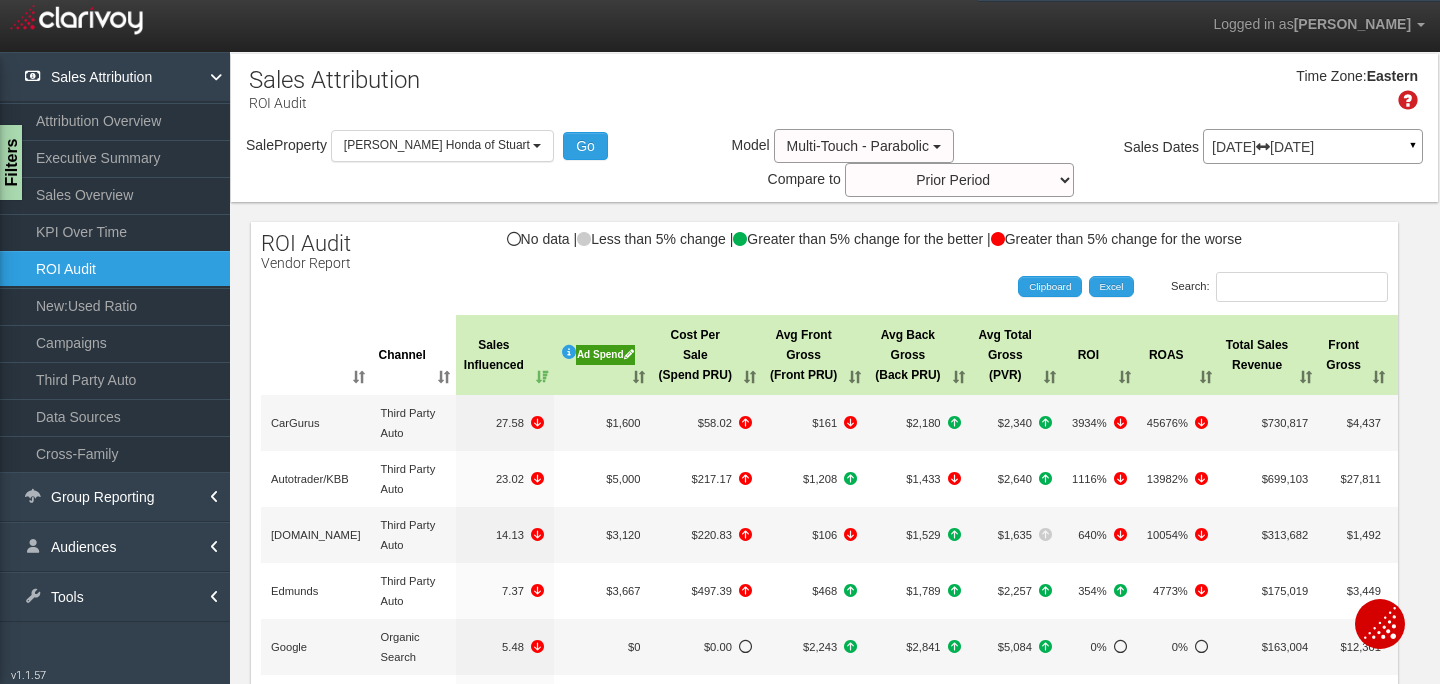 click on "Ad Spend" at bounding box center [605, 355] 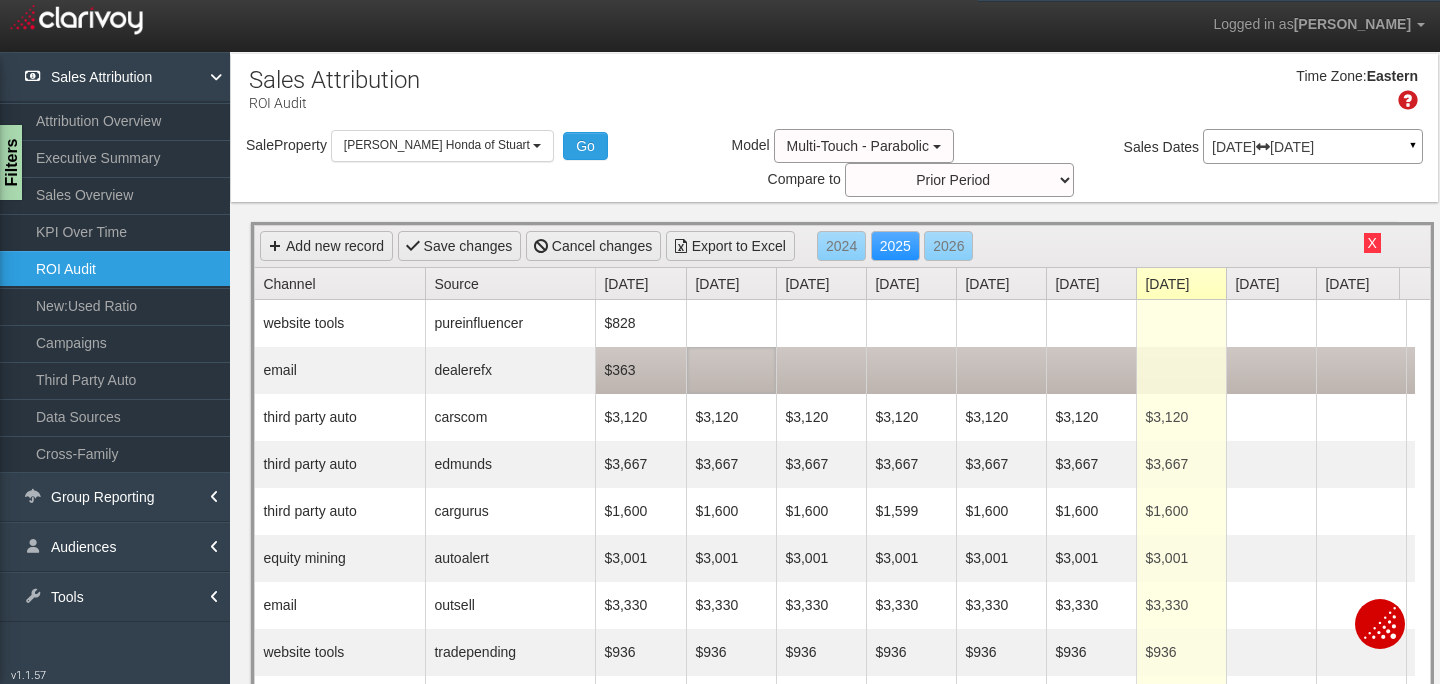 scroll, scrollTop: 0, scrollLeft: 0, axis: both 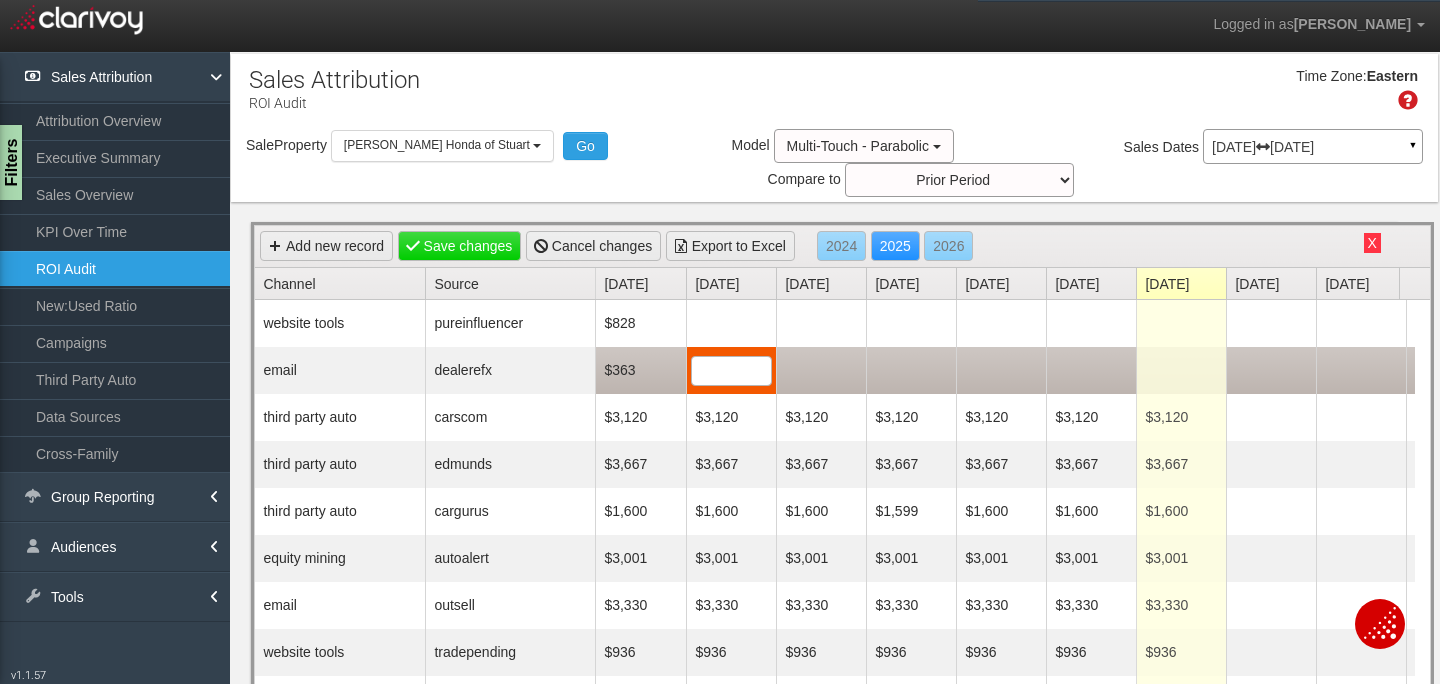 click at bounding box center [731, 371] 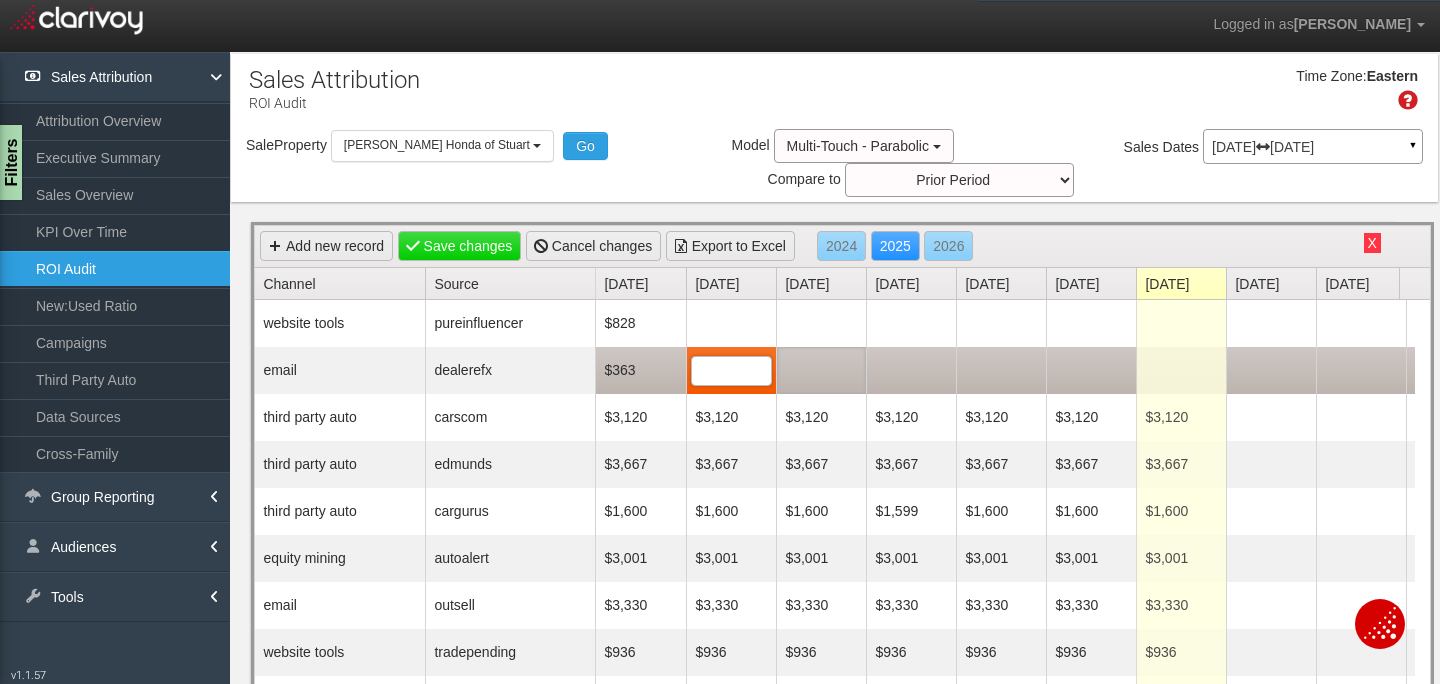 click at bounding box center (821, 370) 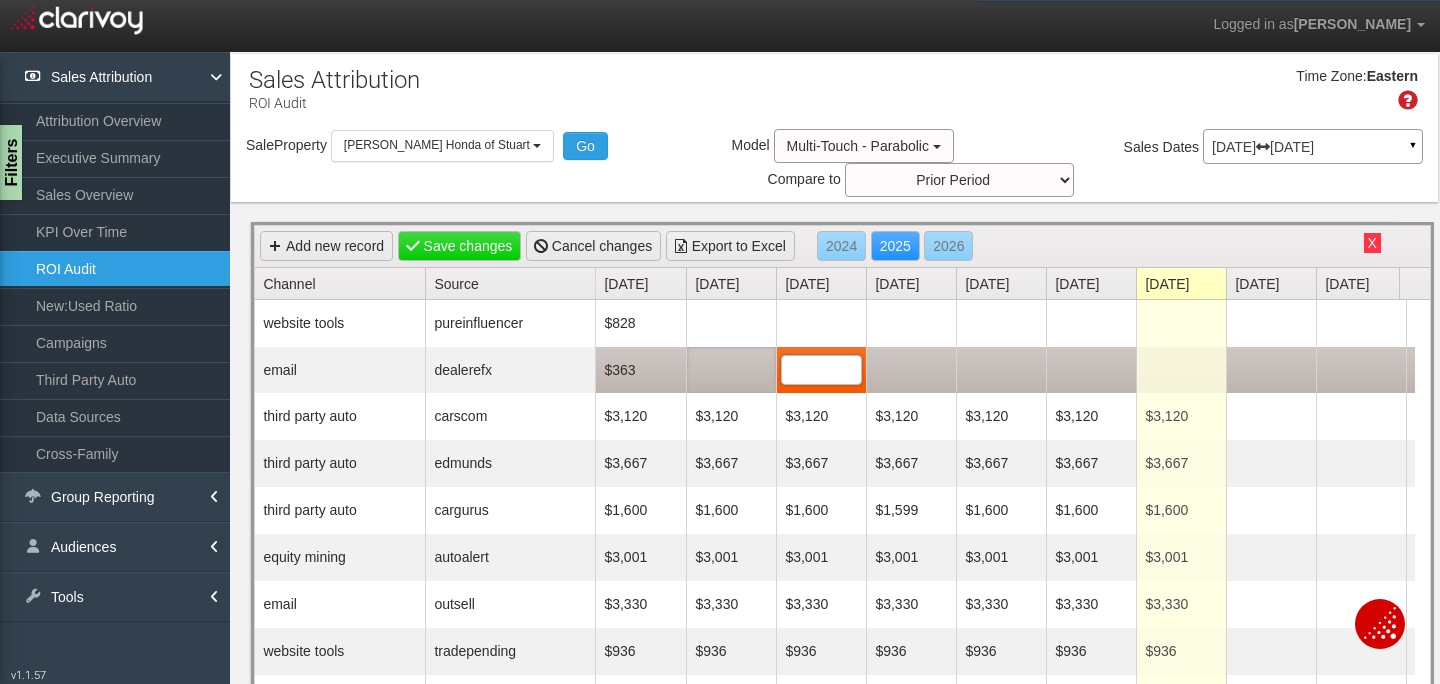 click at bounding box center [731, 370] 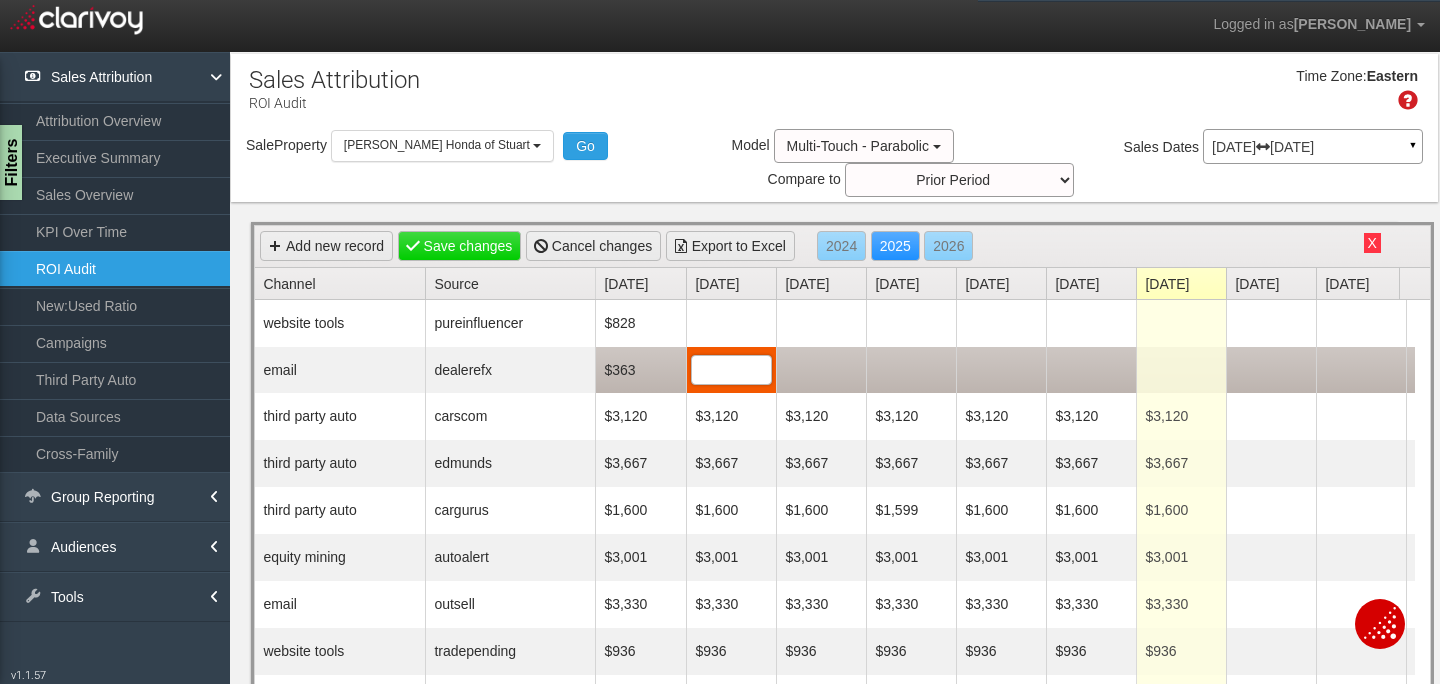 scroll, scrollTop: 38, scrollLeft: 0, axis: vertical 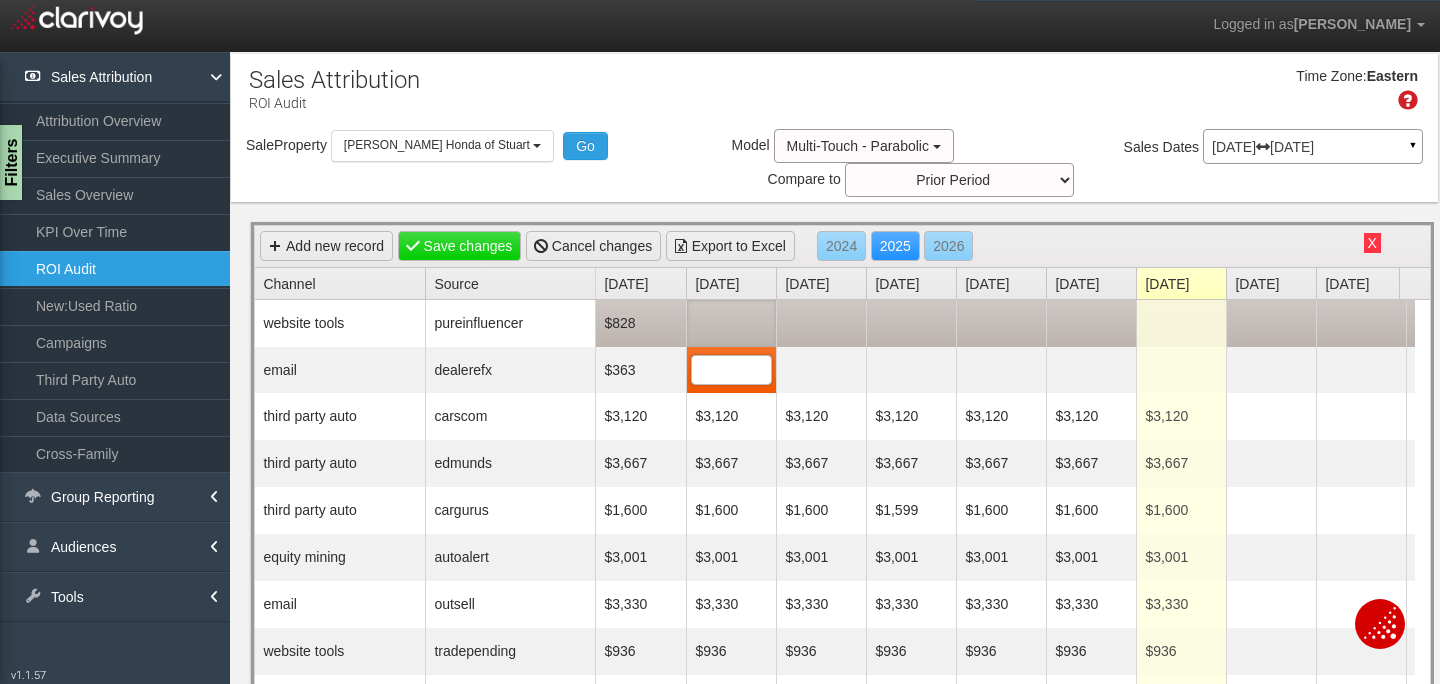 click at bounding box center [731, 323] 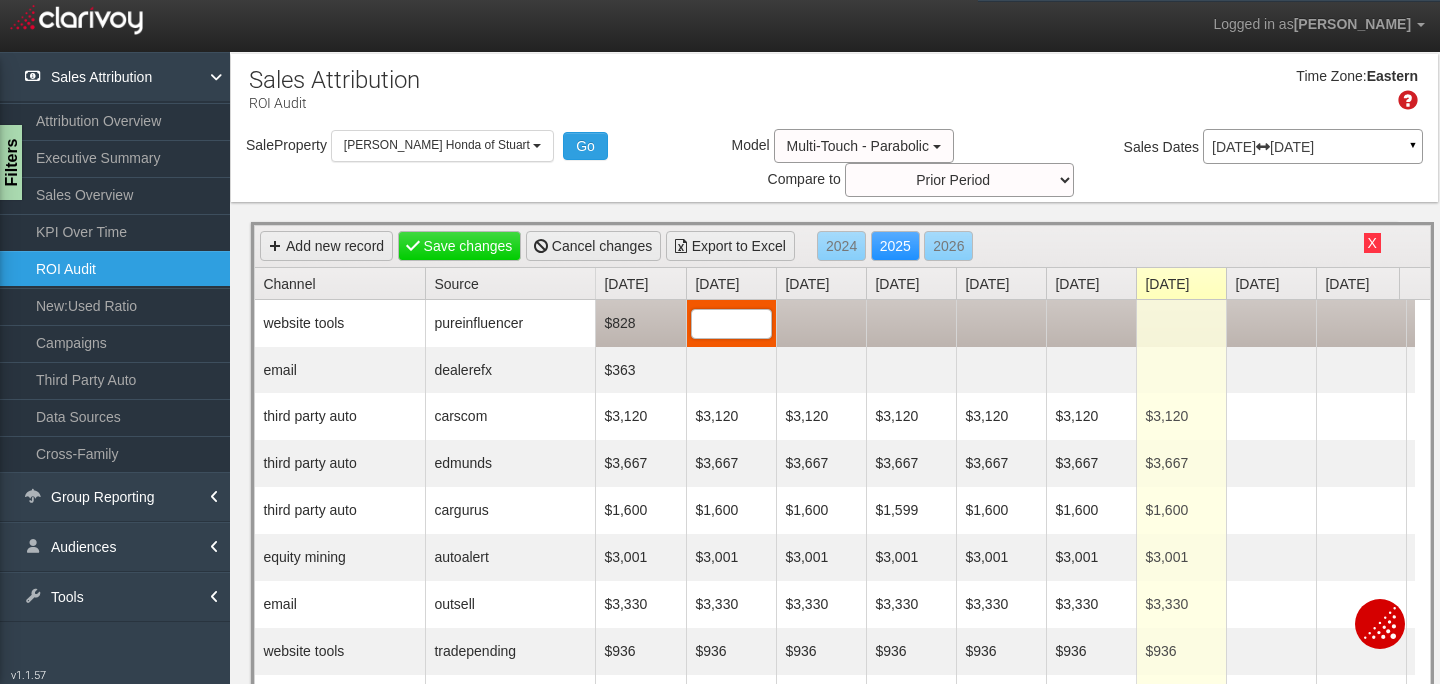 click at bounding box center [731, 324] 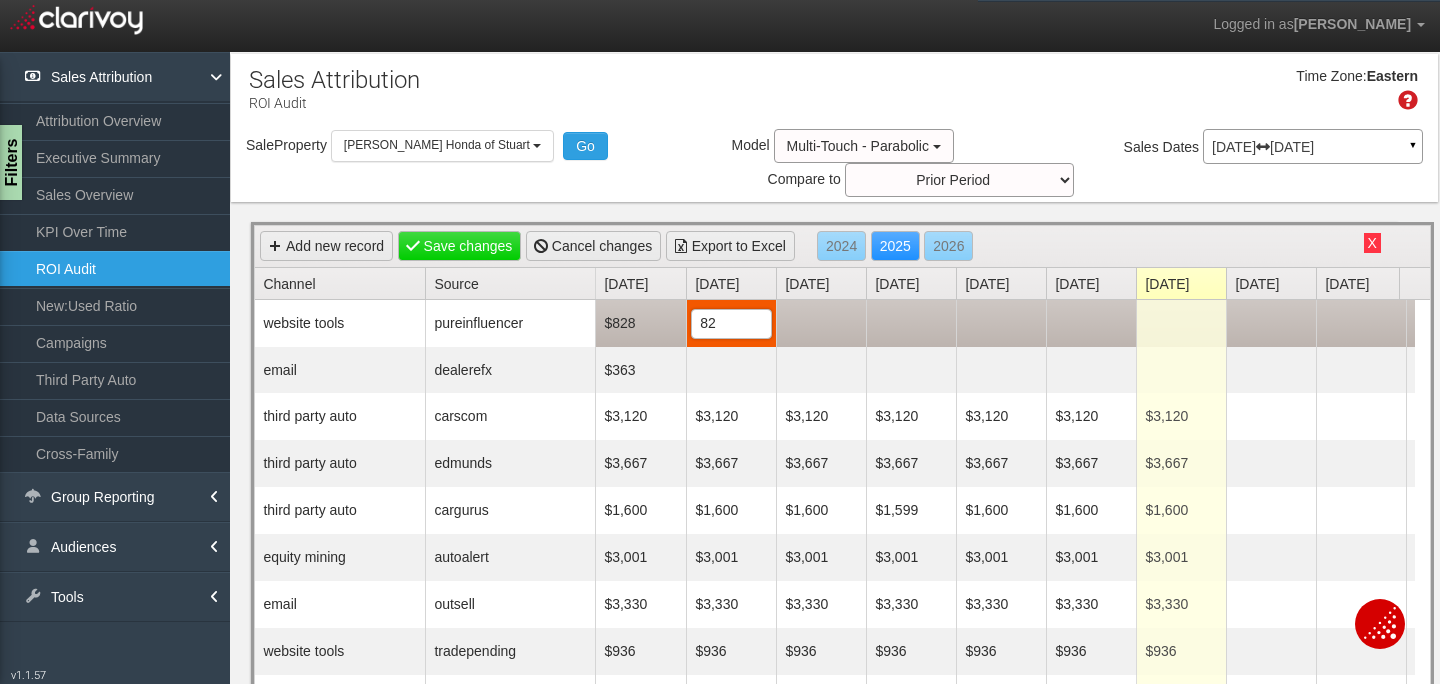 type on "828" 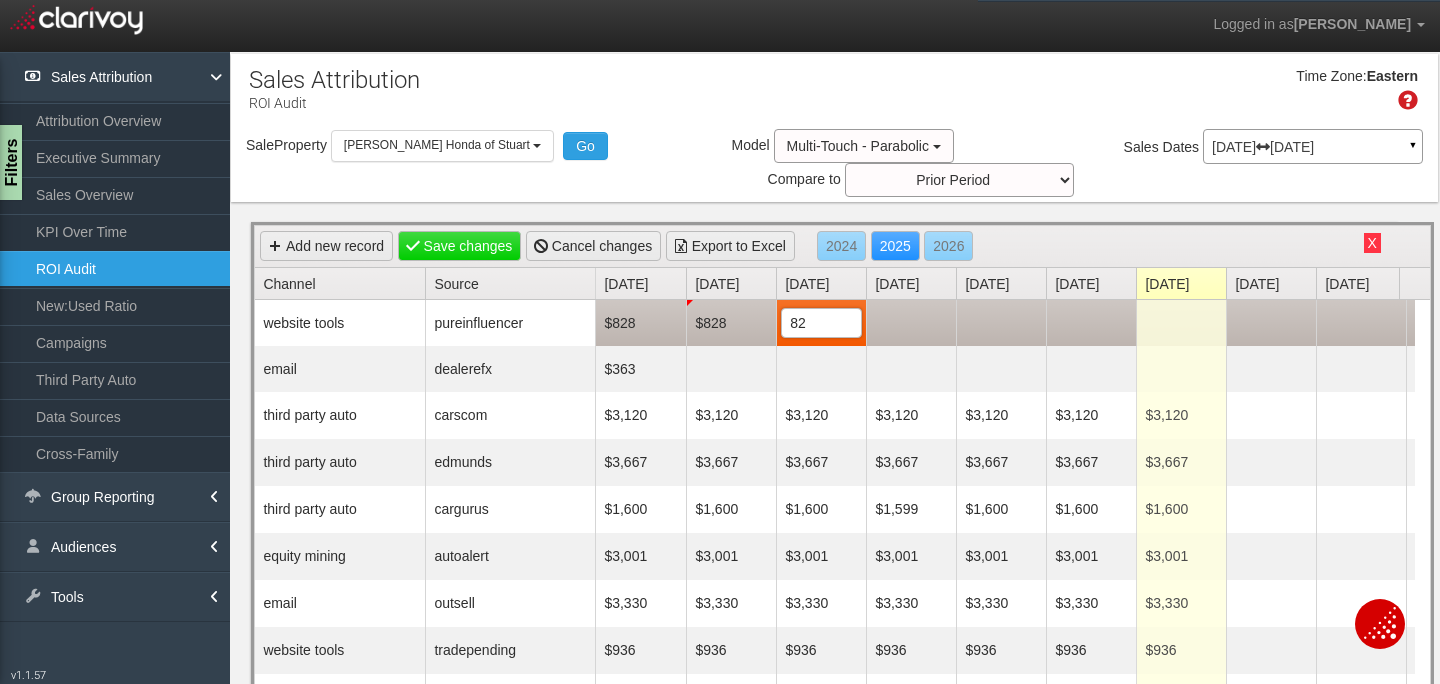 type on "828" 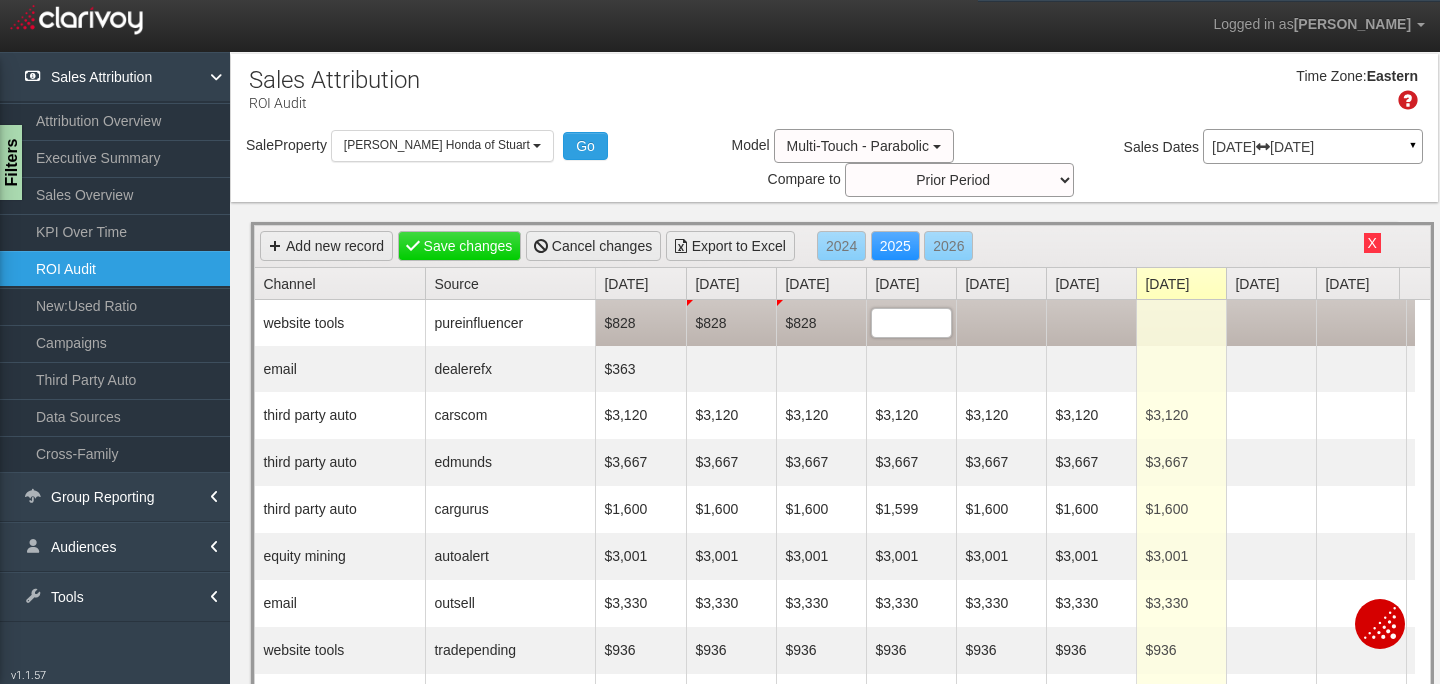 scroll, scrollTop: 0, scrollLeft: 0, axis: both 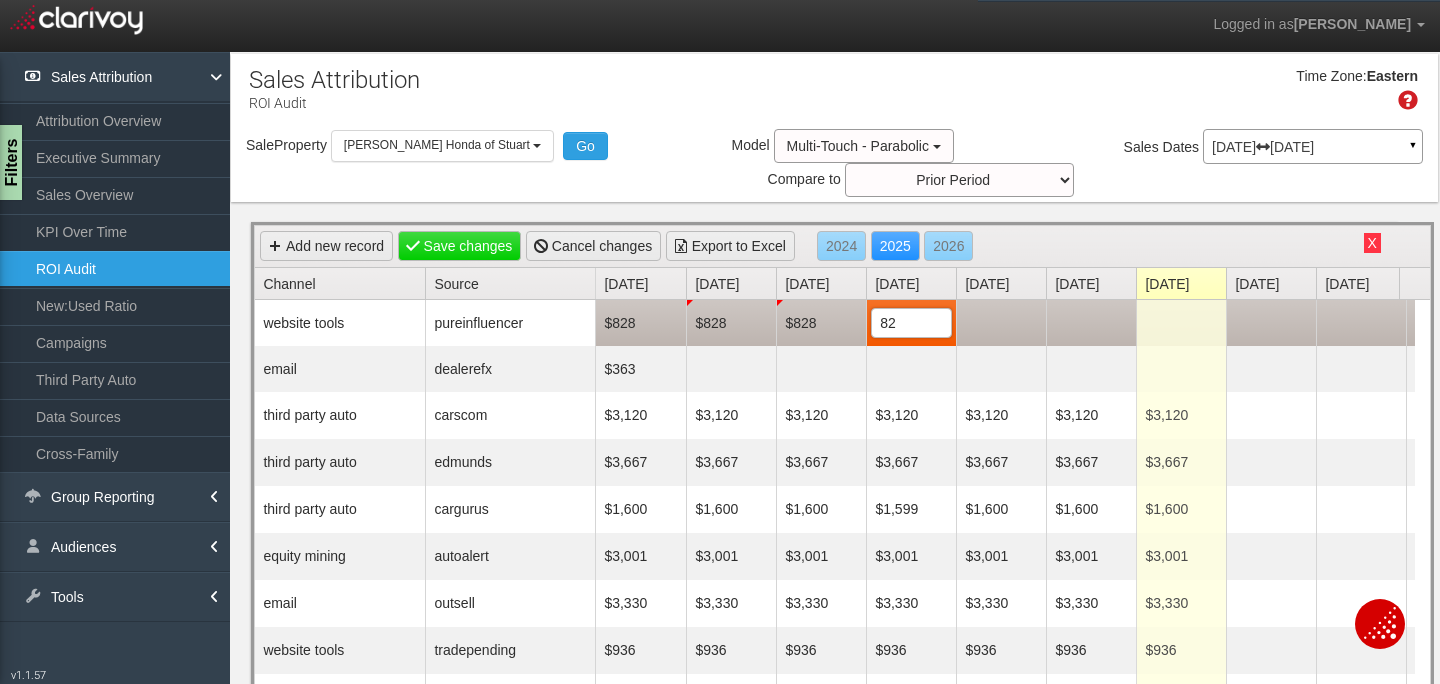 type on "828" 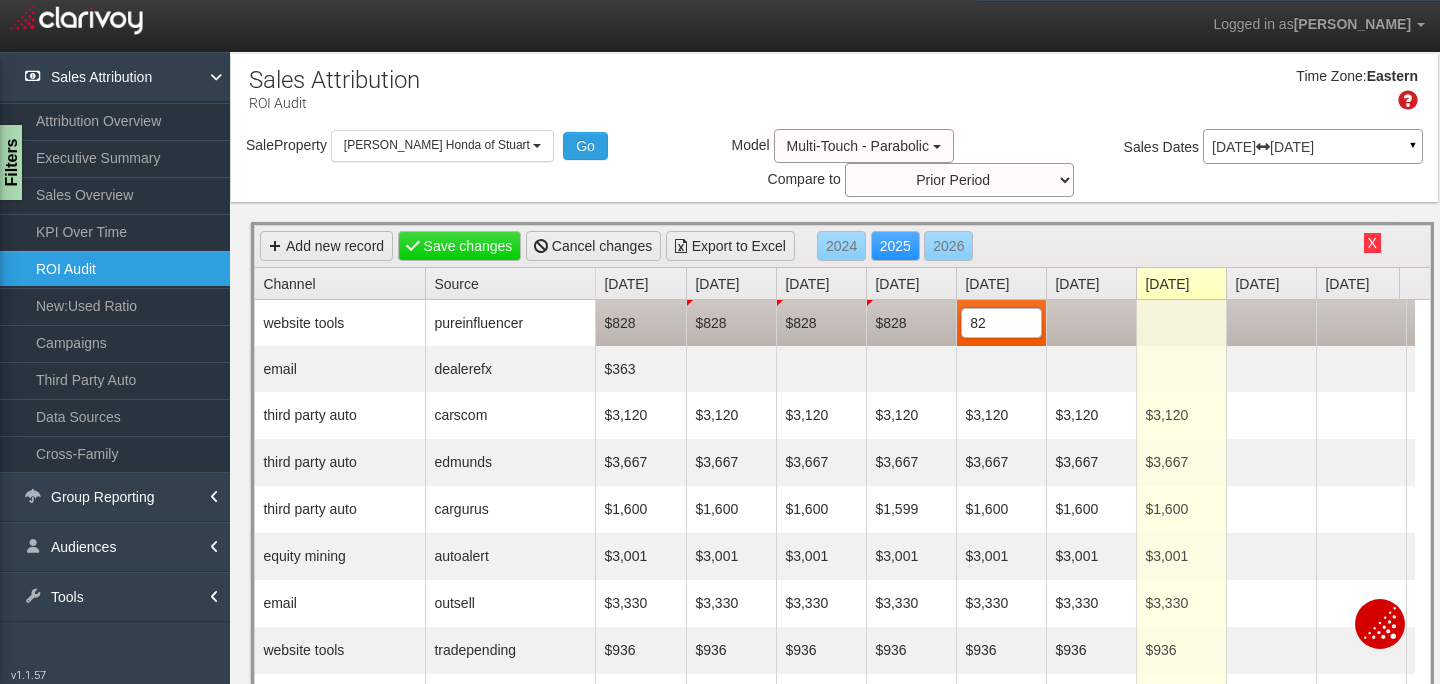 type on "828" 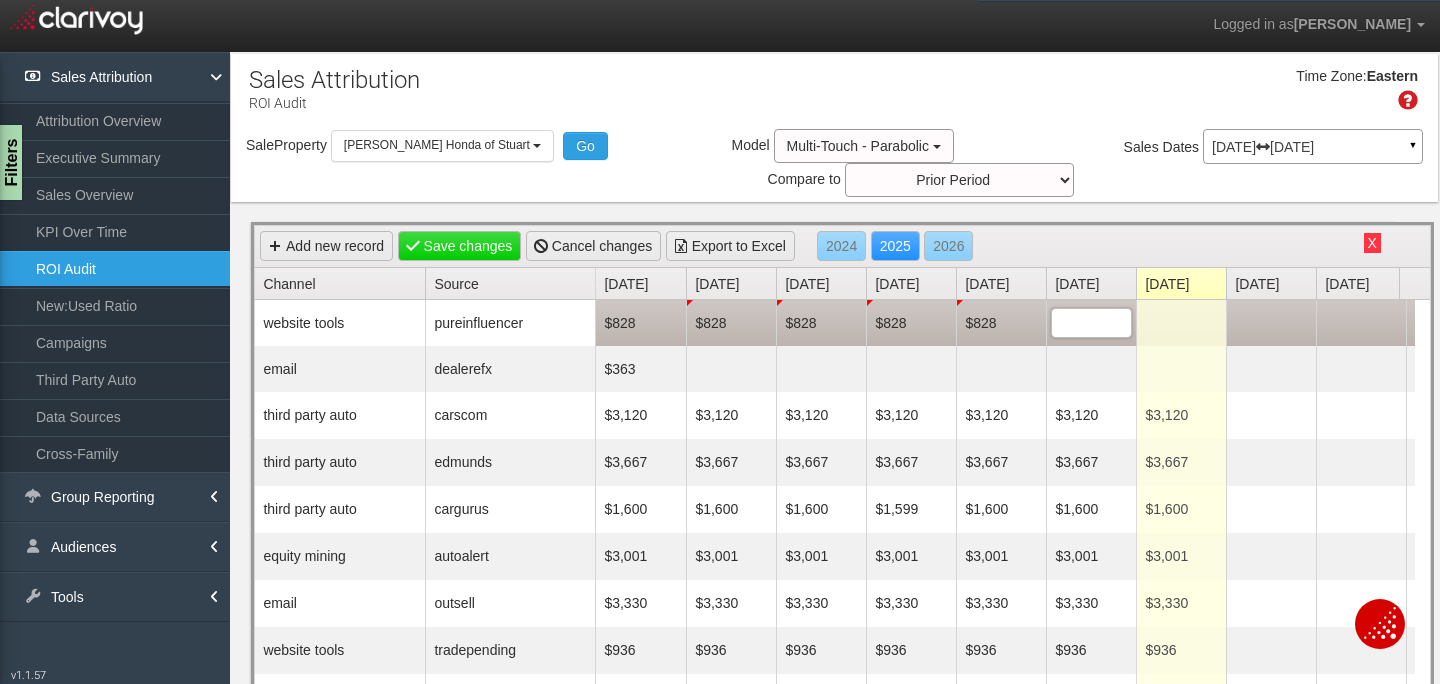 scroll, scrollTop: 0, scrollLeft: 0, axis: both 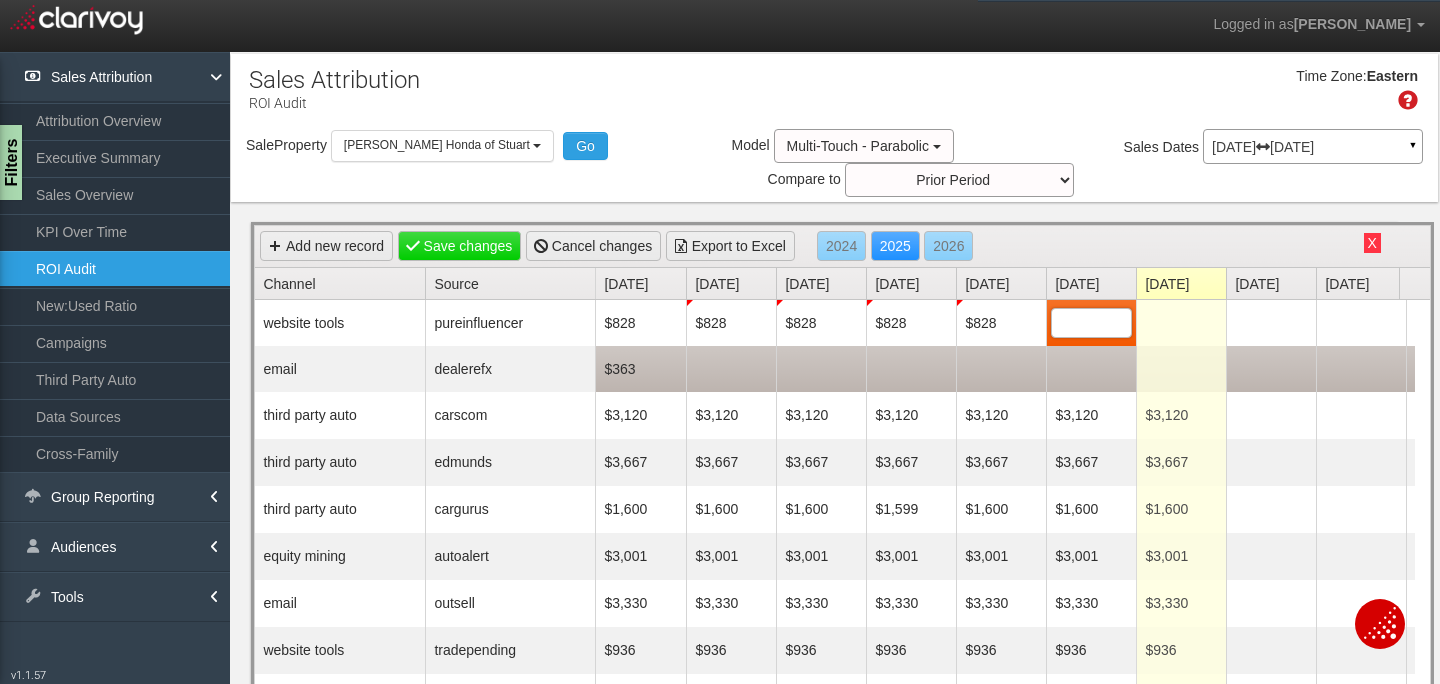 click at bounding box center [731, 369] 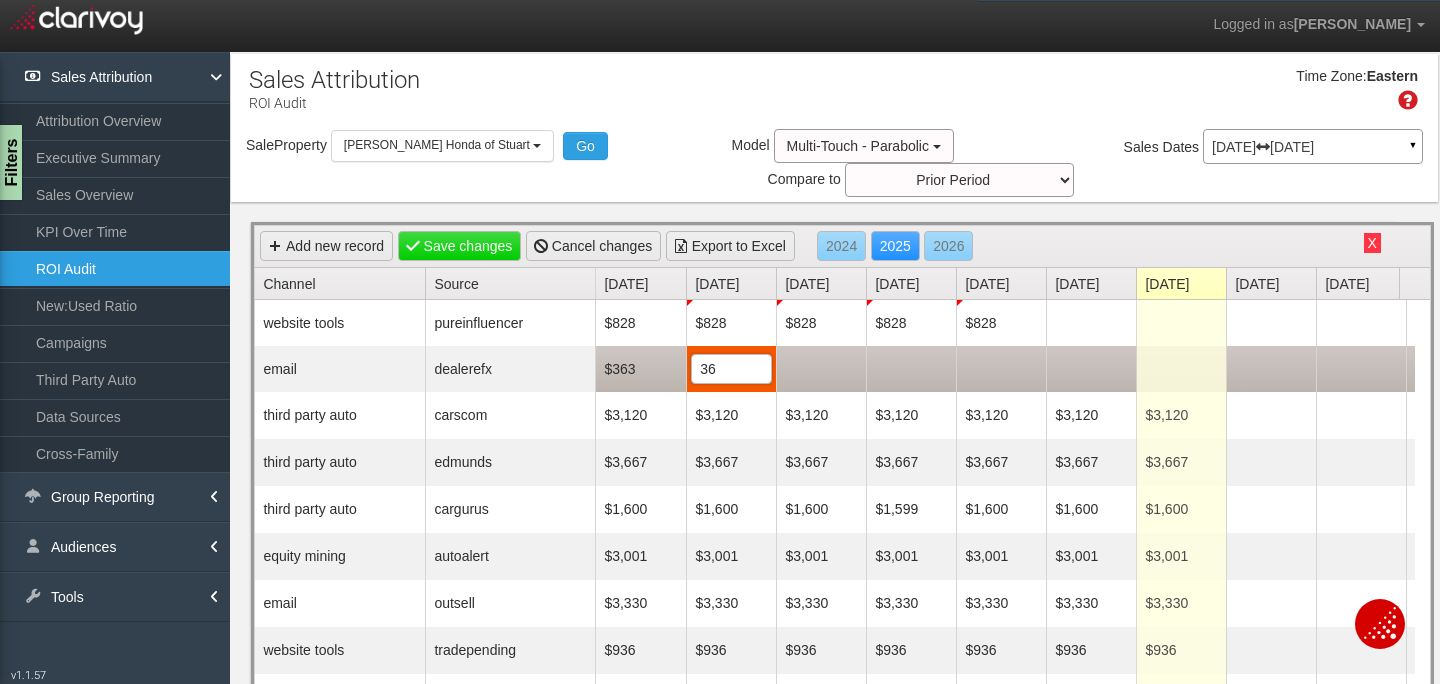 type on "363" 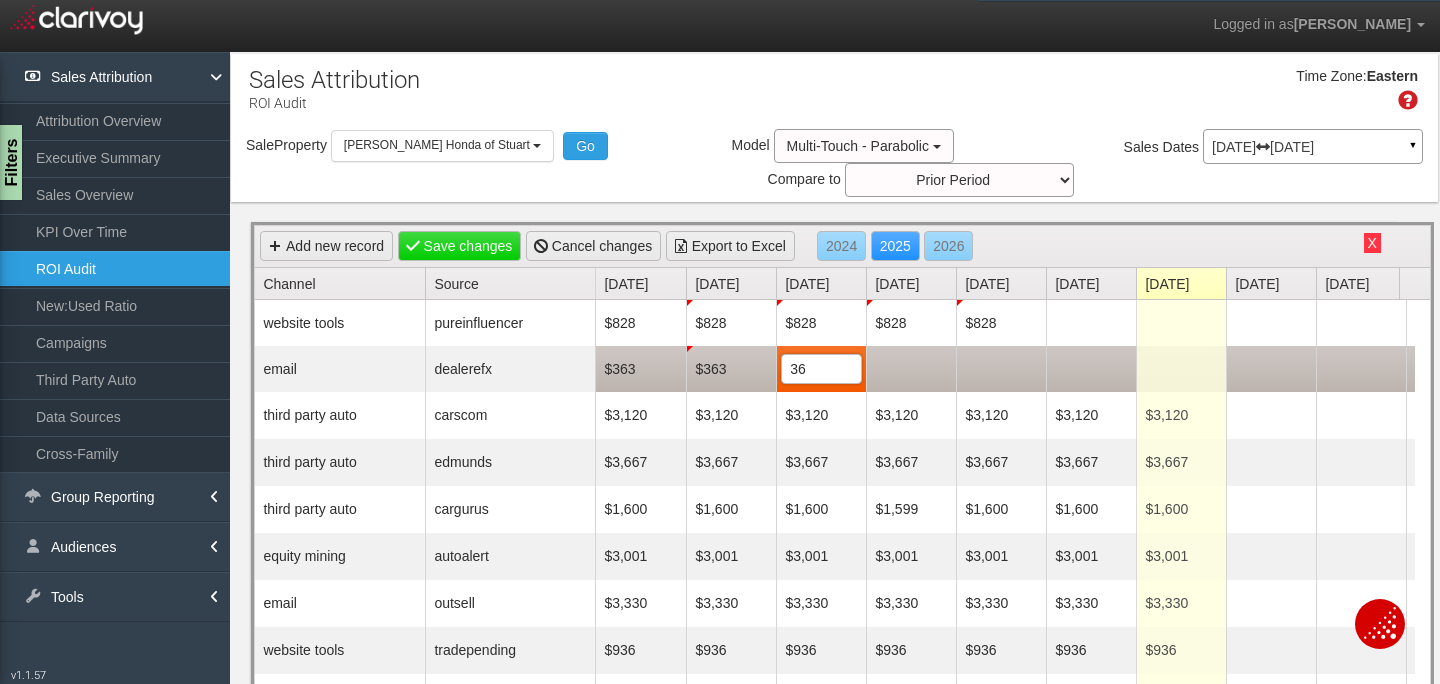 type on "363" 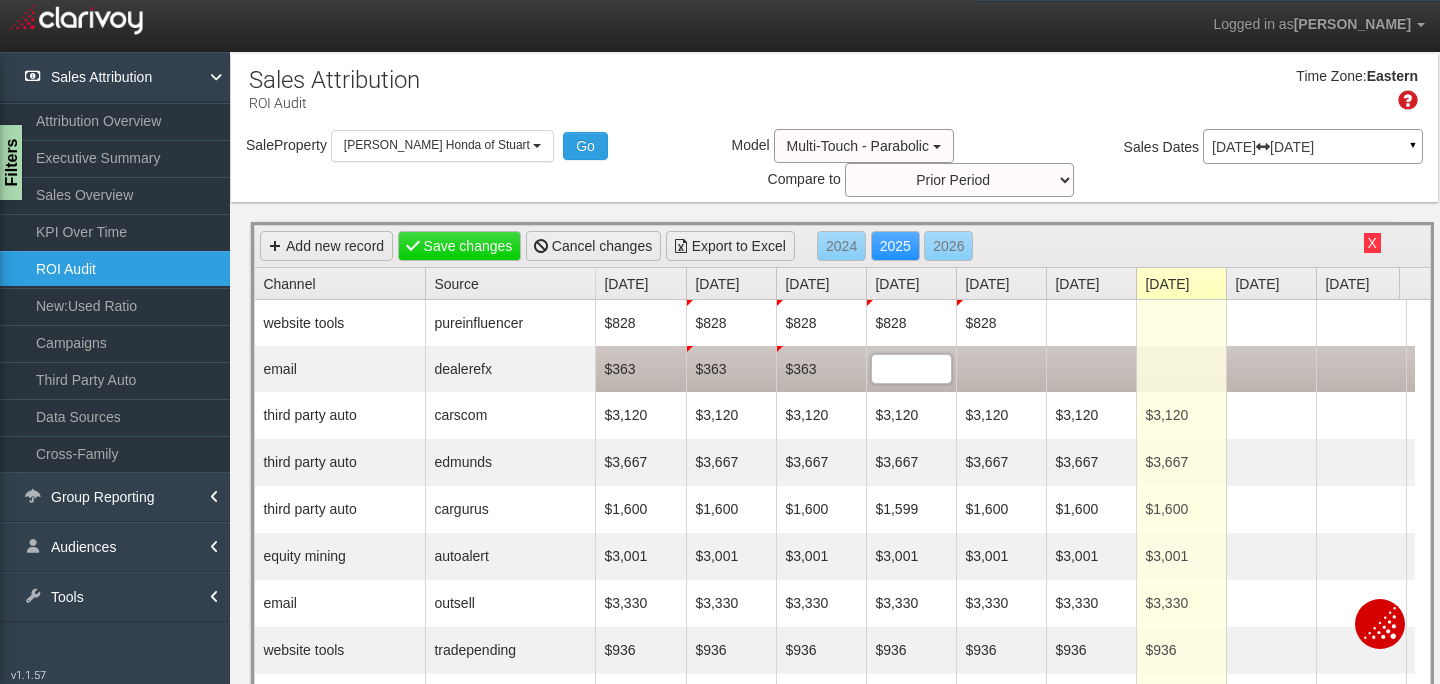 scroll, scrollTop: 0, scrollLeft: 0, axis: both 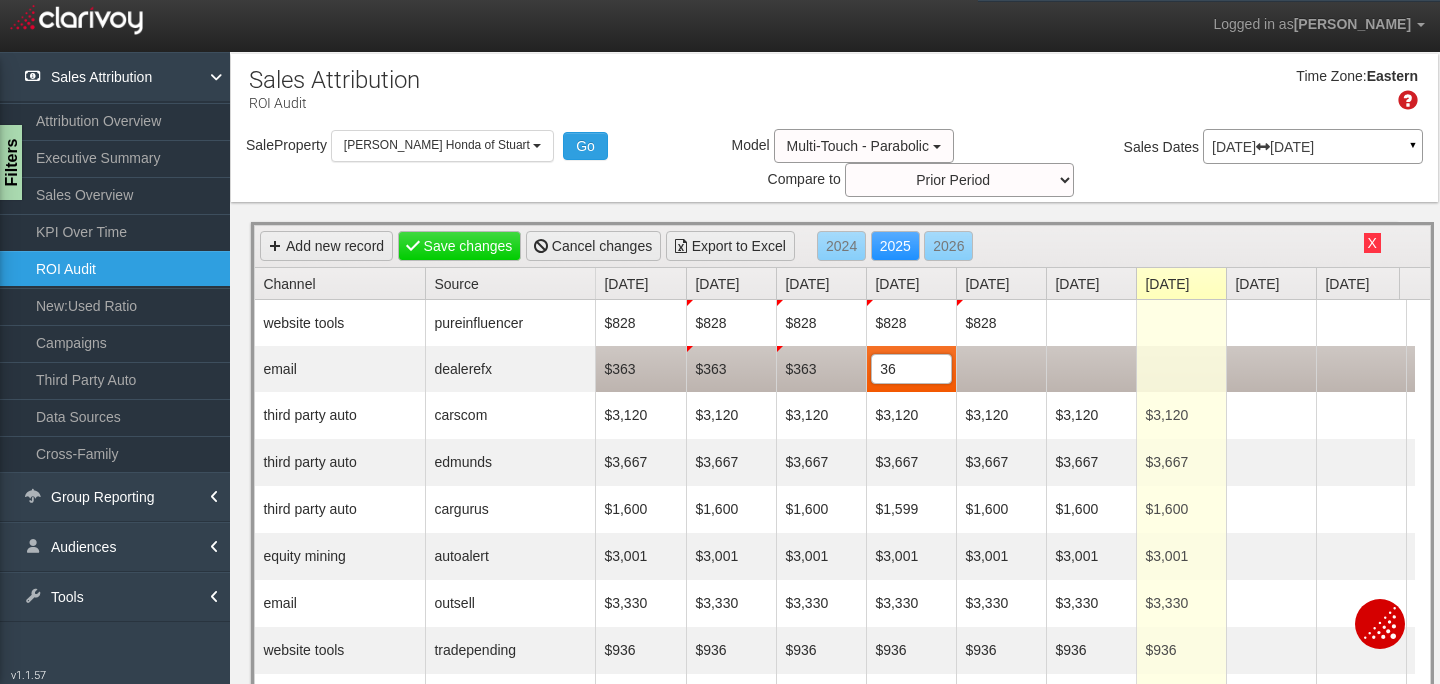 type on "363" 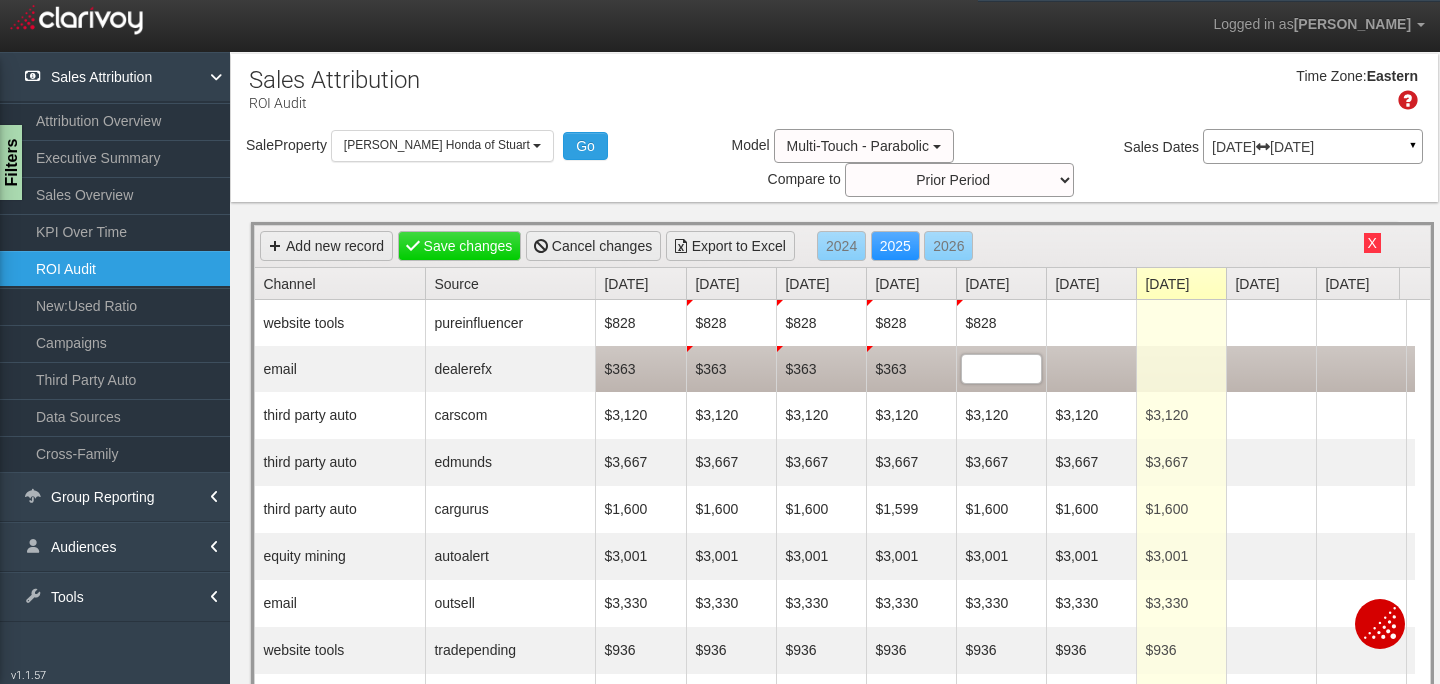 scroll, scrollTop: 0, scrollLeft: 0, axis: both 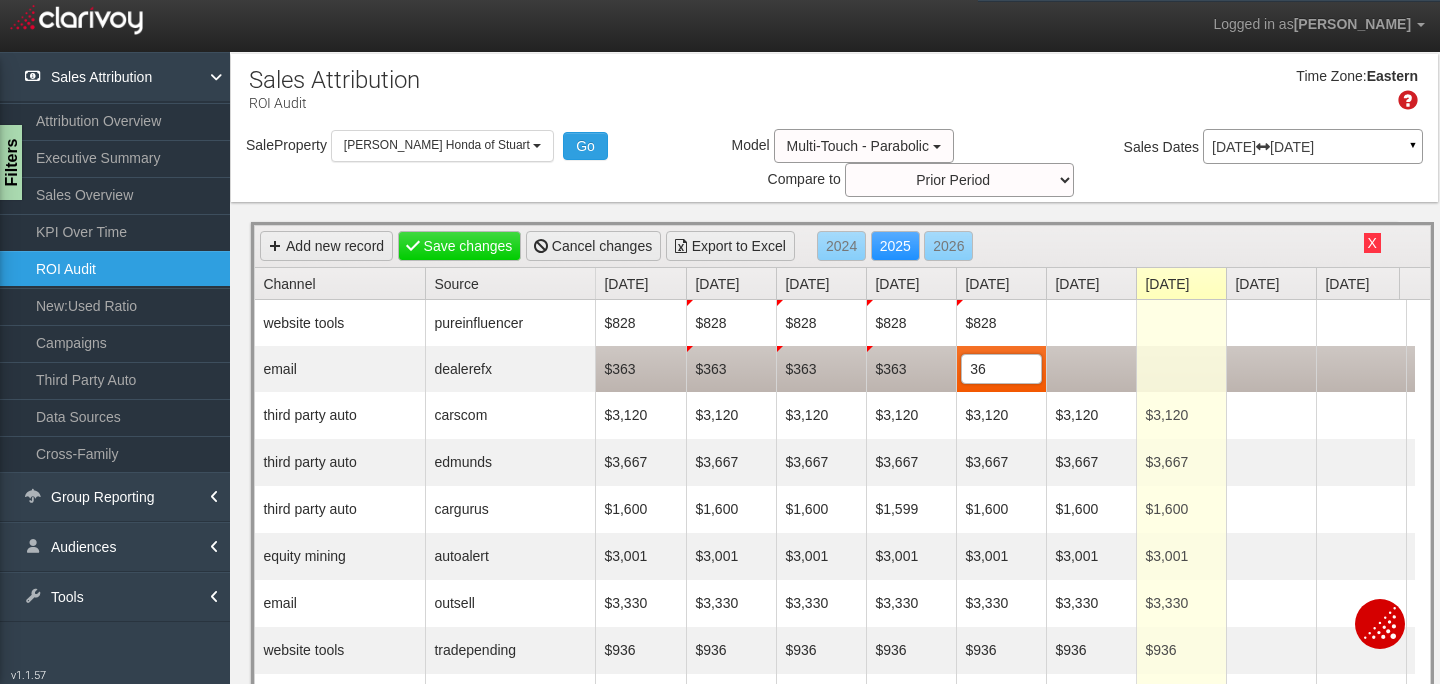 type on "363" 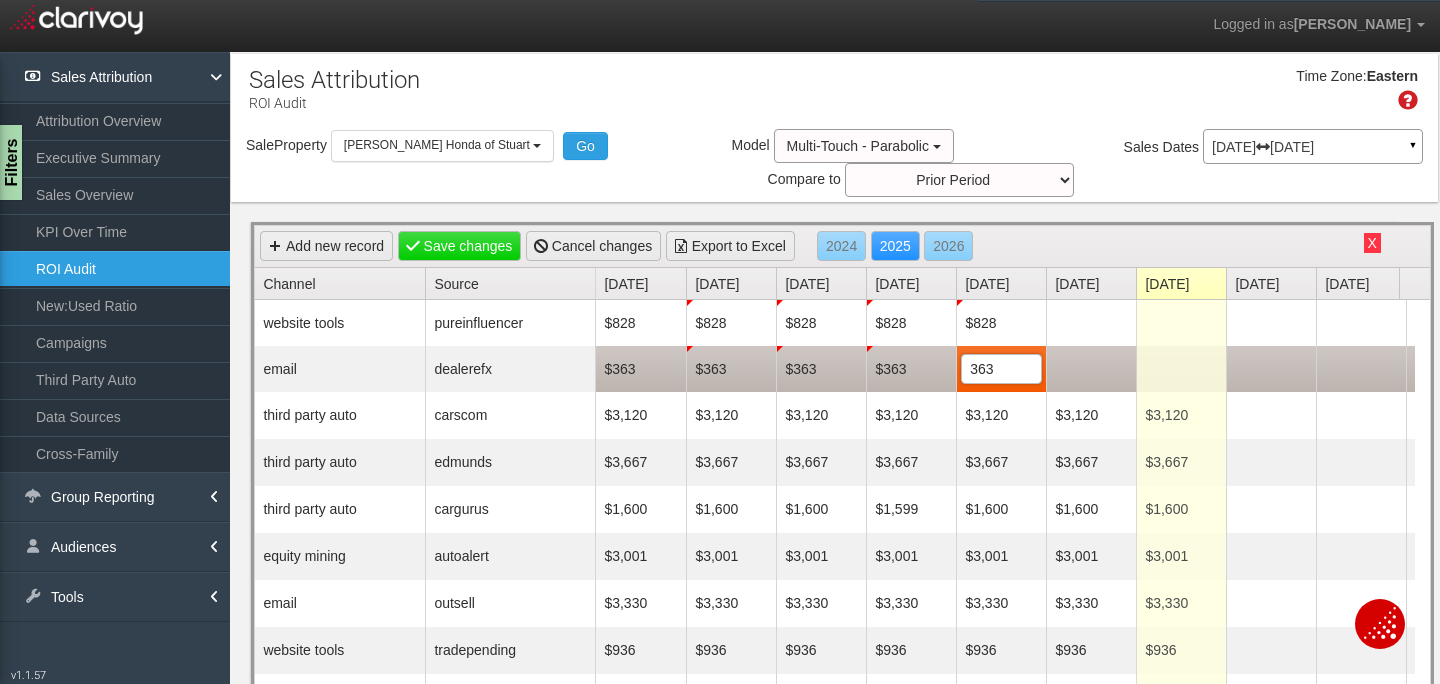 scroll, scrollTop: 0, scrollLeft: 0, axis: both 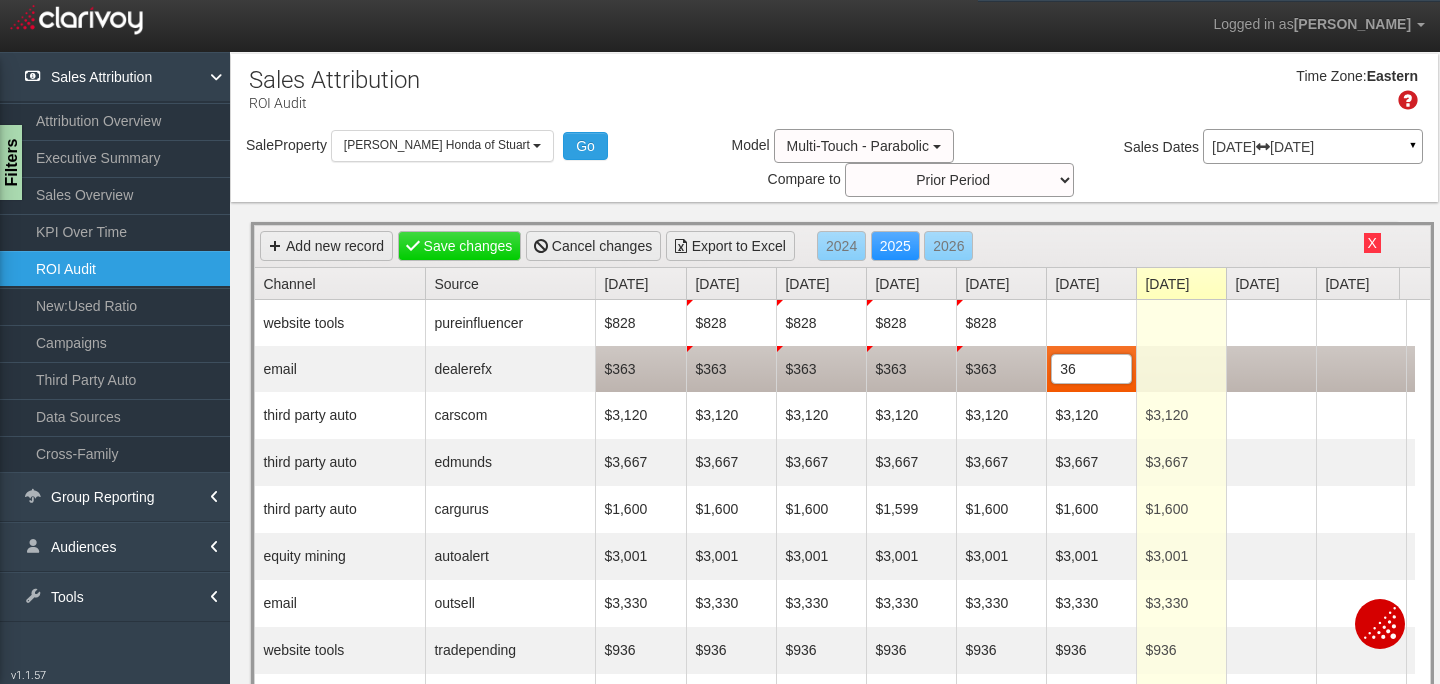 type on "363" 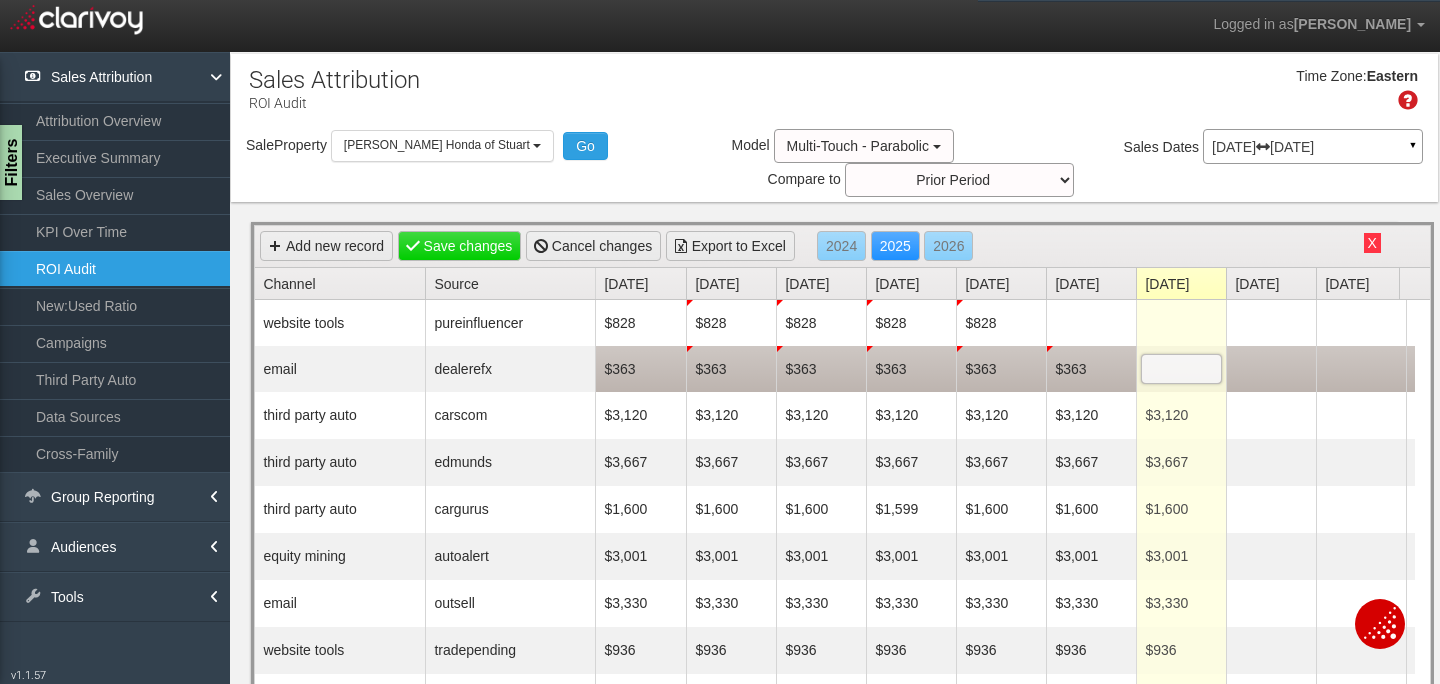 scroll, scrollTop: 0, scrollLeft: 0, axis: both 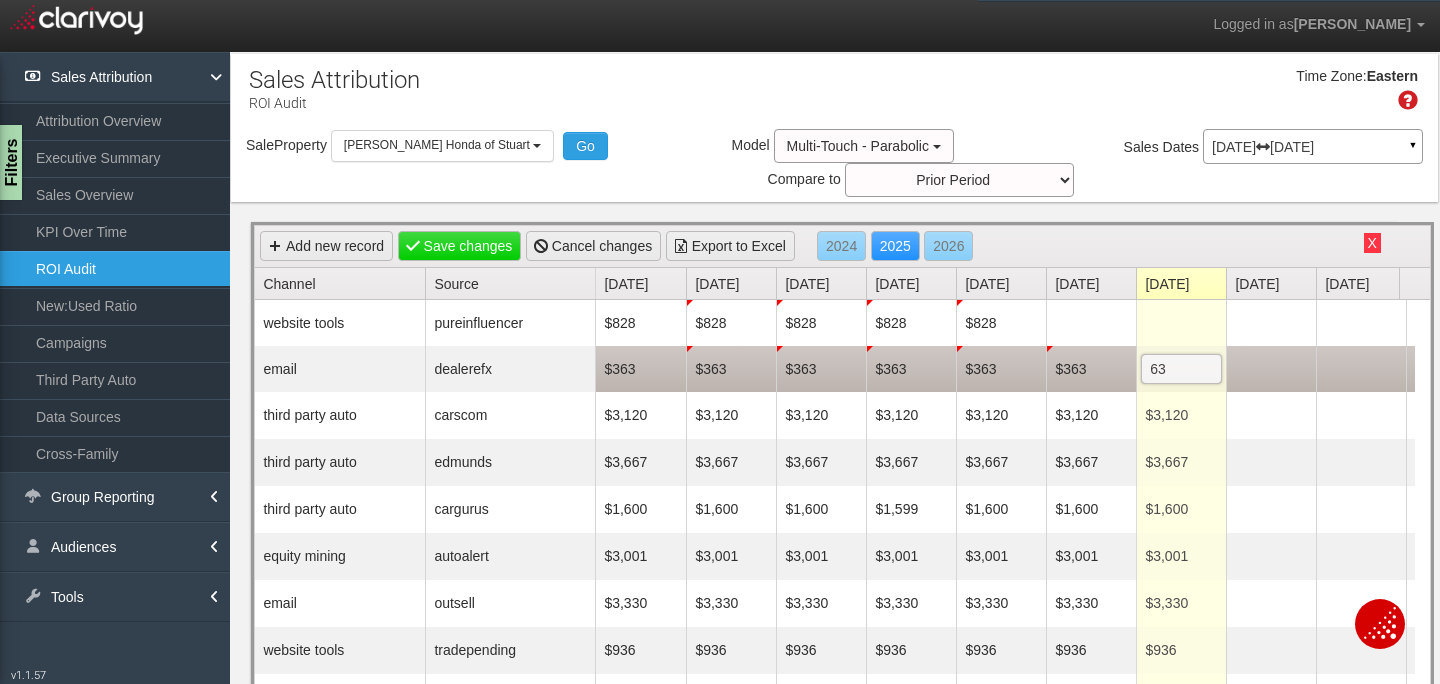 type on "6" 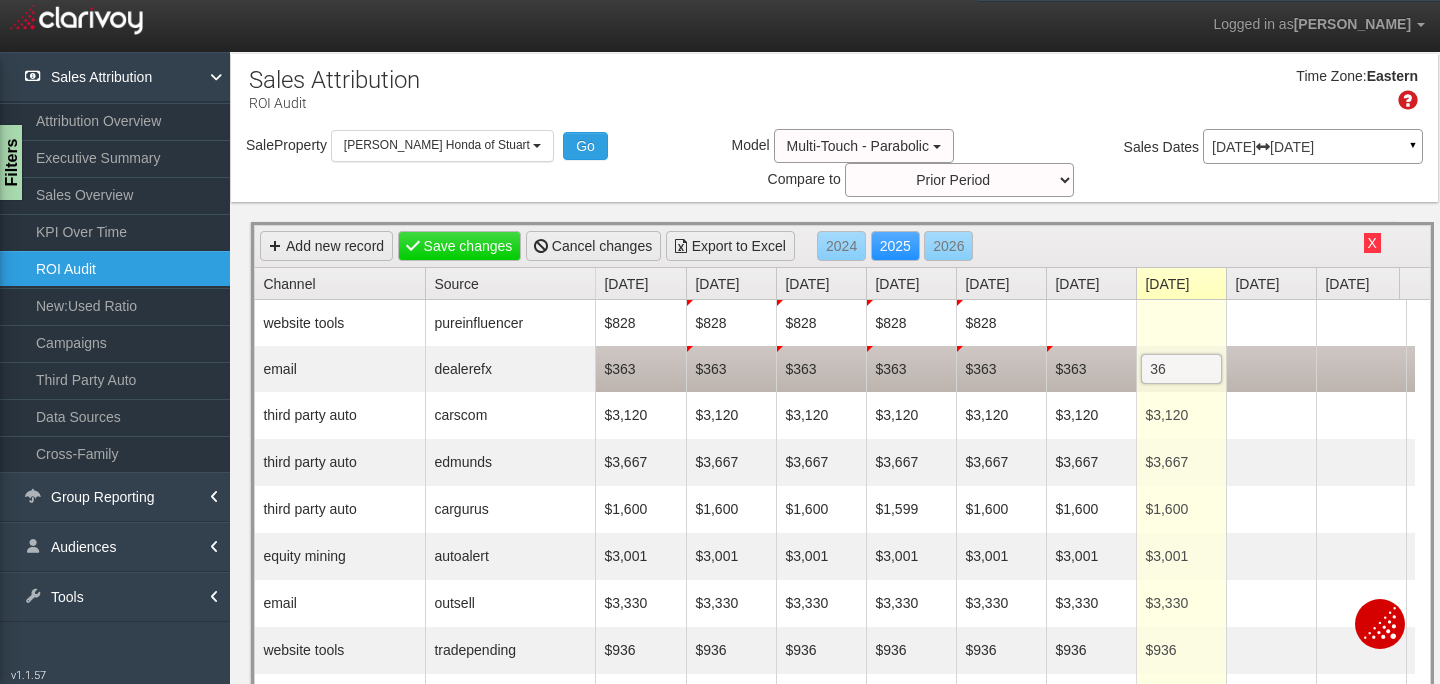 type on "363" 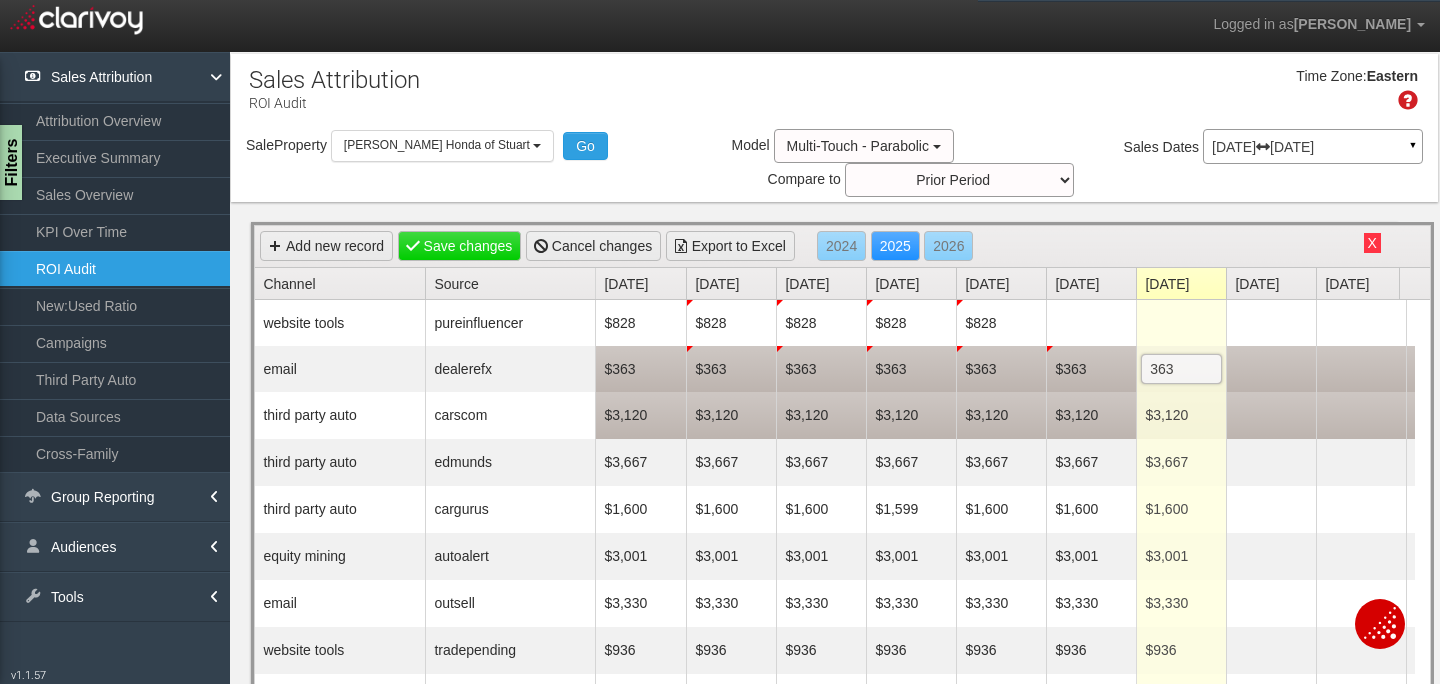 scroll, scrollTop: 0, scrollLeft: 161, axis: horizontal 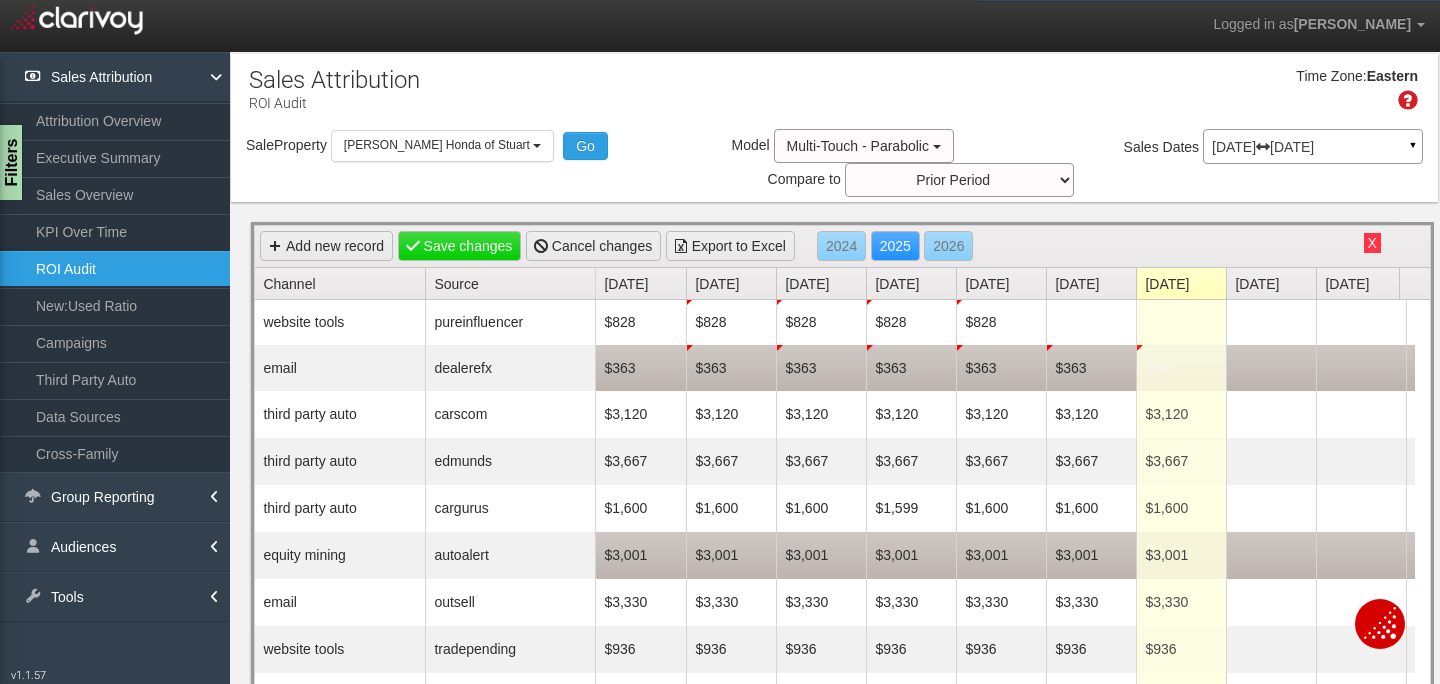 click on "$3,001" at bounding box center [731, 555] 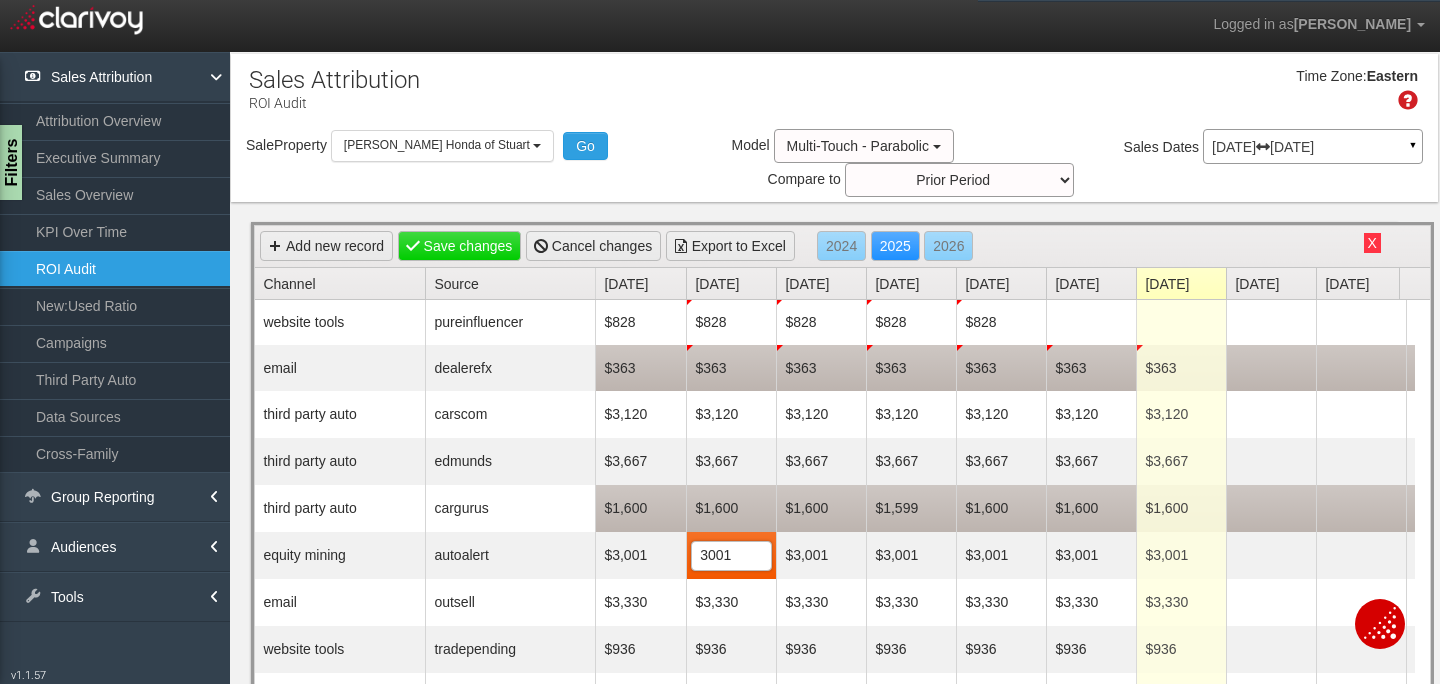 type on "0" 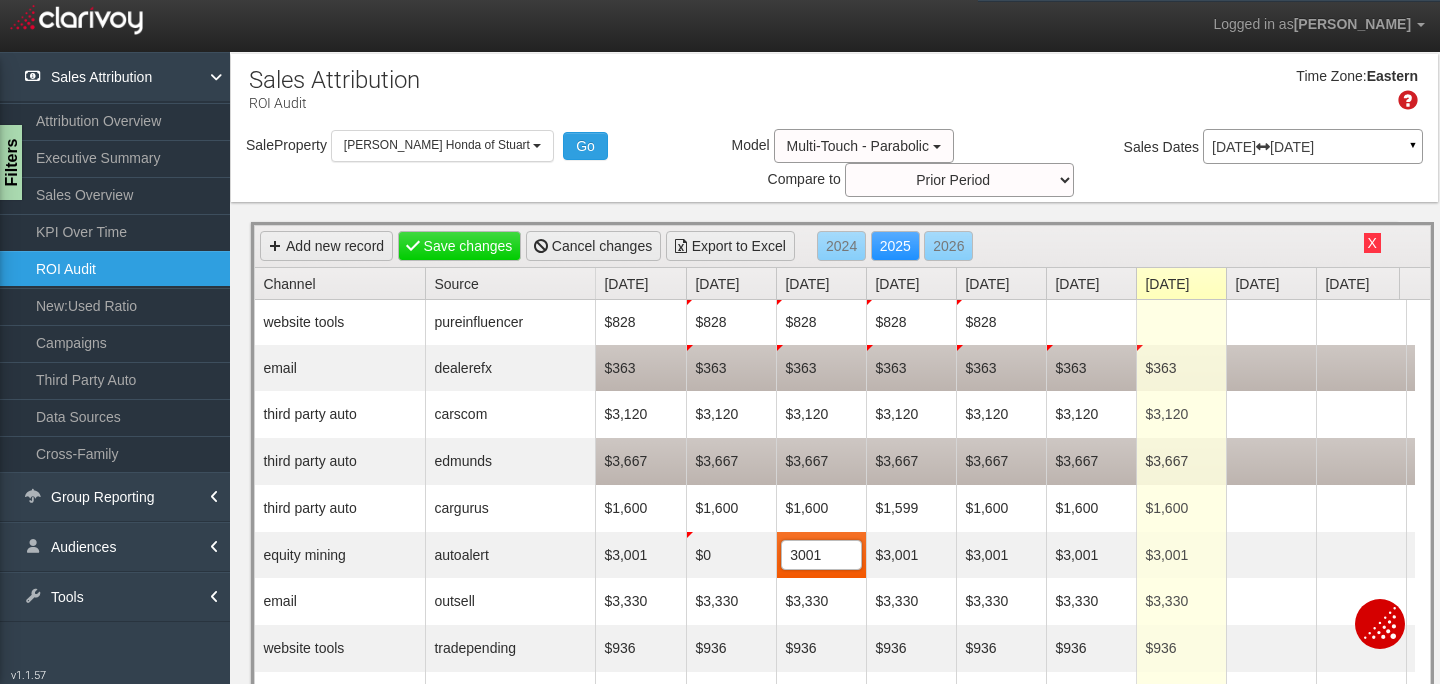 type on "0" 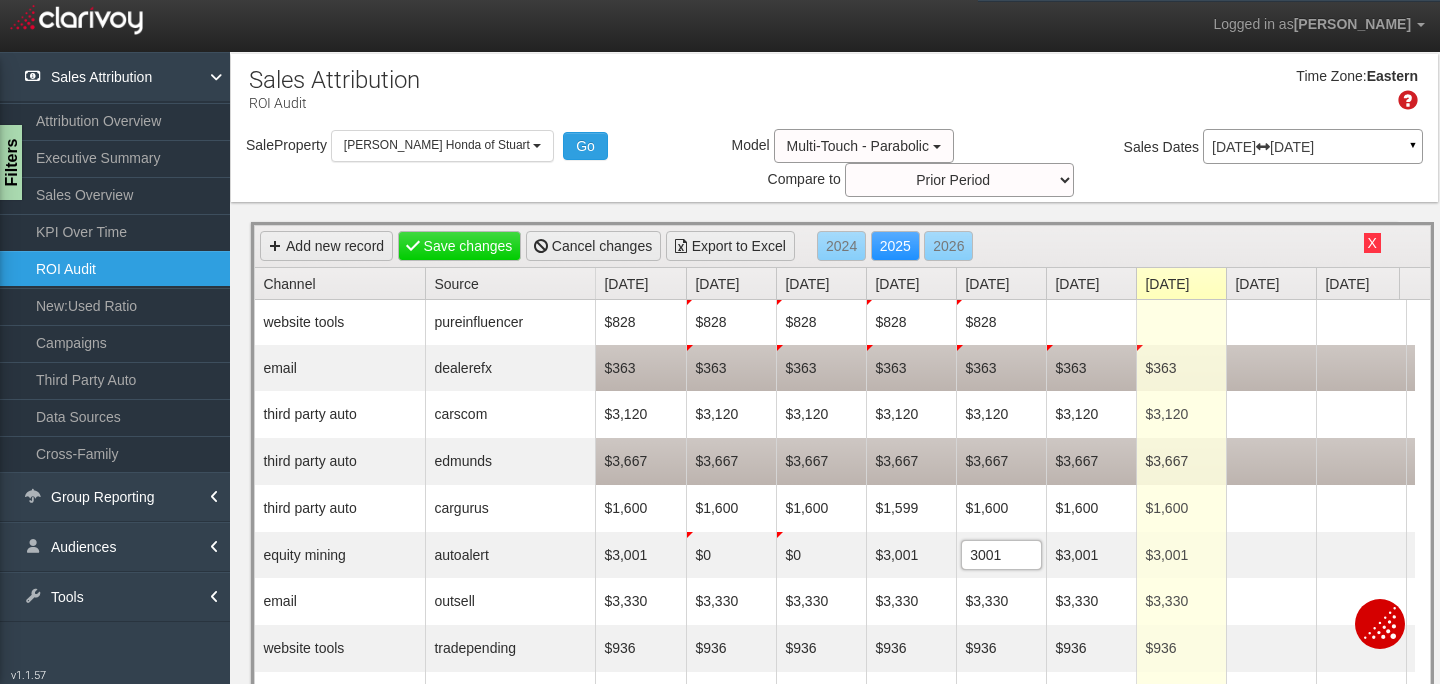 type on "03001" 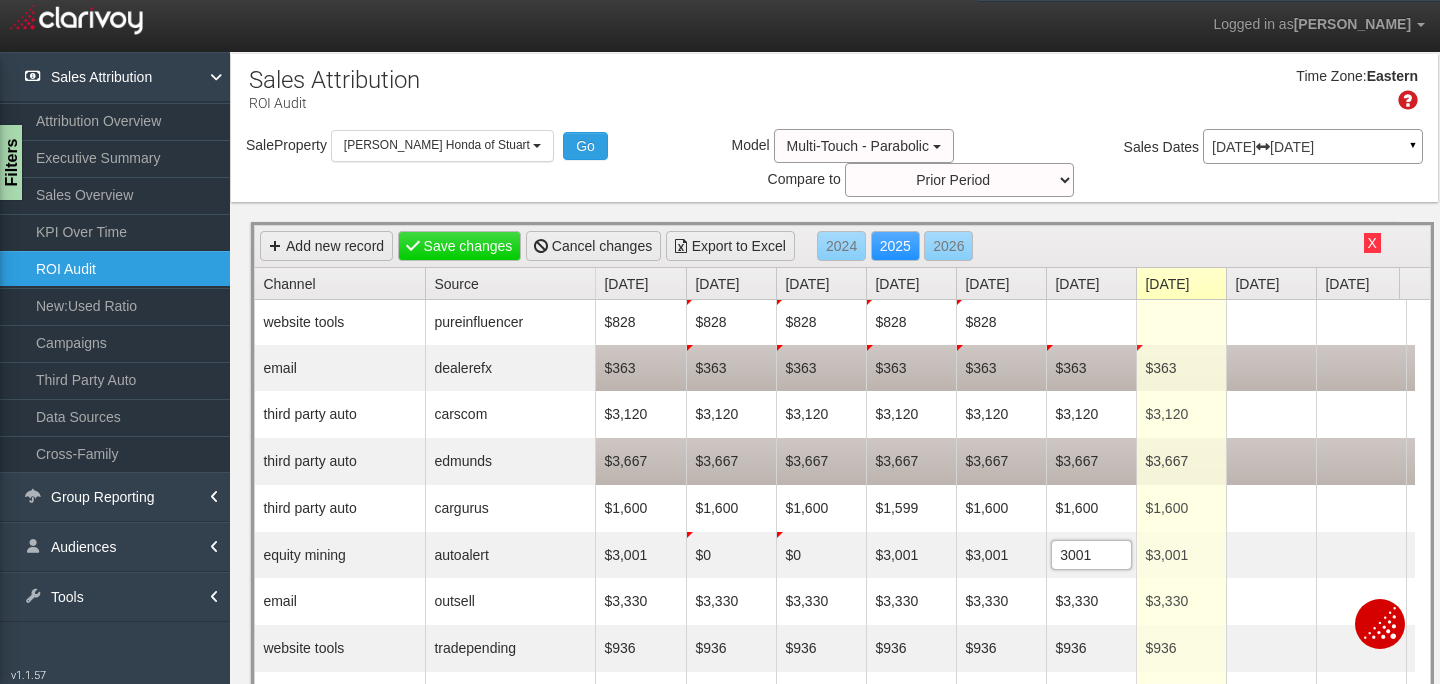 type on "03001" 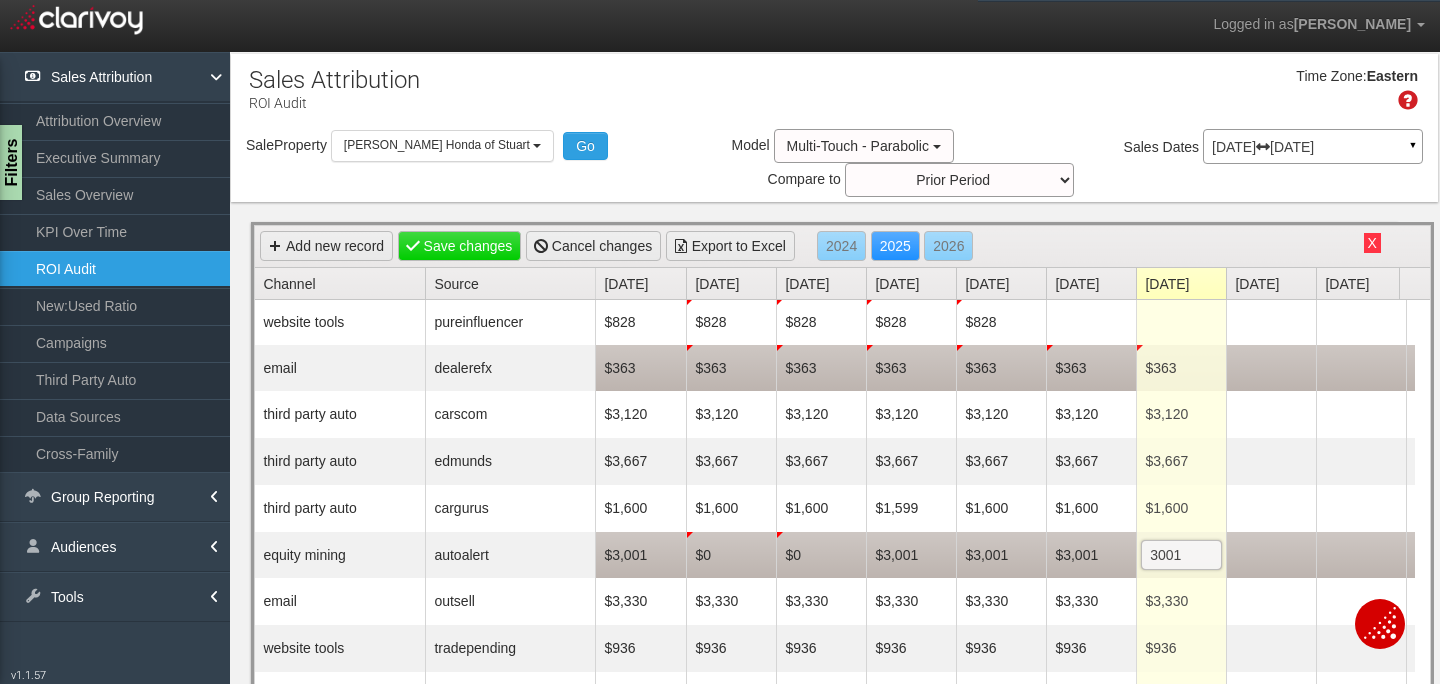 click on "$3,001" at bounding box center (911, 555) 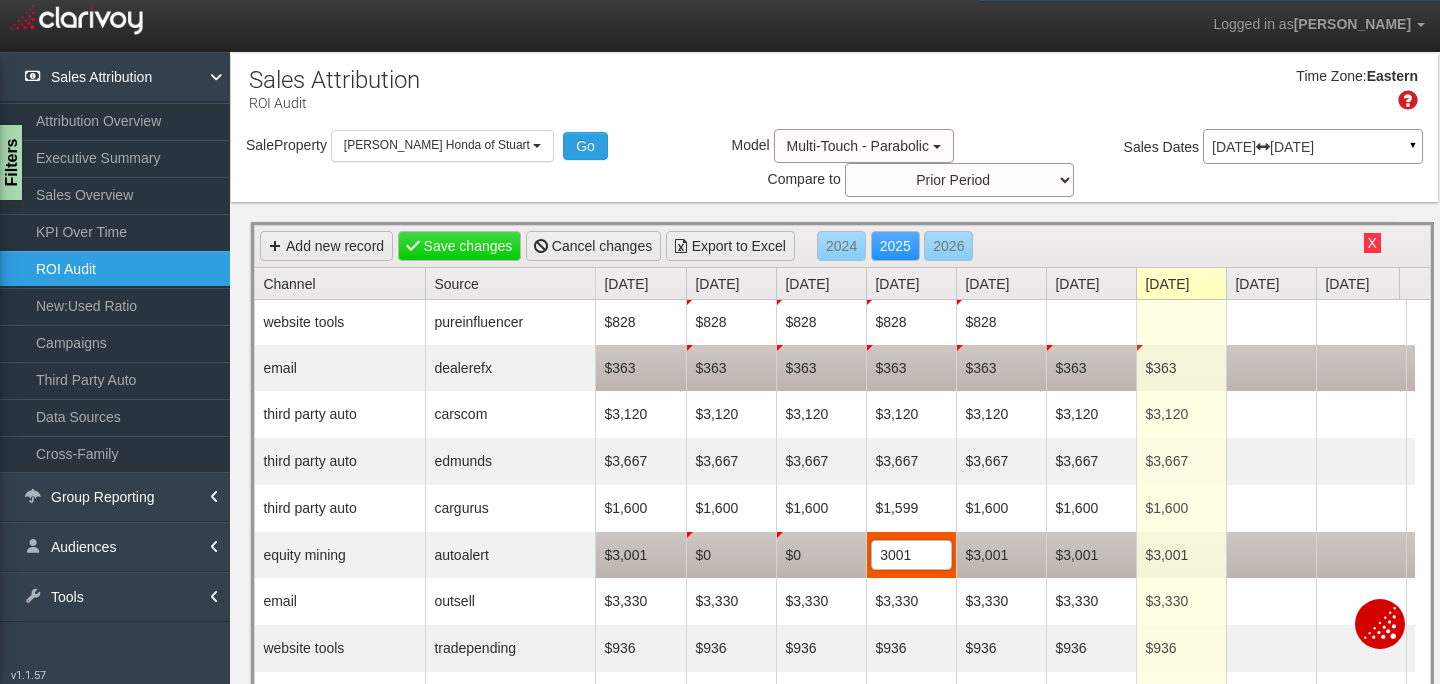 type 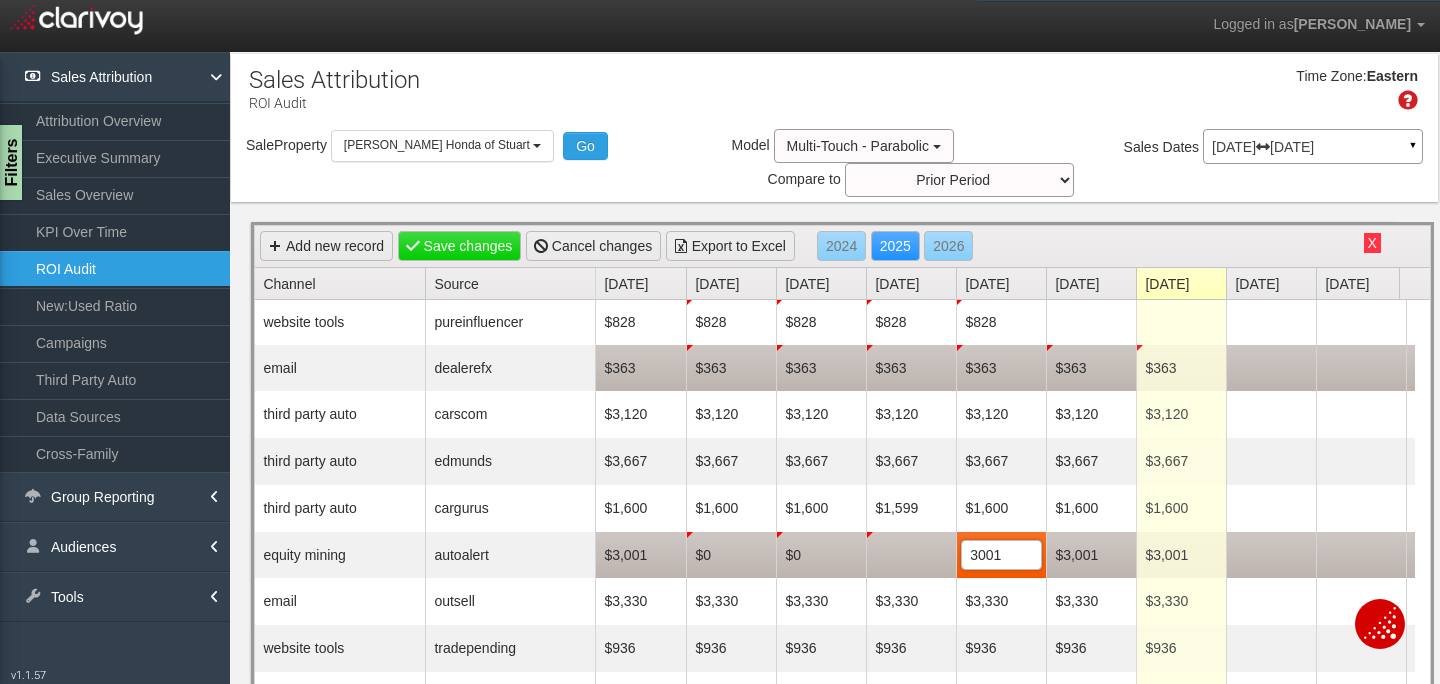 type 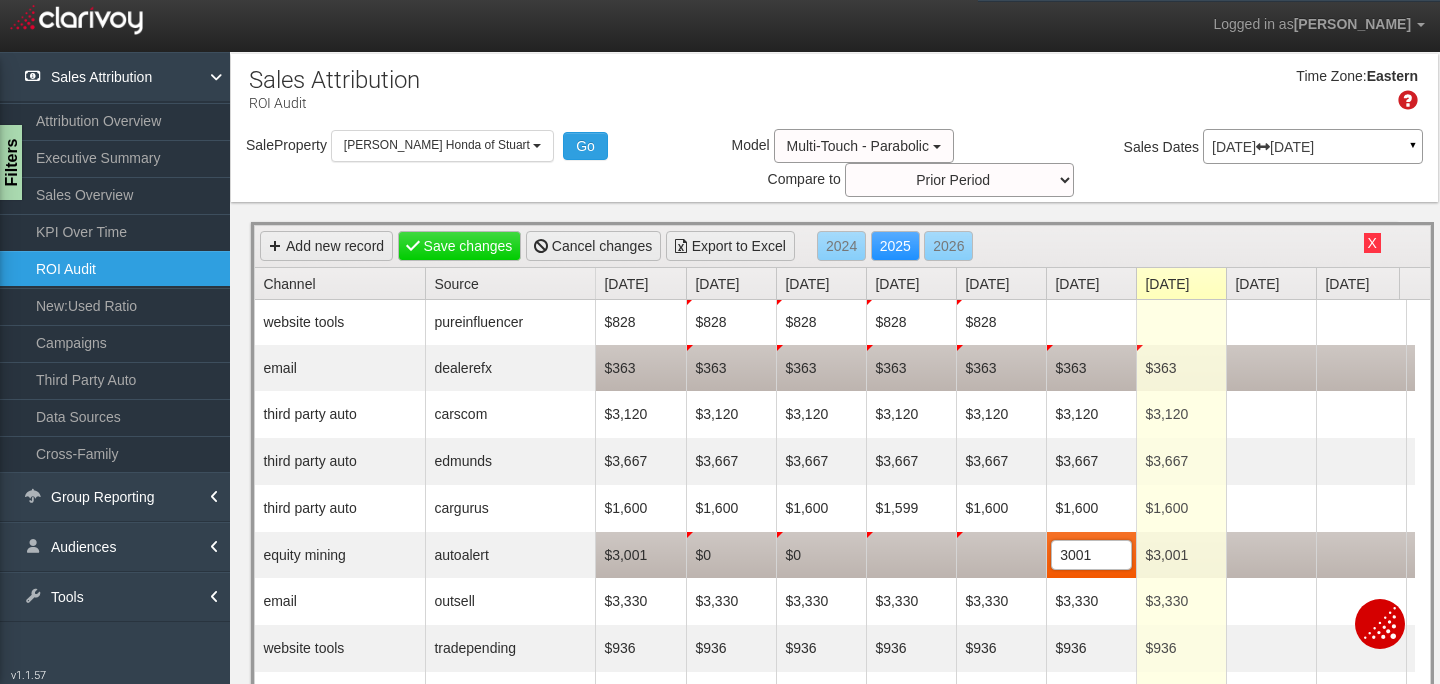 type 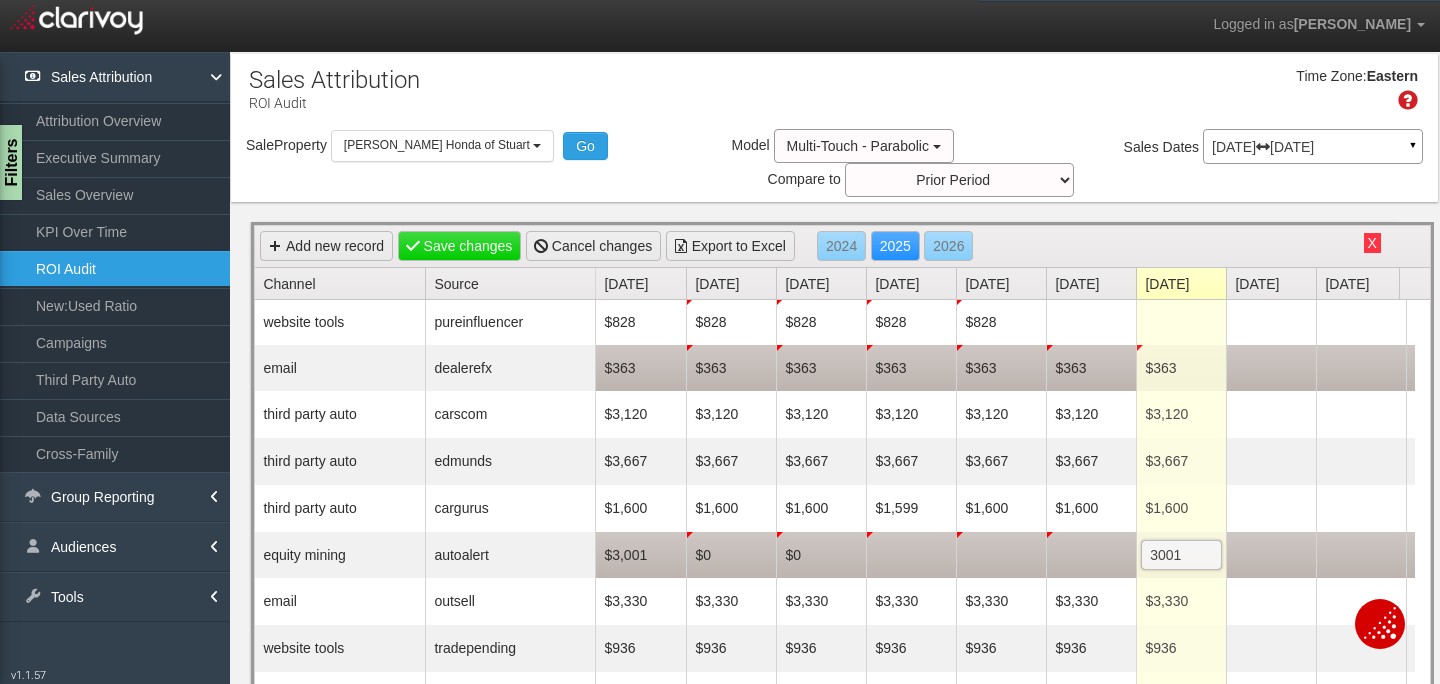 type 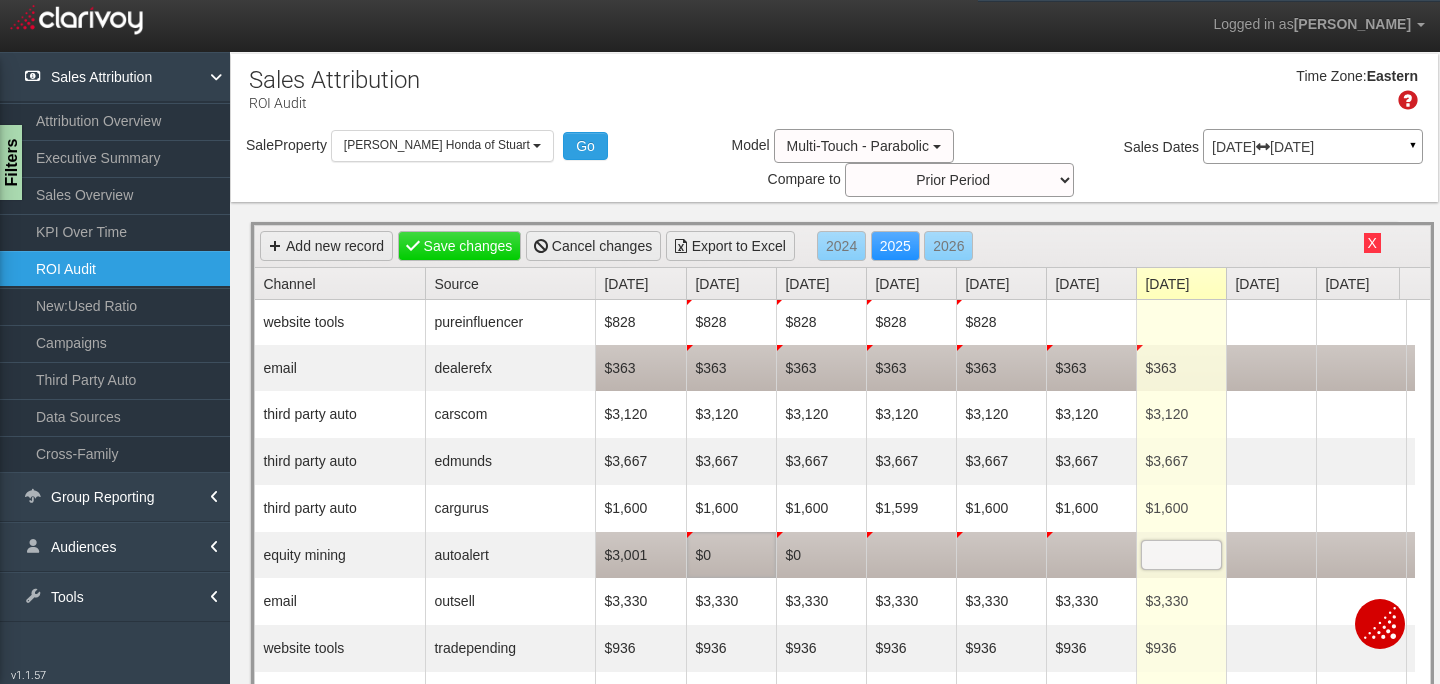 click on "$0" at bounding box center [731, 555] 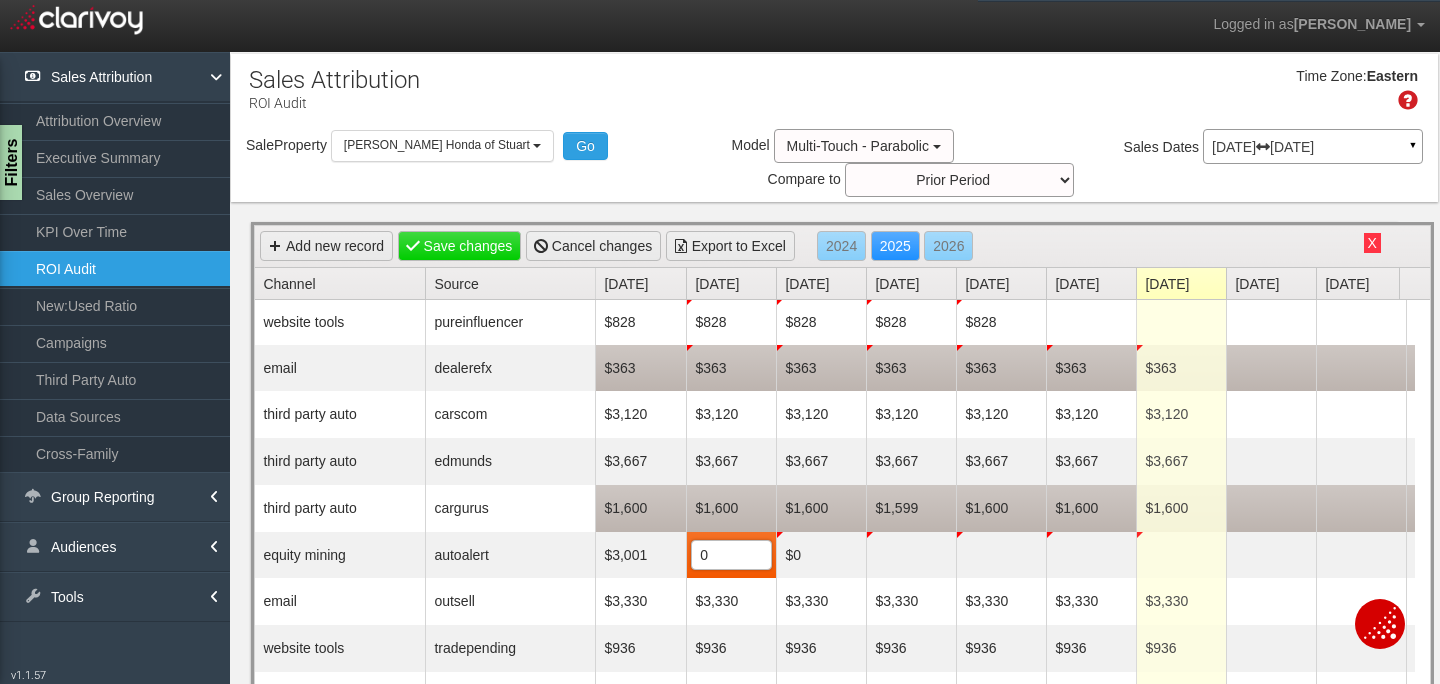 type 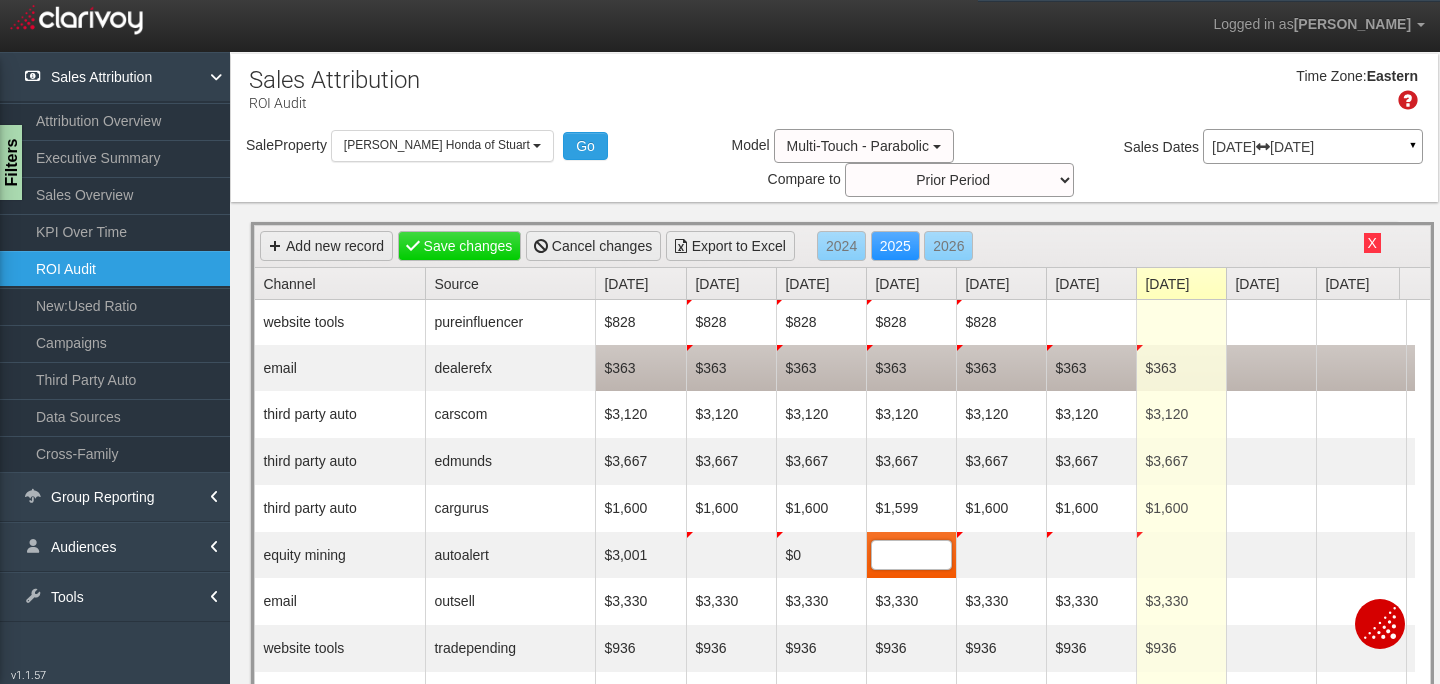 drag, startPoint x: 884, startPoint y: 565, endPoint x: 862, endPoint y: 561, distance: 22.36068 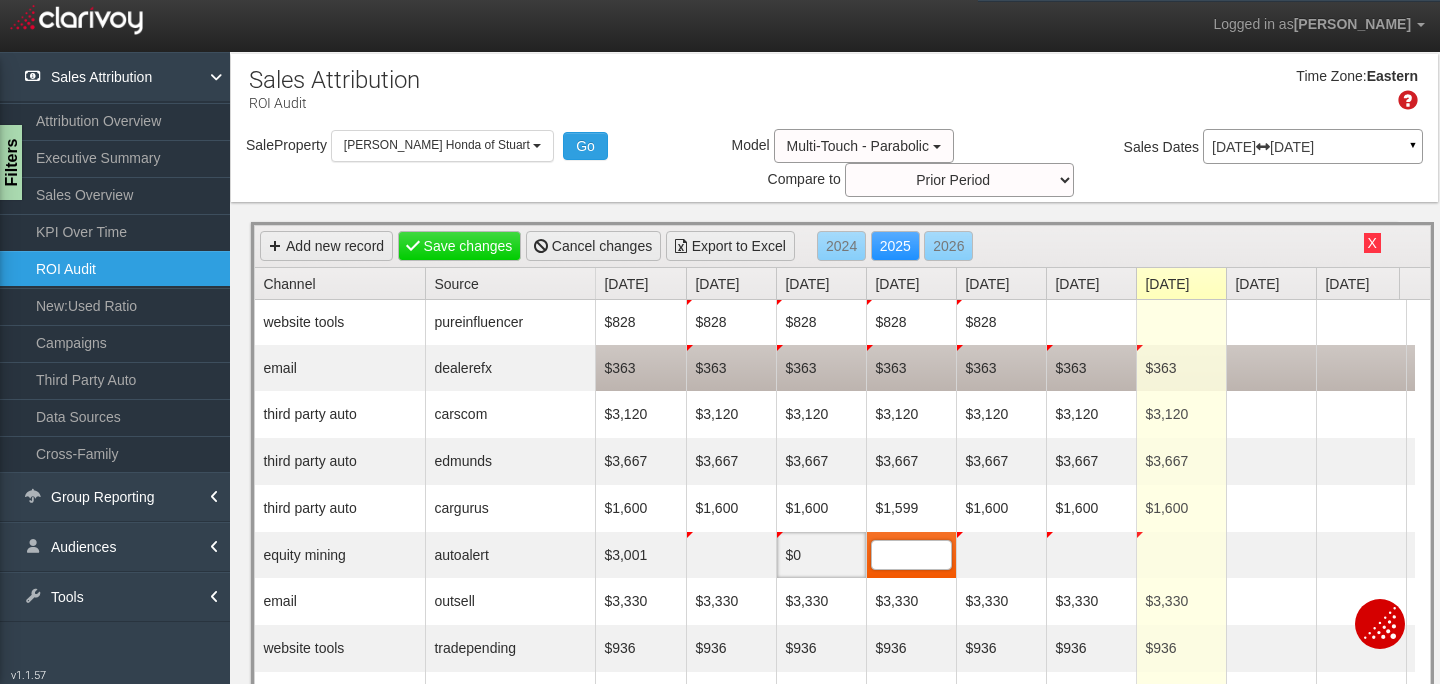 click on "$0" at bounding box center [821, 555] 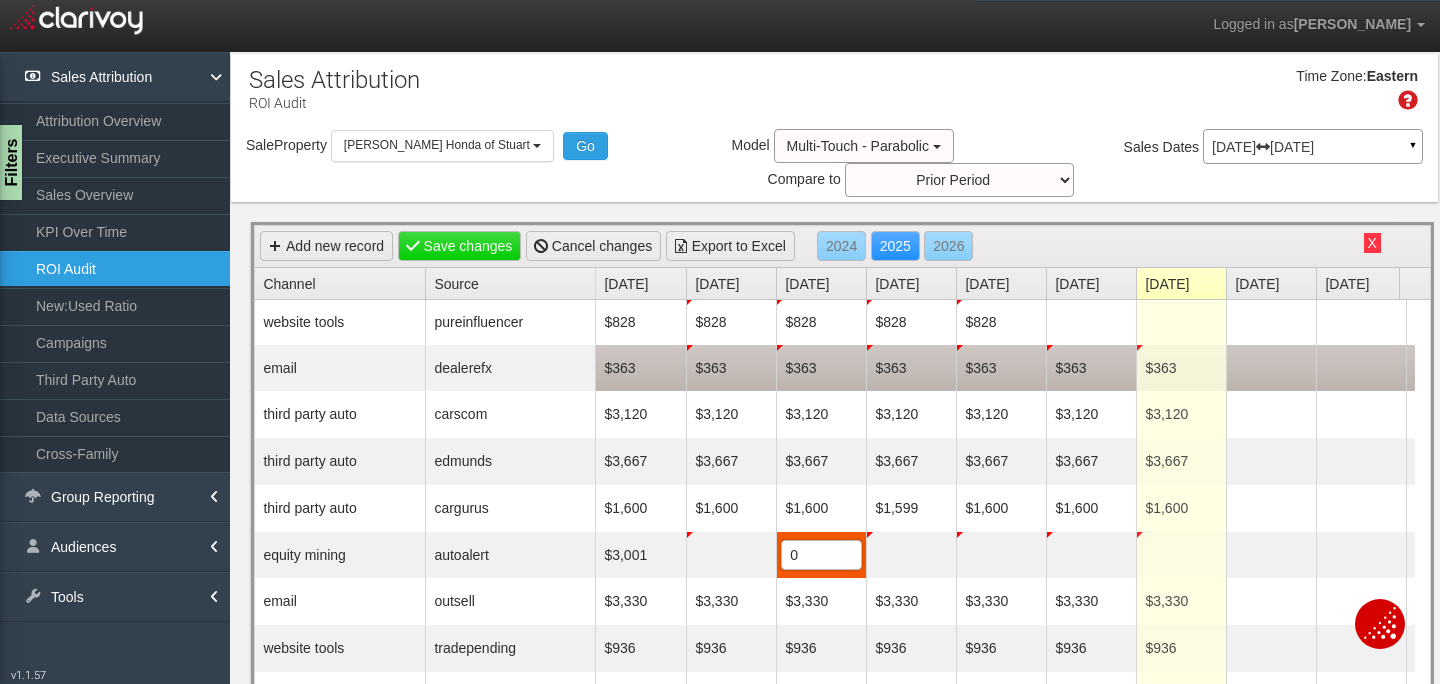 type 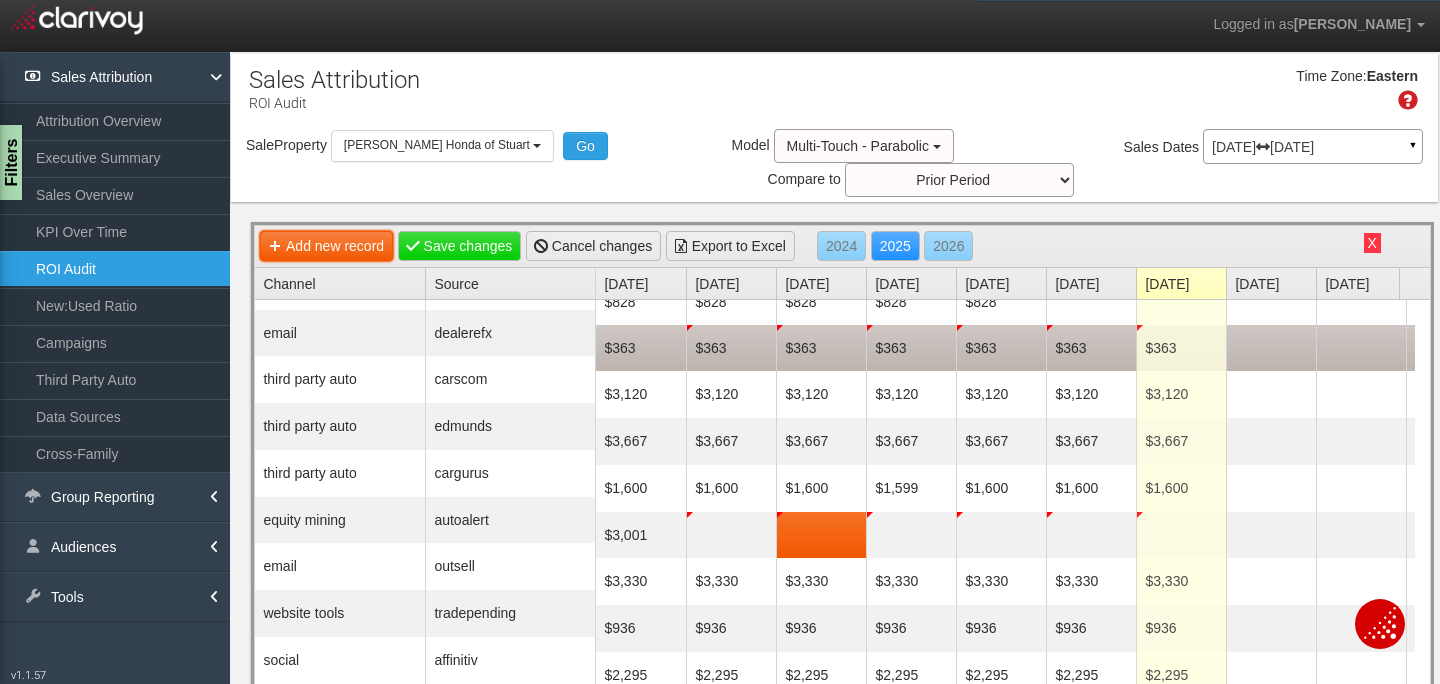 click on "Add new record" at bounding box center [326, 246] 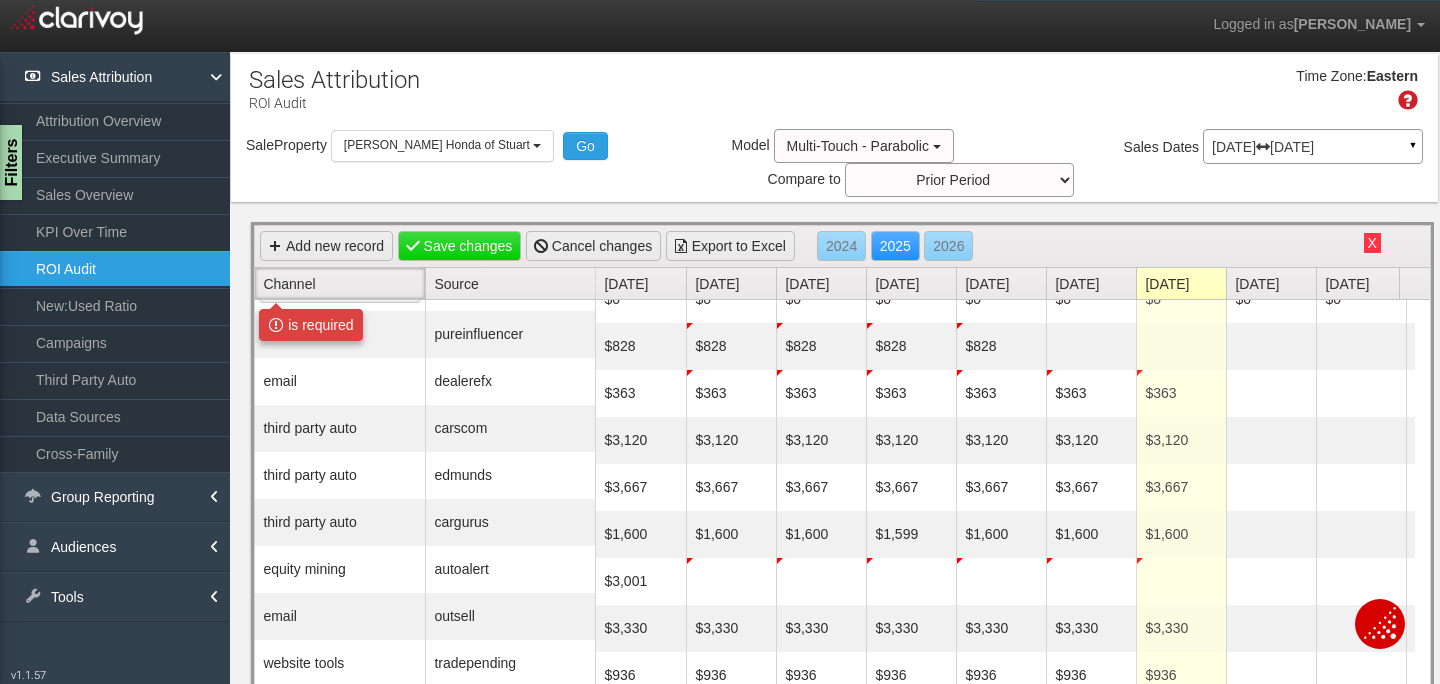 click on "Channel" at bounding box center (344, 283) 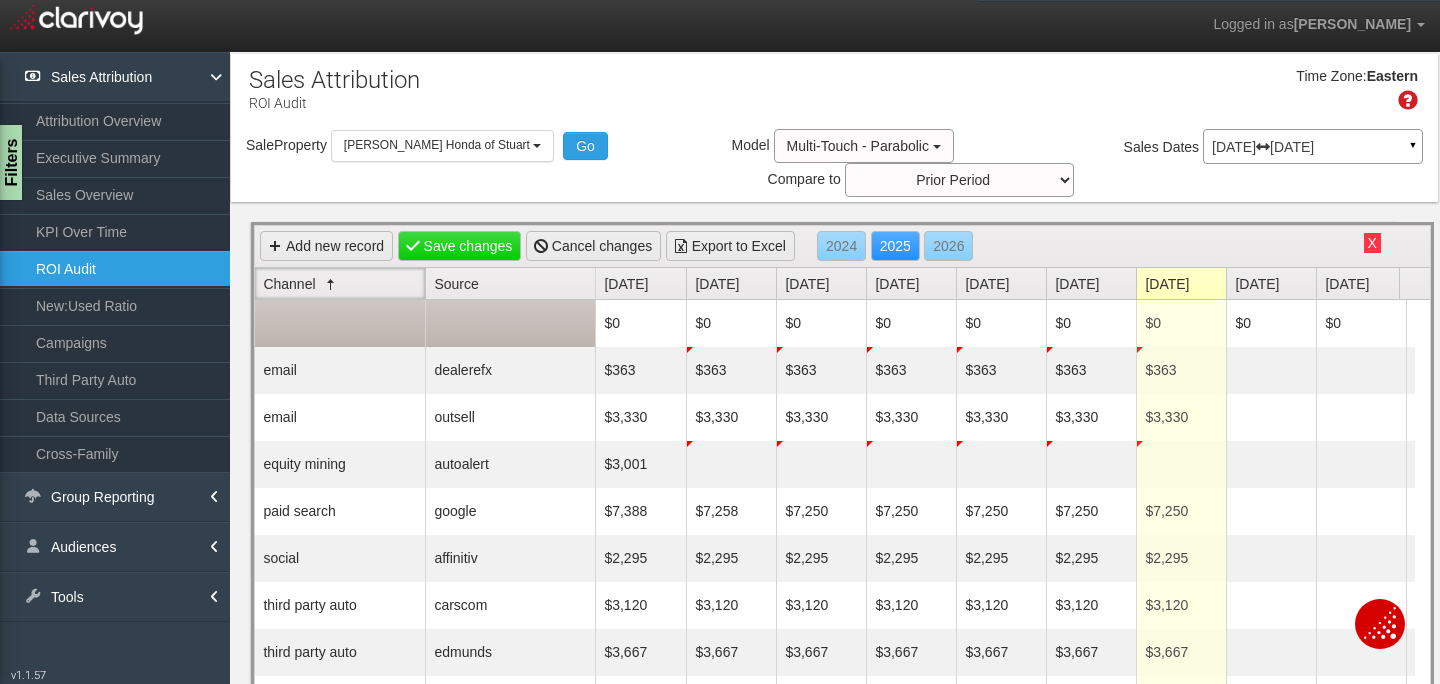 click at bounding box center [340, 323] 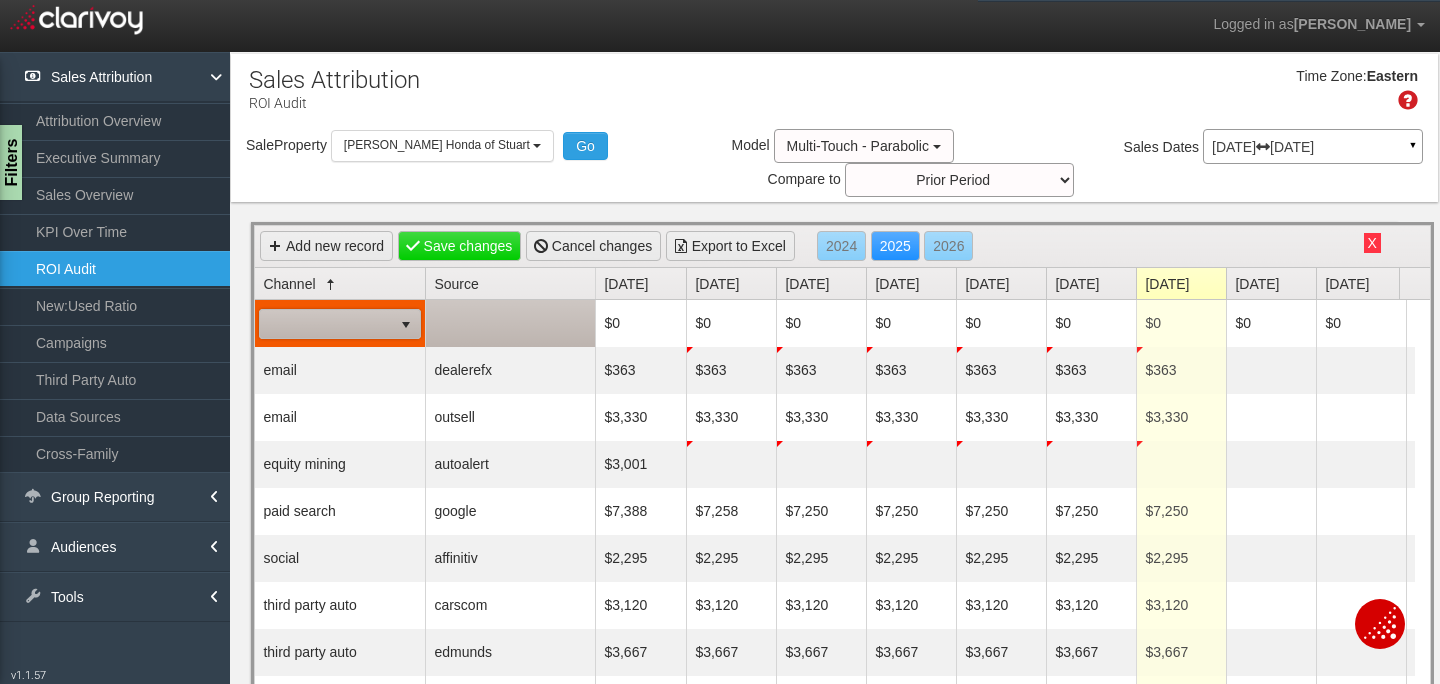 click at bounding box center [406, 325] 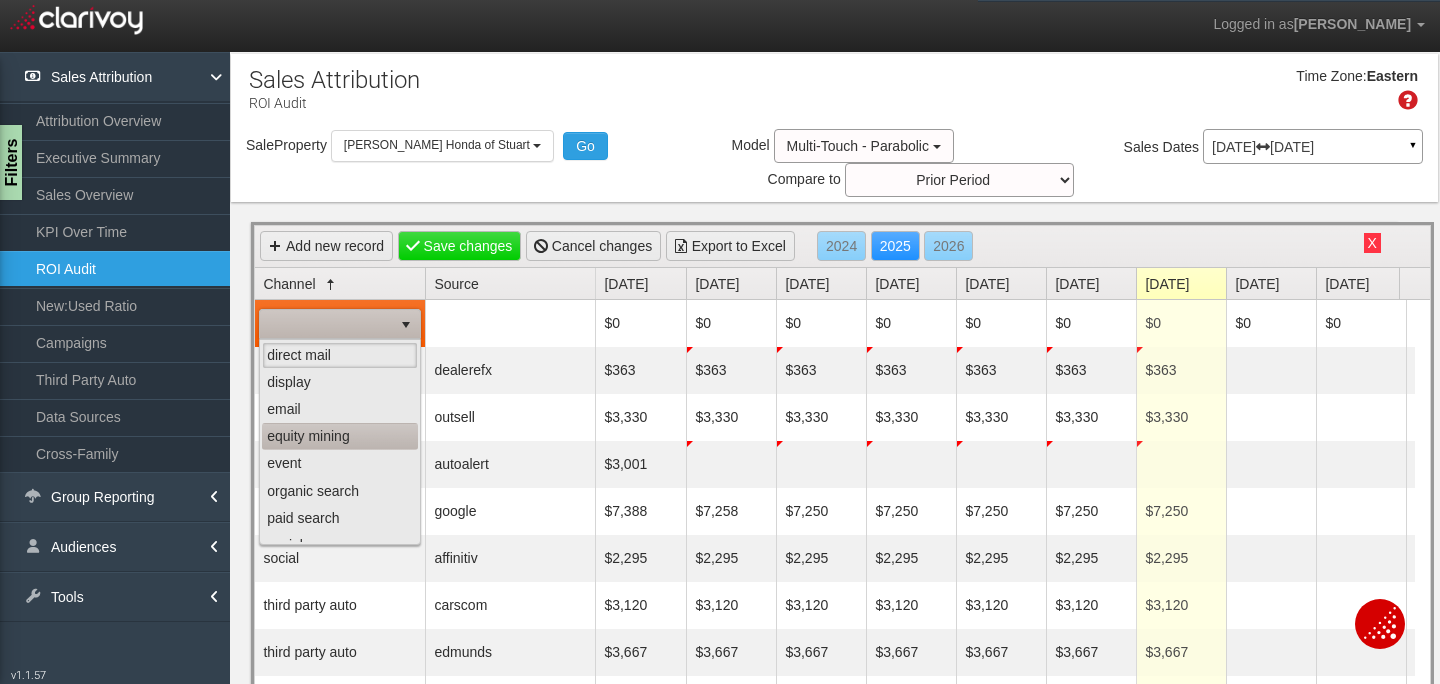 click on "equity mining" at bounding box center [340, 436] 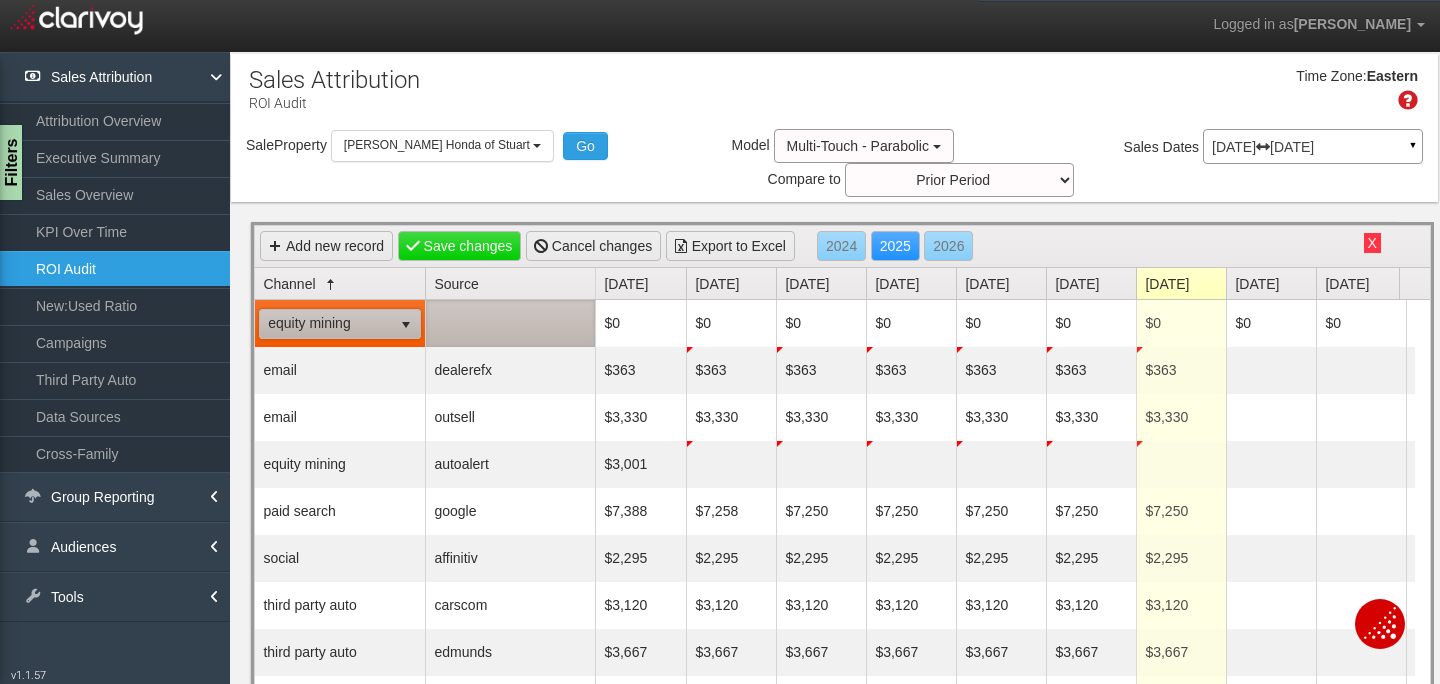 click at bounding box center [510, 323] 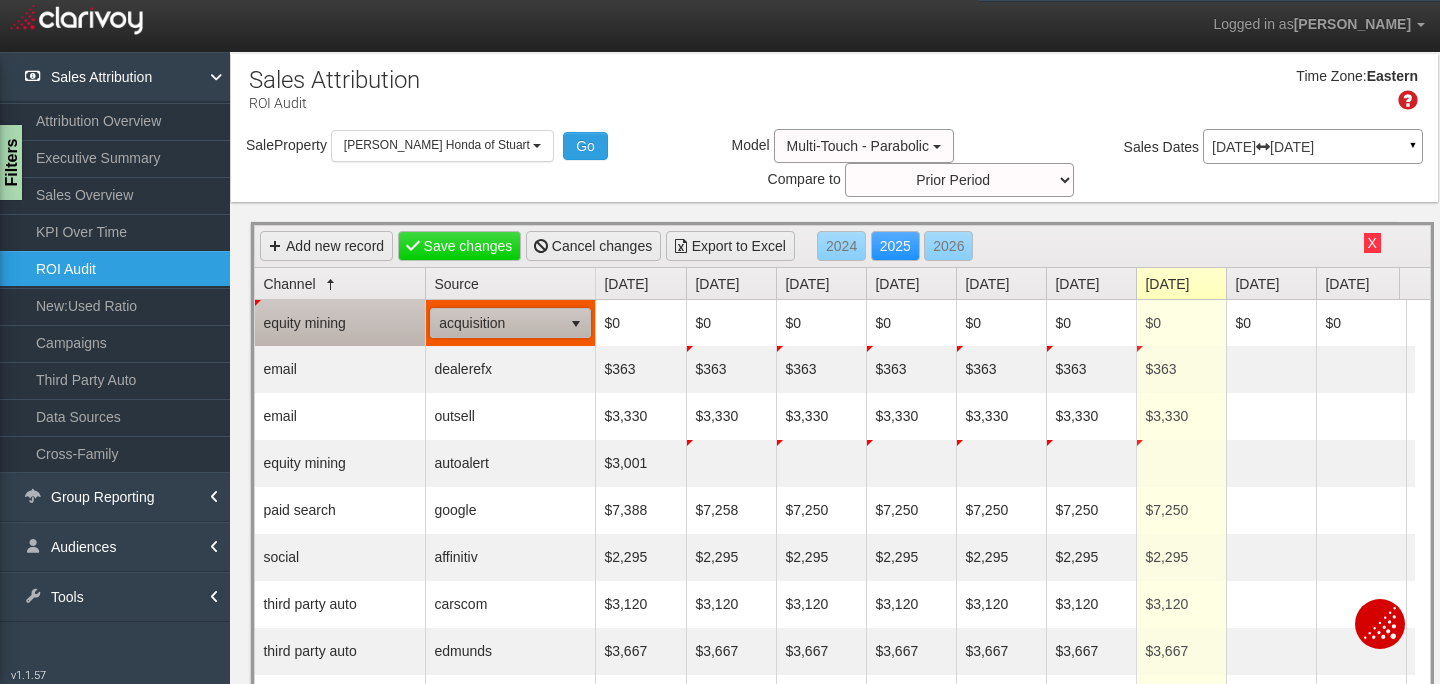 click at bounding box center (576, 324) 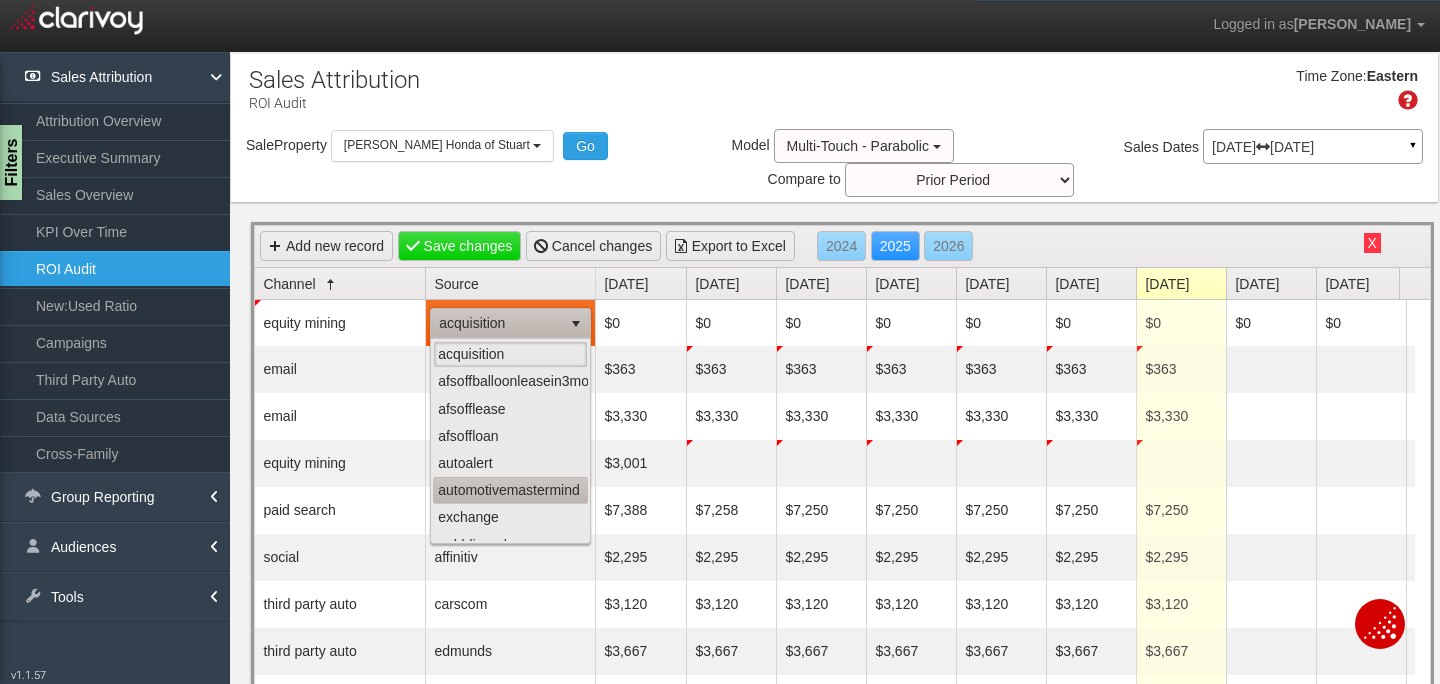click on "automotivemastermind" at bounding box center (510, 490) 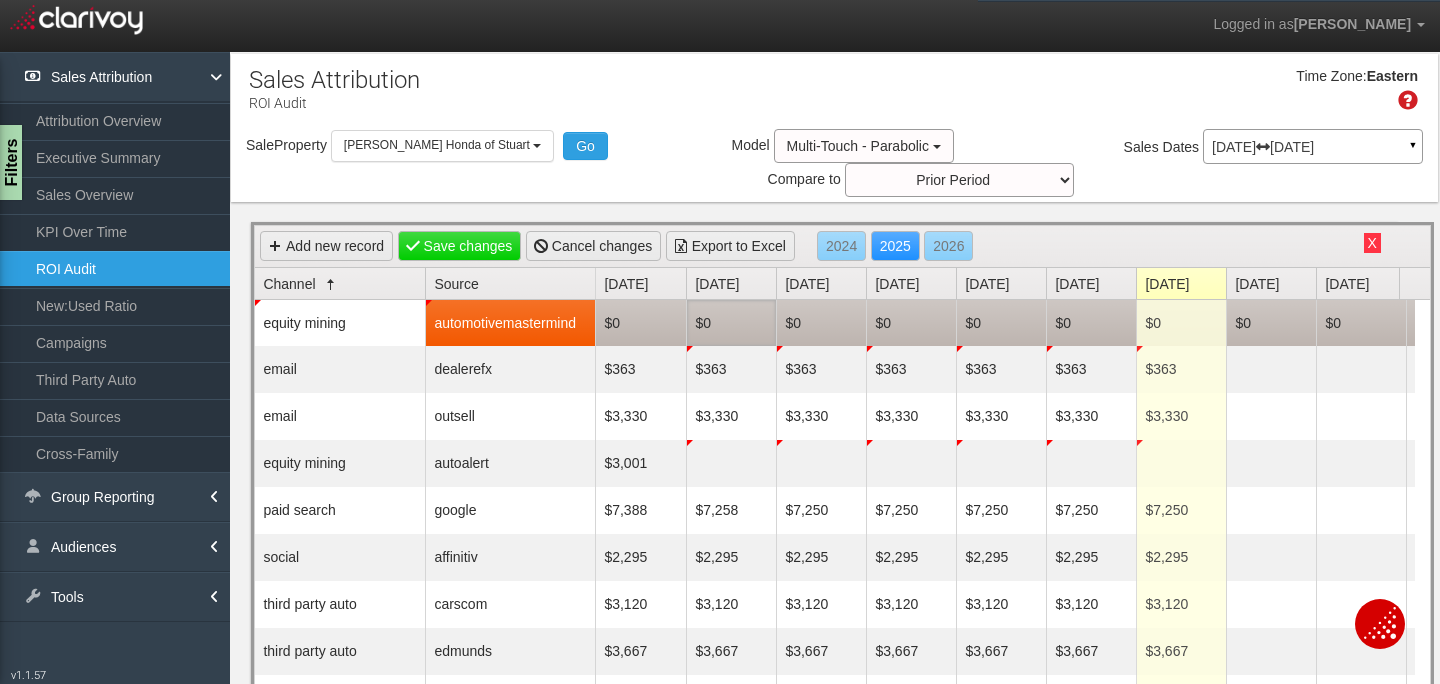 click on "$0" at bounding box center [731, 323] 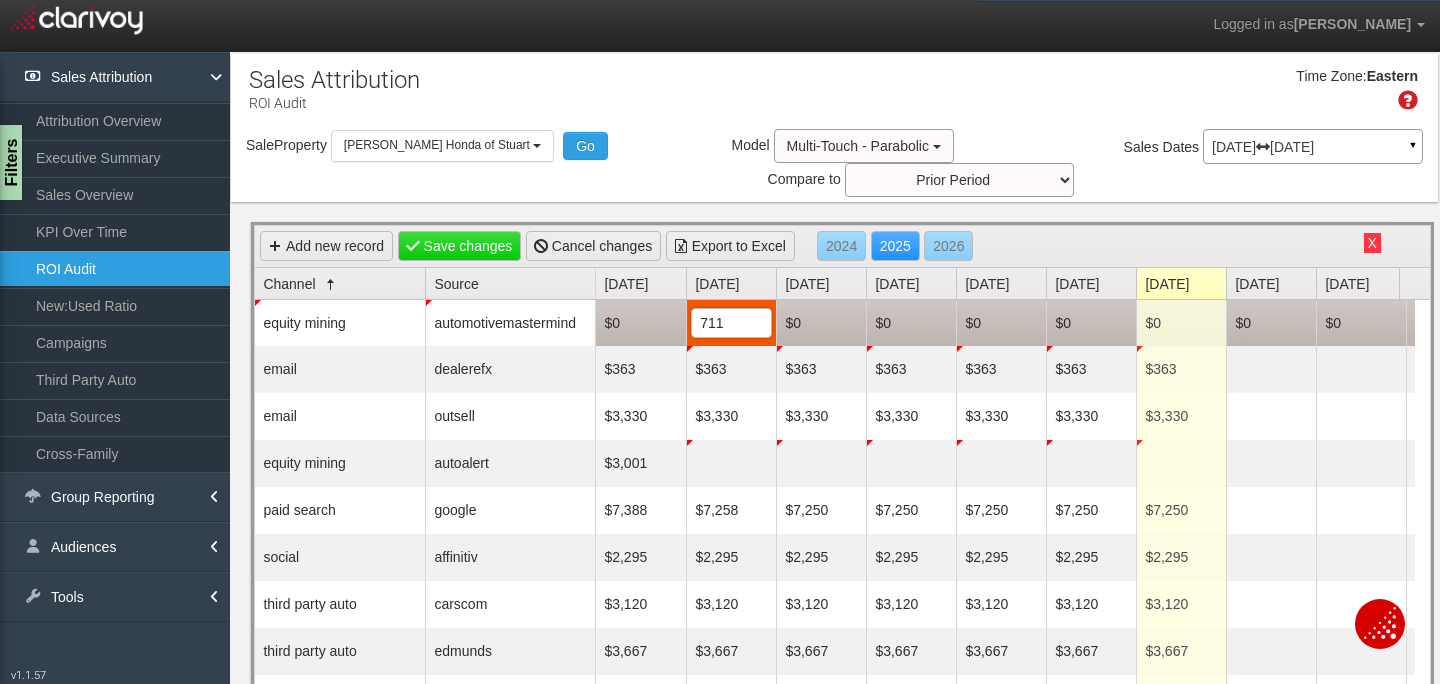 type on "7117" 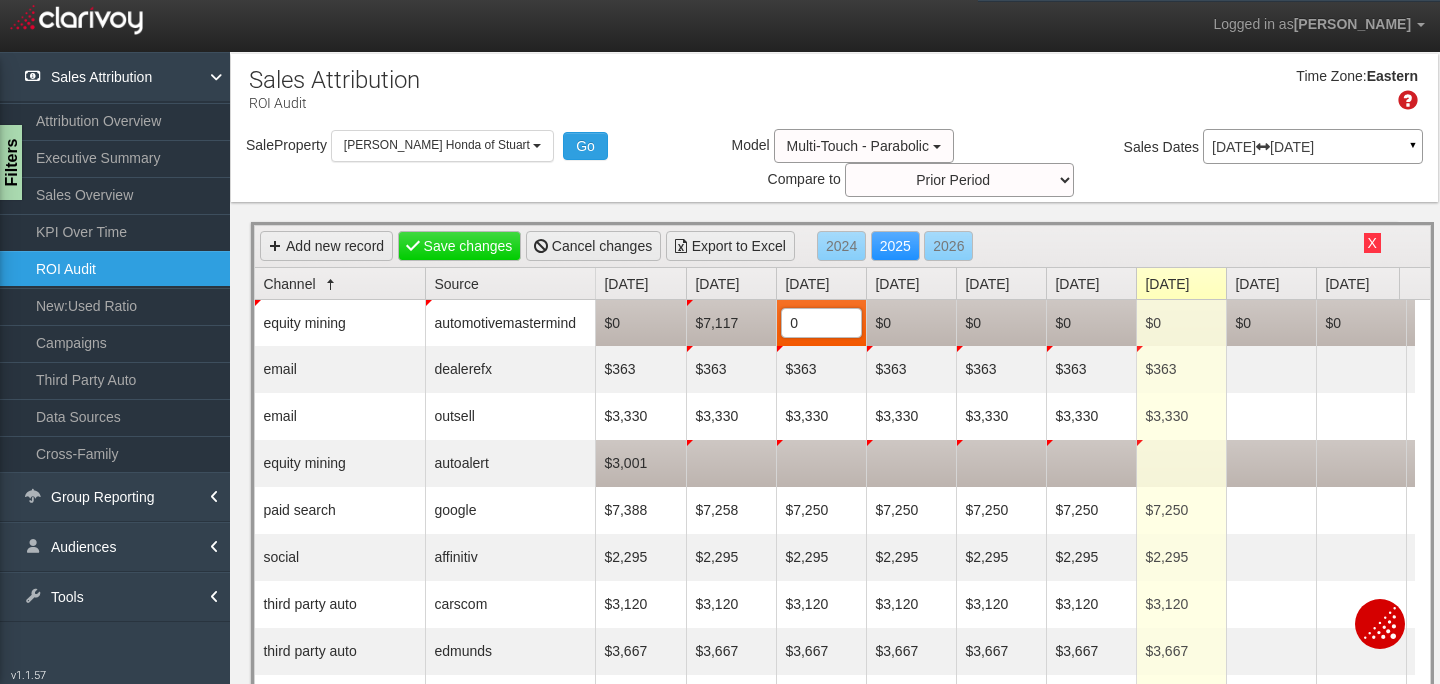 click at bounding box center (1361, 463) 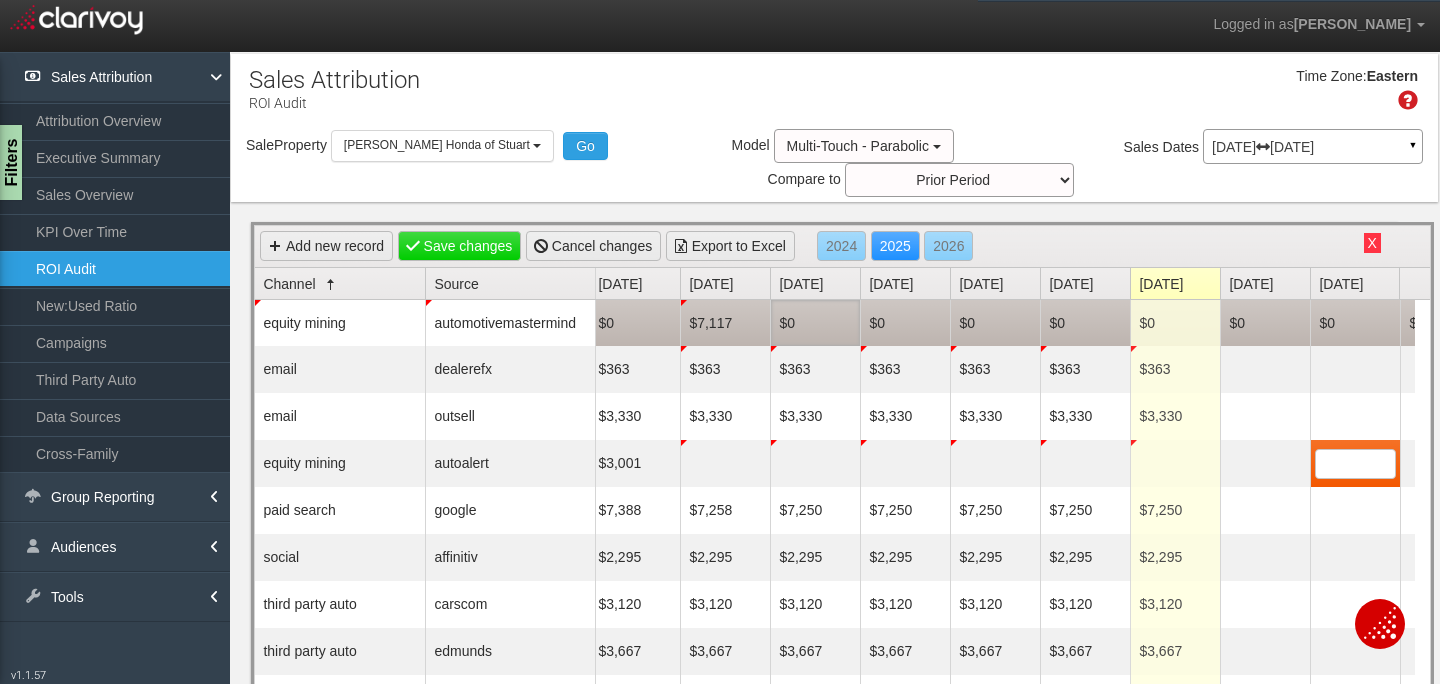 click on "$0" at bounding box center [815, 323] 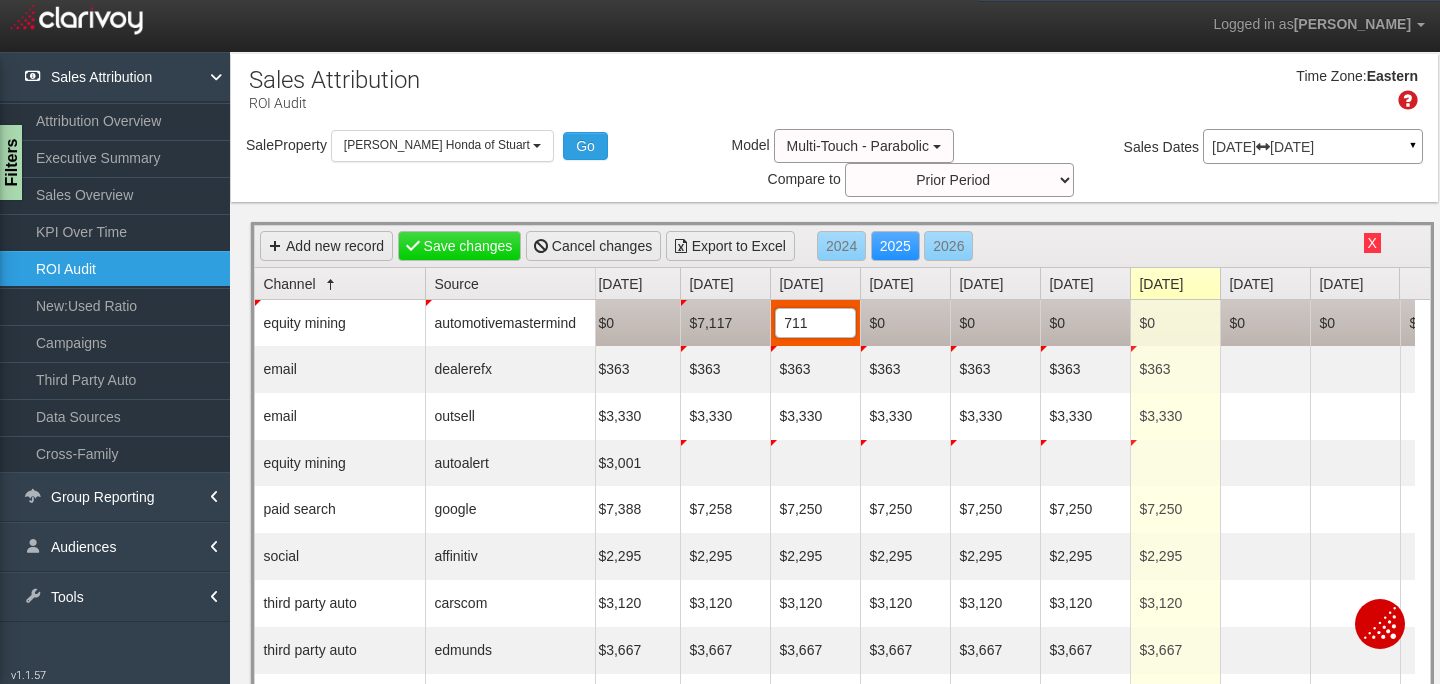 type on "7117" 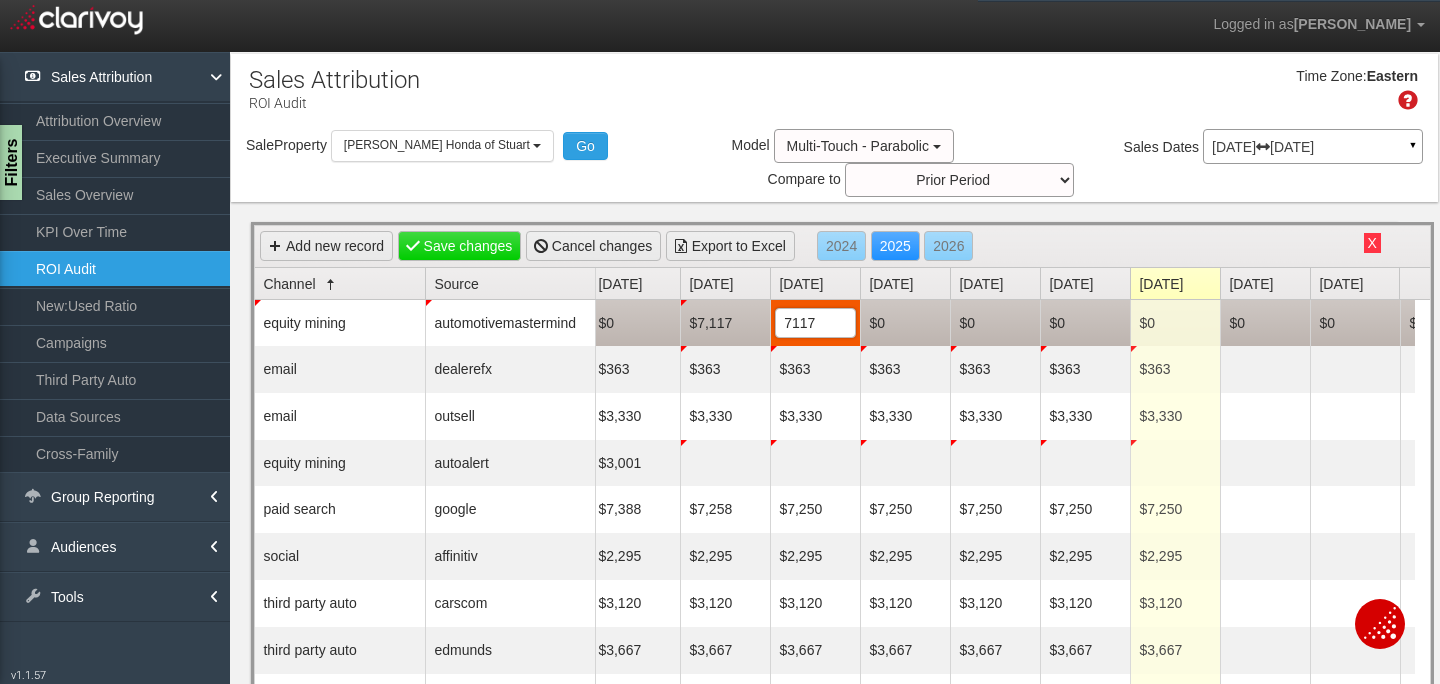 scroll, scrollTop: 0, scrollLeft: 0, axis: both 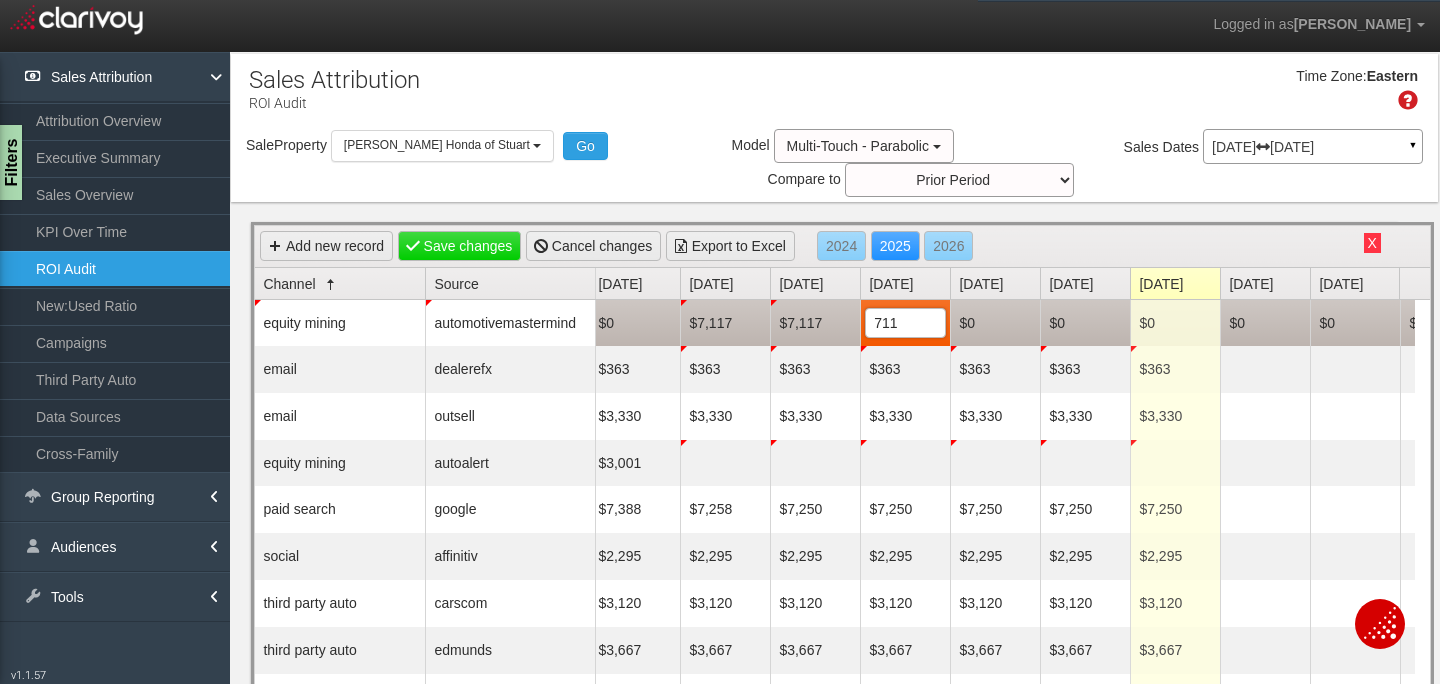 type on "7117" 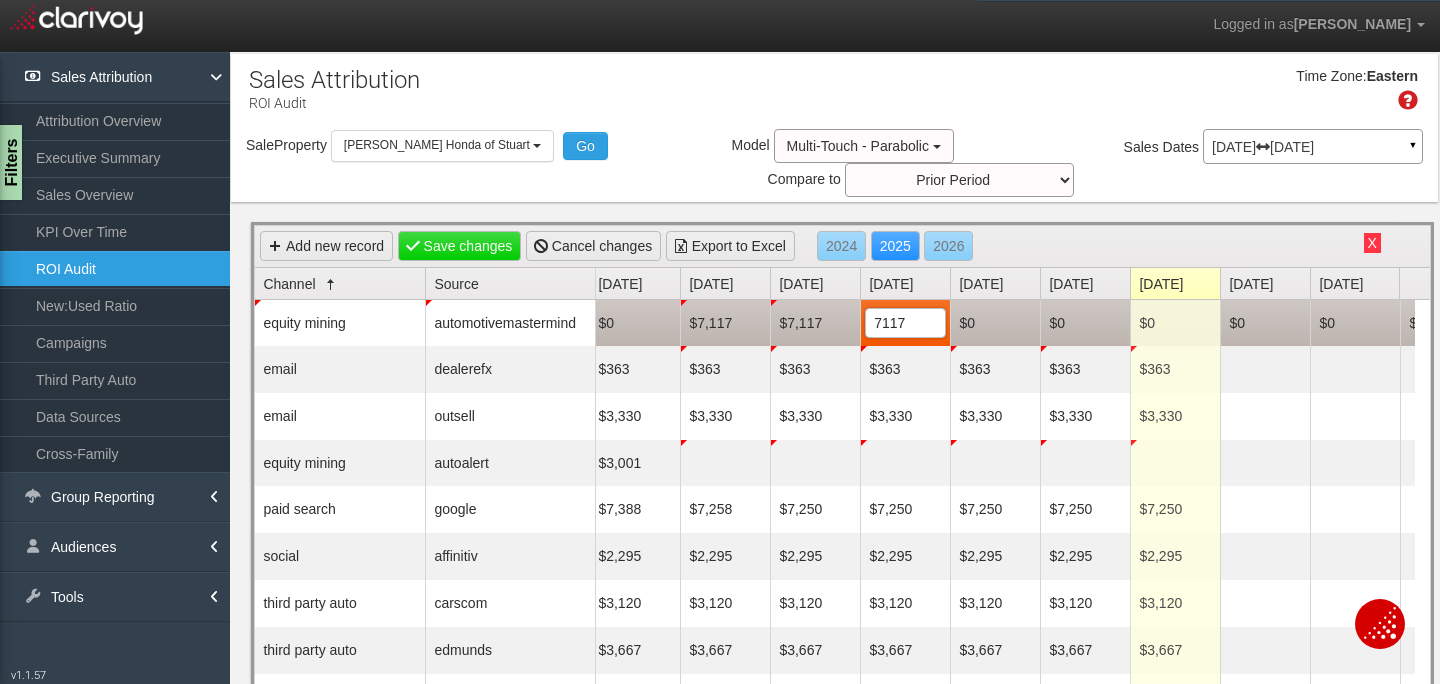 scroll, scrollTop: 0, scrollLeft: 0, axis: both 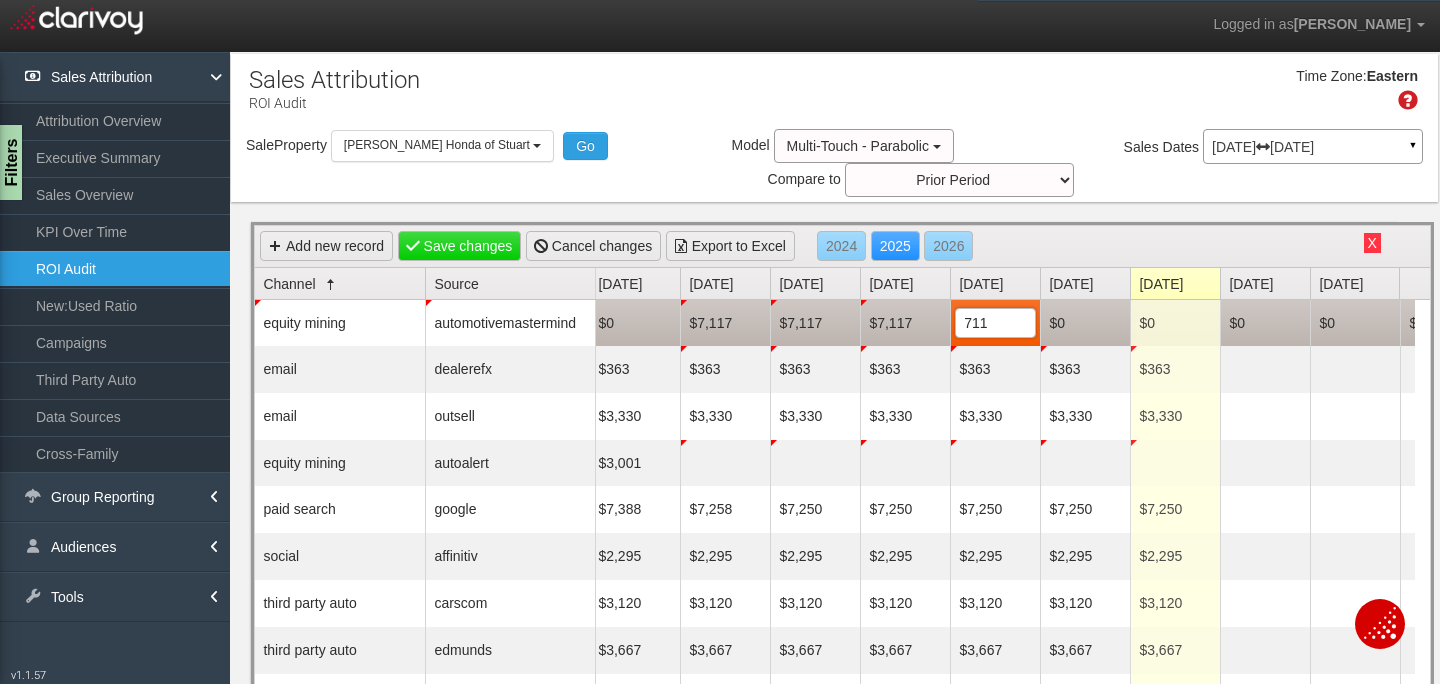 type on "7117" 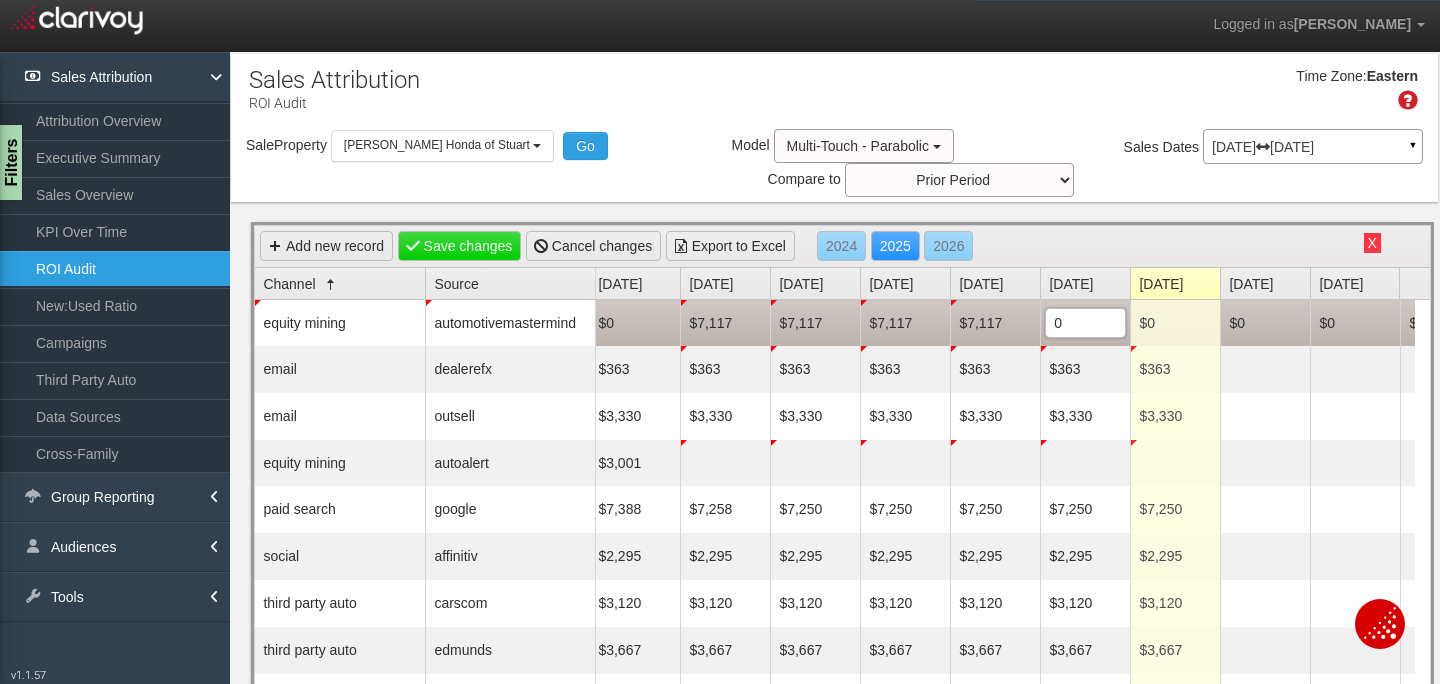 scroll, scrollTop: 0, scrollLeft: 0, axis: both 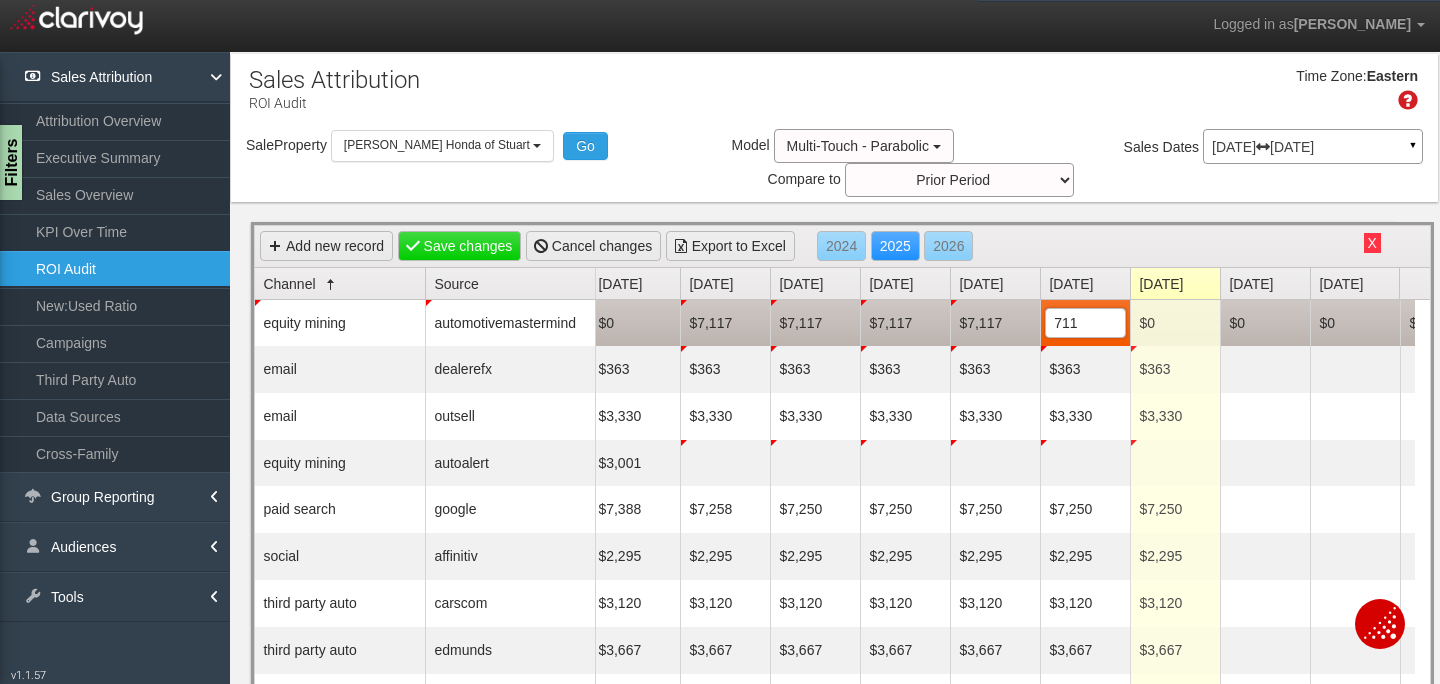 type on "7117" 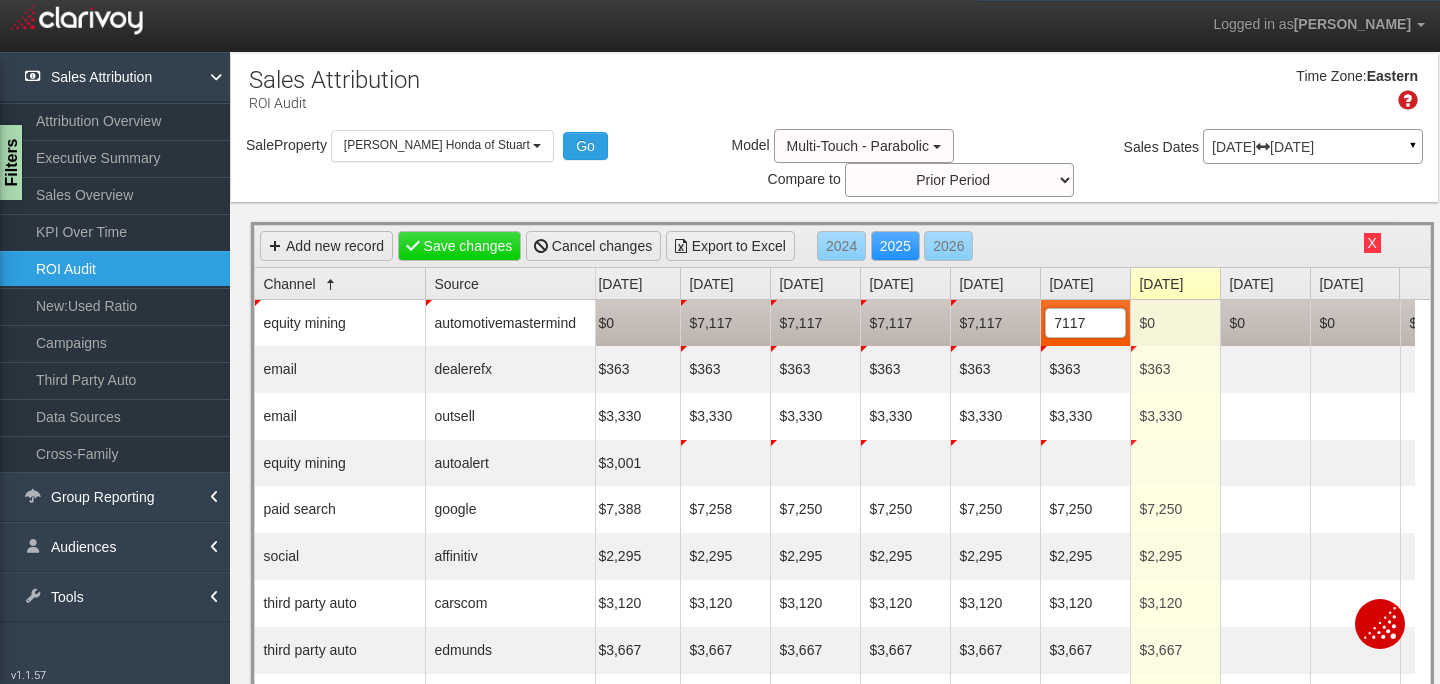 scroll, scrollTop: 0, scrollLeft: 0, axis: both 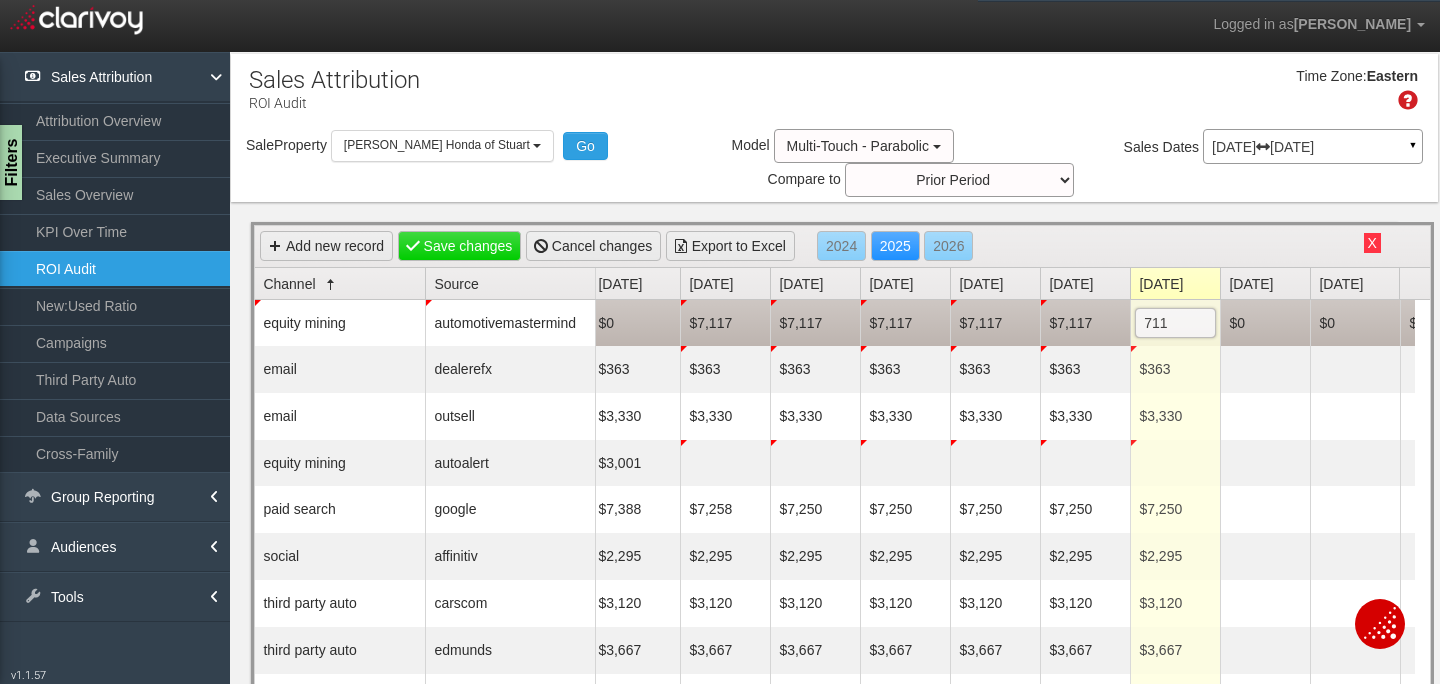 type on "7117" 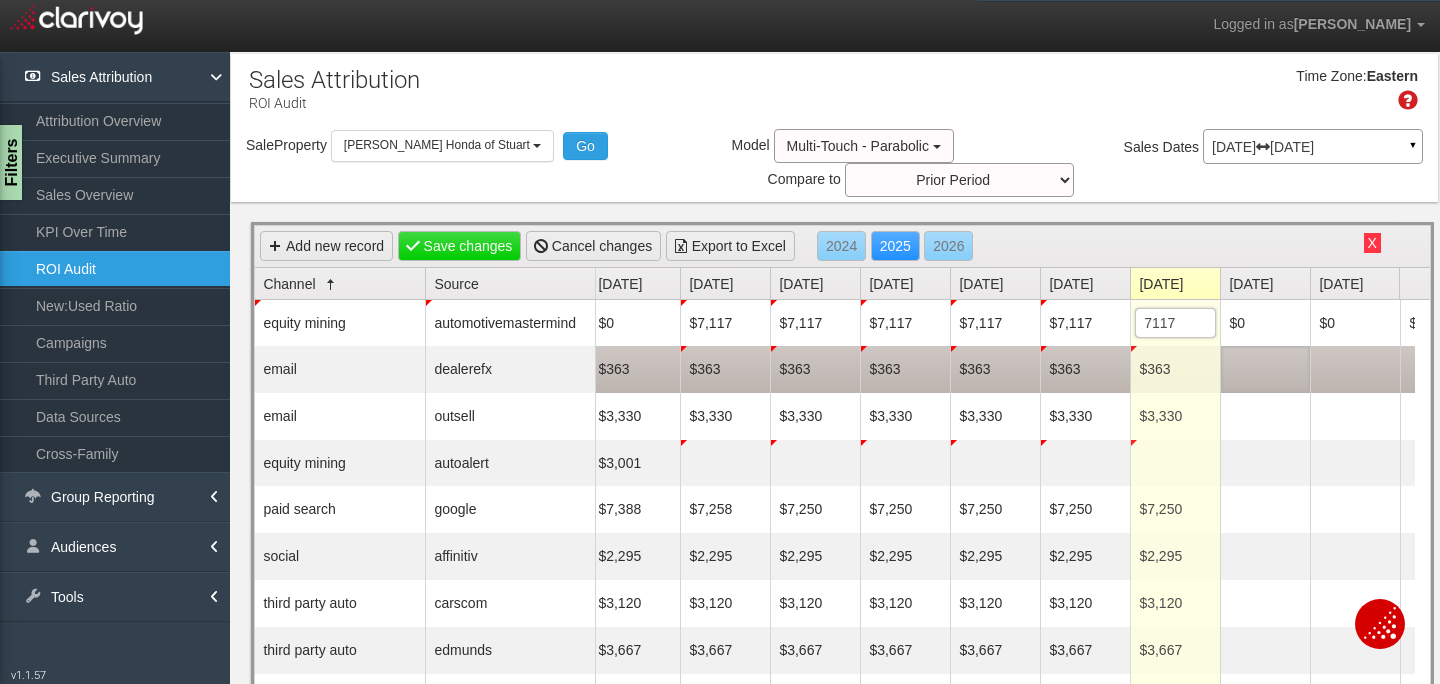 click at bounding box center (1265, 369) 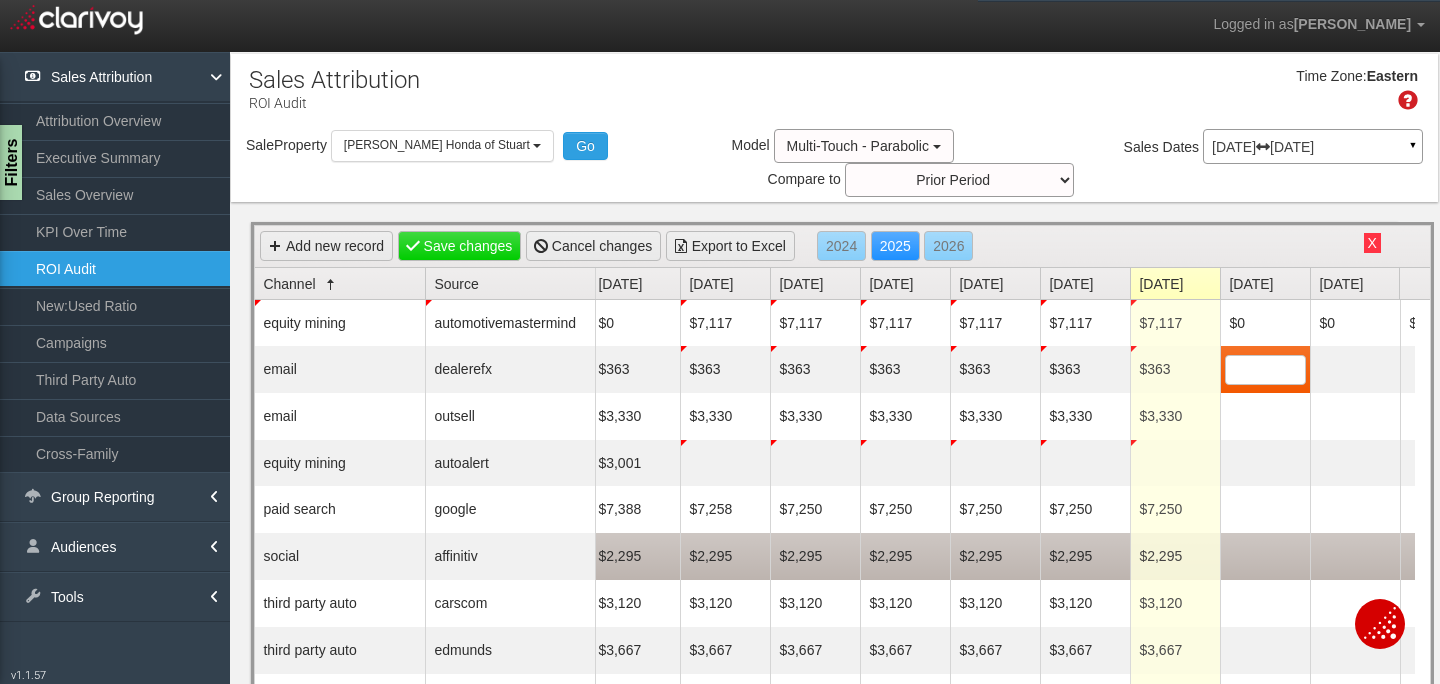 scroll, scrollTop: 37, scrollLeft: 6, axis: both 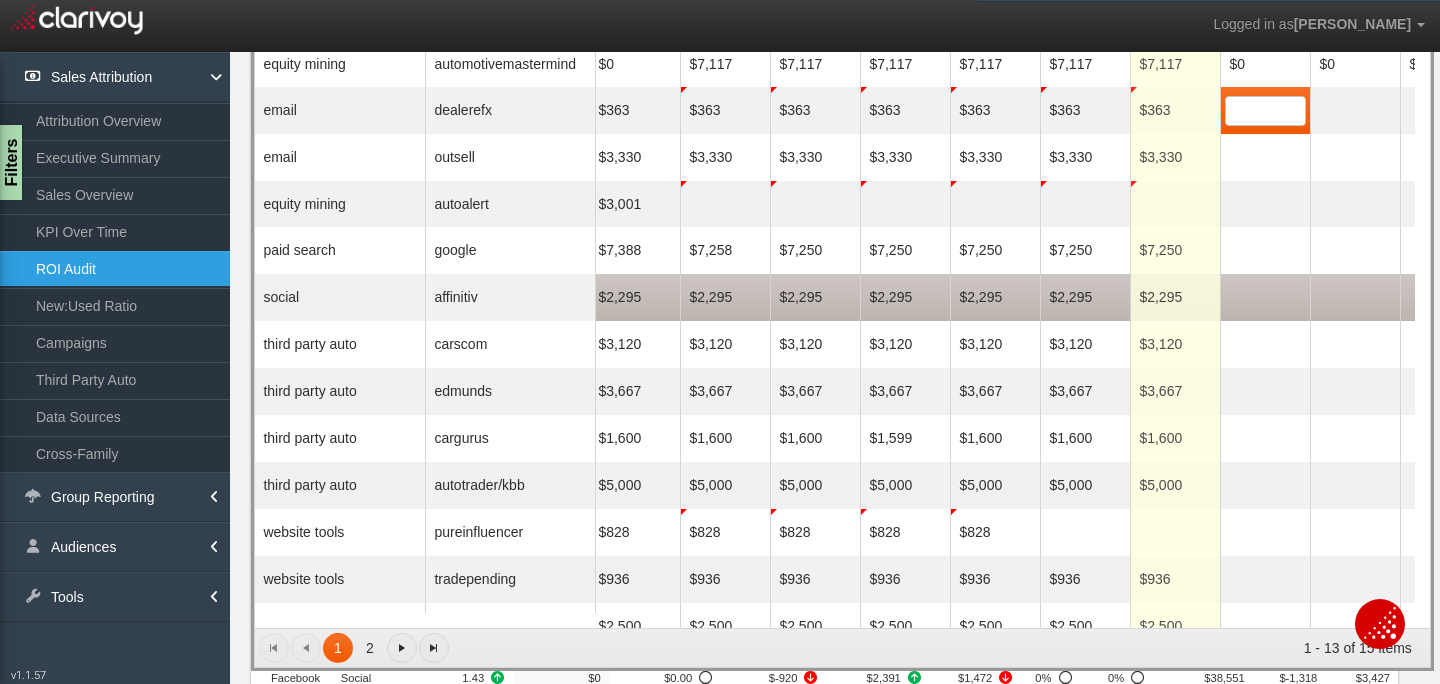 click on "$2,295" at bounding box center (1175, 297) 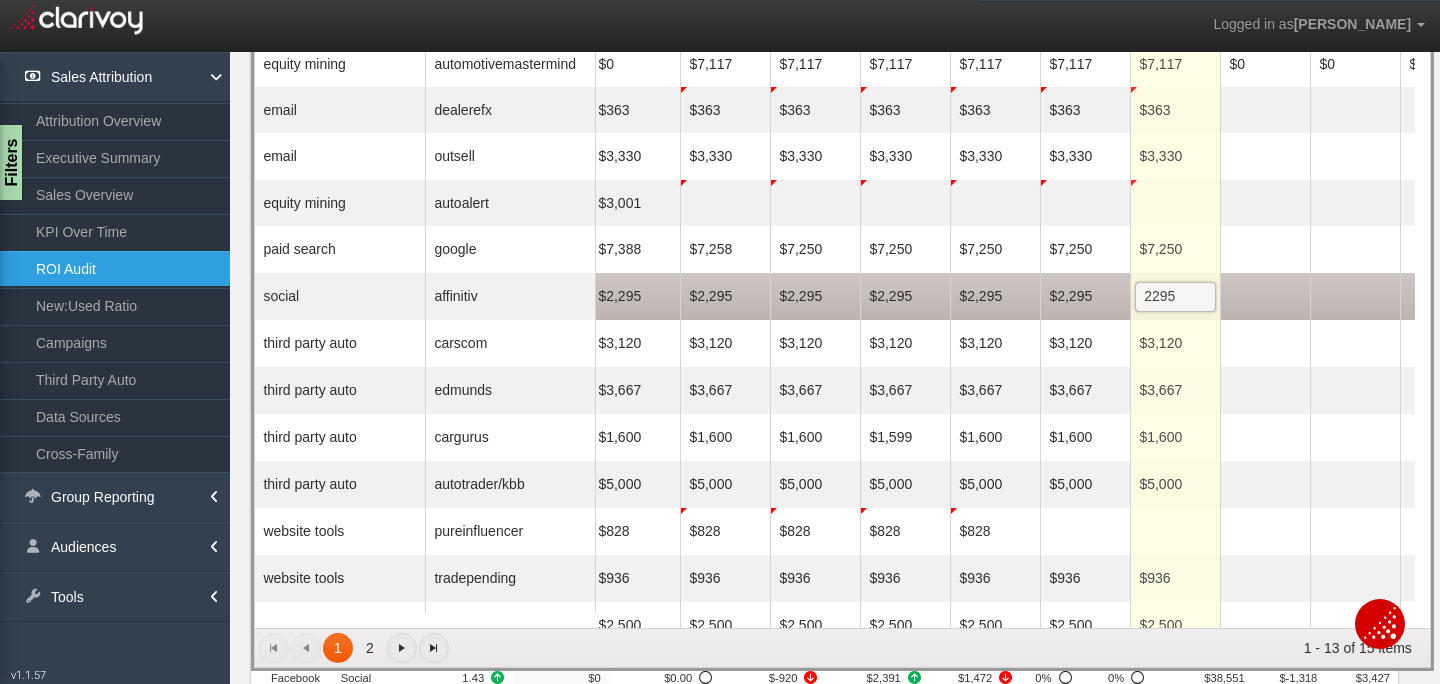 type 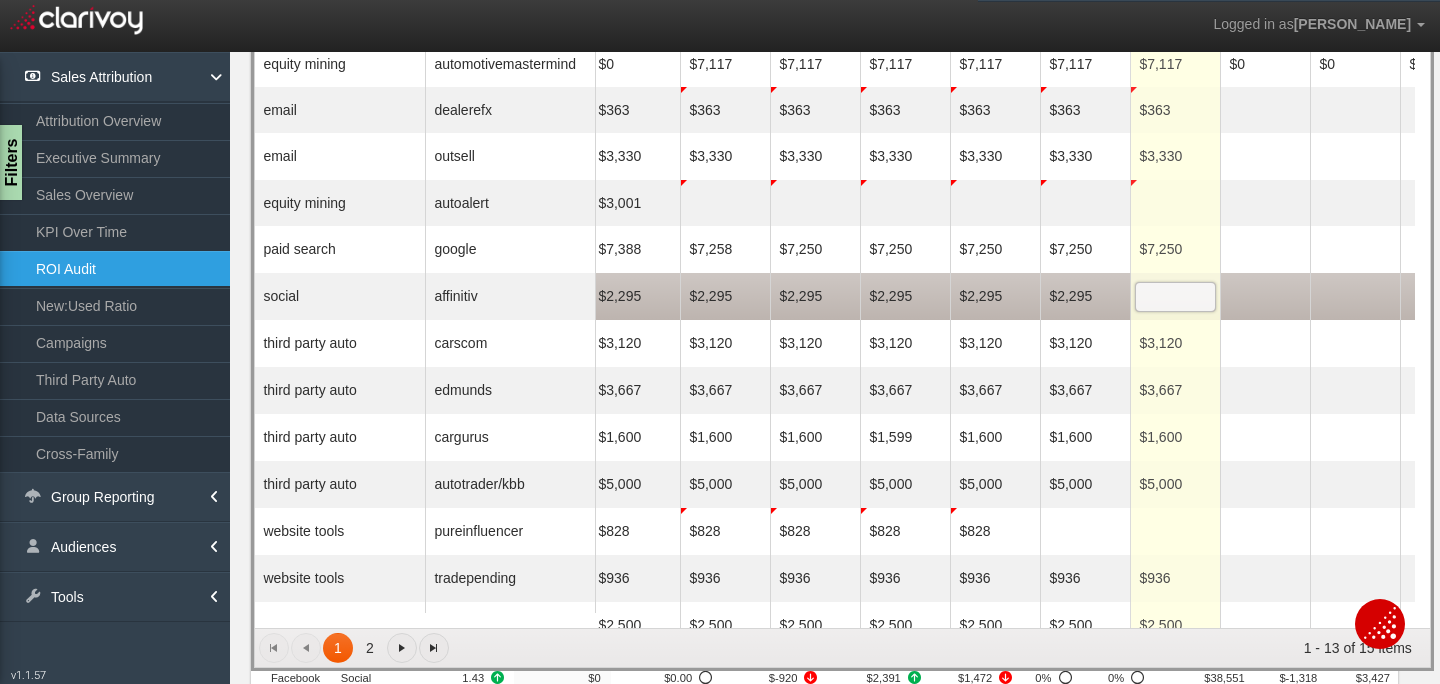 click on "$2,295" at bounding box center (1085, 296) 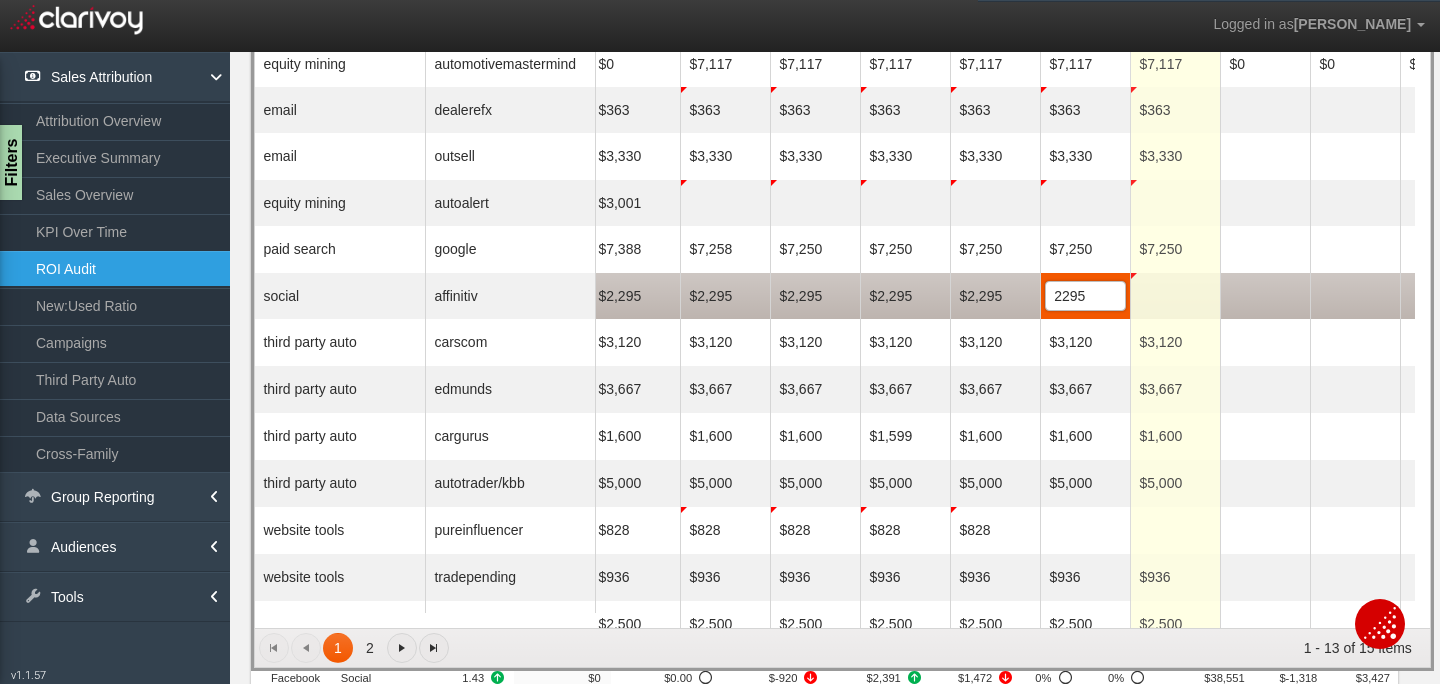 click on "2295" at bounding box center (1085, 296) 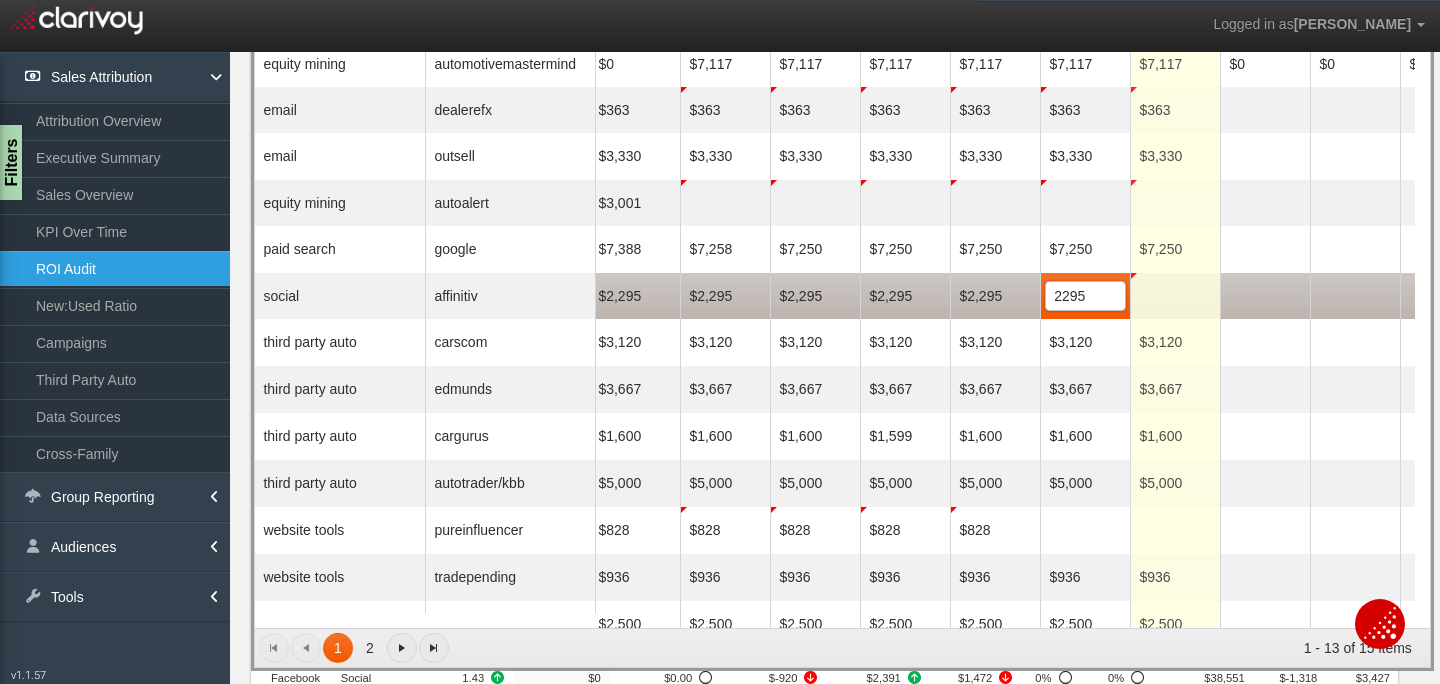 drag, startPoint x: 1099, startPoint y: 297, endPoint x: 1033, endPoint y: 295, distance: 66.0303 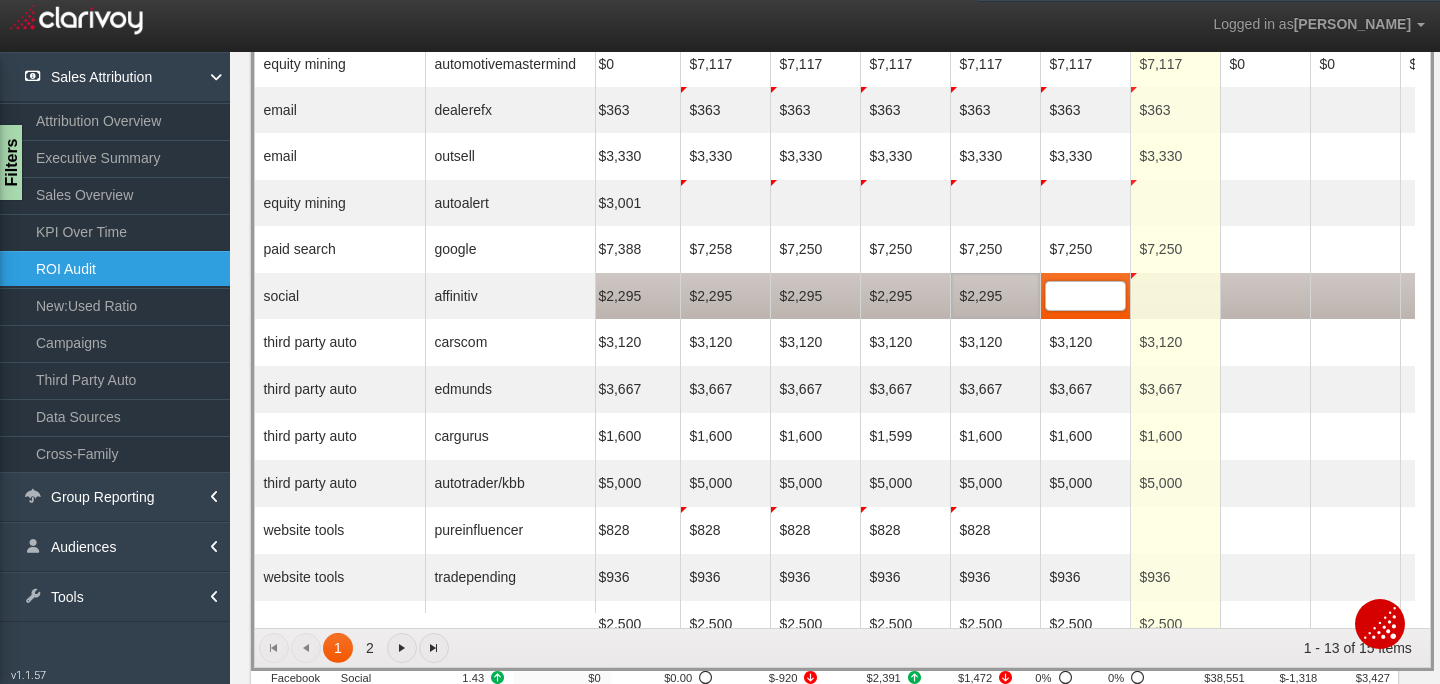 click on "$2,295" at bounding box center [995, 296] 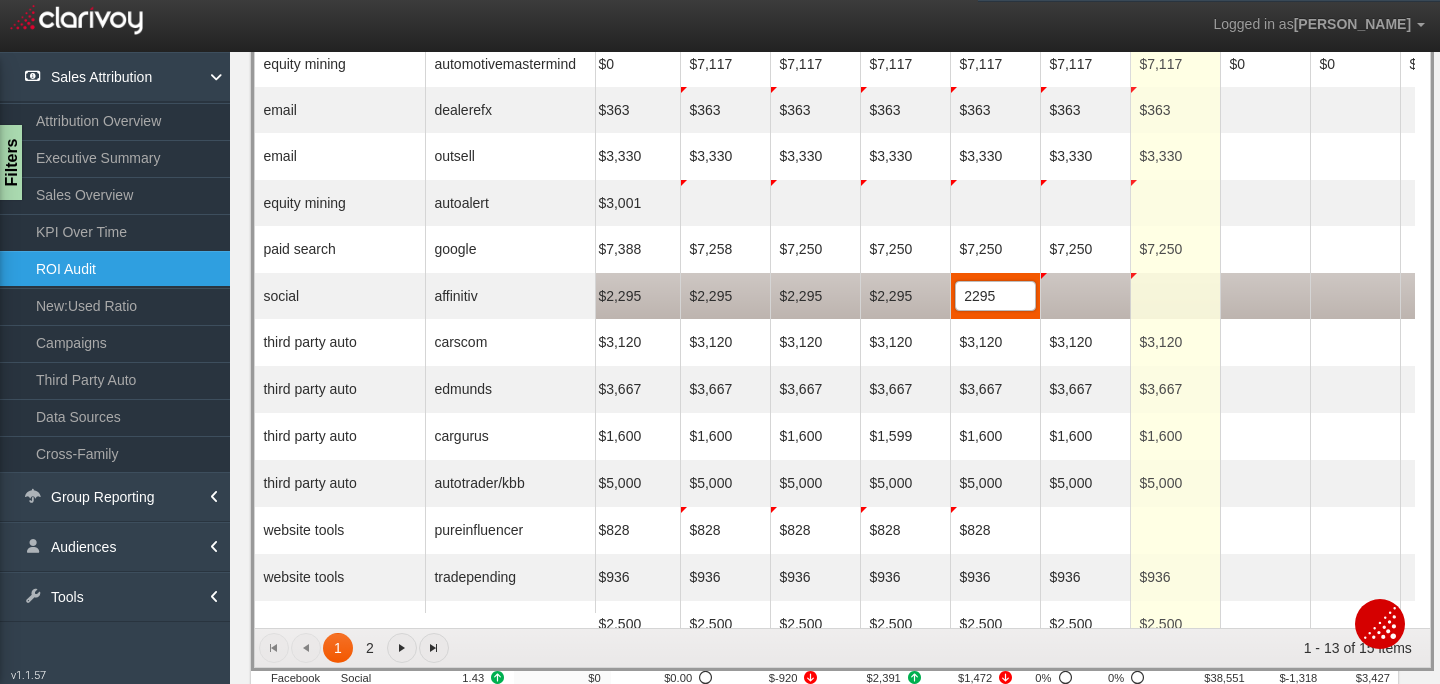 type 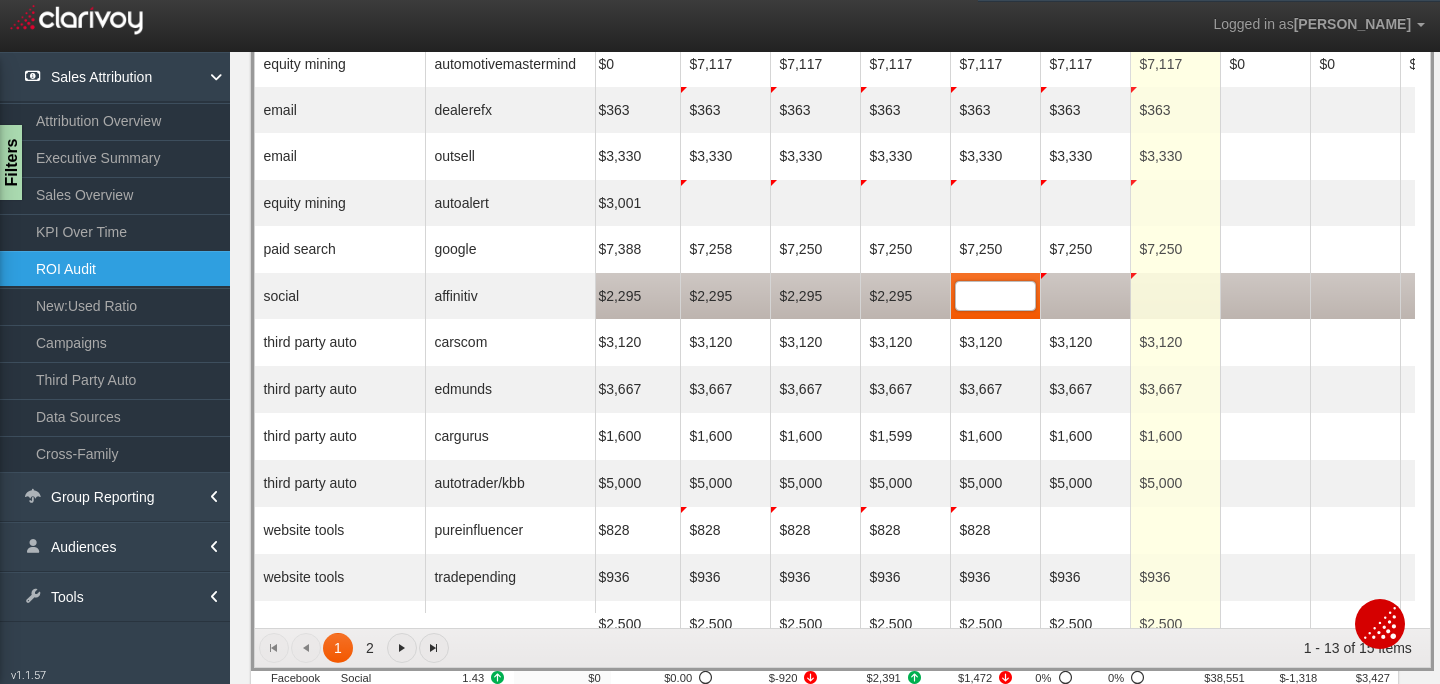 click on "$2,295" at bounding box center [905, 296] 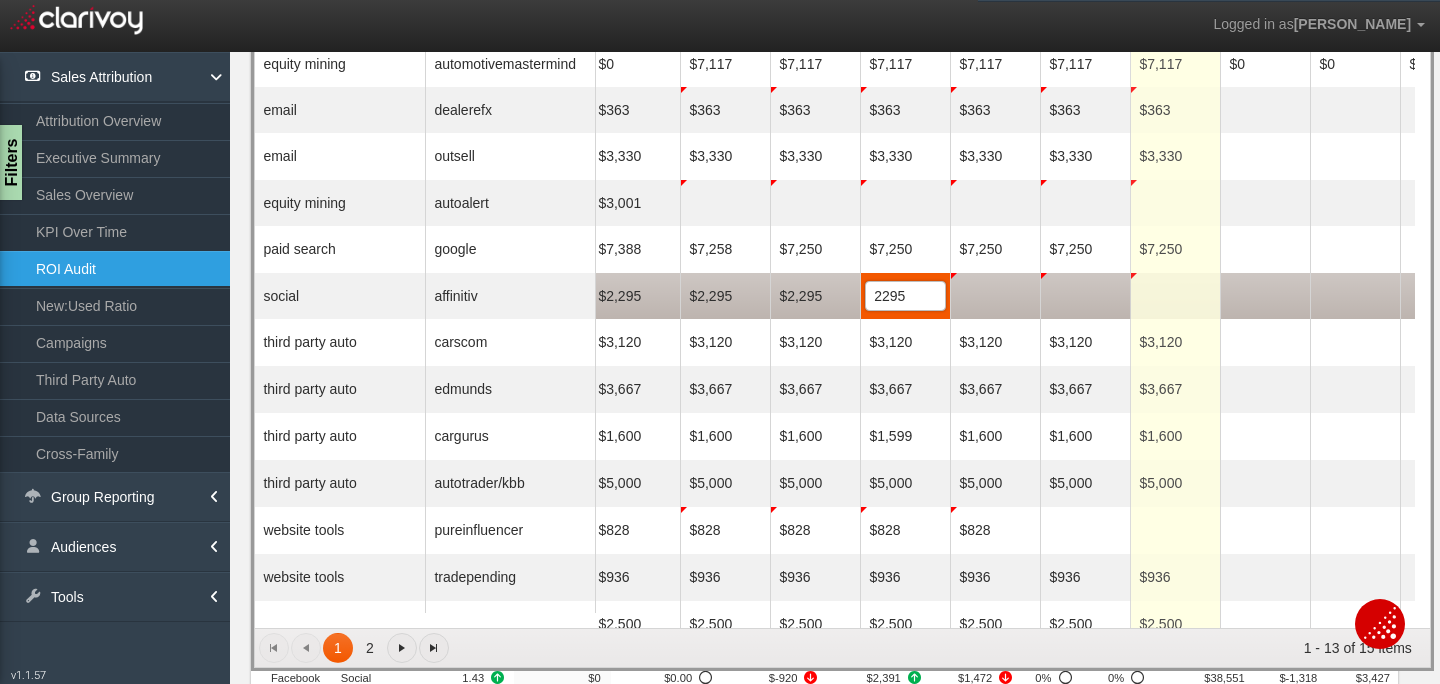 type 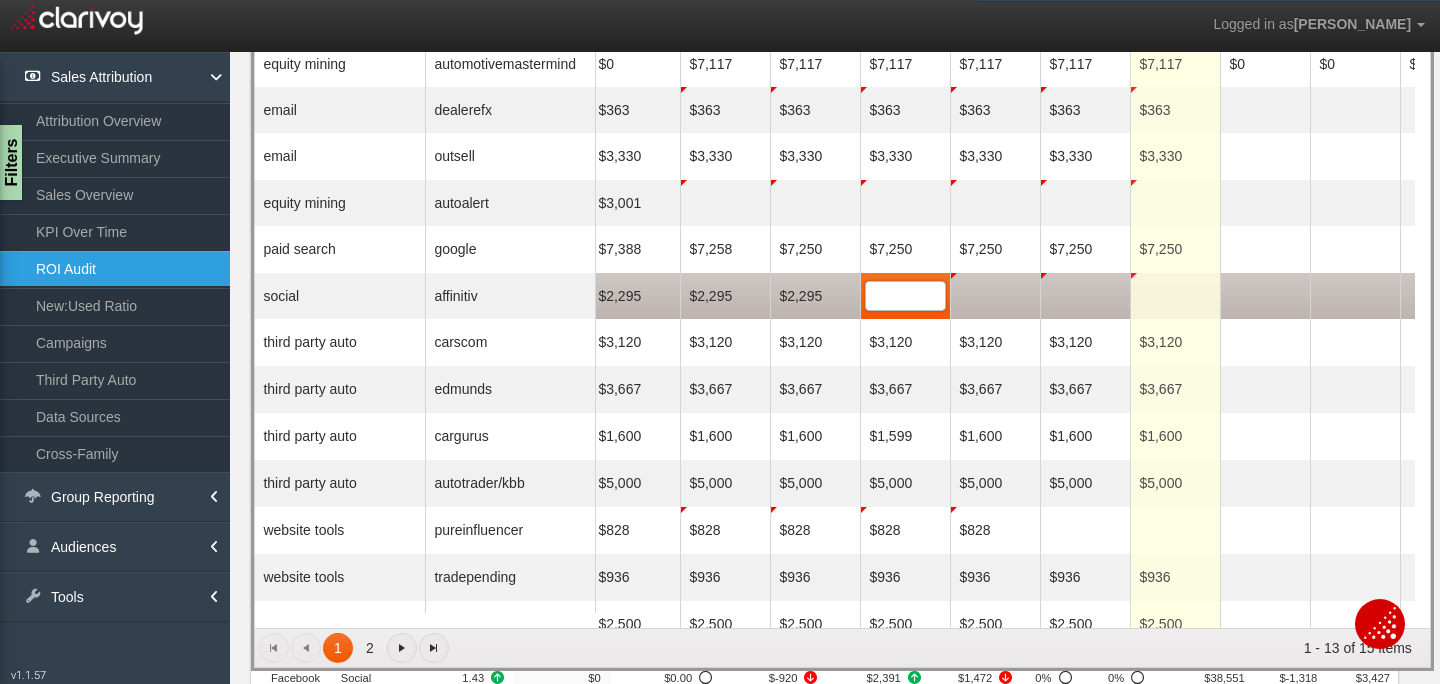 click on "$2,295" at bounding box center [815, 296] 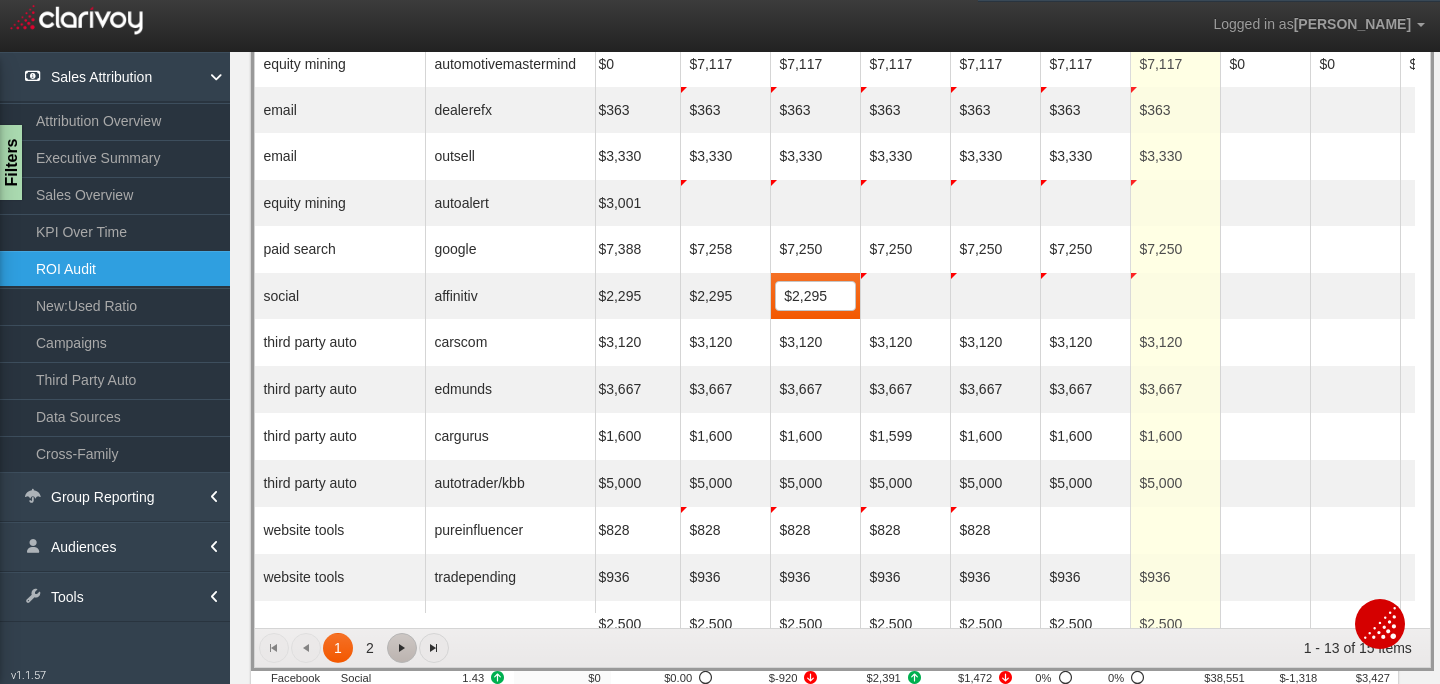 click at bounding box center (402, 648) 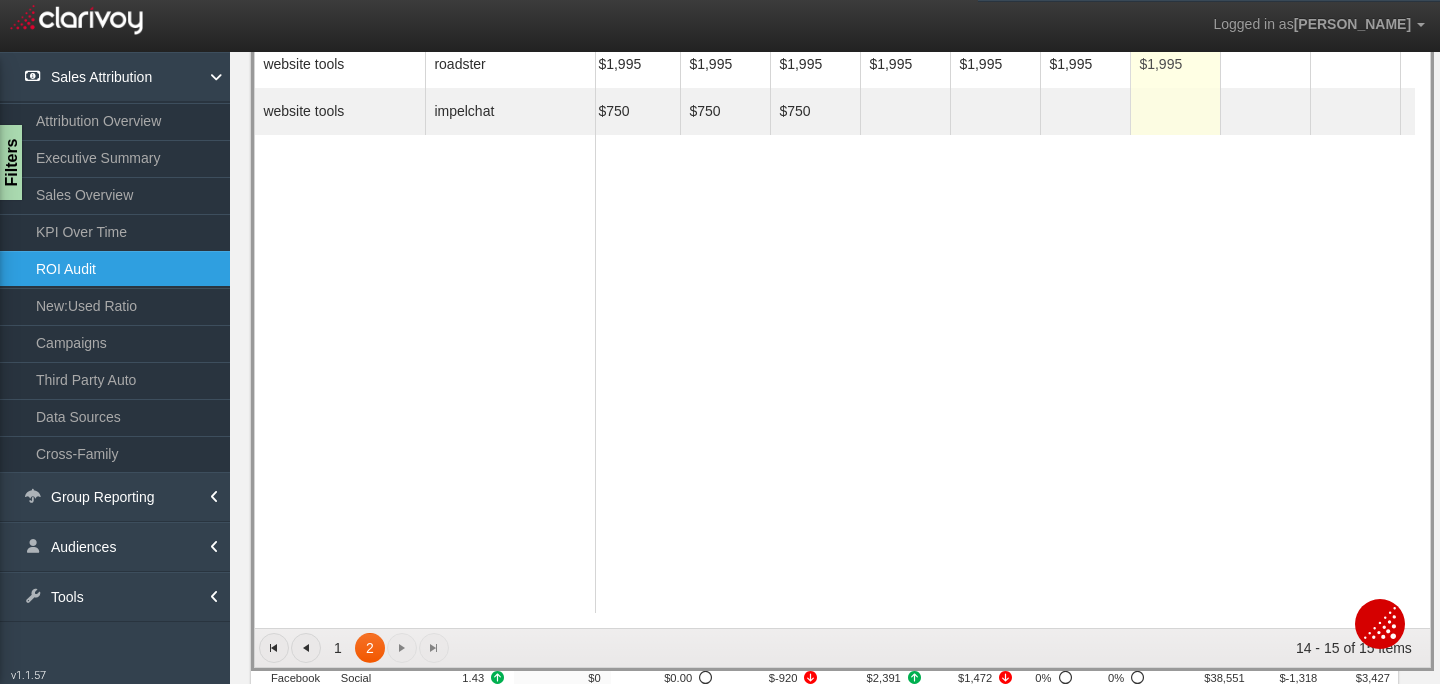 scroll, scrollTop: 0, scrollLeft: 0, axis: both 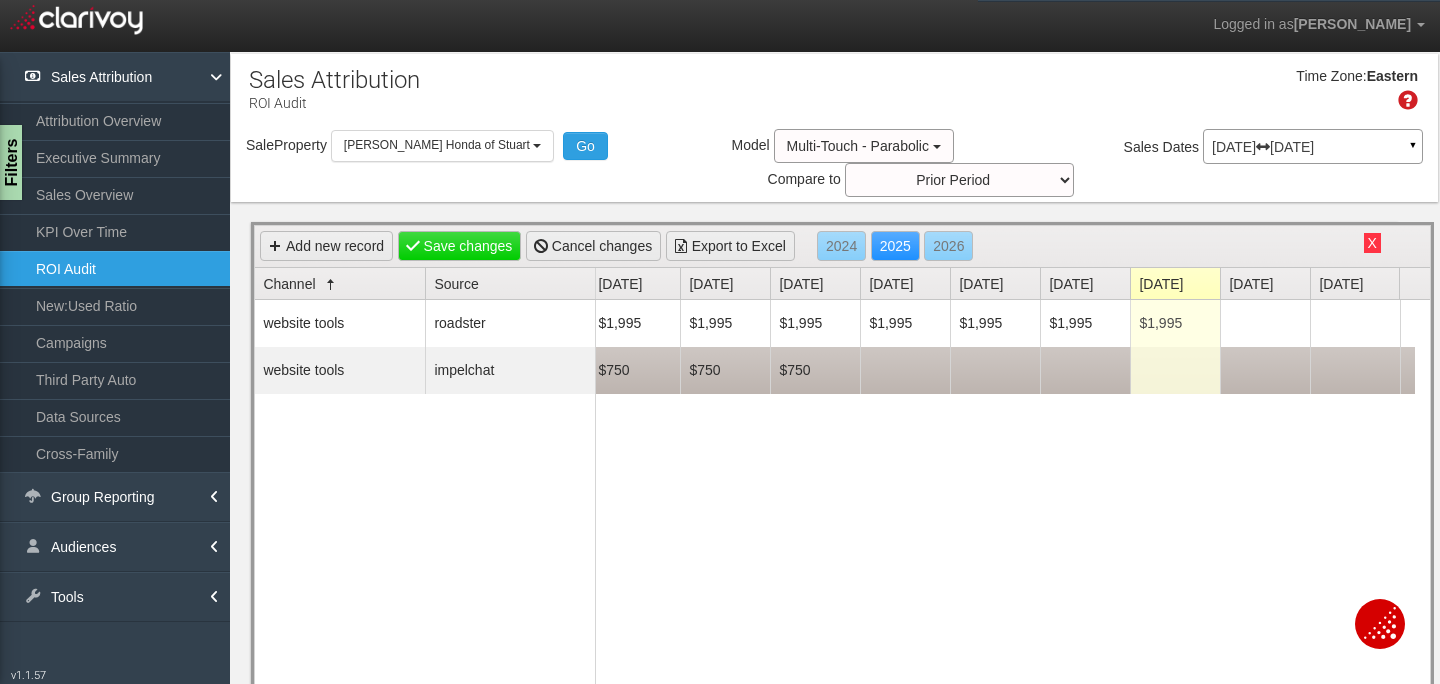 click at bounding box center [905, 370] 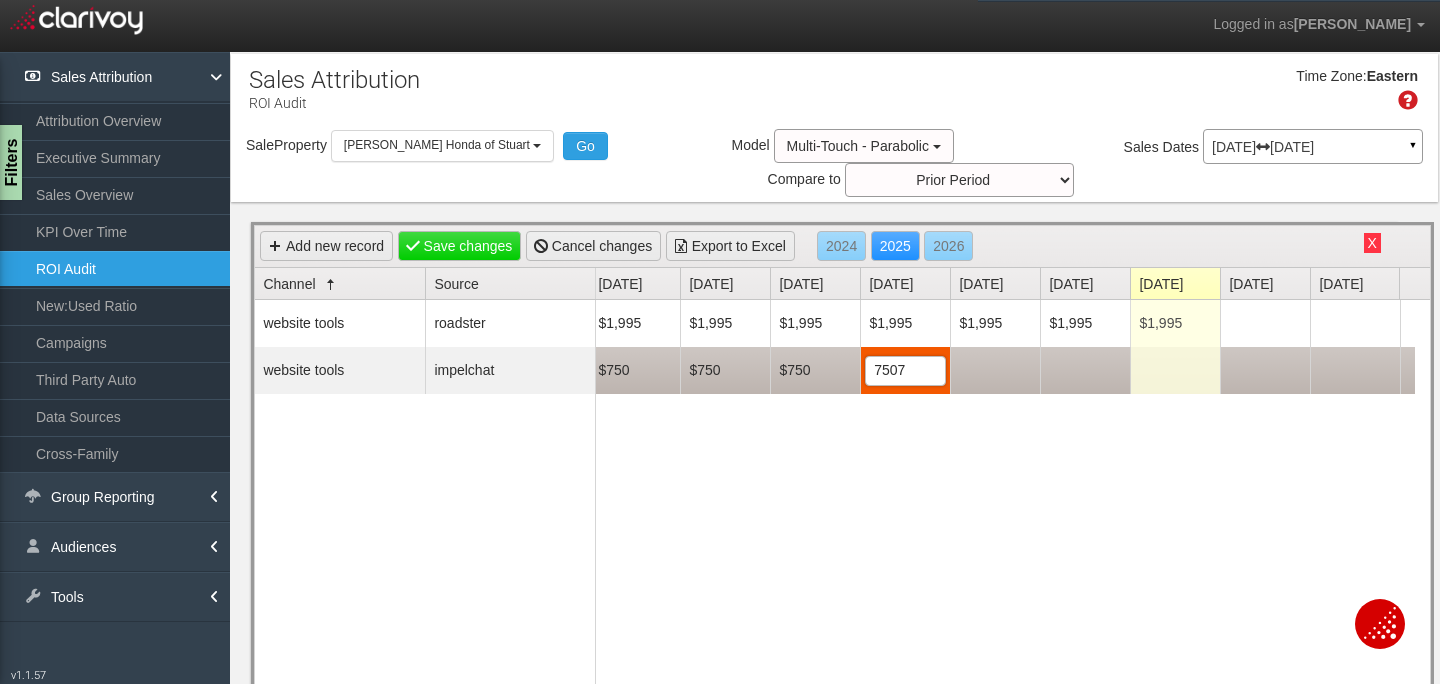 type on "750" 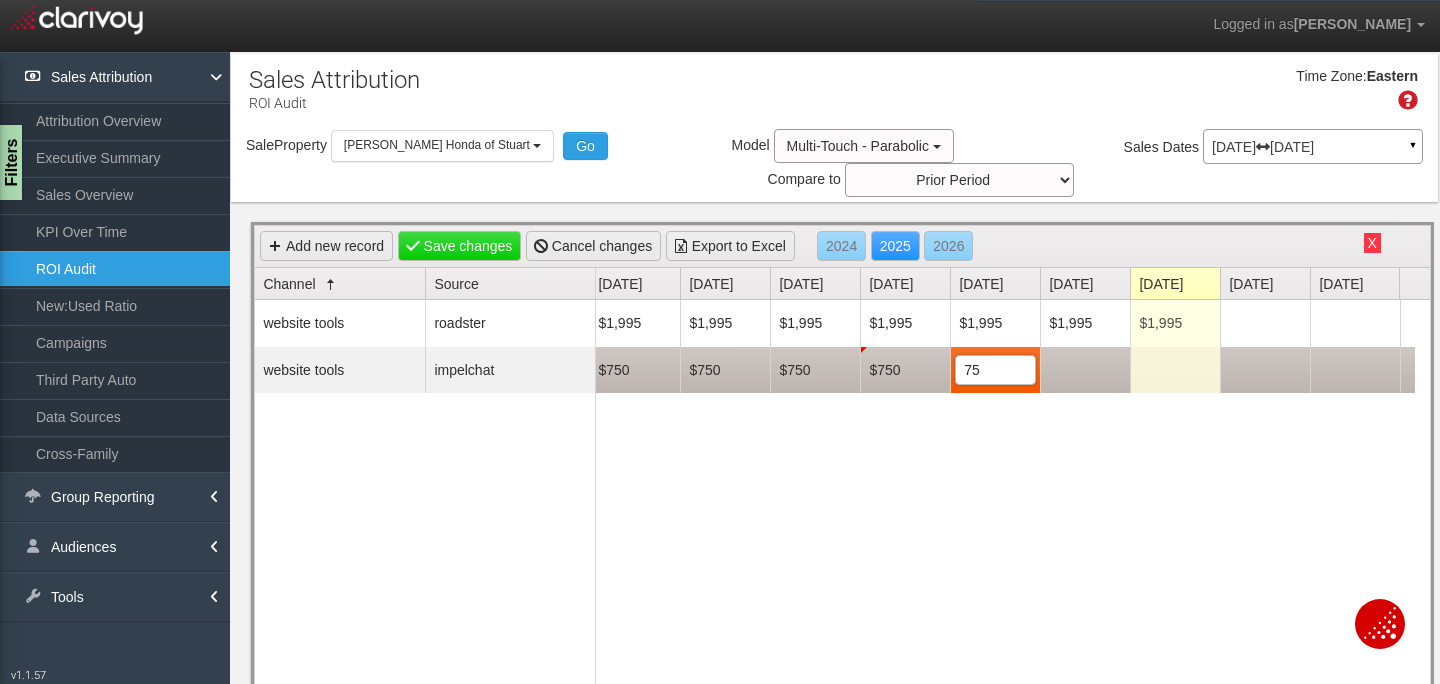 type on "750" 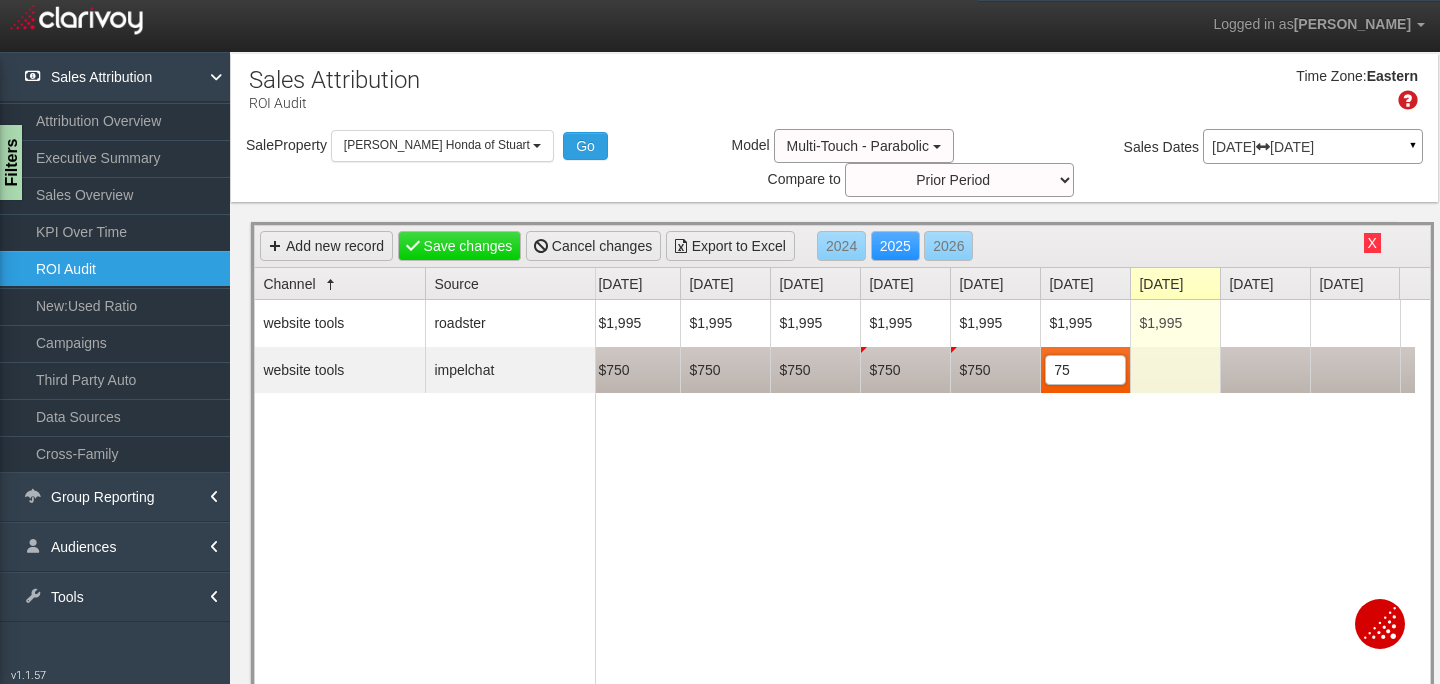 type on "750" 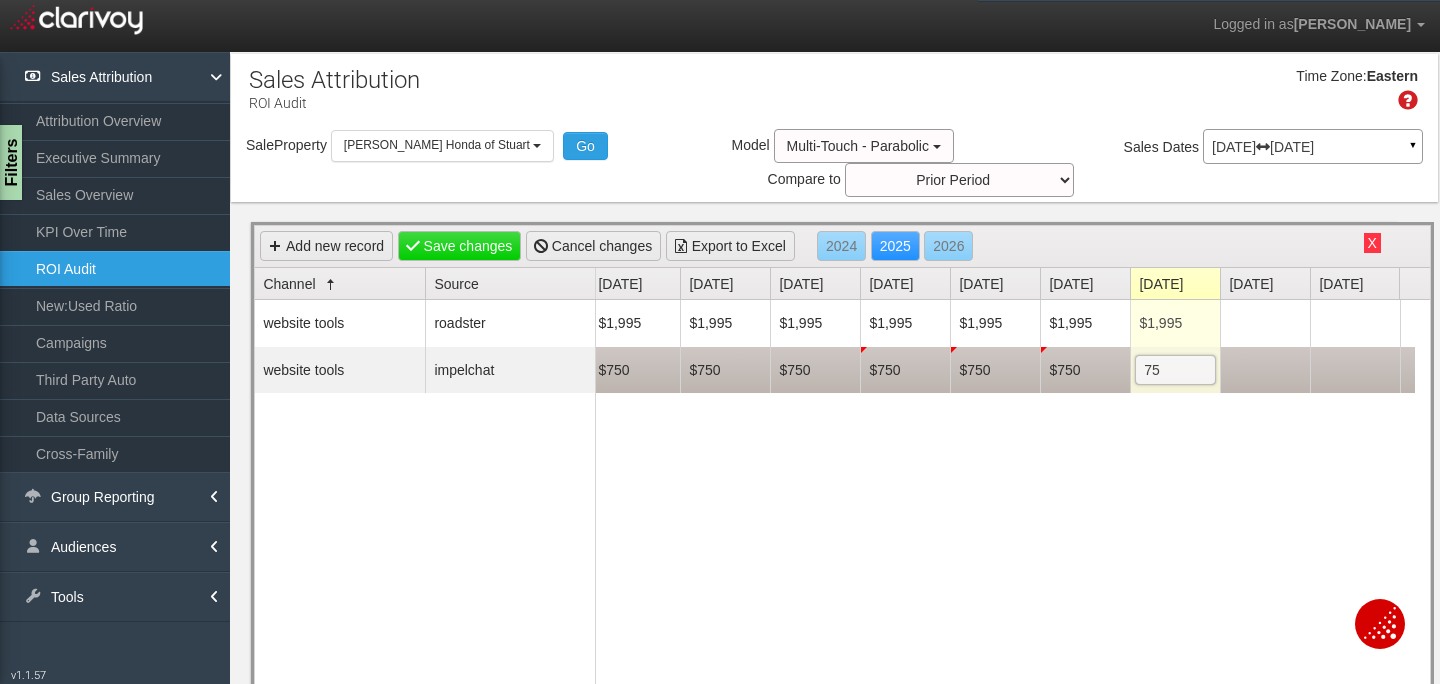 type on "750" 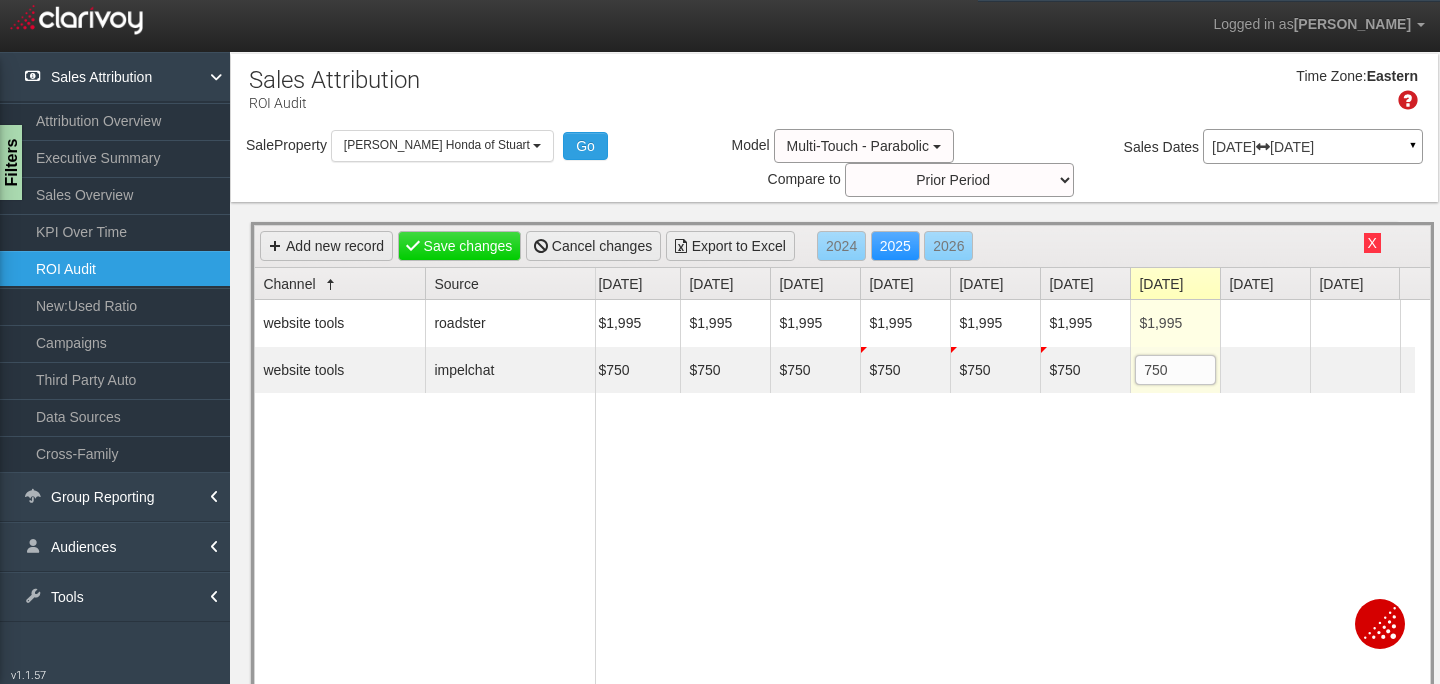 click on "$1,995 $1,995 $1,995 $1,995 $1,995 $1,995 $1,995 Delete $750 $750 $750 $750 $750 $750 $750 750 Delete" at bounding box center [1005, 593] 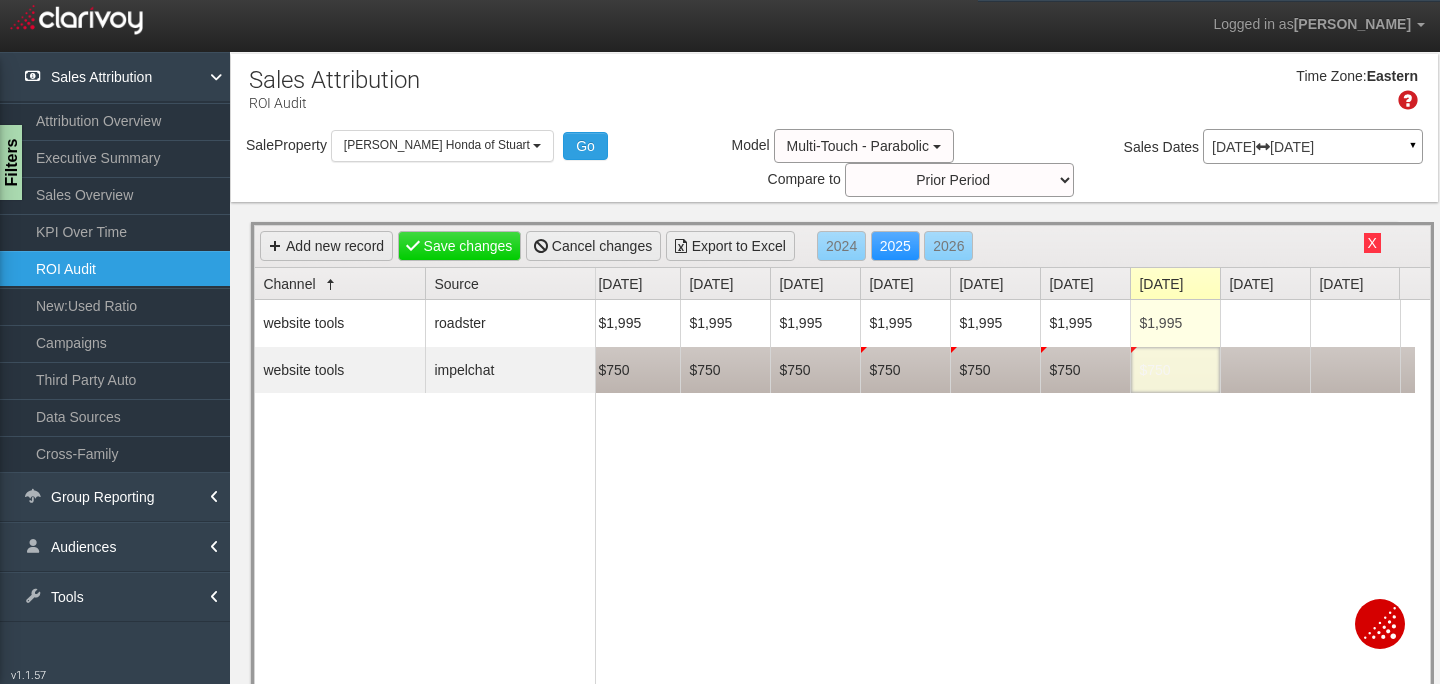 click on "$750" at bounding box center [1175, 370] 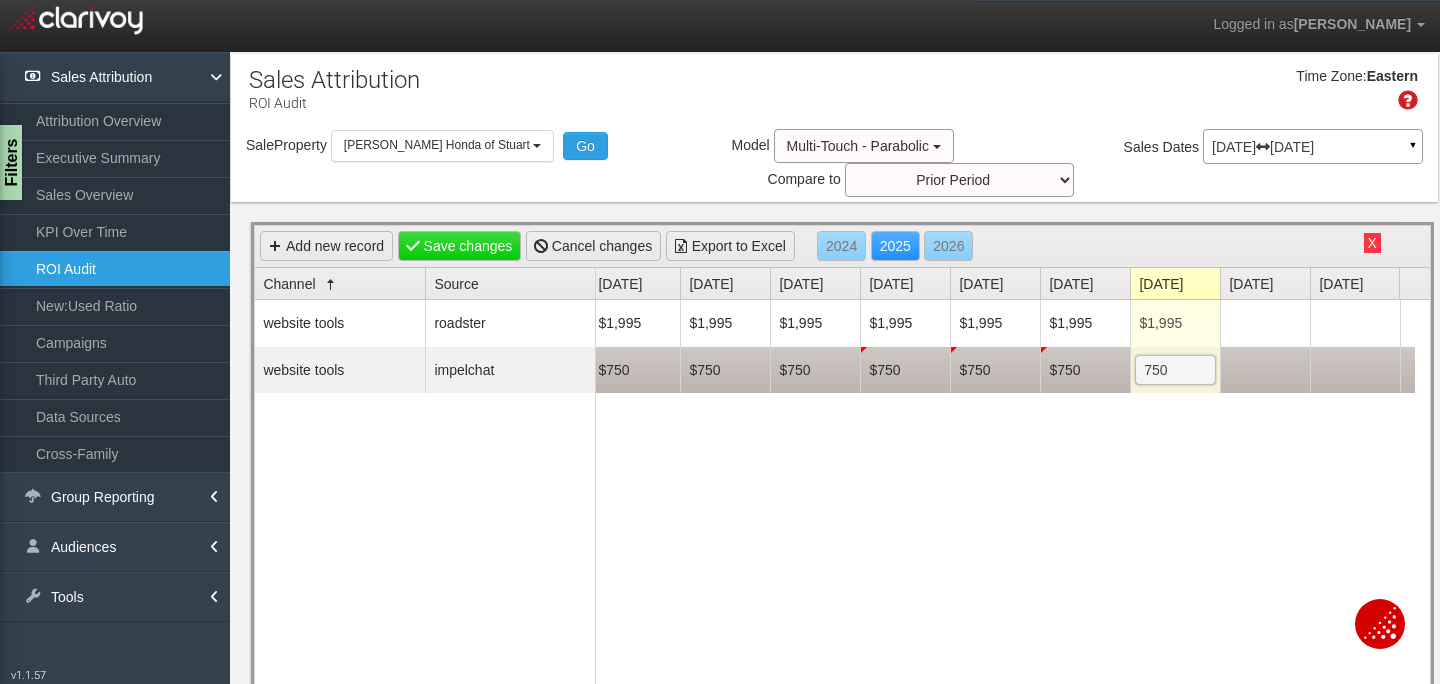 click on "750" at bounding box center [1175, 370] 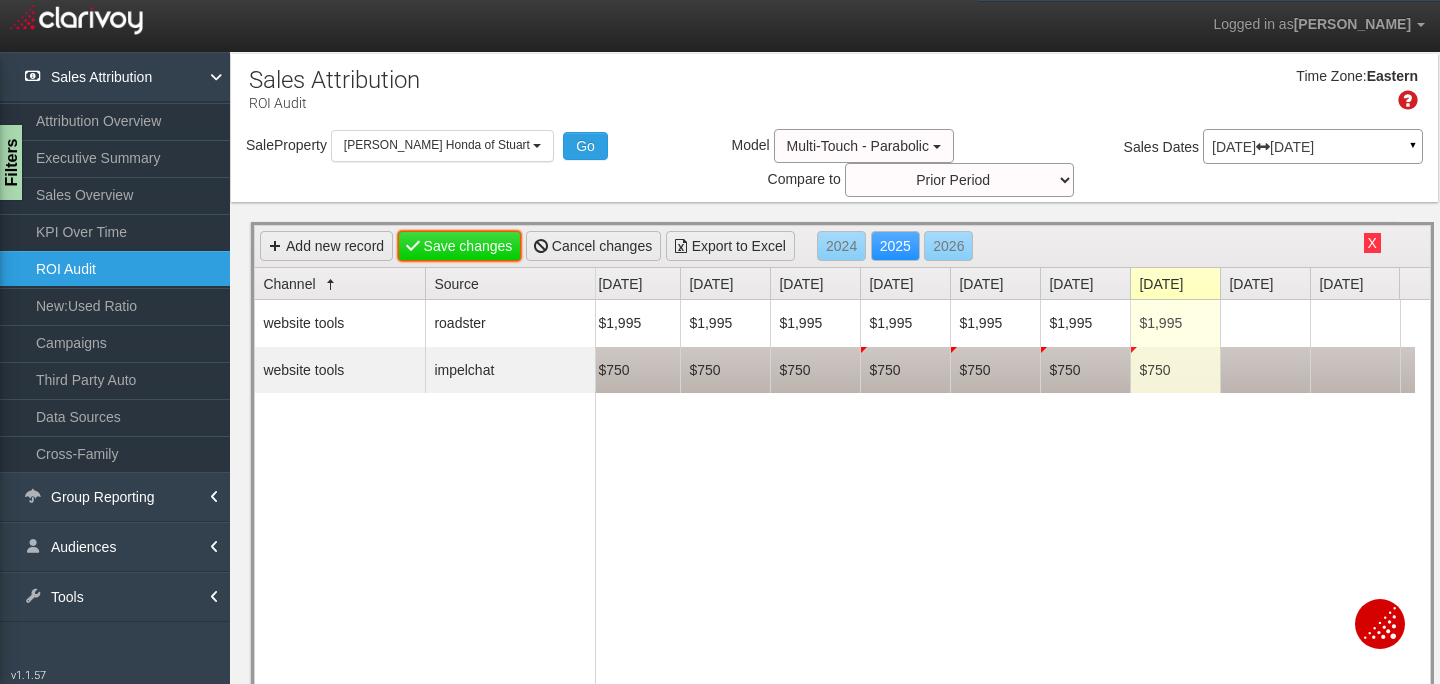 click on "Save changes" at bounding box center [460, 246] 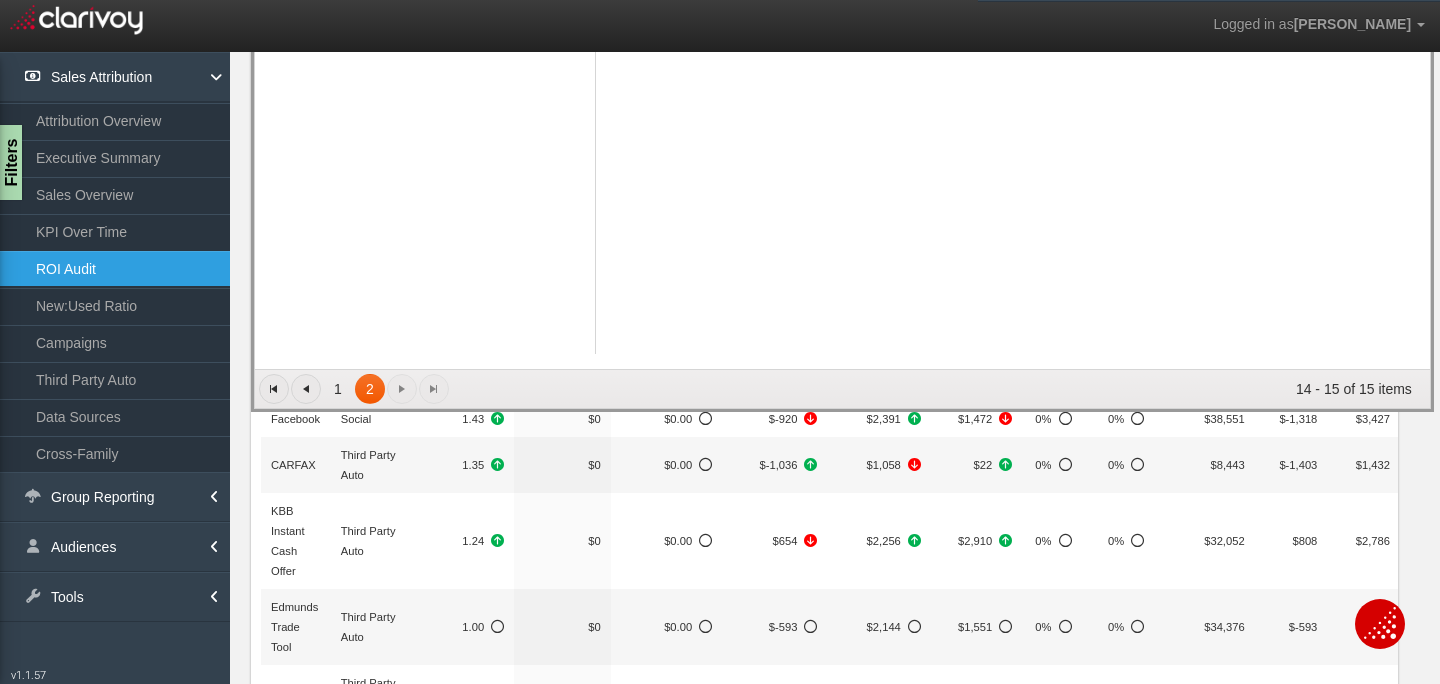 scroll, scrollTop: 501, scrollLeft: 0, axis: vertical 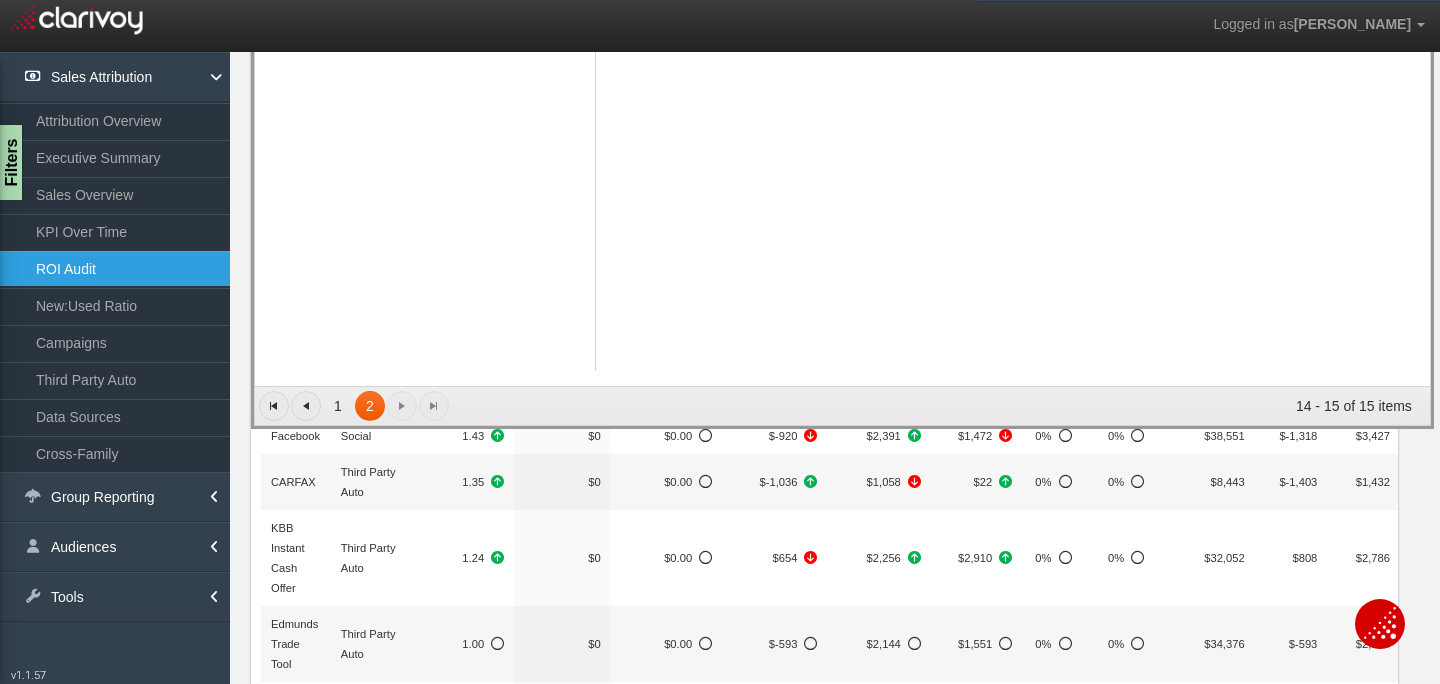 click at bounding box center (306, 406) 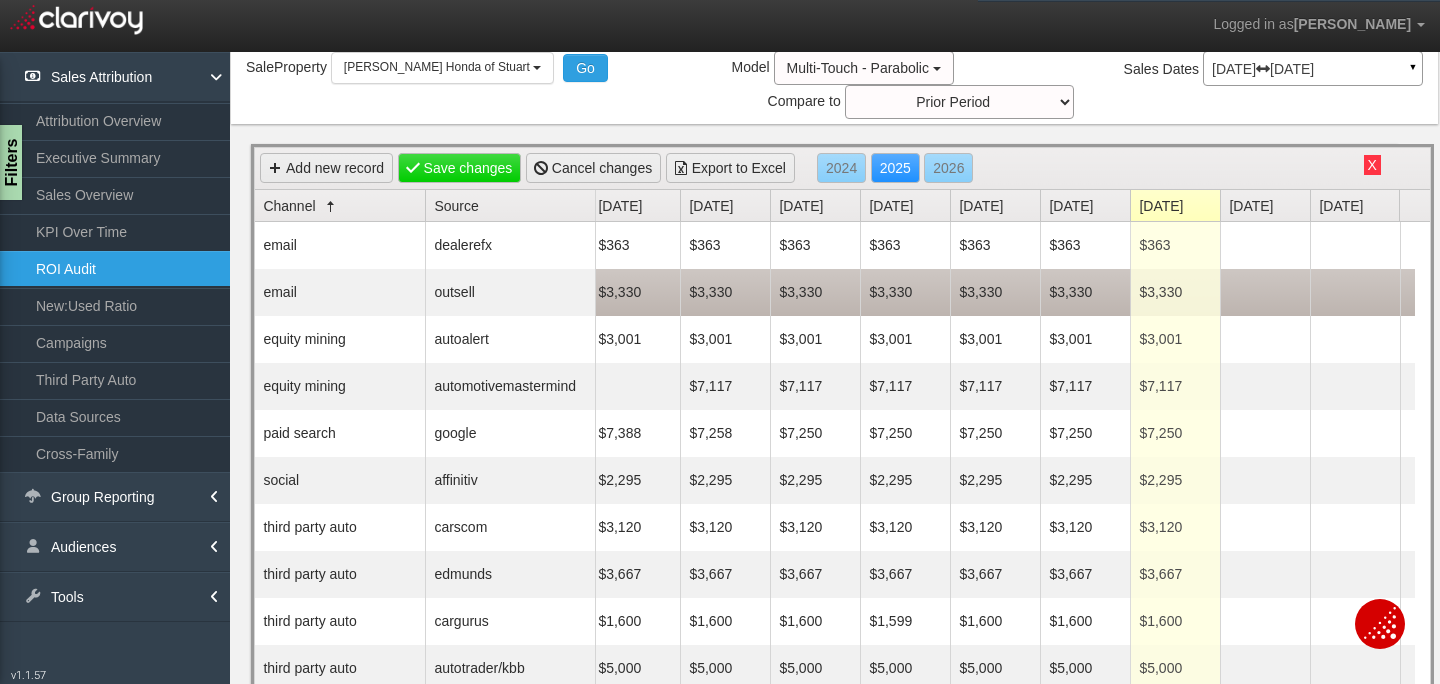 scroll, scrollTop: 26, scrollLeft: 0, axis: vertical 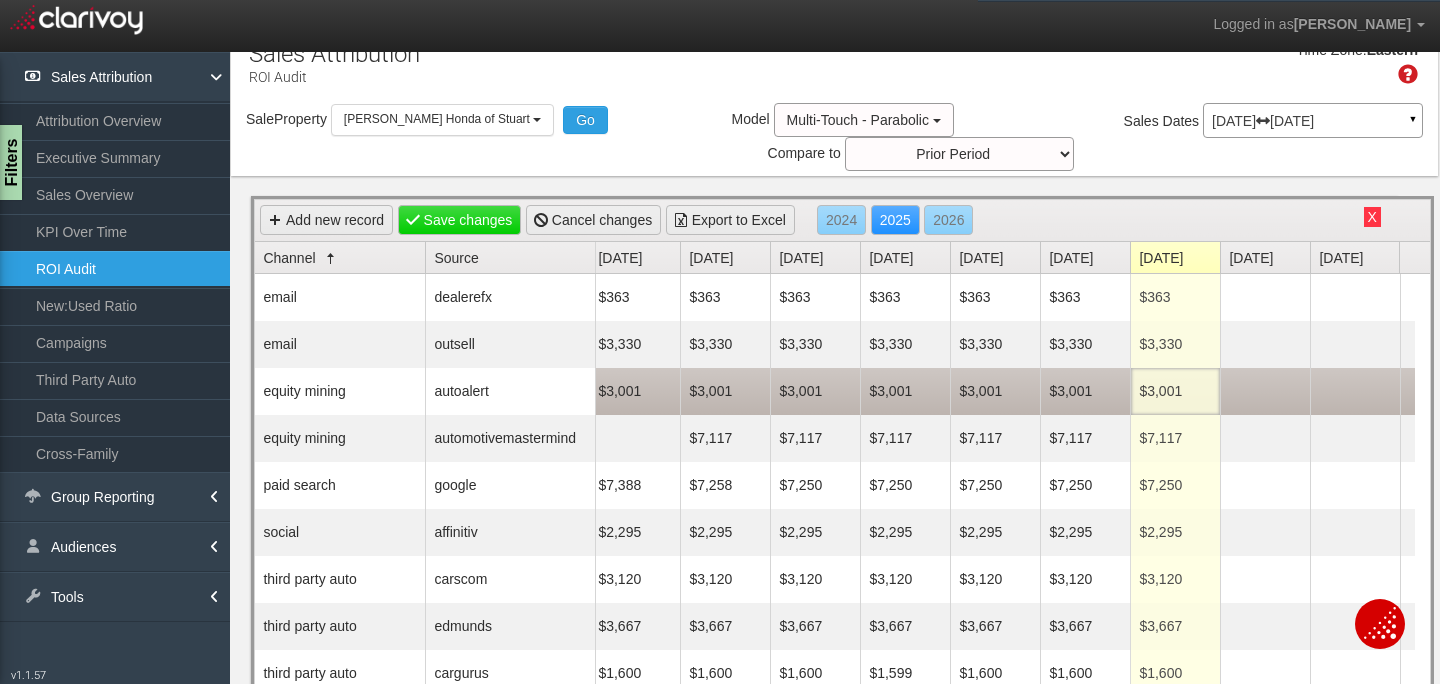 click on "$3,001" at bounding box center [1175, 391] 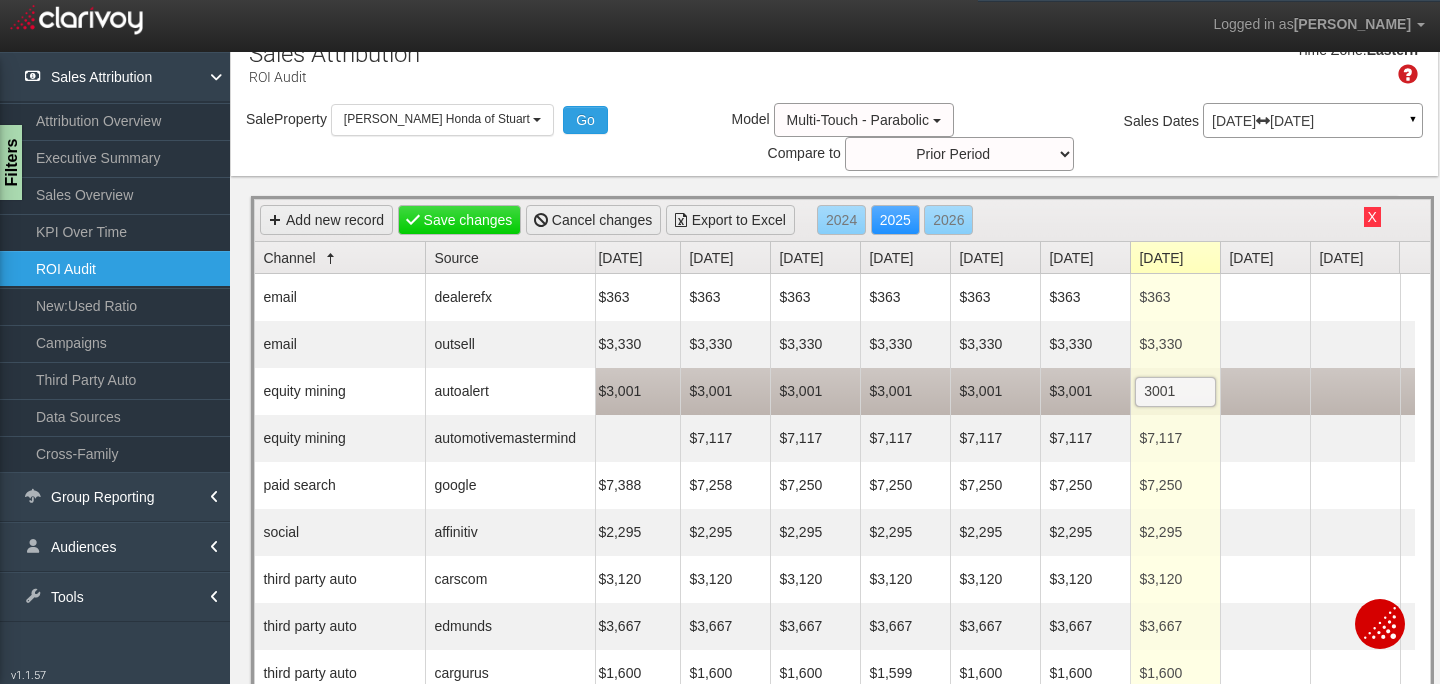 type on "0" 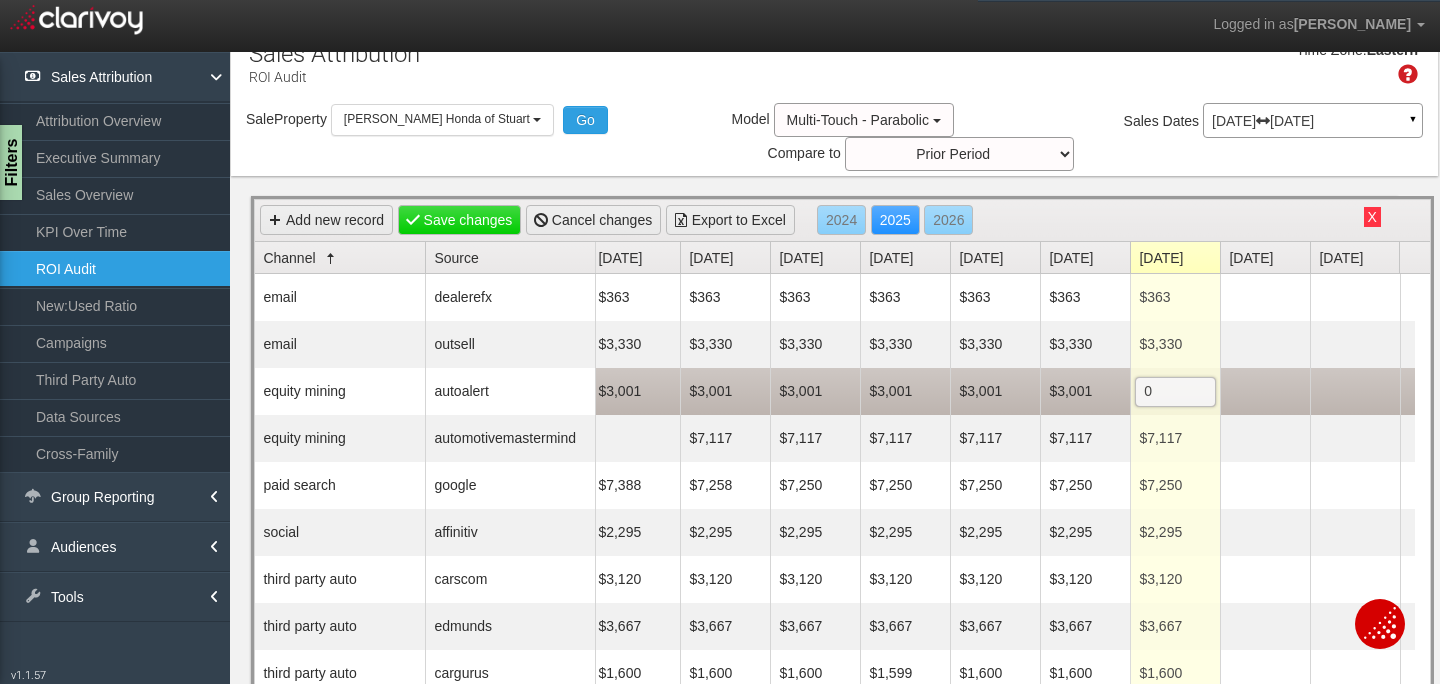 drag, startPoint x: 1174, startPoint y: 386, endPoint x: 1143, endPoint y: 392, distance: 31.575306 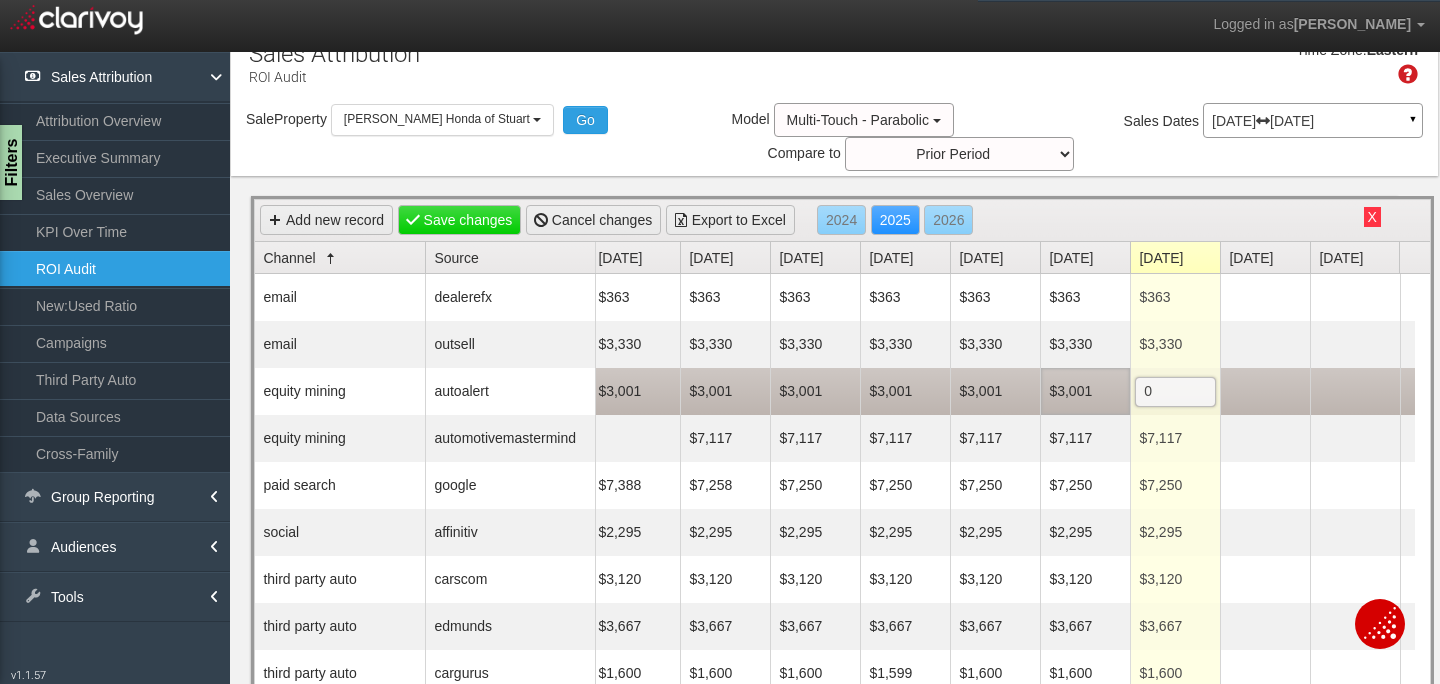 click on "$3,001" at bounding box center [1085, 391] 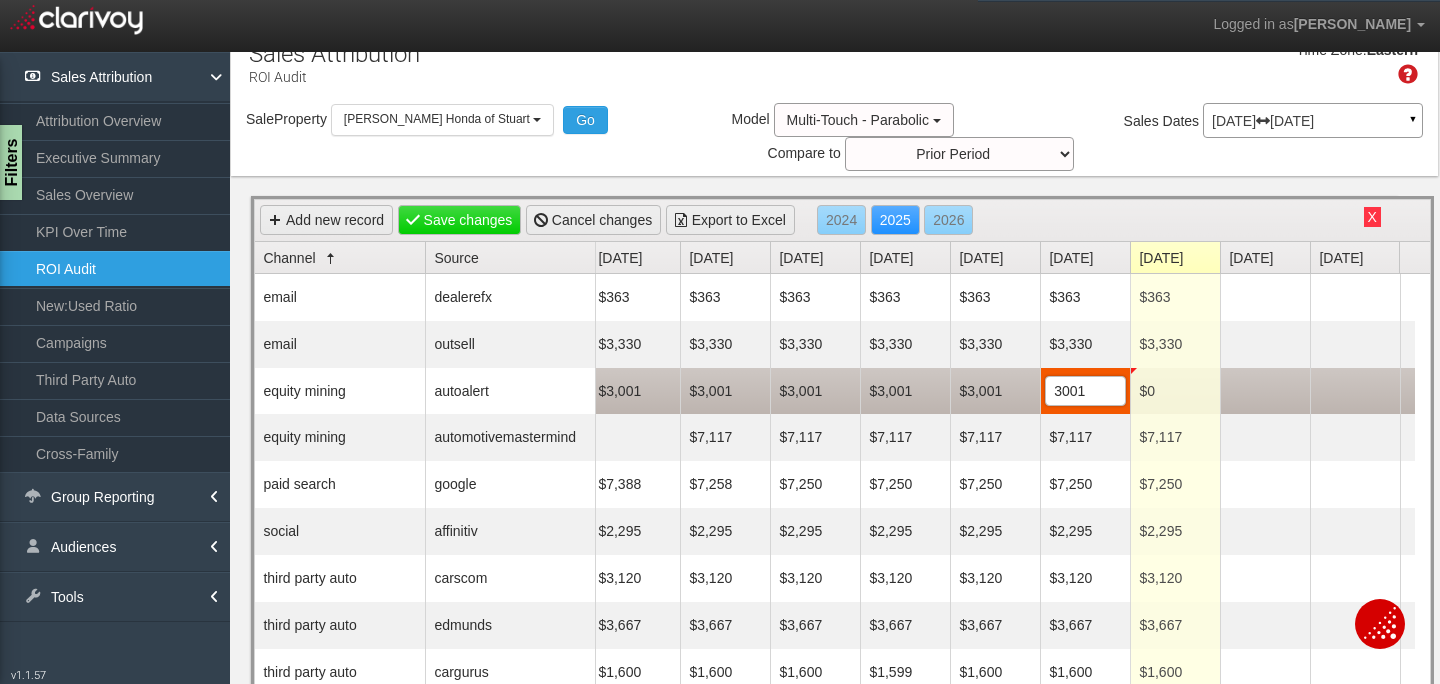 type on "0" 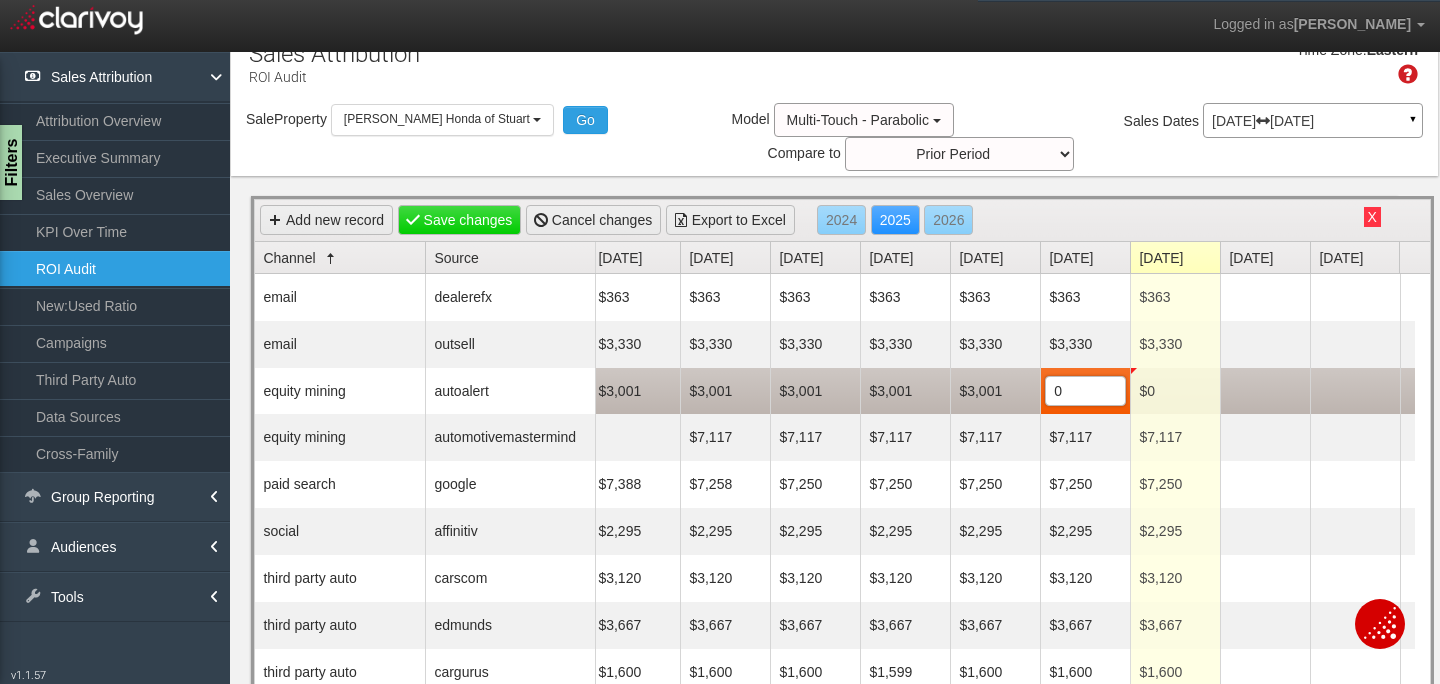 click on "$3,001" at bounding box center [995, 391] 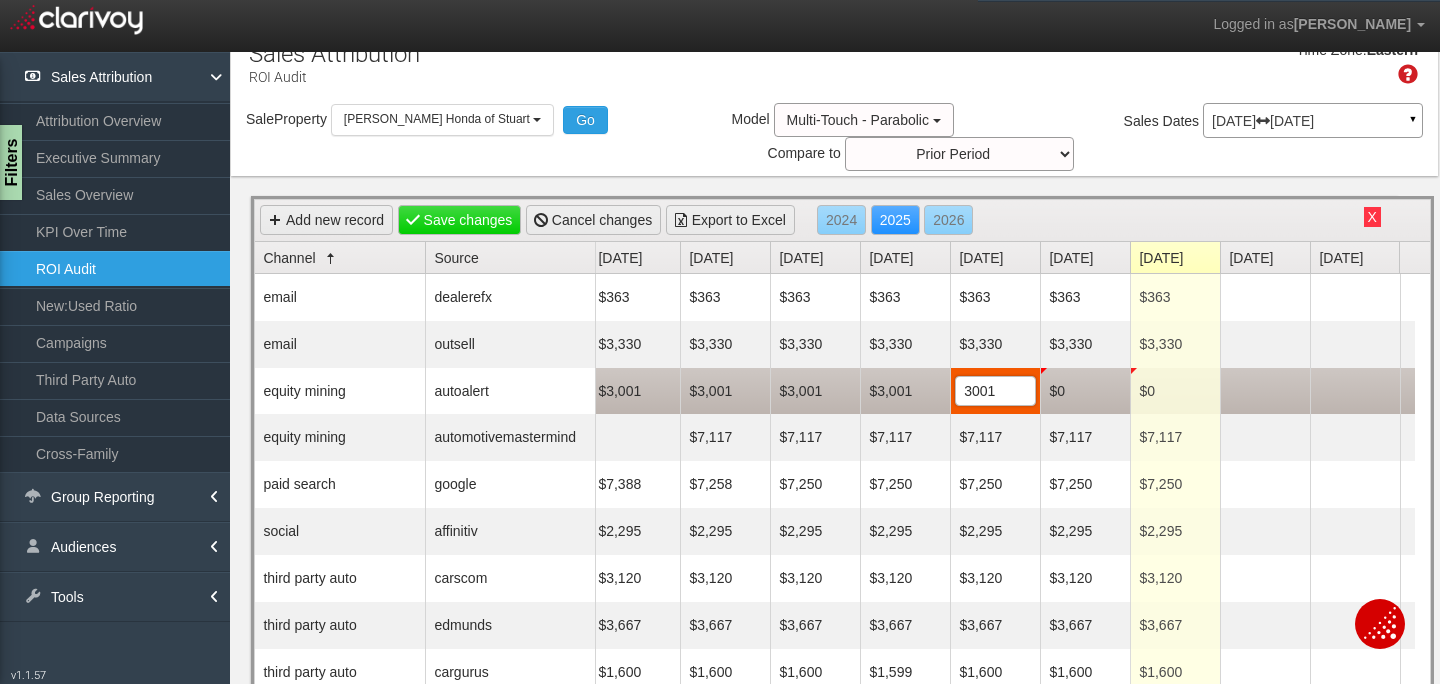 type on "0" 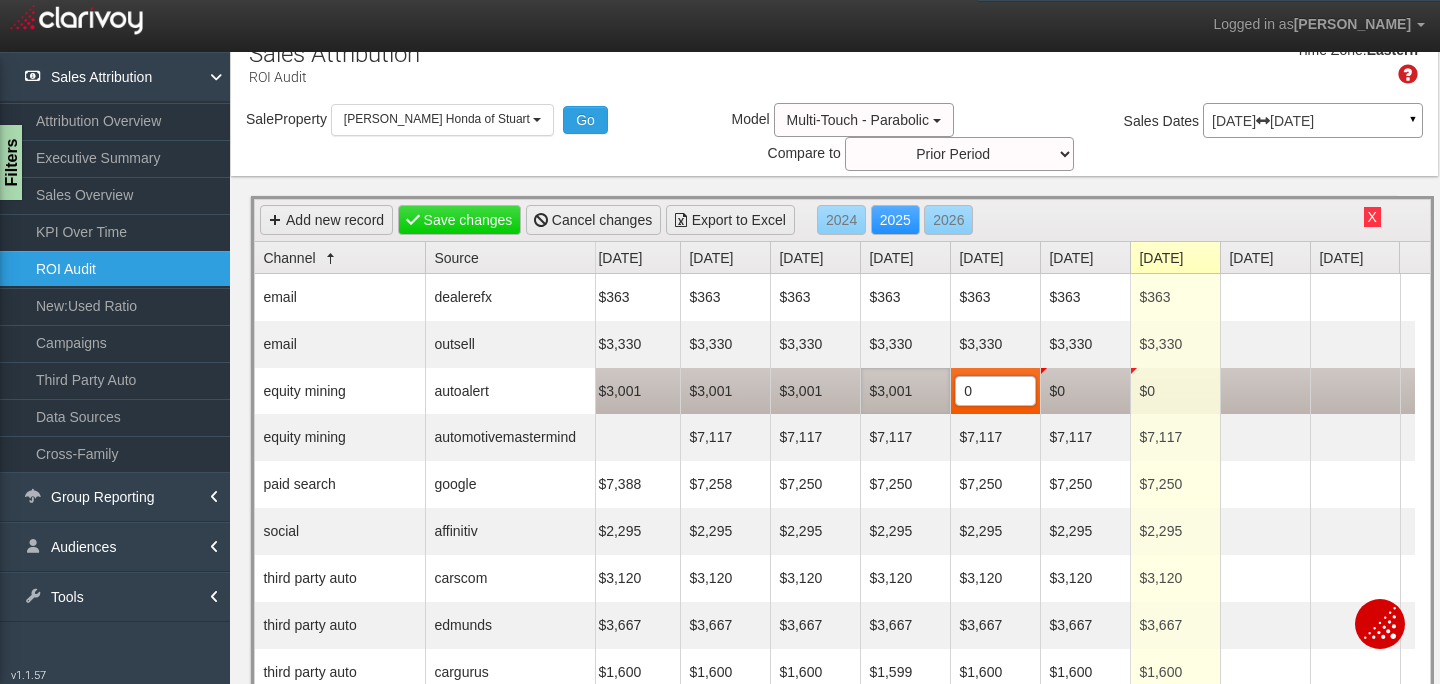 click on "$3,001" at bounding box center (905, 391) 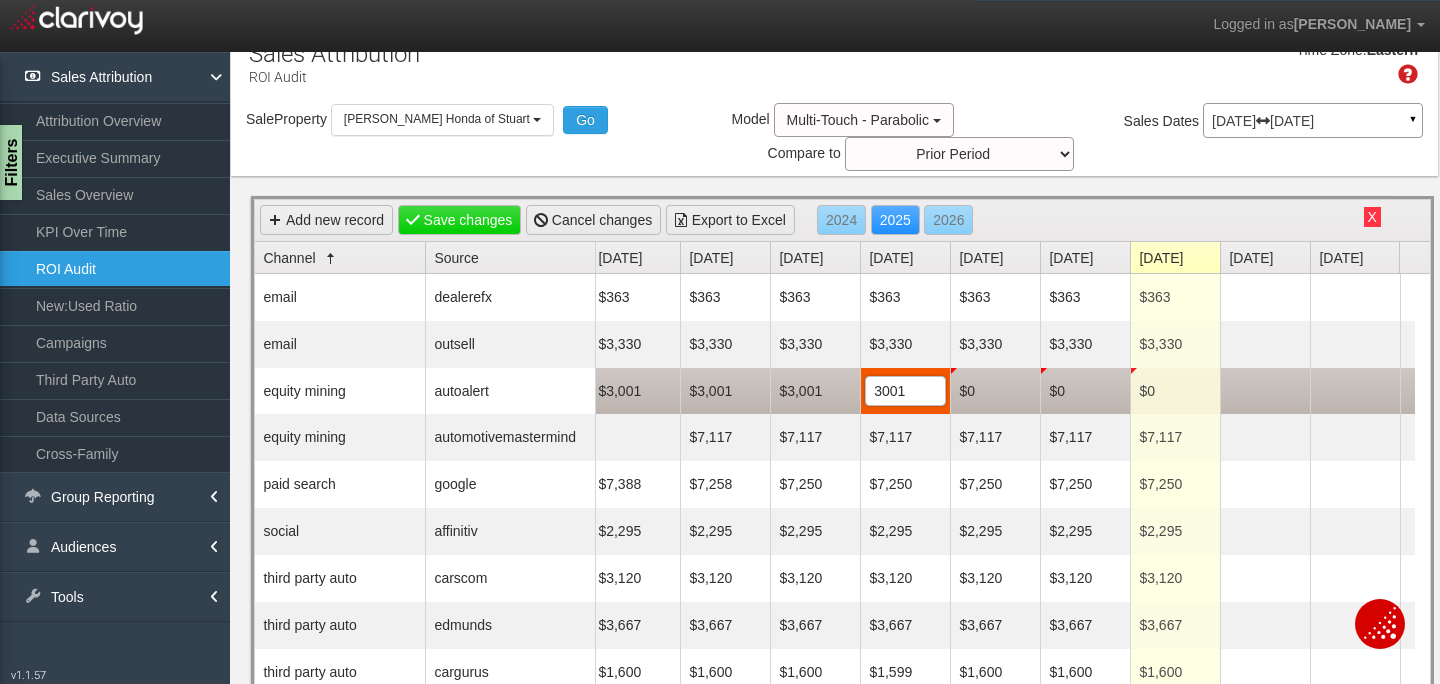 type on "0" 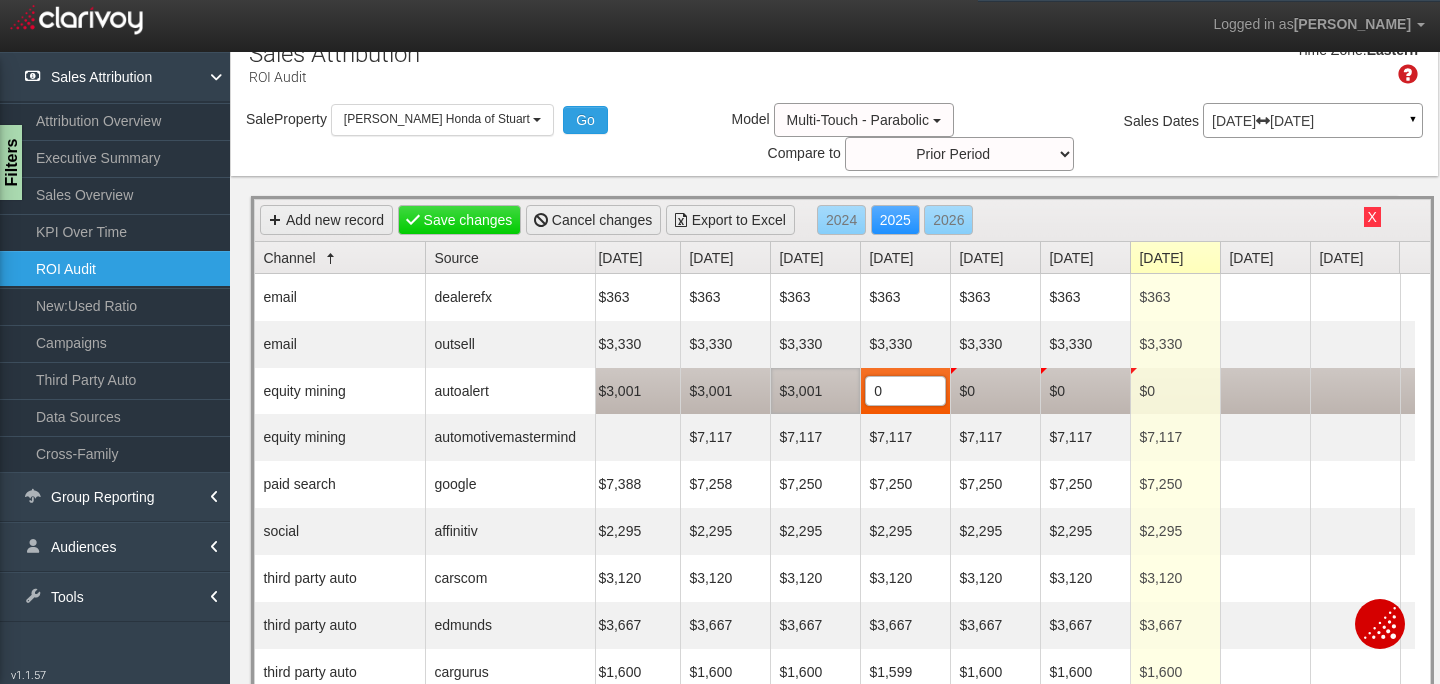 click on "$3,001" at bounding box center (815, 391) 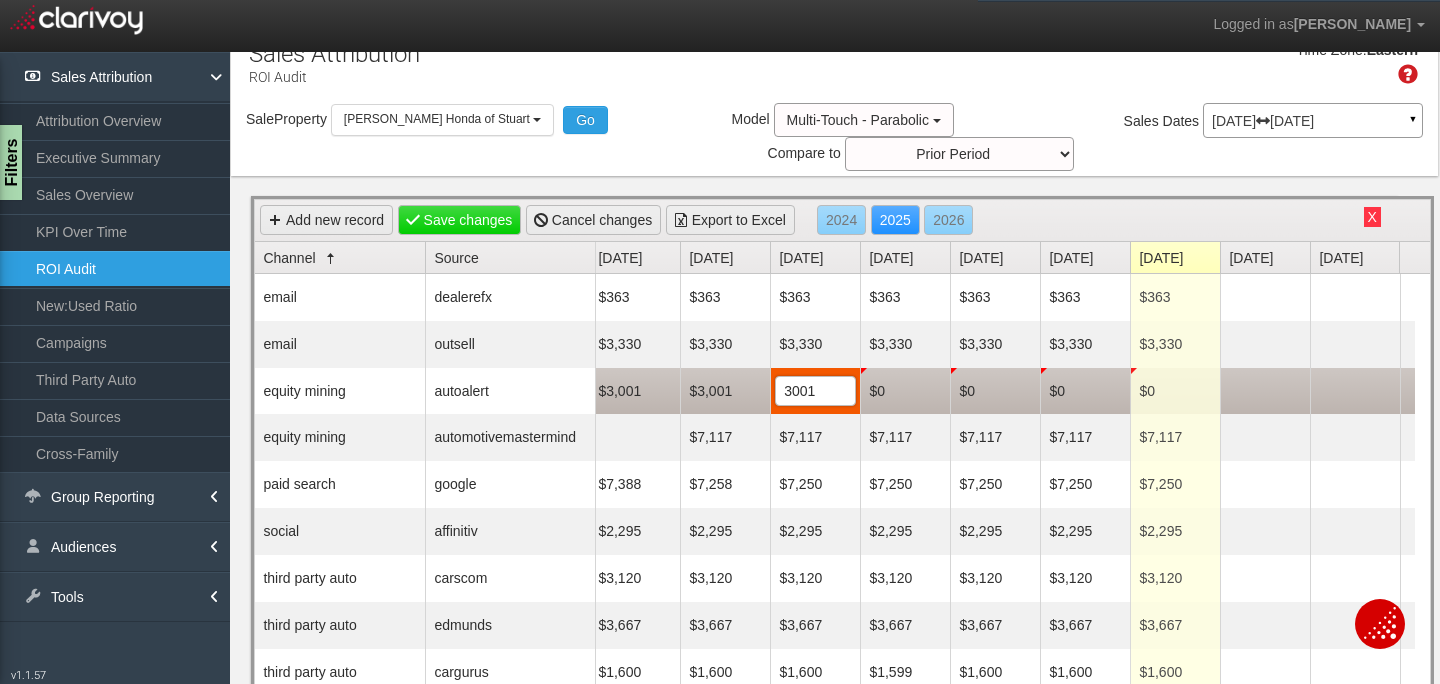 type on "0" 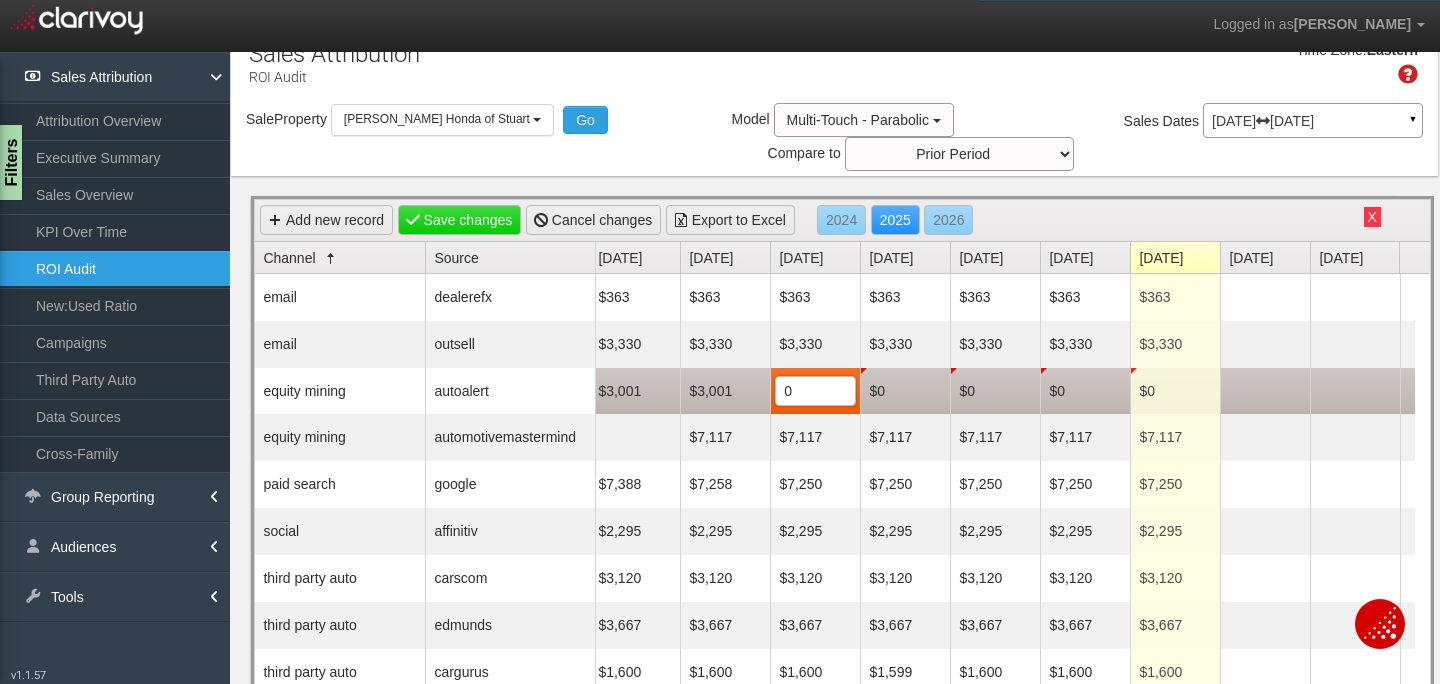 click on "$3,001" at bounding box center [725, 391] 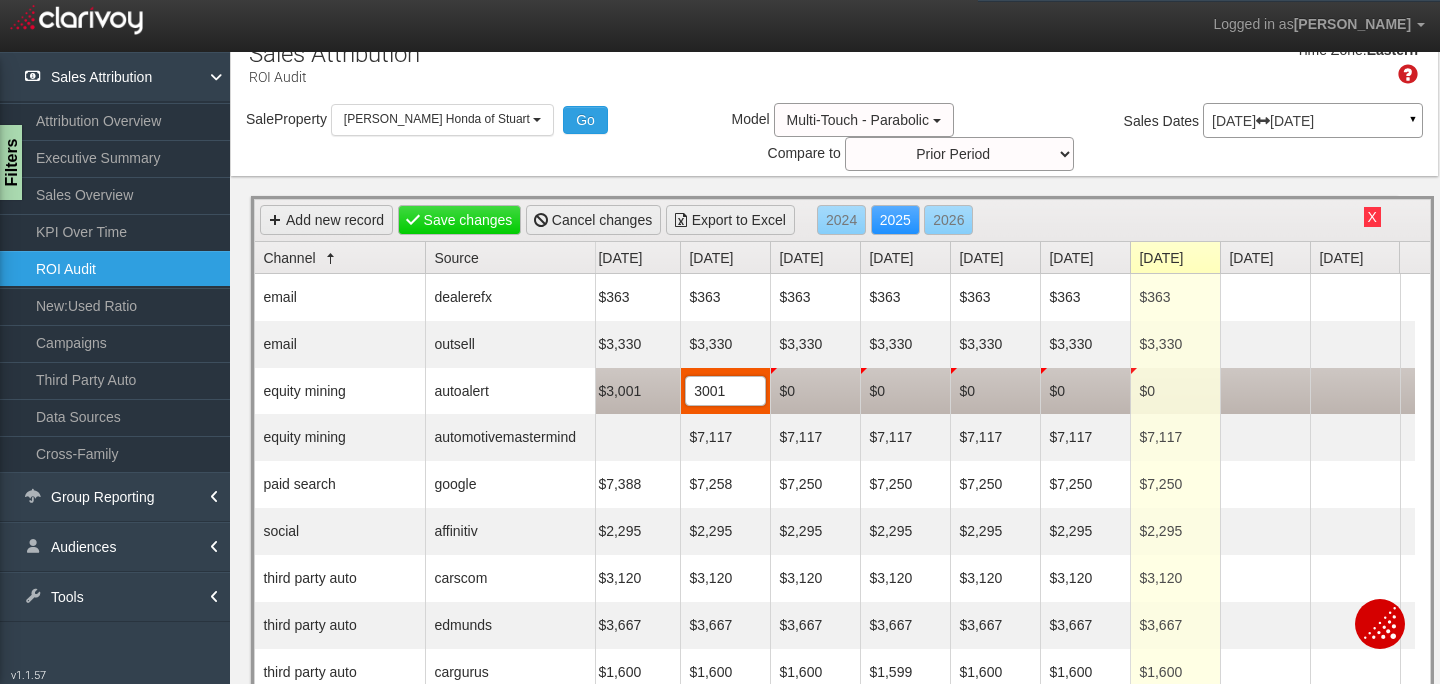 type on "0" 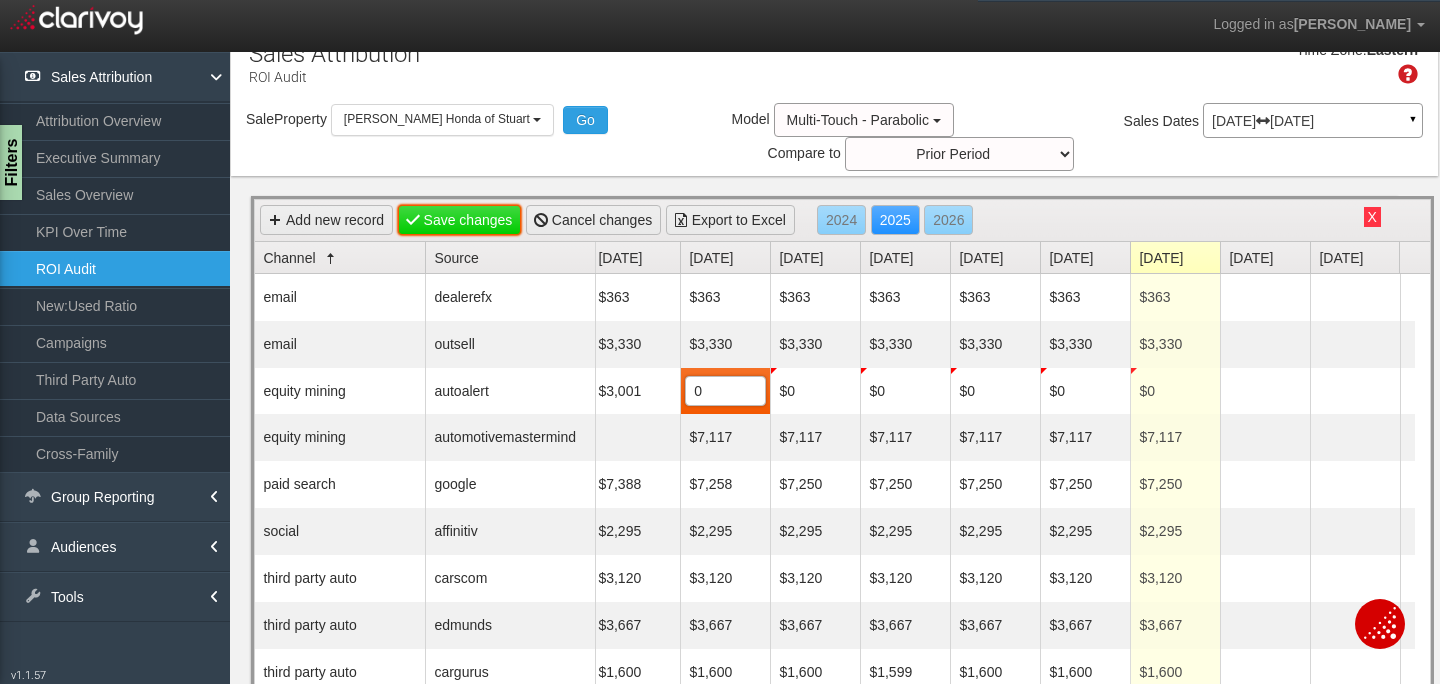 click on "Save changes" at bounding box center (460, 220) 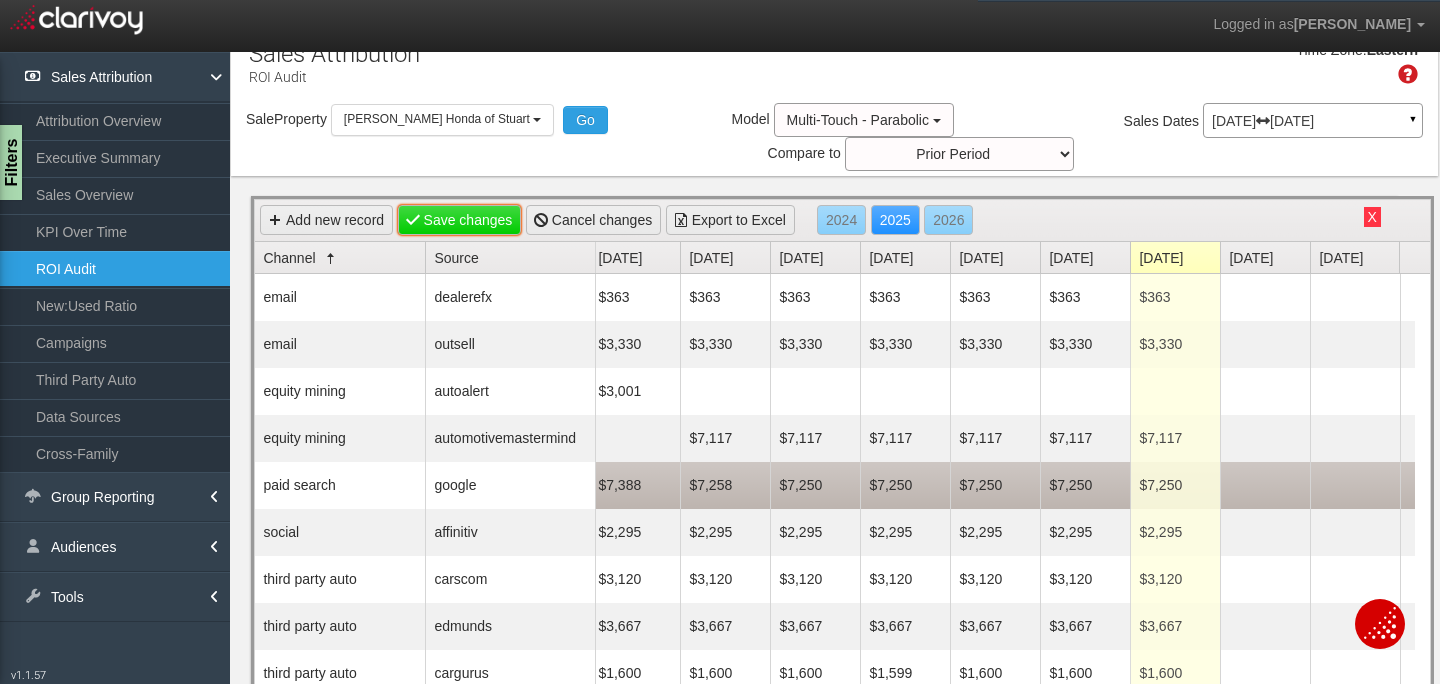 scroll, scrollTop: 39, scrollLeft: 6, axis: both 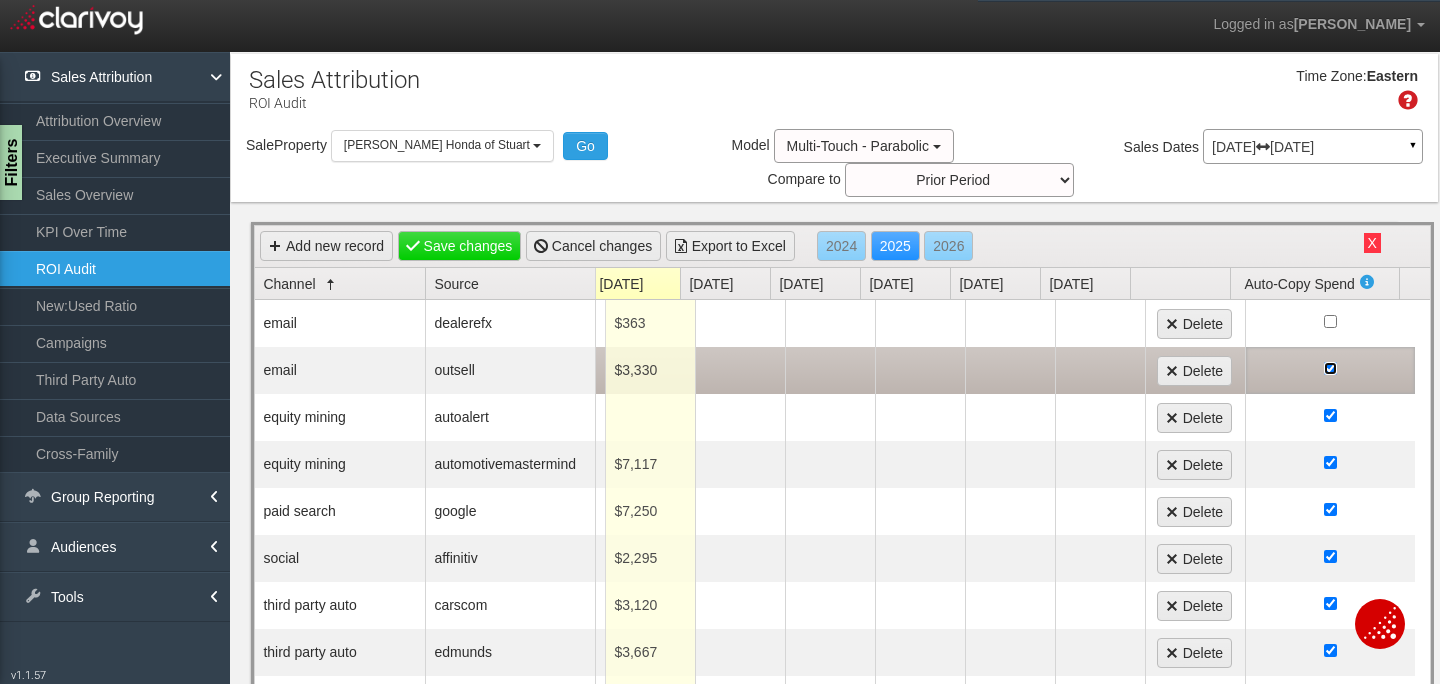 click at bounding box center [1330, 368] 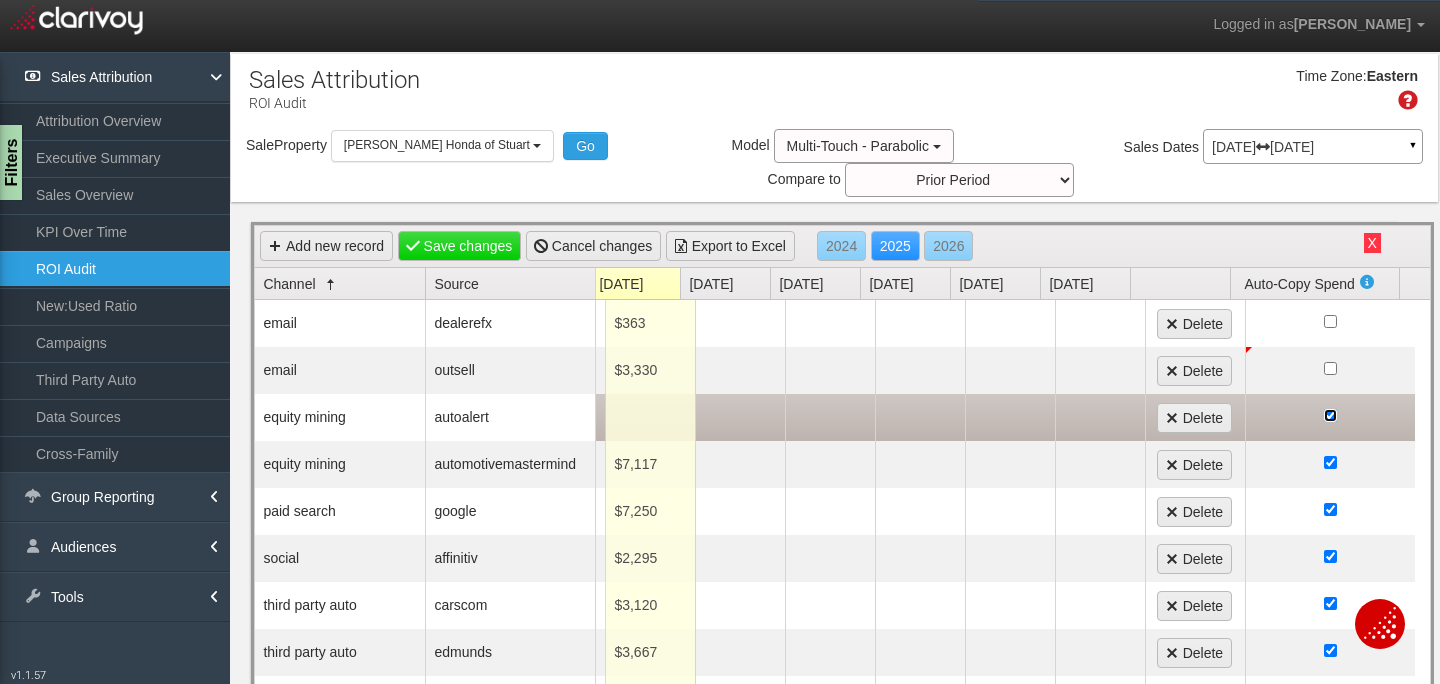 click at bounding box center [1330, 415] 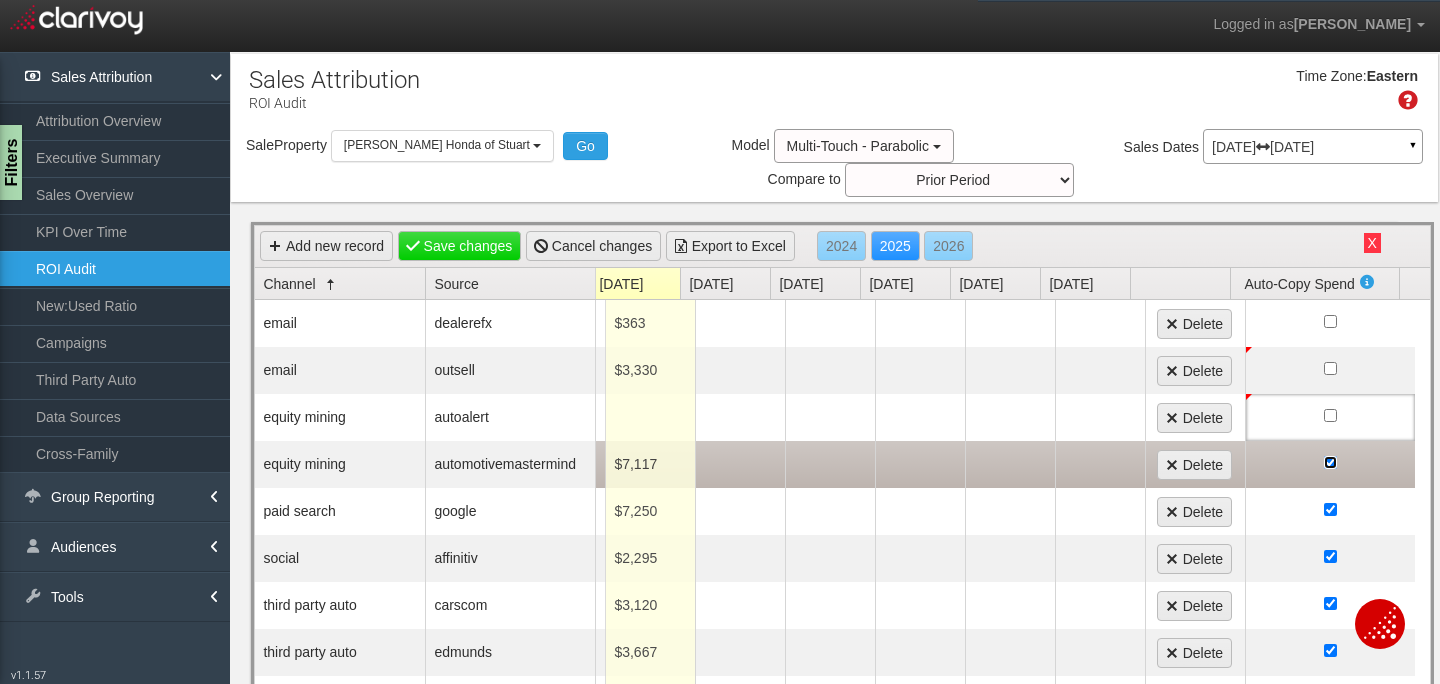 click at bounding box center (1330, 462) 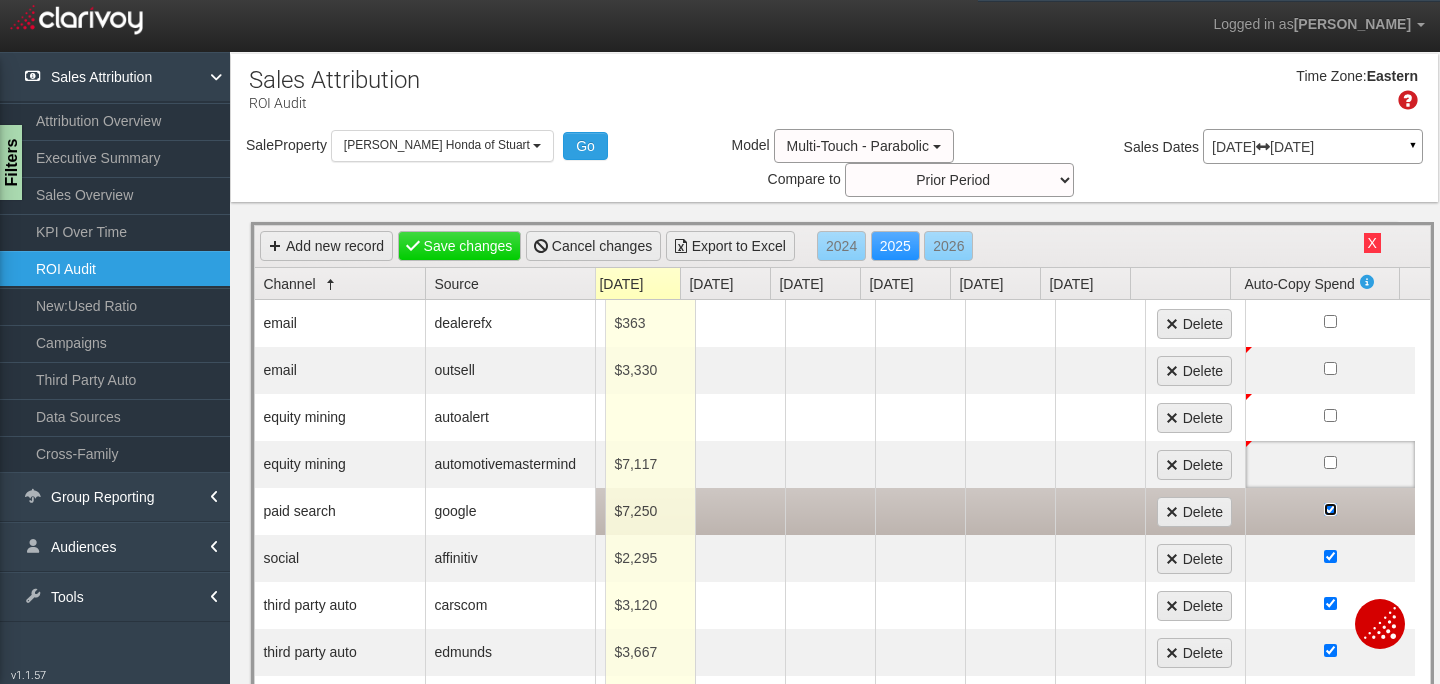 click at bounding box center [1330, 509] 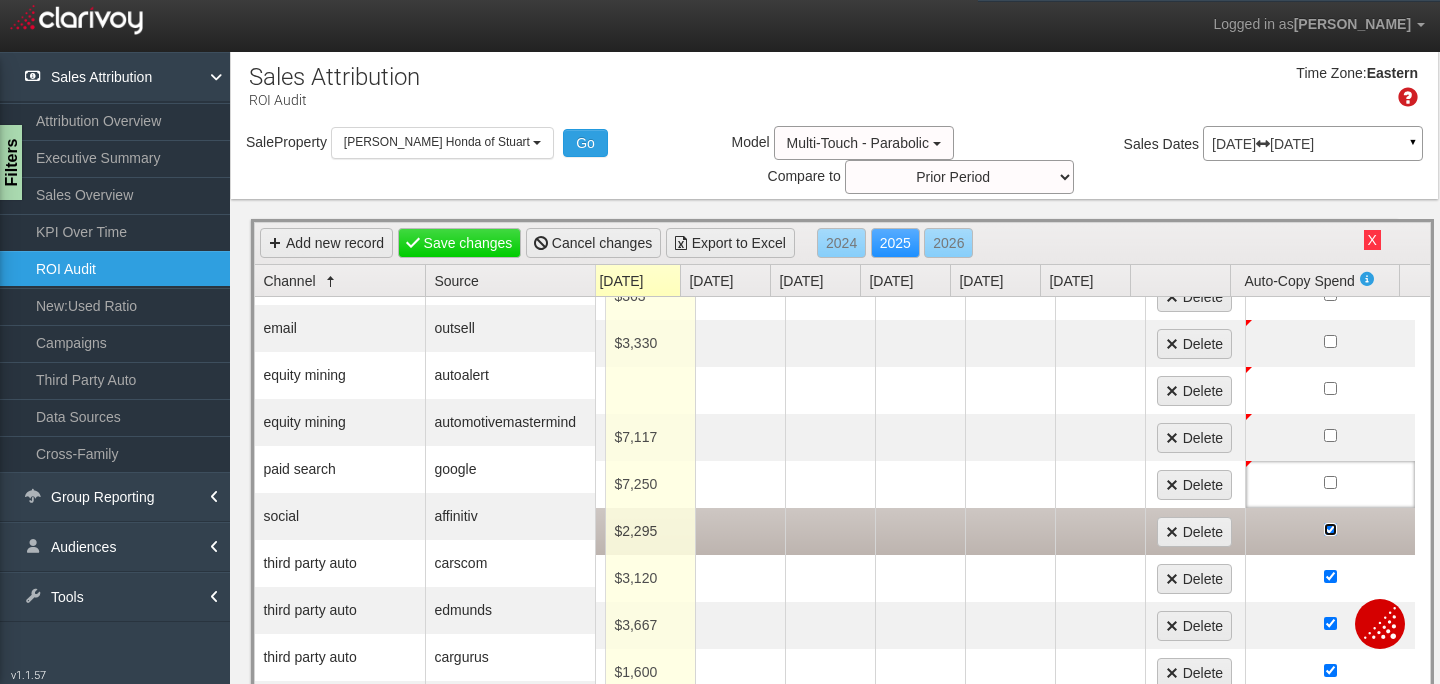 click at bounding box center [1330, 531] 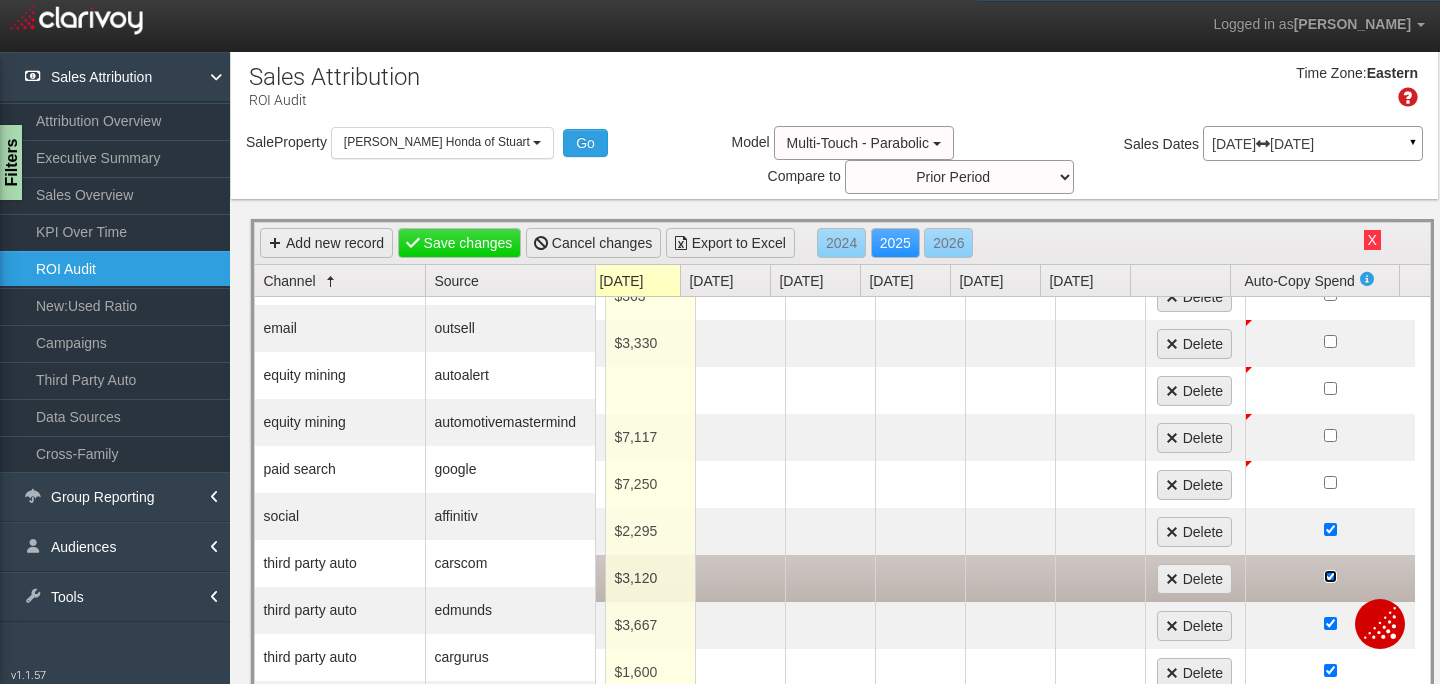 click at bounding box center [1330, 576] 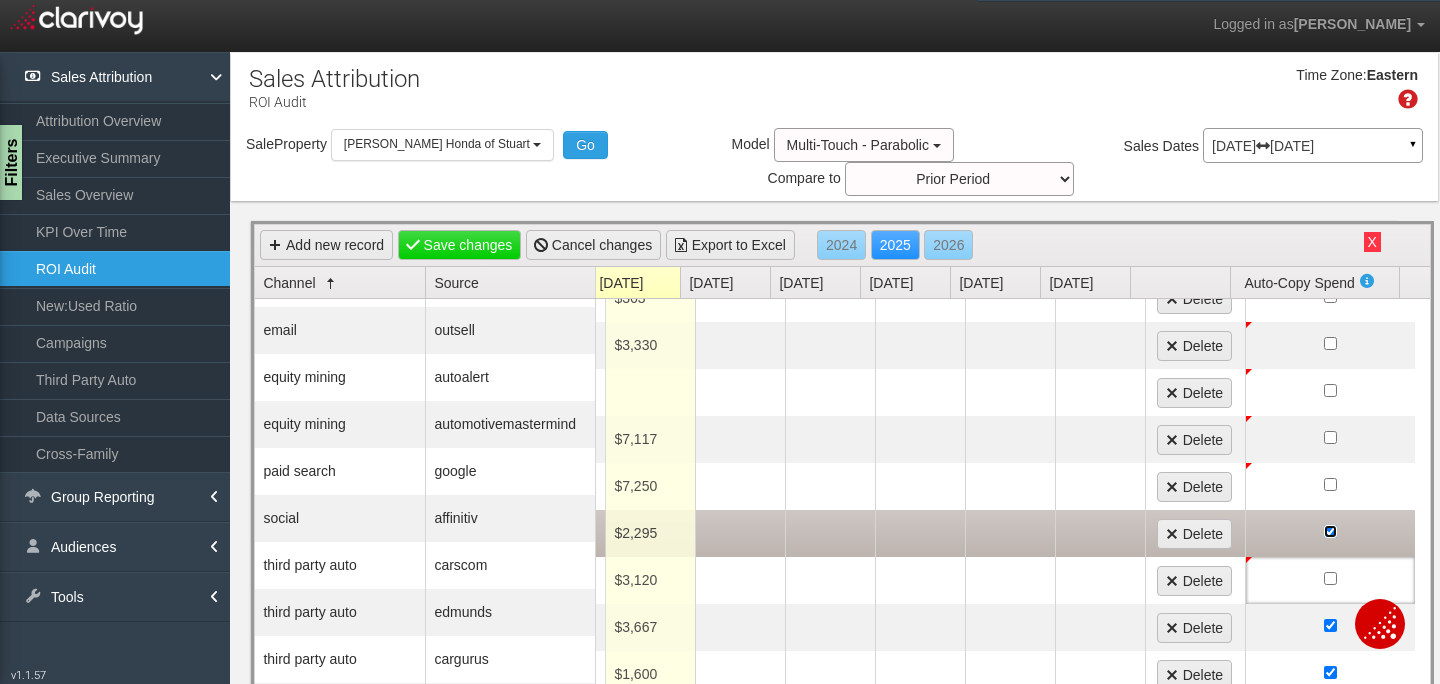 click at bounding box center [1330, 531] 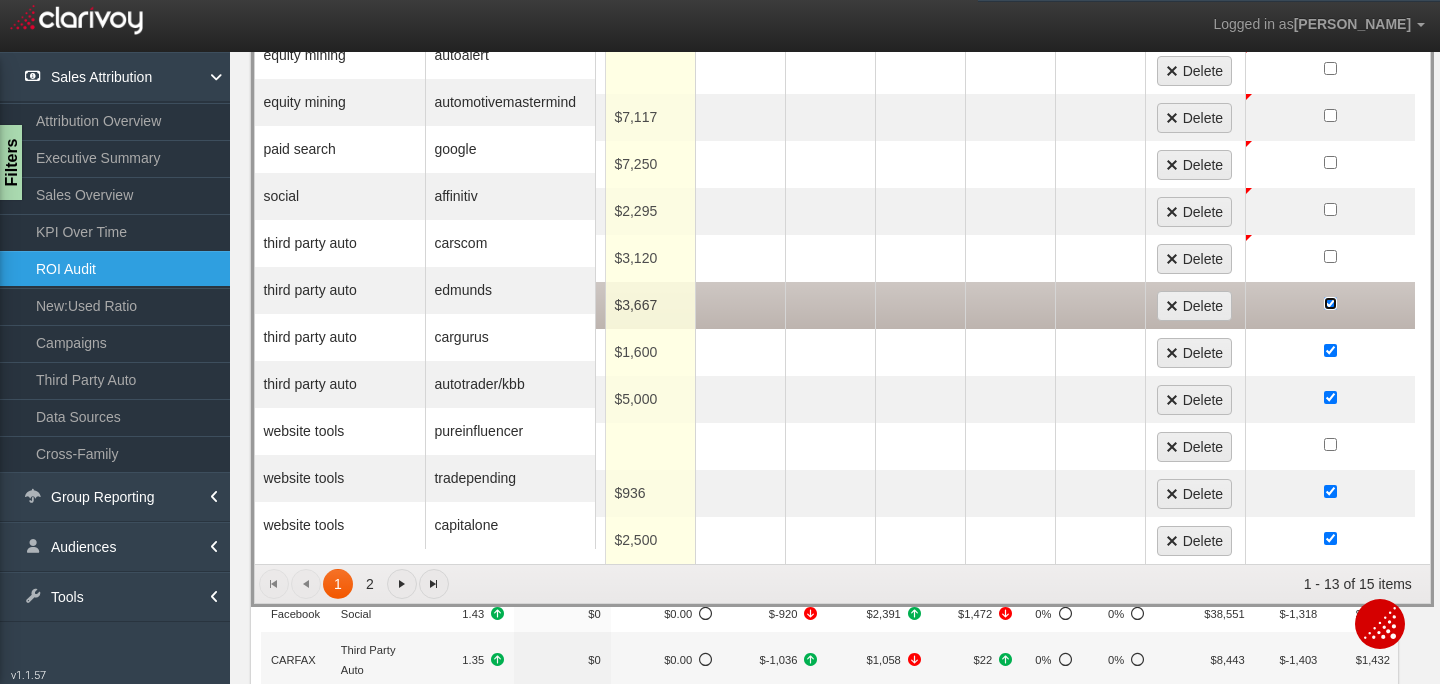 click at bounding box center (1330, 303) 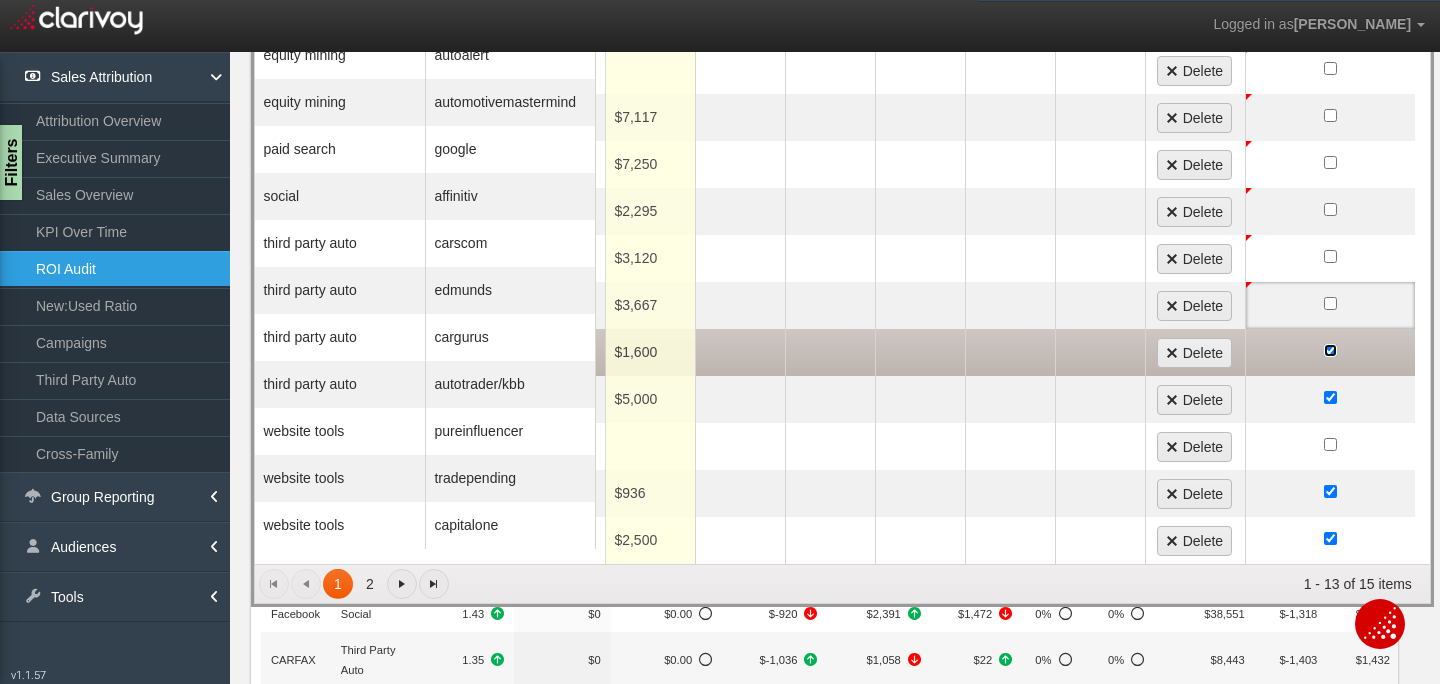 click at bounding box center (1330, 350) 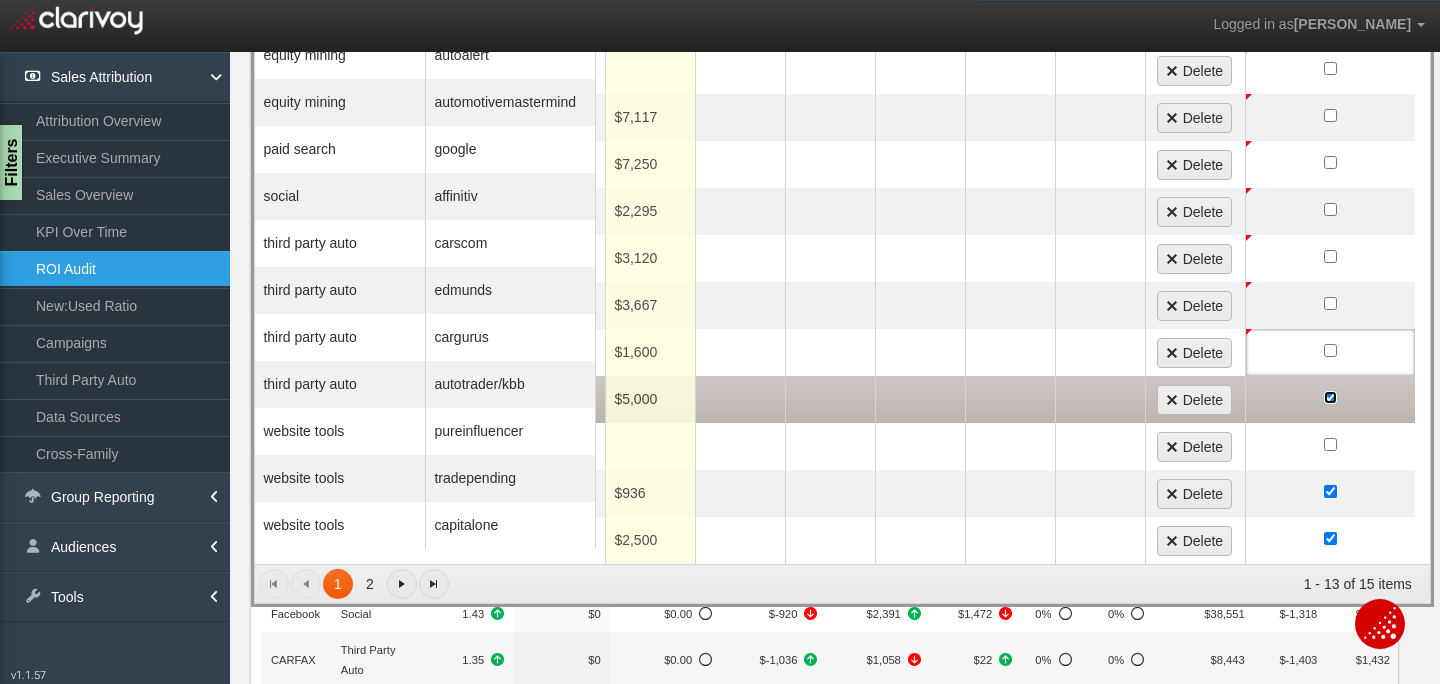 click at bounding box center [1330, 397] 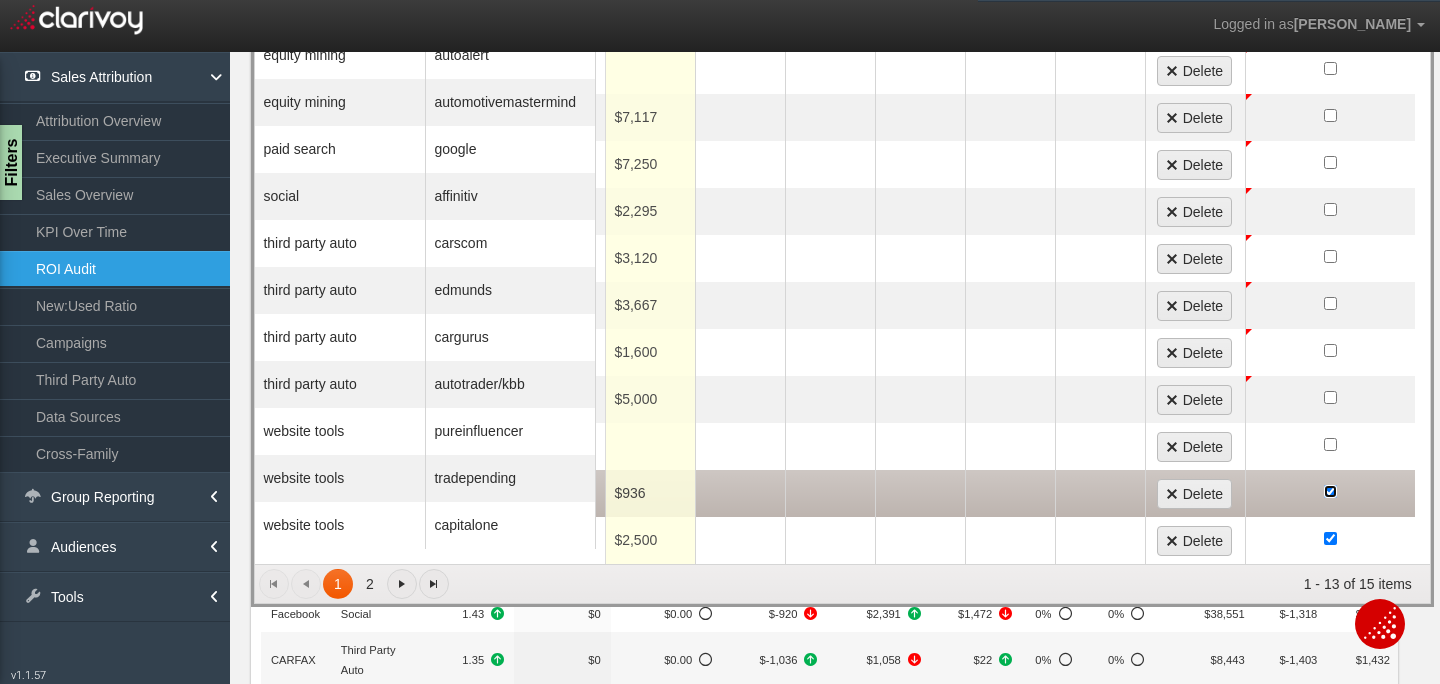 click at bounding box center [1330, 491] 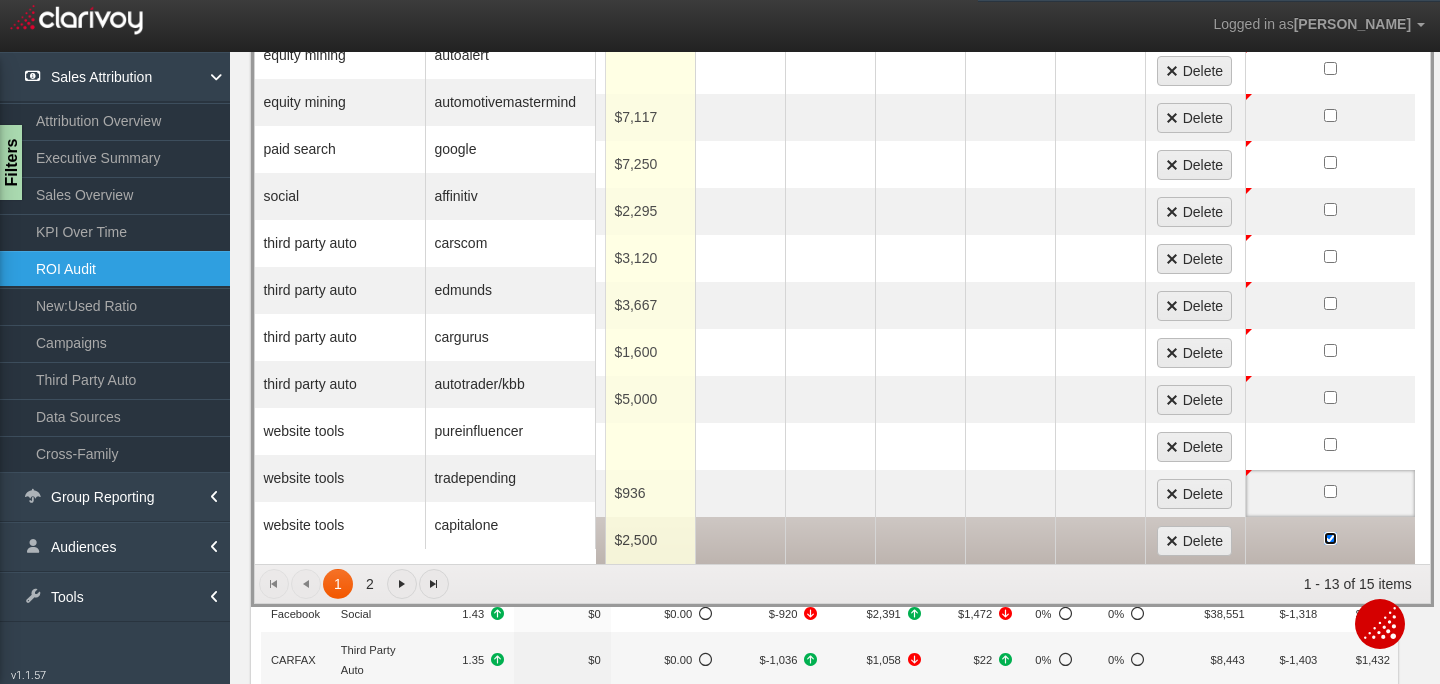 click at bounding box center [1330, 538] 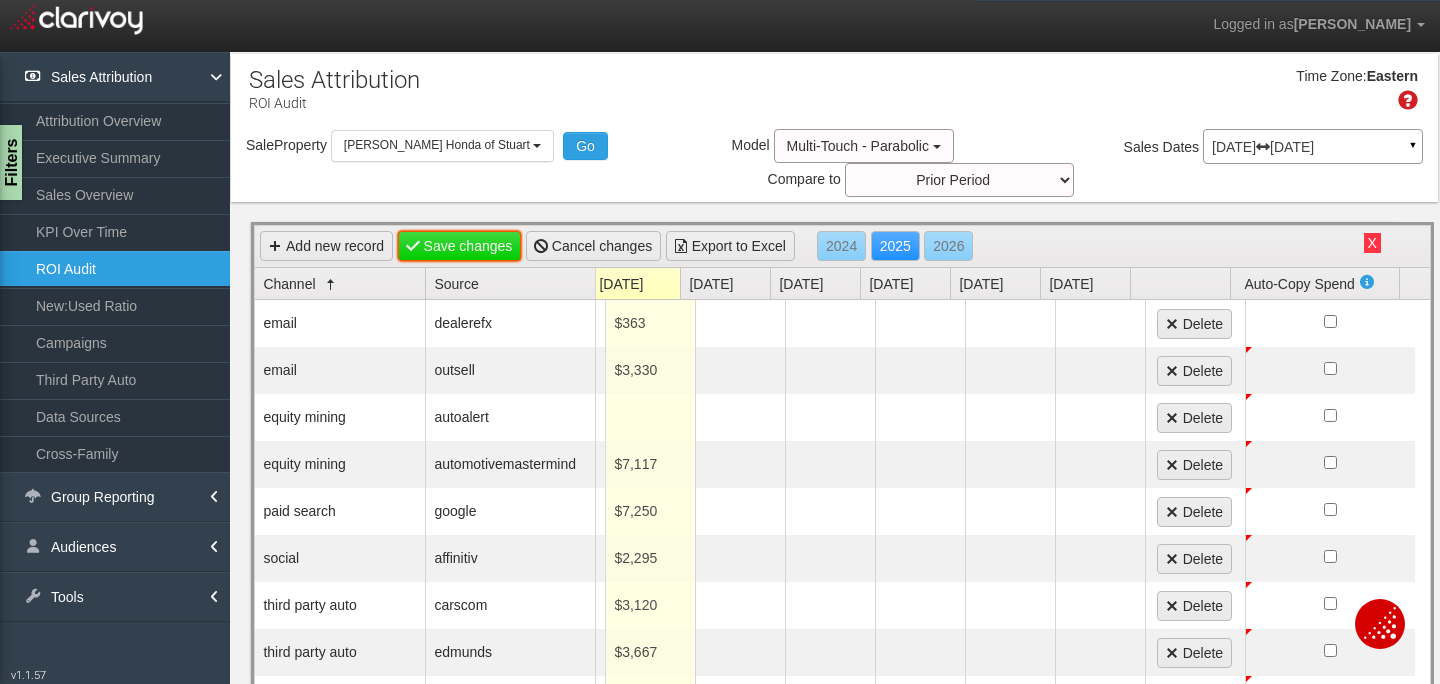click on "Save changes" at bounding box center [460, 246] 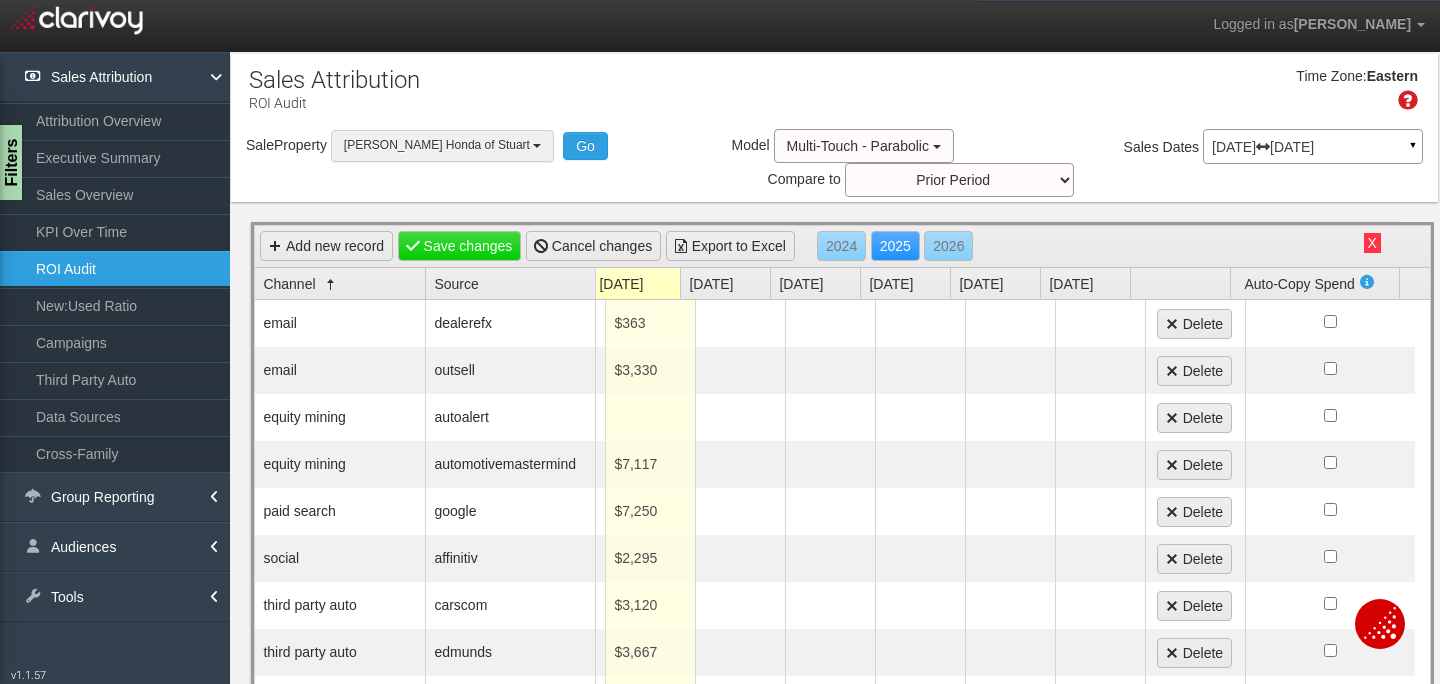 click on "[PERSON_NAME] Honda of Stuart" at bounding box center [442, 145] 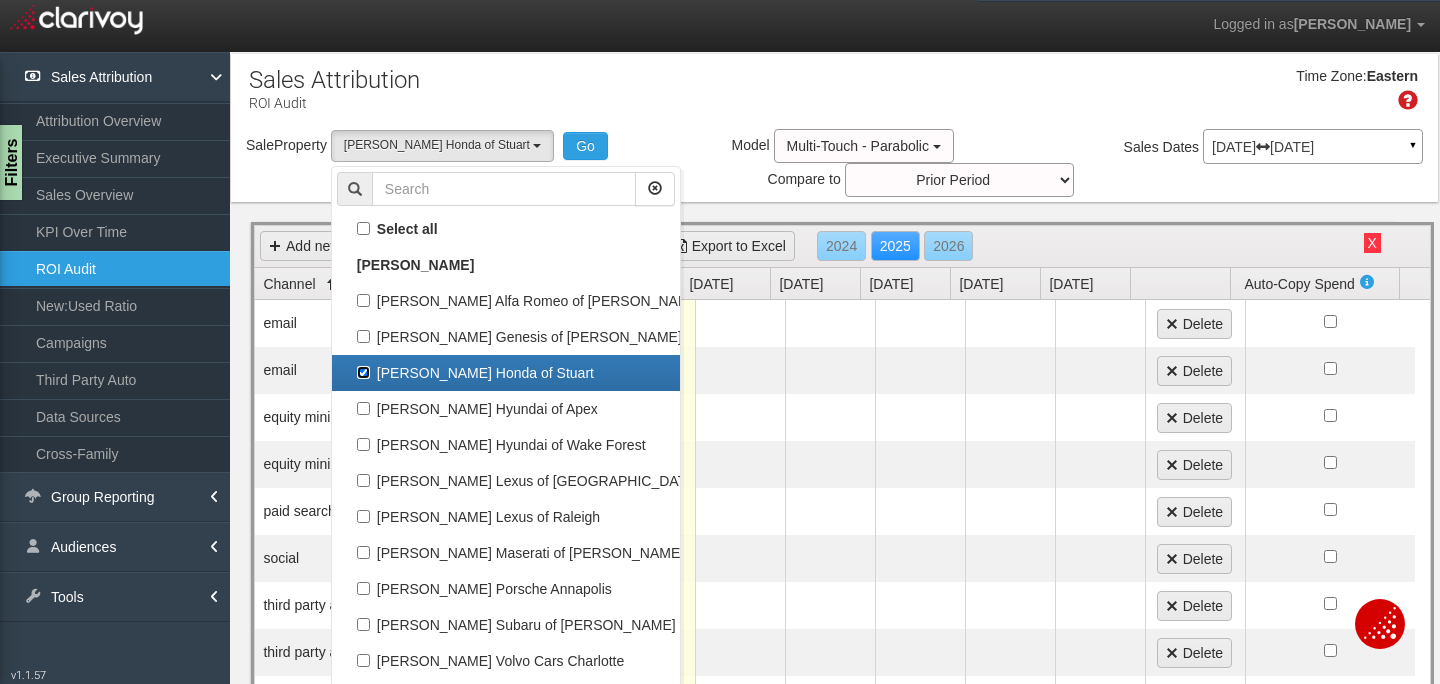 click on "[PERSON_NAME] Honda of Stuart" at bounding box center [506, 373] 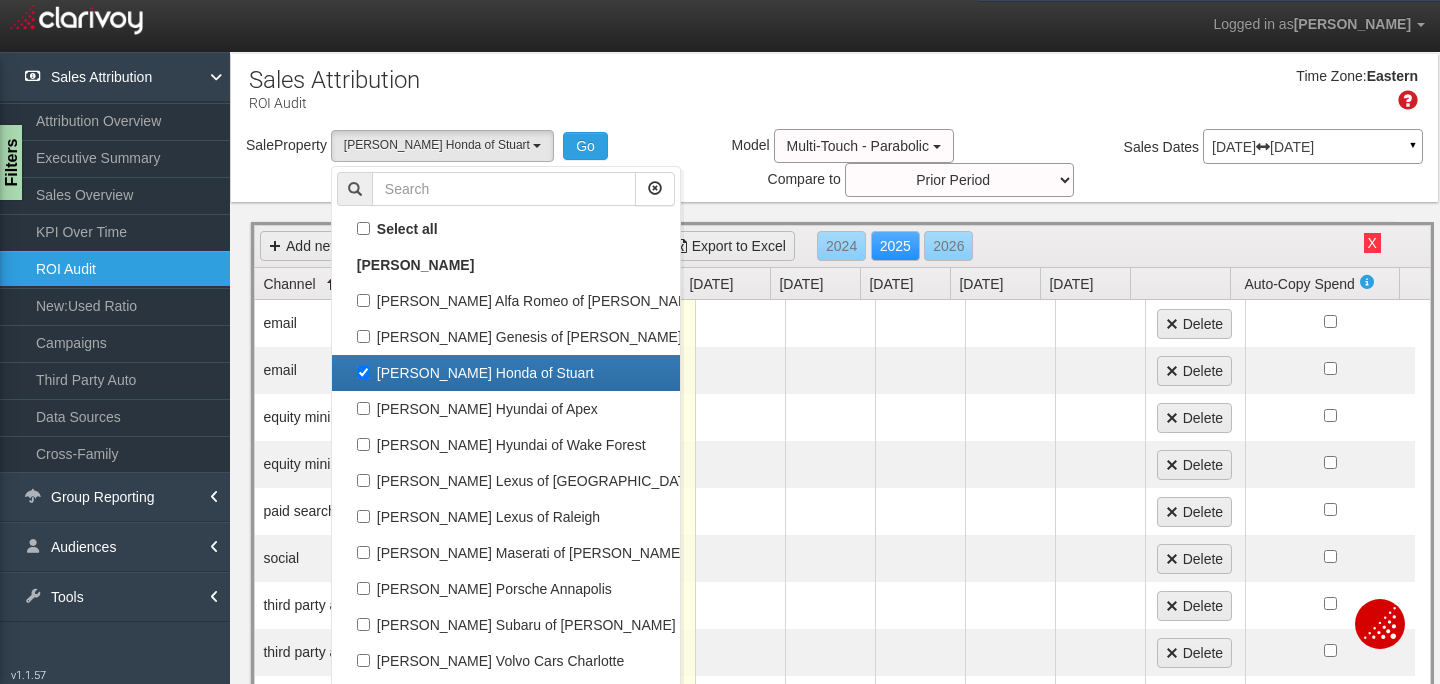 checkbox on "false" 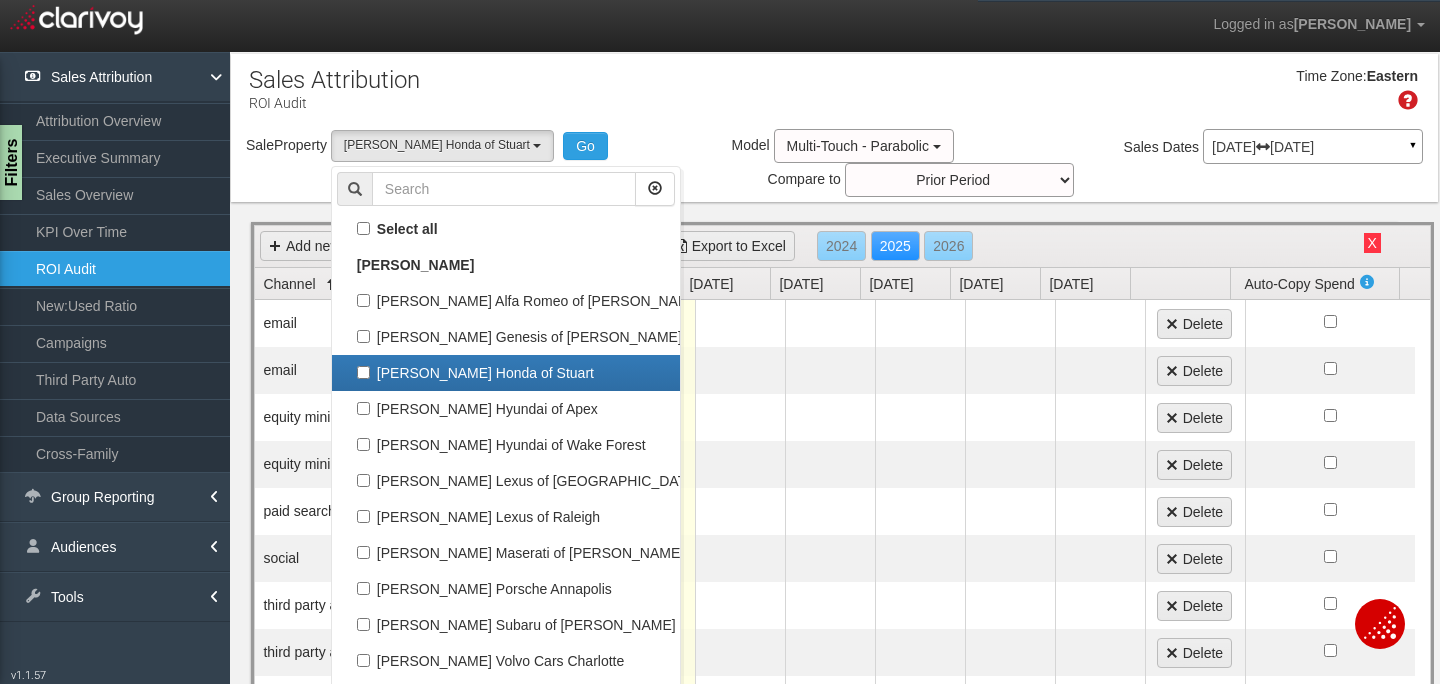 select 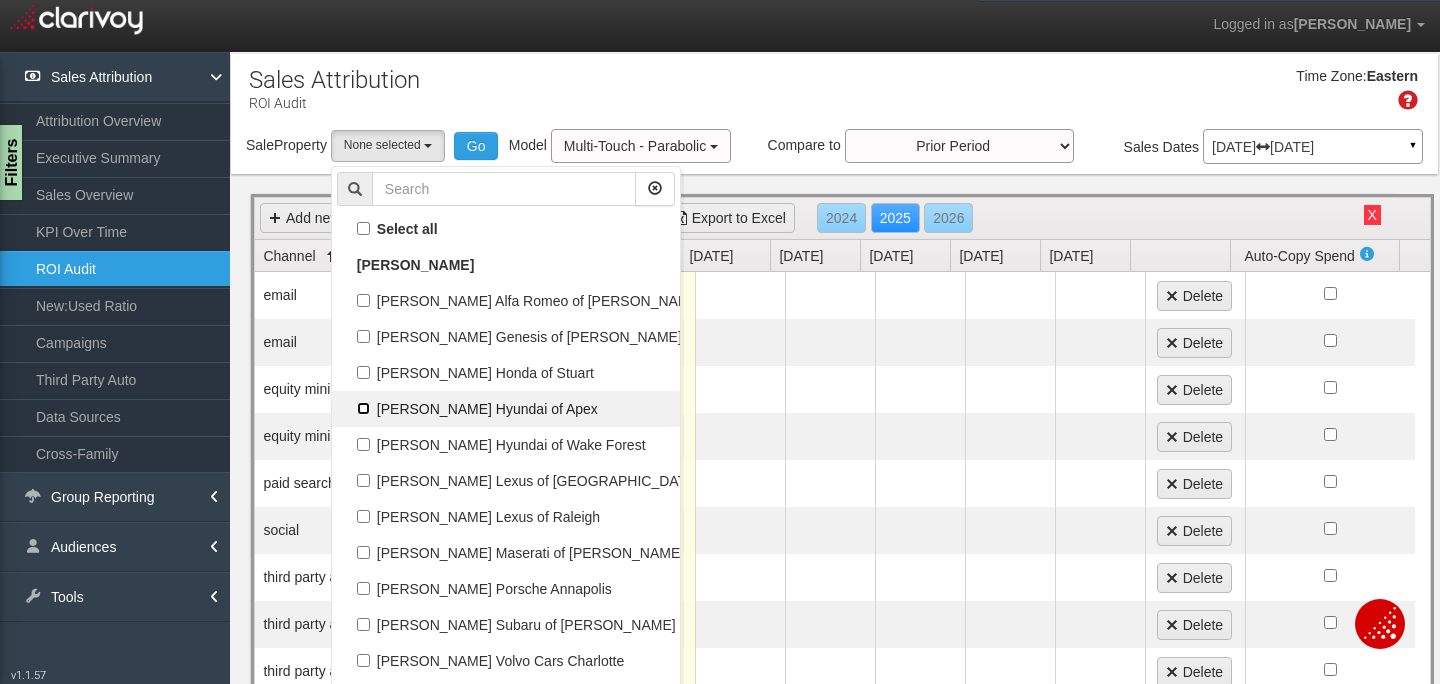 click on "[PERSON_NAME] Hyundai of Apex" at bounding box center (506, 409) 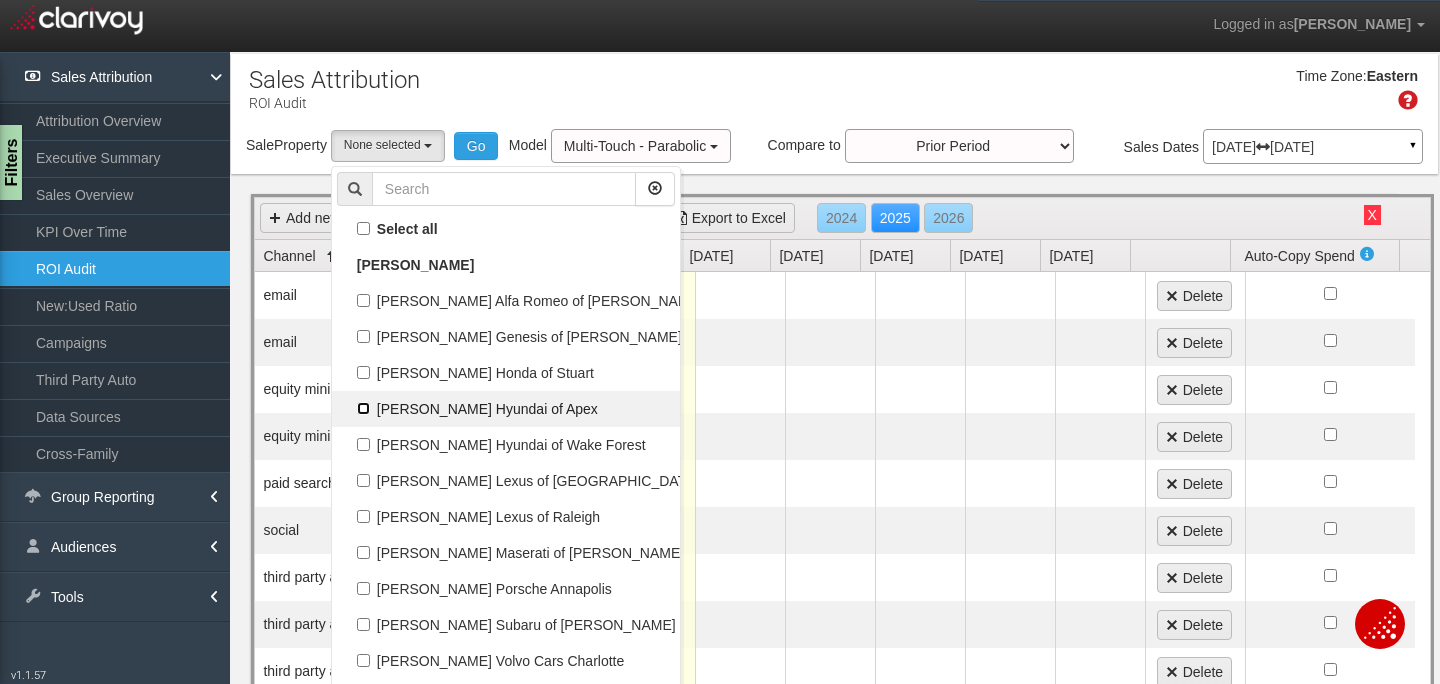 click on "[PERSON_NAME] Hyundai of Apex" at bounding box center (363, 408) 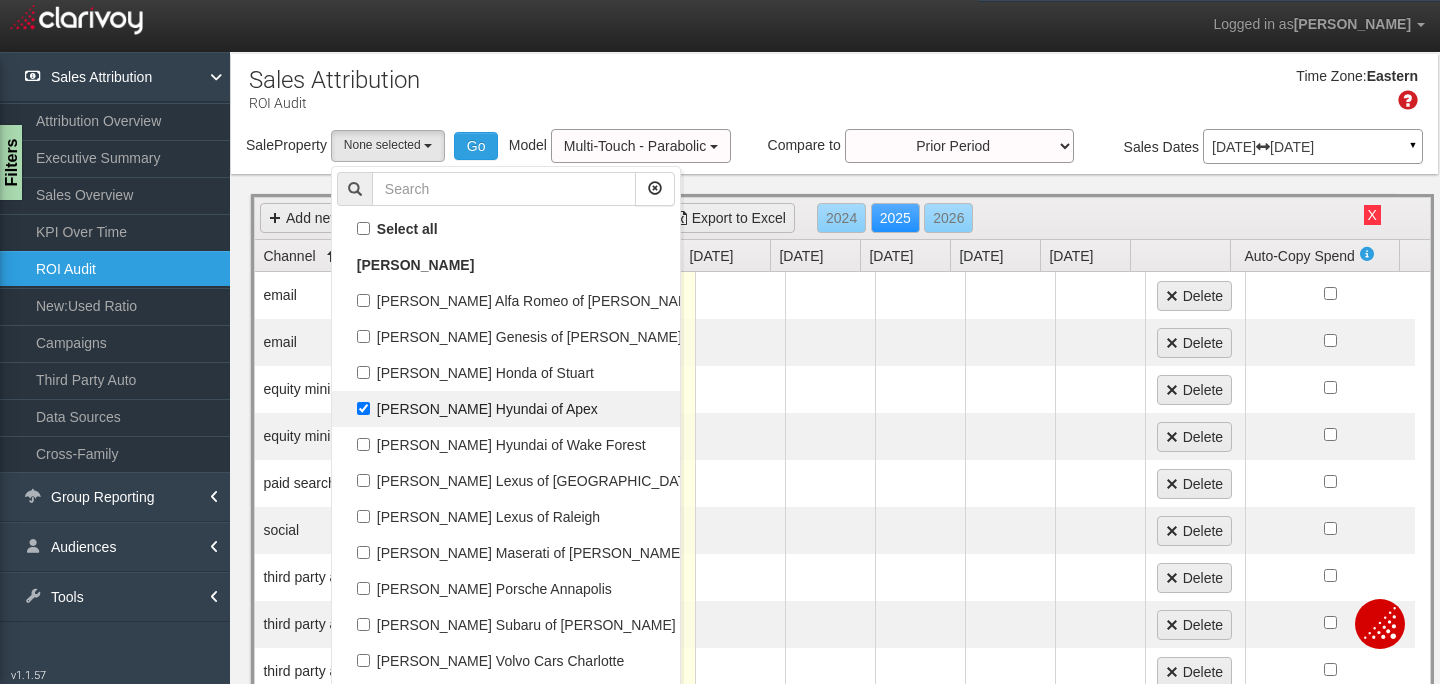 select on "object:387" 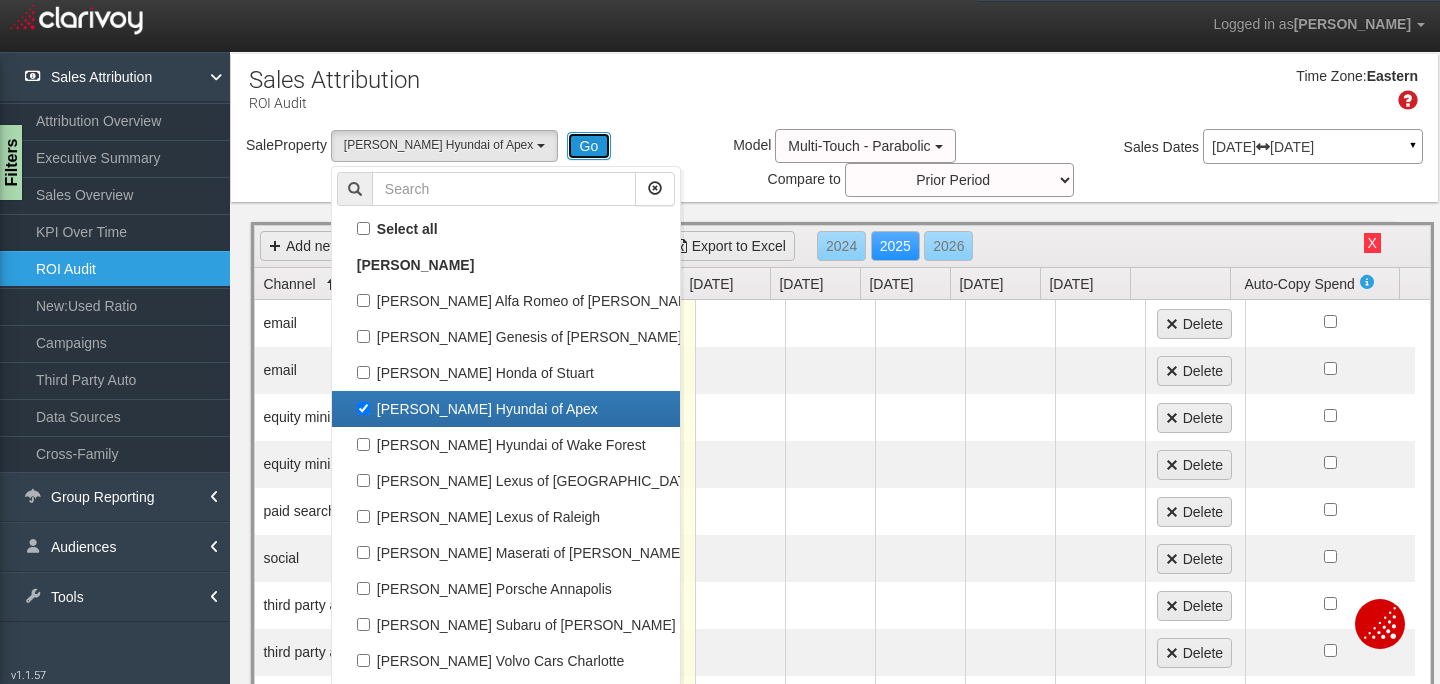 click on "Go" at bounding box center (589, 146) 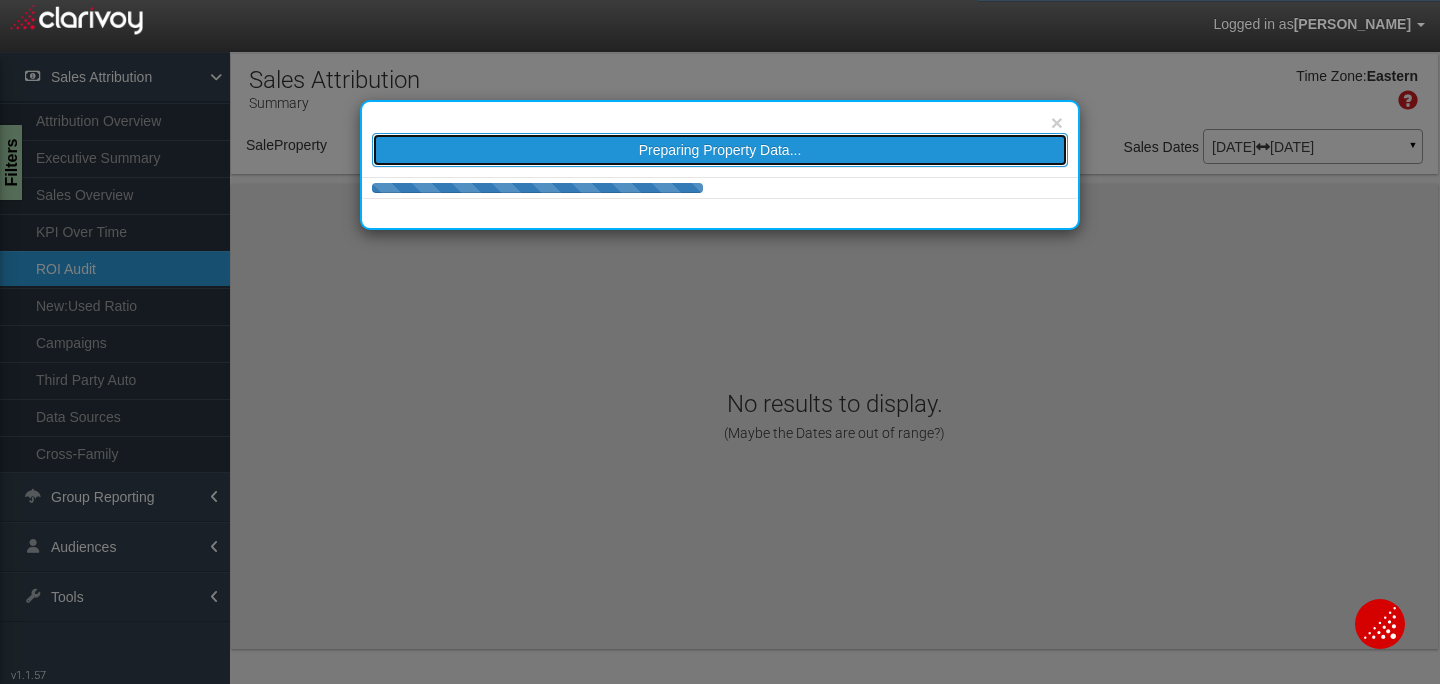 click on "Preparing Property Data..." at bounding box center [720, 150] 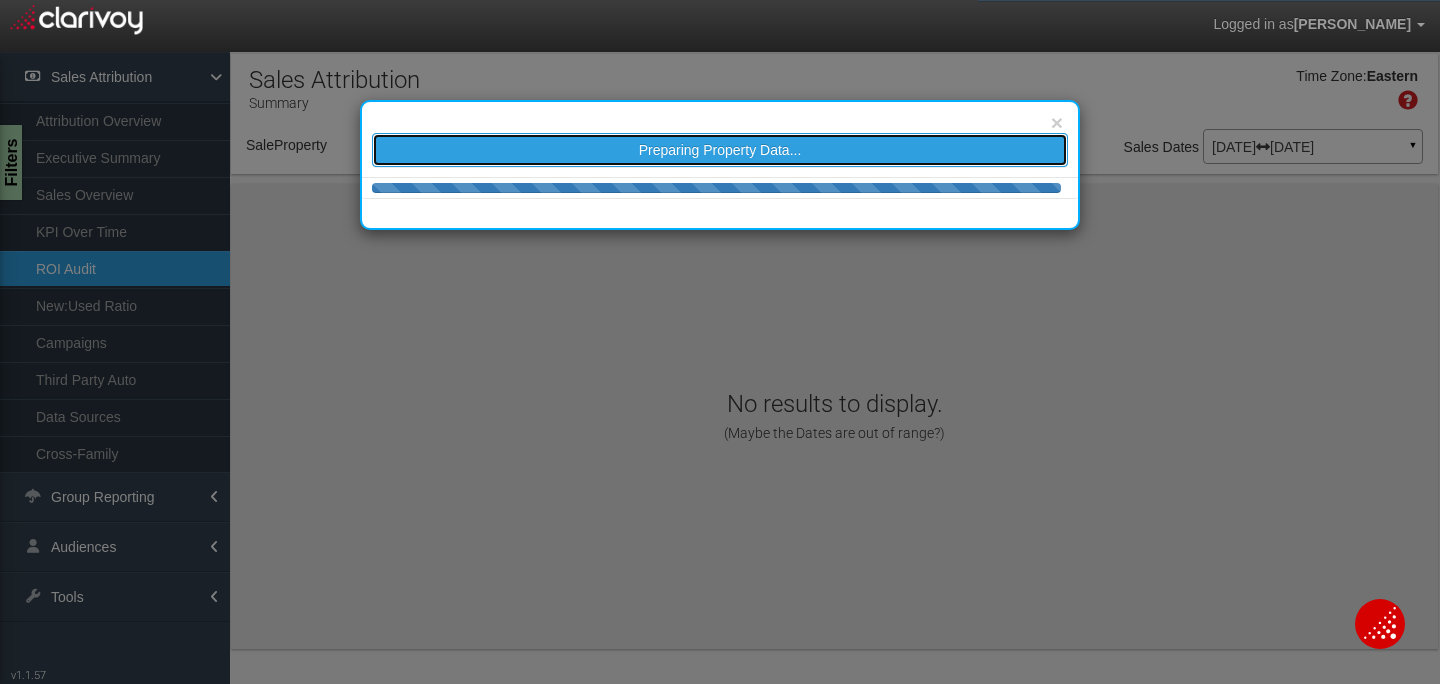 select on "object:455" 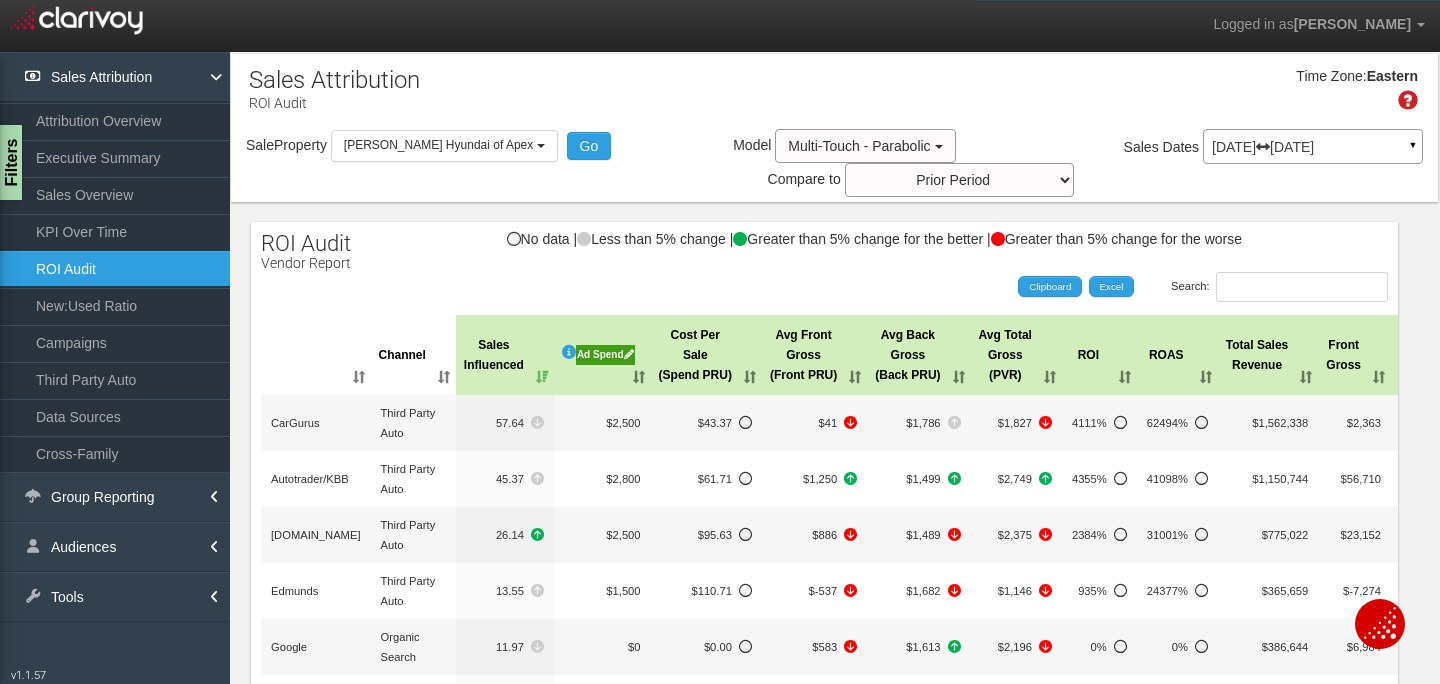 click on "Ad Spend" at bounding box center [605, 355] 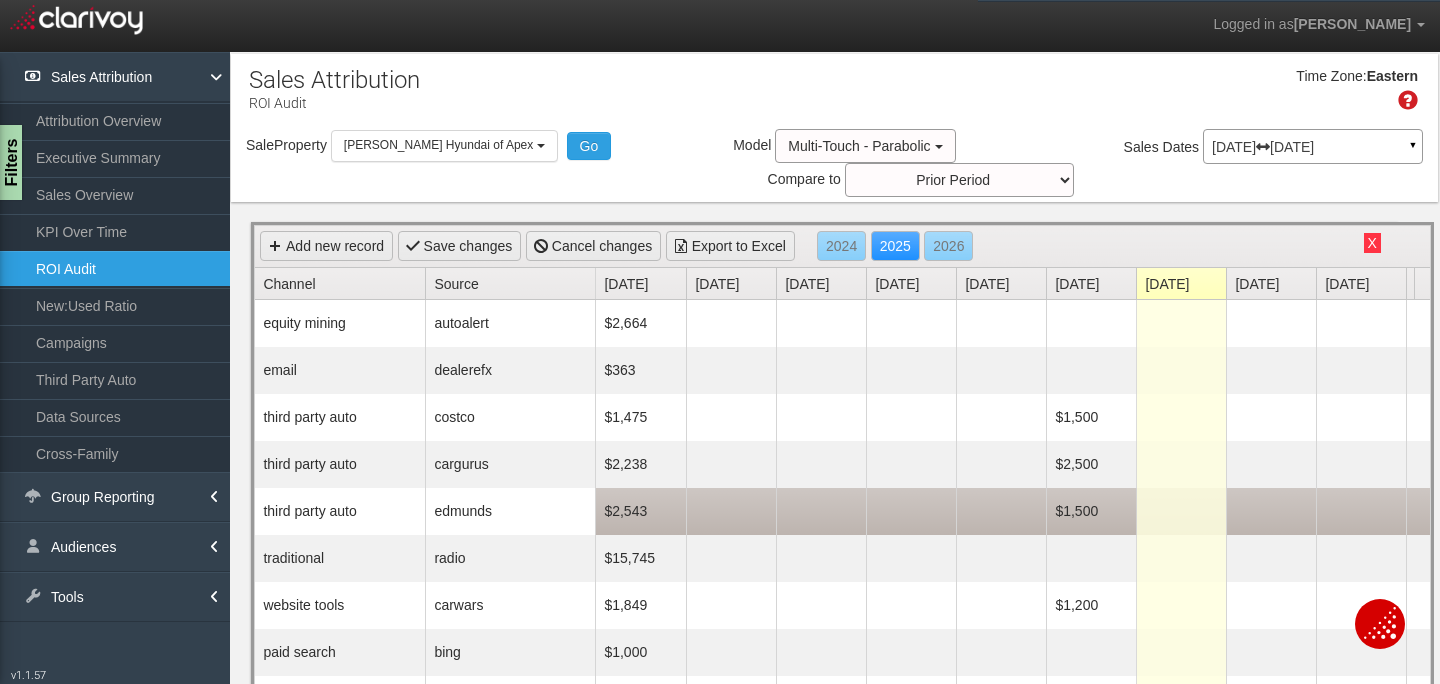 scroll, scrollTop: 39, scrollLeft: 0, axis: vertical 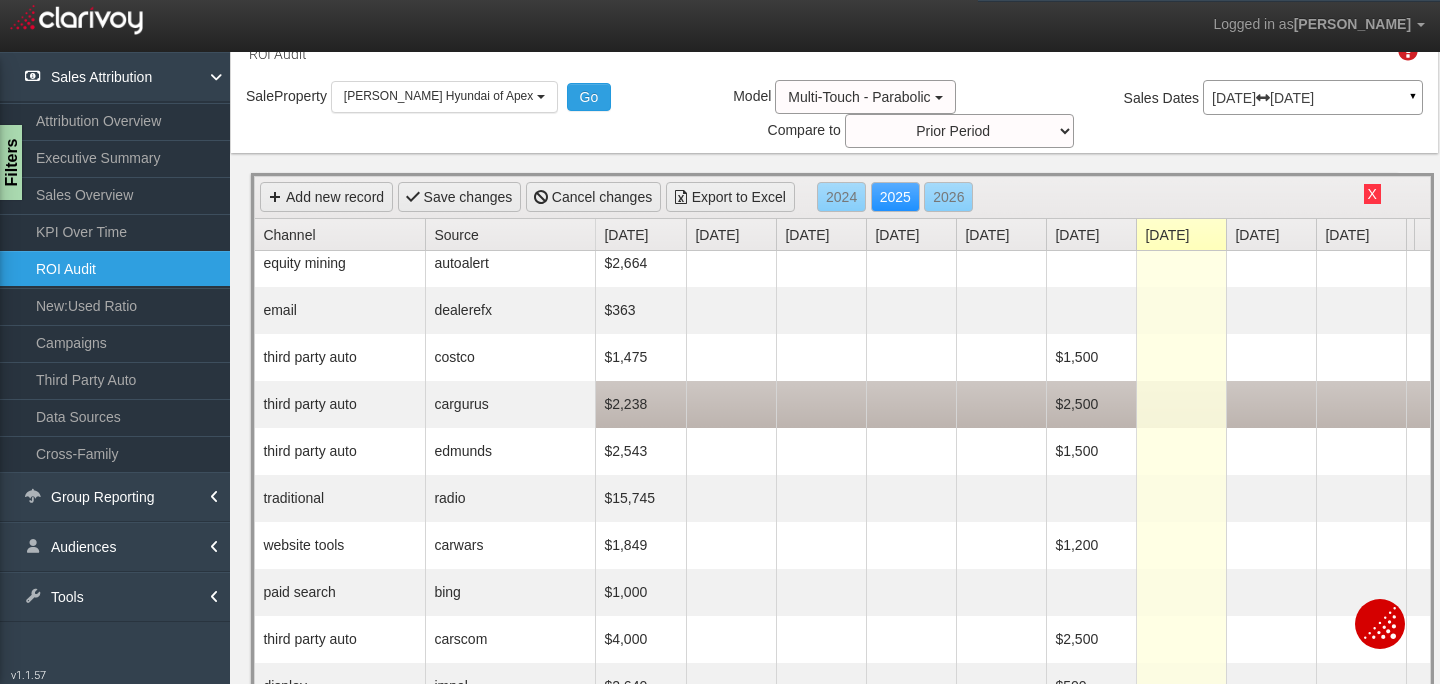click on "$2,238" at bounding box center (641, 404) 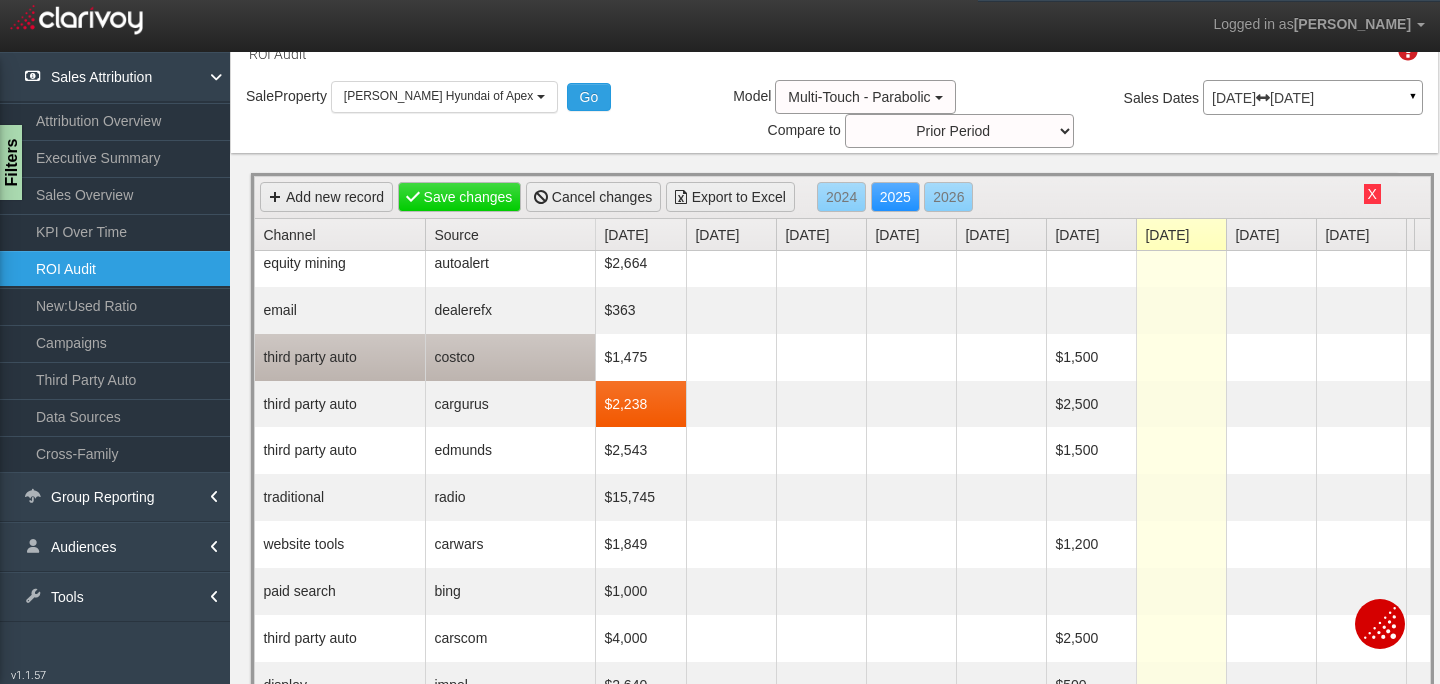 scroll, scrollTop: 0, scrollLeft: 0, axis: both 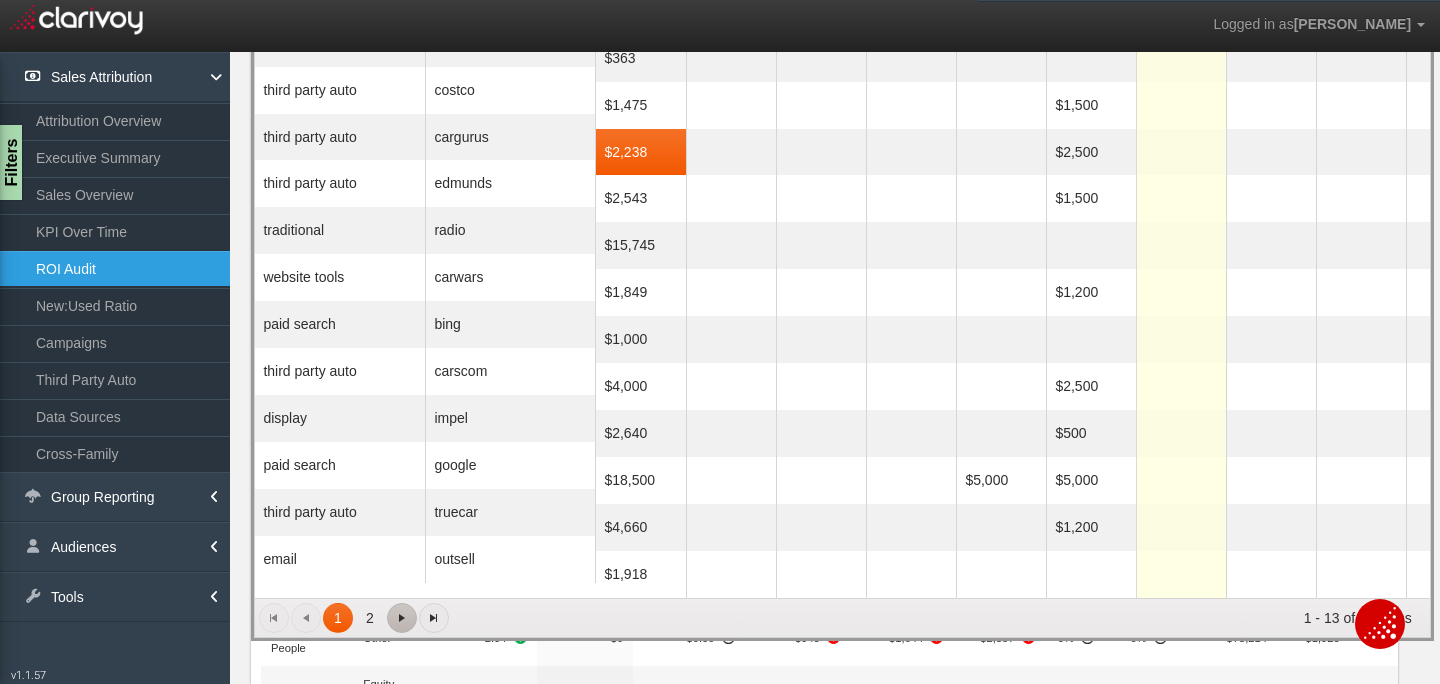 click at bounding box center [402, 618] 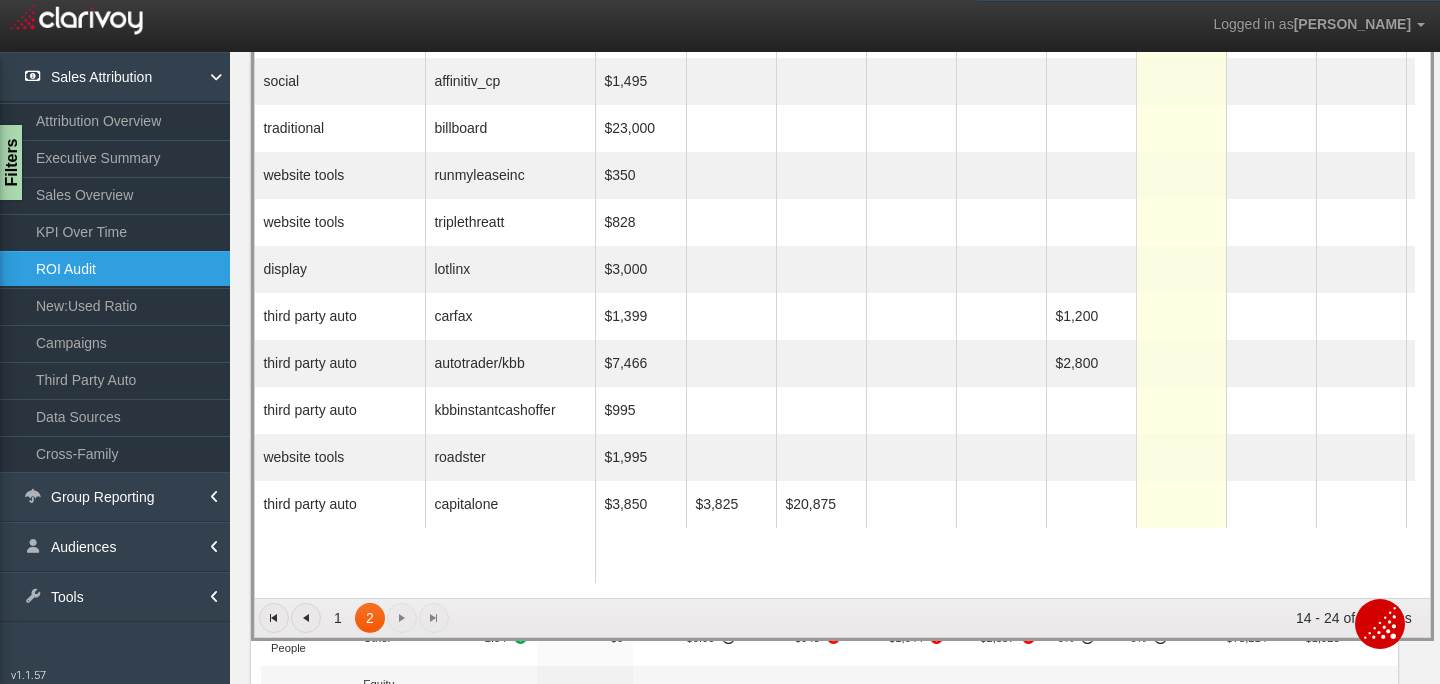 scroll, scrollTop: 0, scrollLeft: 0, axis: both 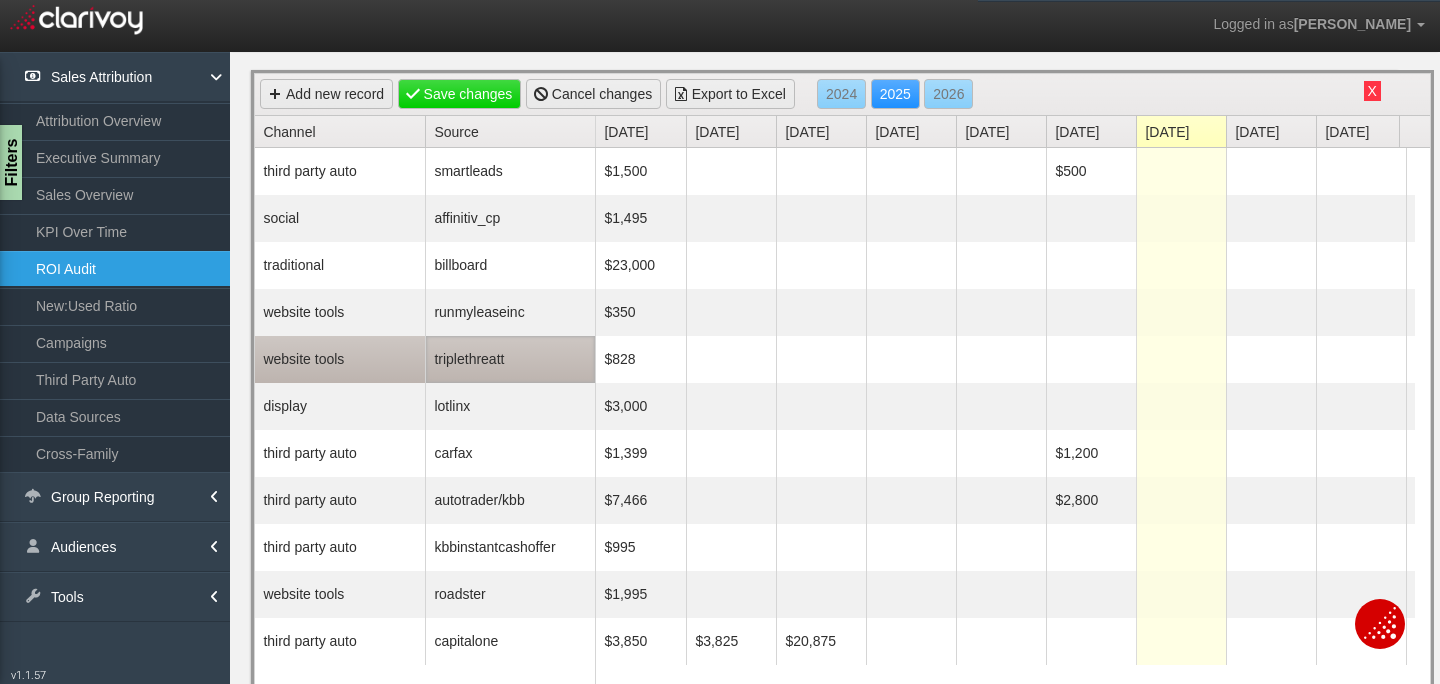 click on "triplethreatt" at bounding box center (510, 359) 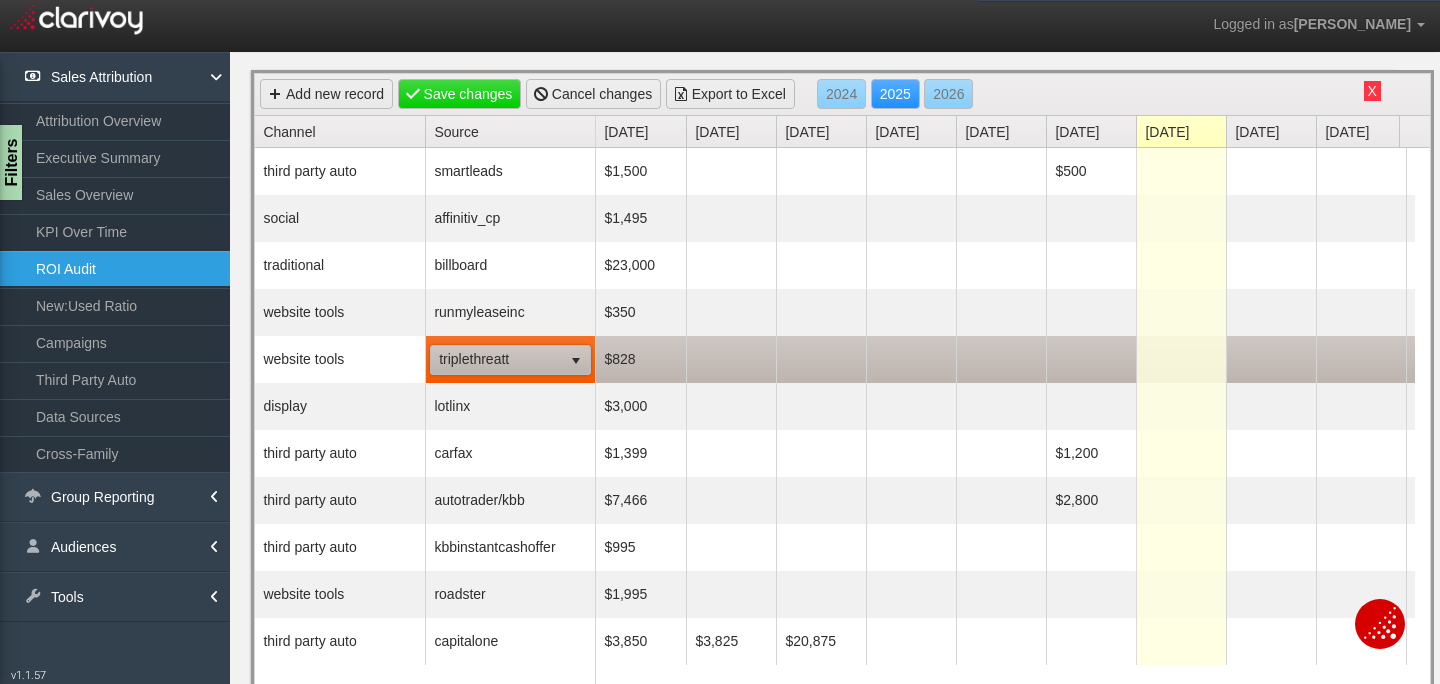 click at bounding box center [731, 359] 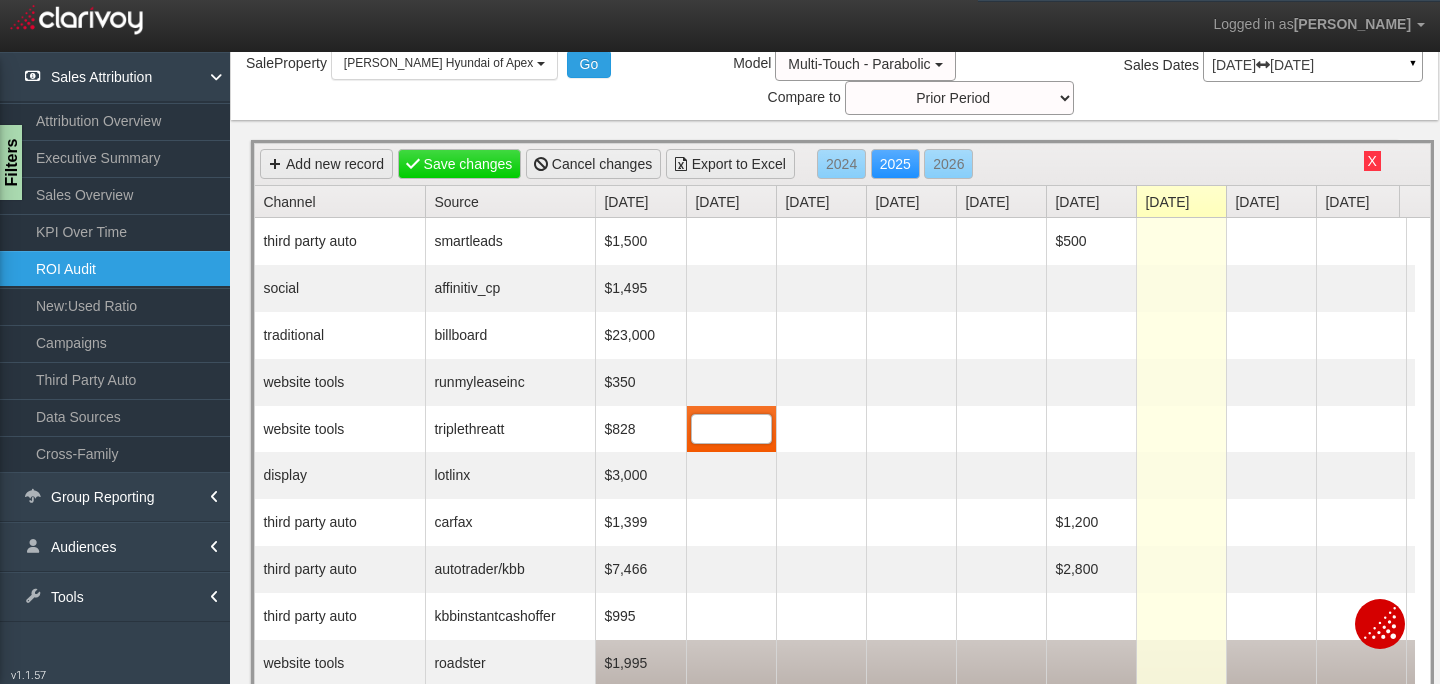 scroll, scrollTop: 171, scrollLeft: 0, axis: vertical 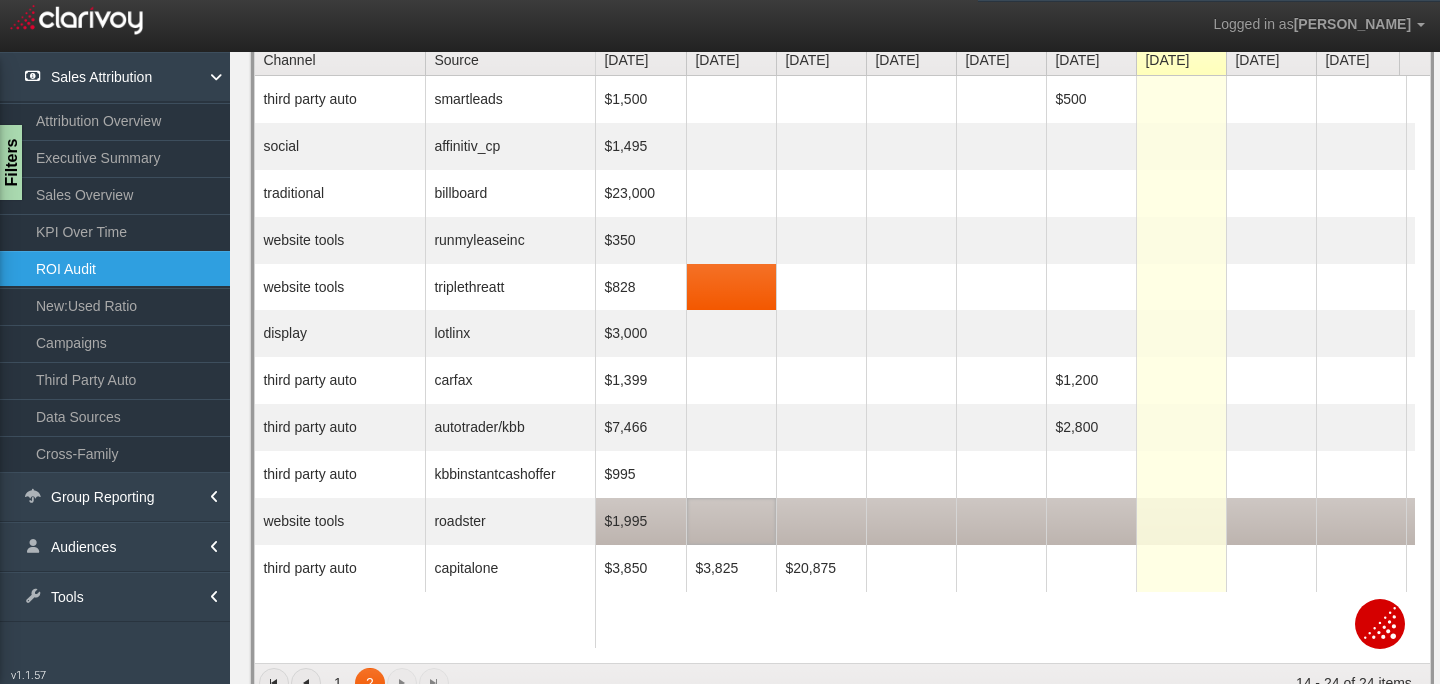 click at bounding box center [731, 521] 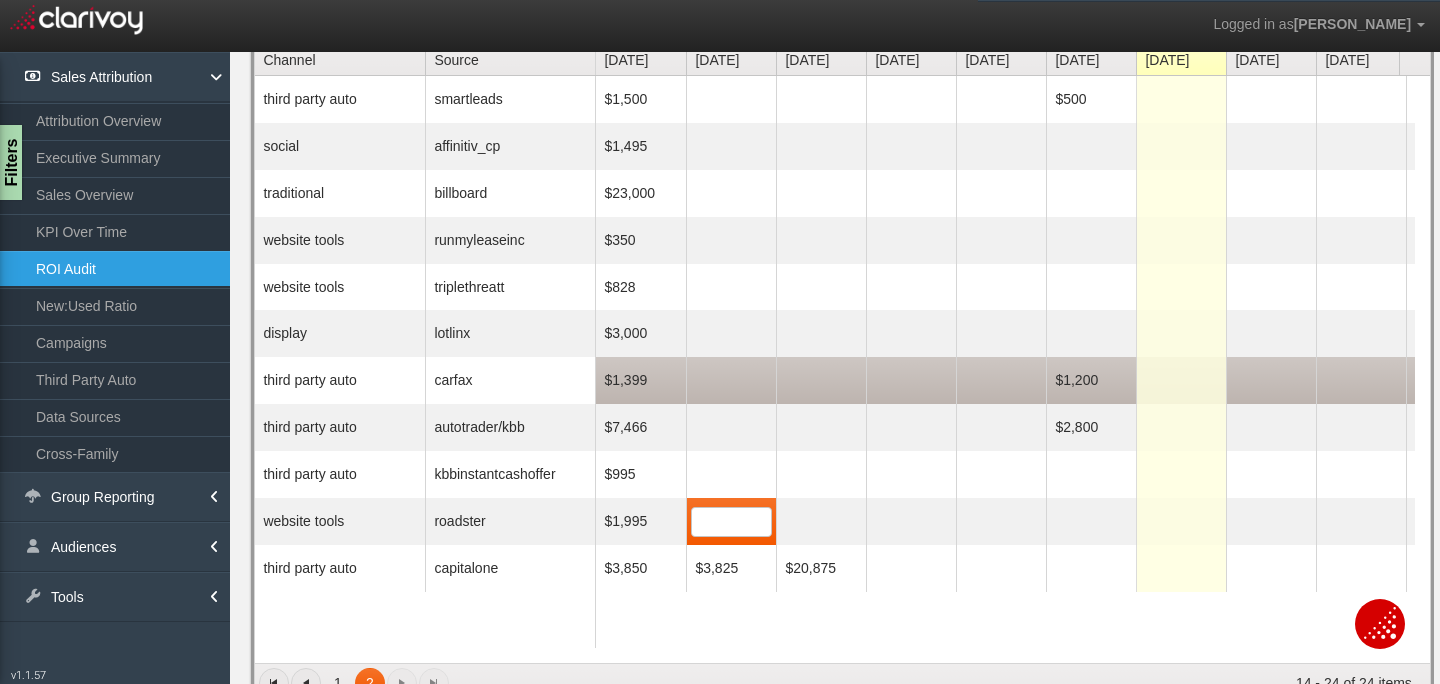 scroll, scrollTop: 0, scrollLeft: 0, axis: both 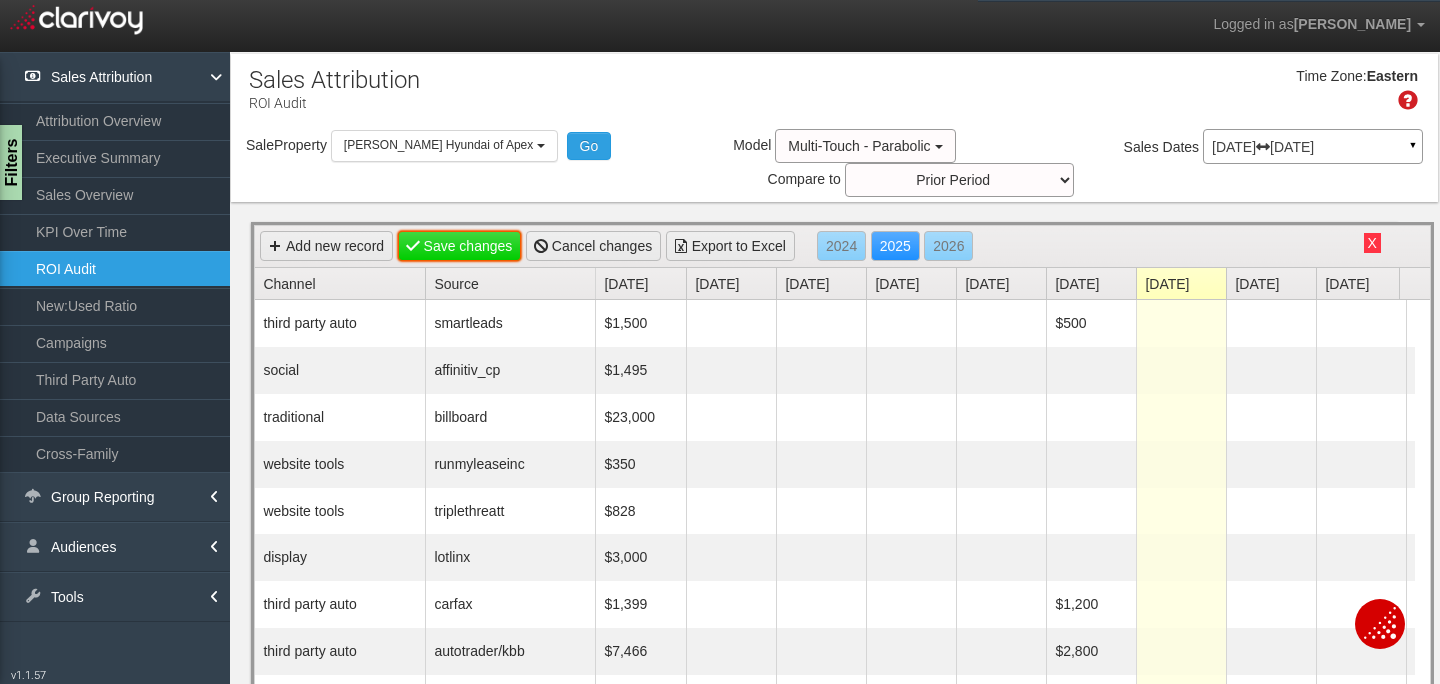 click on "Save changes" at bounding box center [460, 246] 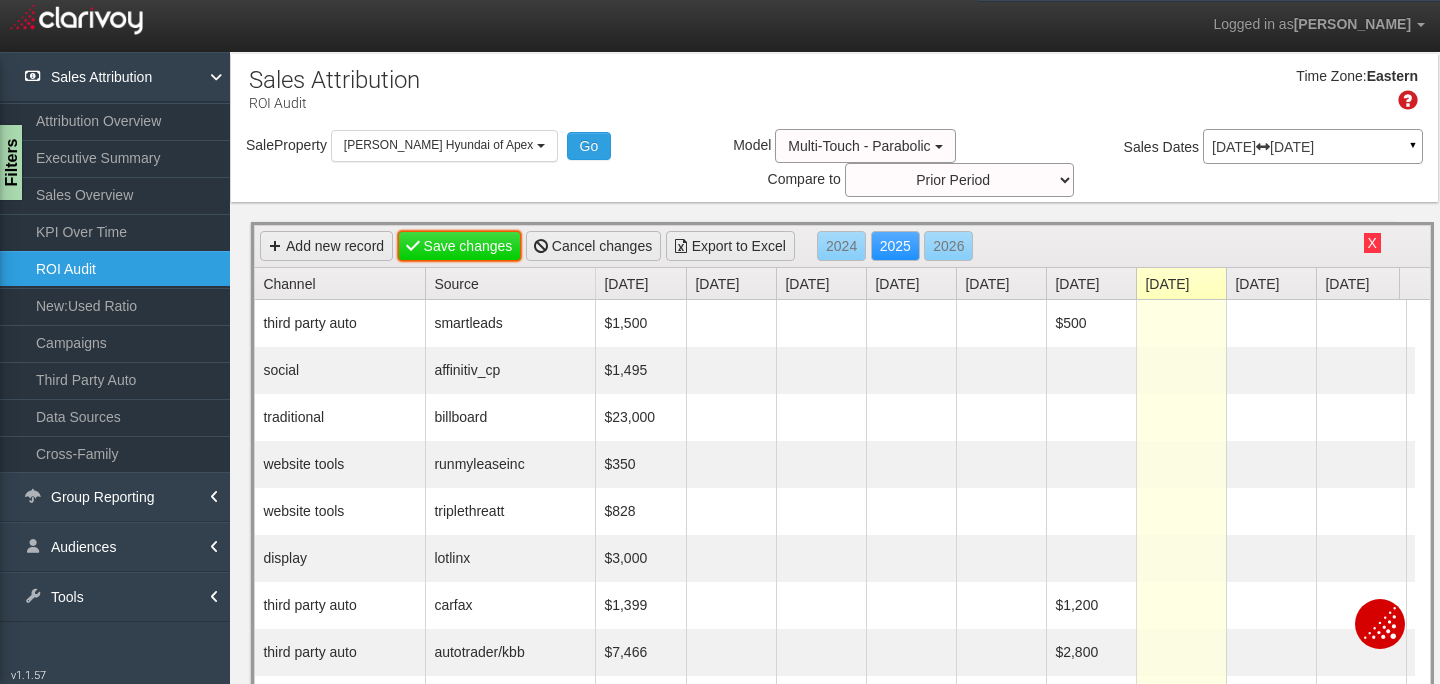 click on "Save changes" at bounding box center (460, 246) 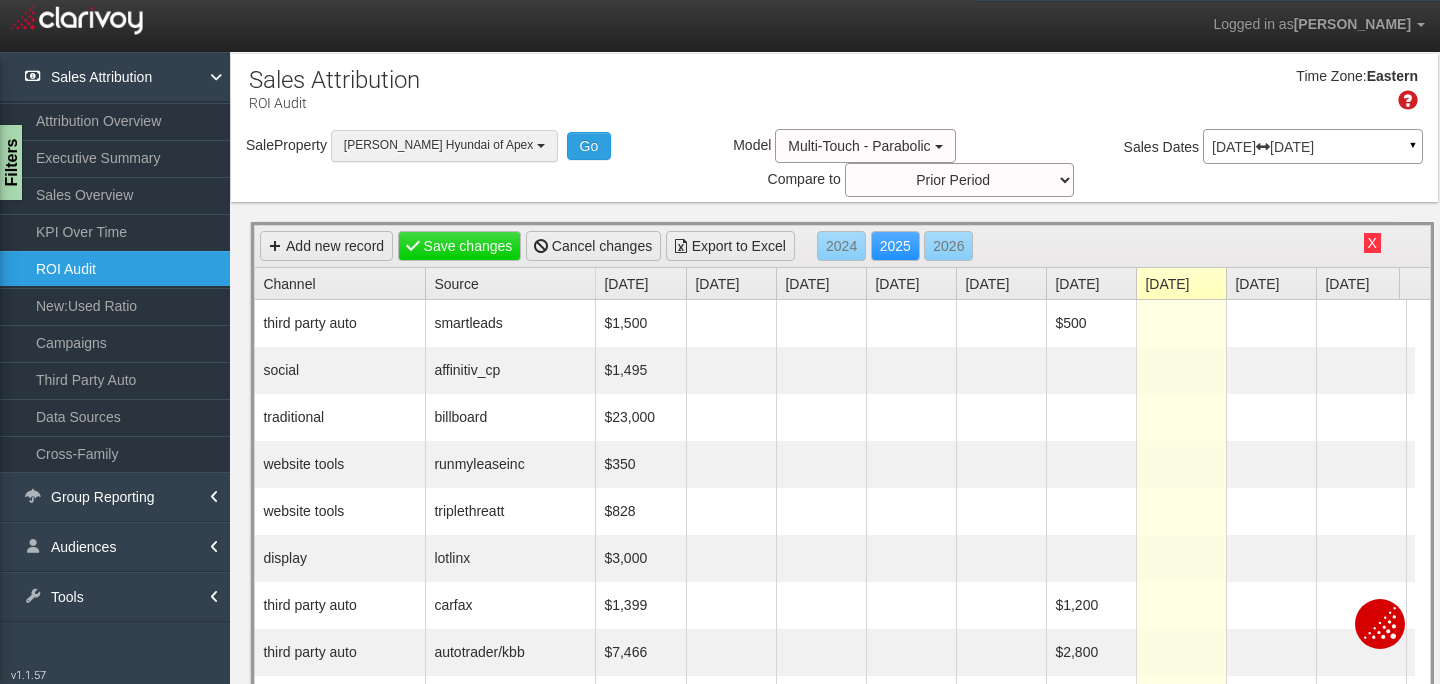 click at bounding box center (541, 146) 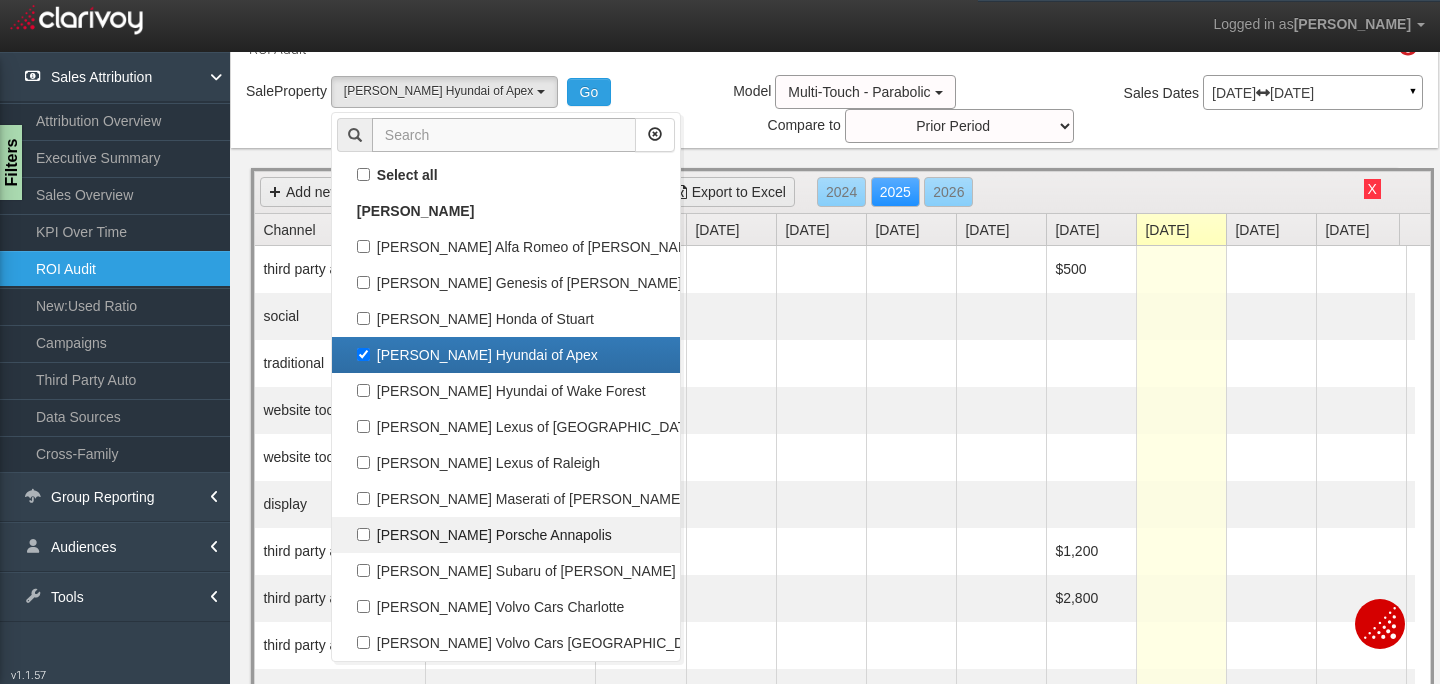 scroll, scrollTop: 53, scrollLeft: 0, axis: vertical 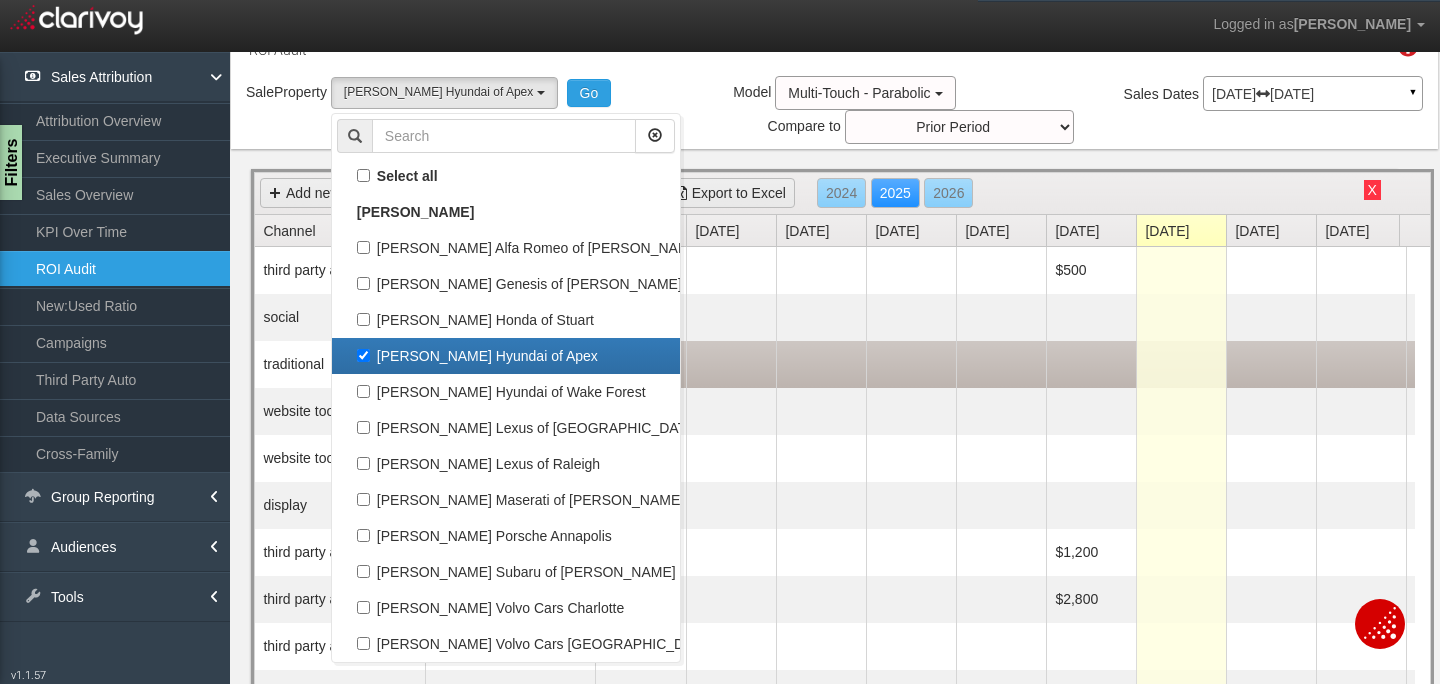 click at bounding box center [821, 364] 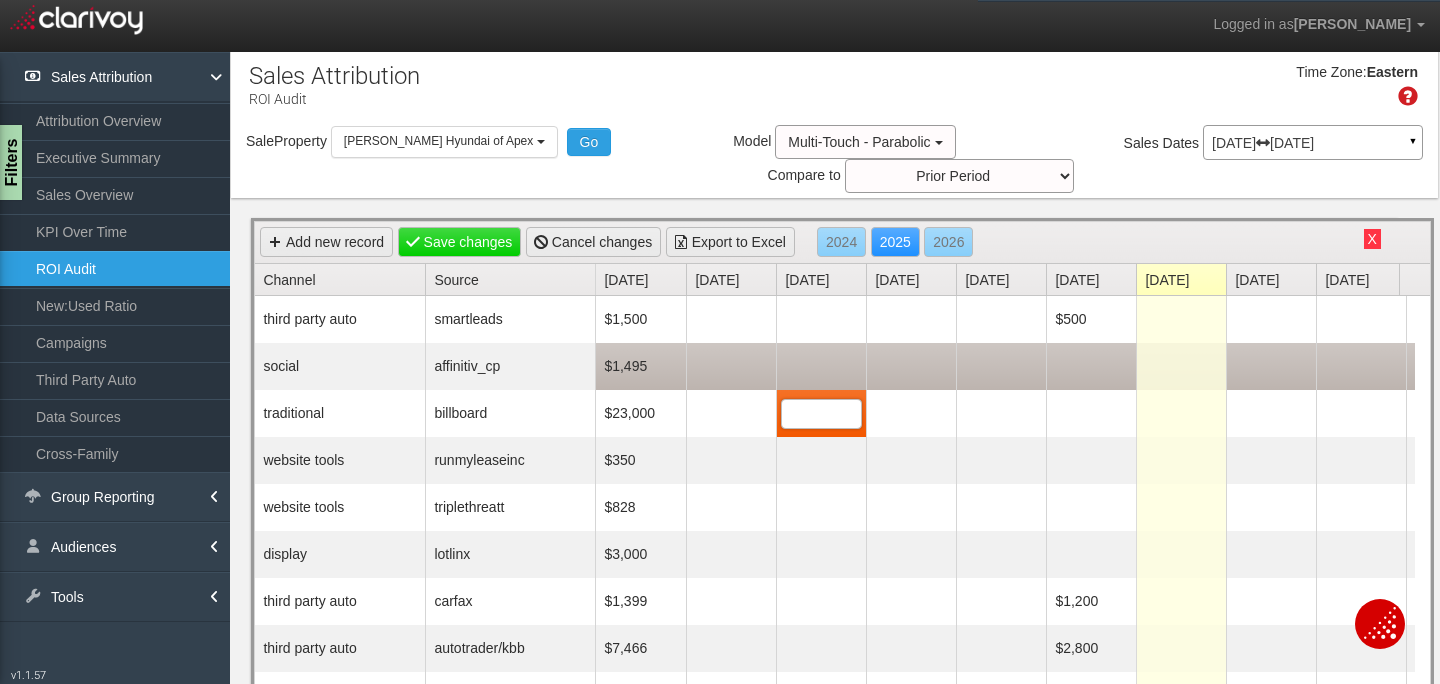 scroll, scrollTop: 0, scrollLeft: 0, axis: both 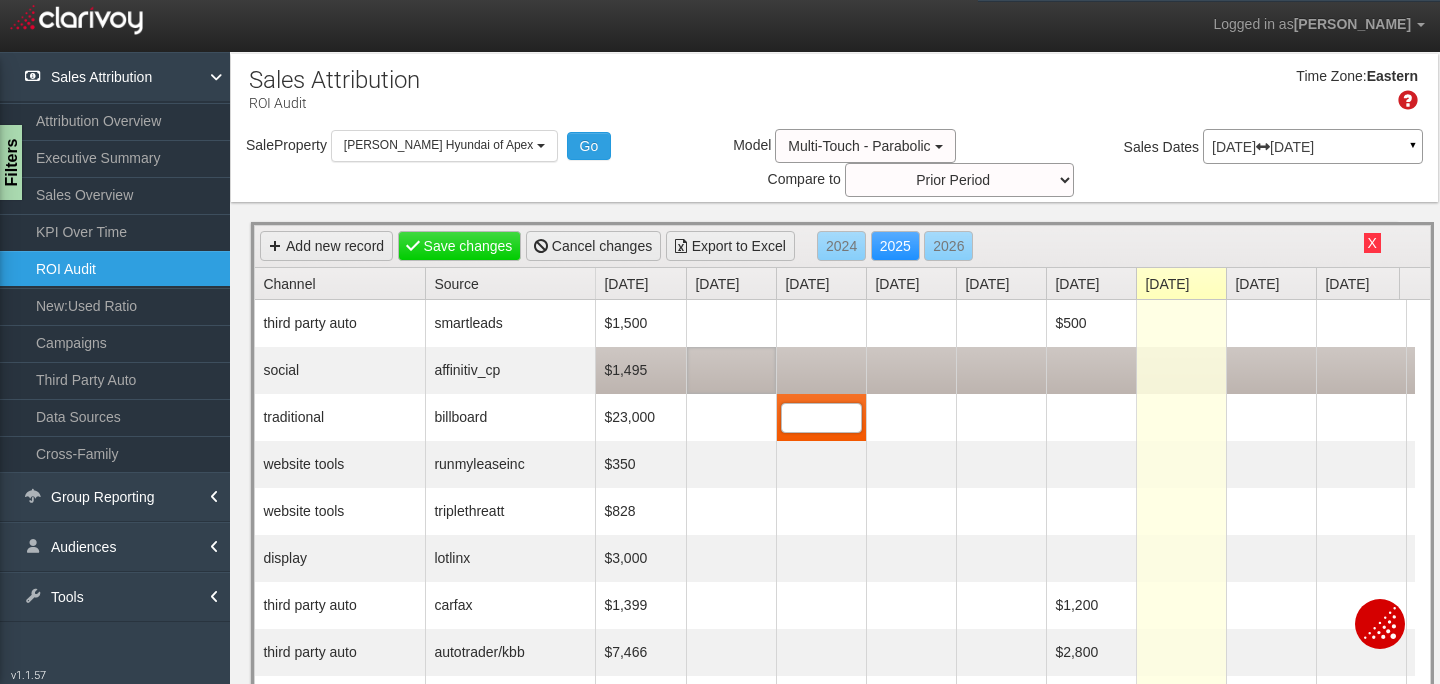 click at bounding box center (731, 370) 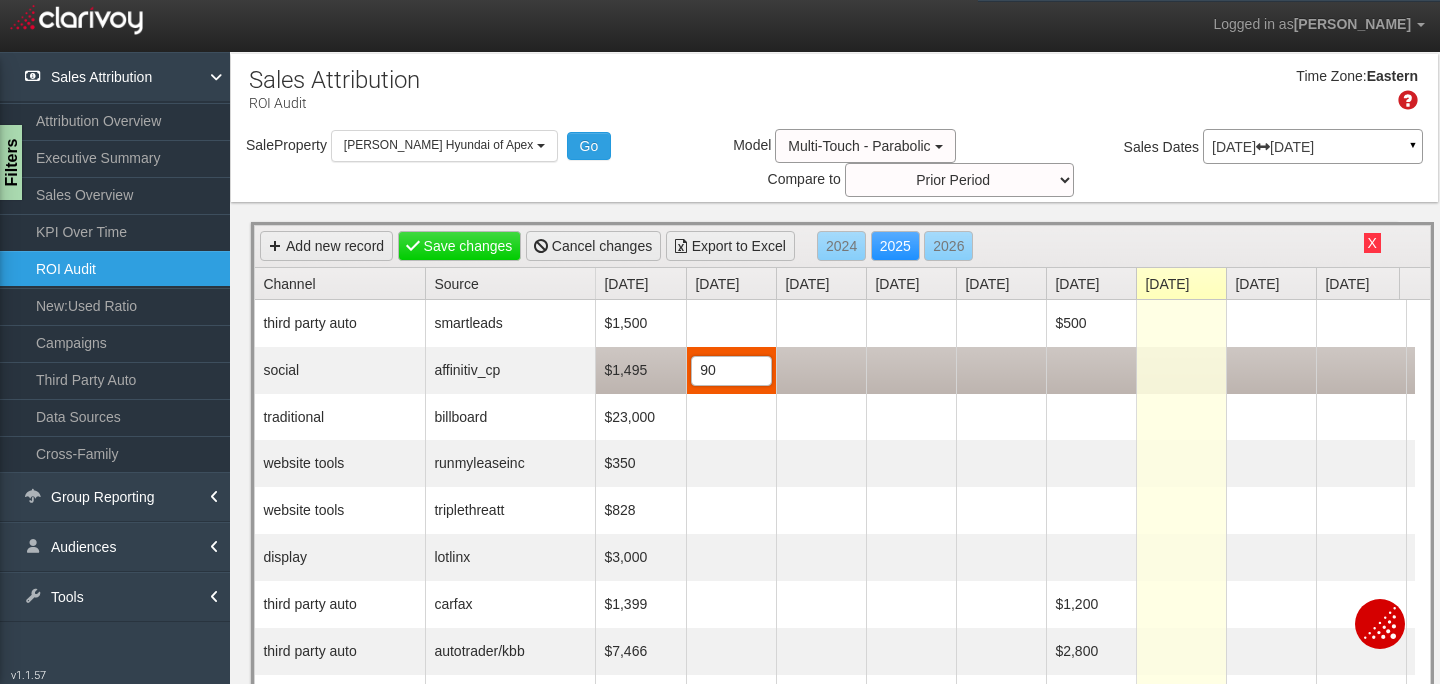 type on "9" 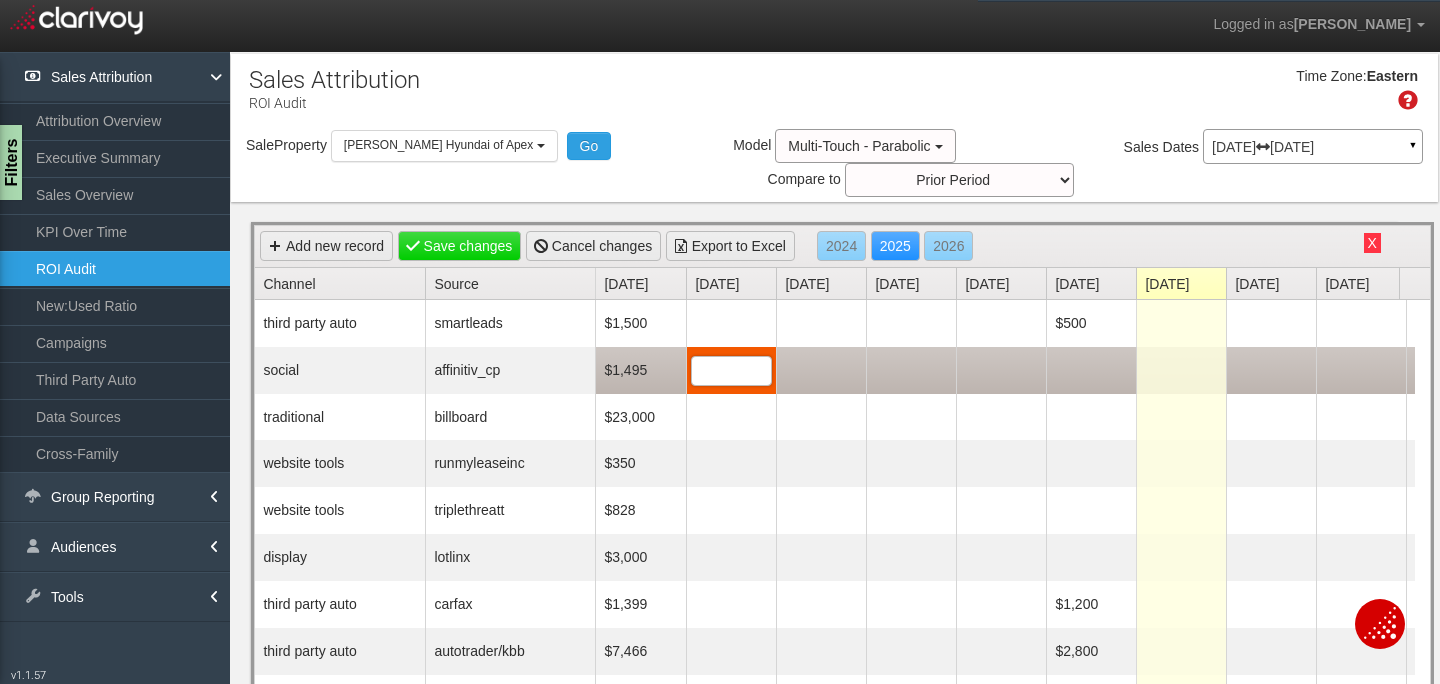 type on "0" 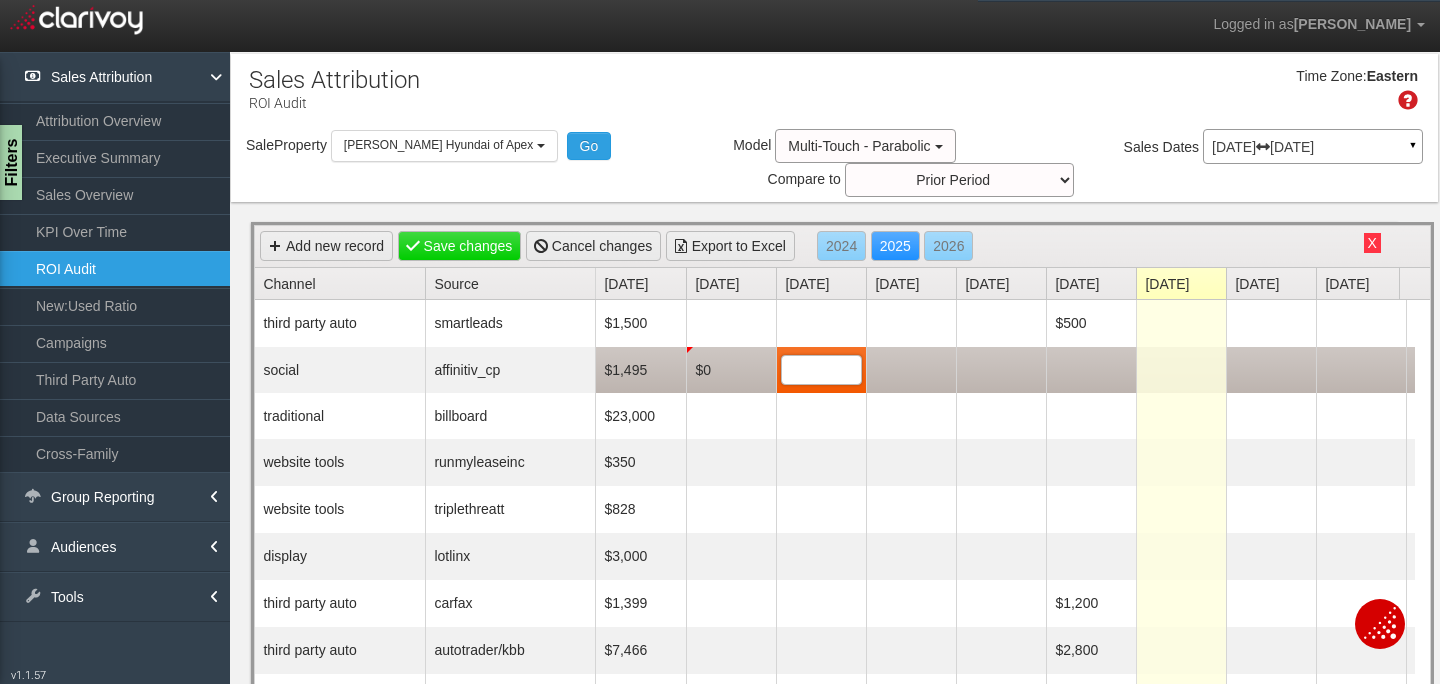 type on "0" 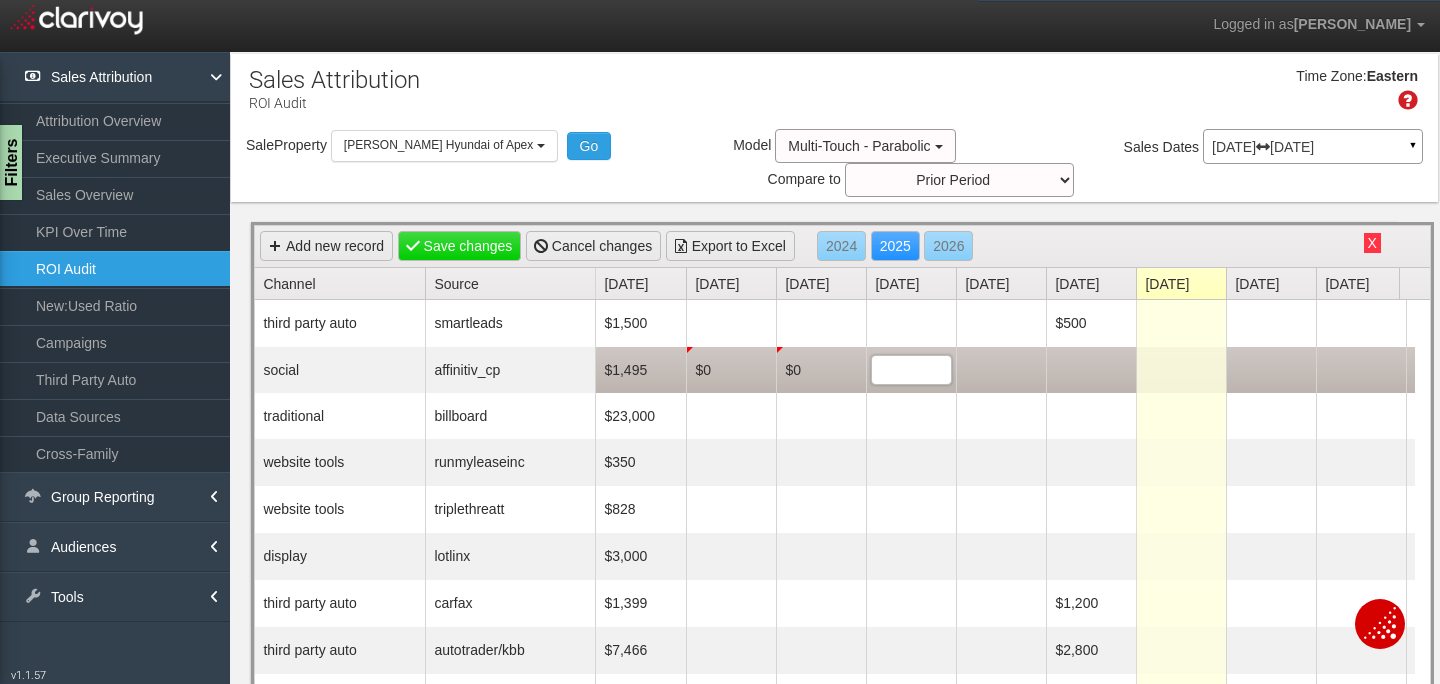 type on "0" 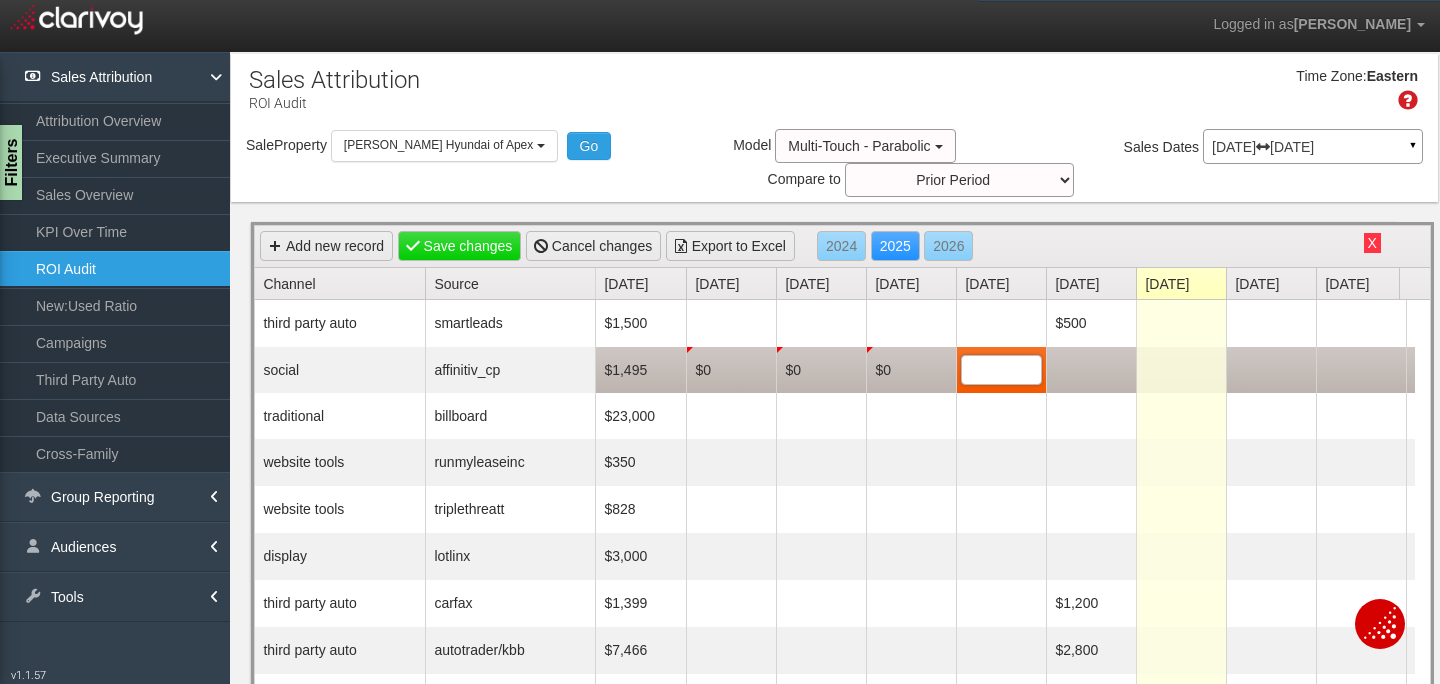 type on "0" 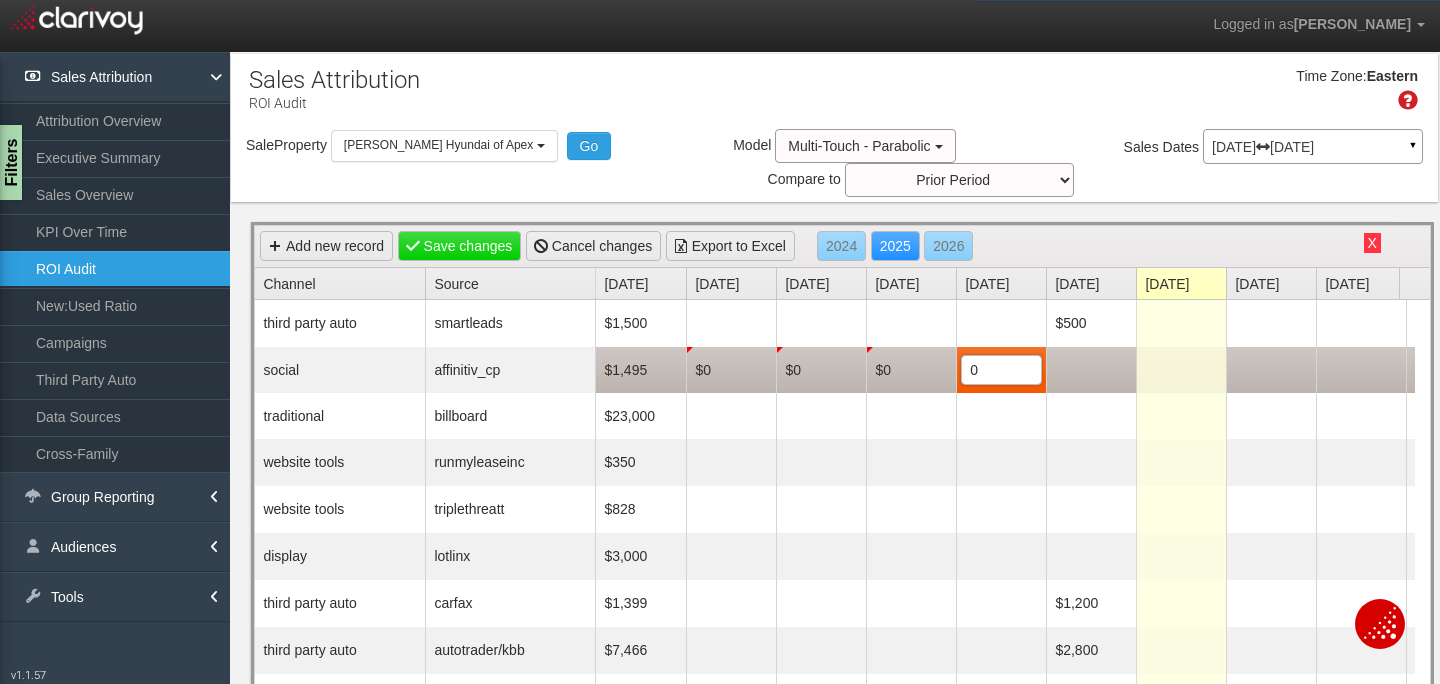 scroll, scrollTop: 0, scrollLeft: 0, axis: both 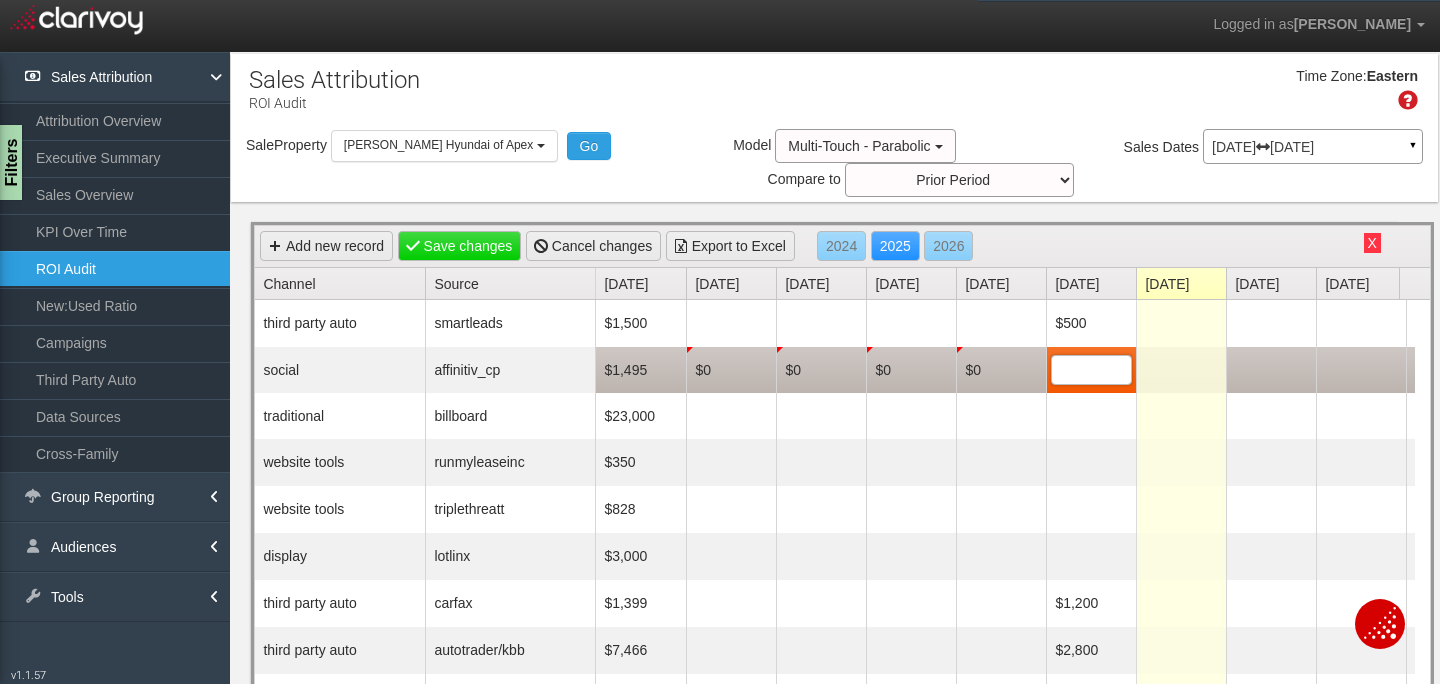 type on "0" 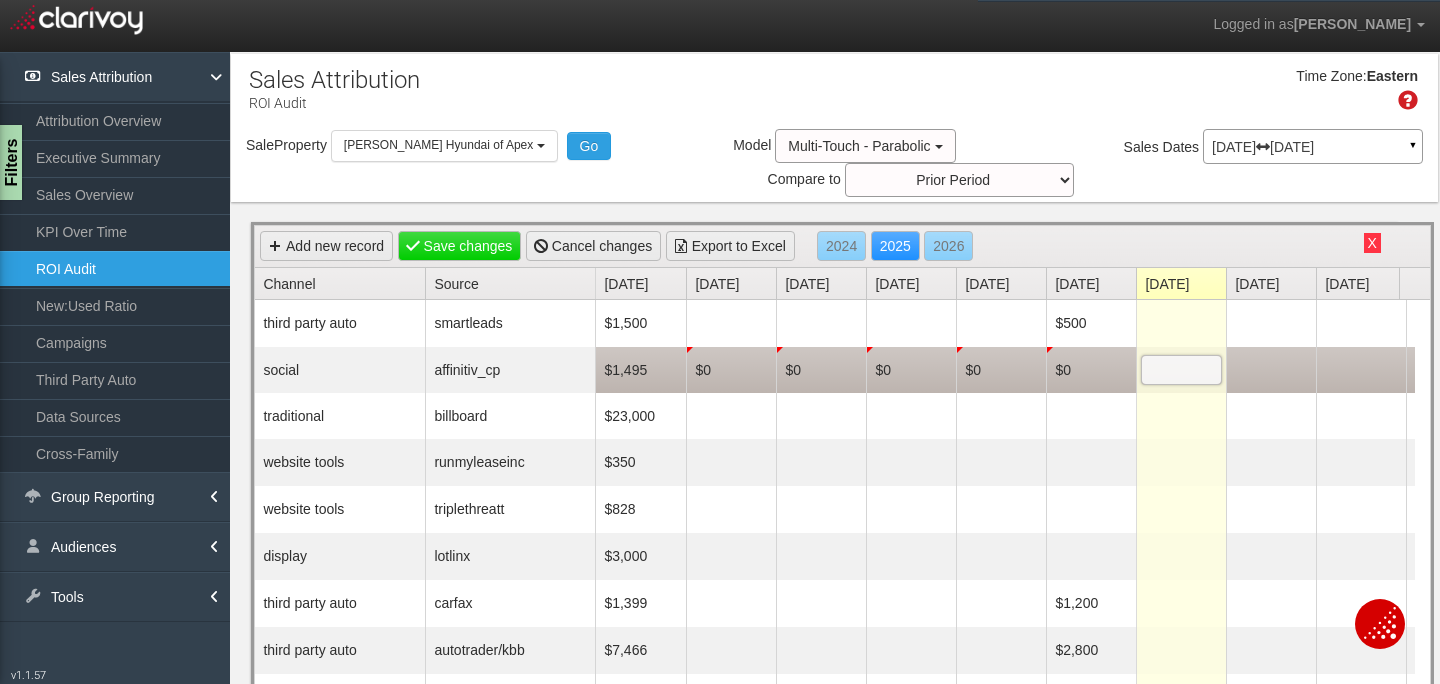 scroll, scrollTop: 0, scrollLeft: 0, axis: both 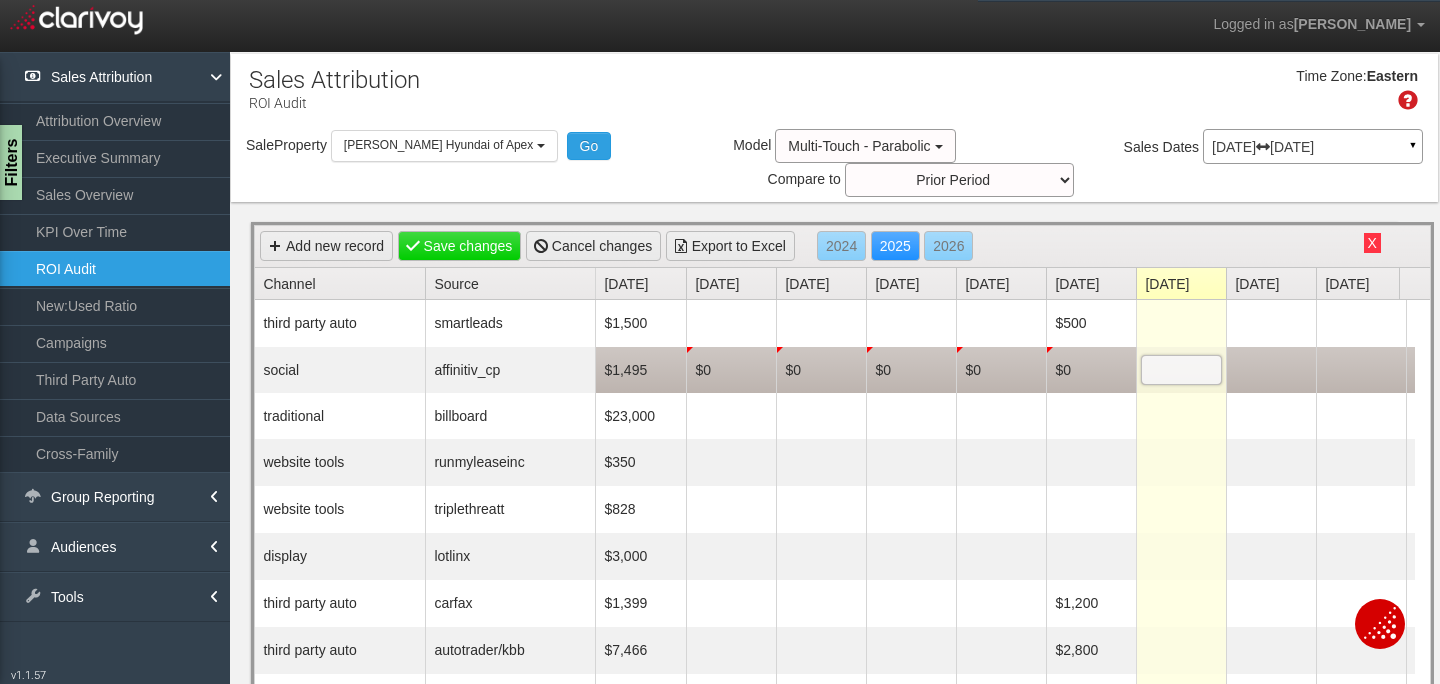 type on "0" 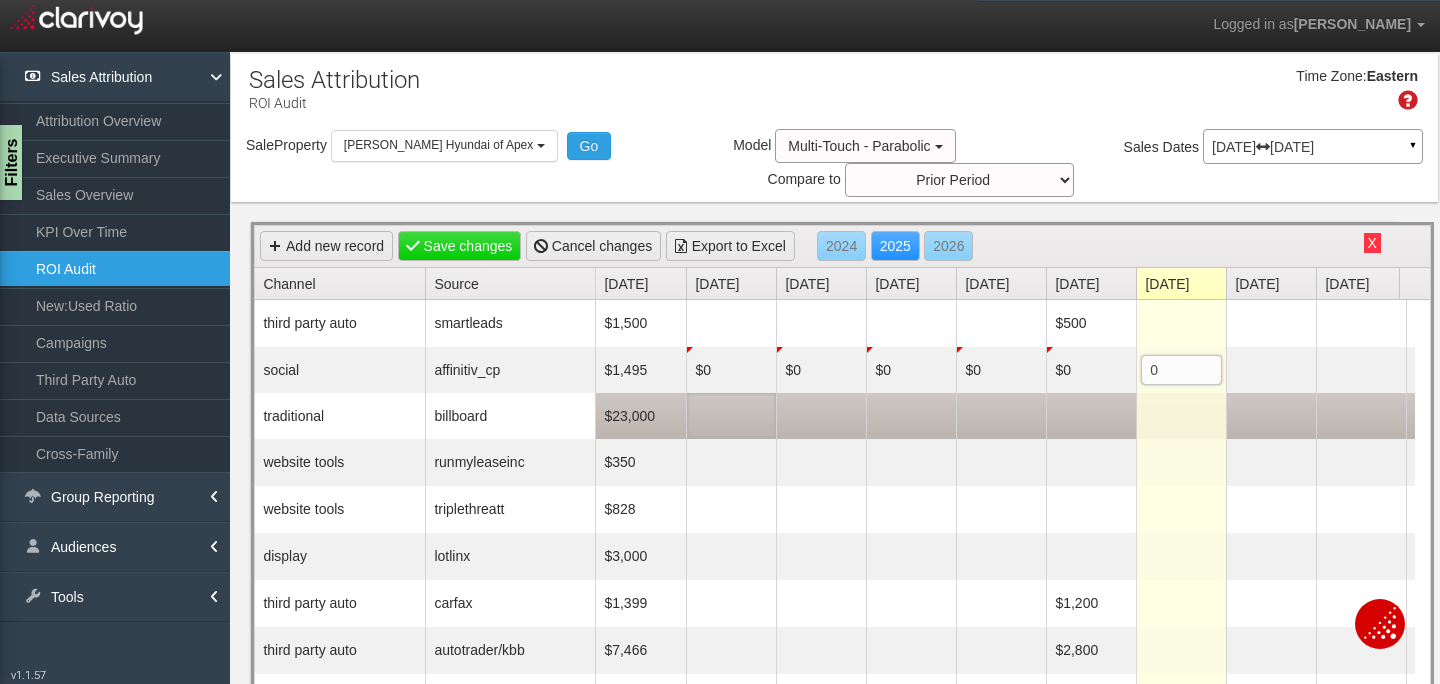 click at bounding box center (731, 416) 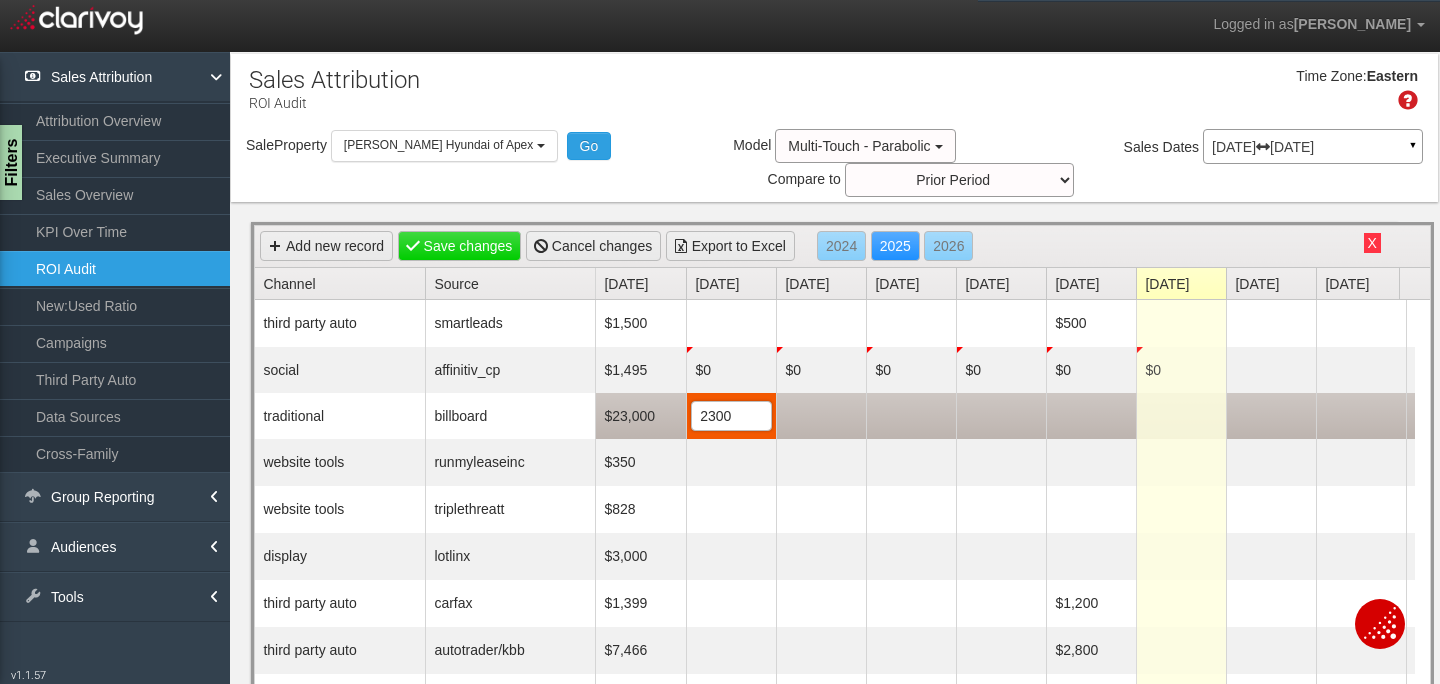 type on "23000" 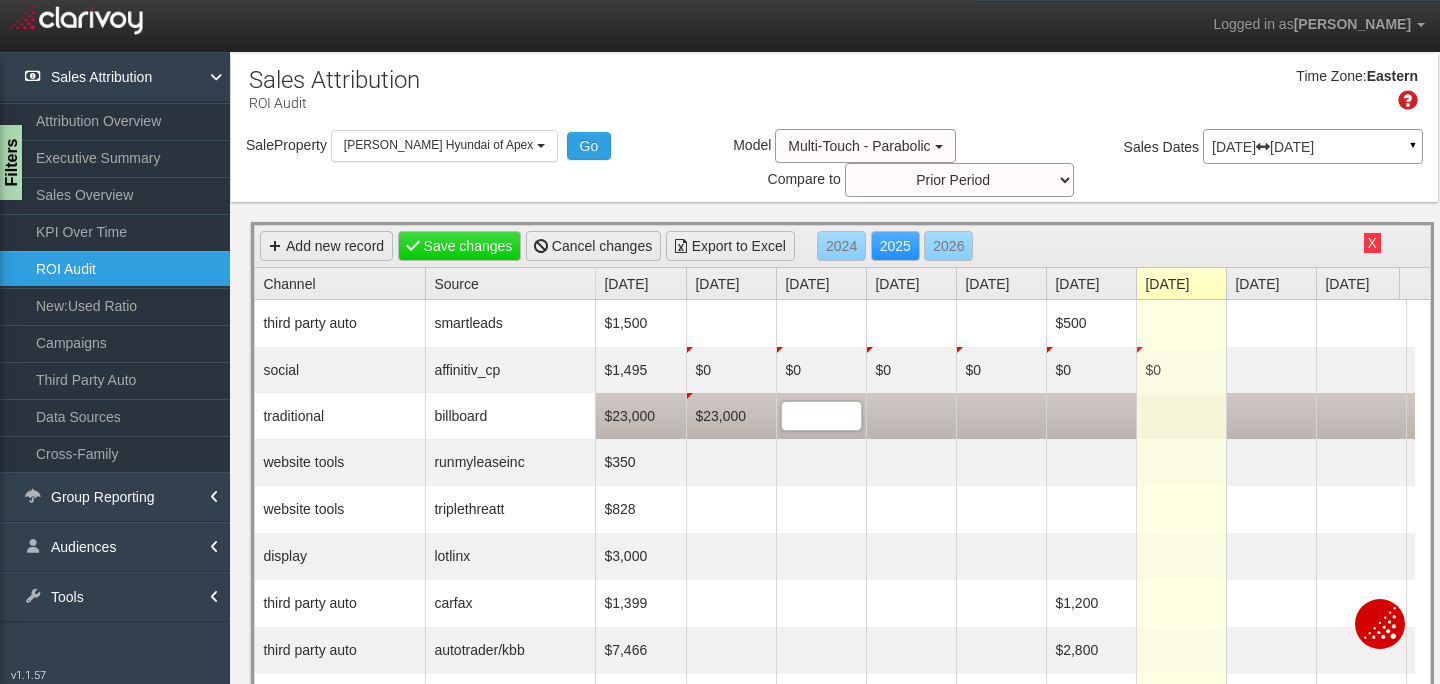 scroll, scrollTop: 0, scrollLeft: 0, axis: both 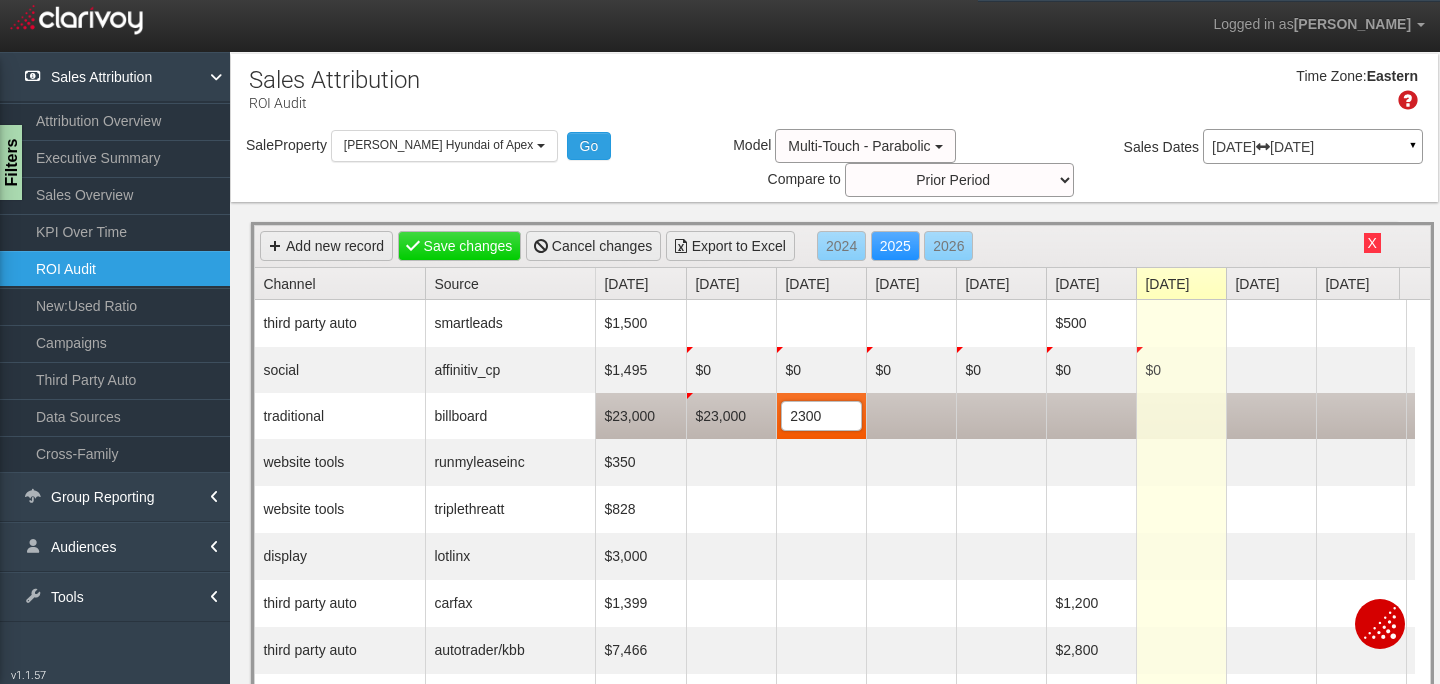 type on "23000" 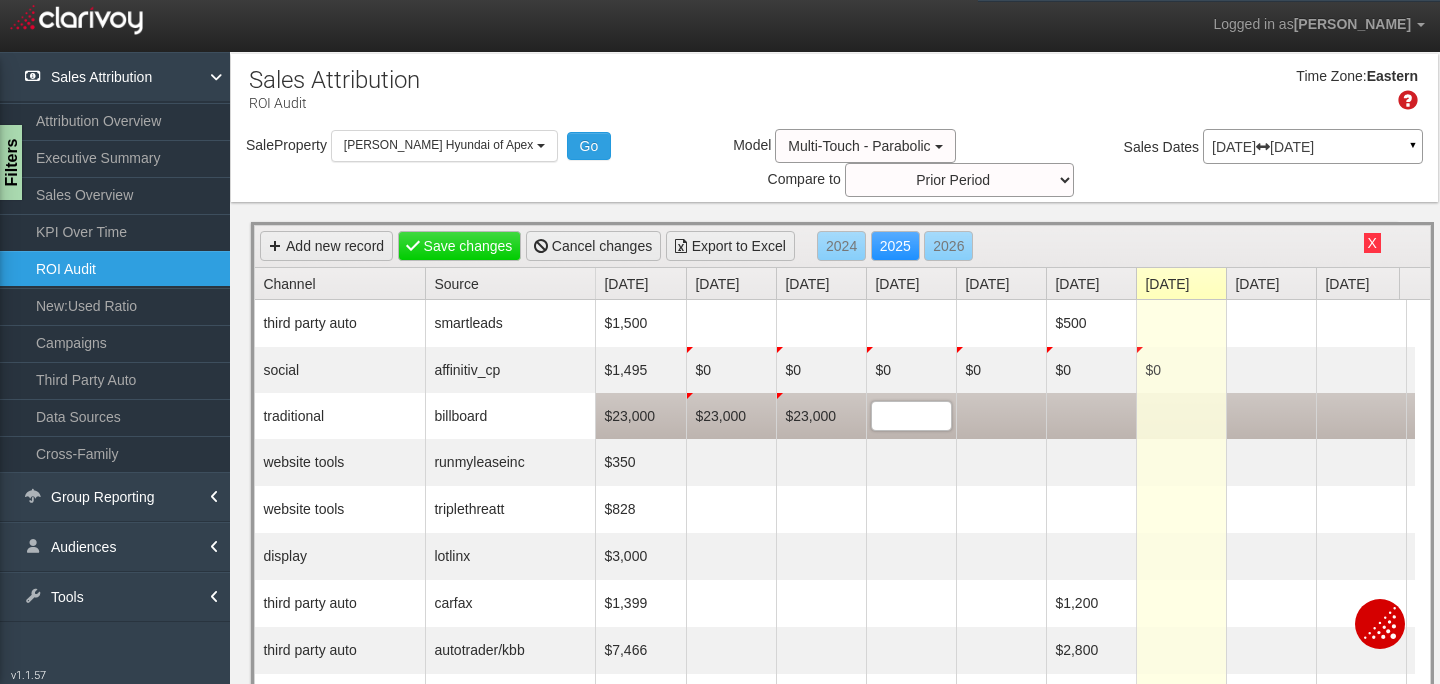 scroll, scrollTop: 0, scrollLeft: 0, axis: both 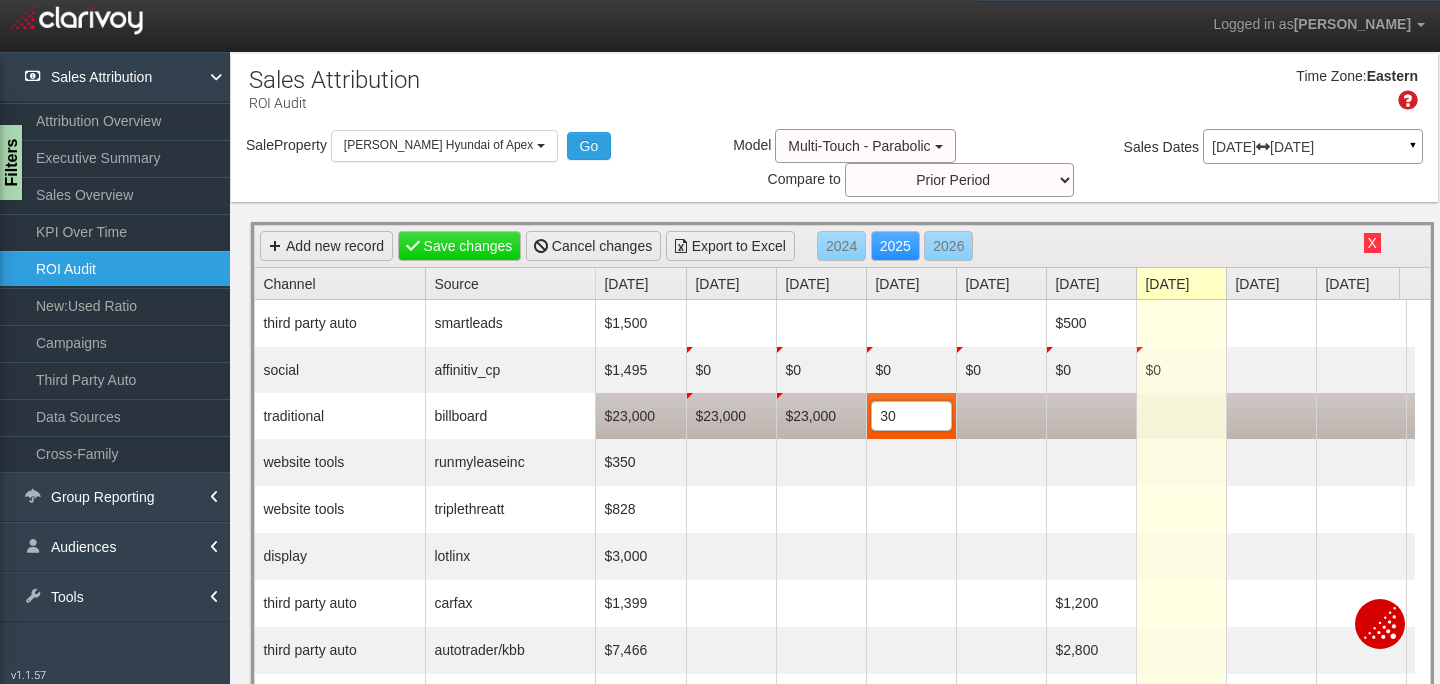 type on "3" 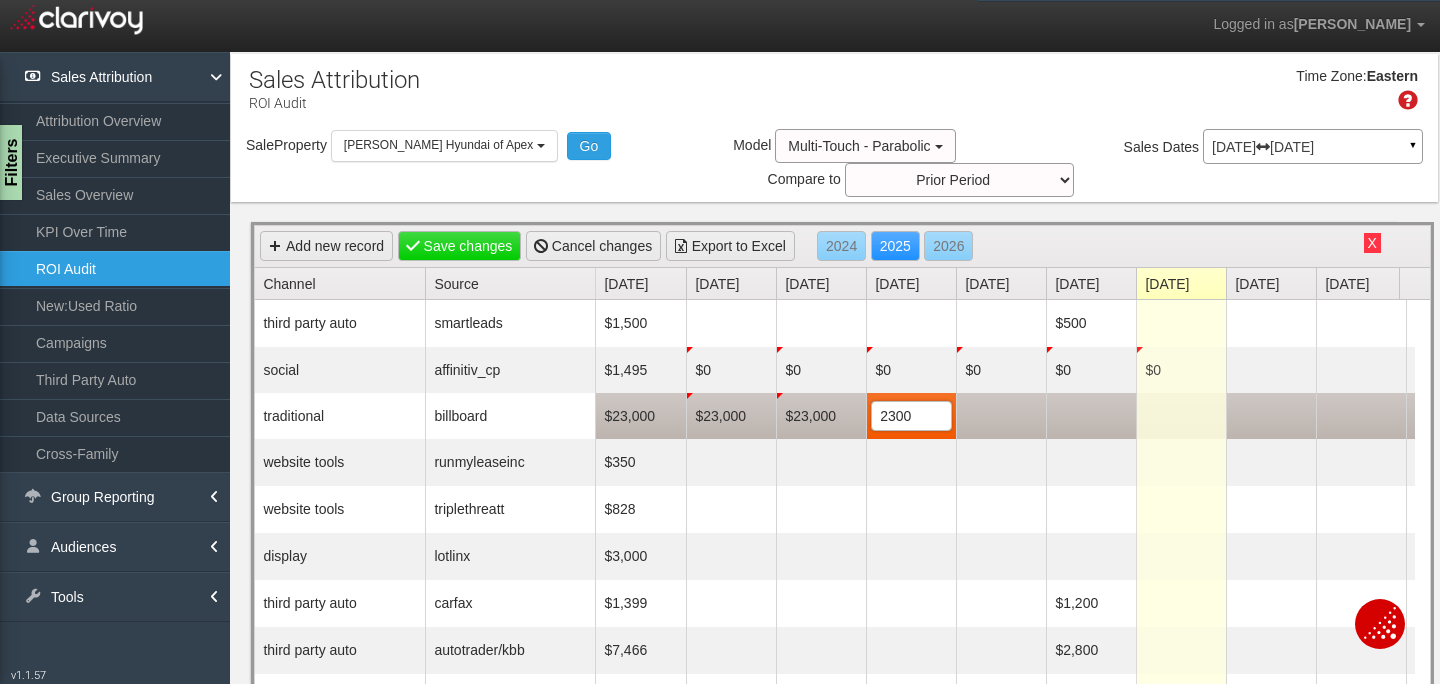 type on "23000" 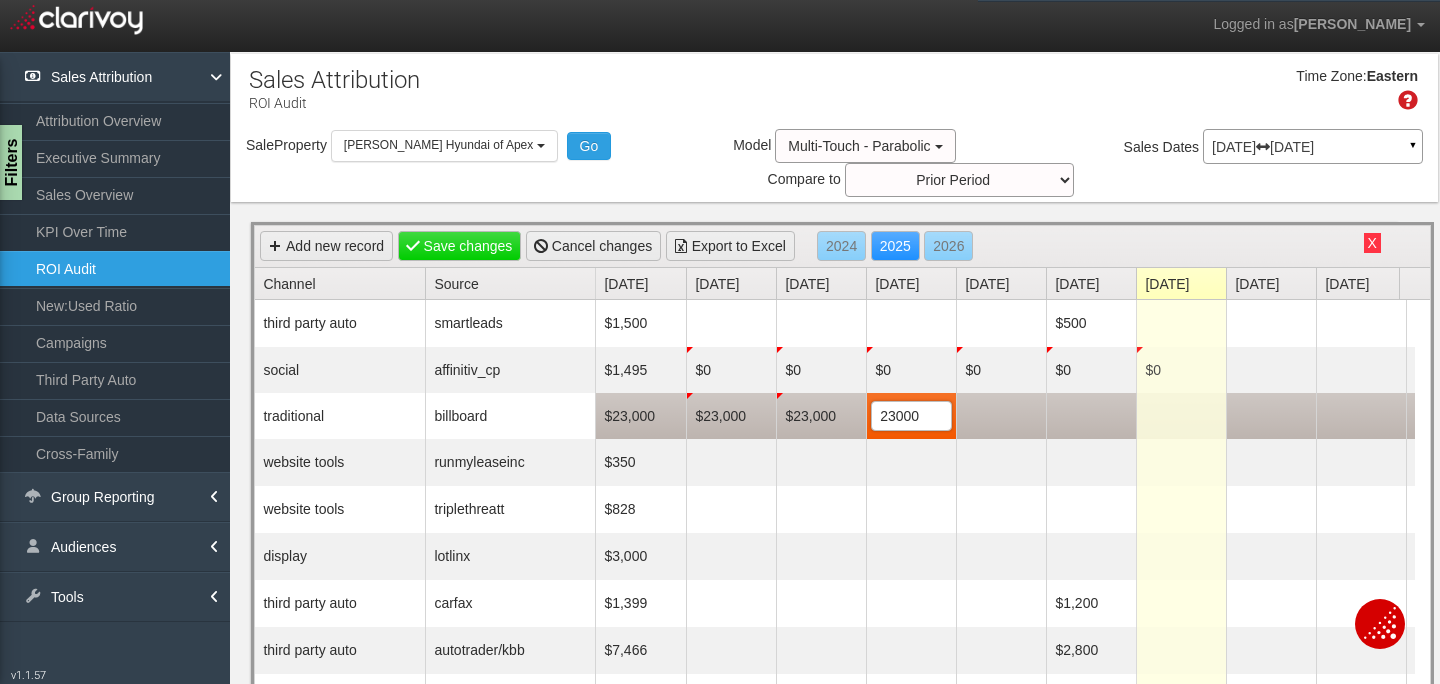 scroll, scrollTop: 0, scrollLeft: 0, axis: both 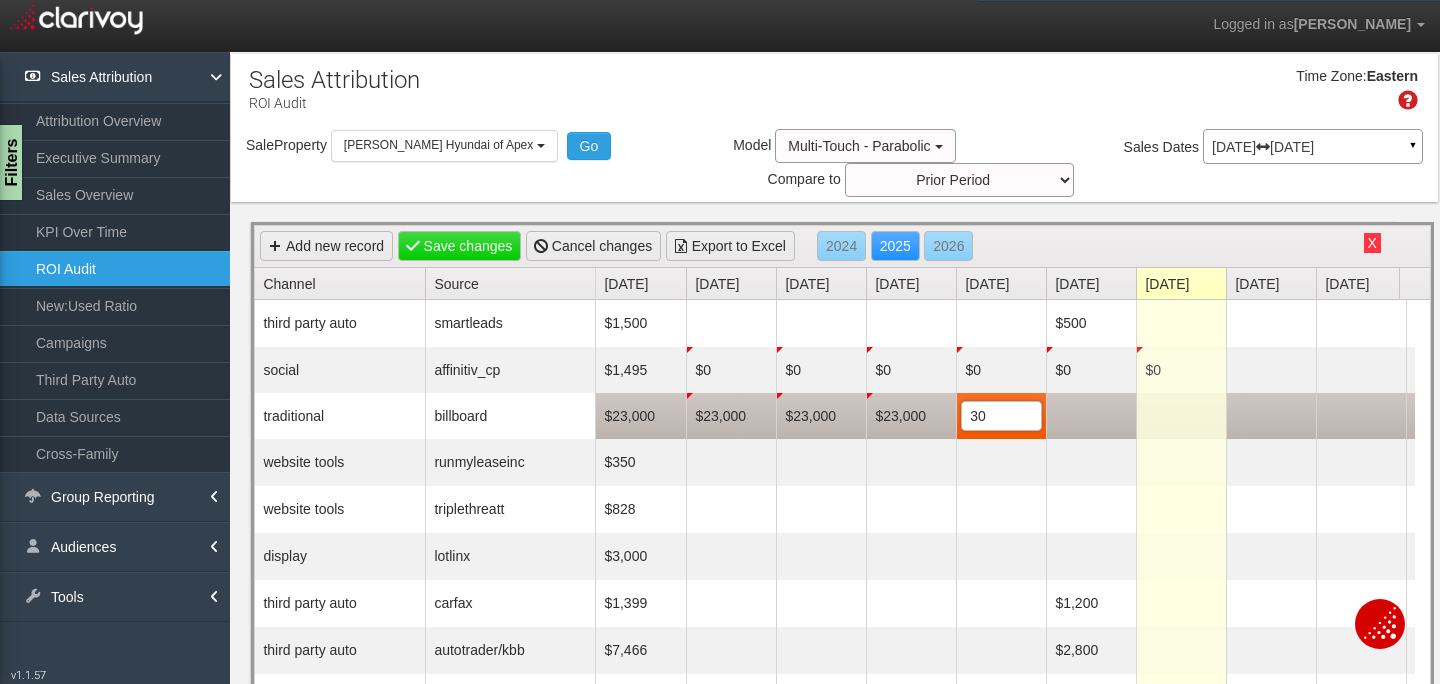 type on "3" 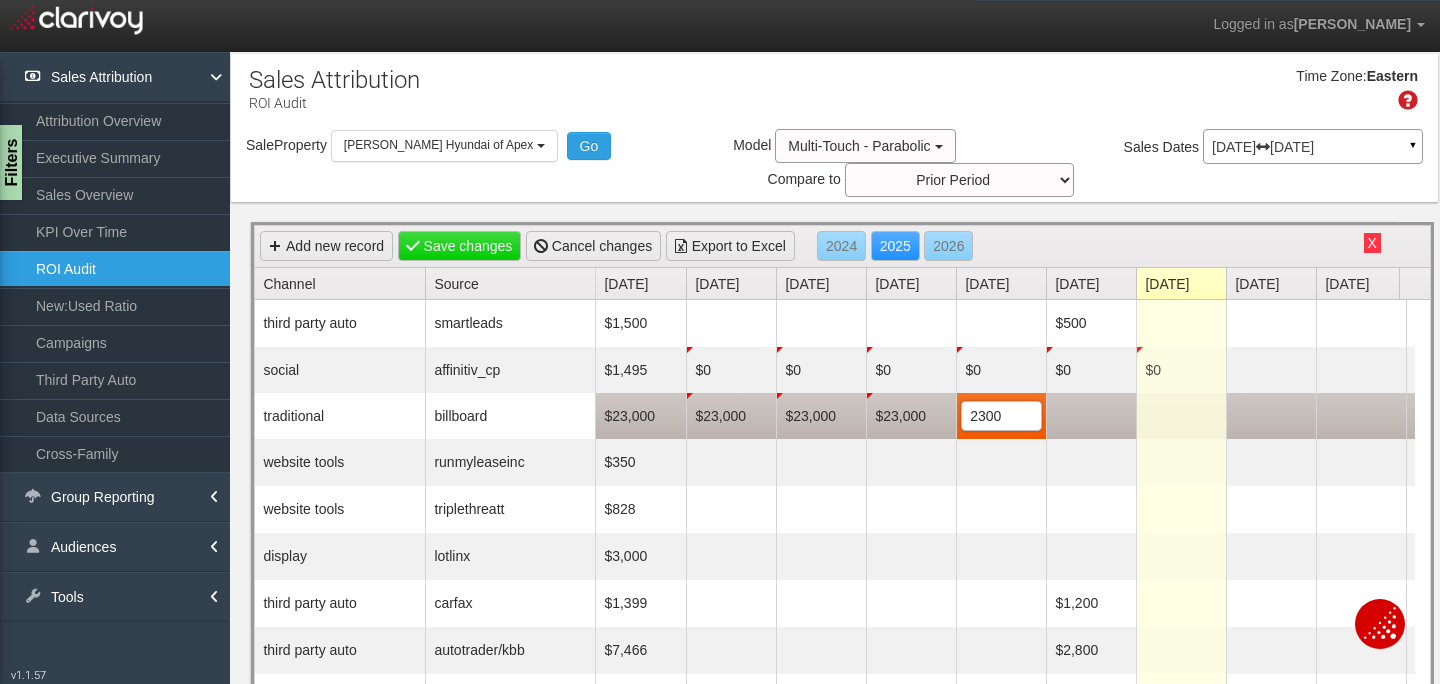 type on "23000" 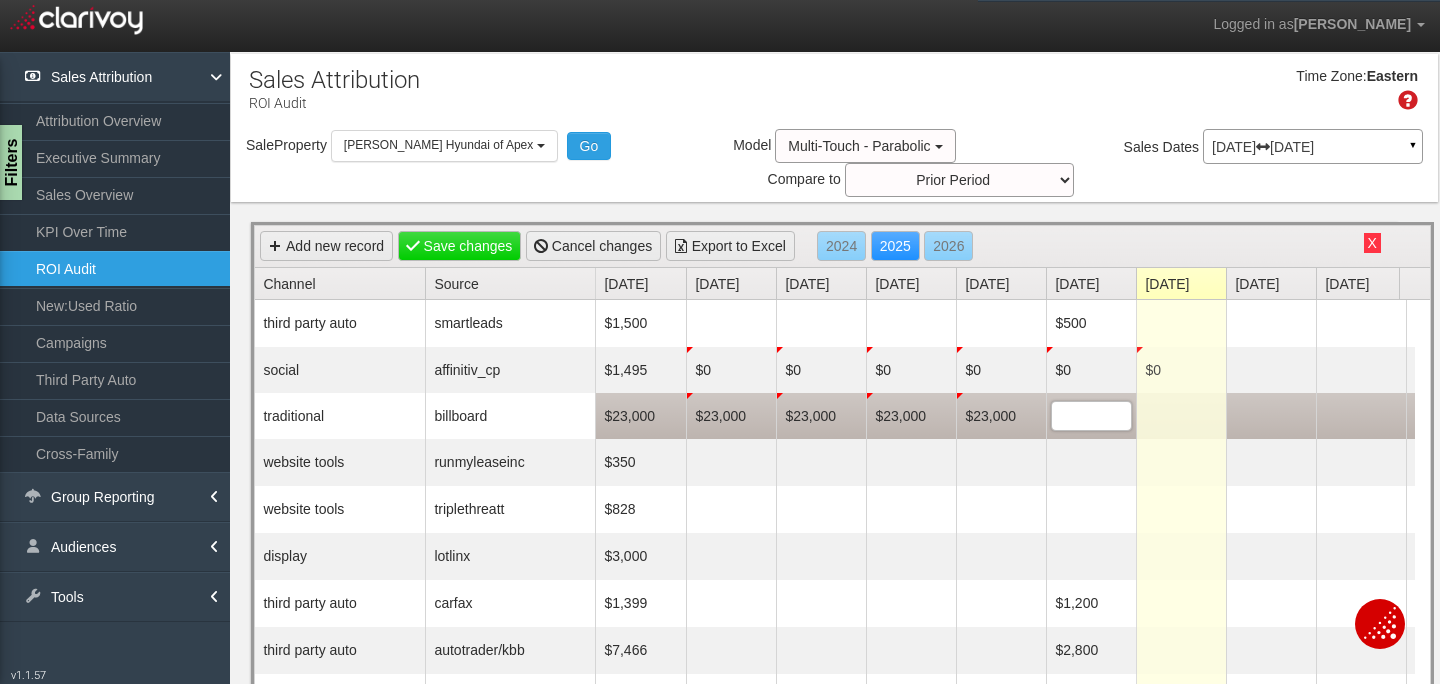 scroll, scrollTop: 0, scrollLeft: 0, axis: both 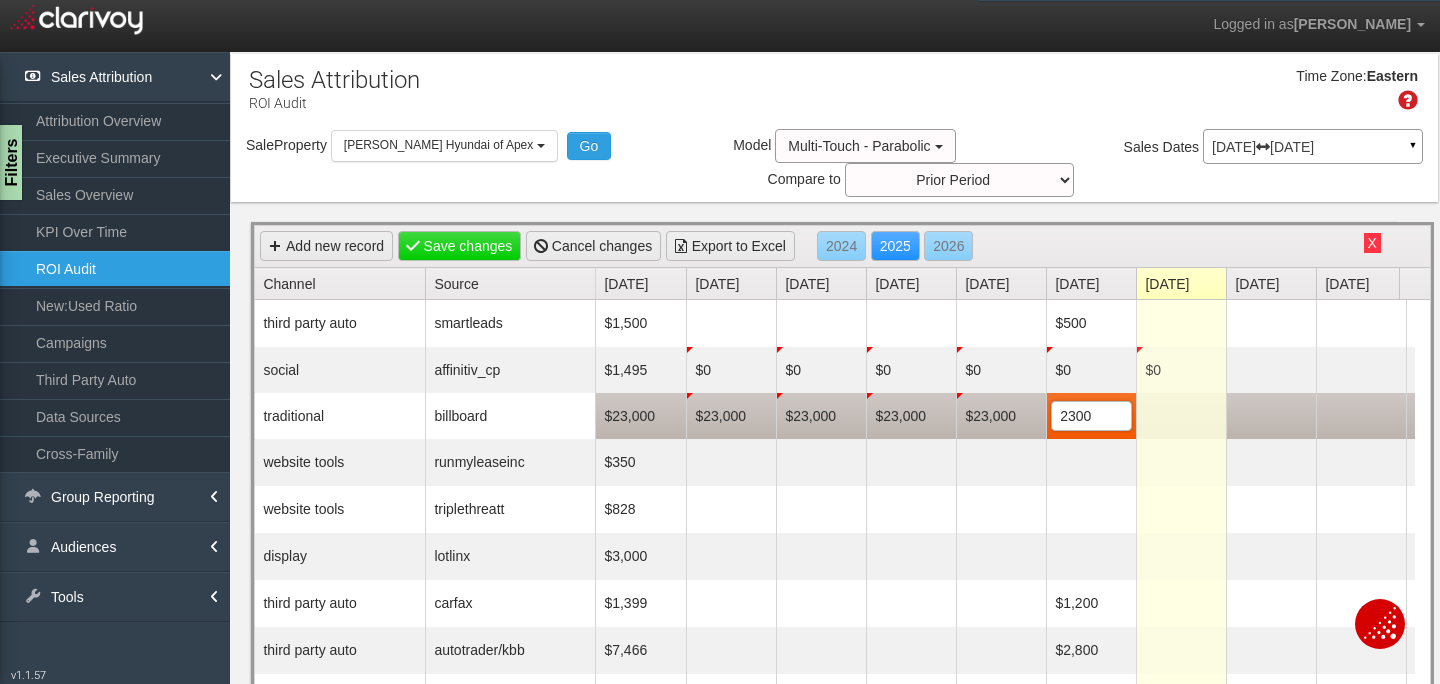 type on "23000" 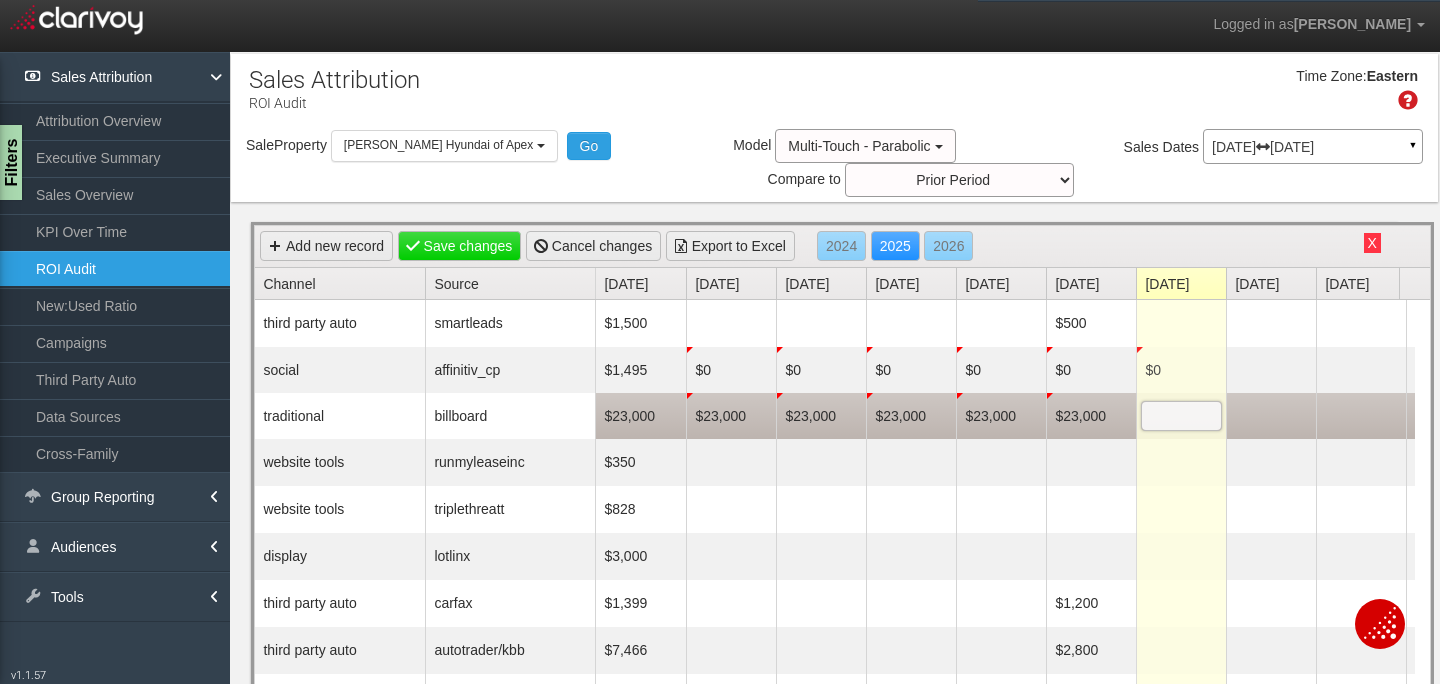 scroll, scrollTop: 0, scrollLeft: 0, axis: both 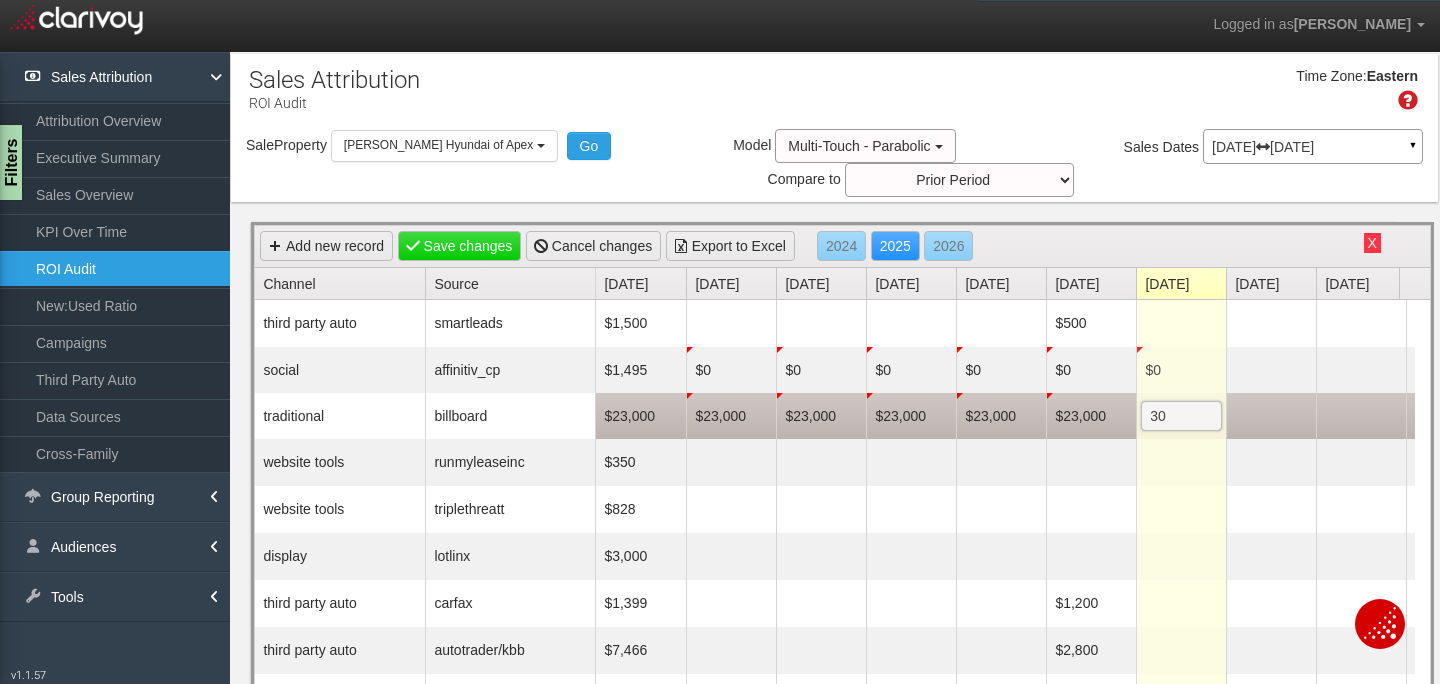 type on "3" 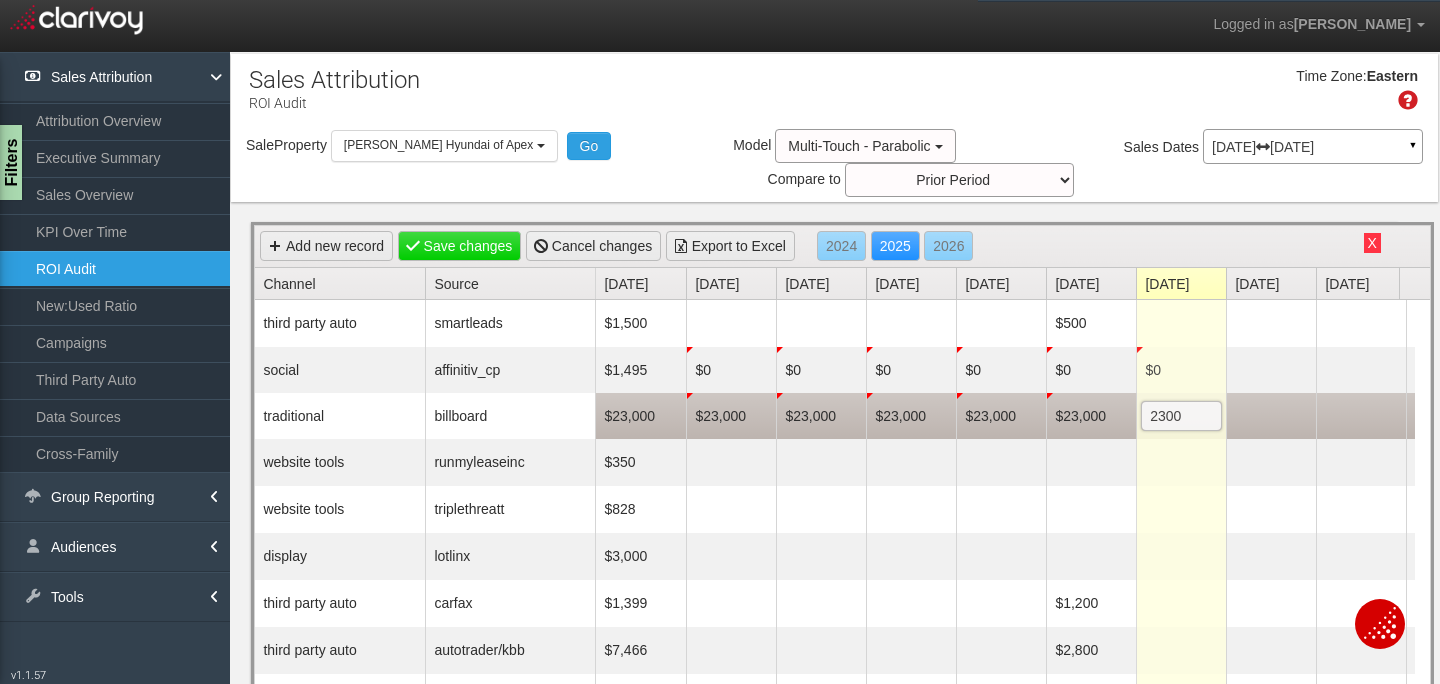 type on "23000" 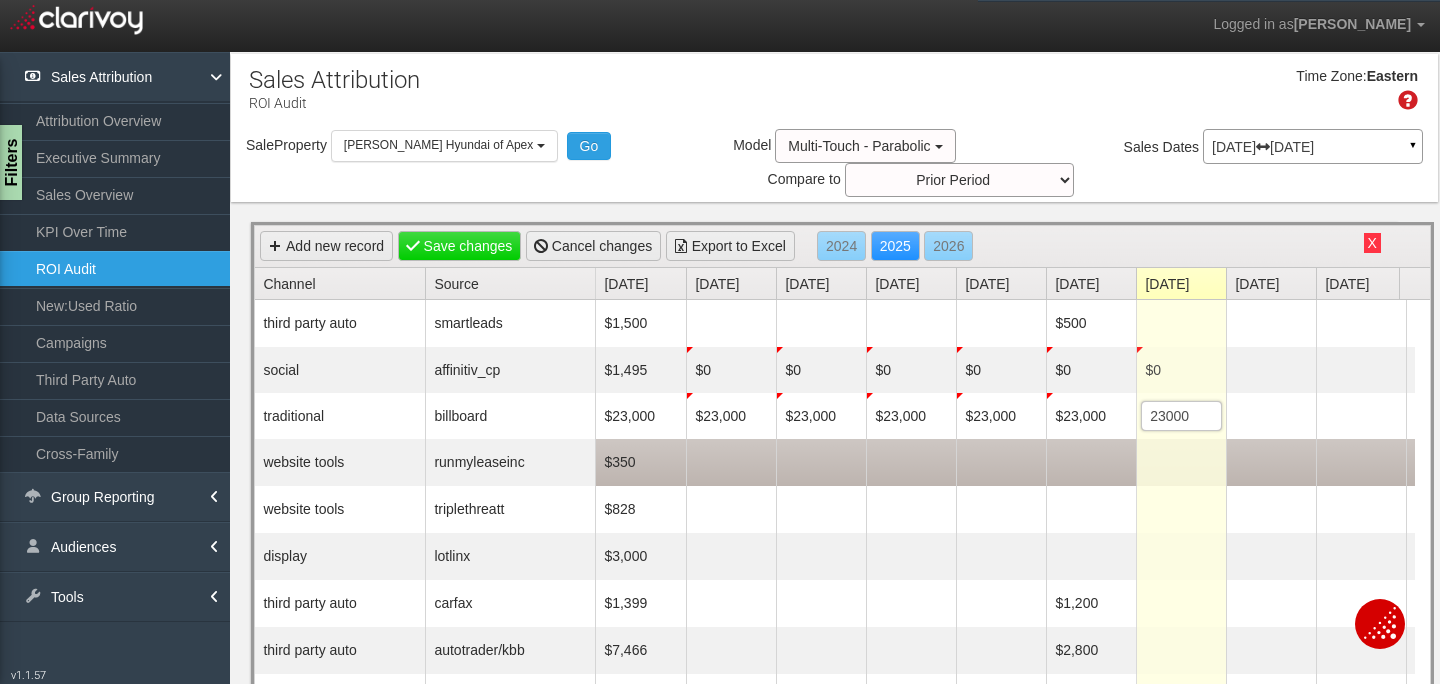 click at bounding box center (731, 462) 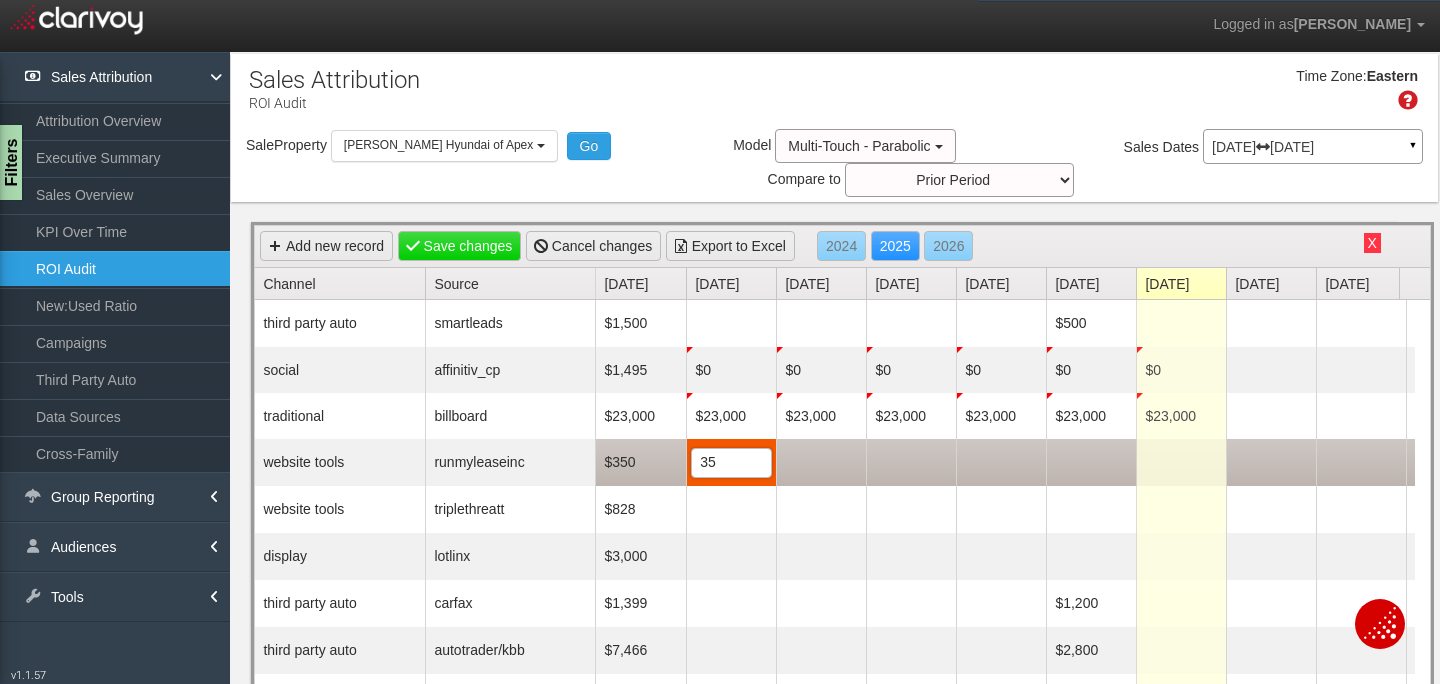 type on "350" 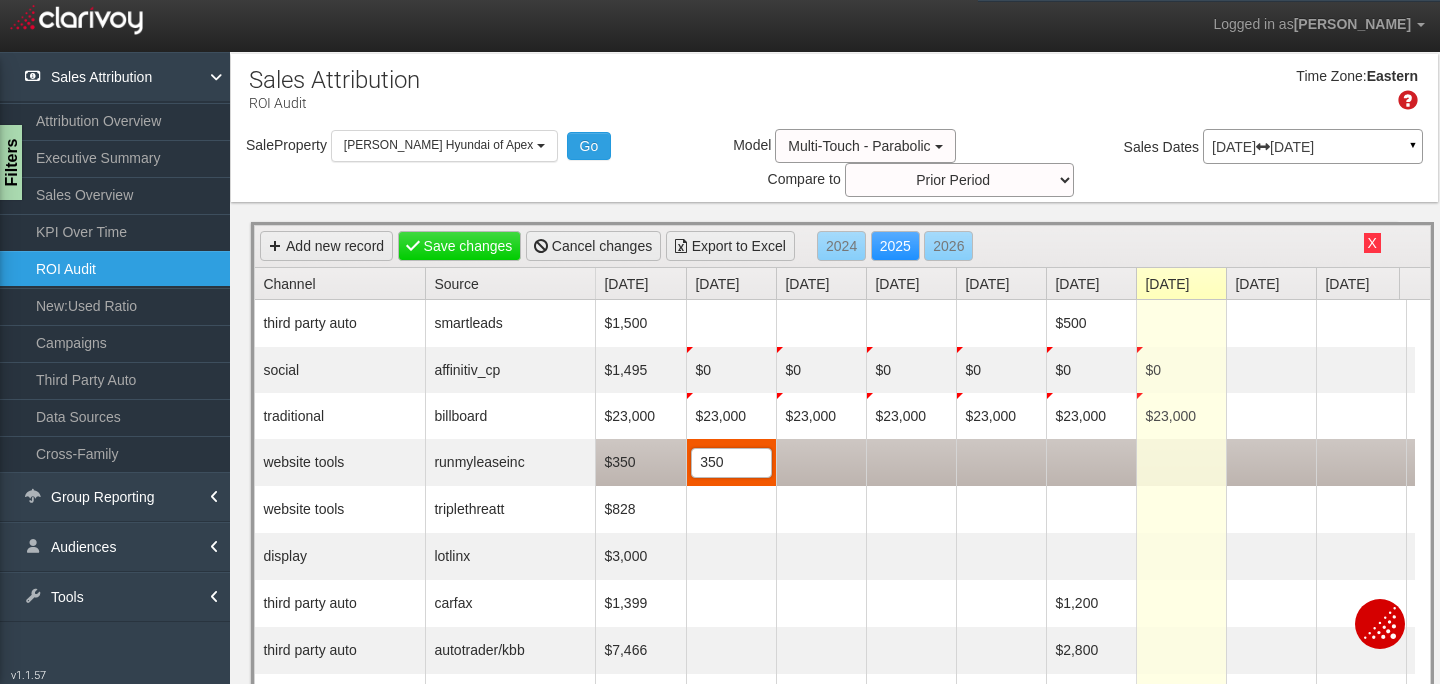 scroll, scrollTop: 0, scrollLeft: 0, axis: both 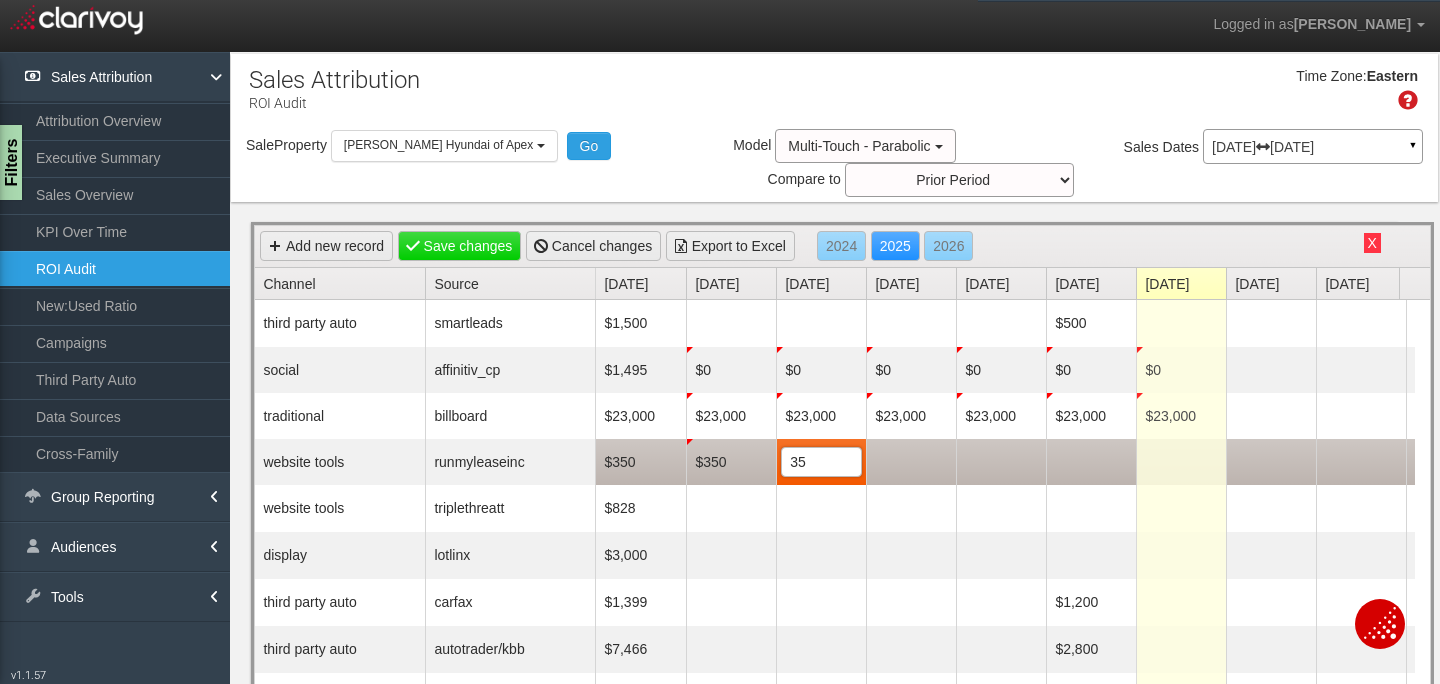 type on "350" 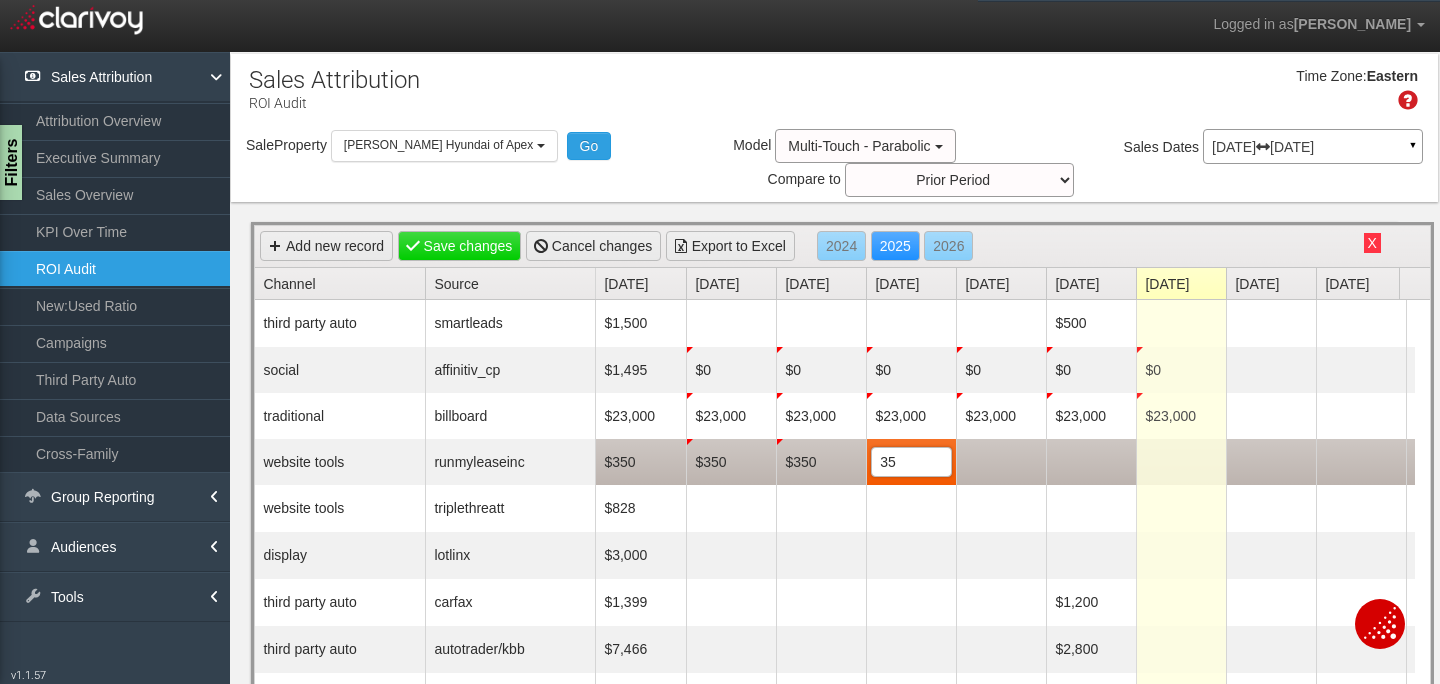 type on "350" 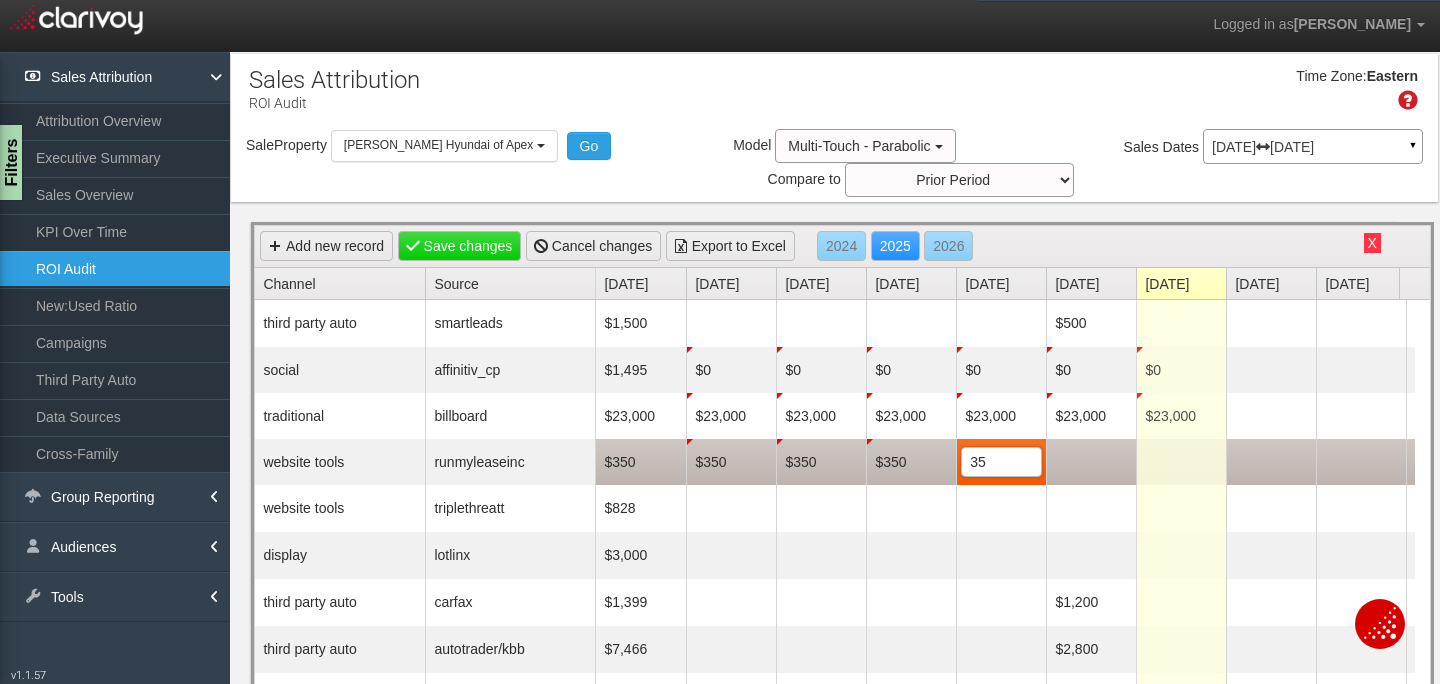 type on "350" 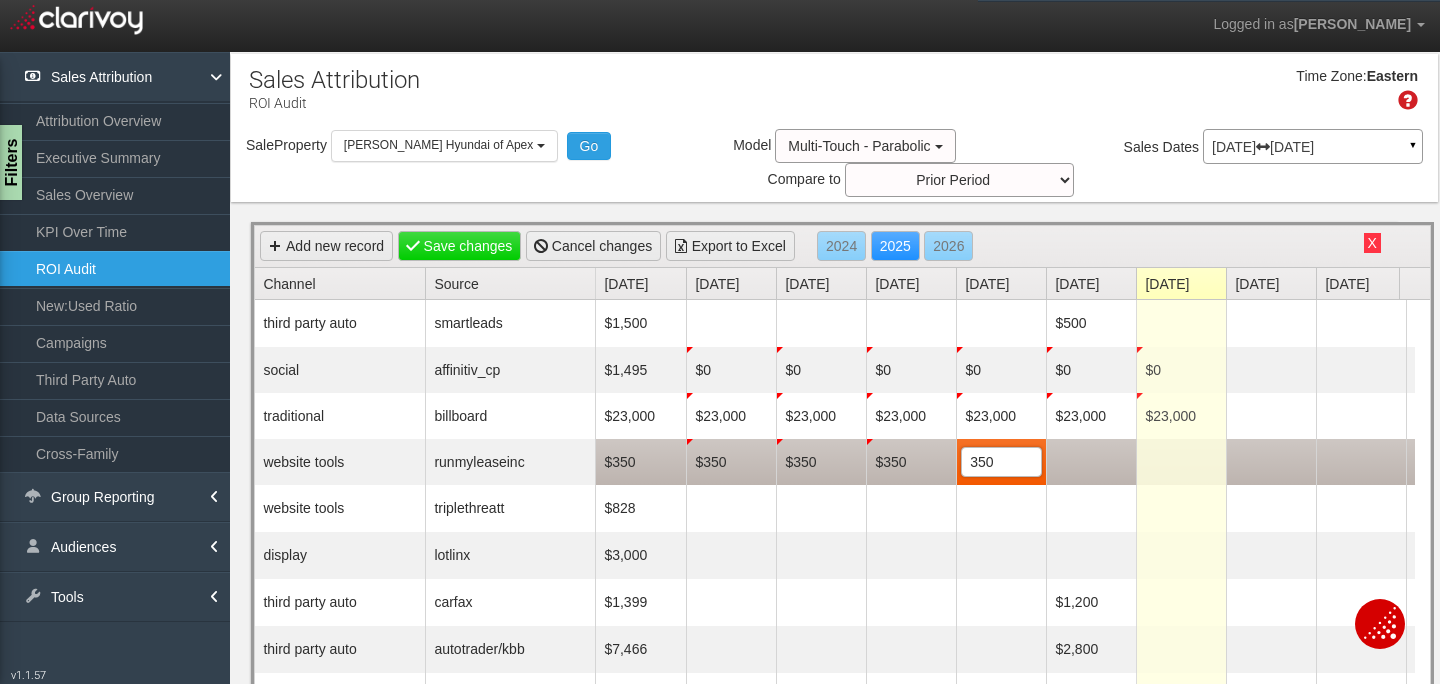 scroll, scrollTop: 0, scrollLeft: 0, axis: both 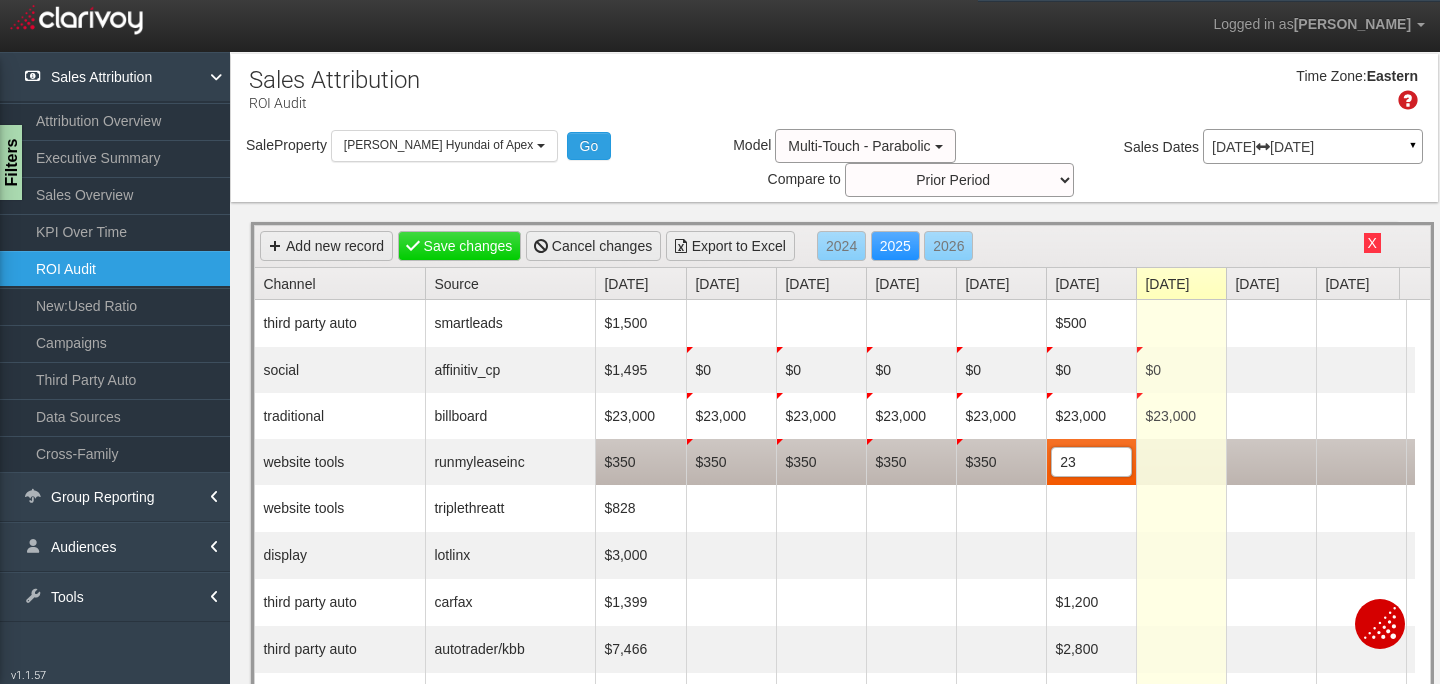 type on "2" 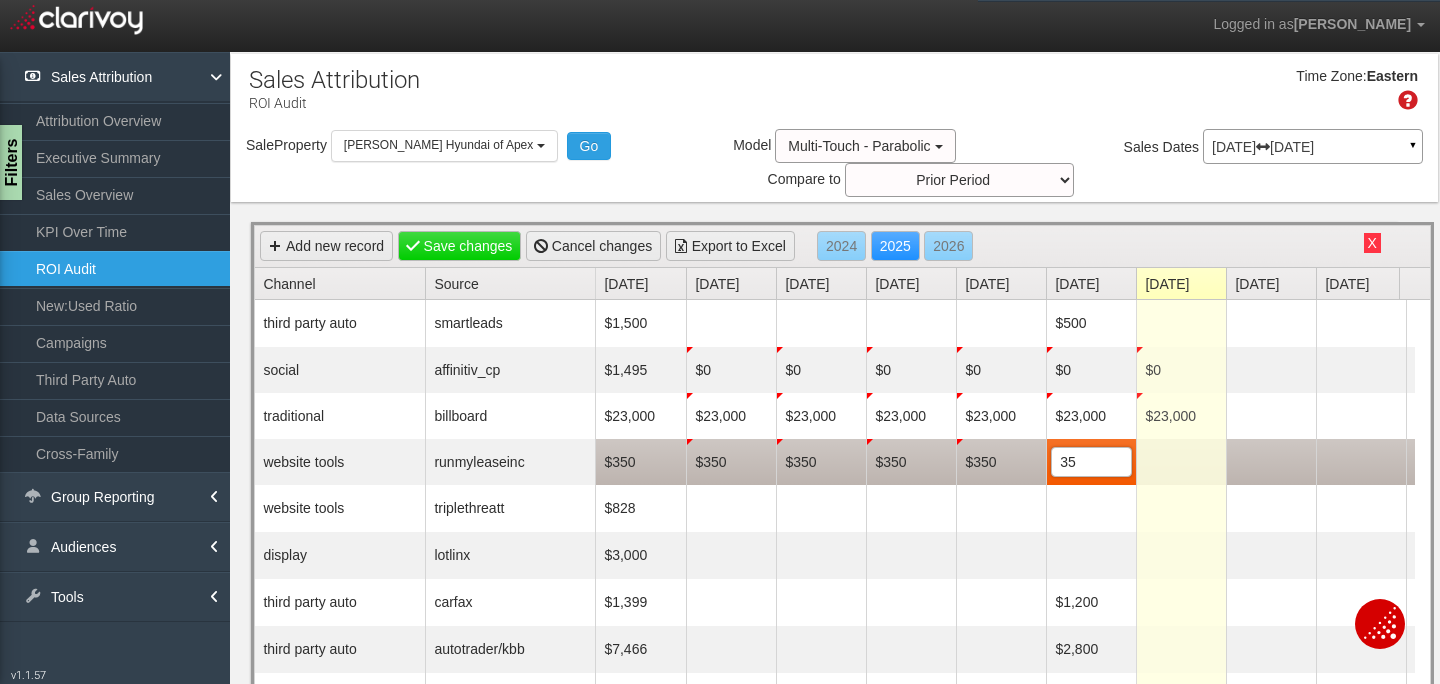 type on "350" 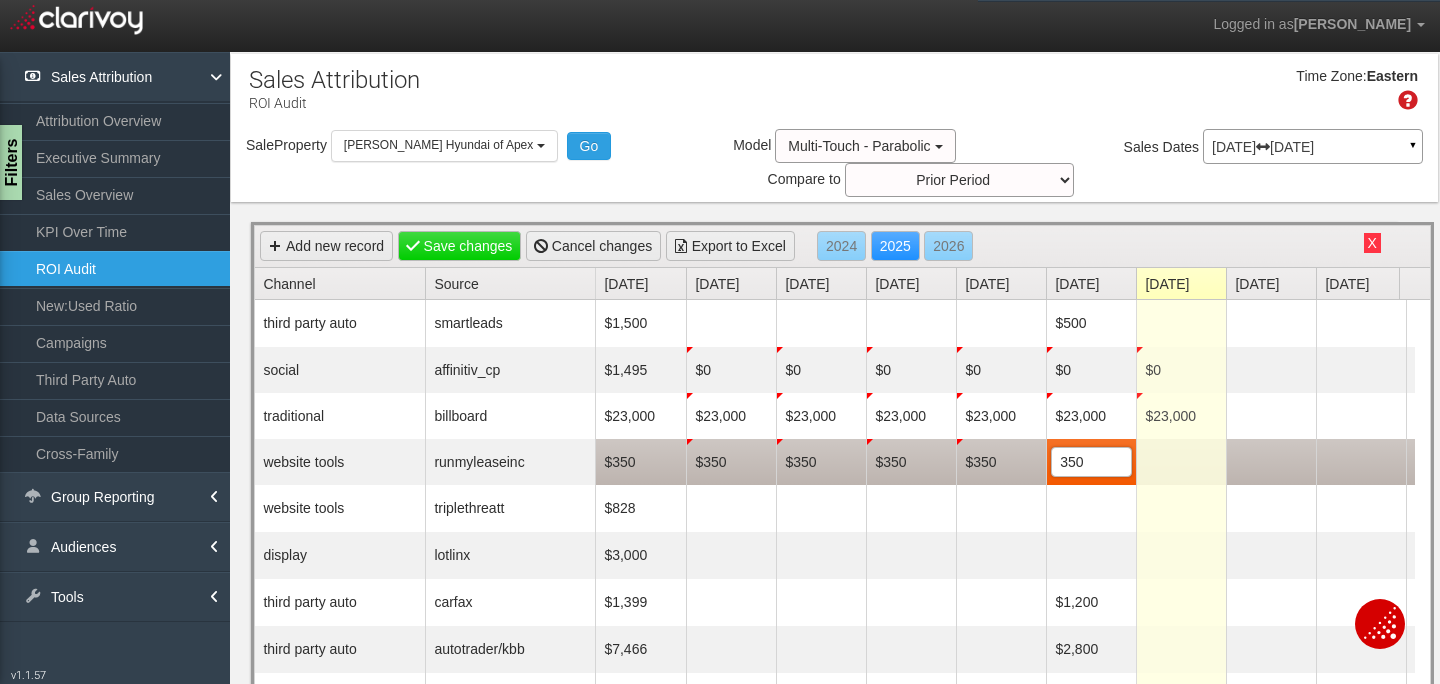 scroll, scrollTop: 0, scrollLeft: 0, axis: both 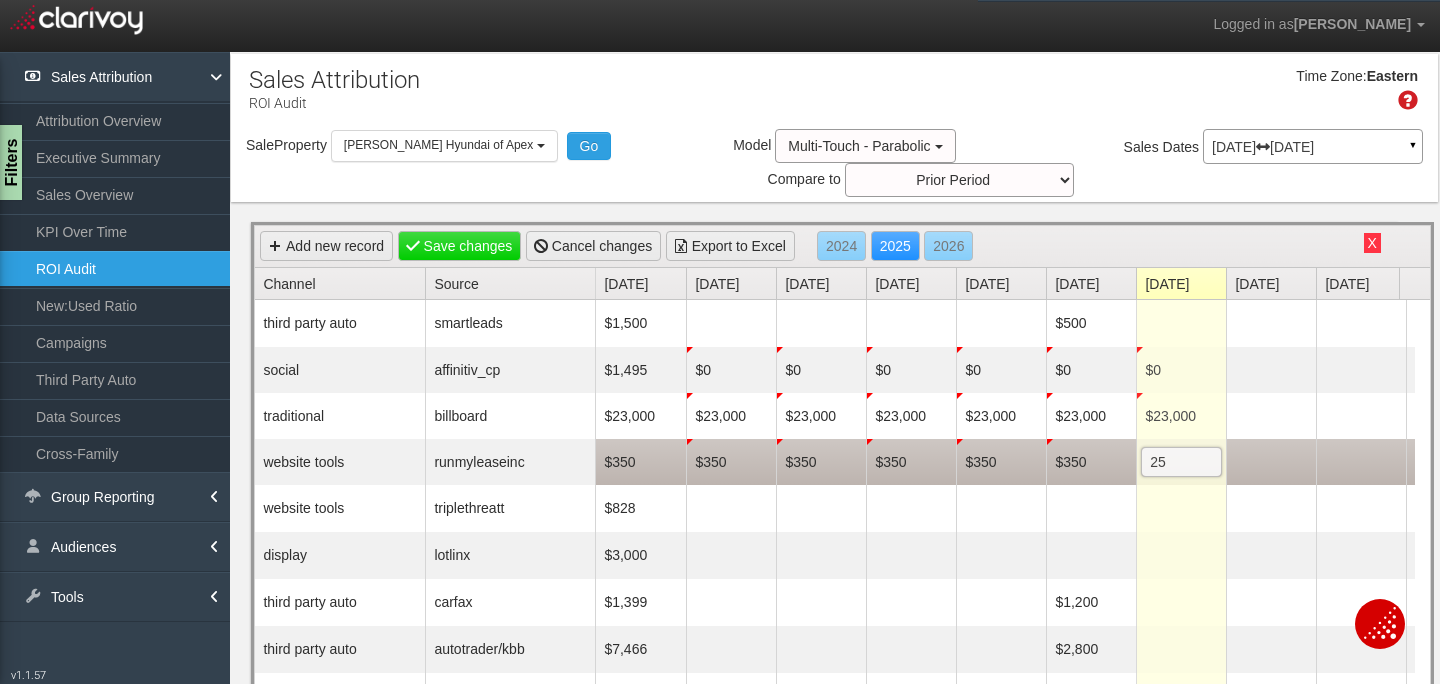 type on "2" 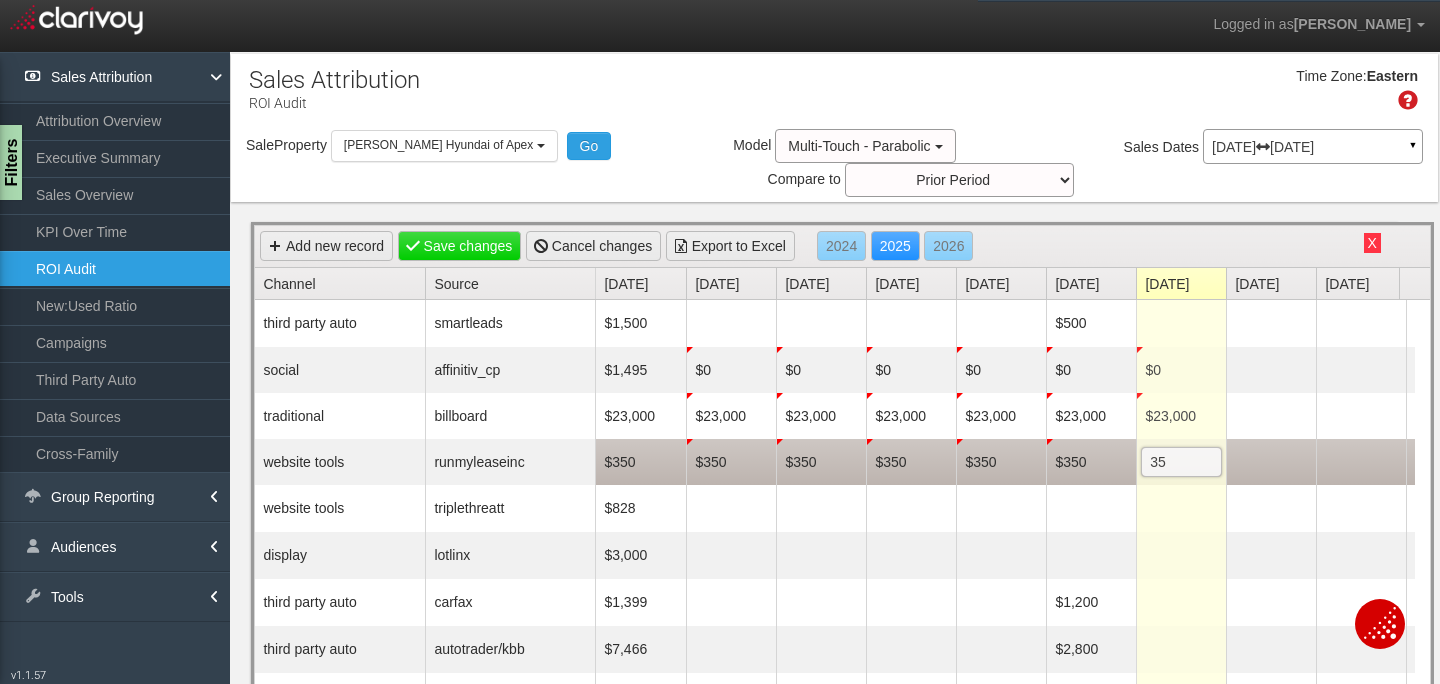 type on "350" 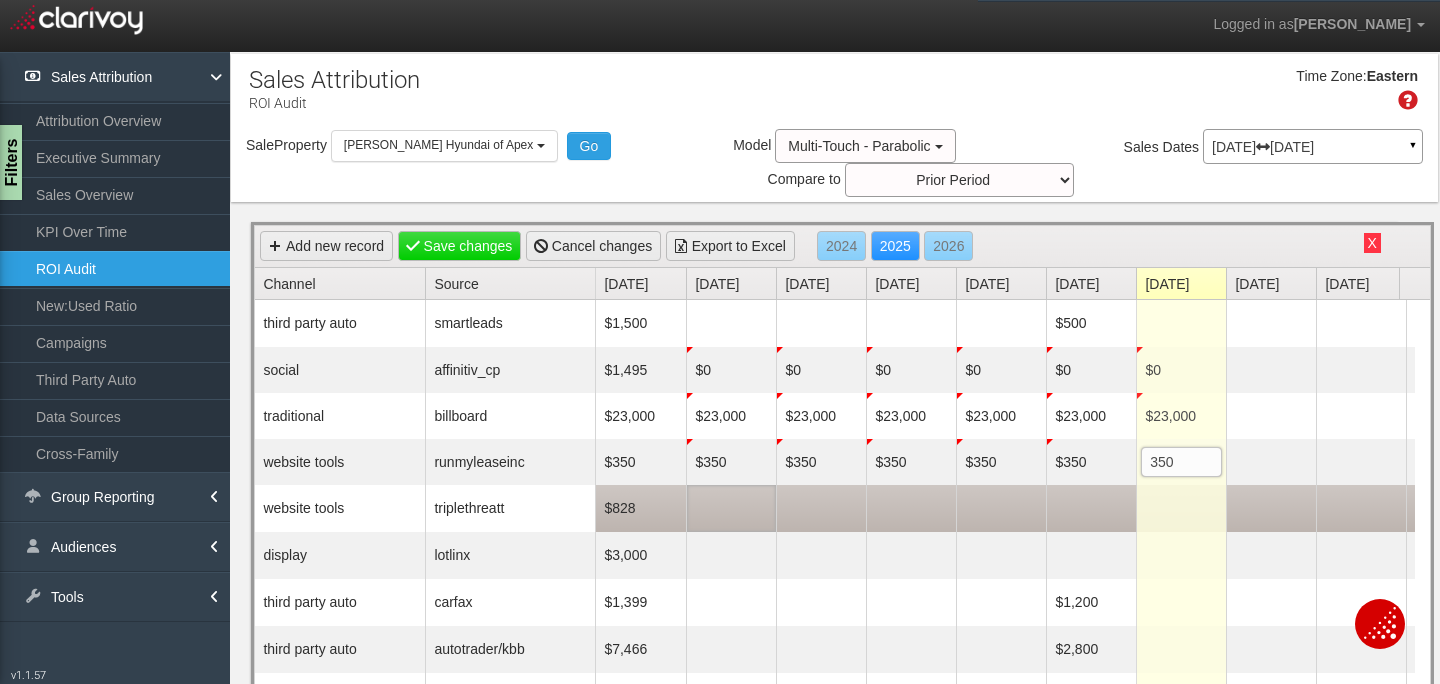 click at bounding box center (731, 508) 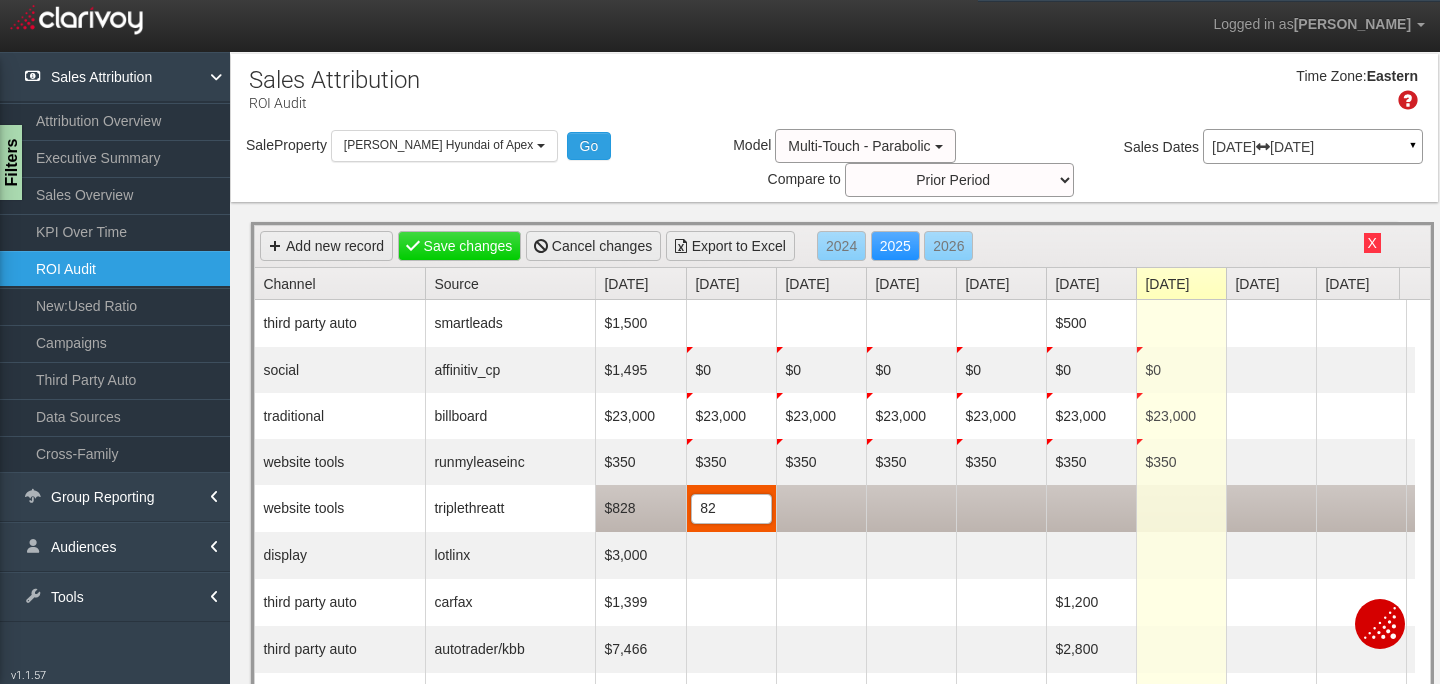 type on "828" 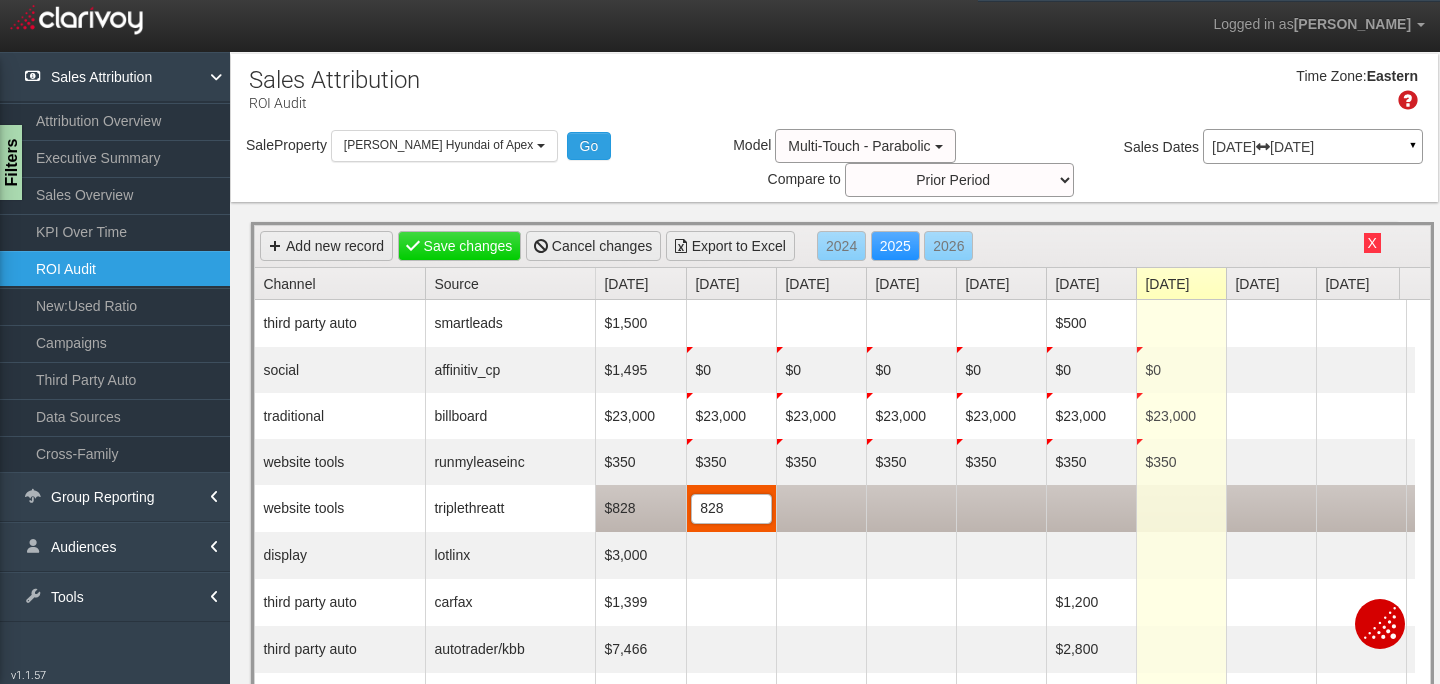 scroll, scrollTop: 0, scrollLeft: 0, axis: both 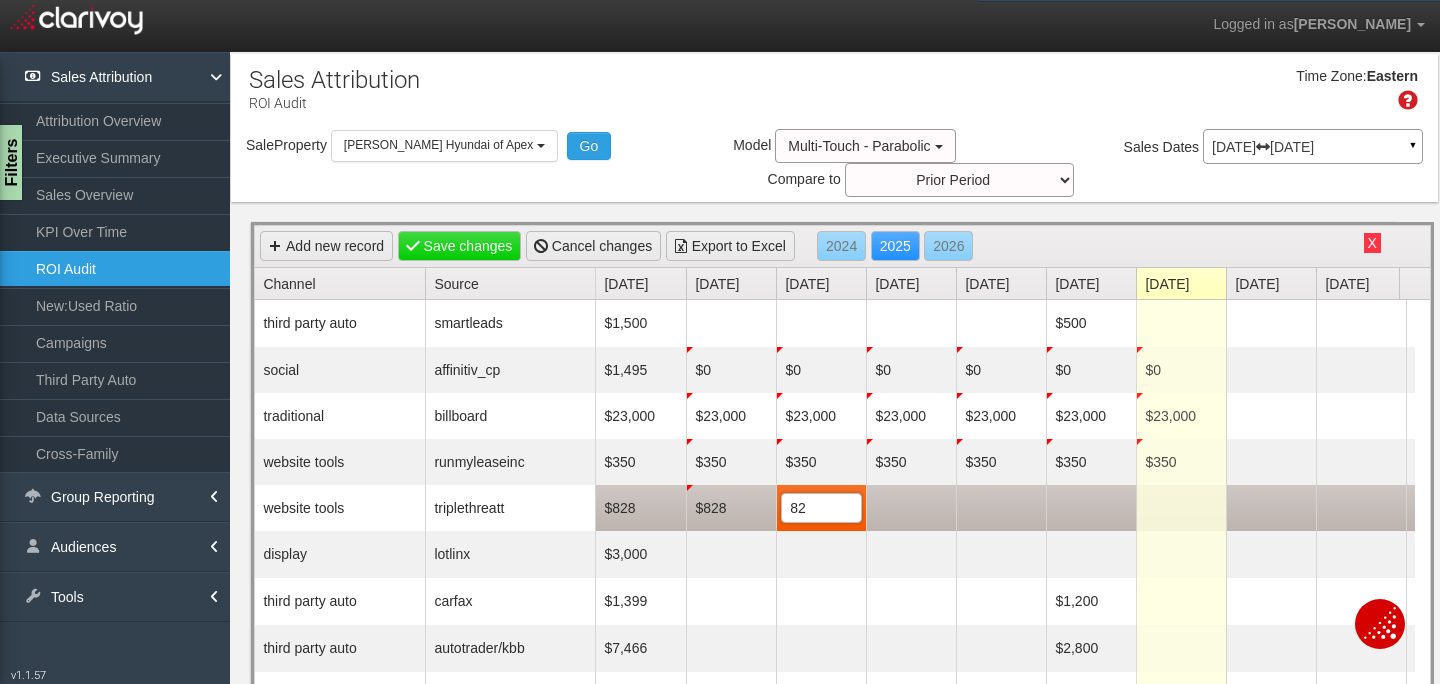 type on "828" 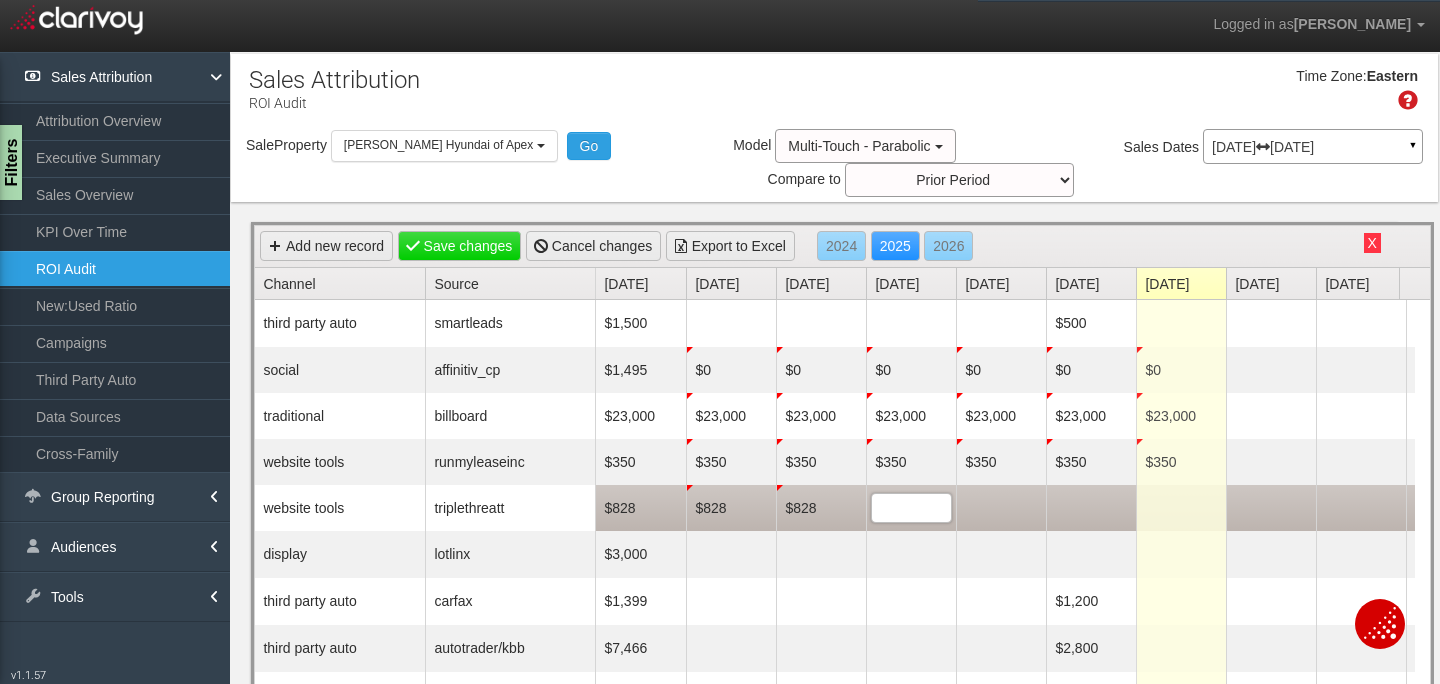 scroll, scrollTop: 0, scrollLeft: 0, axis: both 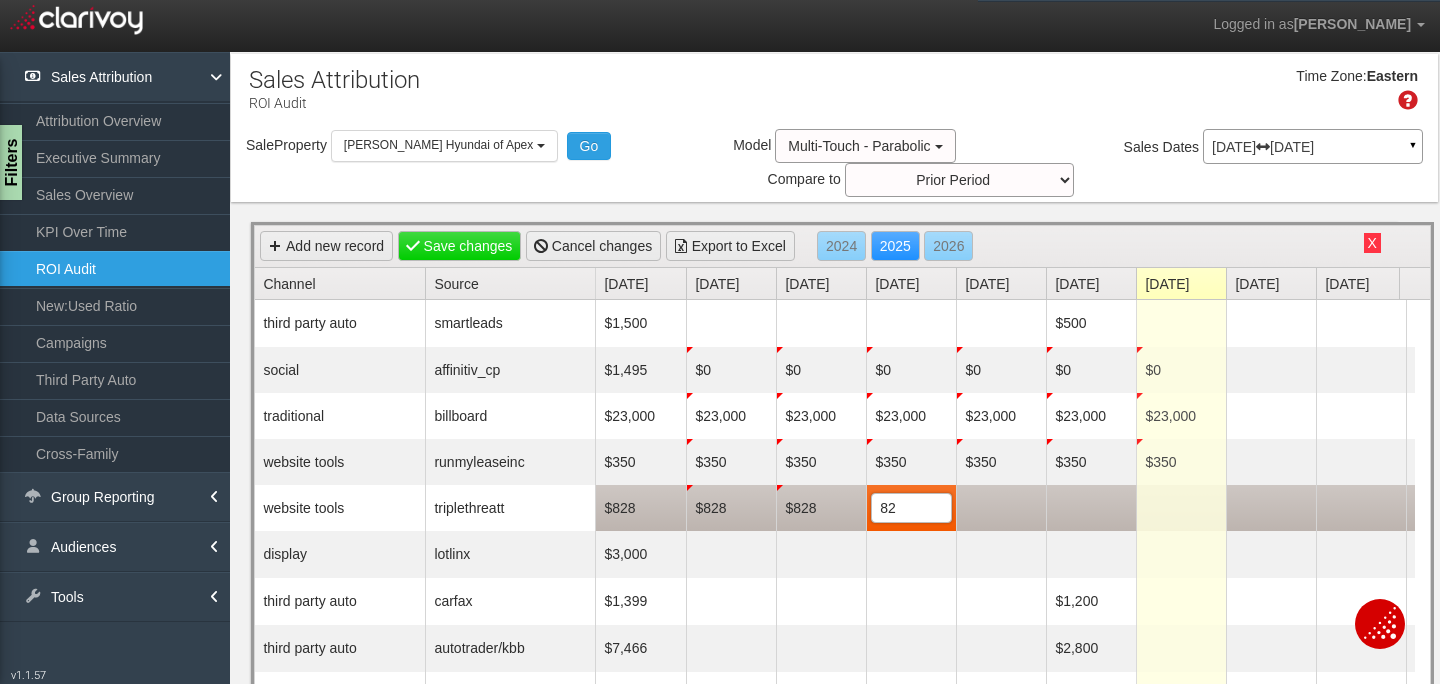 type on "828" 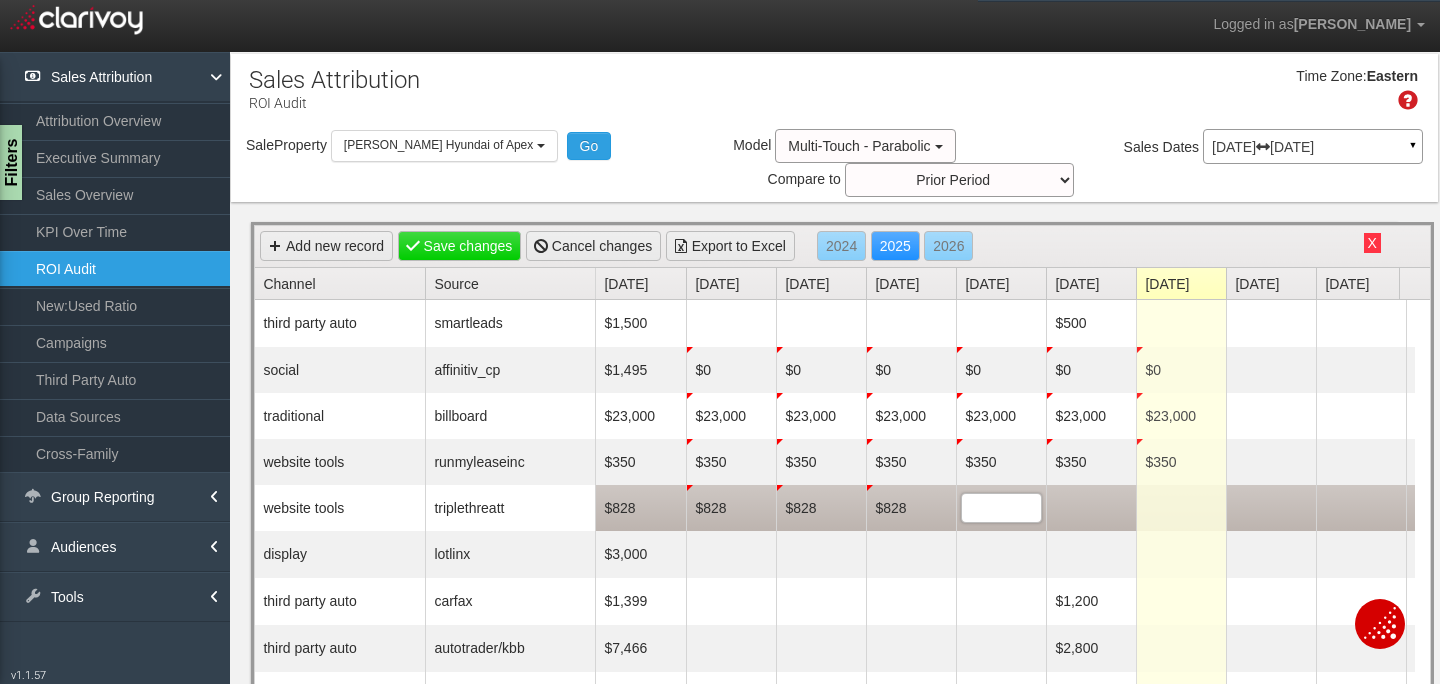 scroll, scrollTop: 0, scrollLeft: 0, axis: both 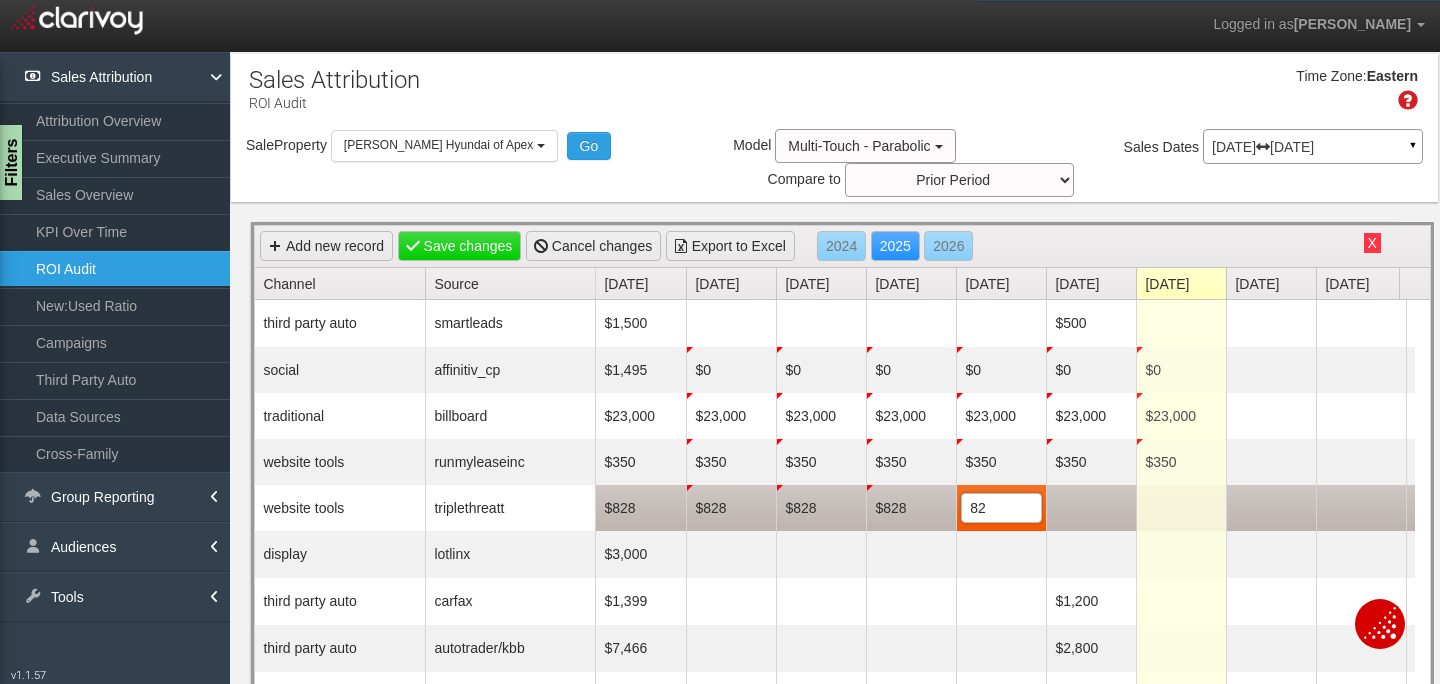 type on "828" 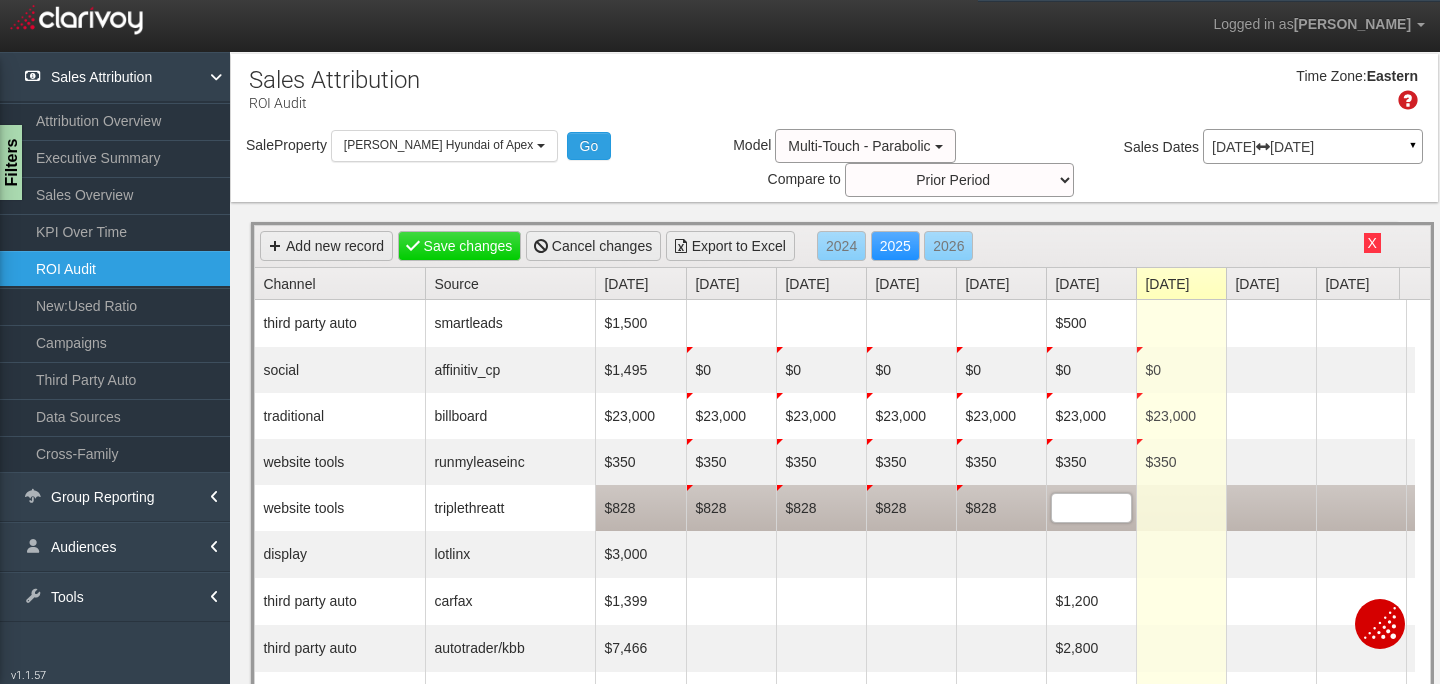 scroll, scrollTop: 0, scrollLeft: 0, axis: both 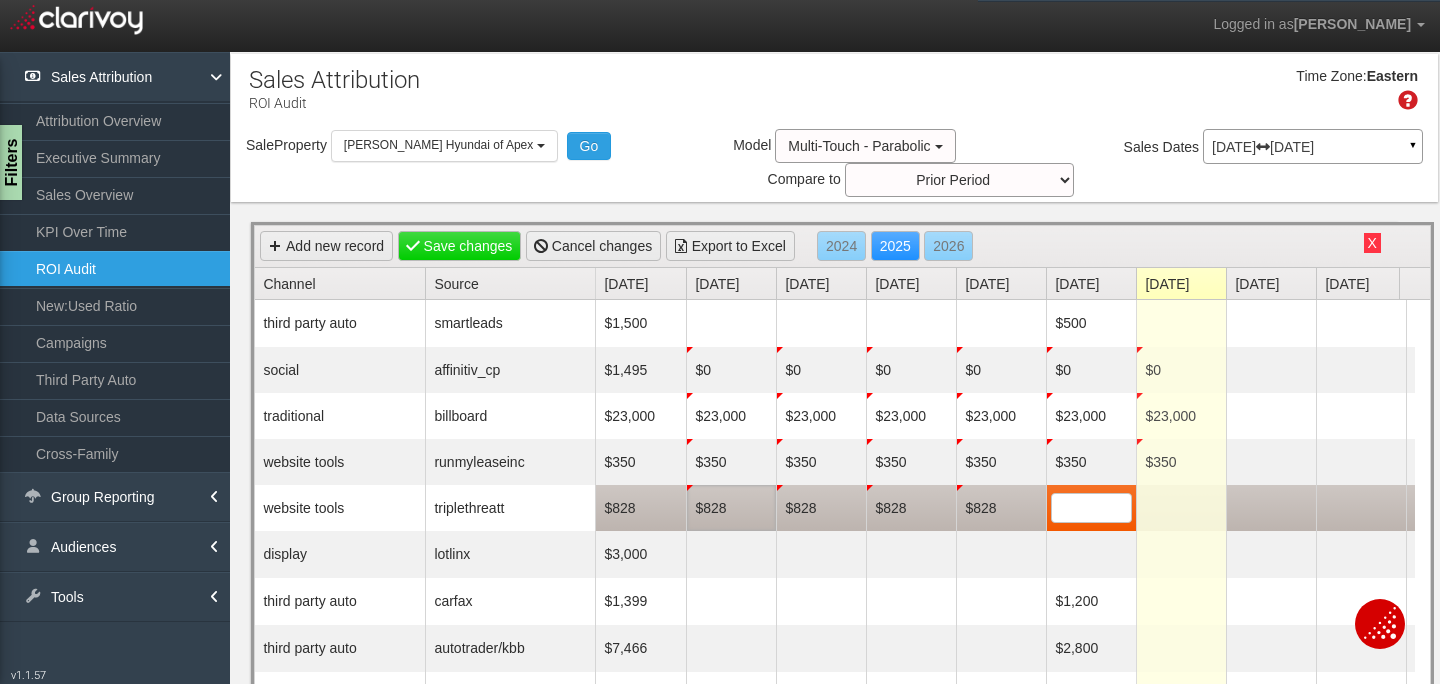 click on "$828" at bounding box center (731, 508) 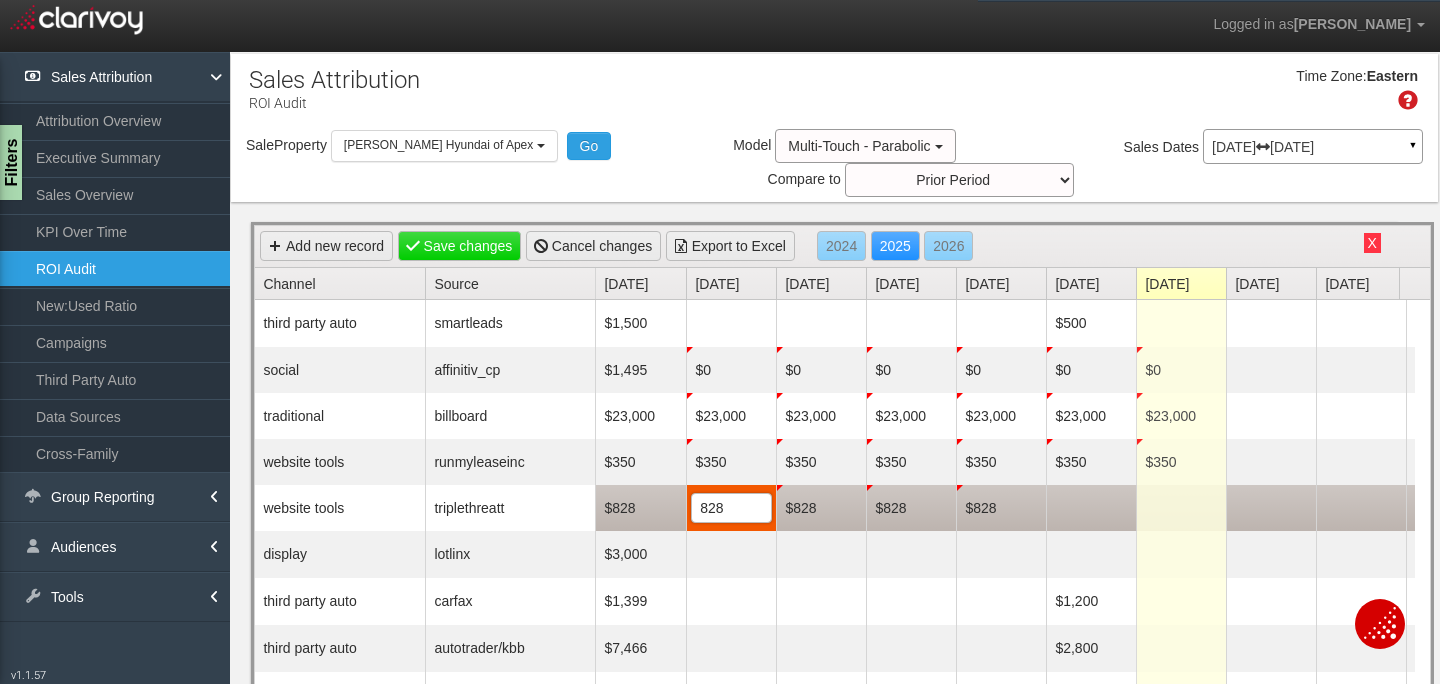 type on "0" 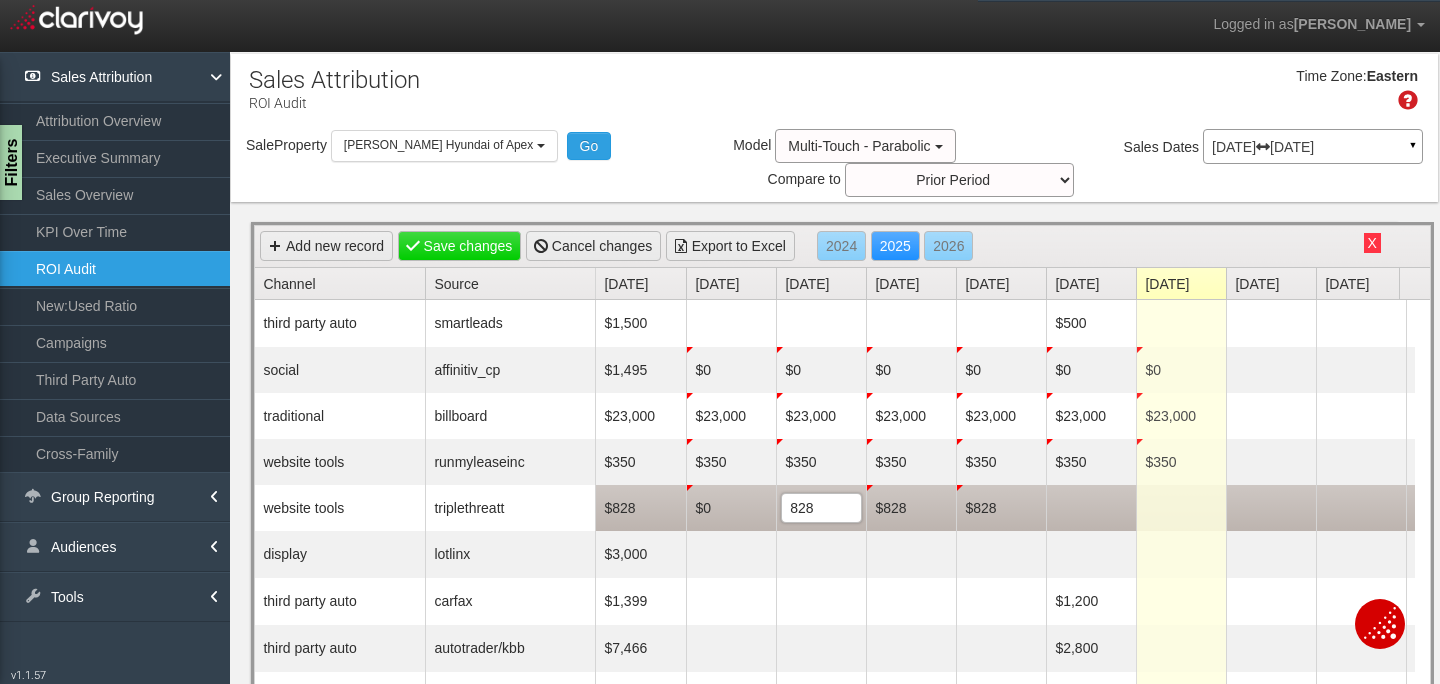 type on "0" 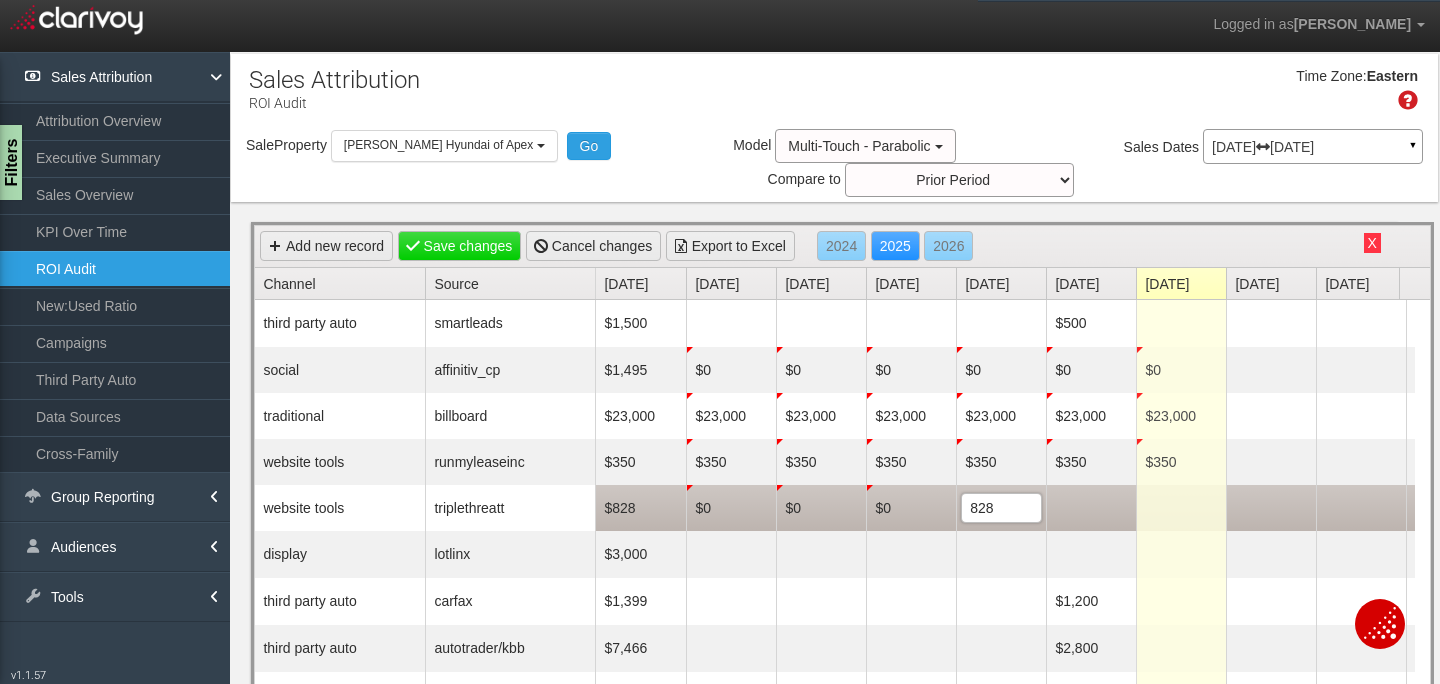 type on "0" 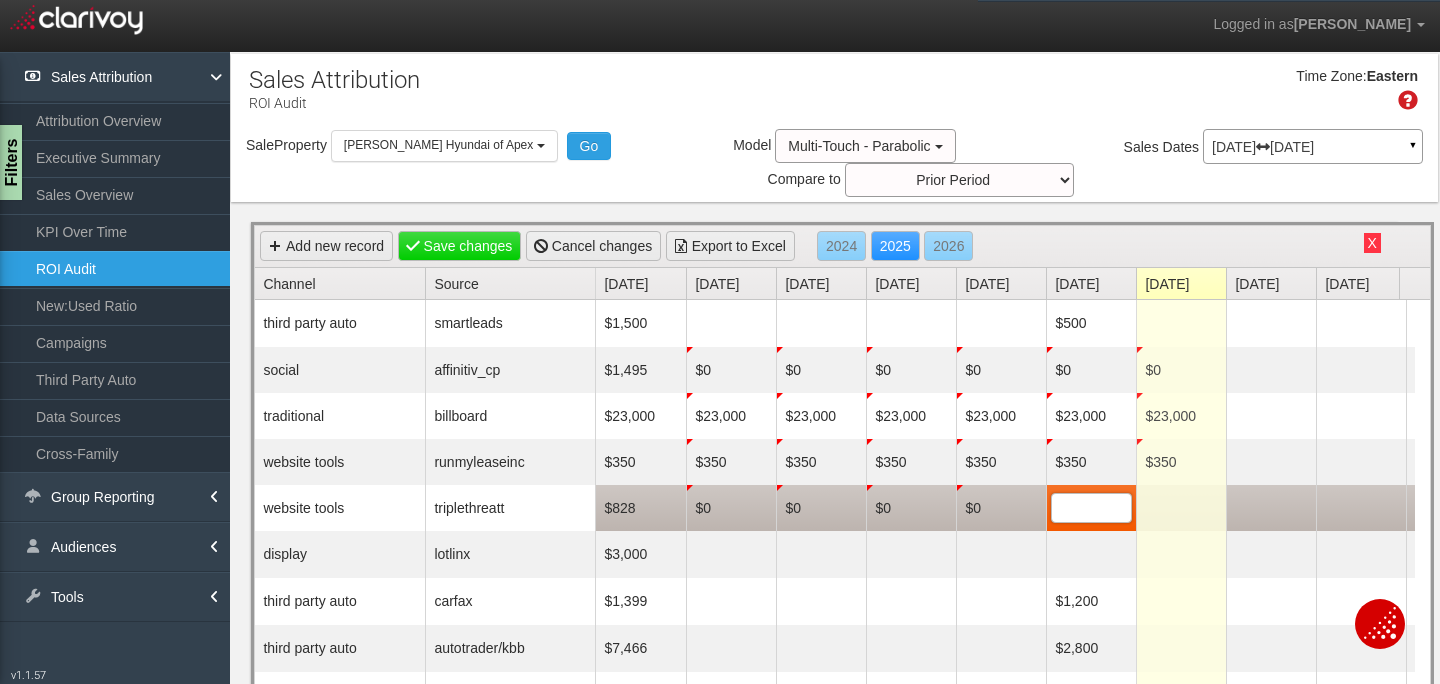 type on "0" 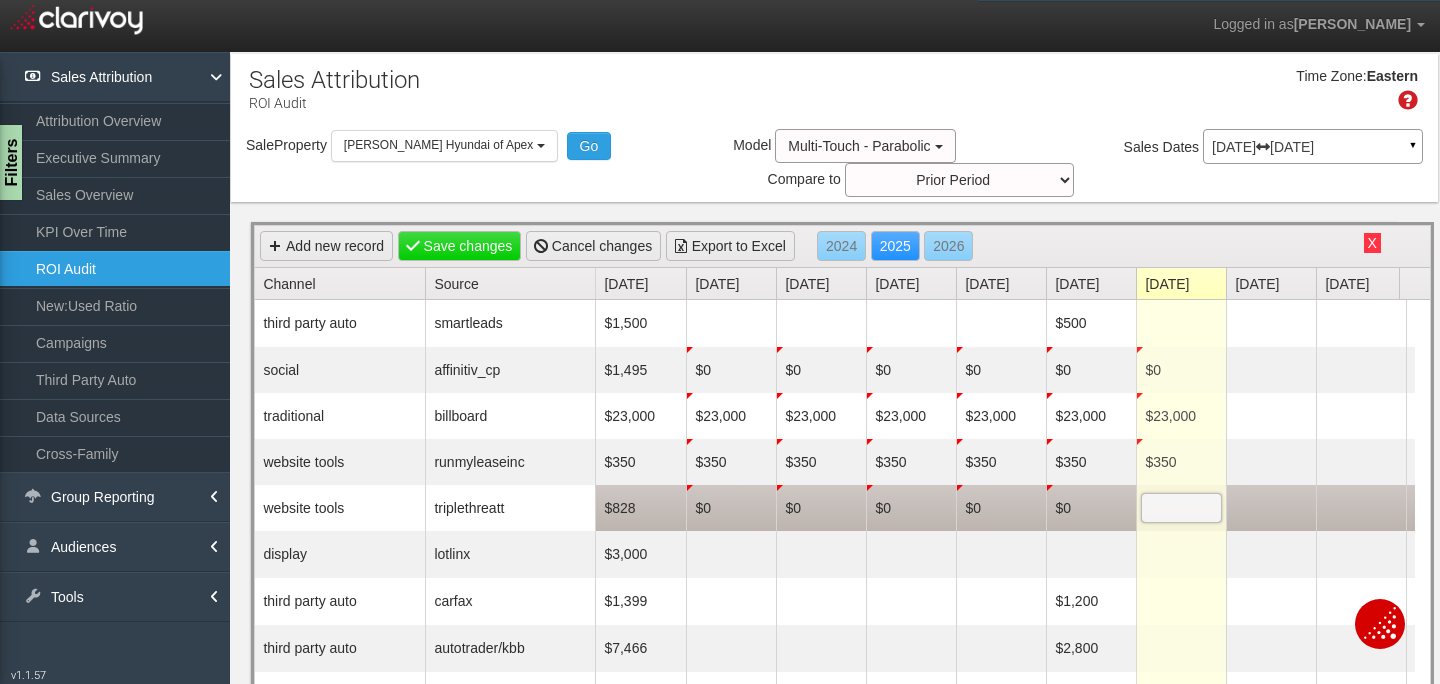 type on "0" 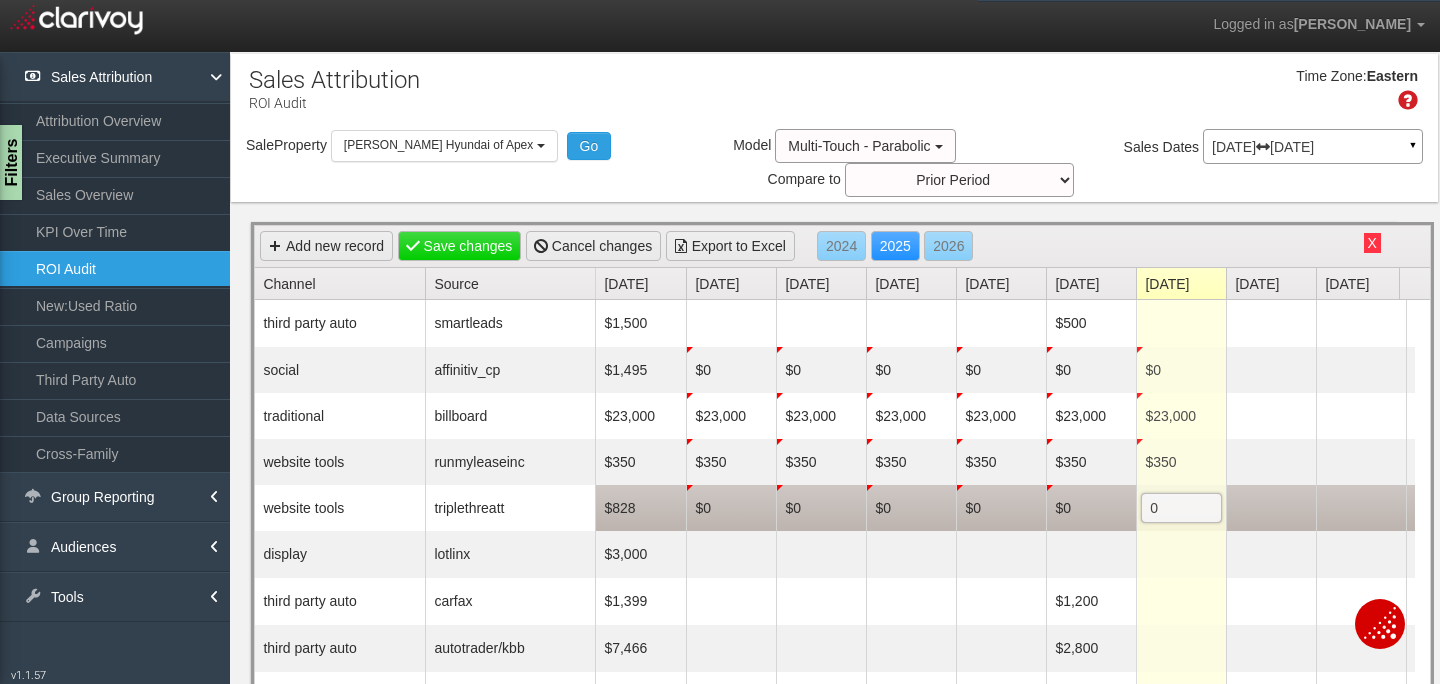 scroll, scrollTop: 0, scrollLeft: 0, axis: both 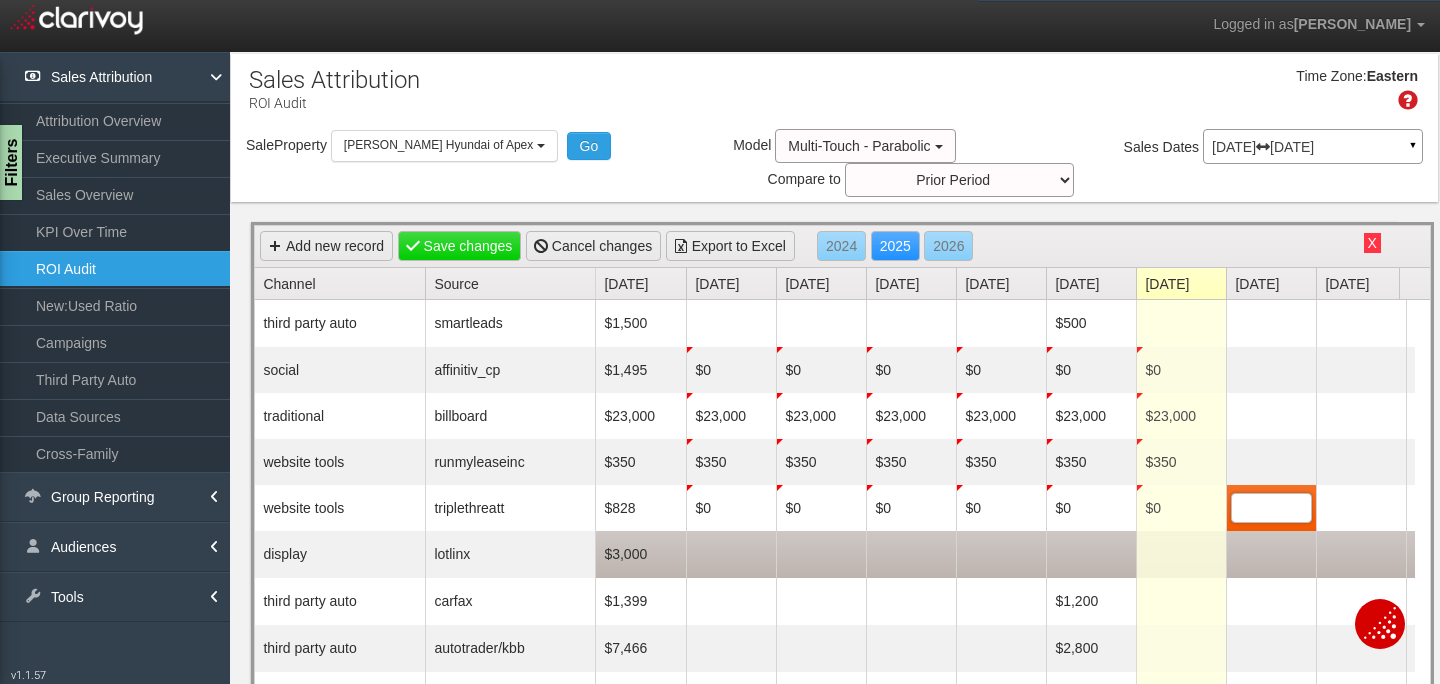 click at bounding box center (731, 554) 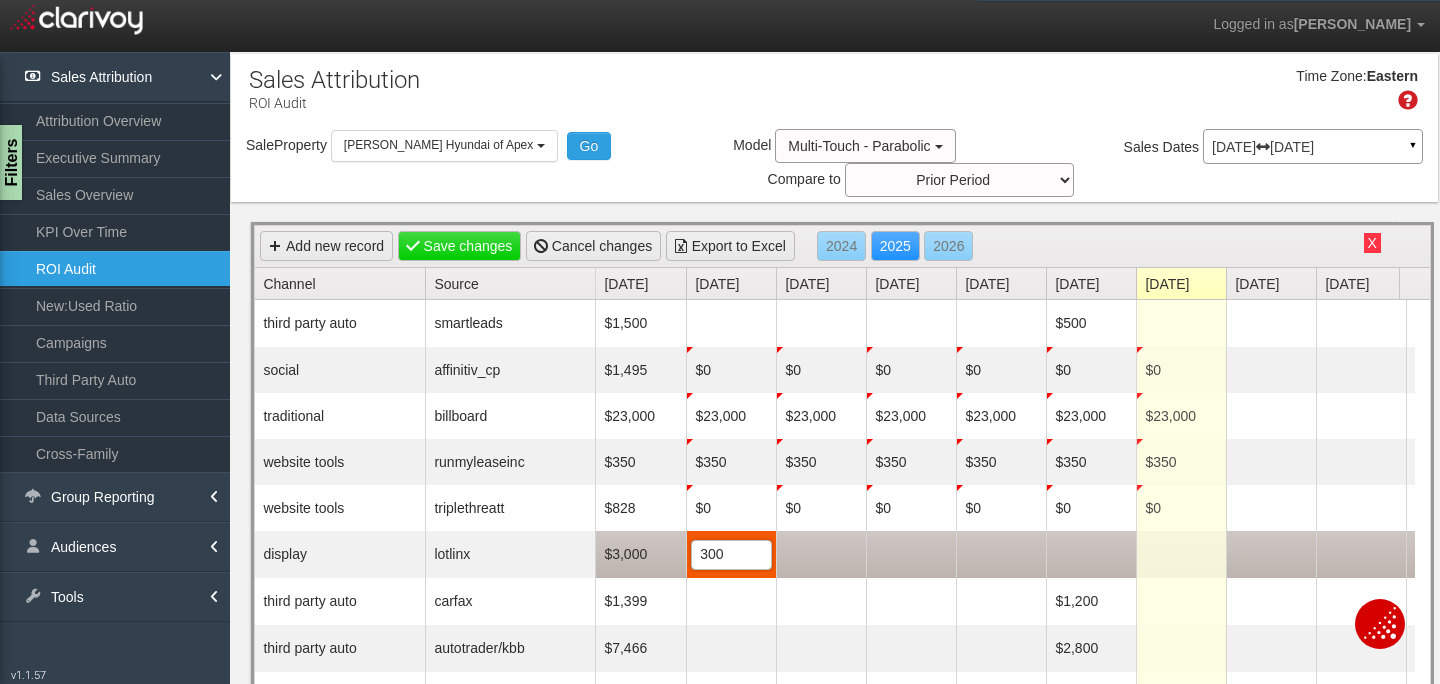 type on "3000" 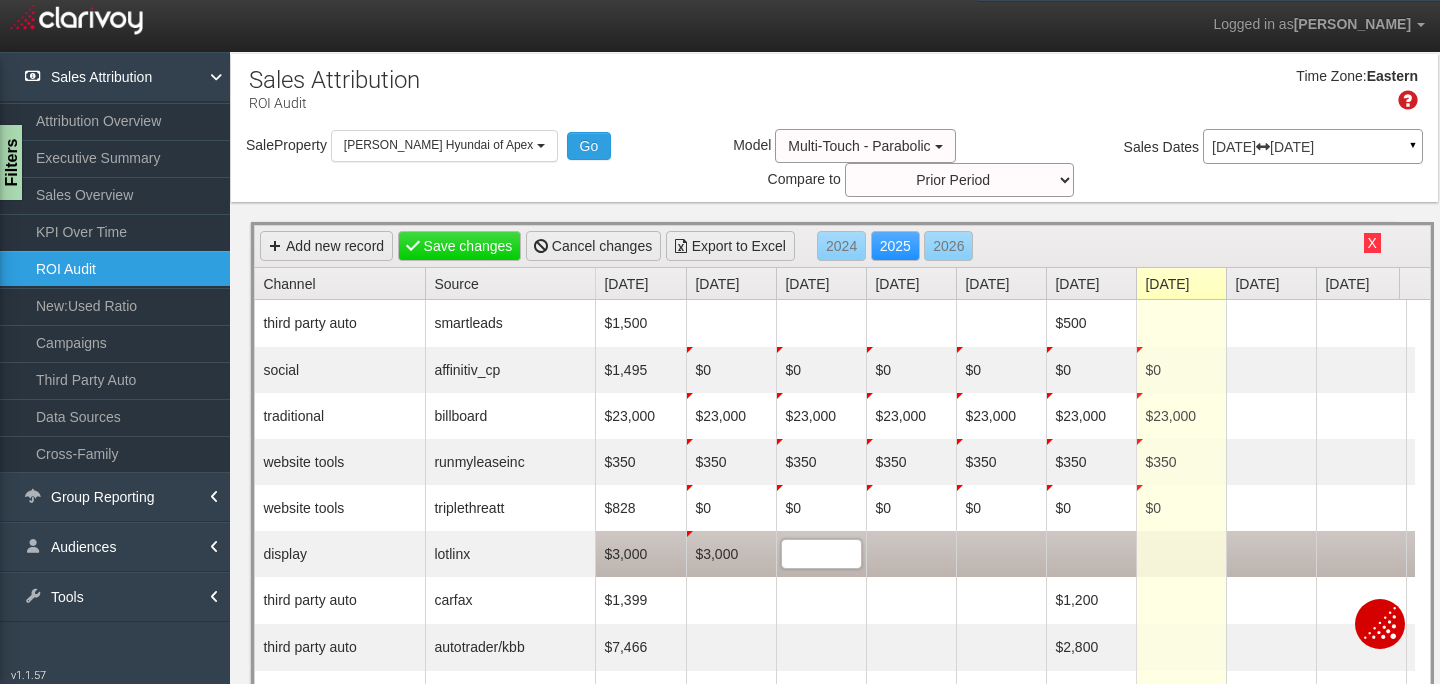 scroll, scrollTop: 0, scrollLeft: 0, axis: both 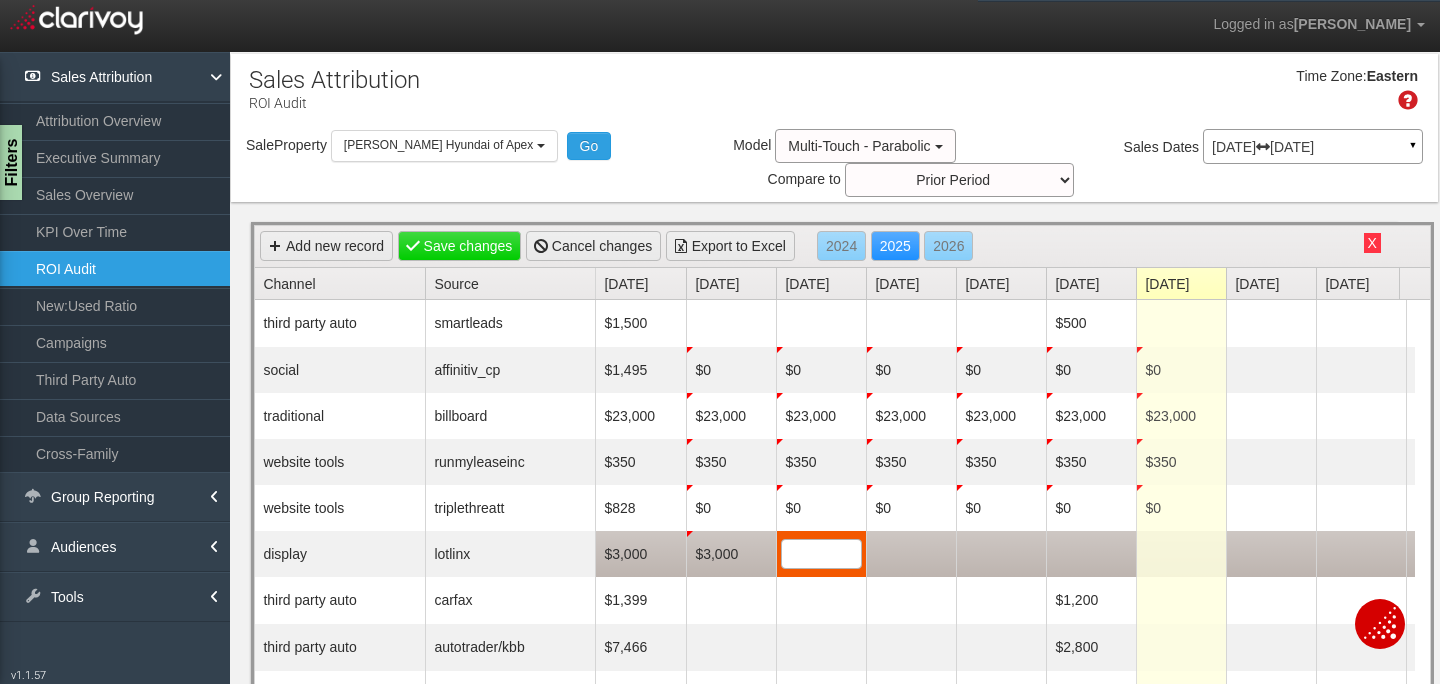 click at bounding box center [821, 554] 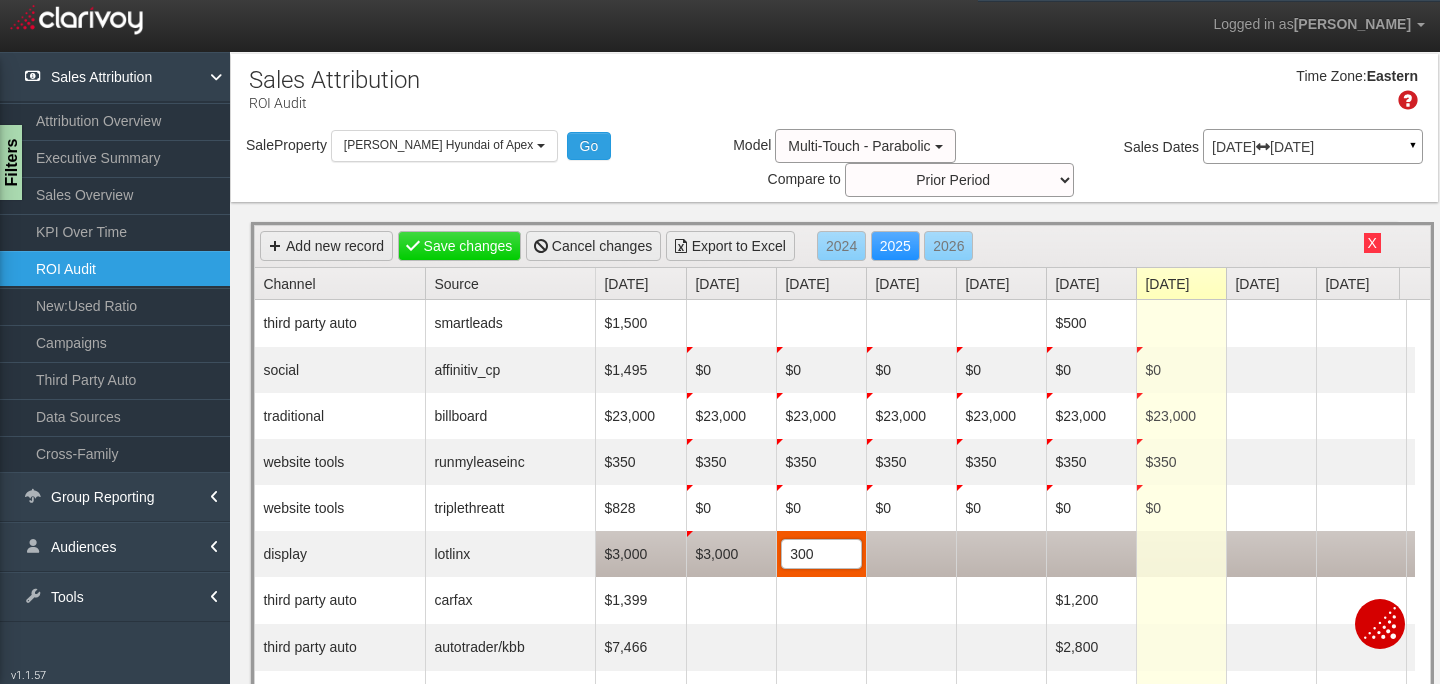type on "3000" 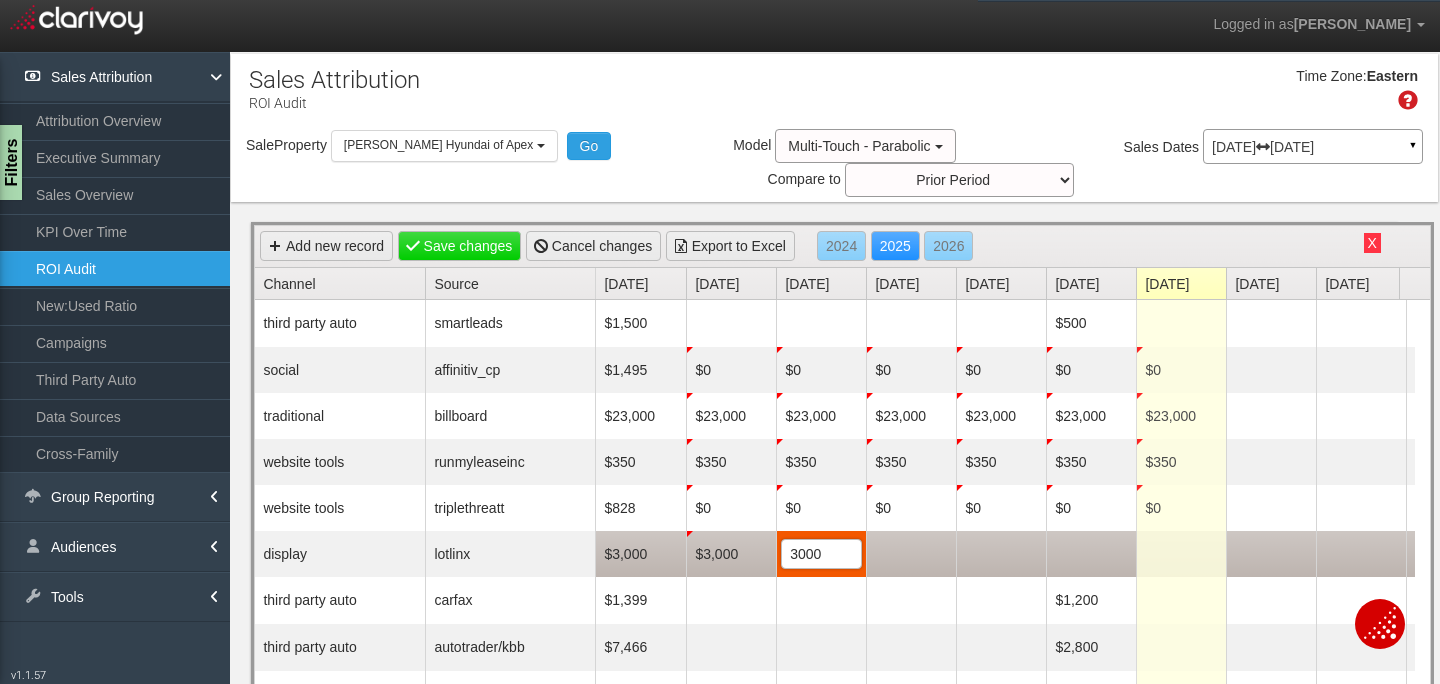 scroll, scrollTop: 0, scrollLeft: 0, axis: both 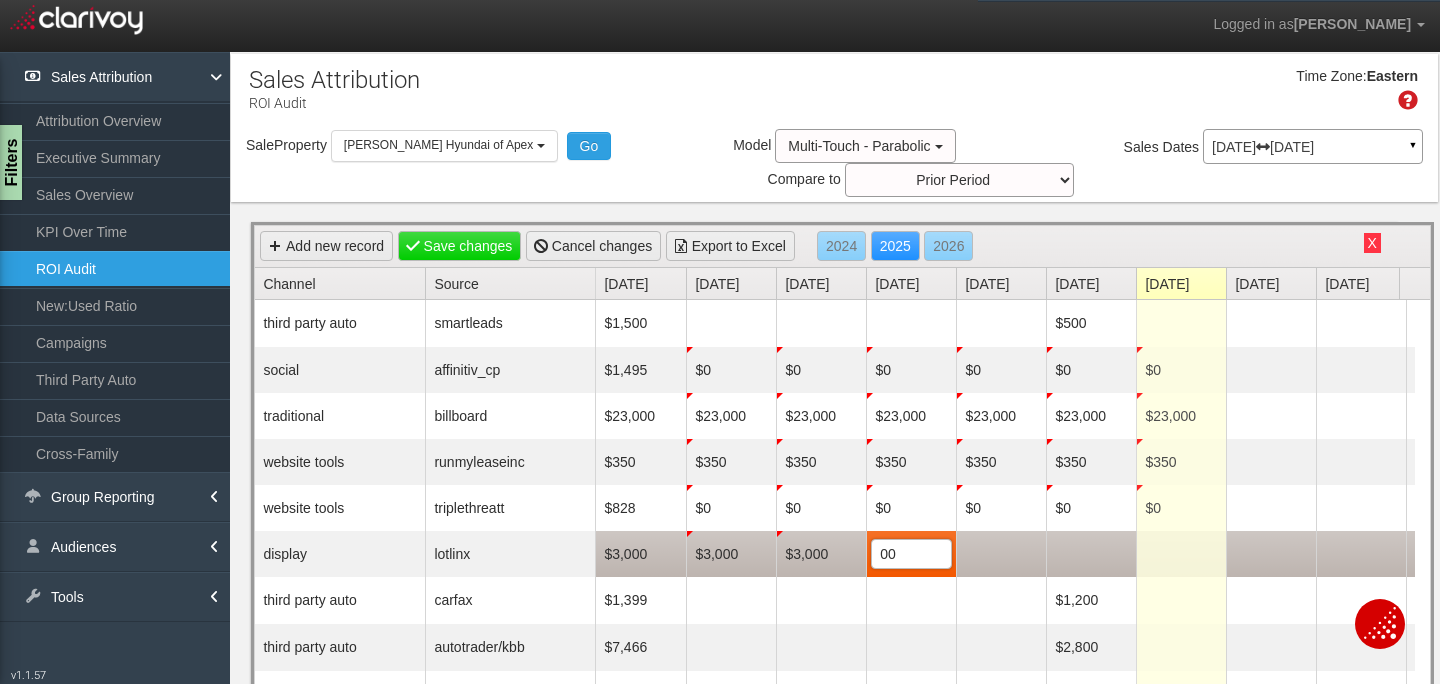 type on "0" 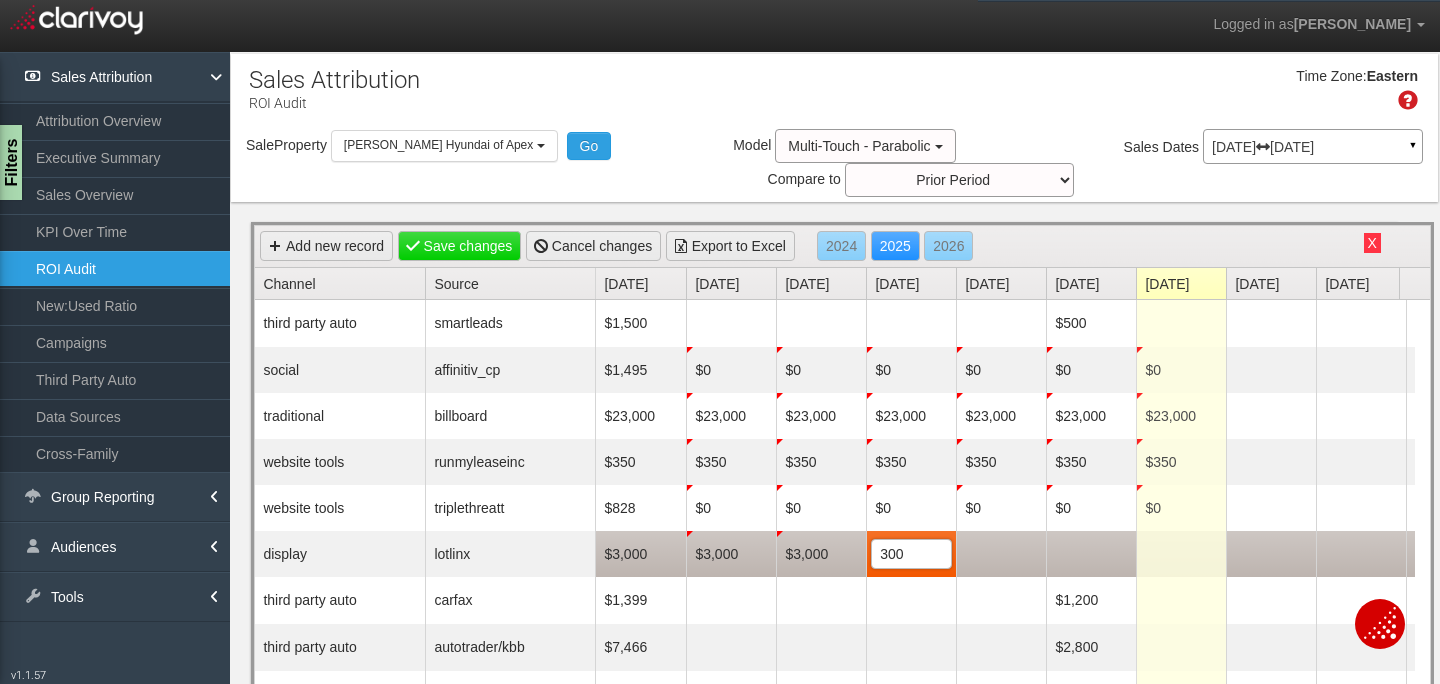 type on "3000" 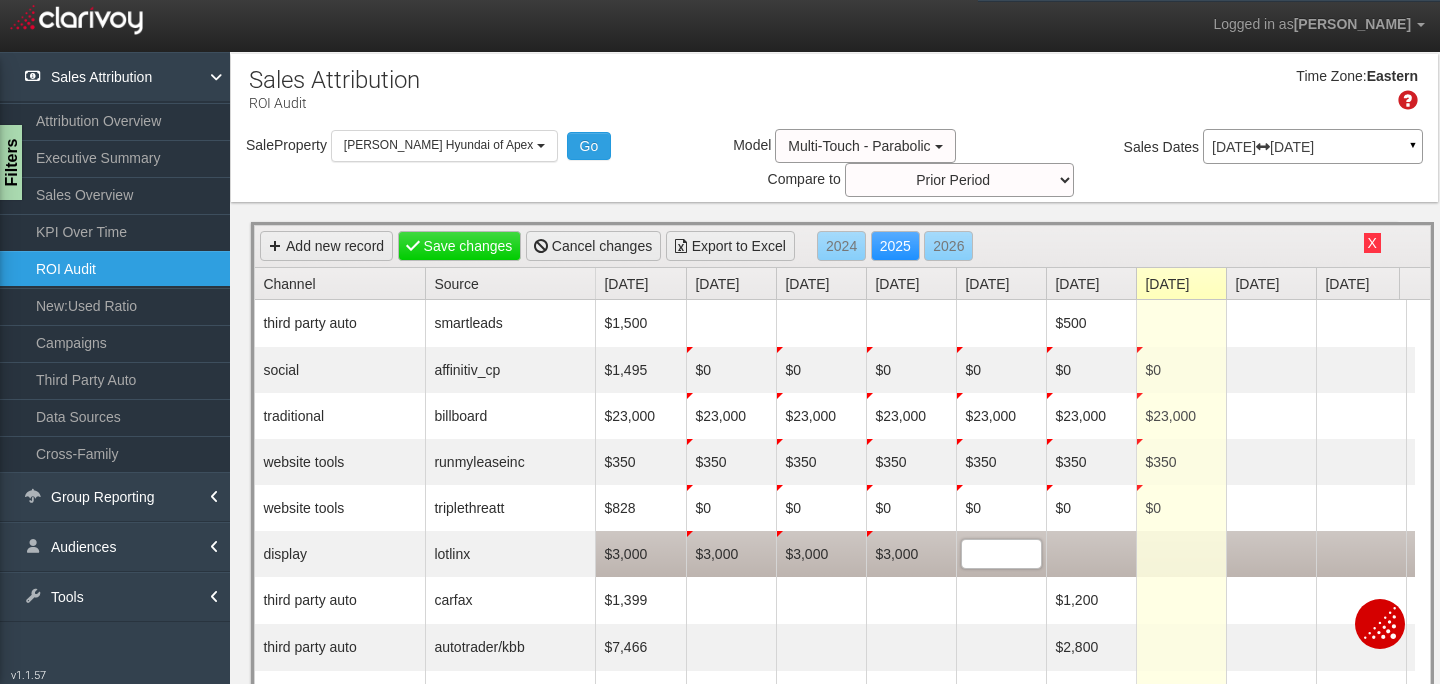 scroll, scrollTop: 0, scrollLeft: 0, axis: both 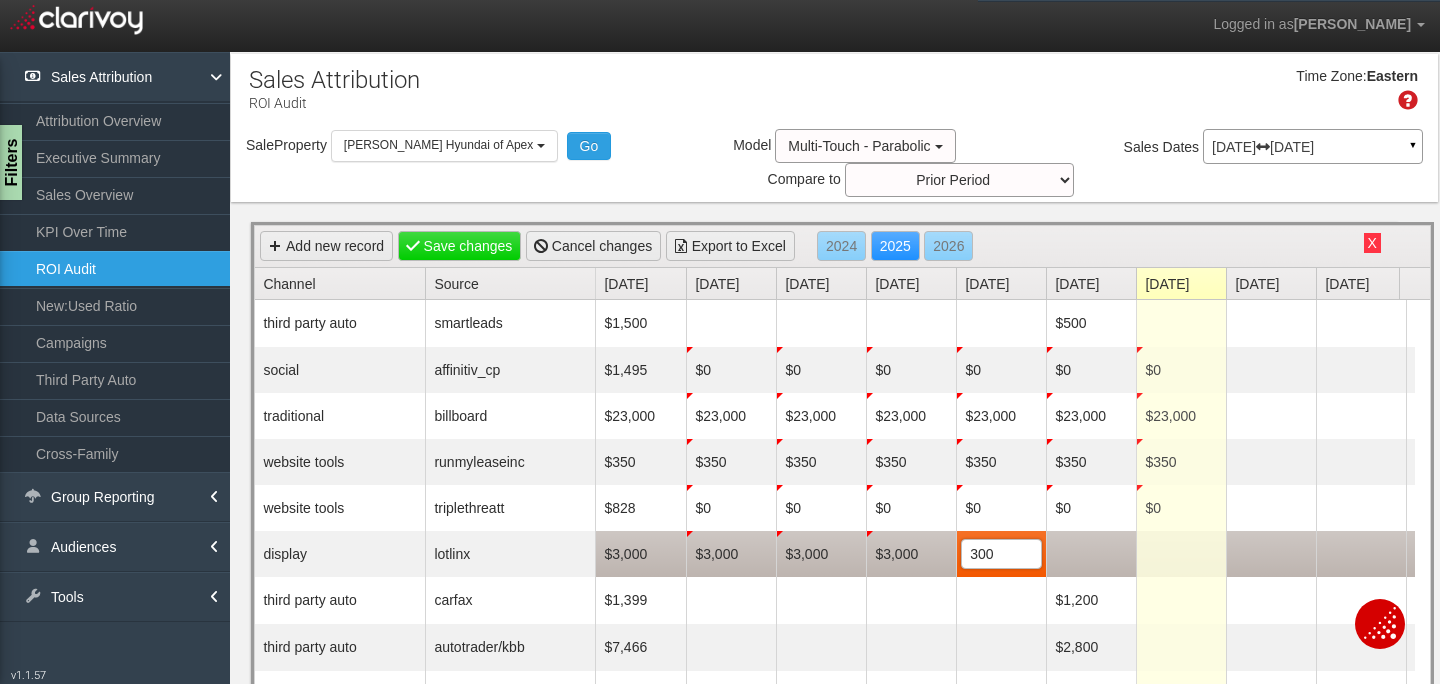 type on "3000" 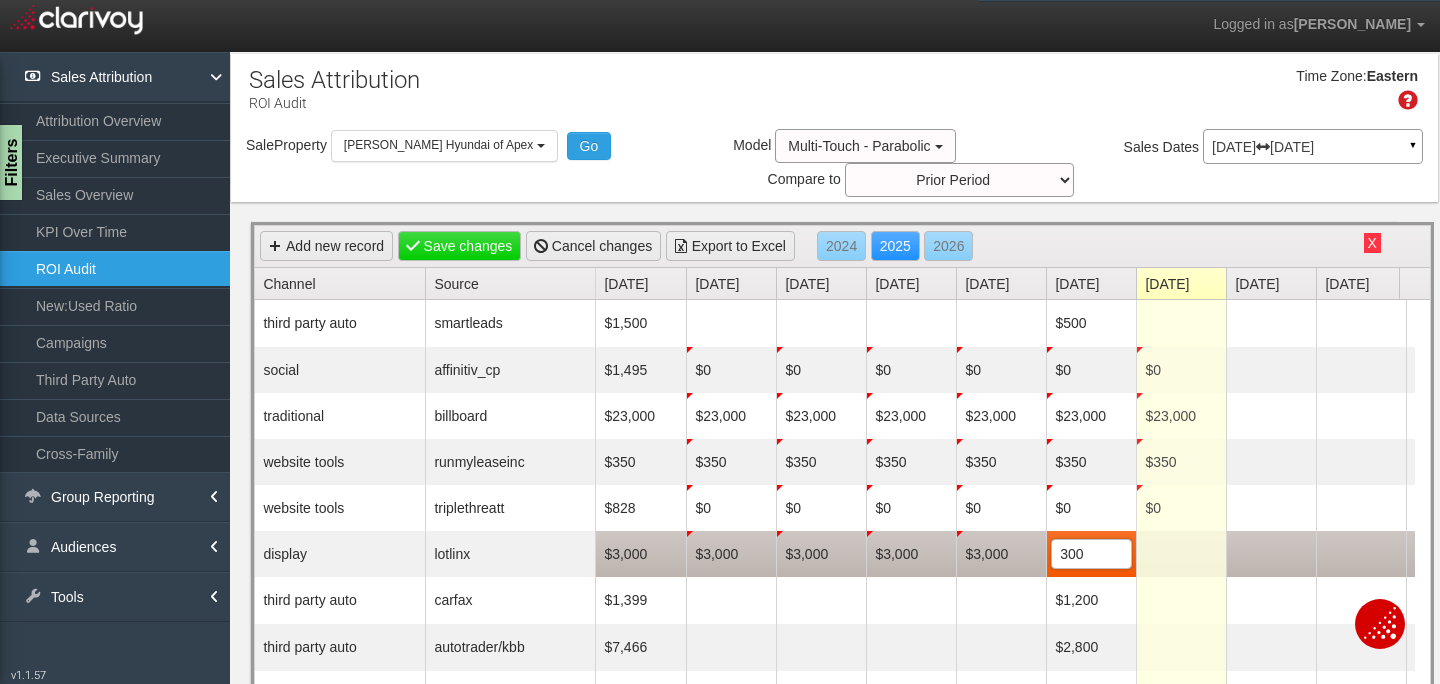 type on "3000" 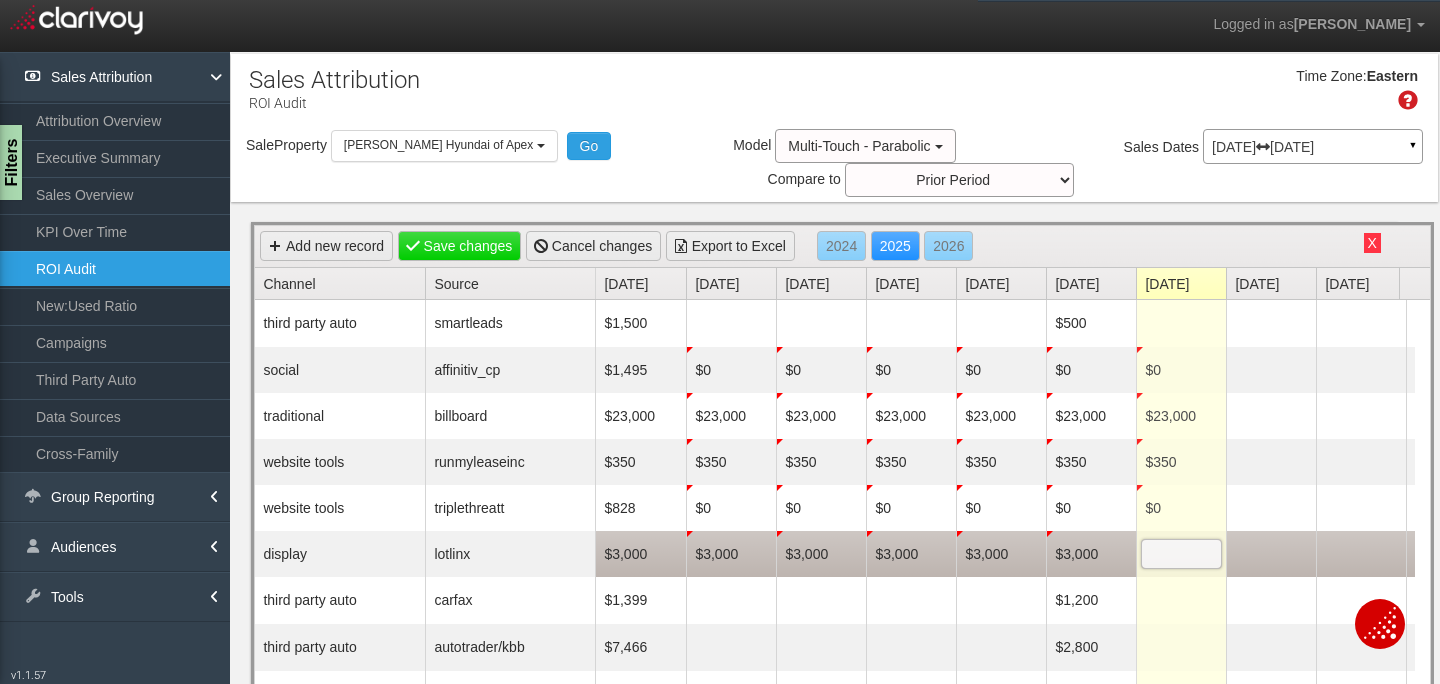 scroll, scrollTop: 0, scrollLeft: 0, axis: both 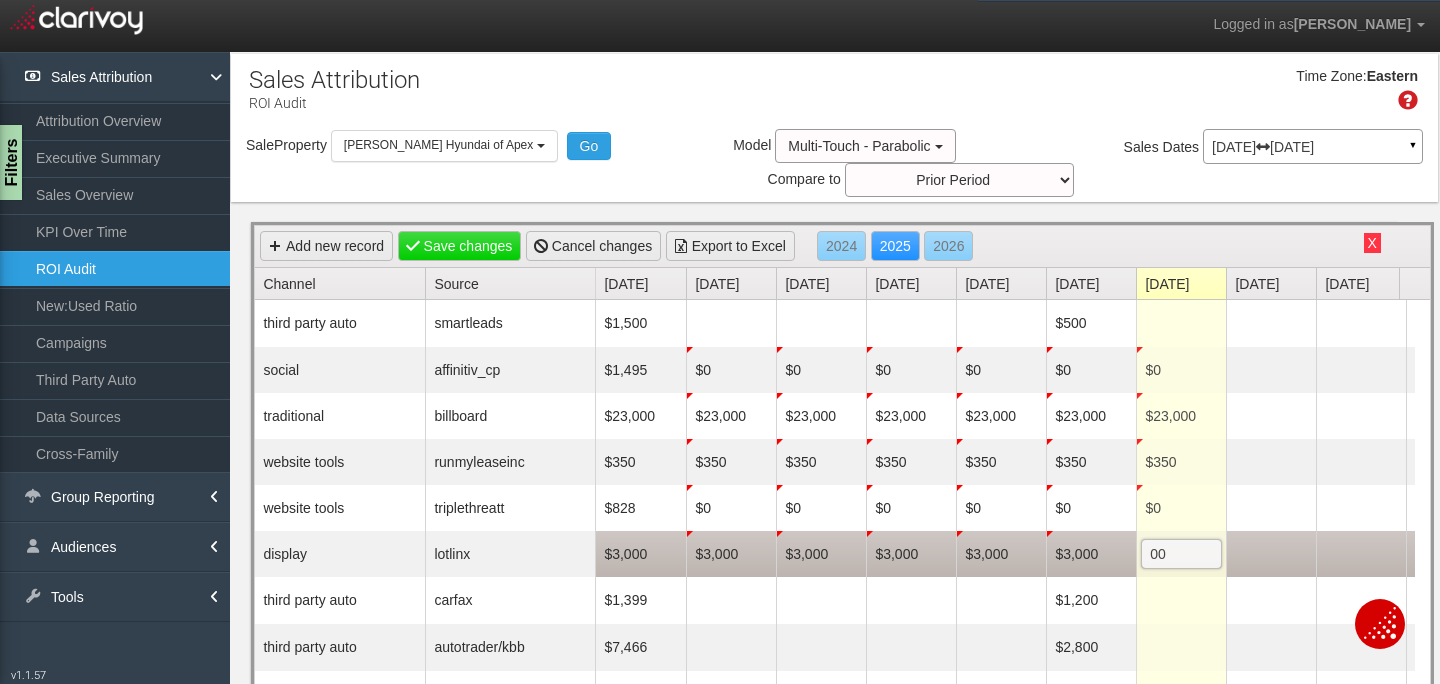 type on "0" 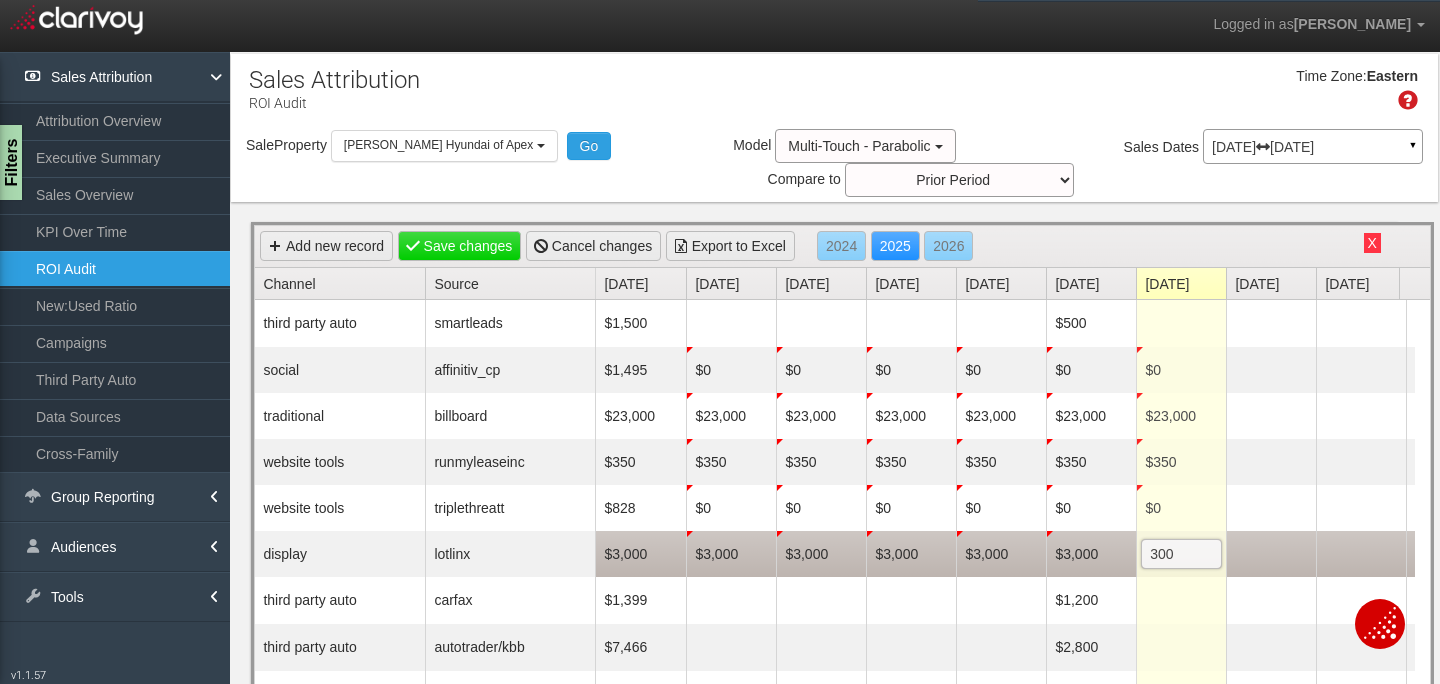 type on "3000" 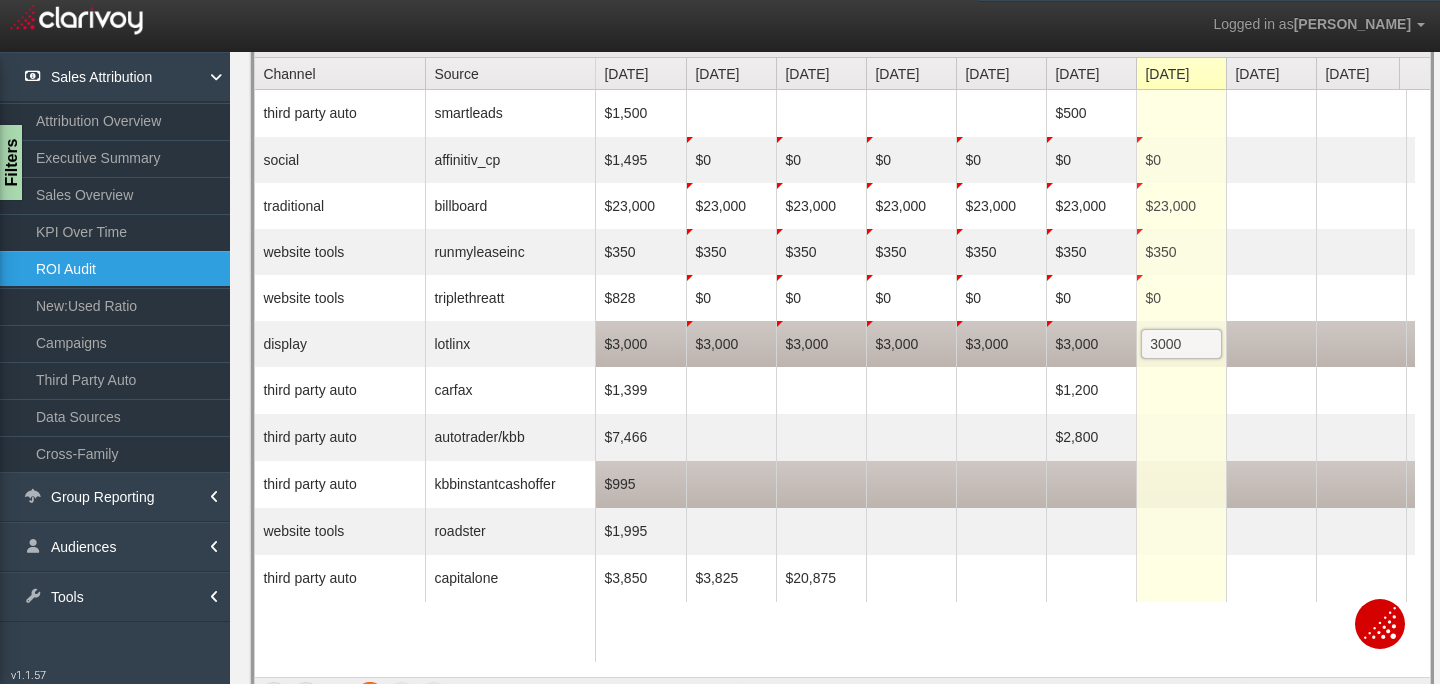 scroll, scrollTop: 211, scrollLeft: 0, axis: vertical 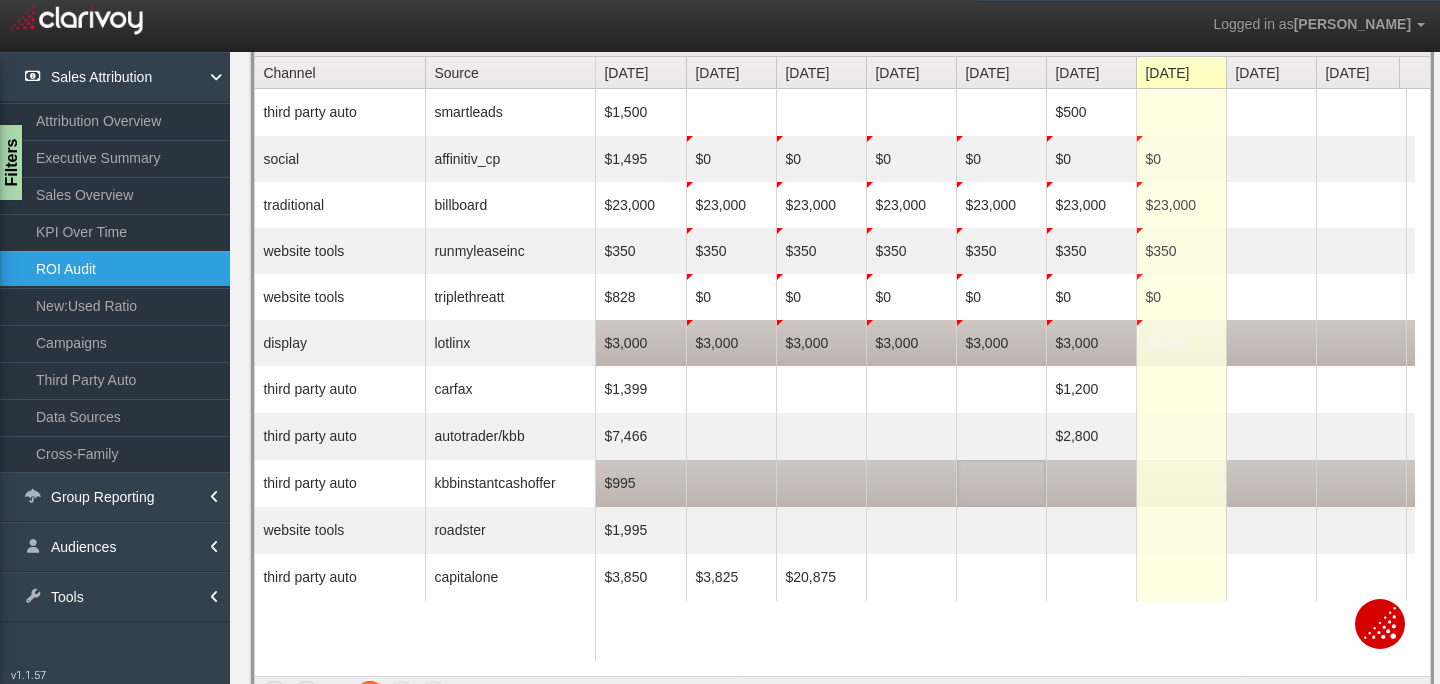 click at bounding box center (1001, 483) 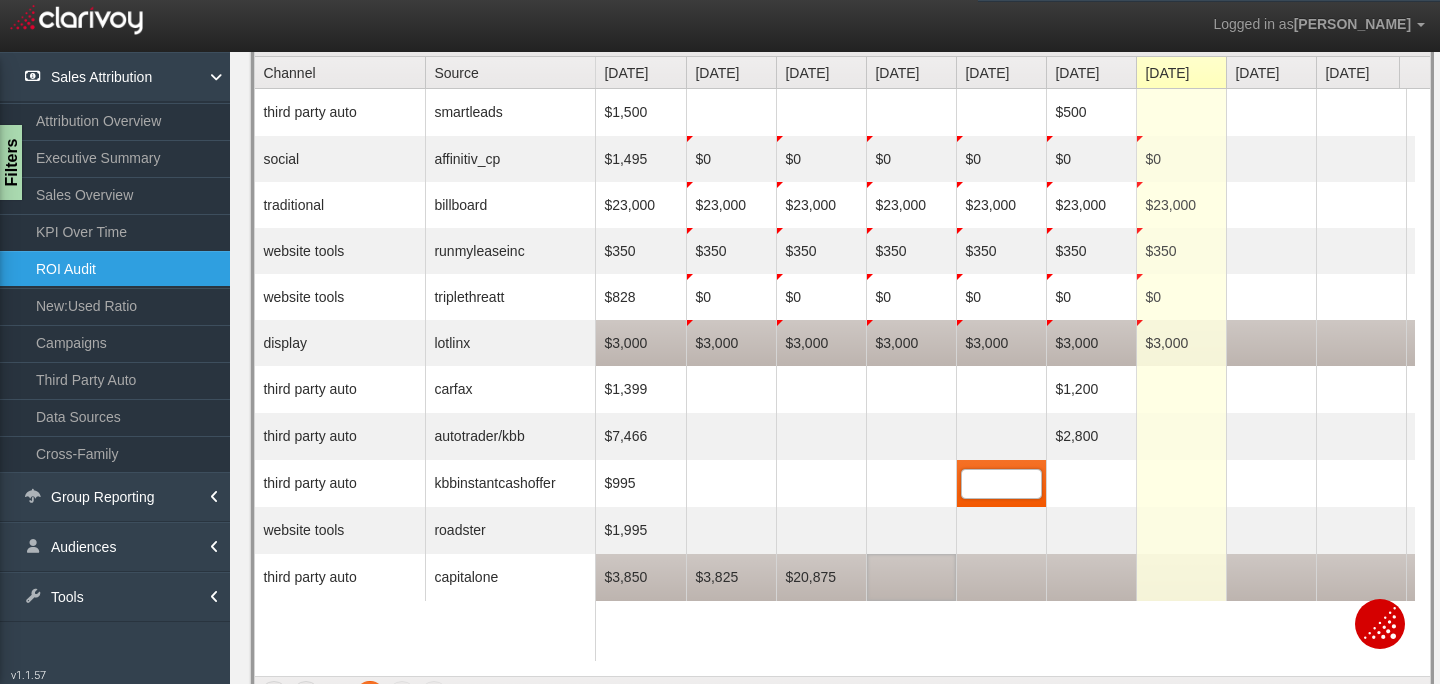 click at bounding box center (911, 577) 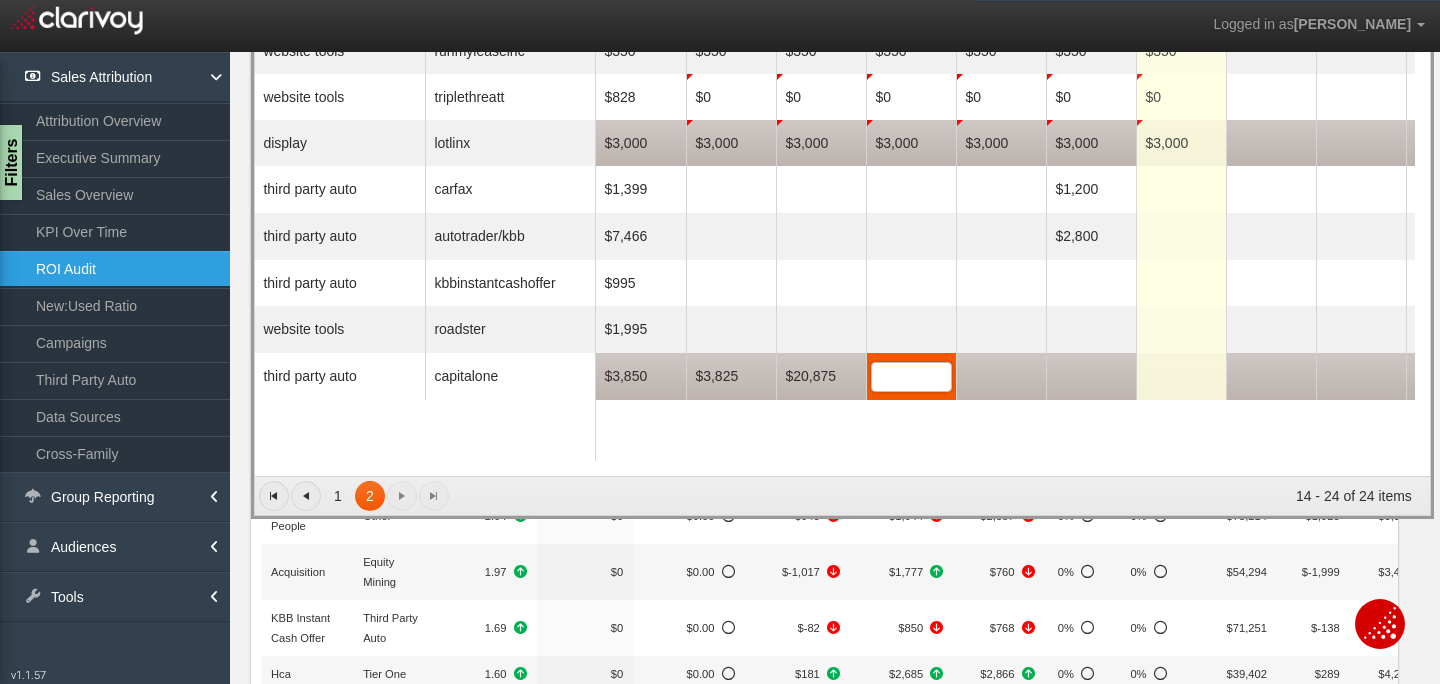 scroll, scrollTop: 413, scrollLeft: 0, axis: vertical 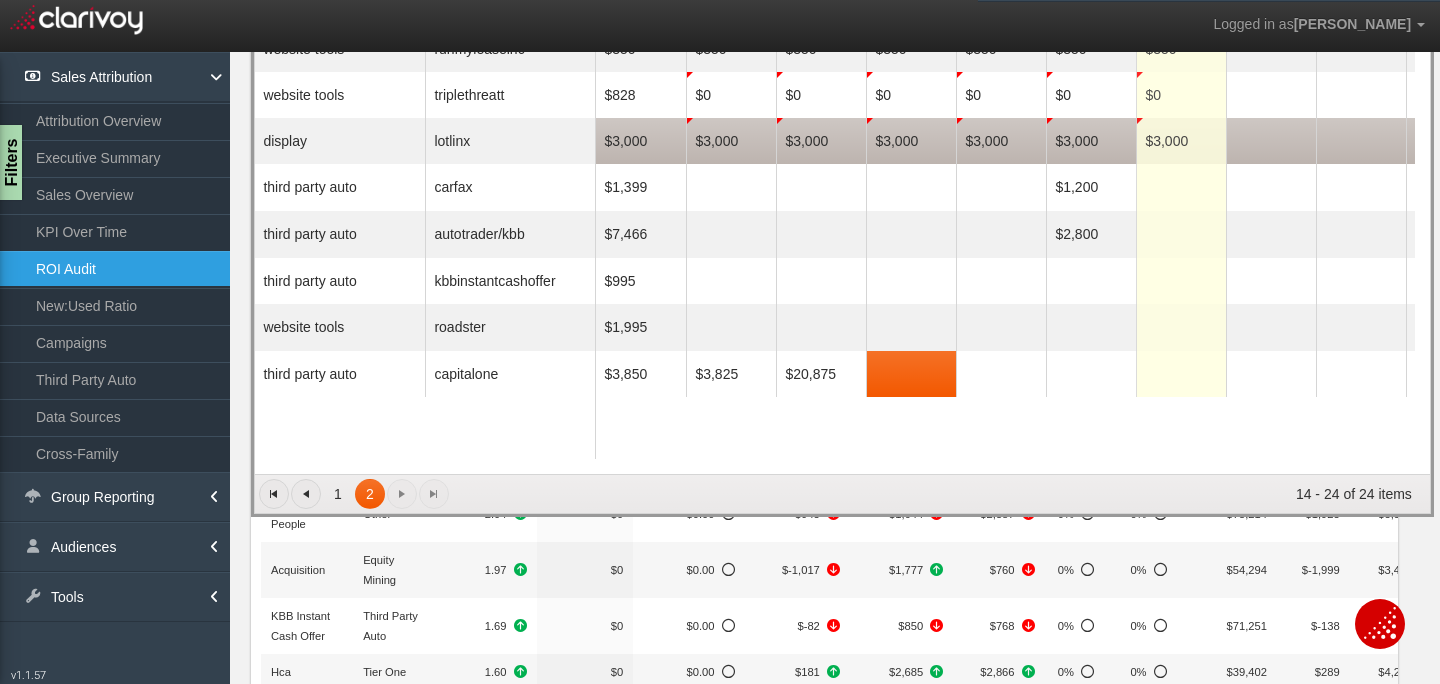 click on "1 2 1 2 14 - 24 of 24 items" at bounding box center (842, 493) 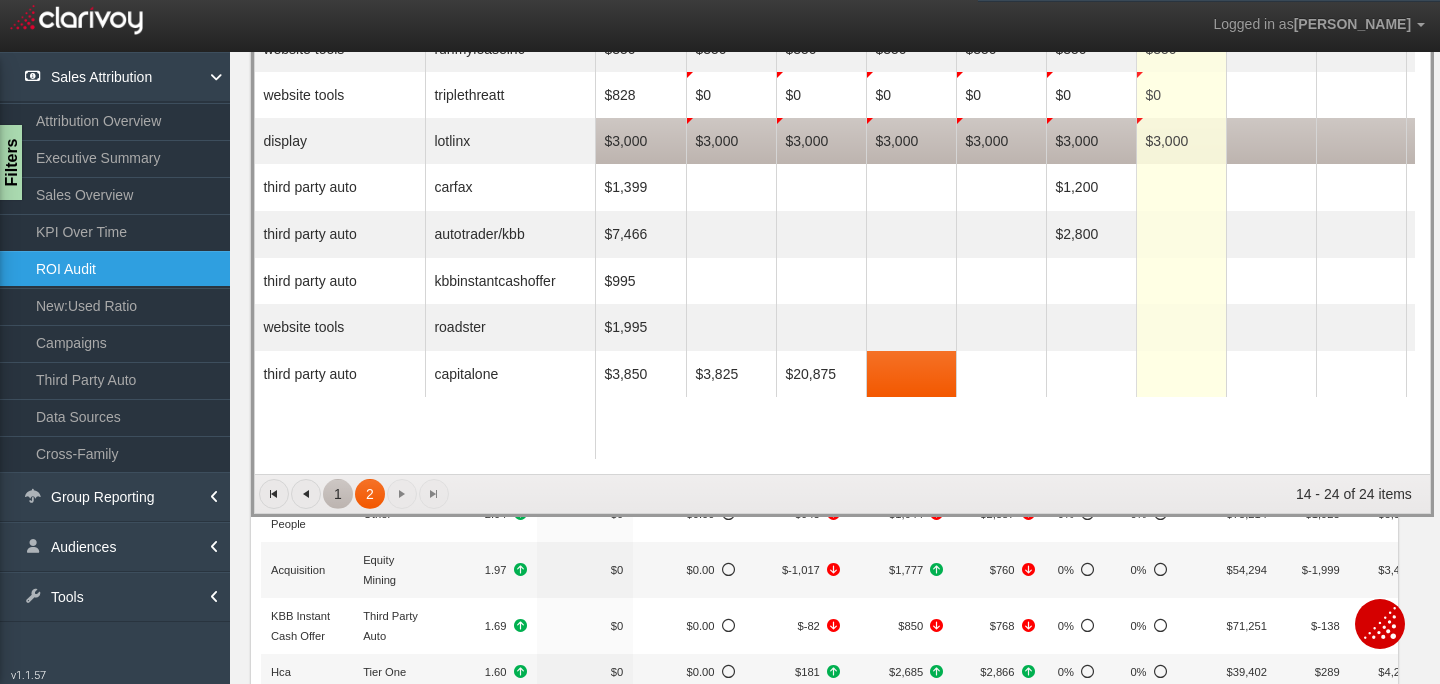 click on "1" at bounding box center (338, 494) 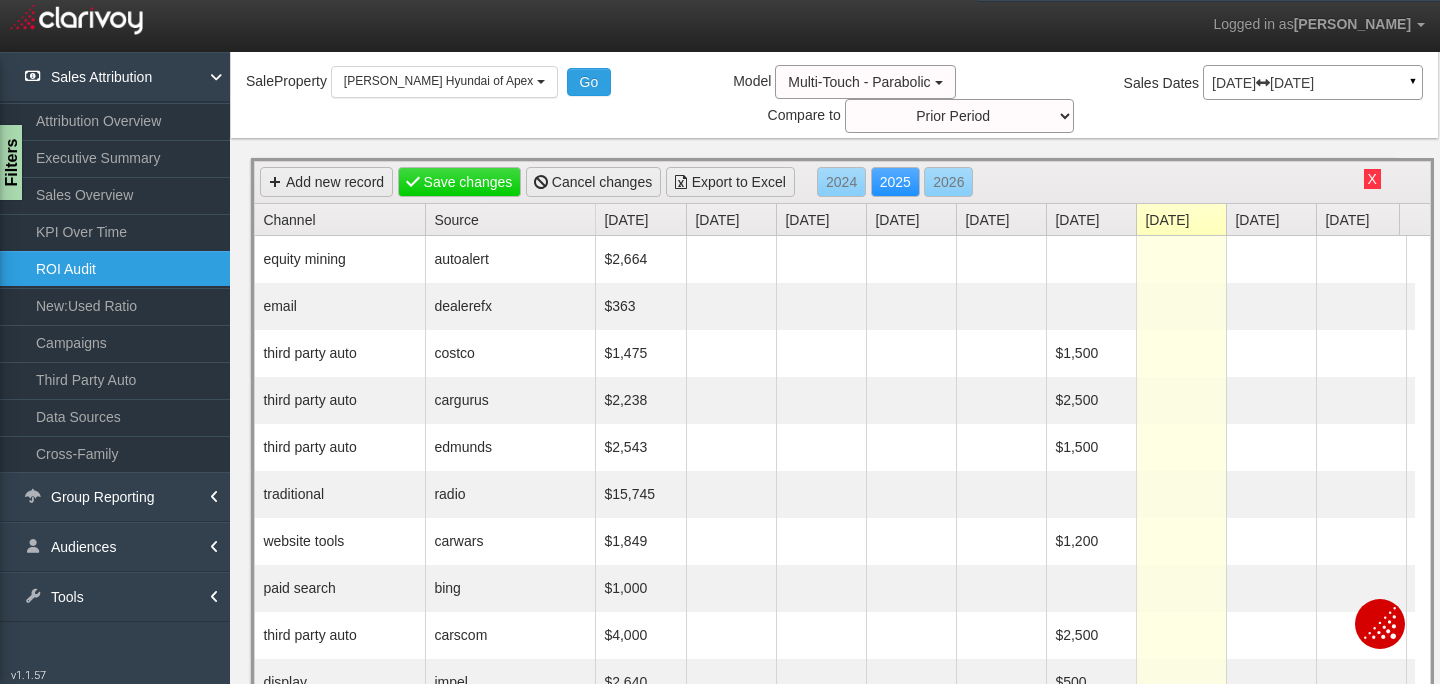 scroll, scrollTop: 62, scrollLeft: 0, axis: vertical 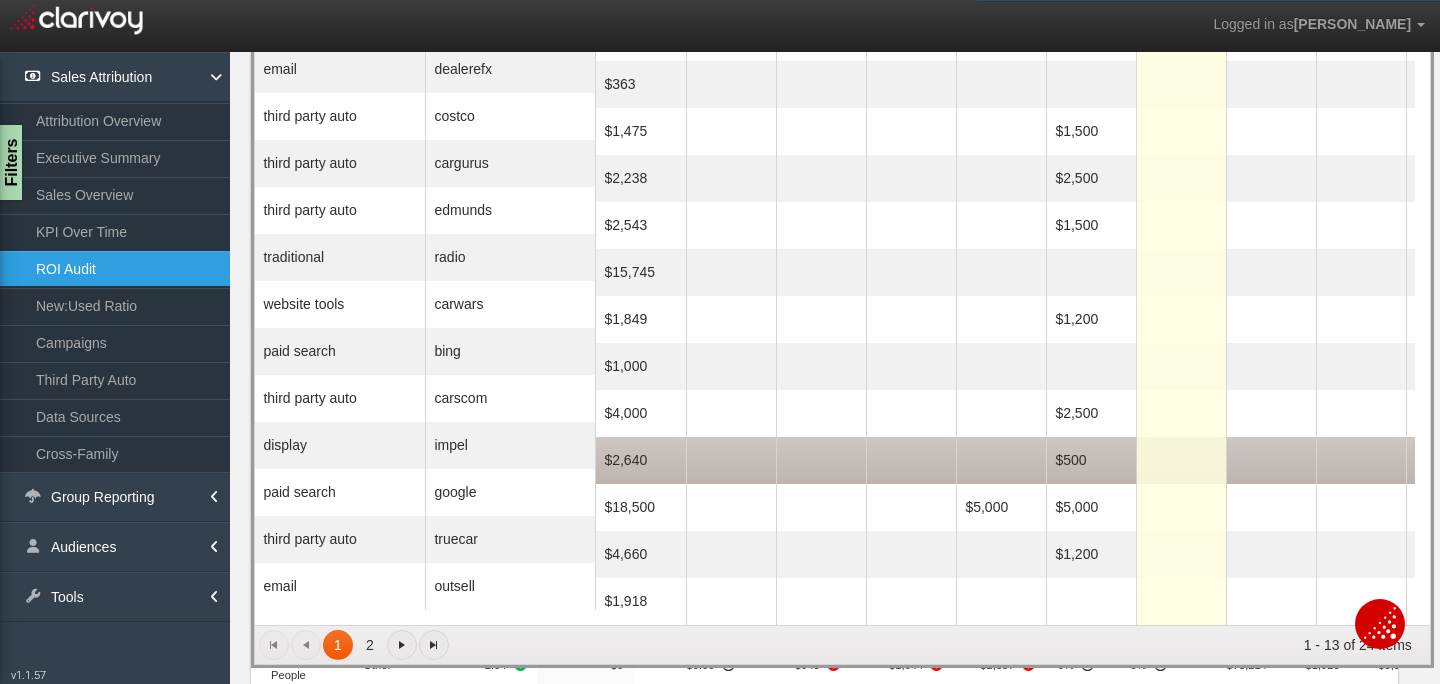 click on "$2,640" at bounding box center (641, 460) 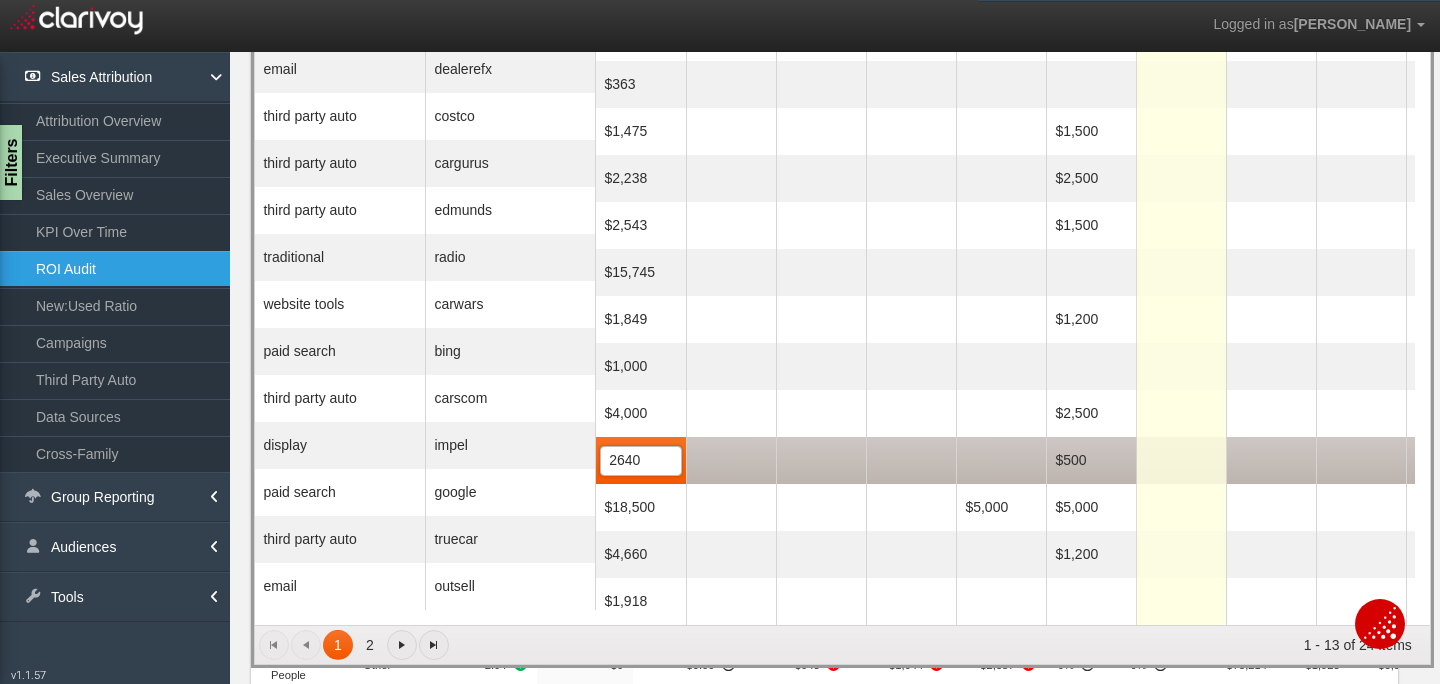 scroll, scrollTop: 0, scrollLeft: 0, axis: both 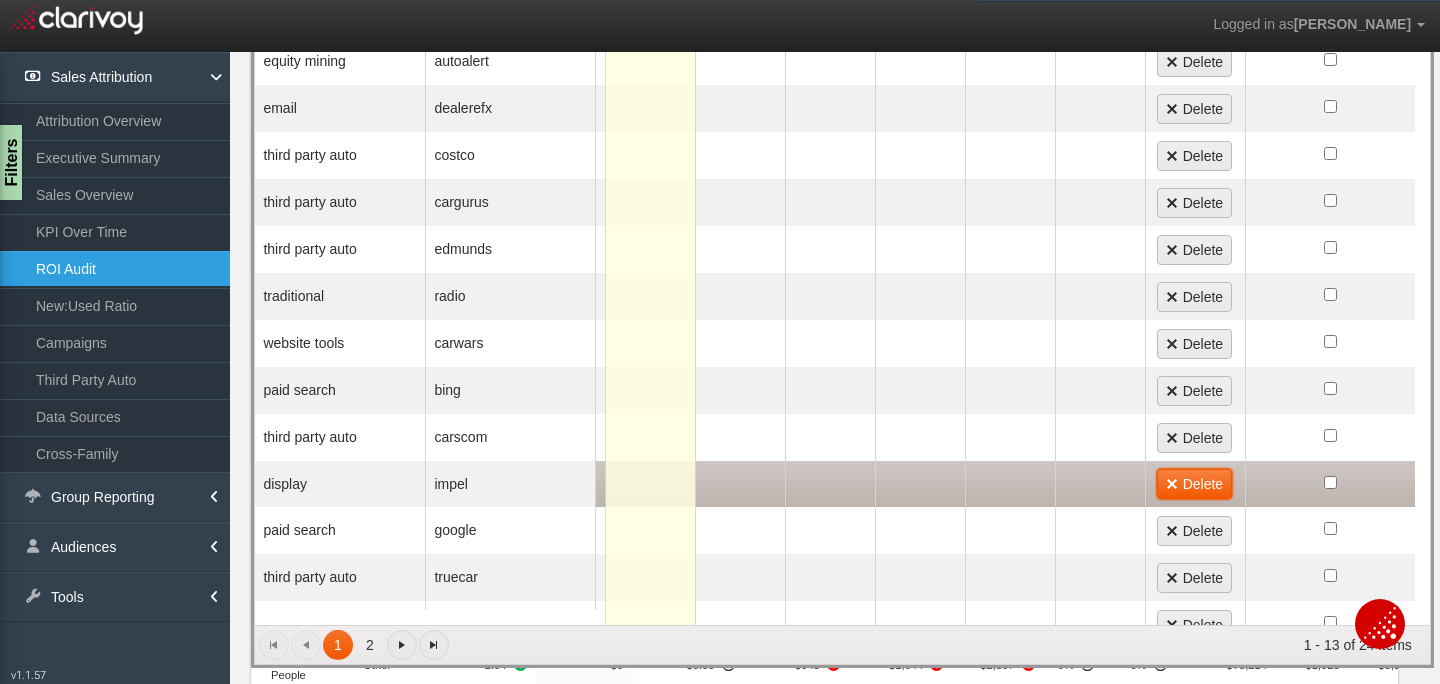 click on "Delete" at bounding box center [1194, 484] 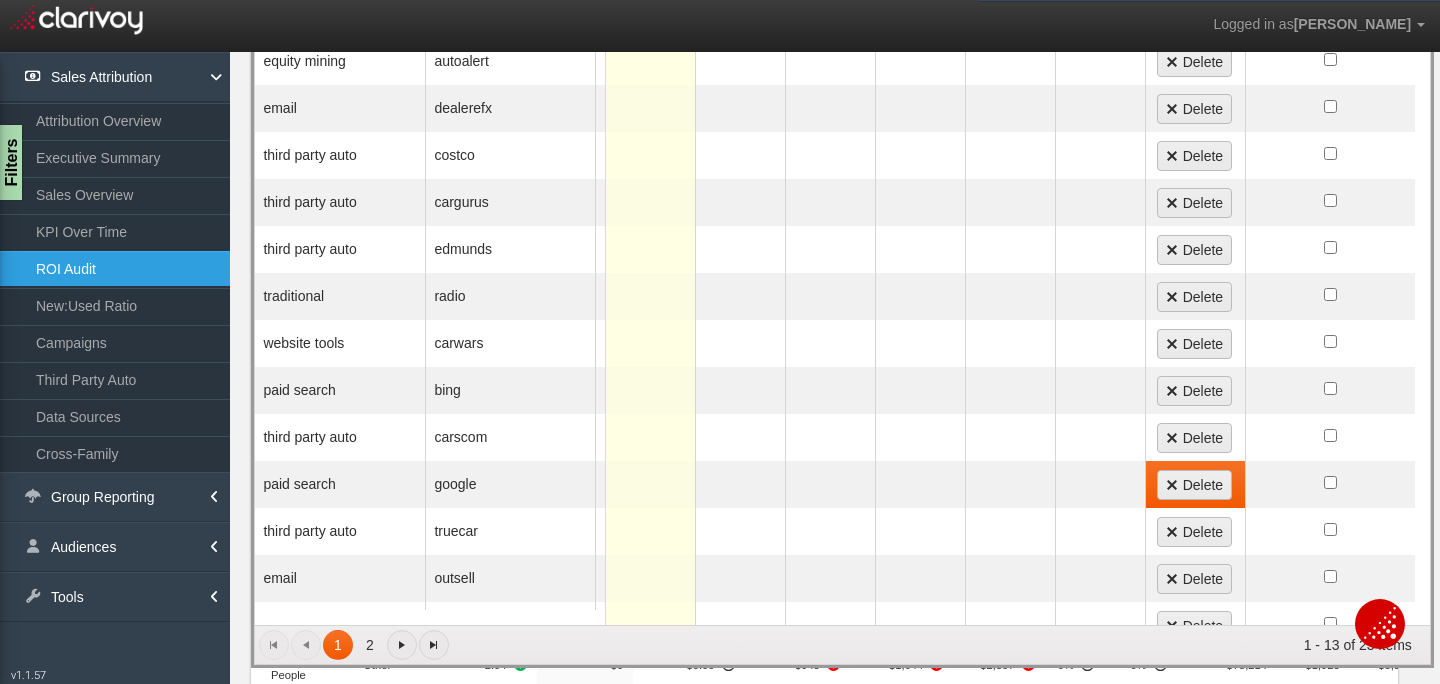 scroll, scrollTop: 262, scrollLeft: 0, axis: vertical 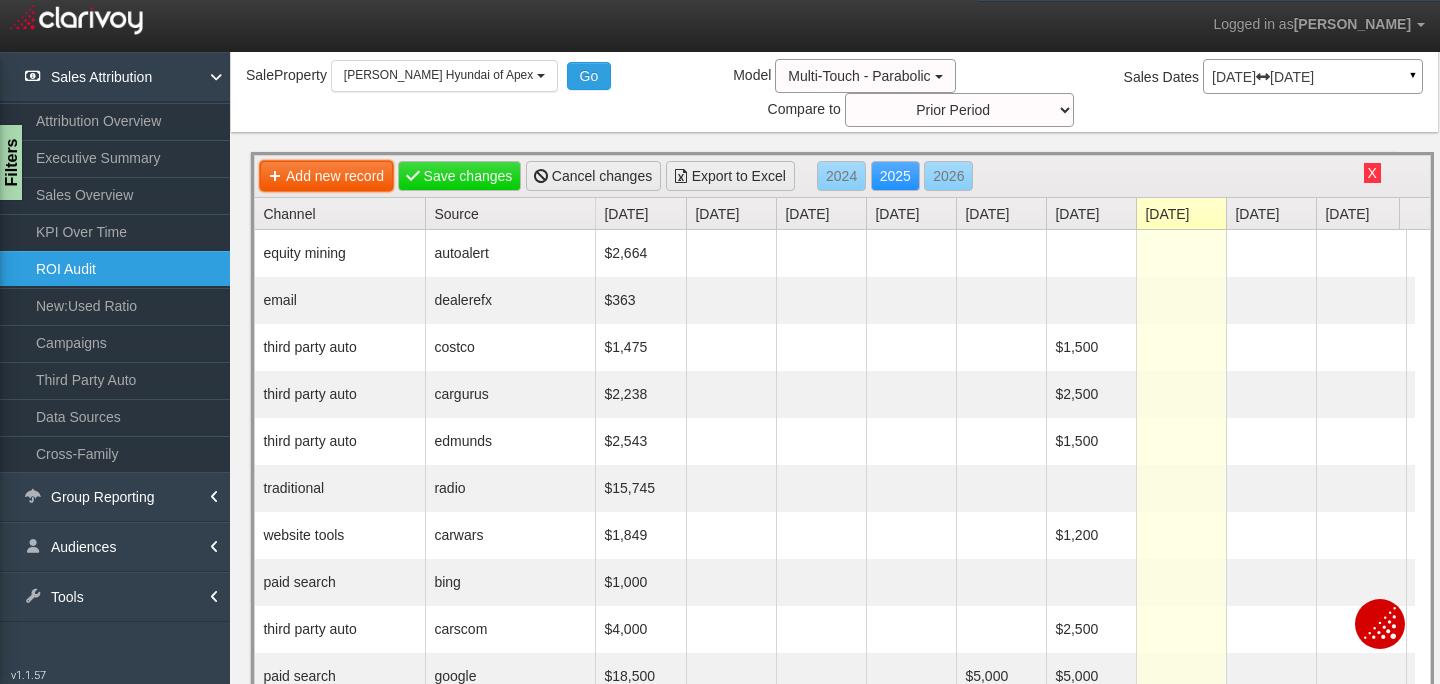 click on "Add new record" at bounding box center (326, 176) 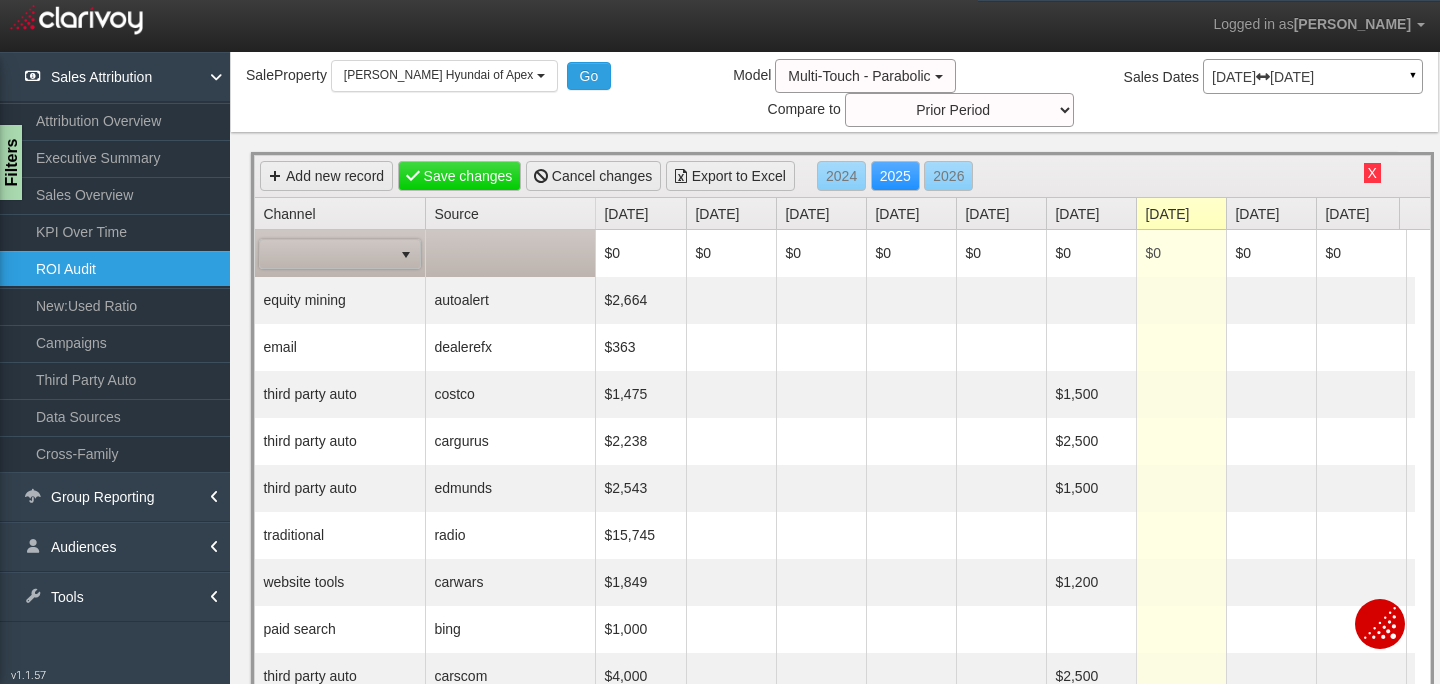 click at bounding box center (406, 255) 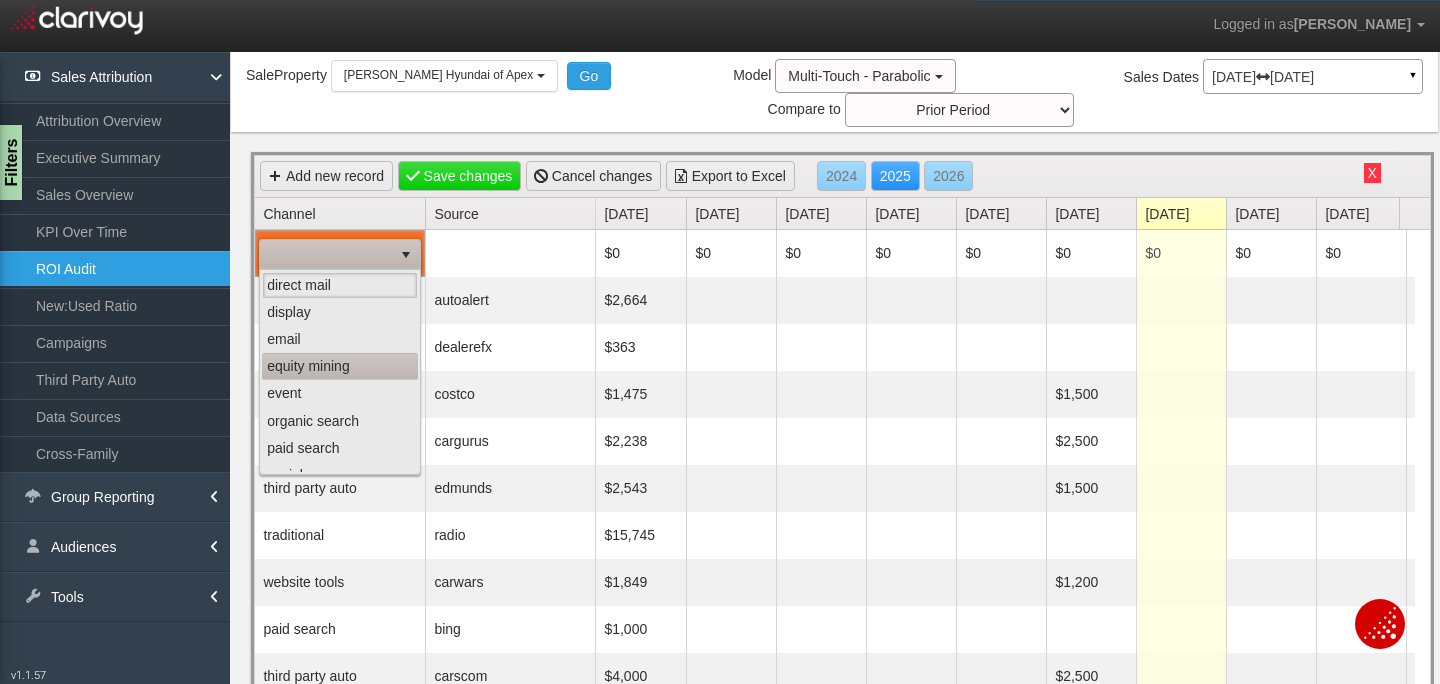 click on "equity mining" at bounding box center [340, 366] 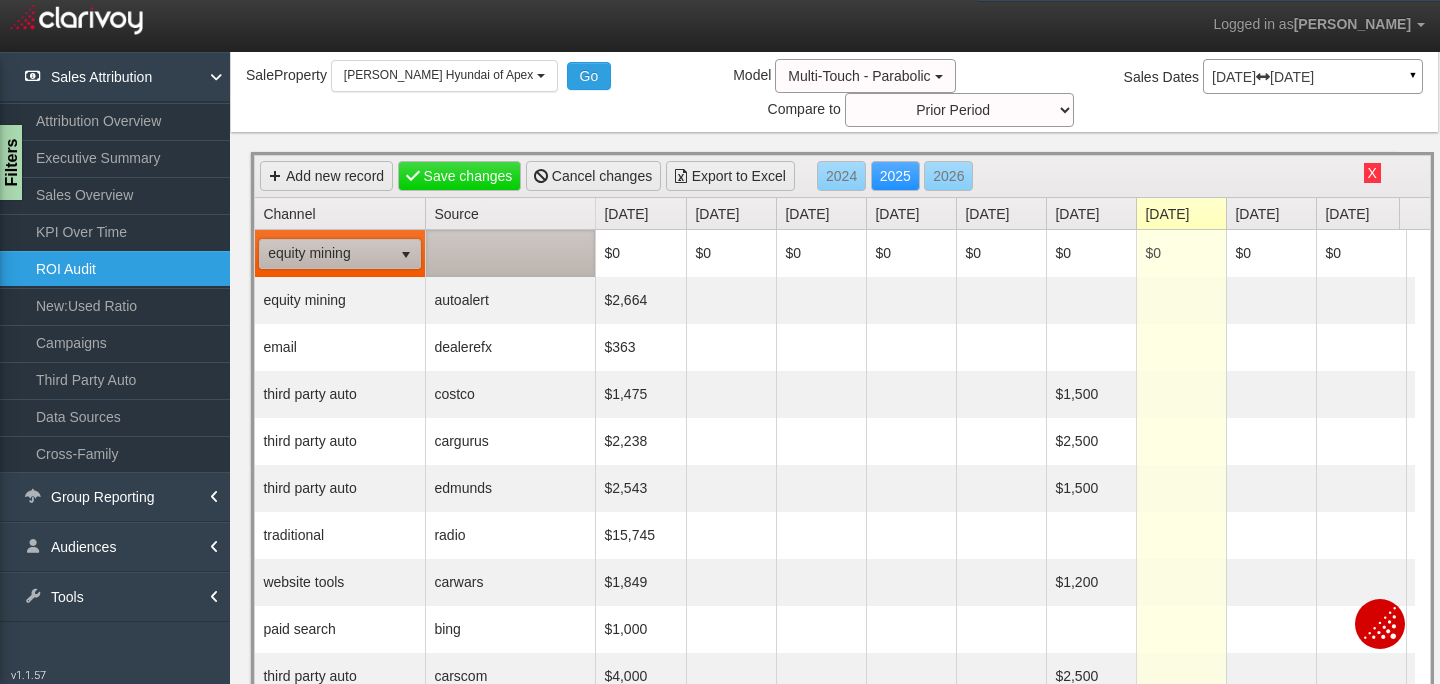 click at bounding box center [510, 253] 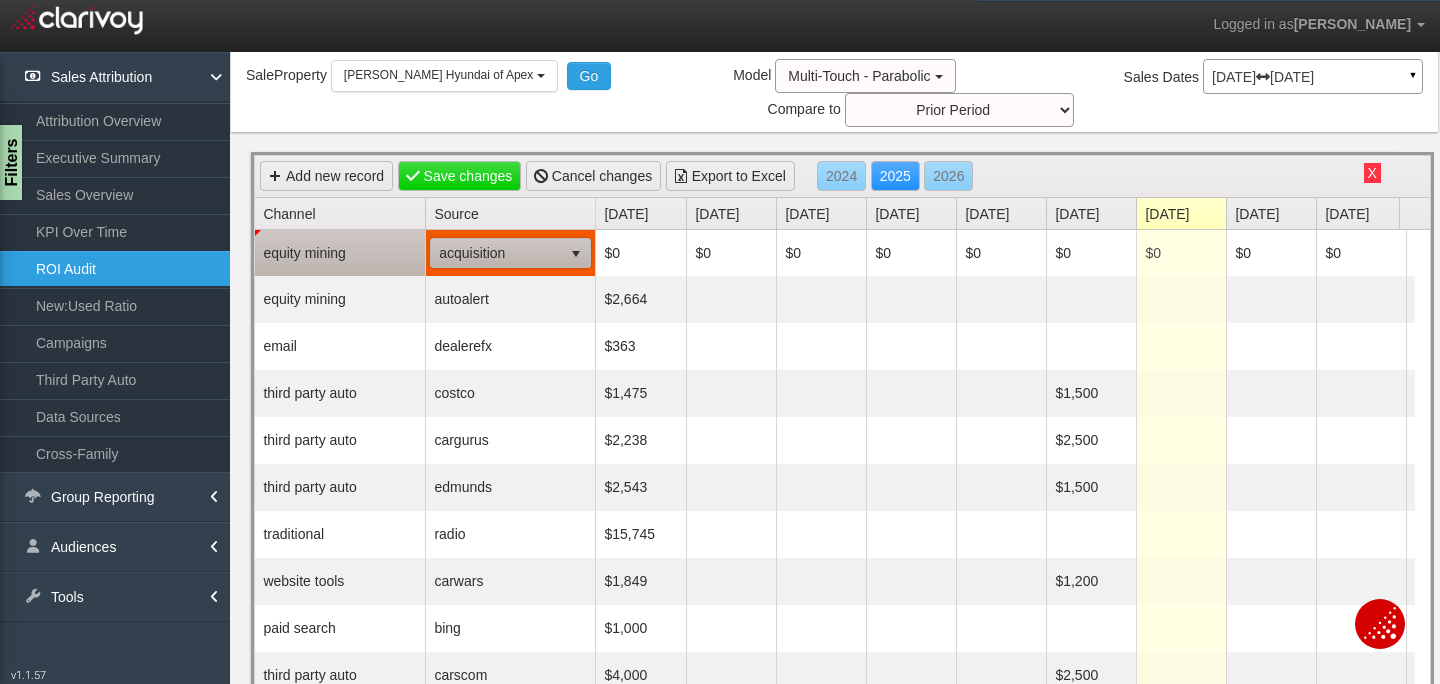 click at bounding box center (576, 254) 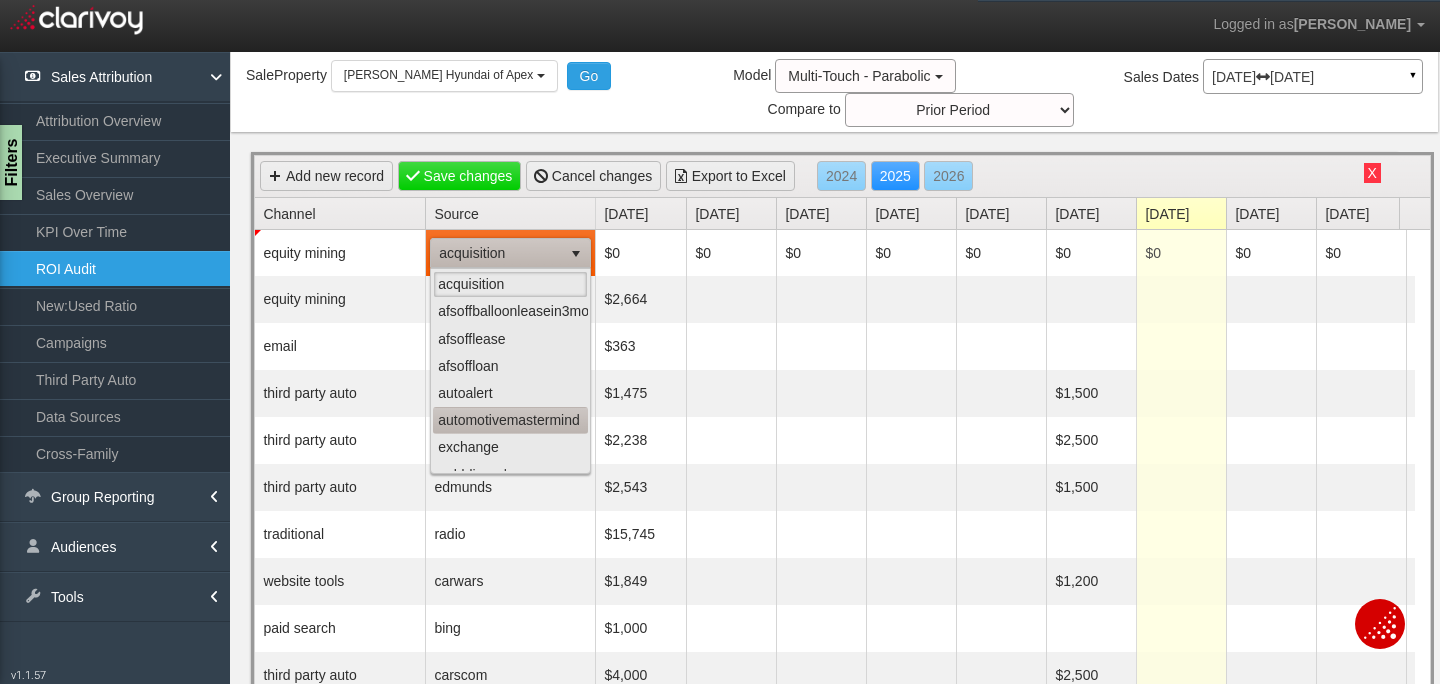 click on "automotivemastermind" at bounding box center (510, 420) 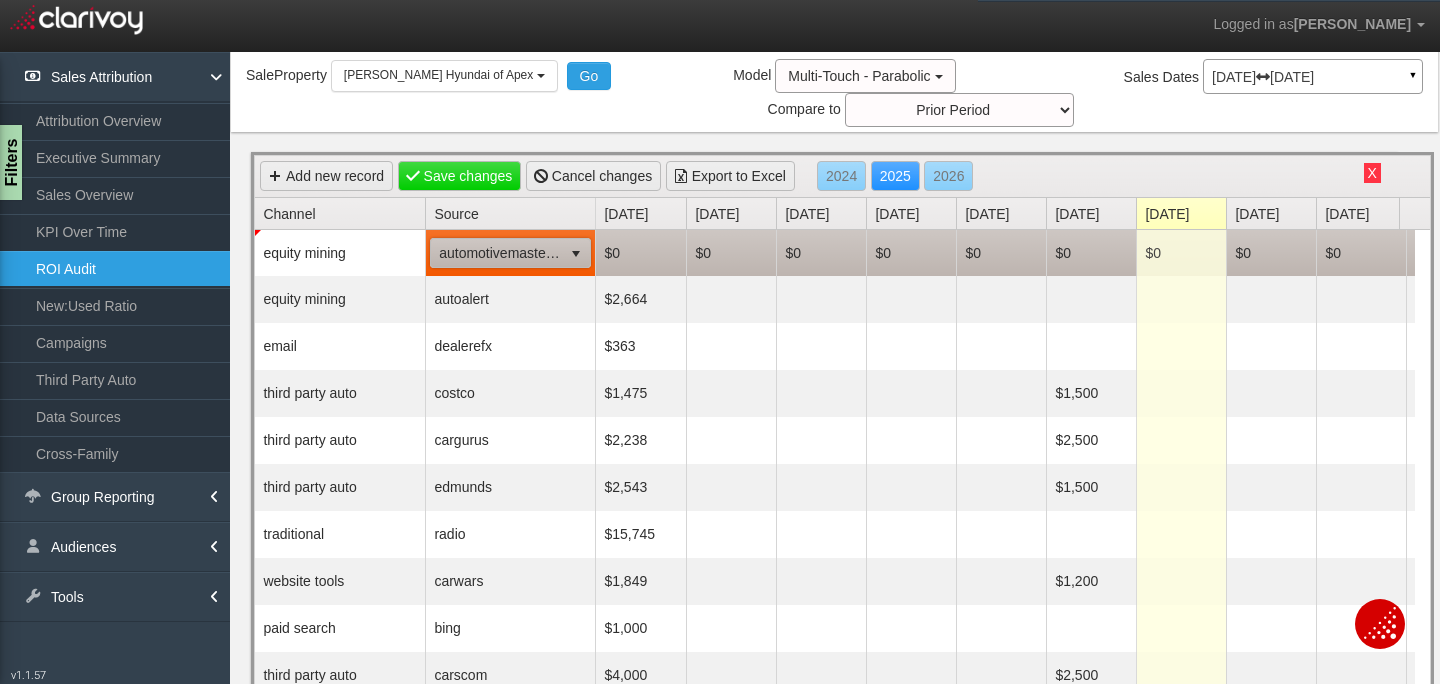 click on "$0" at bounding box center [731, 253] 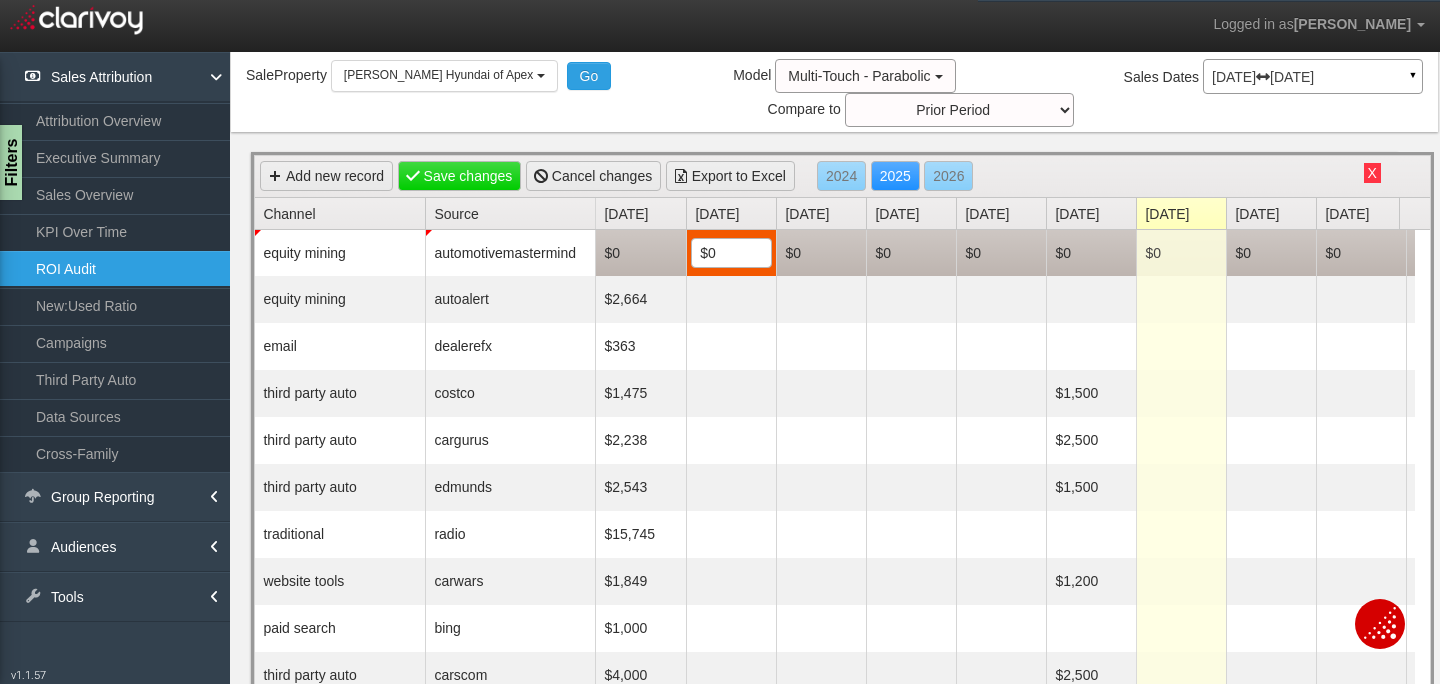 click on "$0 0" at bounding box center [731, 253] 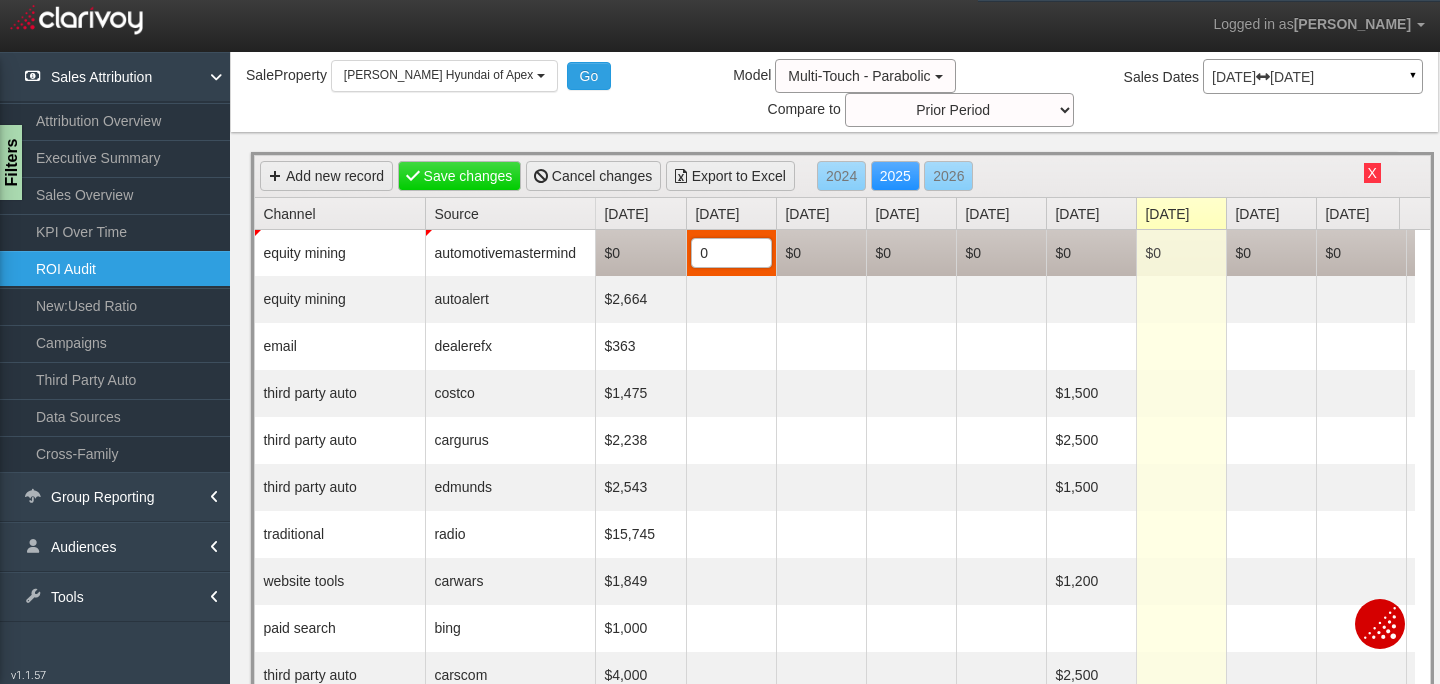 click on "0" at bounding box center [731, 253] 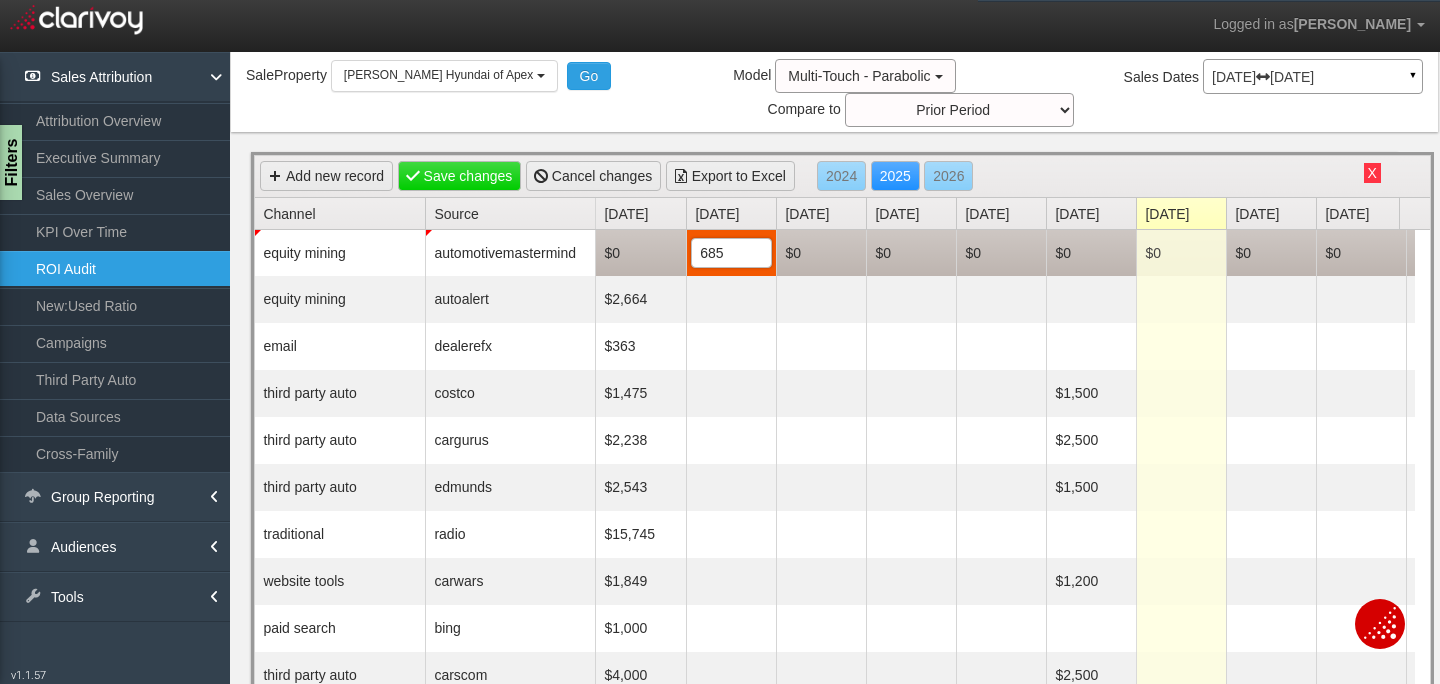 type on "6850" 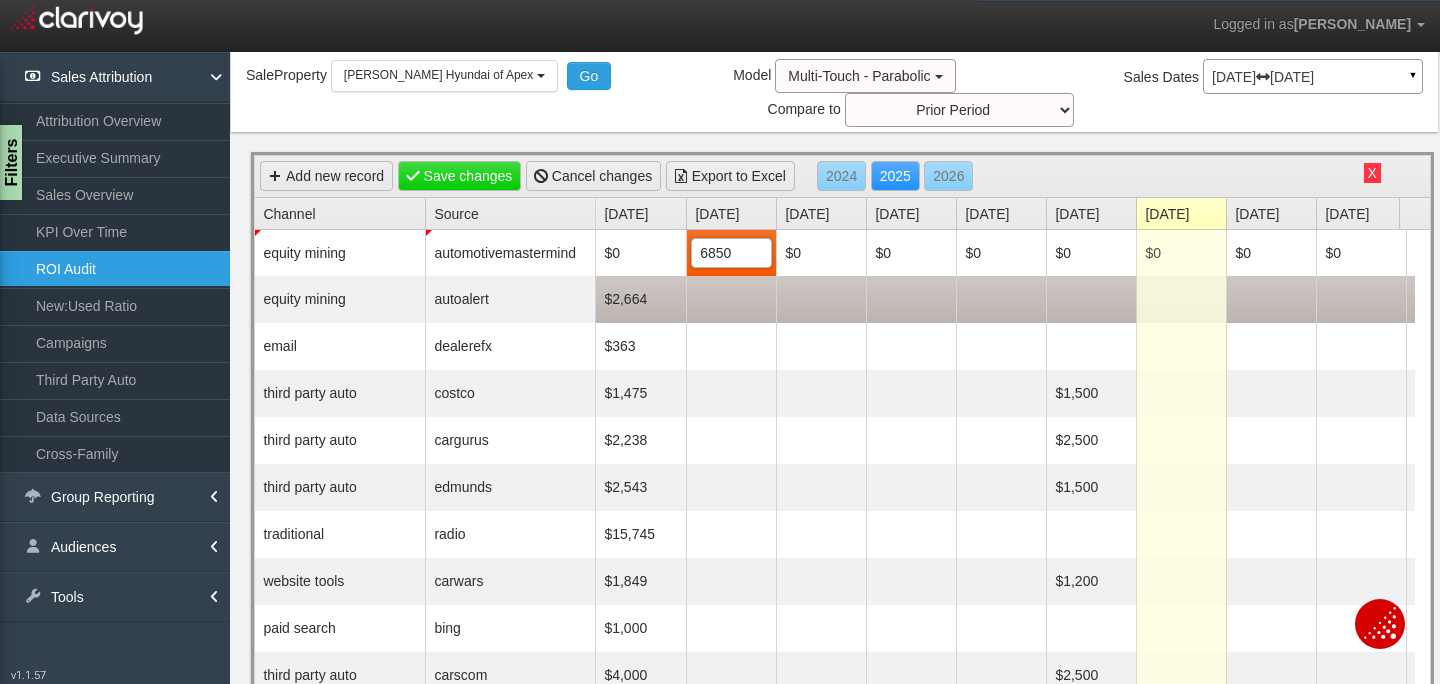 click at bounding box center [821, 299] 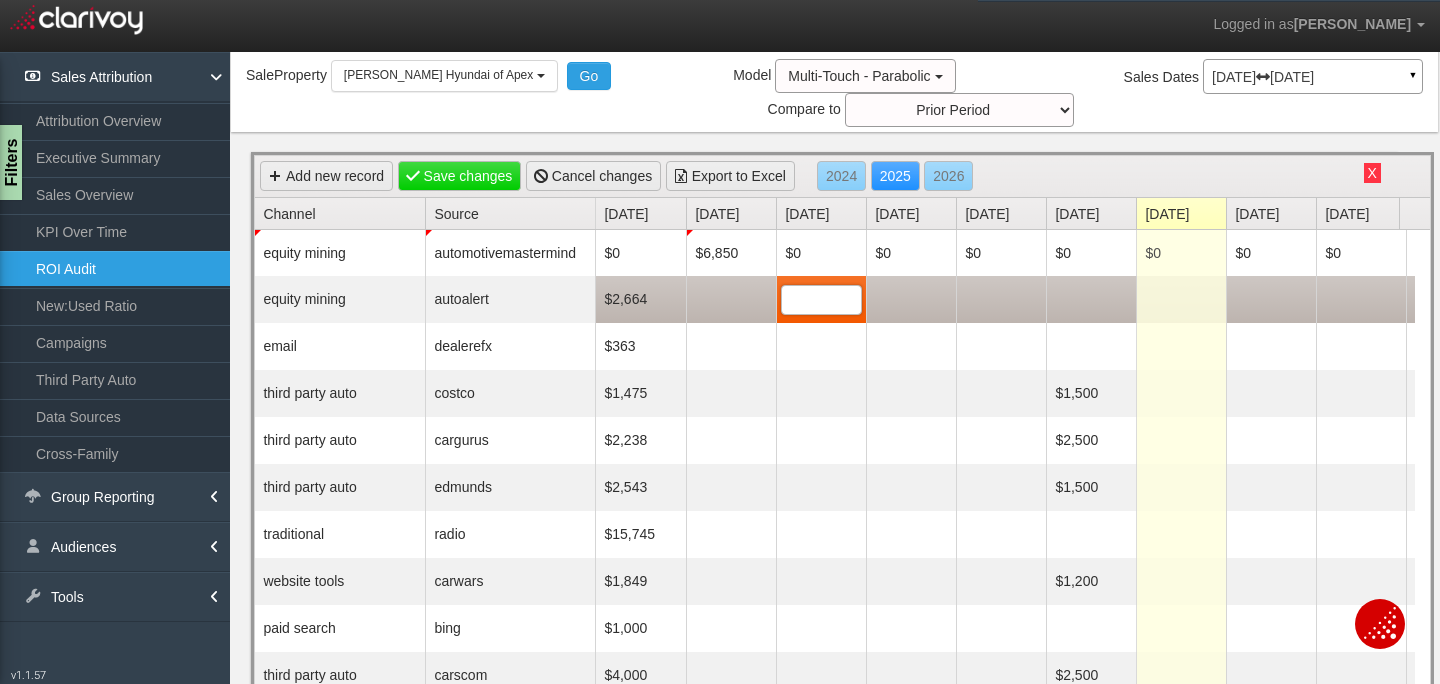 click at bounding box center [731, 299] 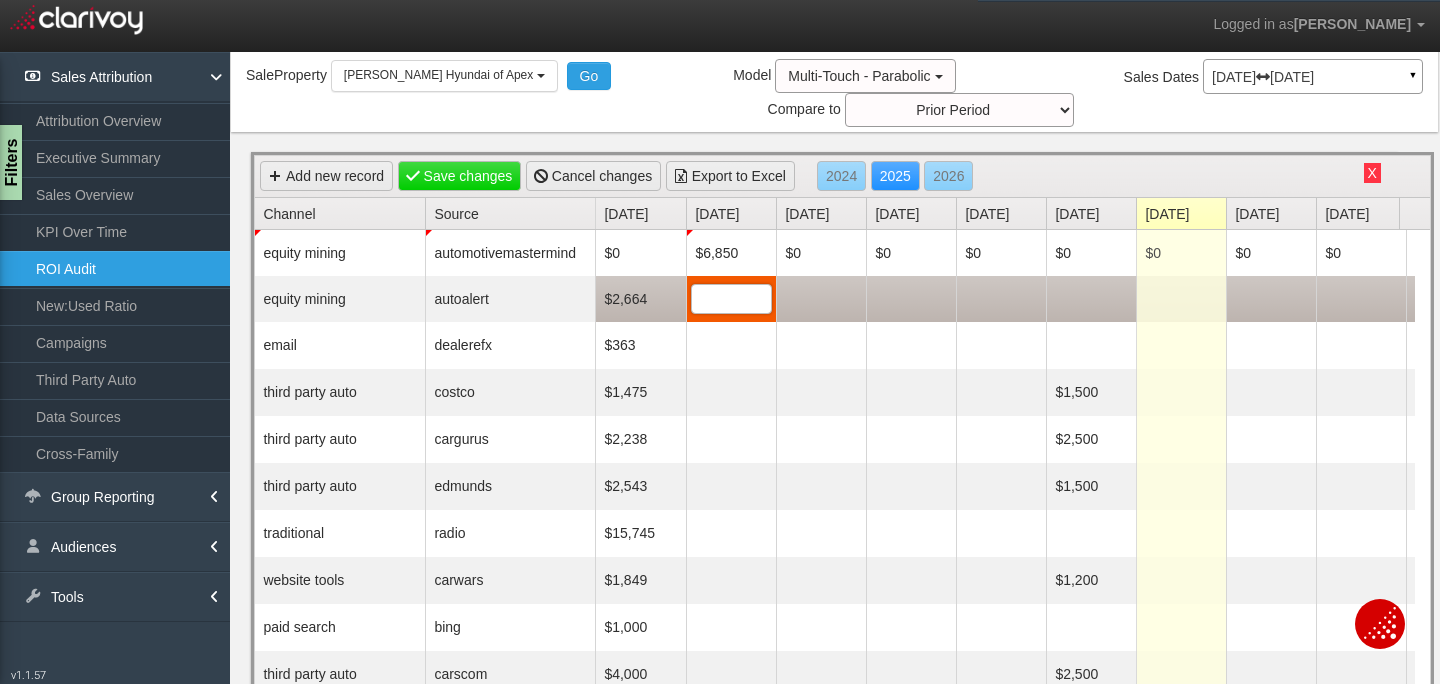 type on "0" 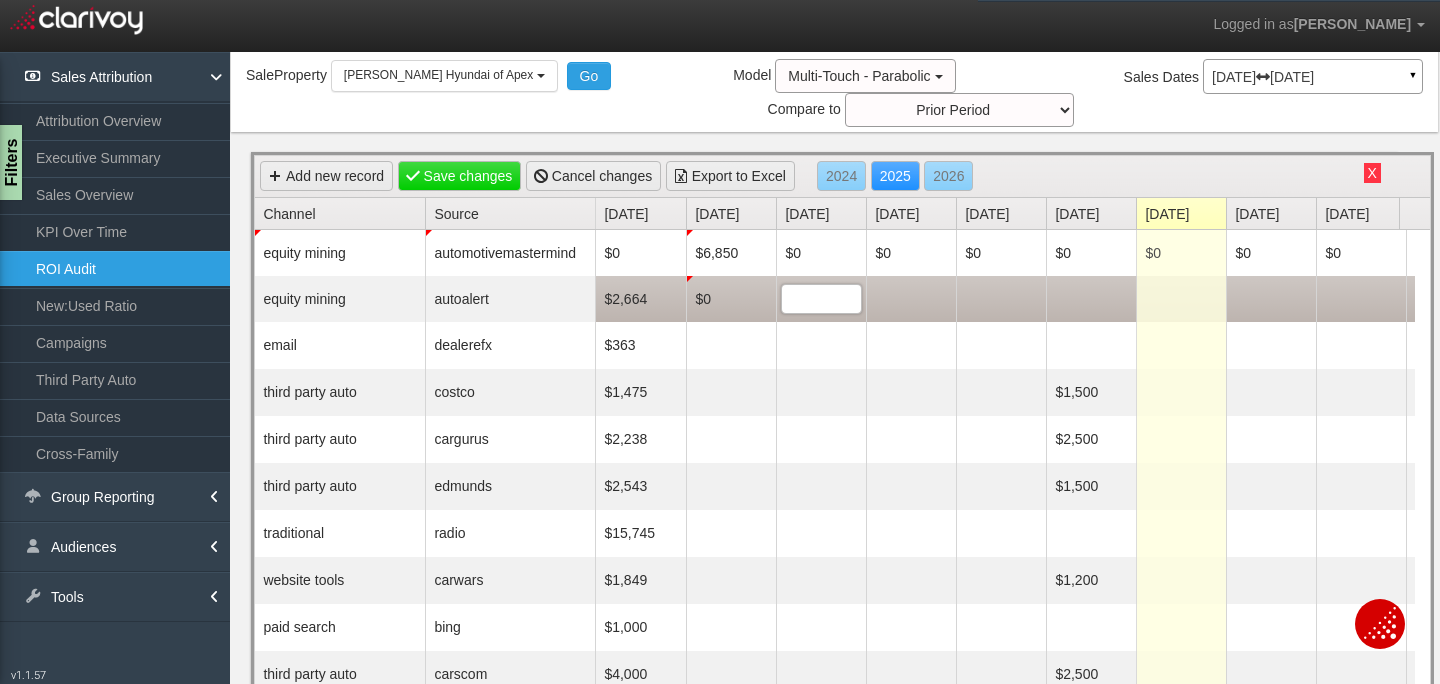 type on "0" 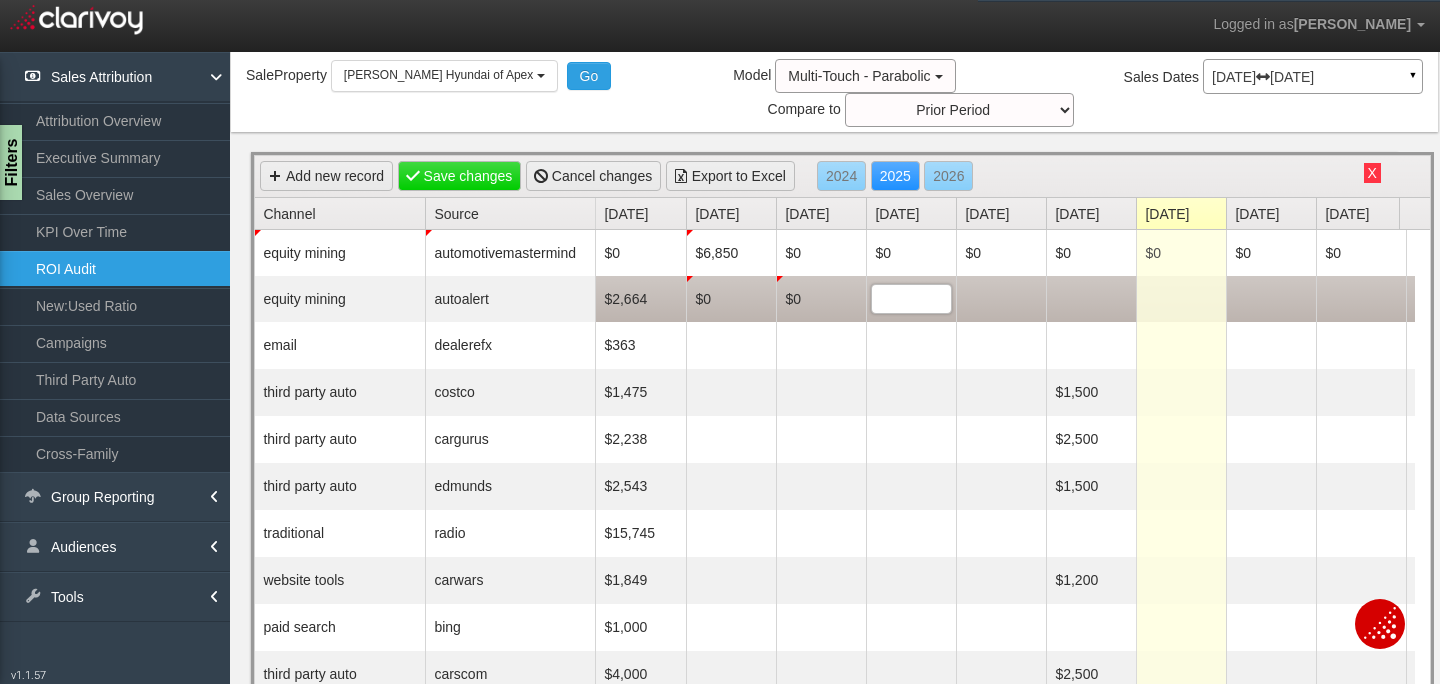 type on "0" 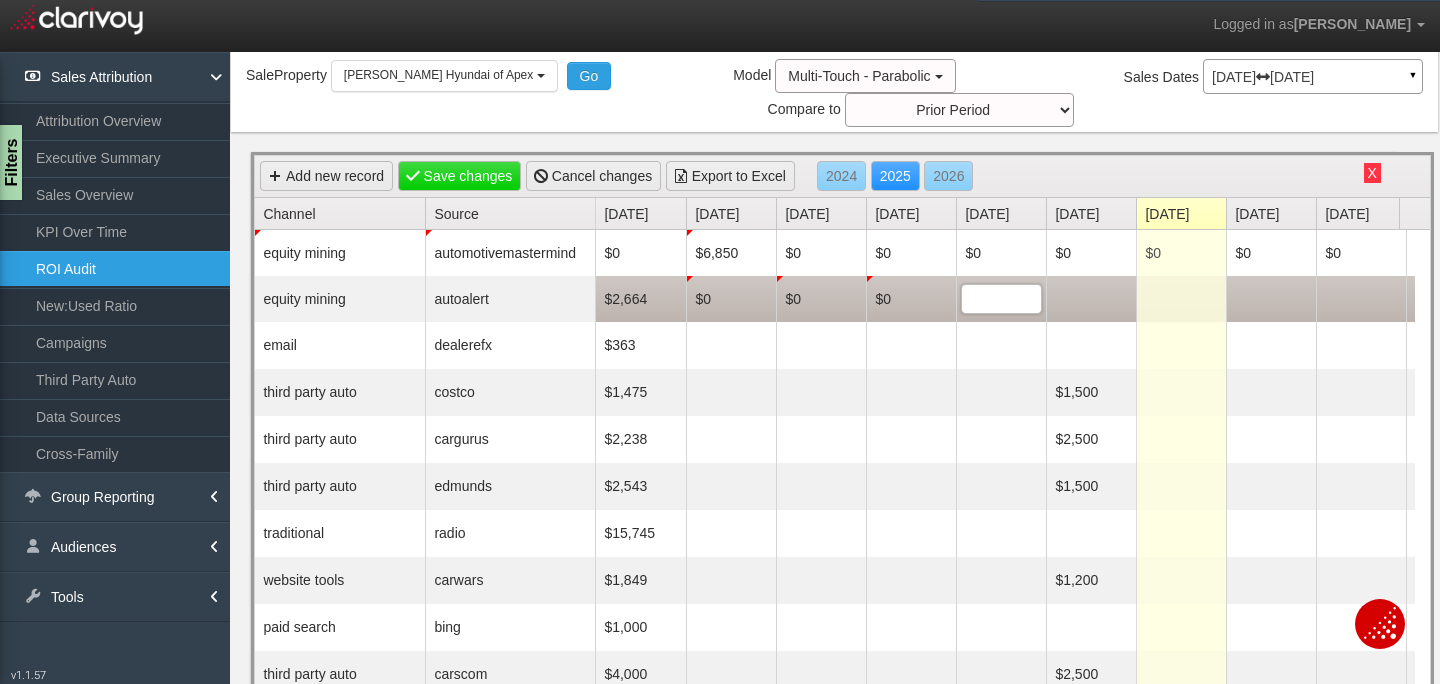 type on "0" 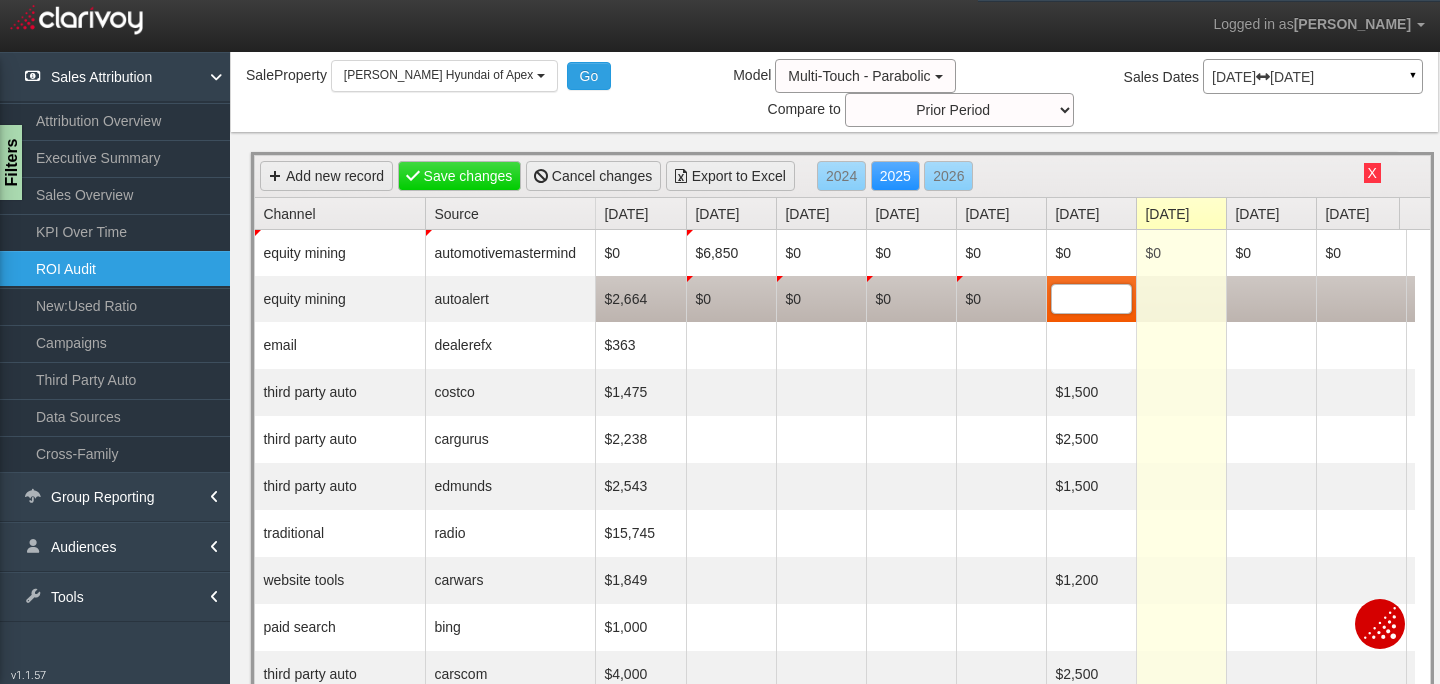 type on "0" 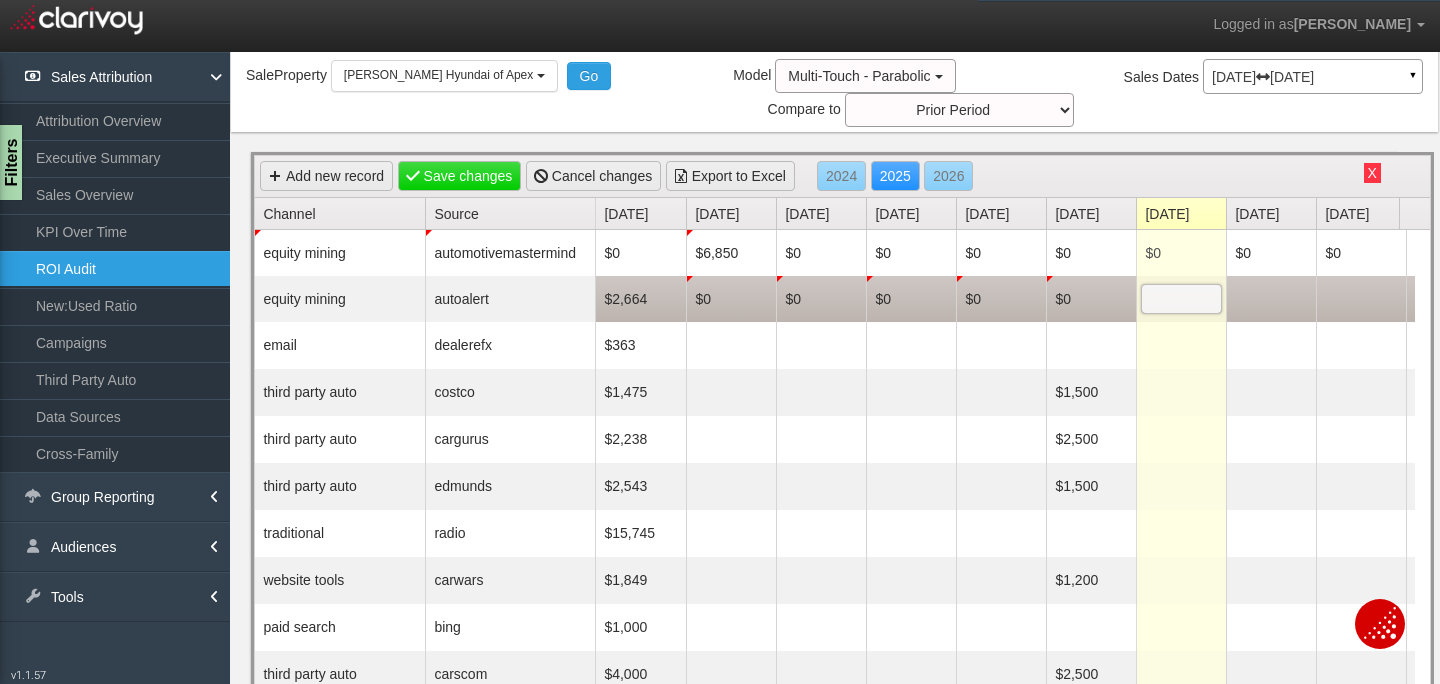 type on "0" 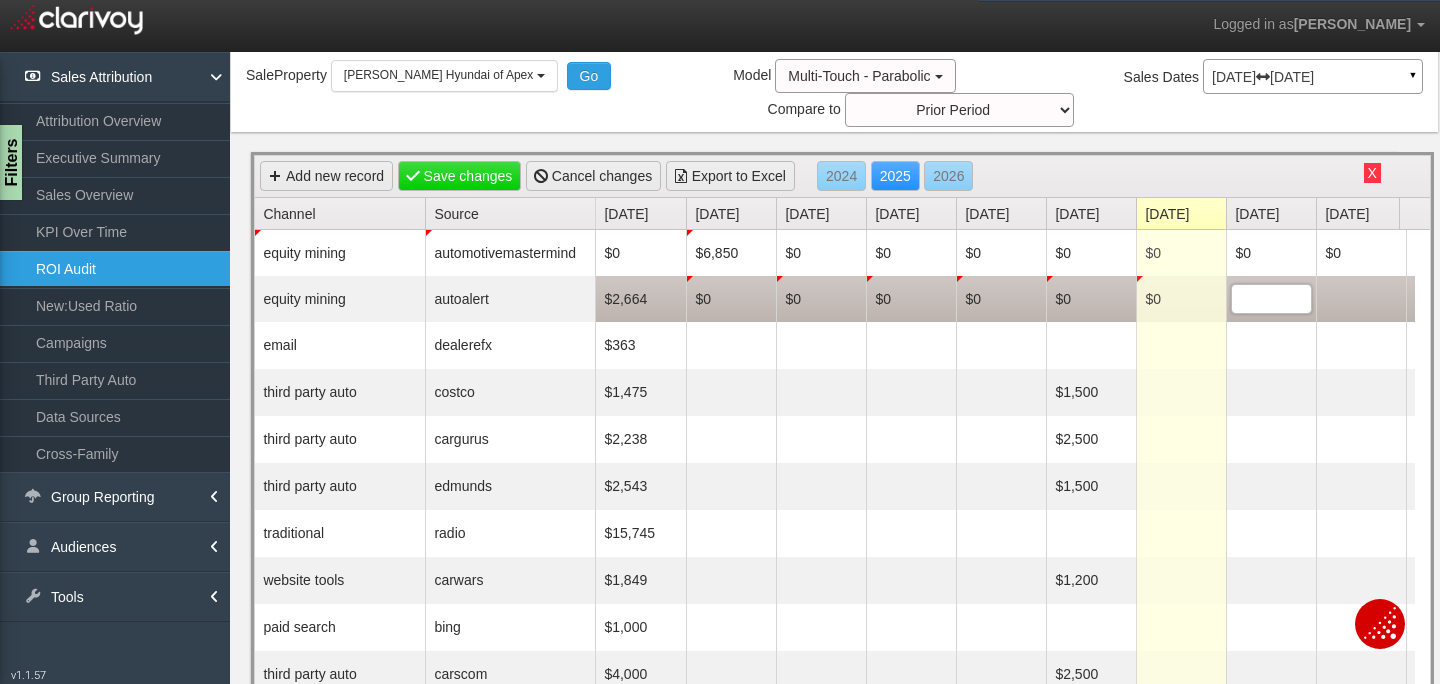 scroll, scrollTop: 70, scrollLeft: 0, axis: vertical 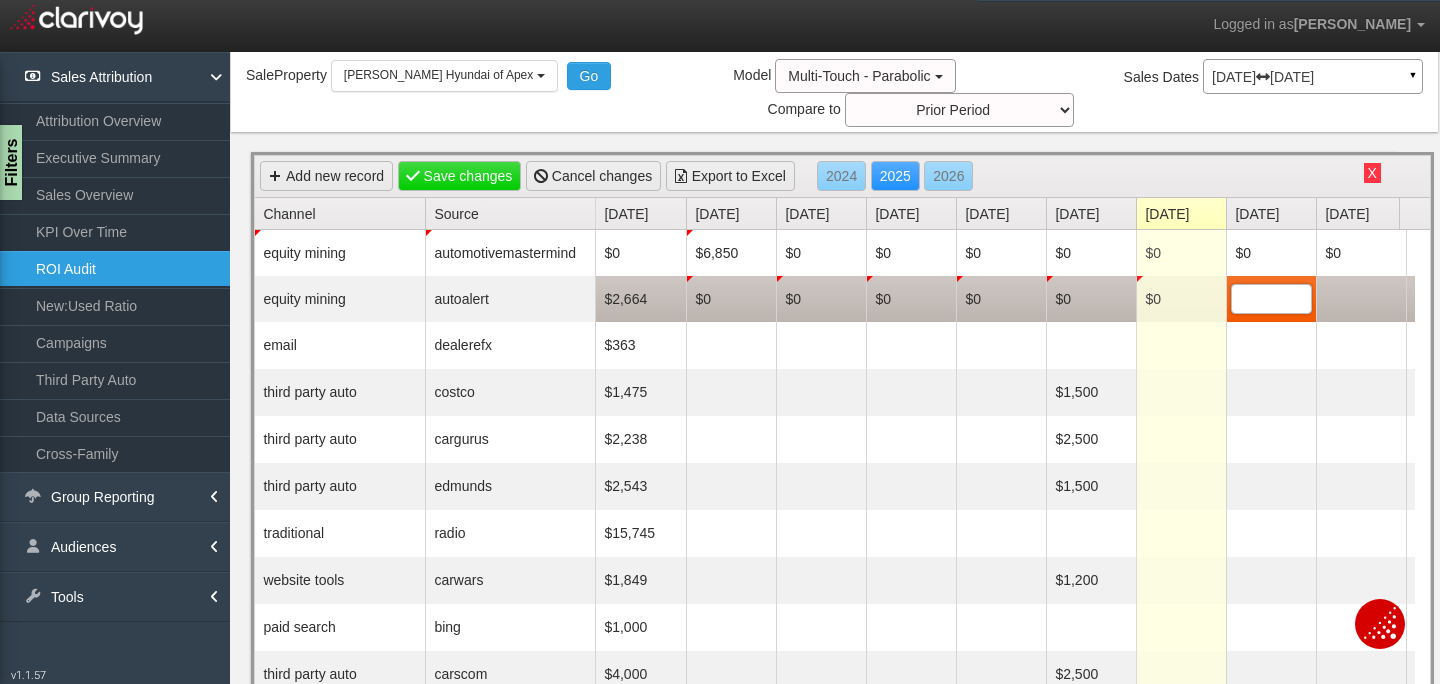 type on "0" 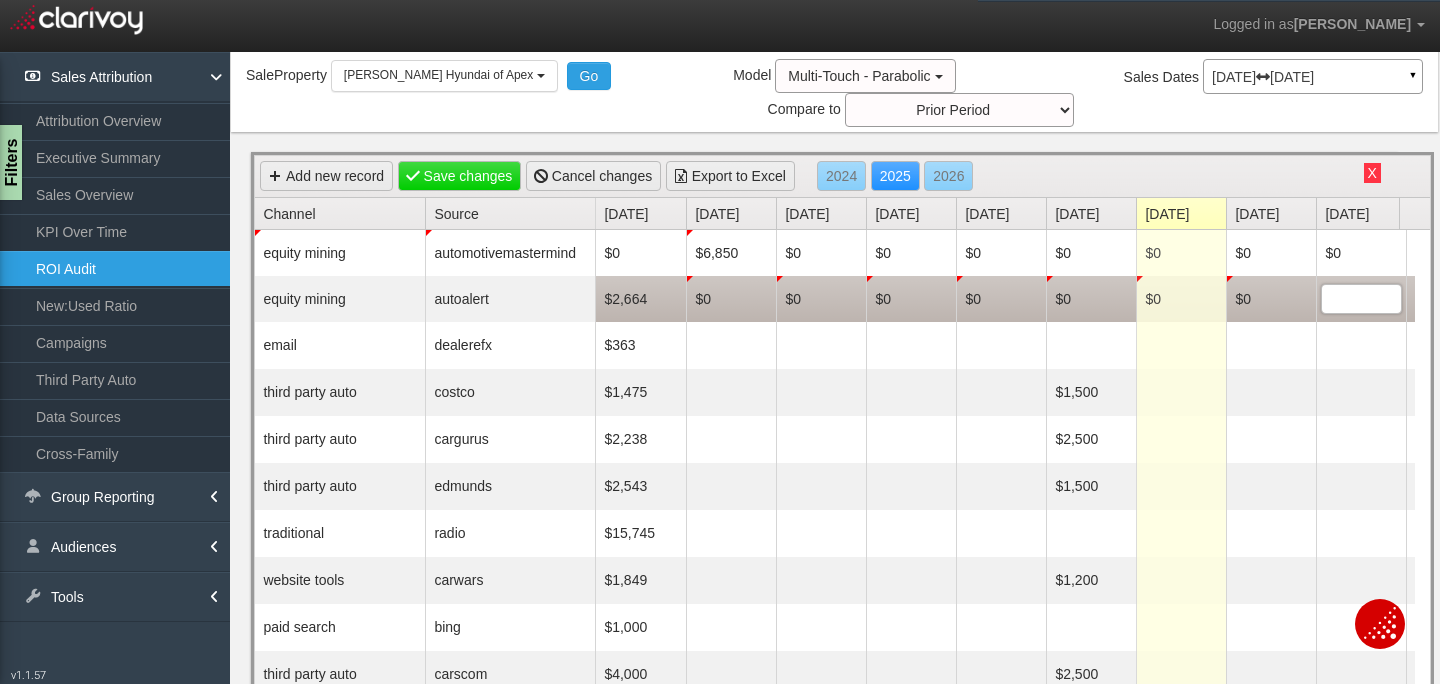 scroll, scrollTop: 0, scrollLeft: 6, axis: horizontal 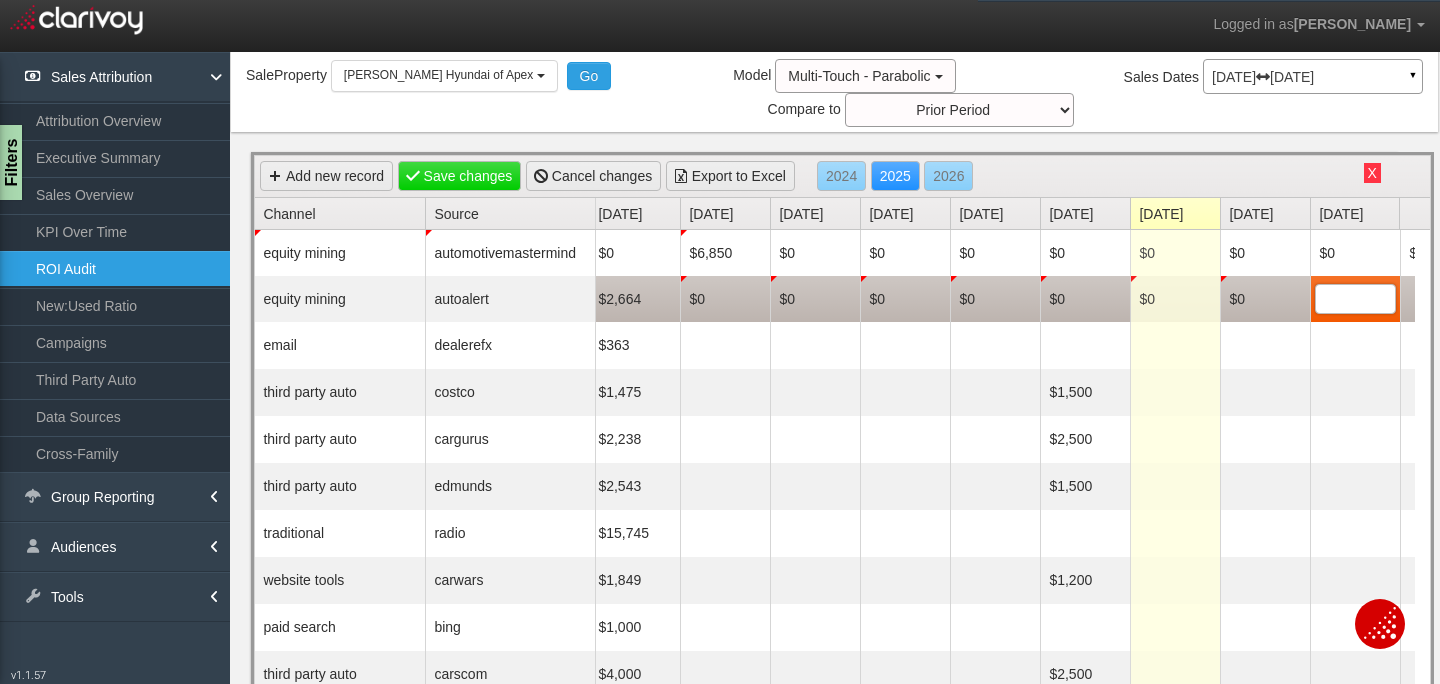 type on "0" 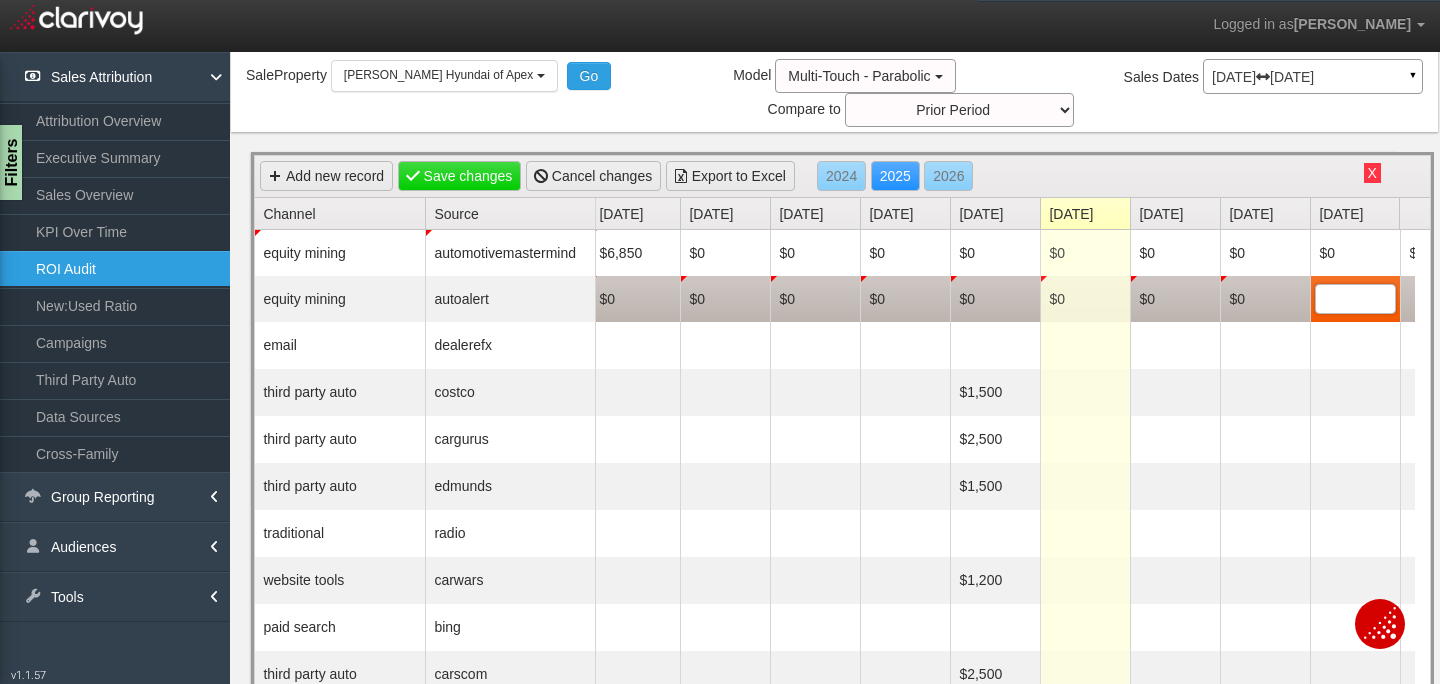 type on "0" 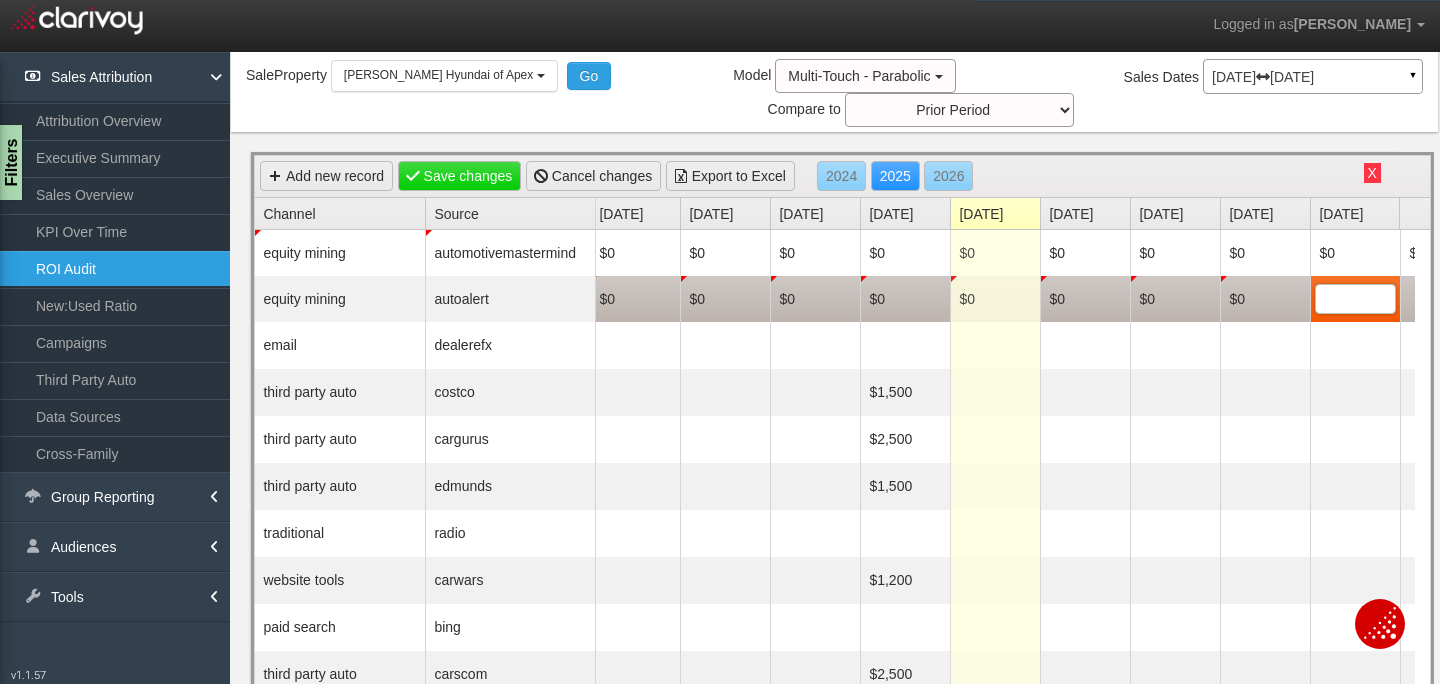 type on "0" 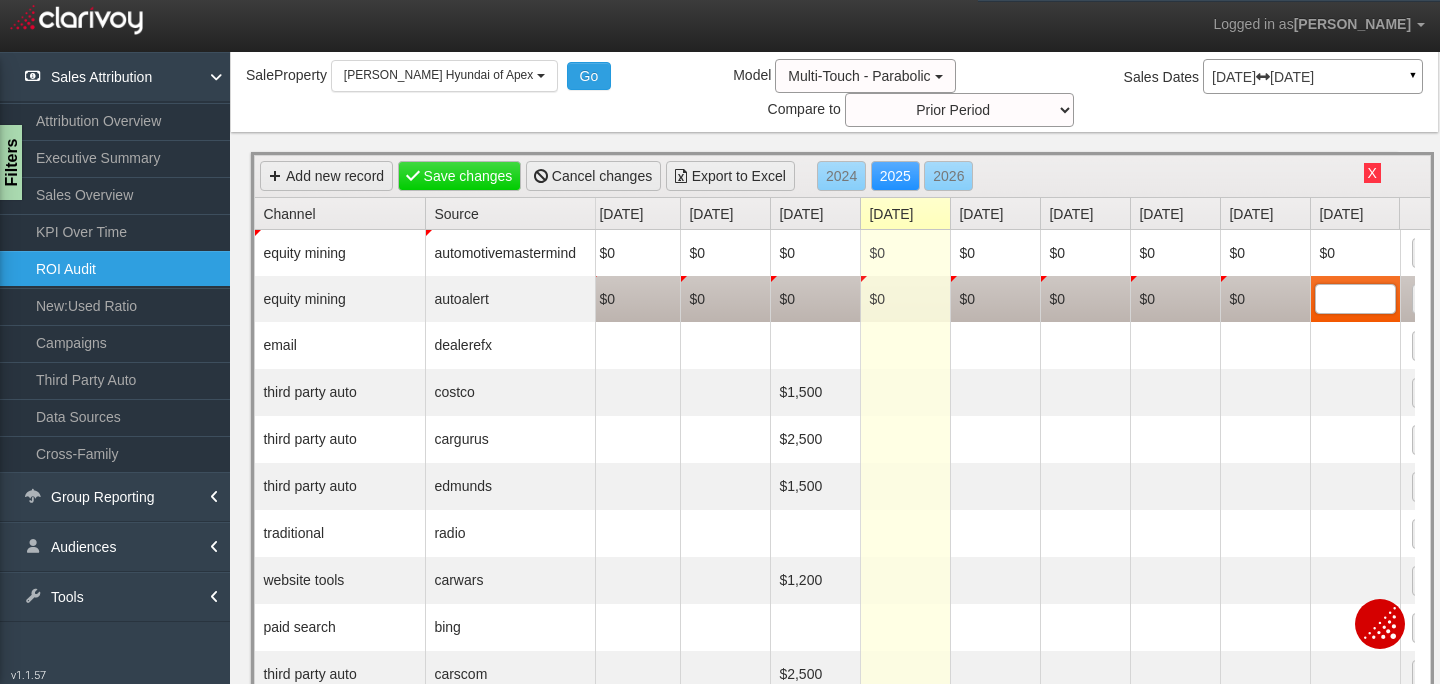 type on "0" 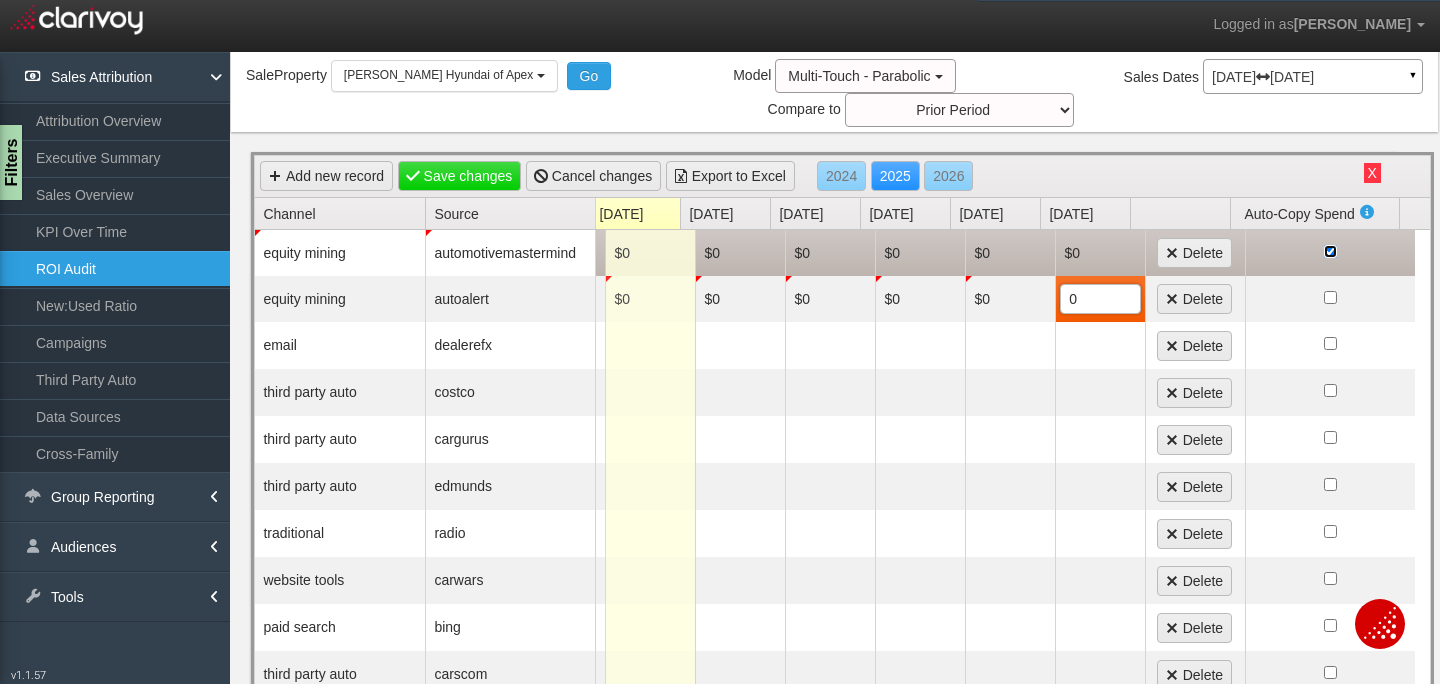 click at bounding box center [1330, 251] 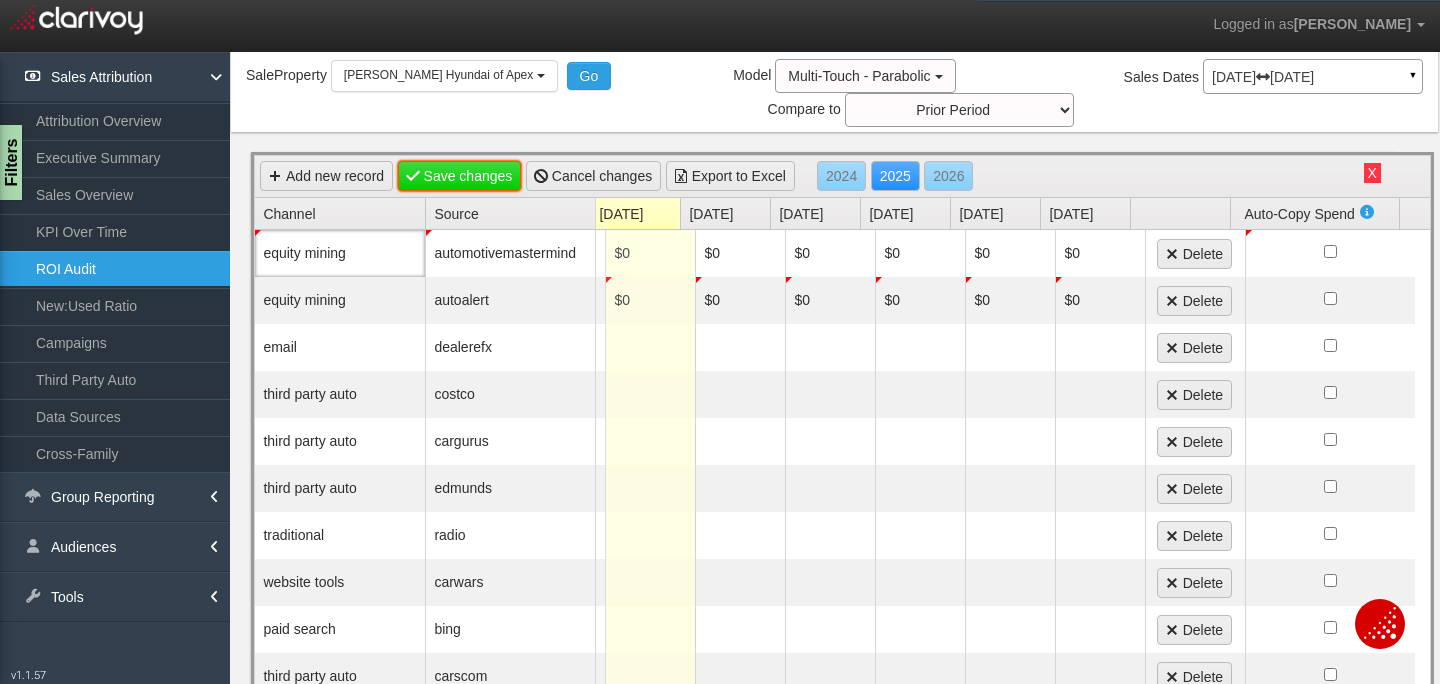 click on "Save changes" at bounding box center [460, 176] 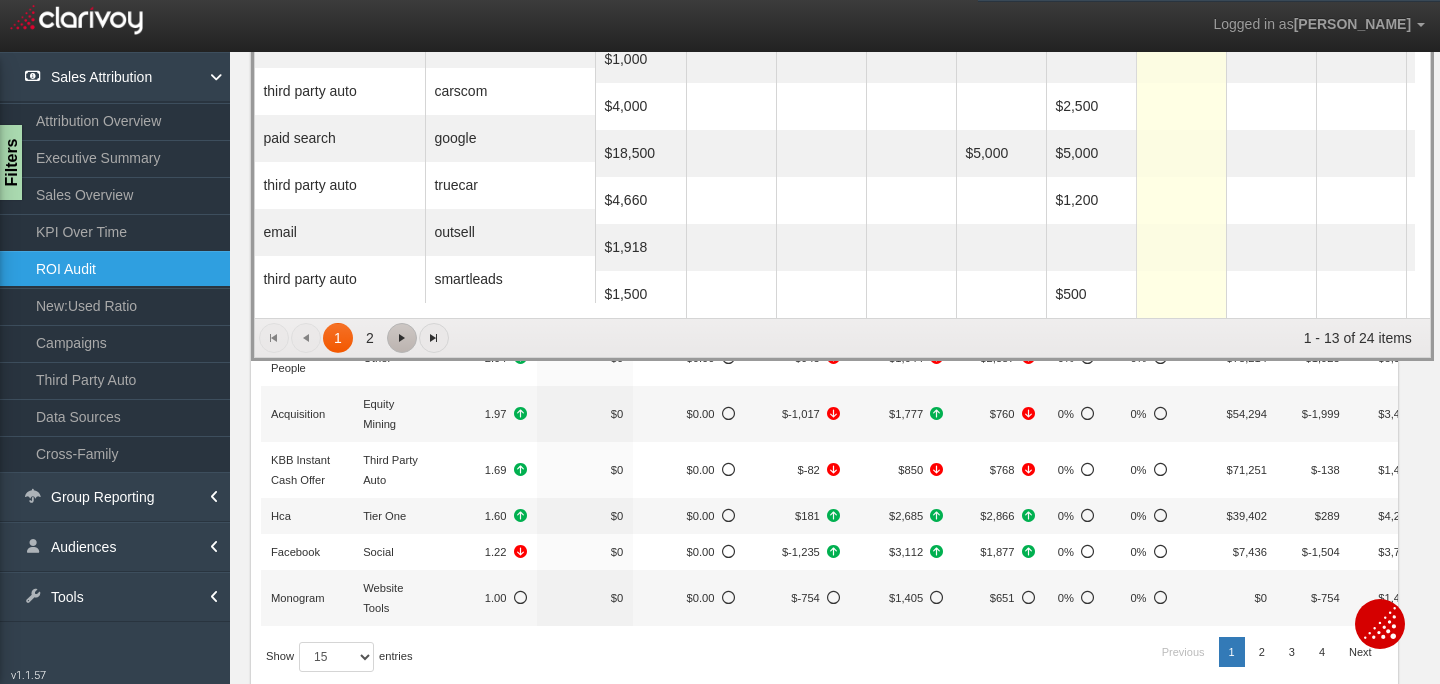 click at bounding box center (402, 338) 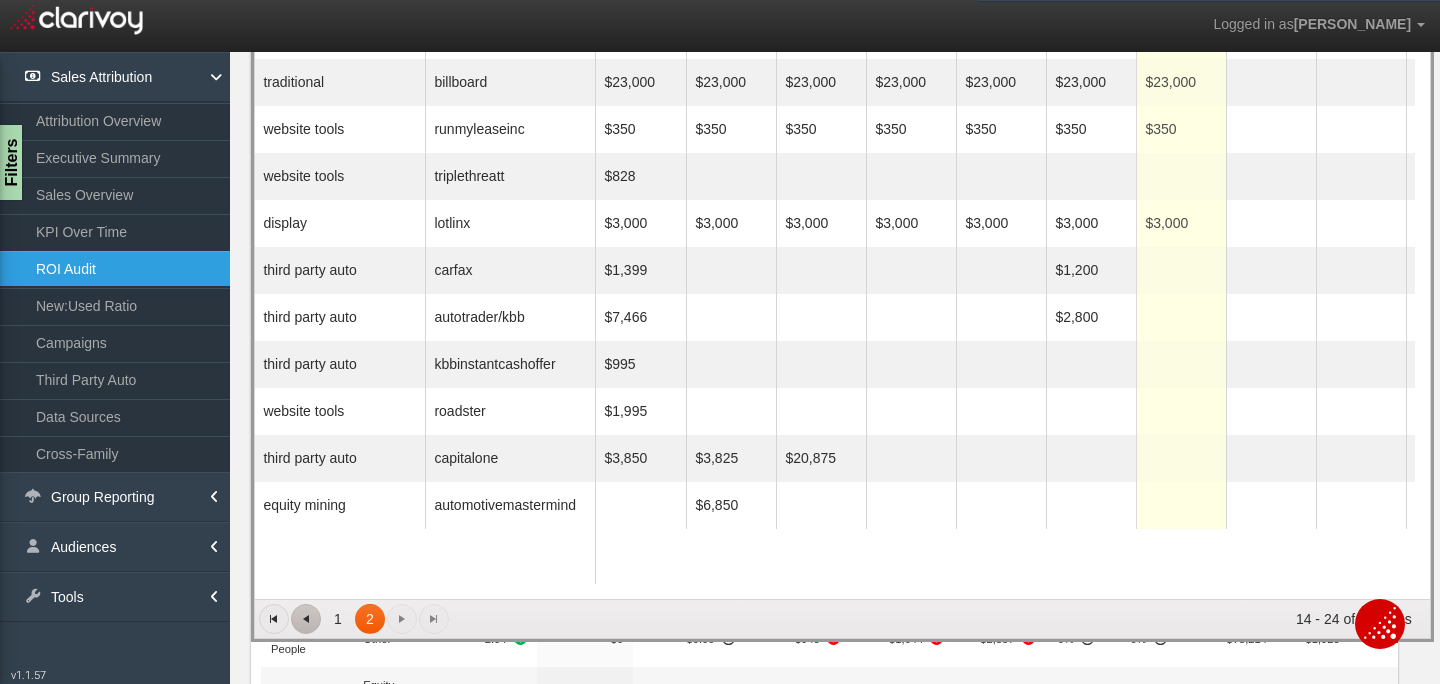 click at bounding box center (306, 619) 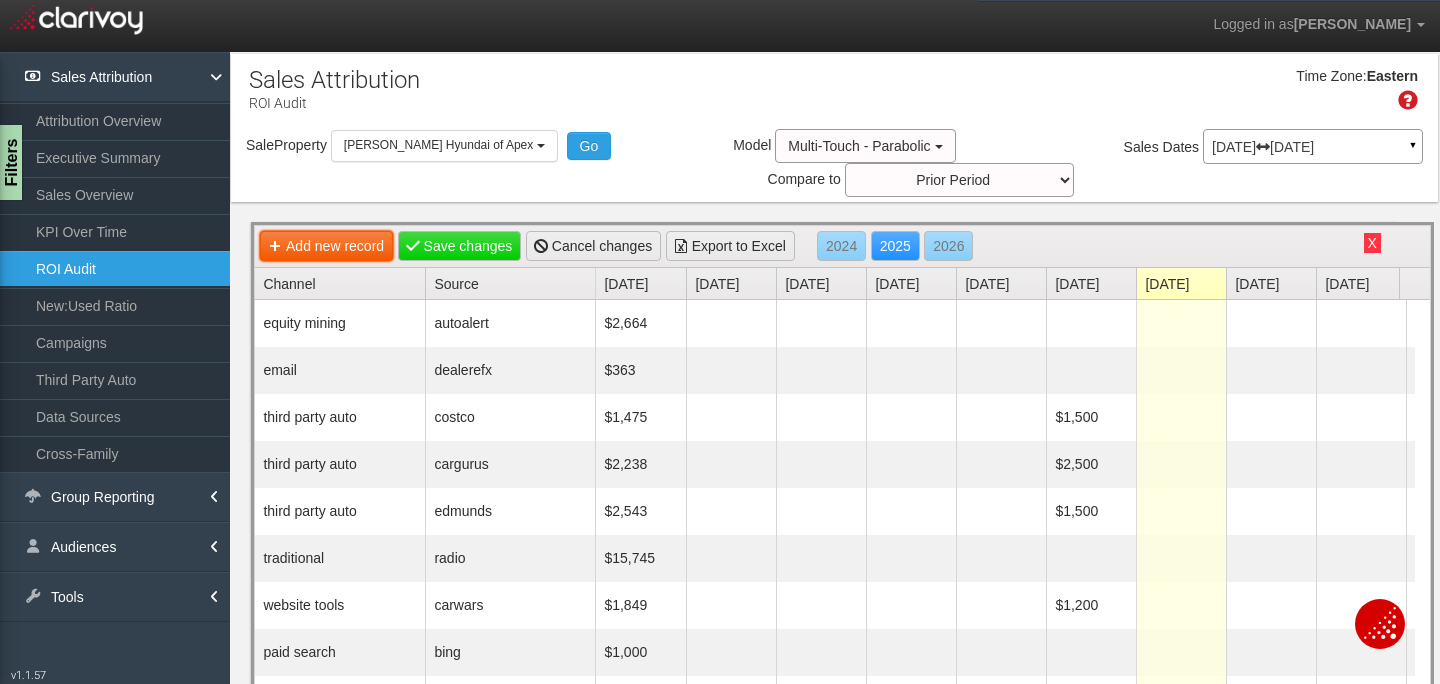 click on "Add new record" at bounding box center (326, 246) 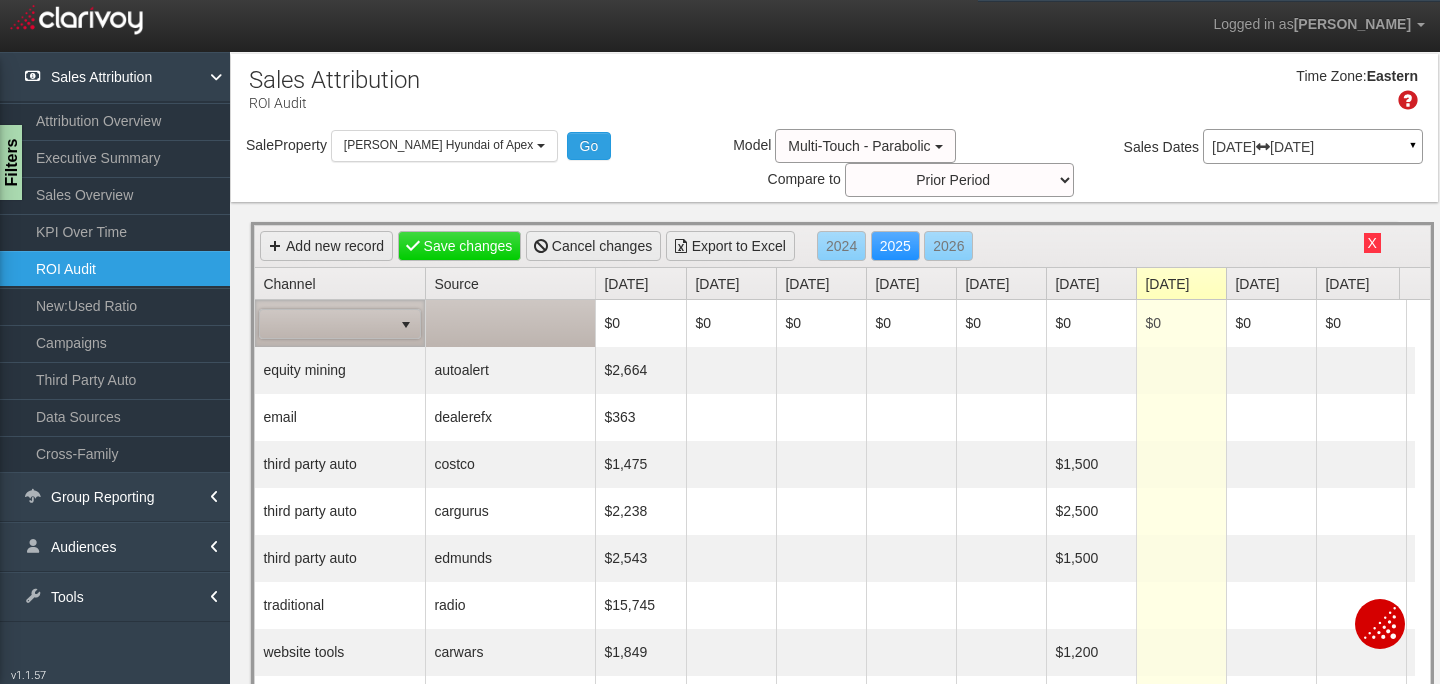click at bounding box center [406, 325] 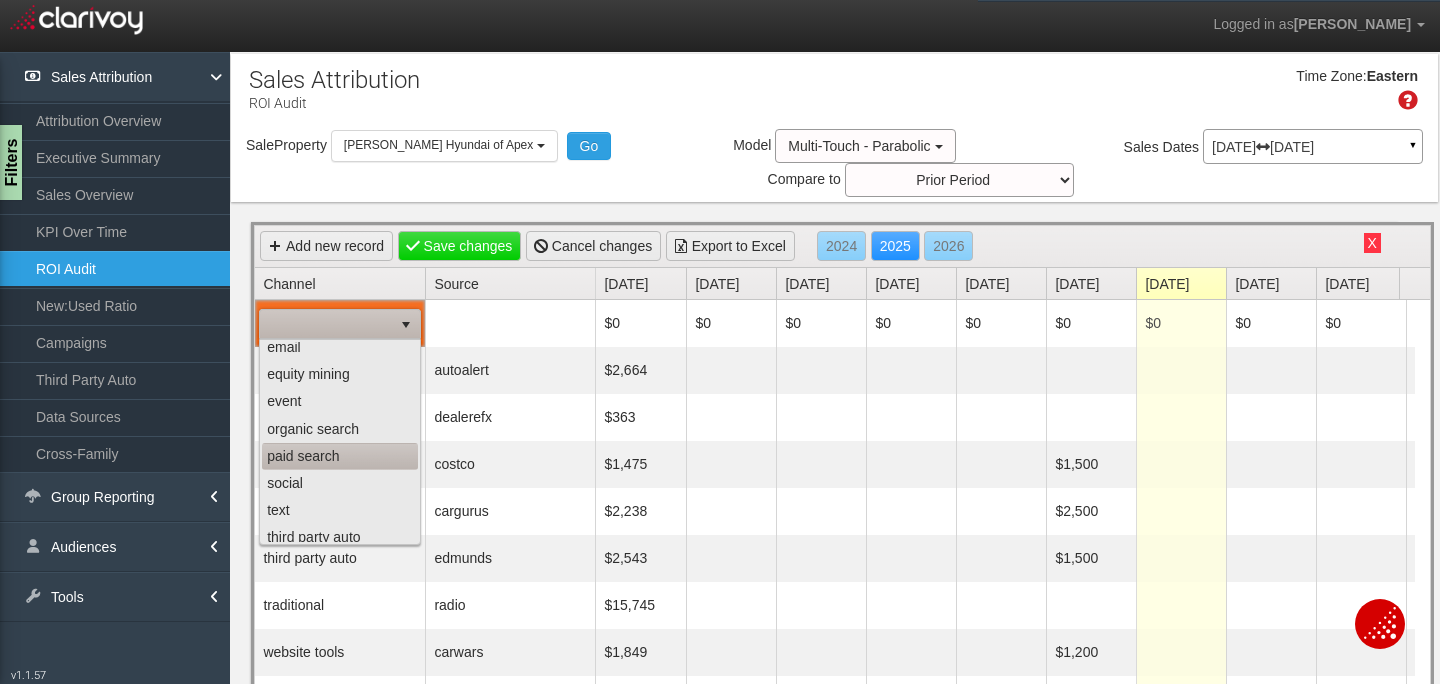 scroll, scrollTop: 89, scrollLeft: 0, axis: vertical 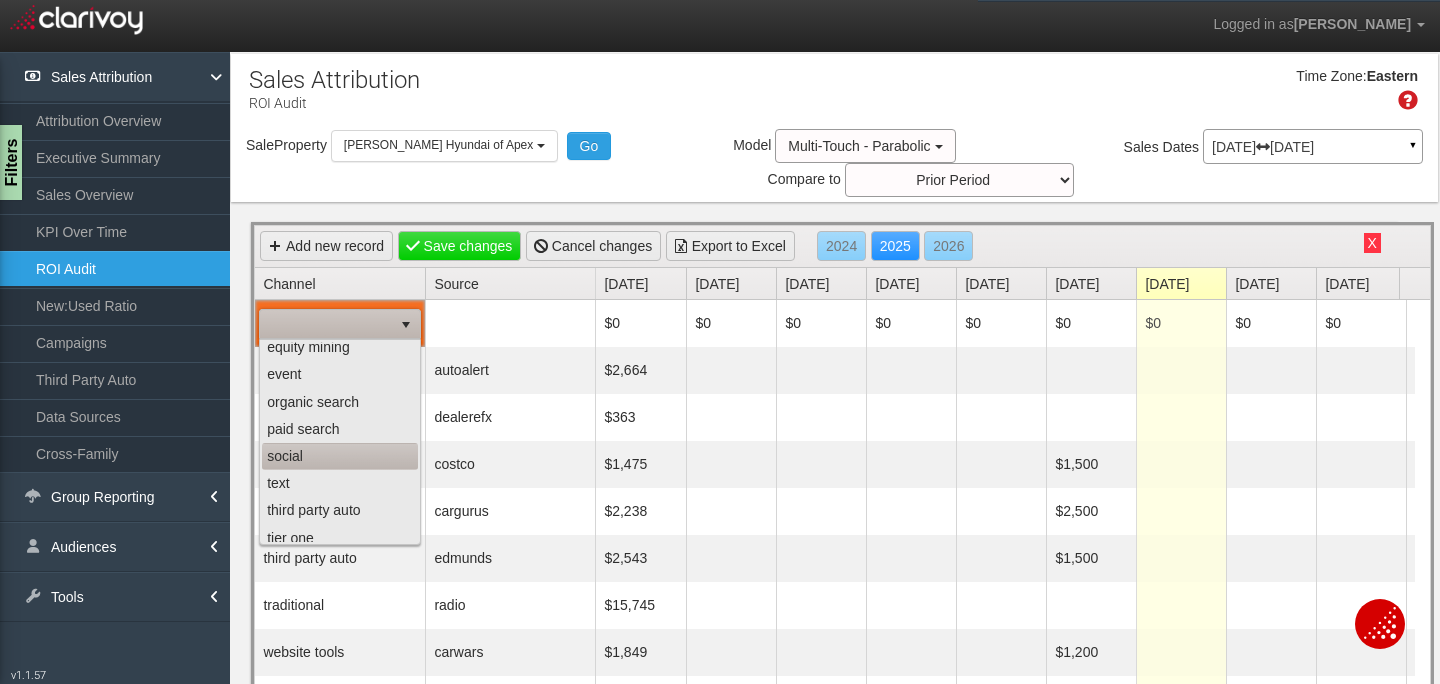 click on "social" at bounding box center [340, 456] 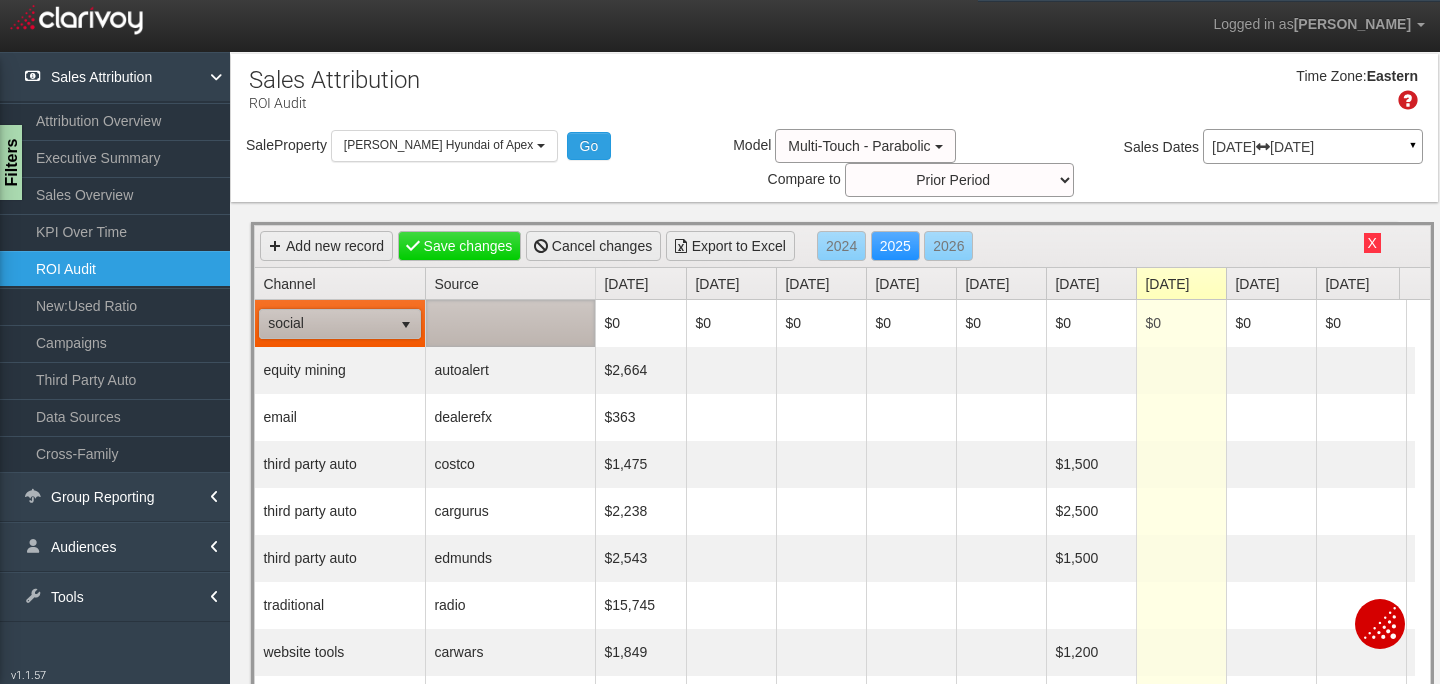 click at bounding box center [510, 323] 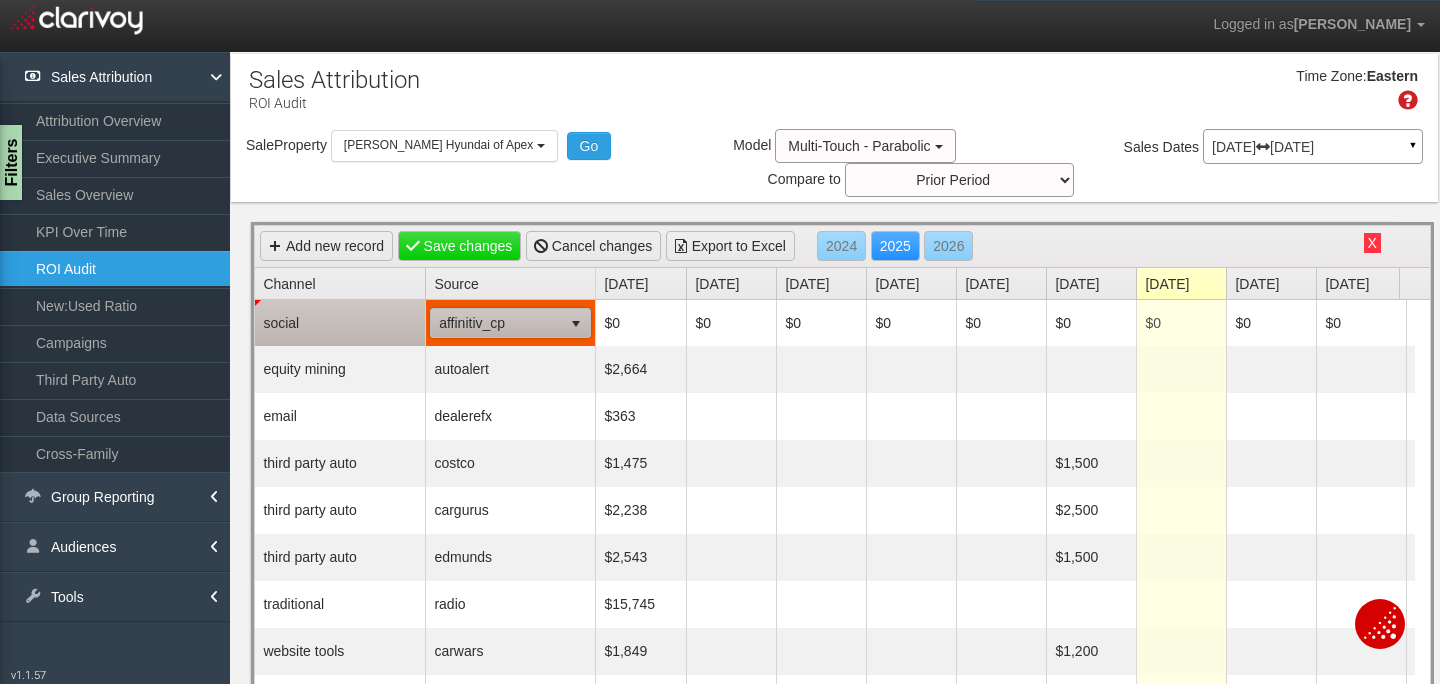 click at bounding box center (576, 324) 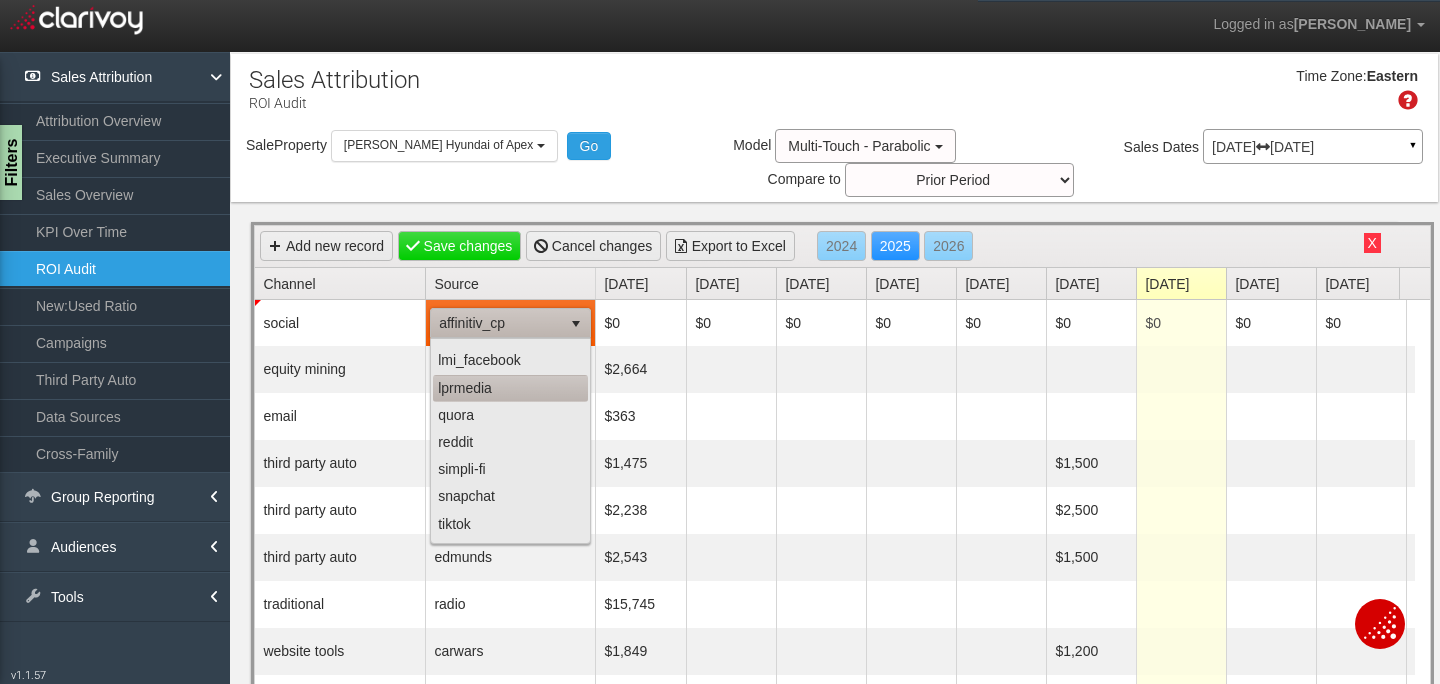 scroll, scrollTop: 344, scrollLeft: 0, axis: vertical 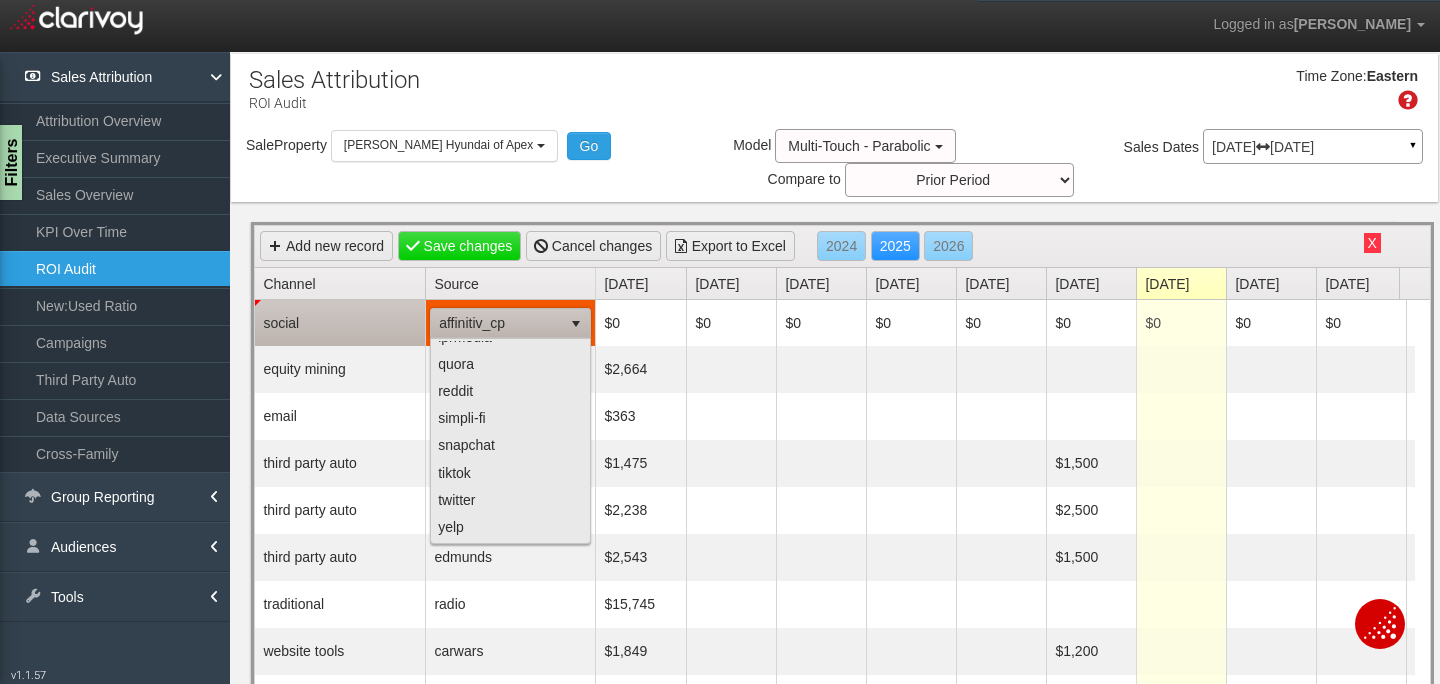 click at bounding box center (576, 324) 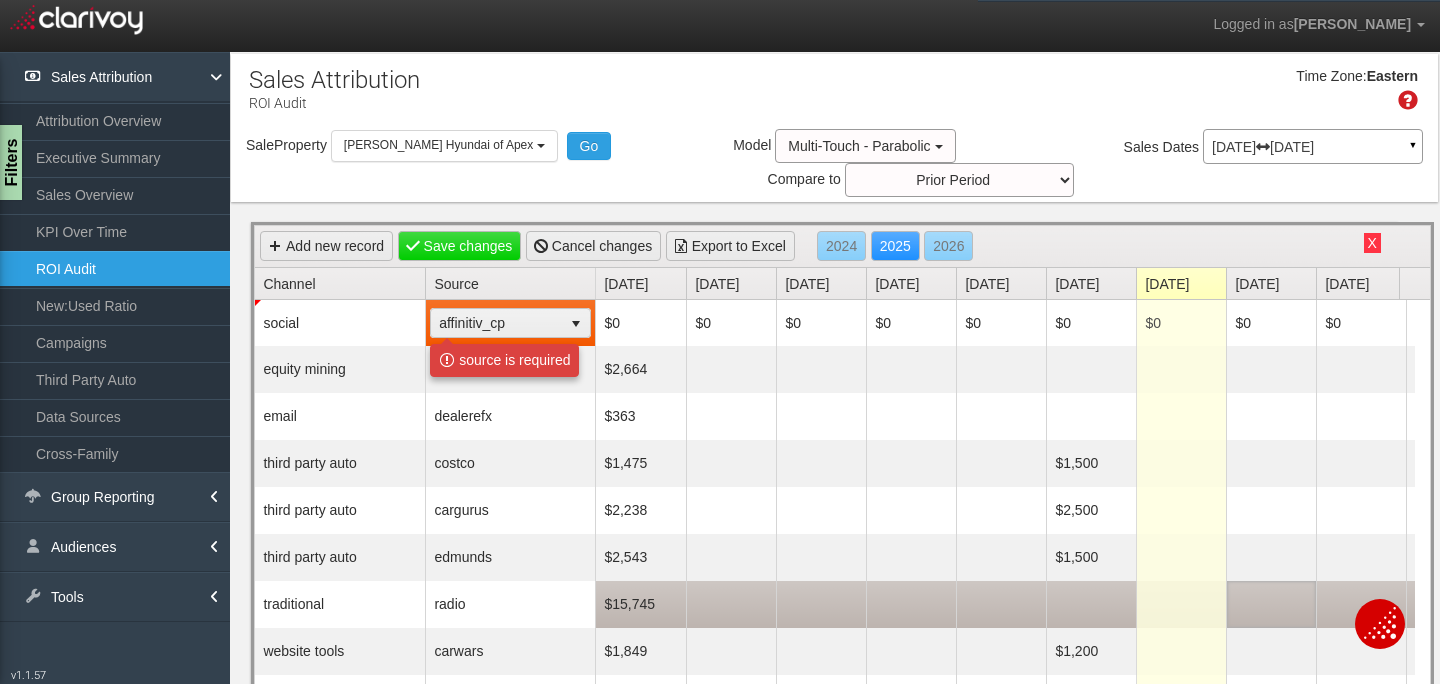 scroll, scrollTop: 0, scrollLeft: 0, axis: both 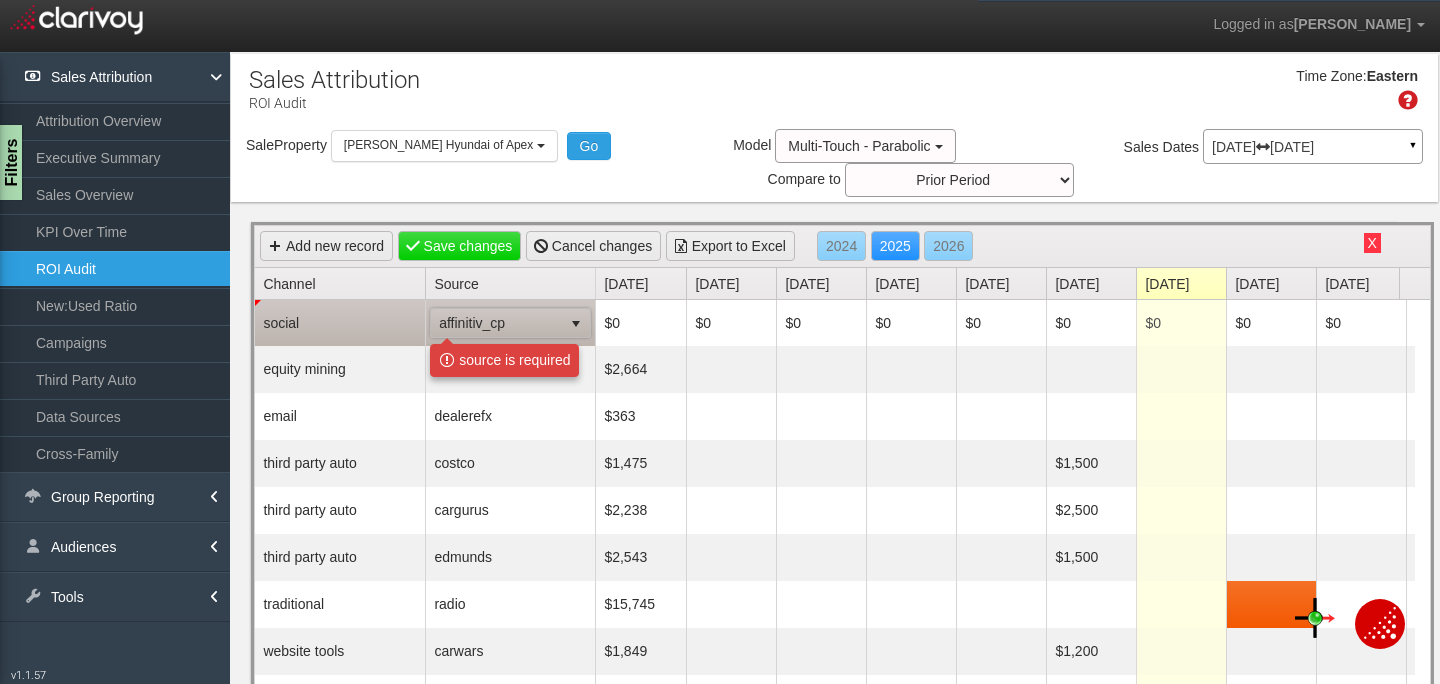 click at bounding box center (576, 324) 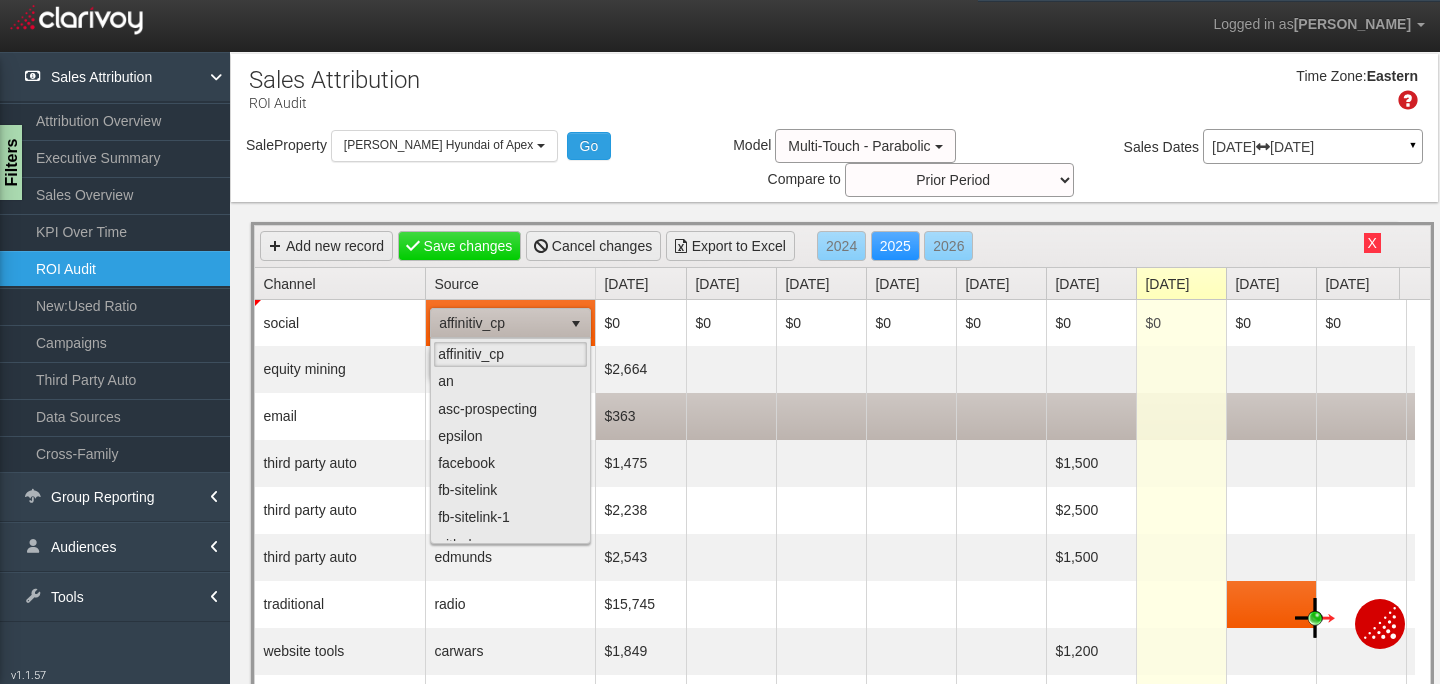 scroll, scrollTop: 0, scrollLeft: 546, axis: horizontal 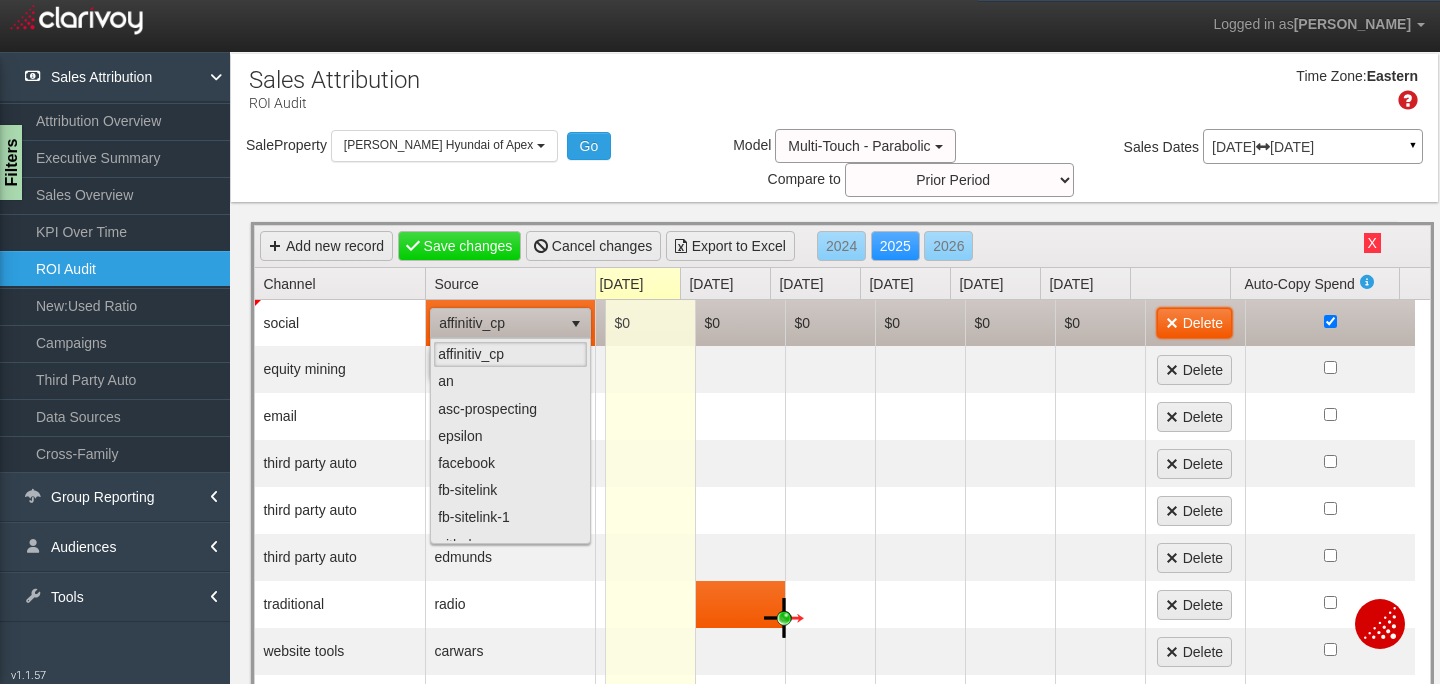 click on "Delete" at bounding box center [1194, 323] 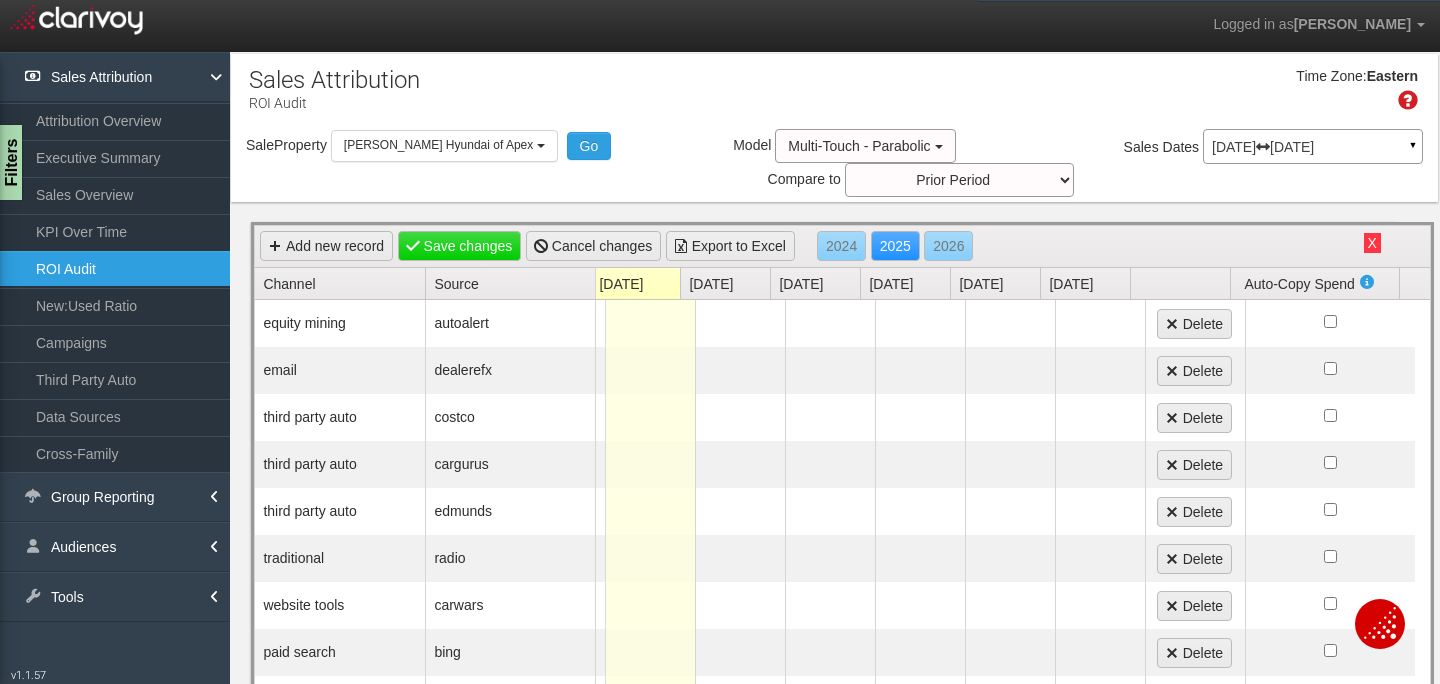 scroll, scrollTop: 0, scrollLeft: 0, axis: both 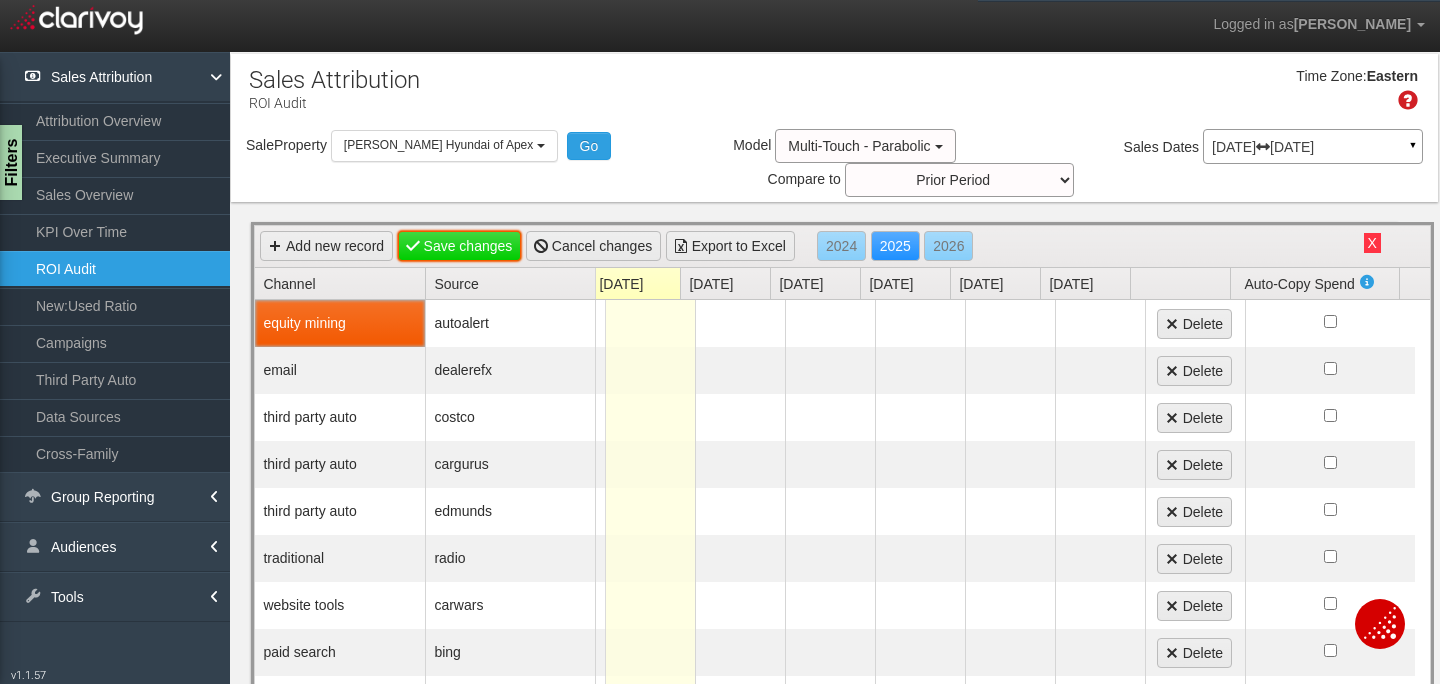 click on "Save changes" at bounding box center [460, 246] 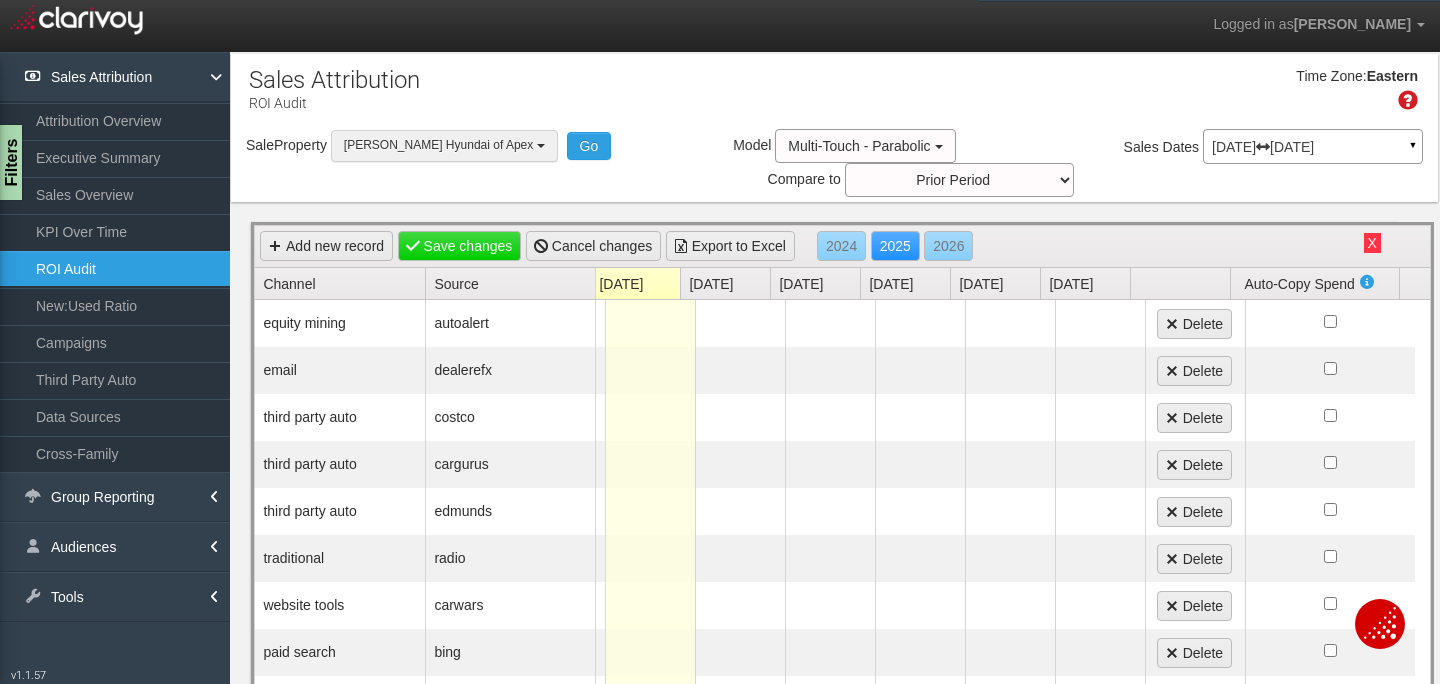click on "[PERSON_NAME] Hyundai of Apex" at bounding box center (444, 145) 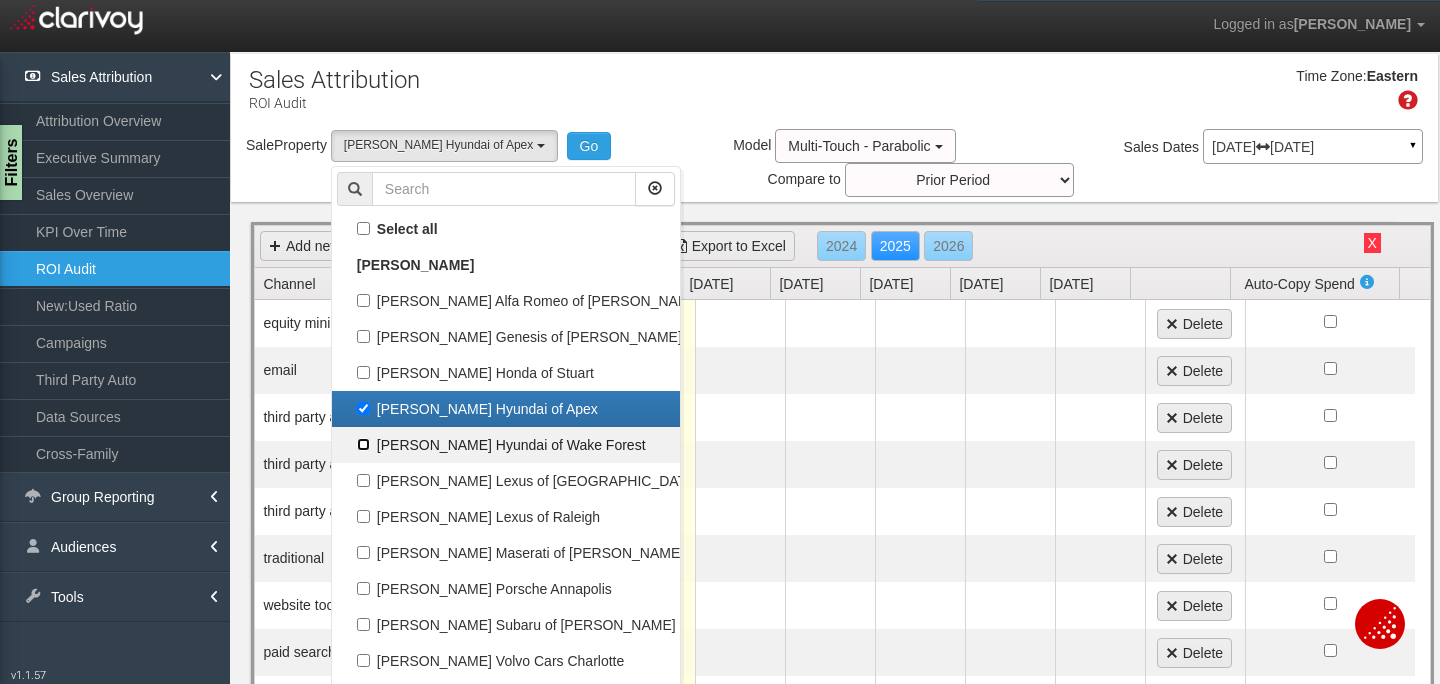 click on "[PERSON_NAME] Hyundai of Wake Forest" at bounding box center [506, 445] 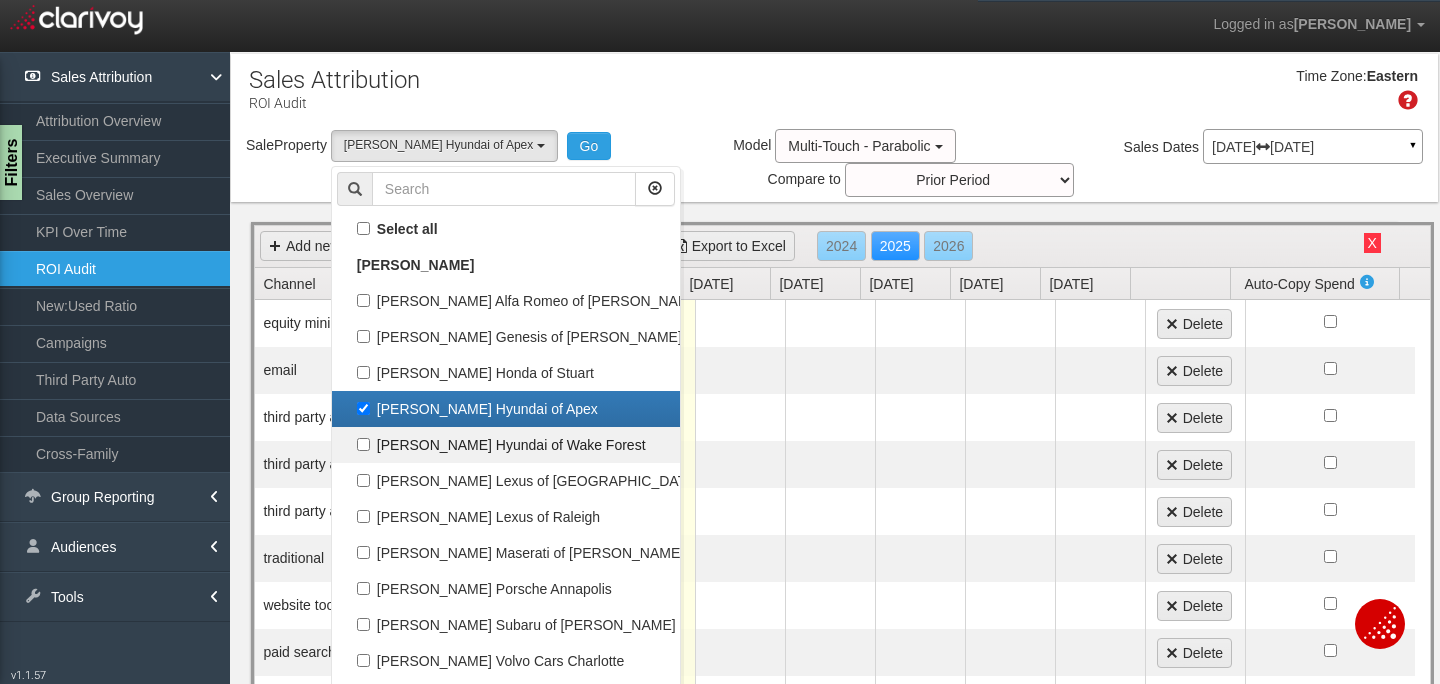 checkbox on "true" 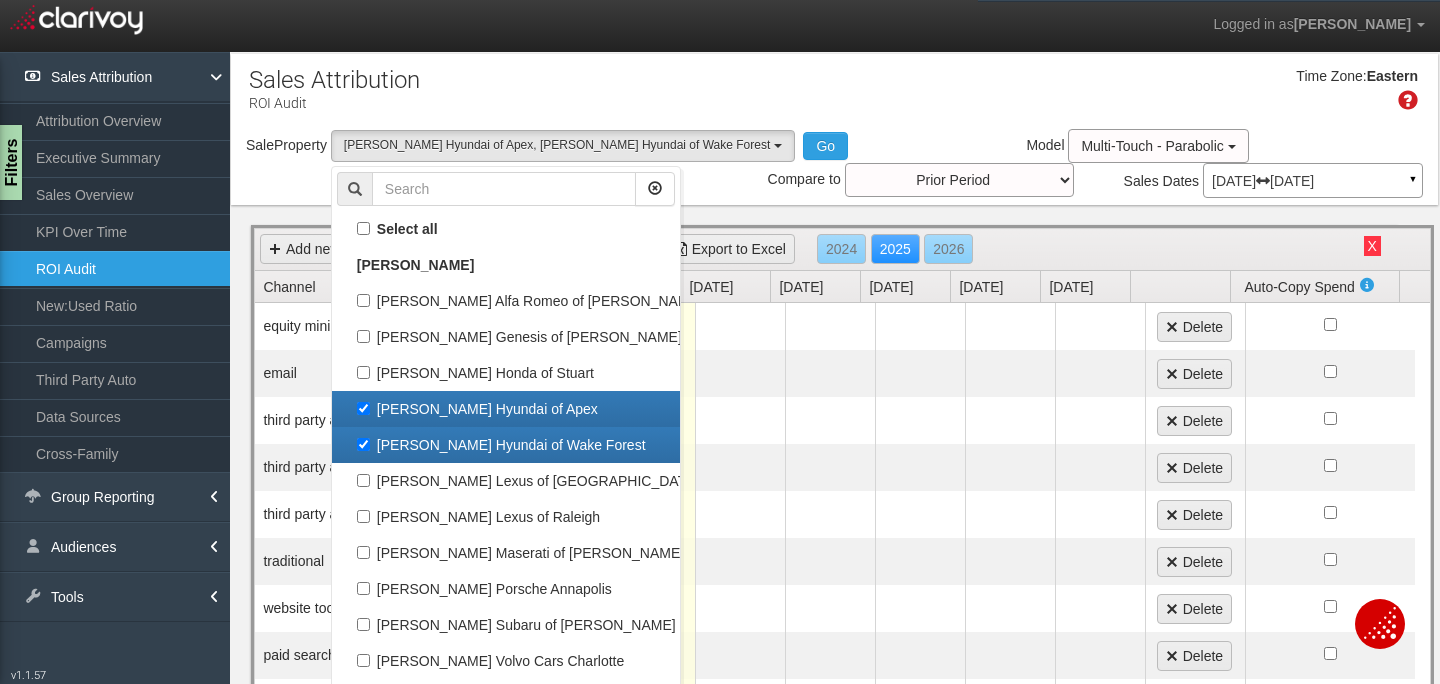 scroll, scrollTop: 69, scrollLeft: 0, axis: vertical 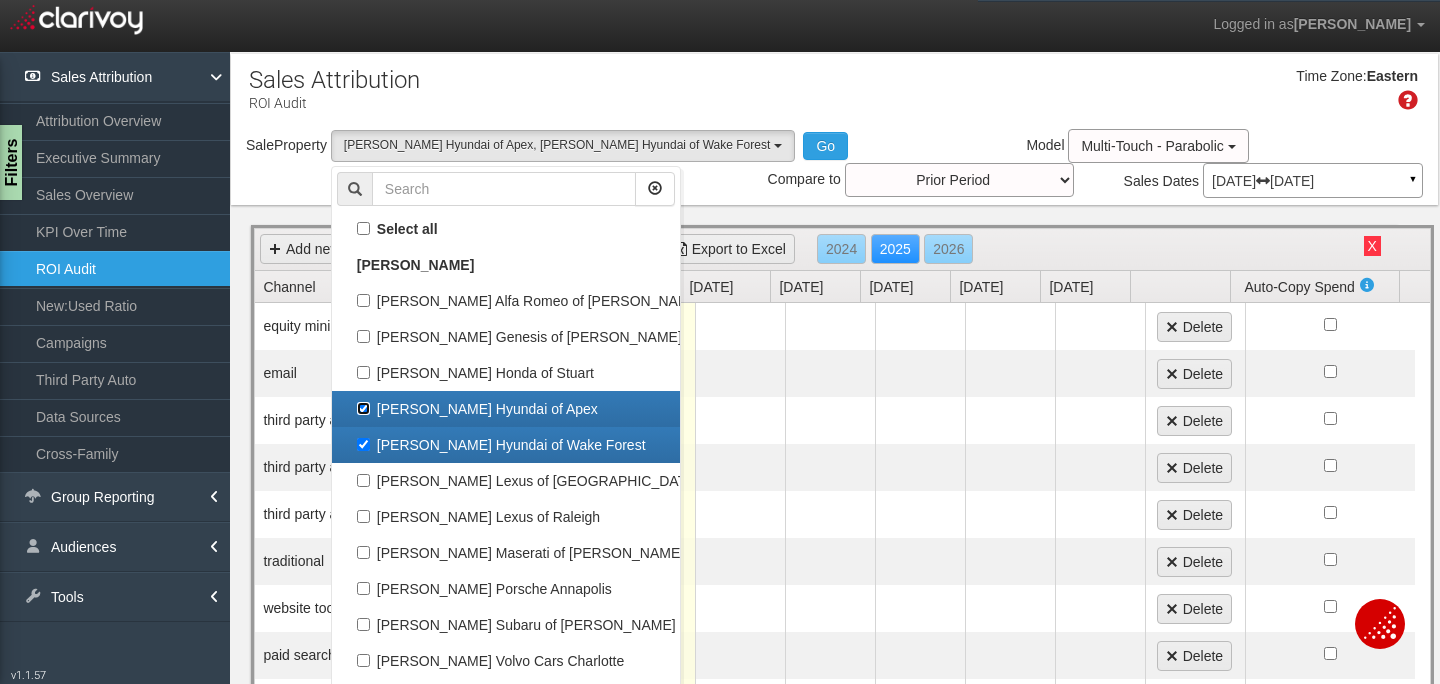 click on "[PERSON_NAME] Hyundai of Apex" at bounding box center (506, 409) 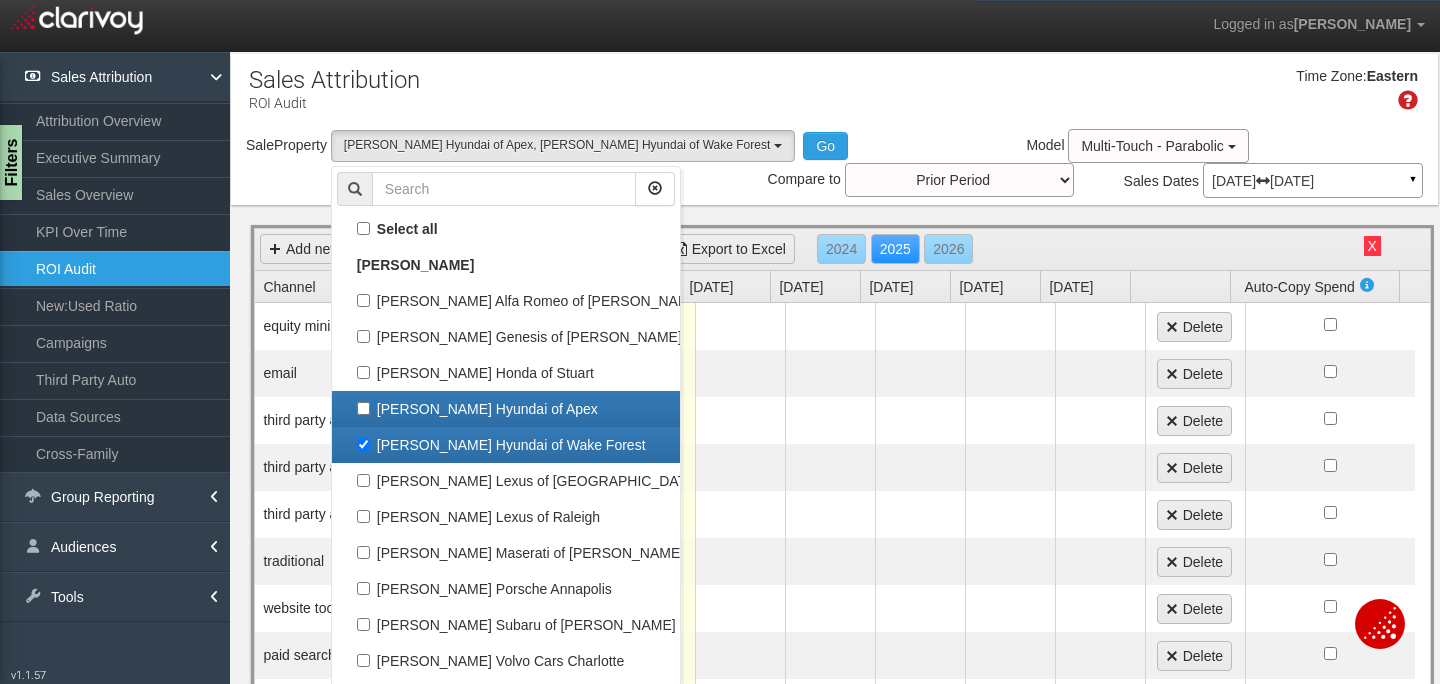 select on "object:456" 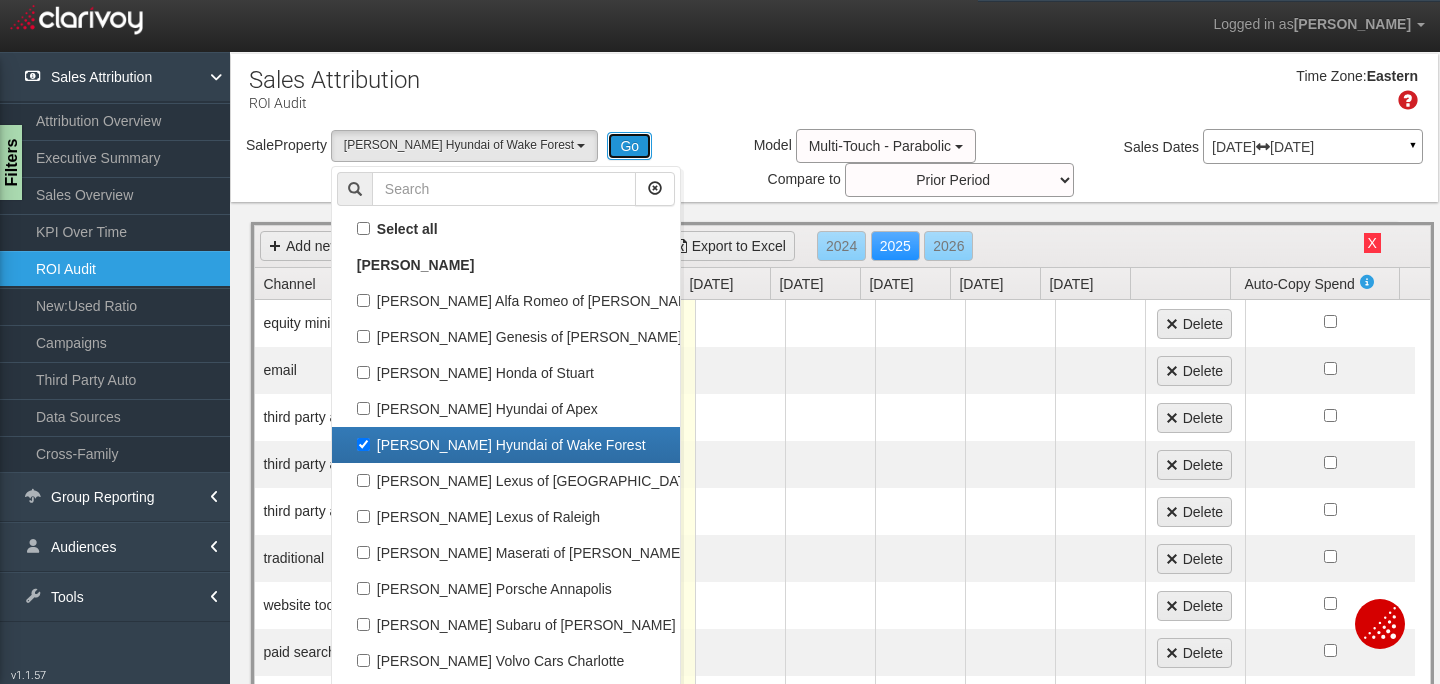 click on "Go" at bounding box center (629, 146) 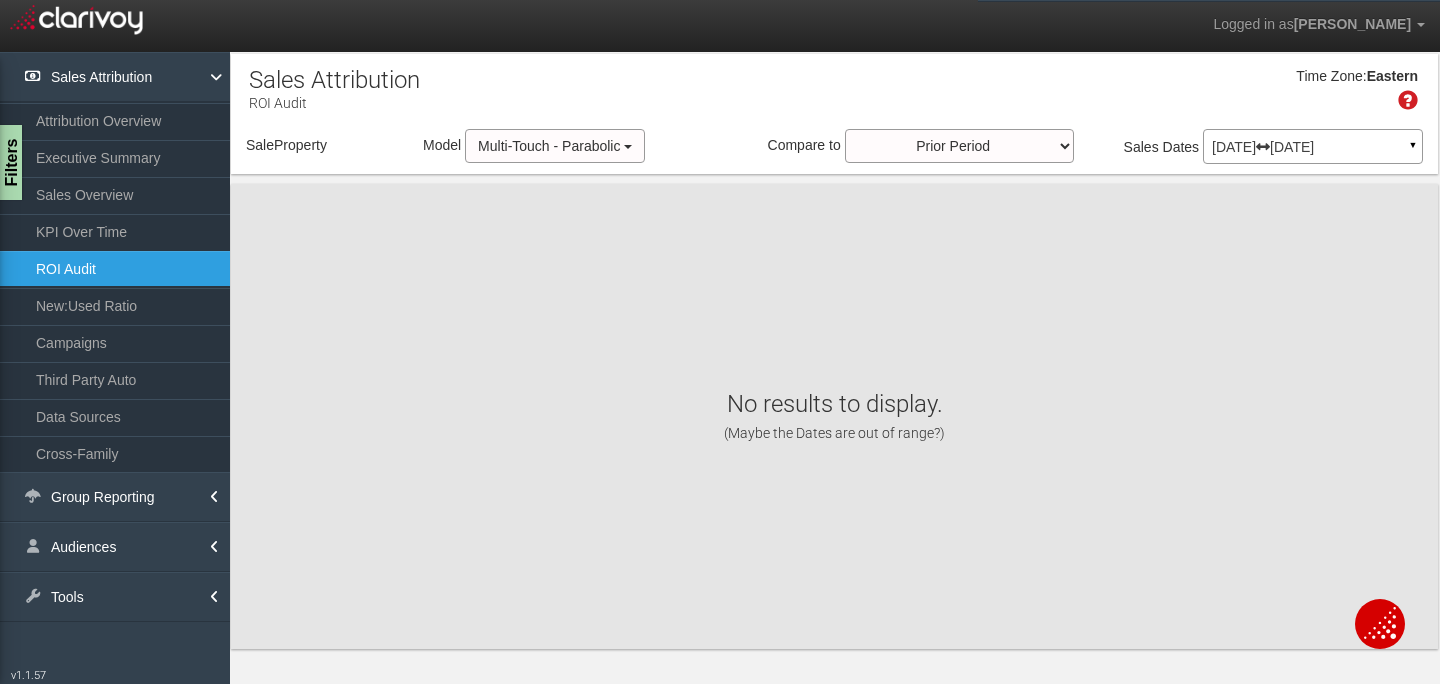 select on "object:524" 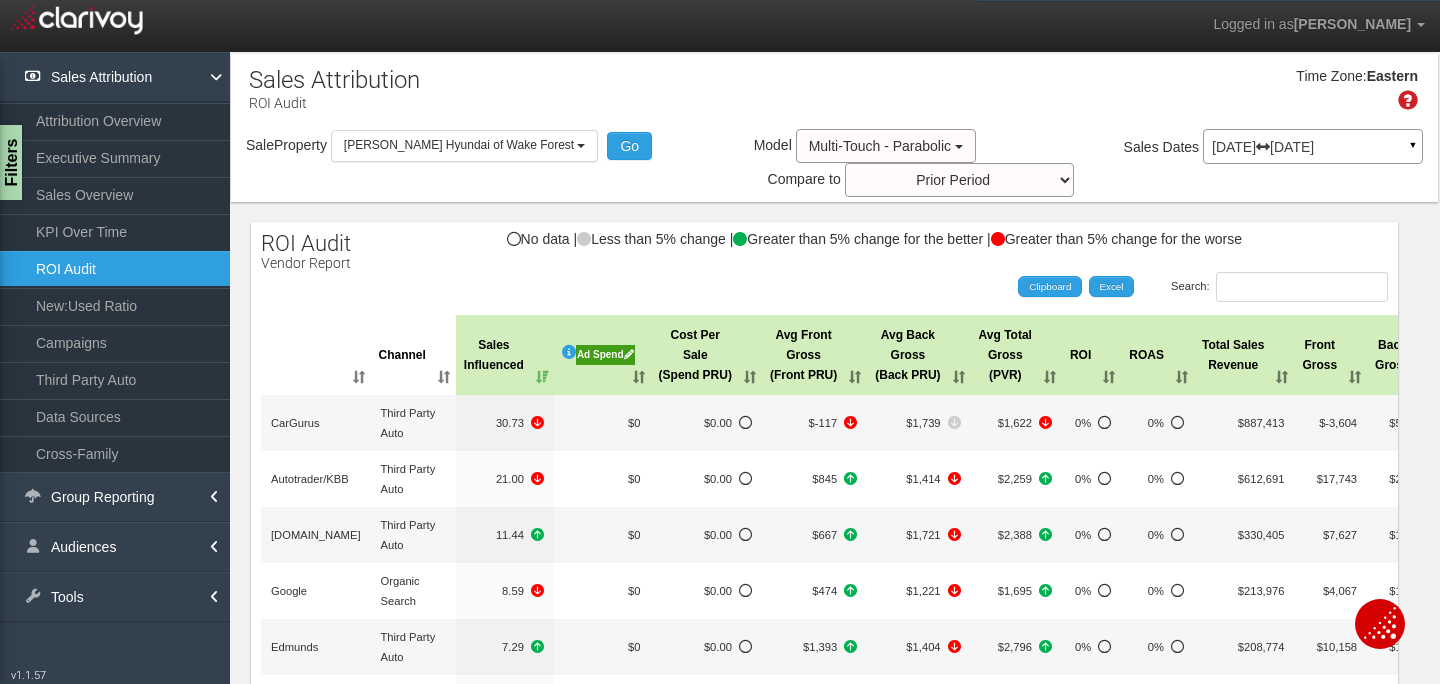 click on "Ad Spend" at bounding box center (605, 355) 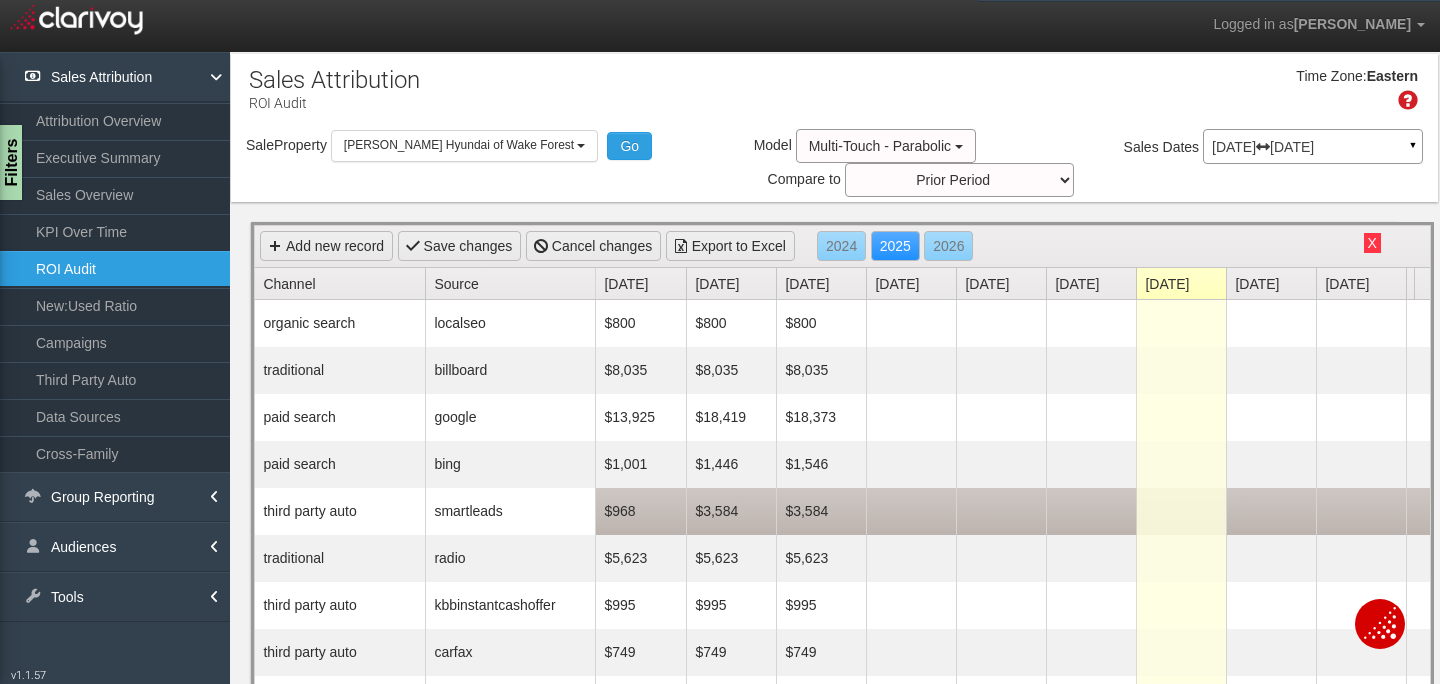 scroll, scrollTop: 14, scrollLeft: 0, axis: vertical 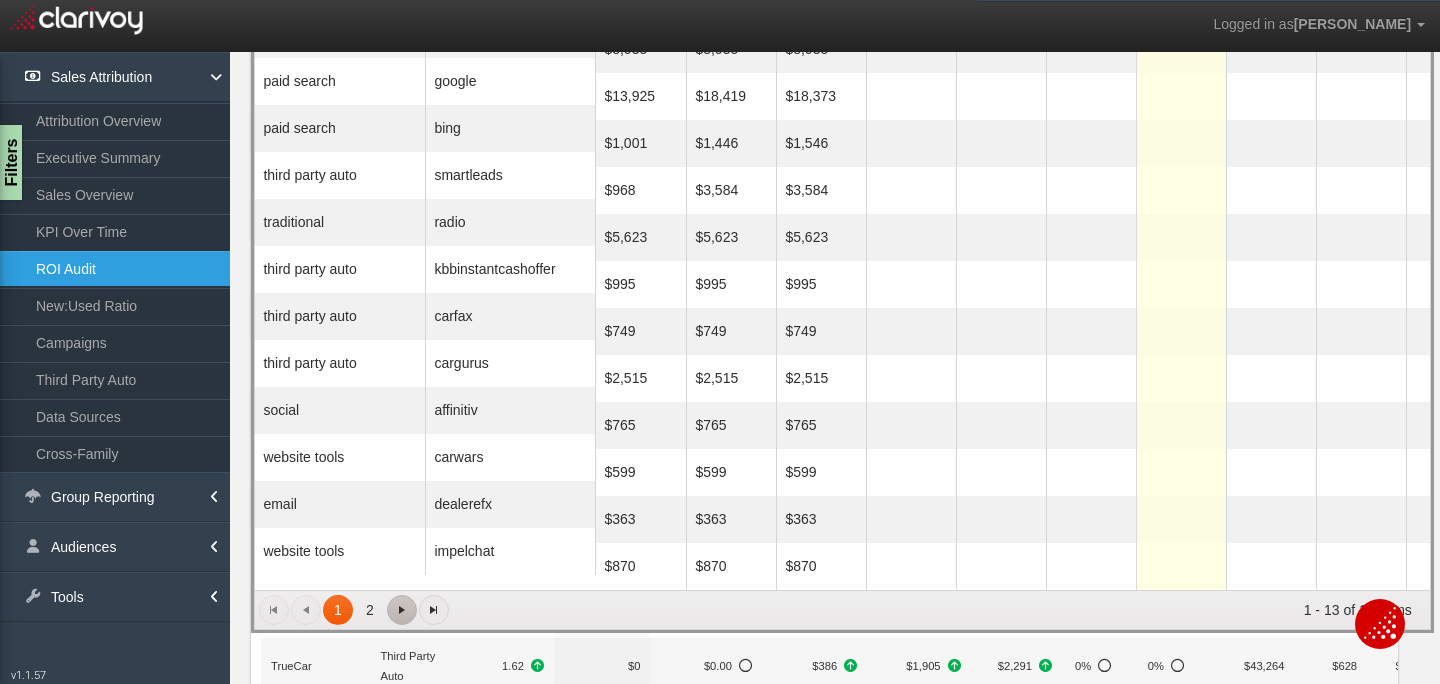 click at bounding box center (402, 610) 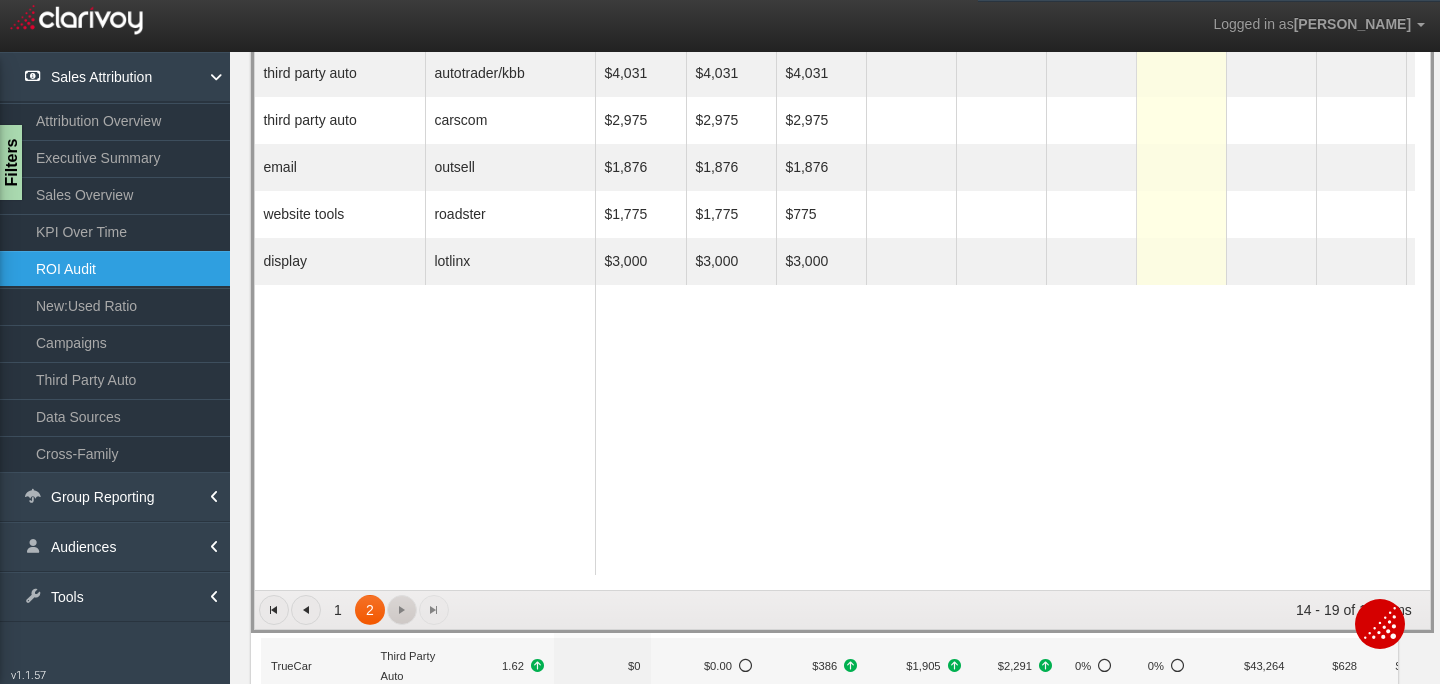 scroll, scrollTop: 0, scrollLeft: 0, axis: both 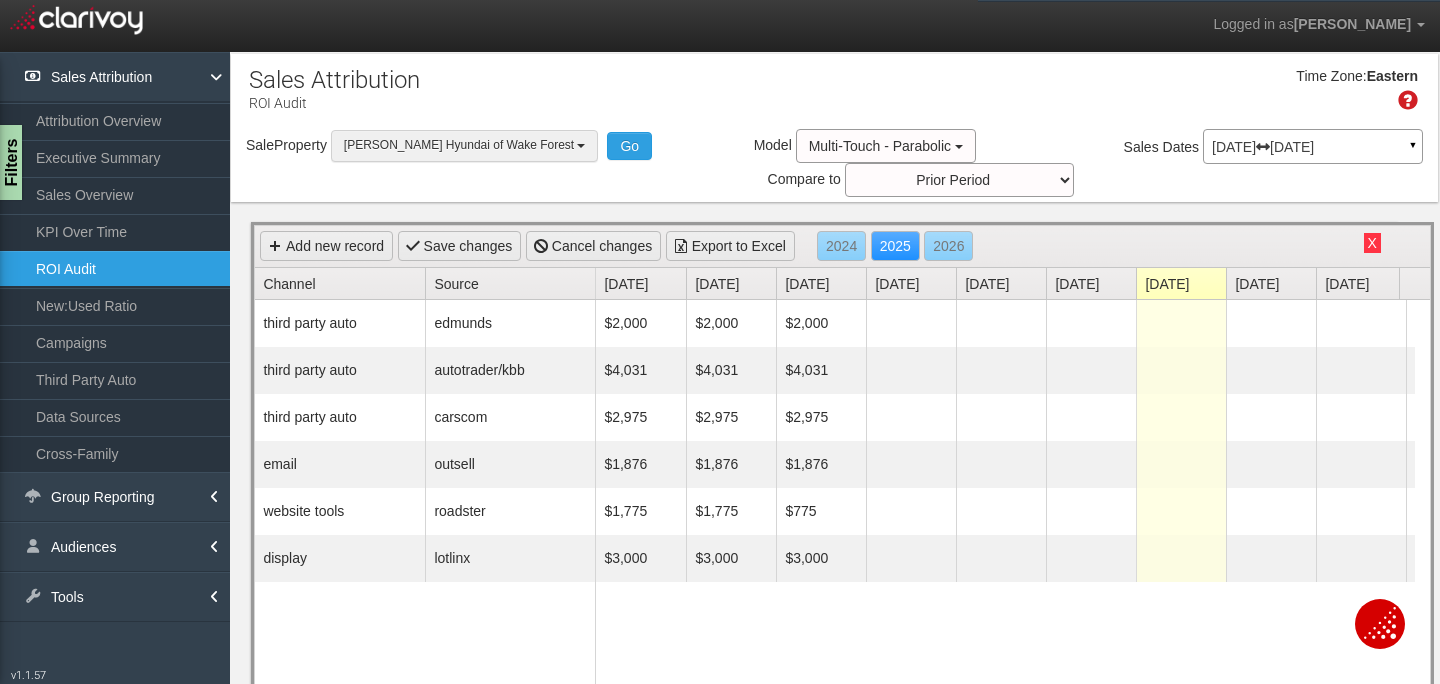 click on "[PERSON_NAME] Hyundai of Wake Forest" at bounding box center (465, 145) 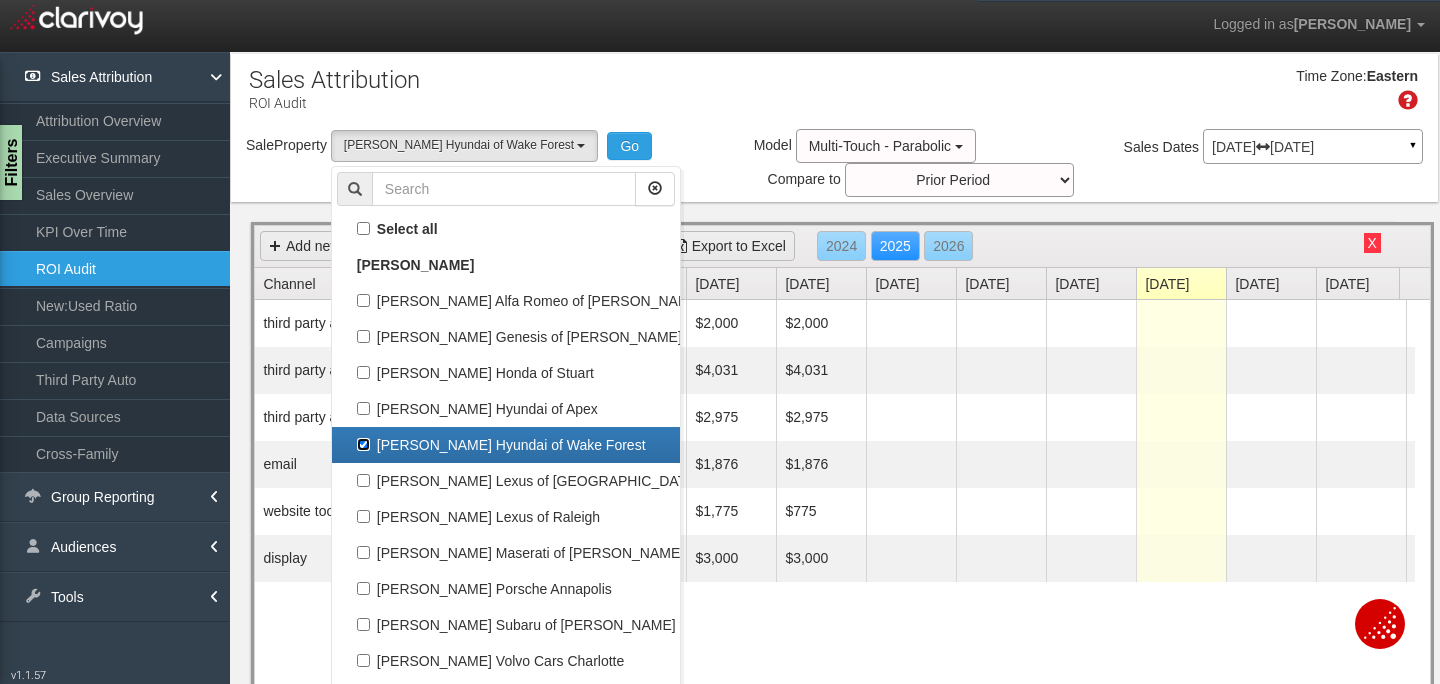 click on "[PERSON_NAME] Hyundai of Wake Forest" at bounding box center (506, 445) 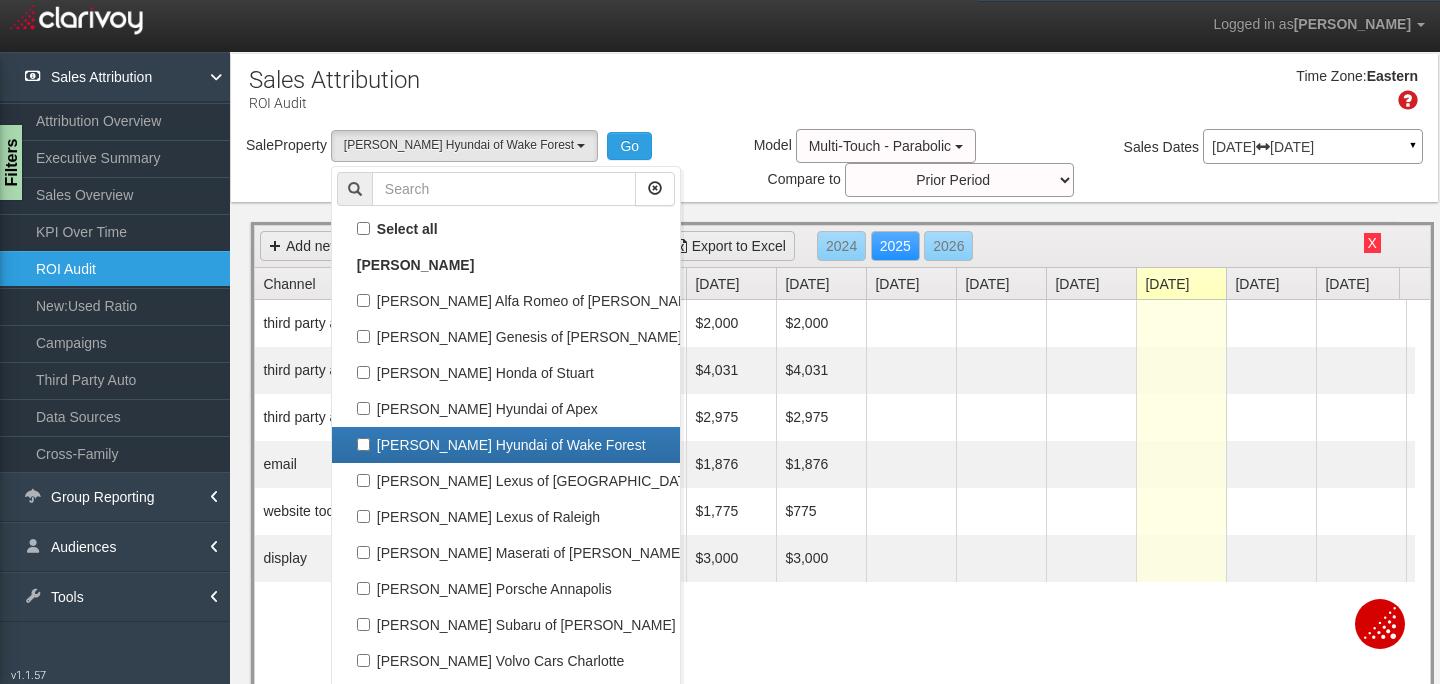 select 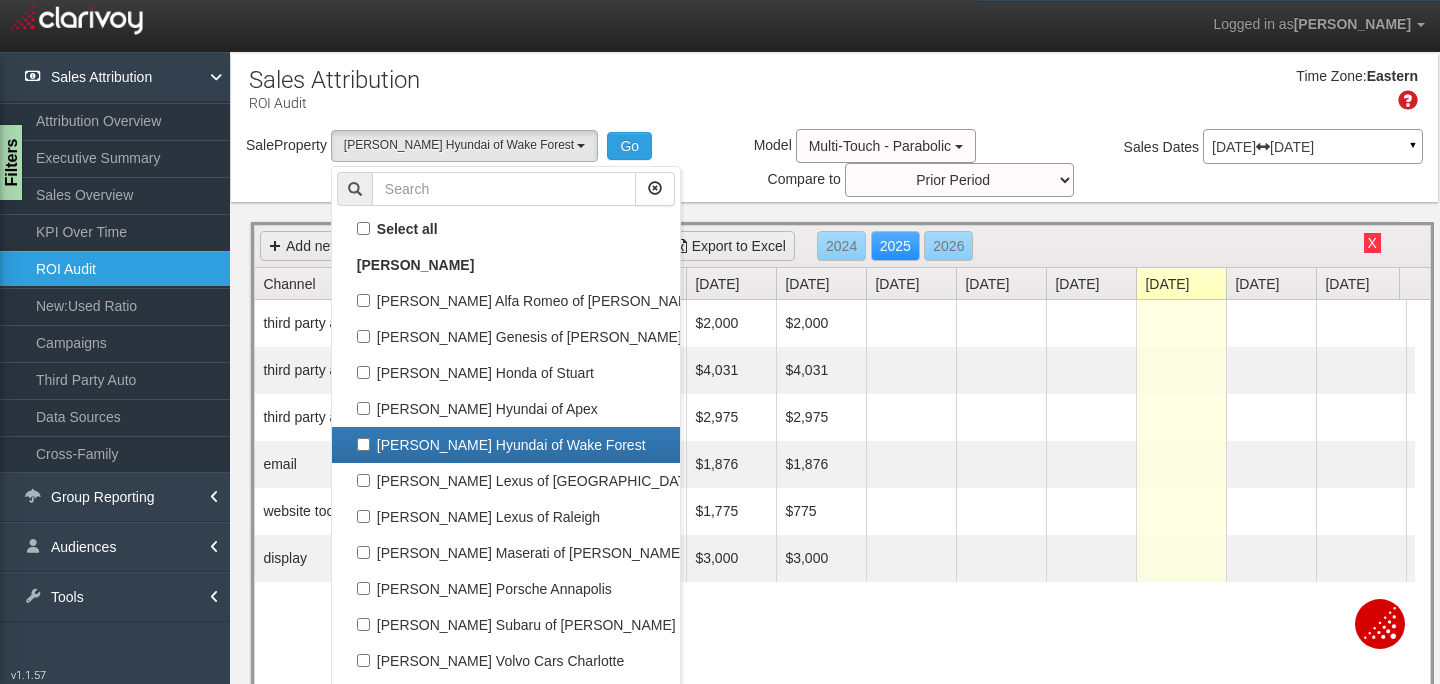 scroll, scrollTop: 86, scrollLeft: 0, axis: vertical 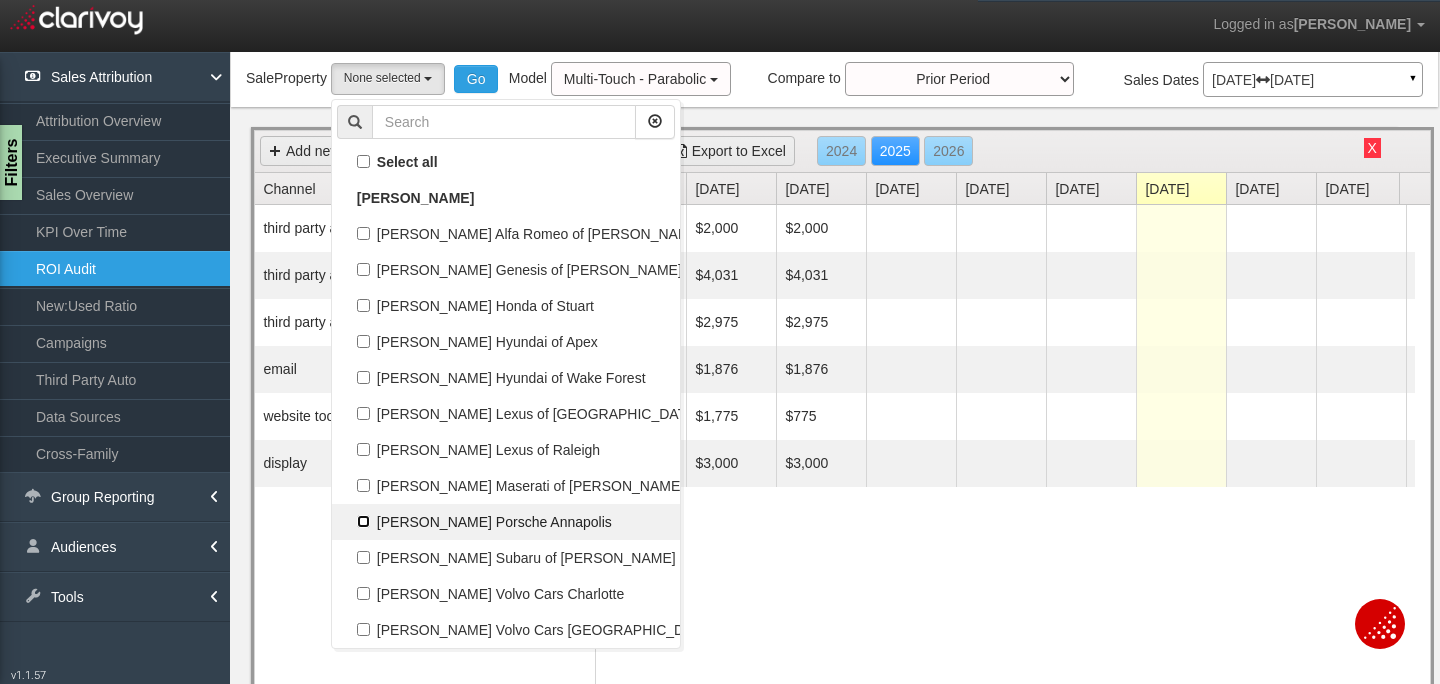 click on "[PERSON_NAME] Porsche Annapolis" at bounding box center (506, 522) 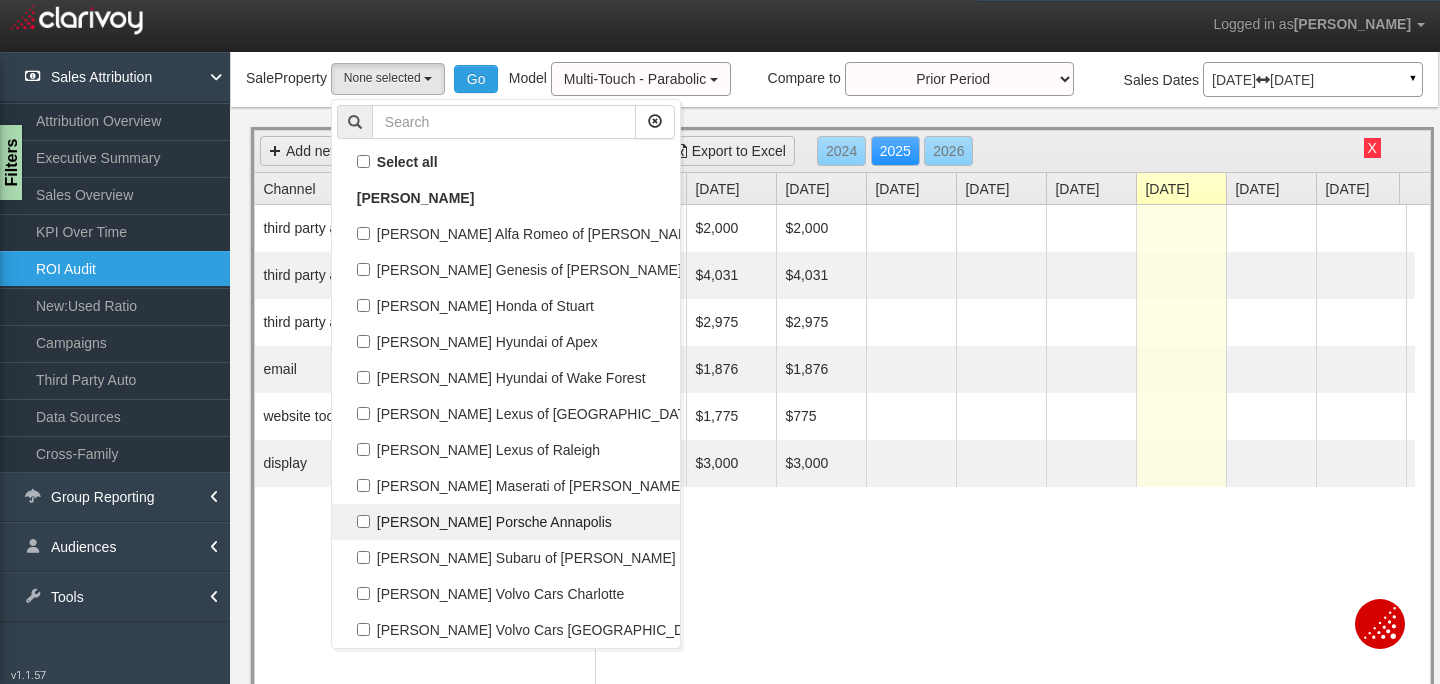 checkbox on "true" 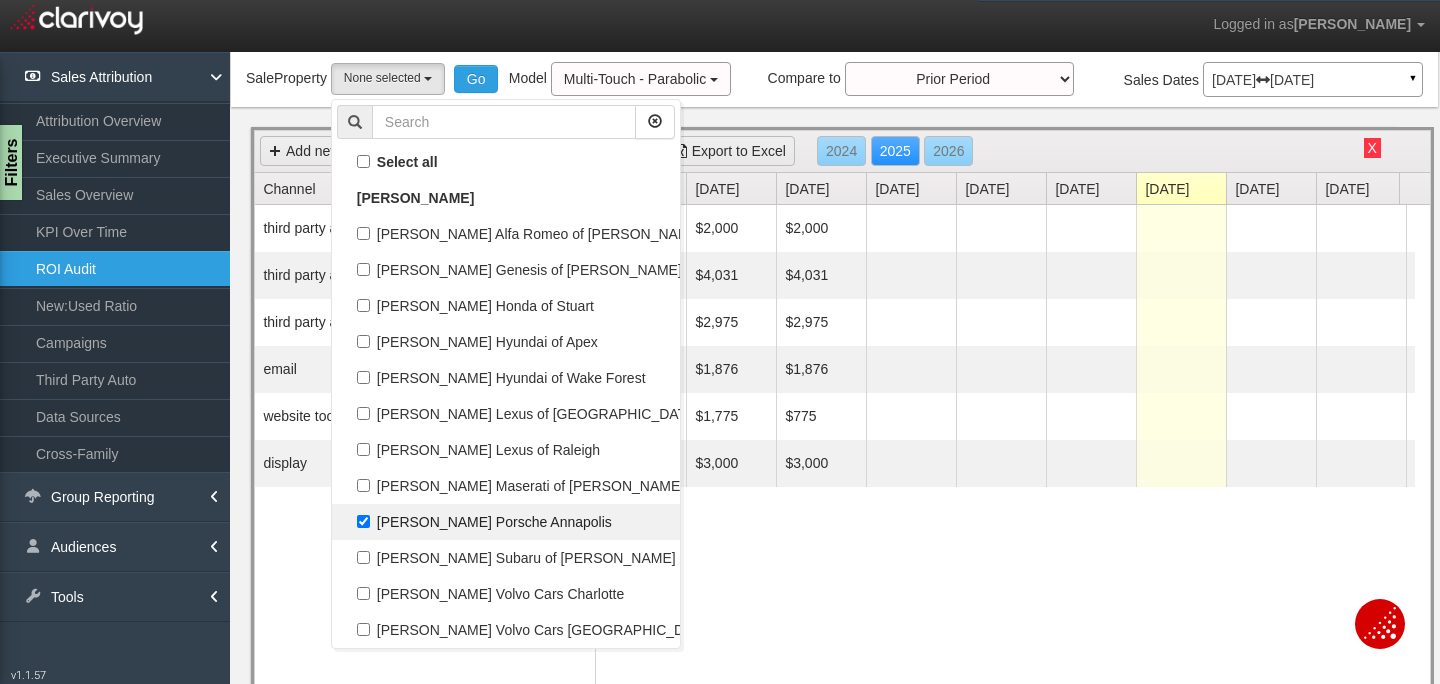 select on "object:528" 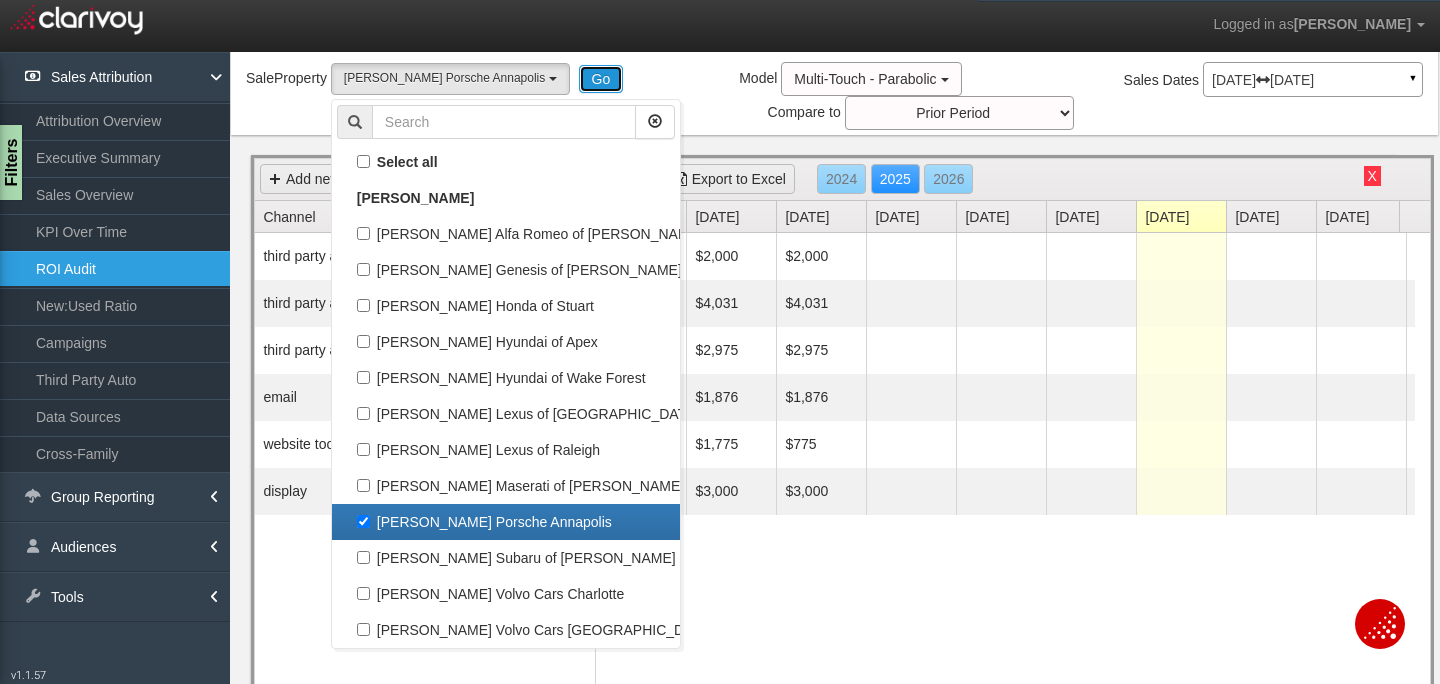 click on "Go" at bounding box center [601, 79] 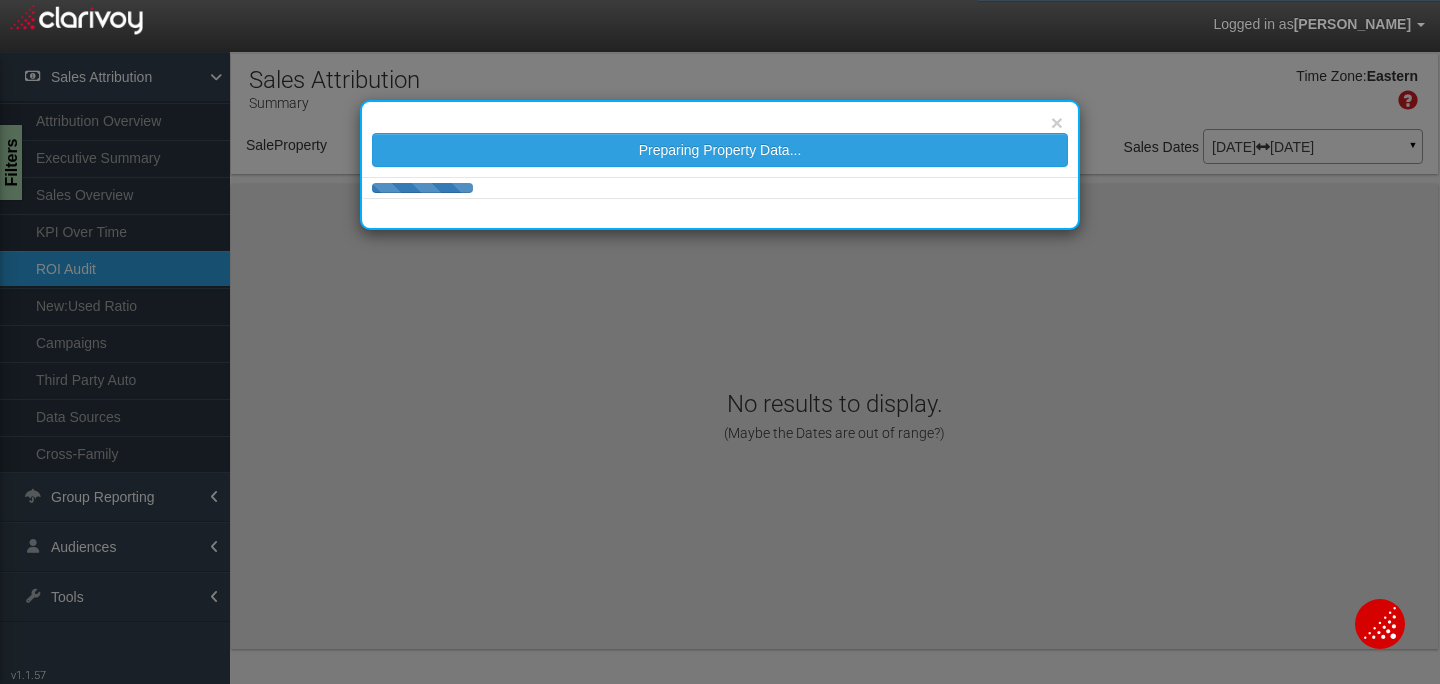 scroll, scrollTop: 0, scrollLeft: 0, axis: both 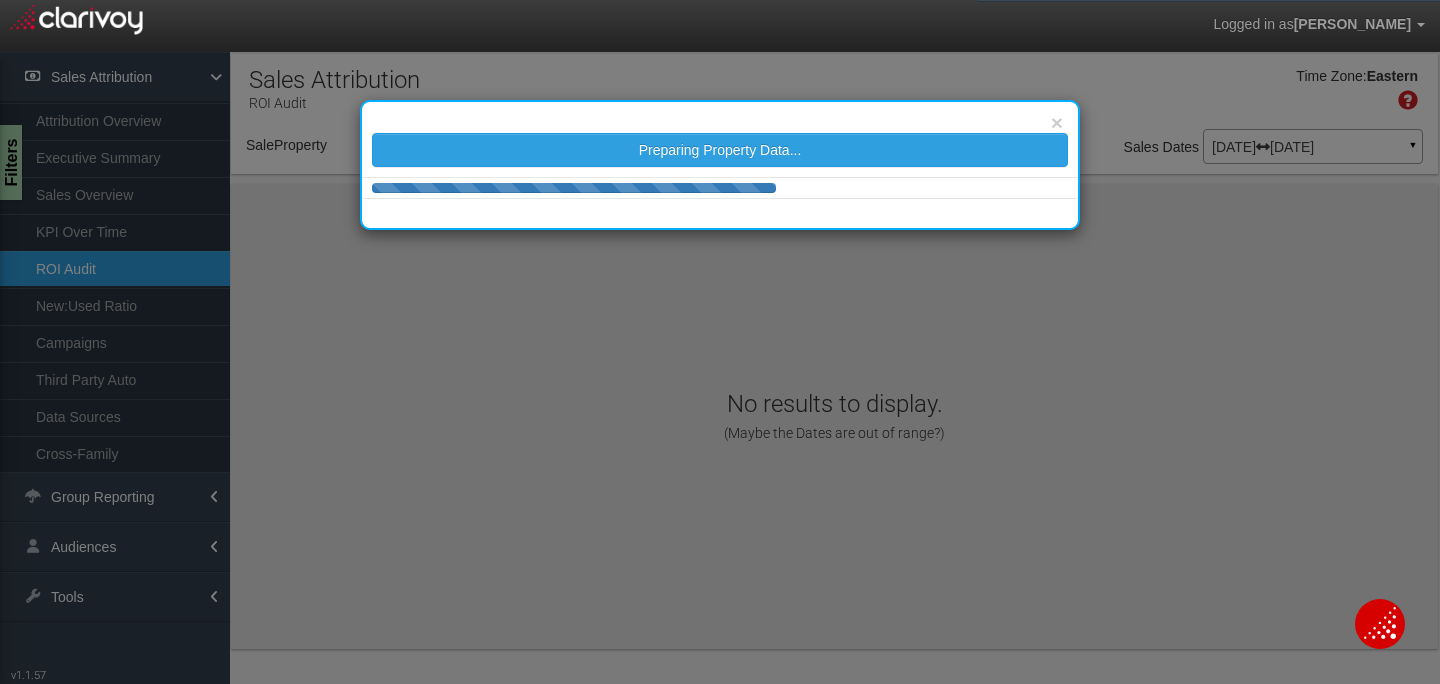 select on "object:601" 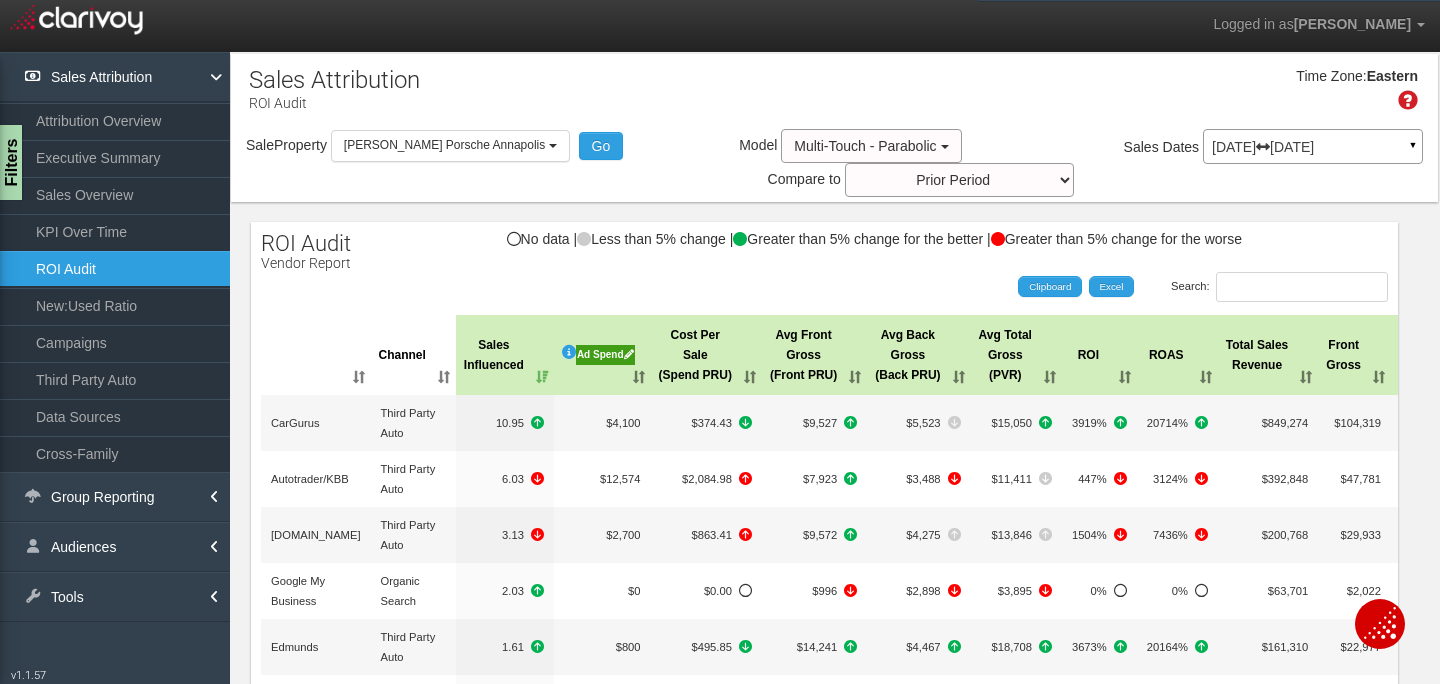 click on "Ad Spend" at bounding box center [605, 355] 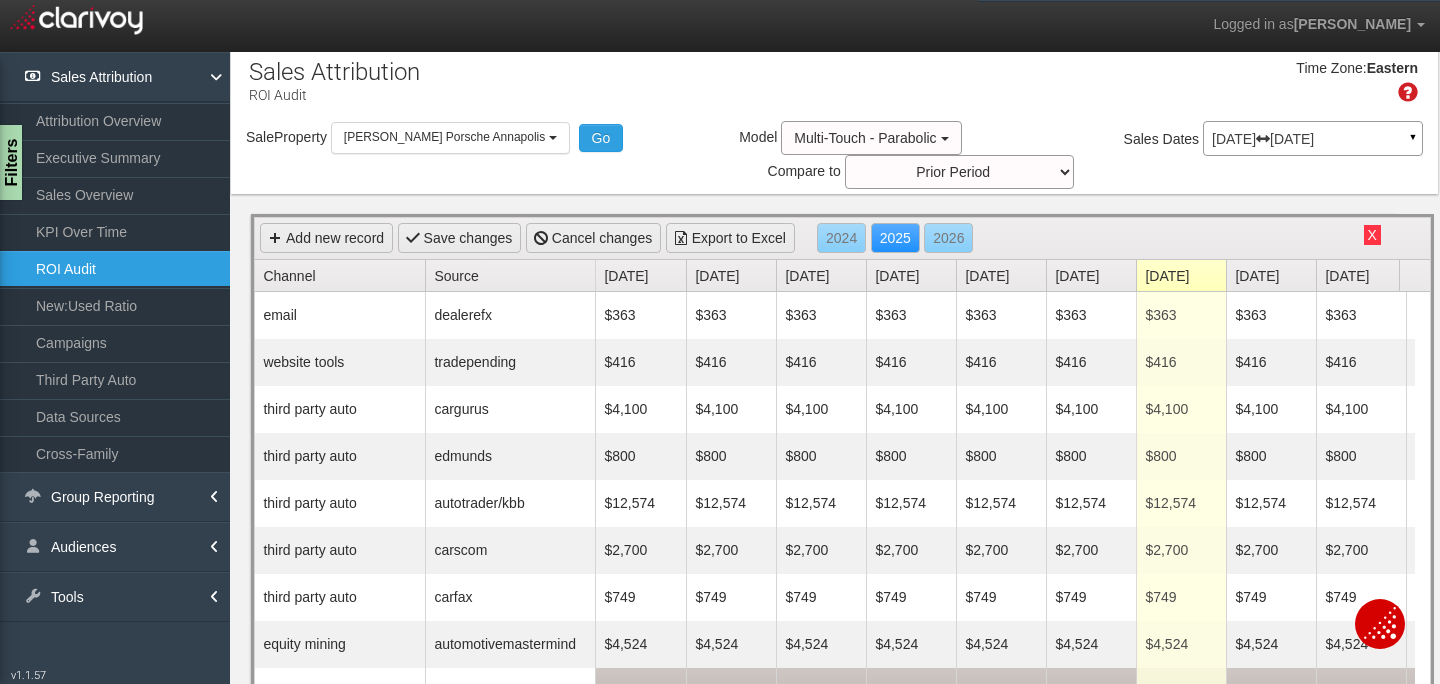 scroll, scrollTop: 0, scrollLeft: 0, axis: both 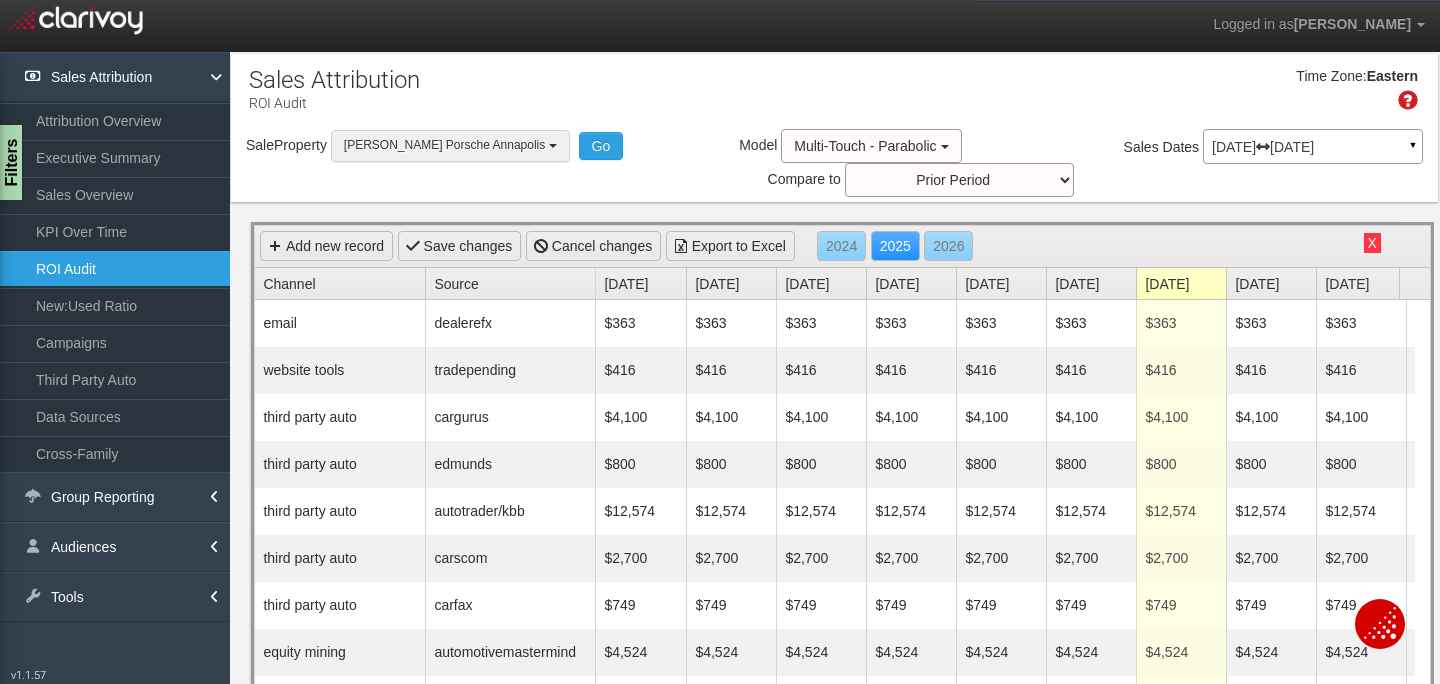 click on "[PERSON_NAME] Porsche Annapolis" at bounding box center [450, 145] 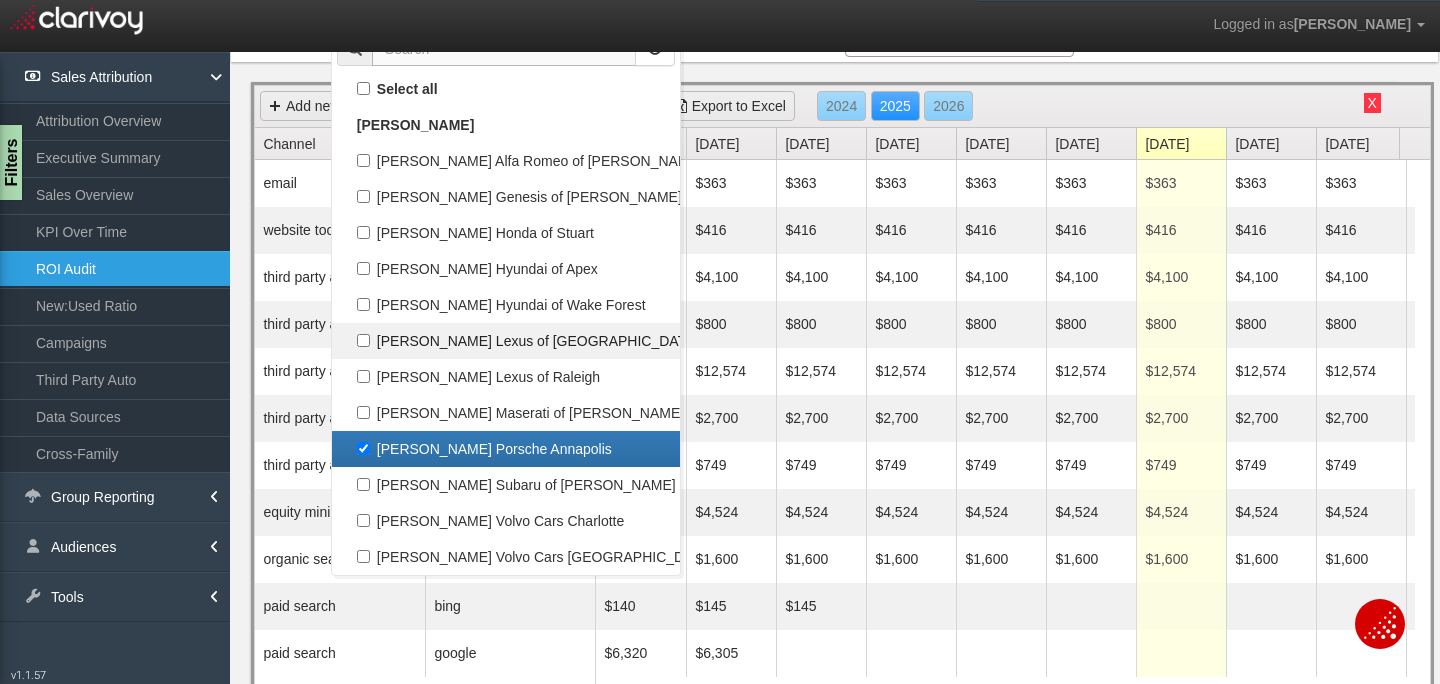 scroll, scrollTop: 164, scrollLeft: 0, axis: vertical 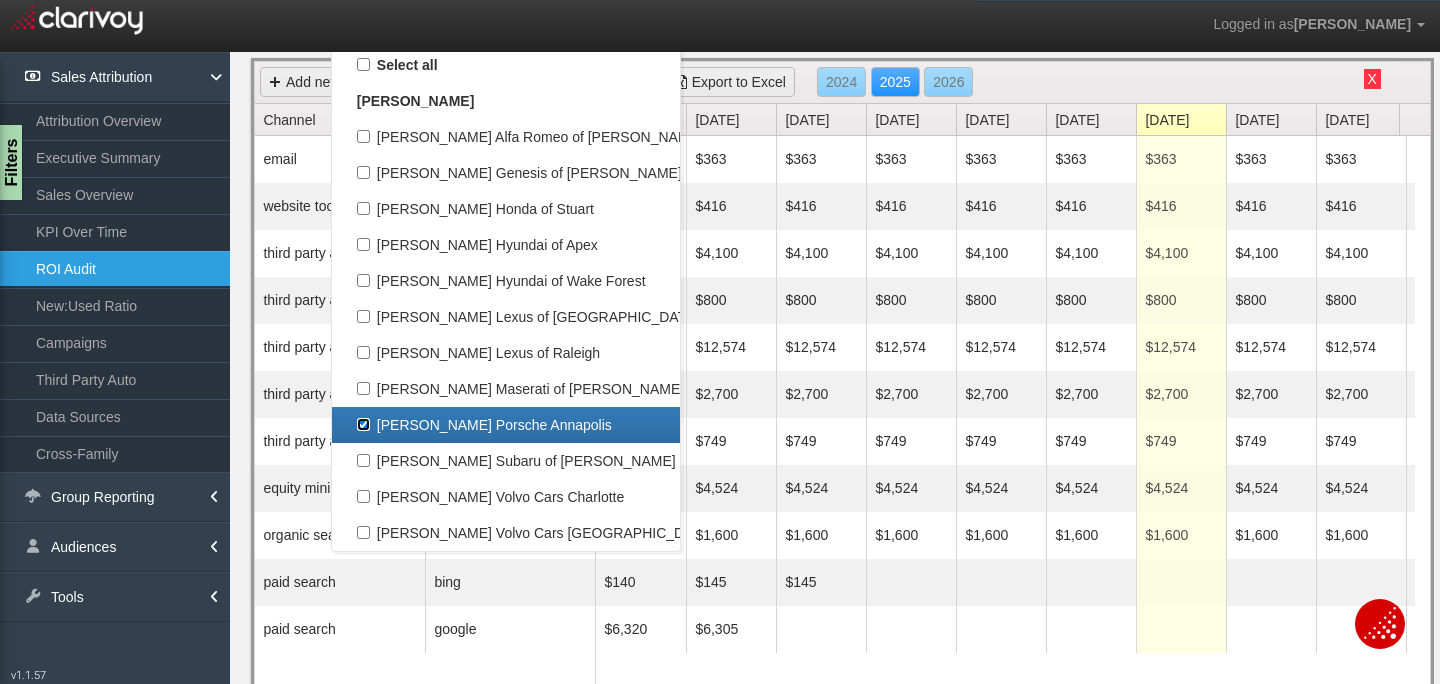 click on "[PERSON_NAME] Porsche Annapolis" at bounding box center (506, 425) 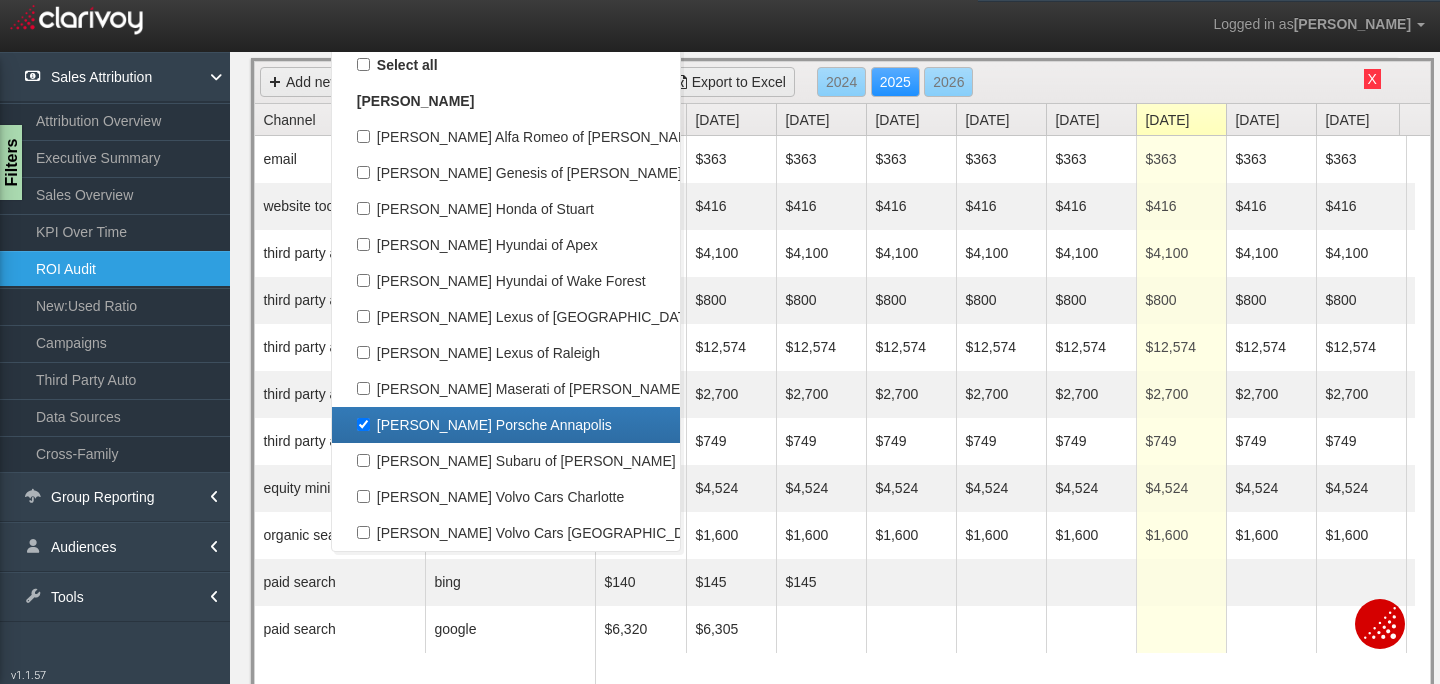 checkbox on "false" 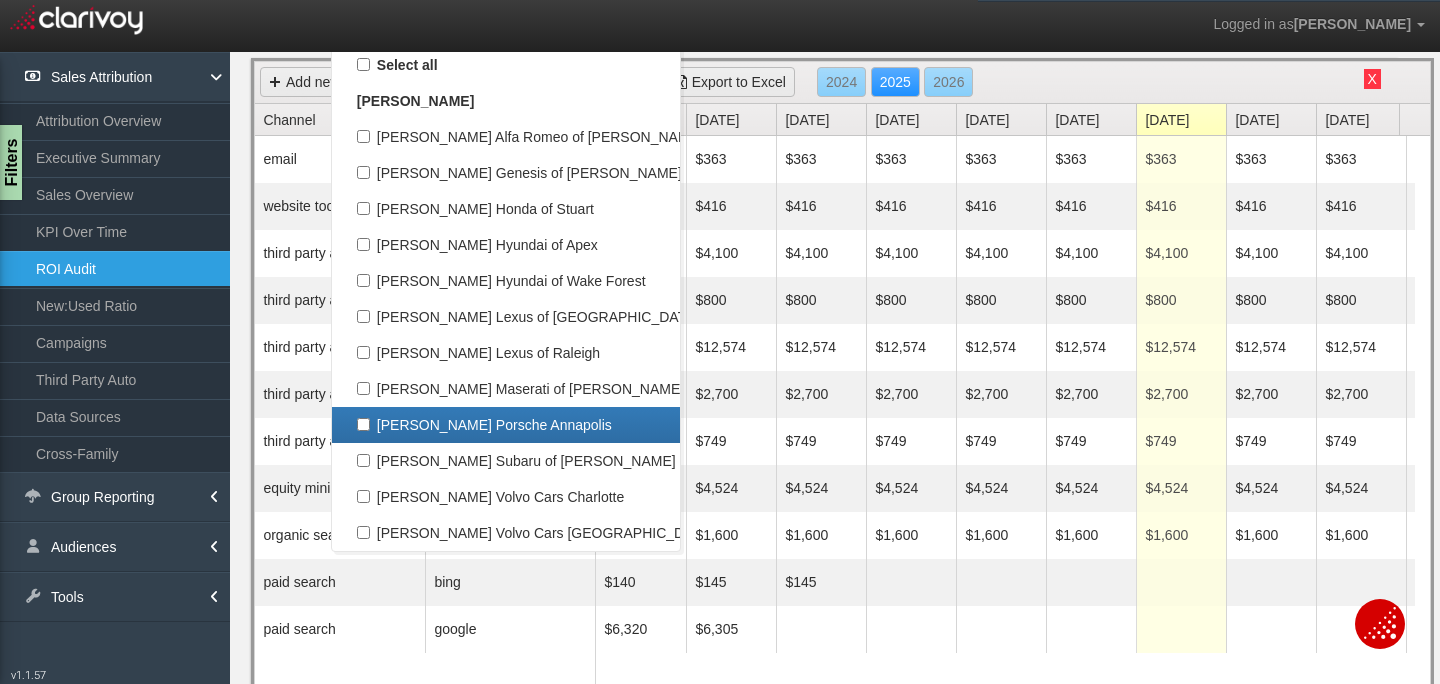 select 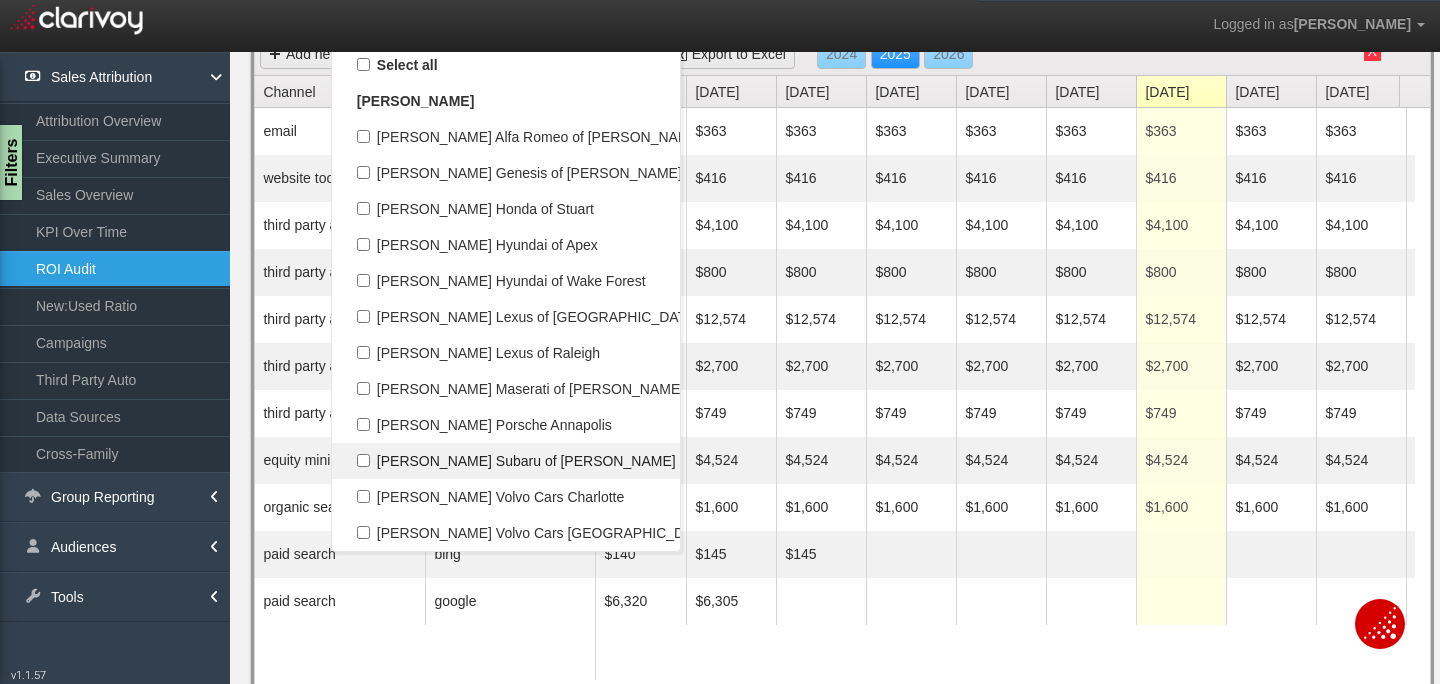 scroll, scrollTop: 154, scrollLeft: 0, axis: vertical 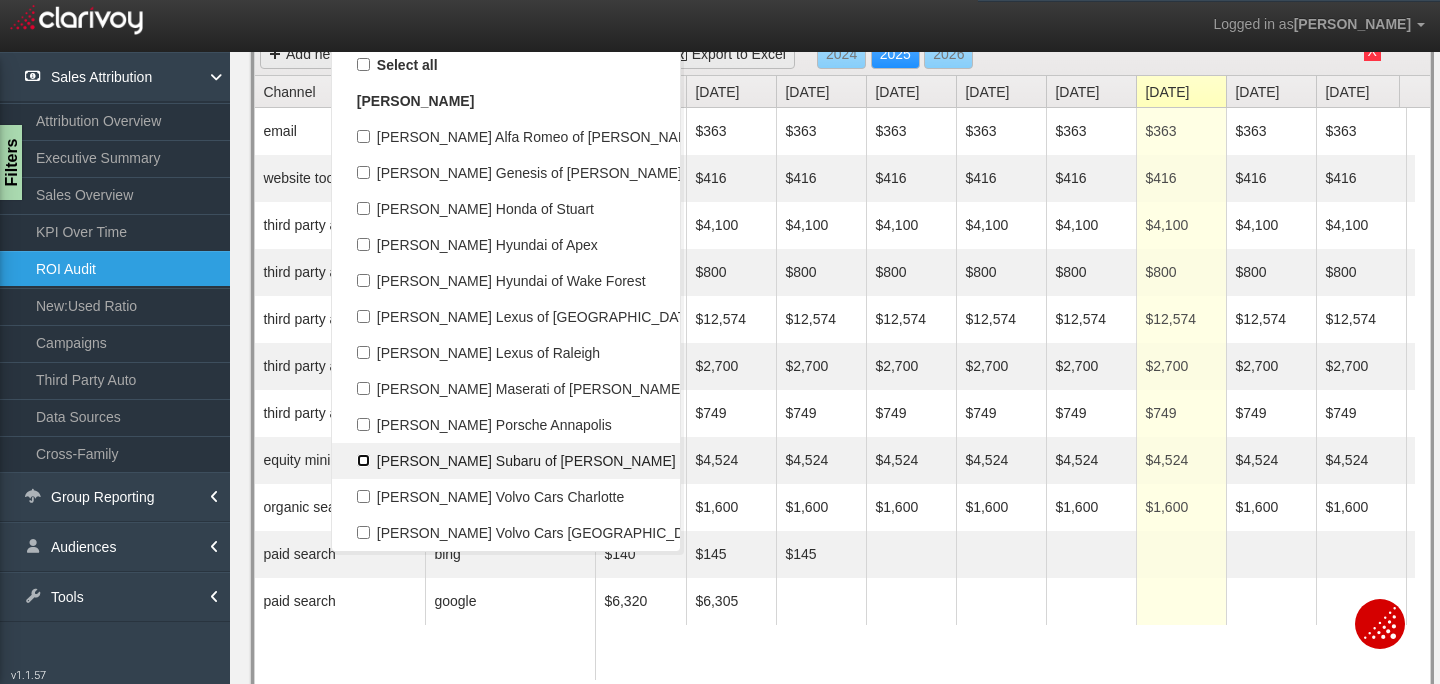 click on "[PERSON_NAME] Subaru of [PERSON_NAME]" at bounding box center [506, 461] 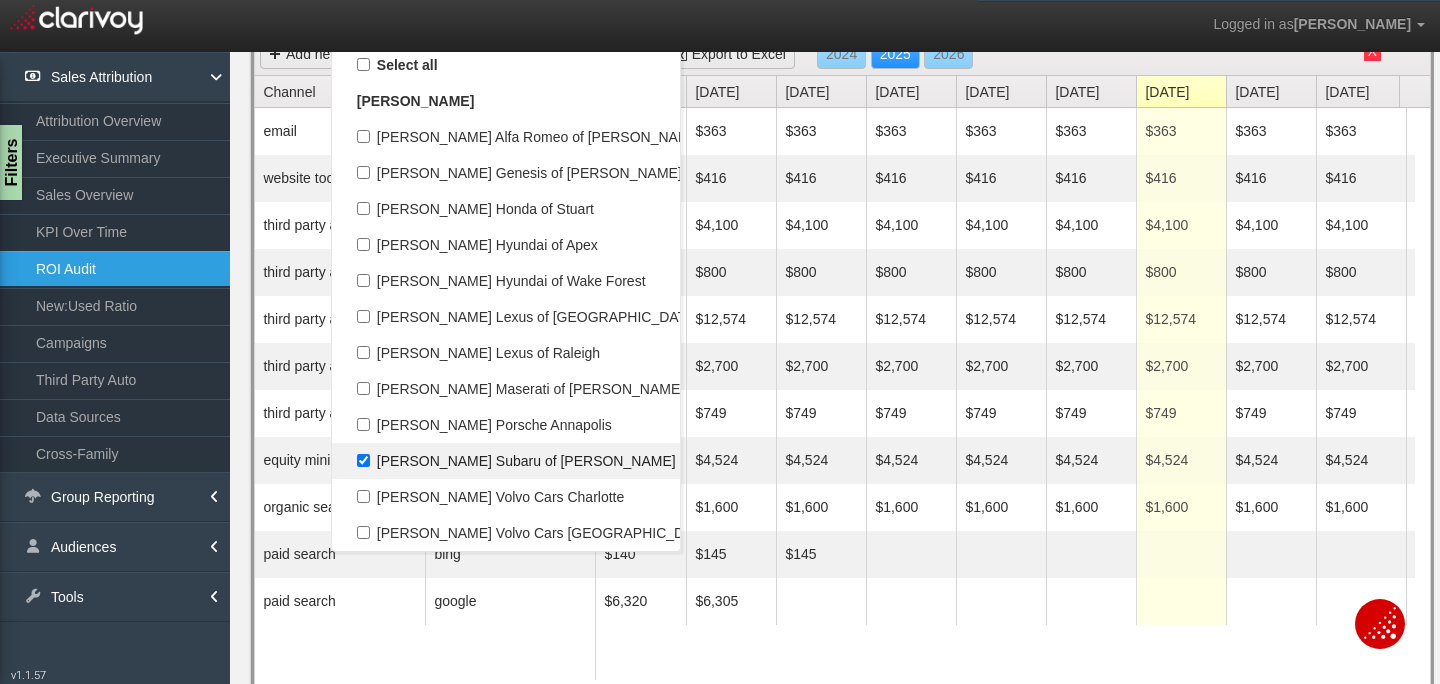 select on "object:602" 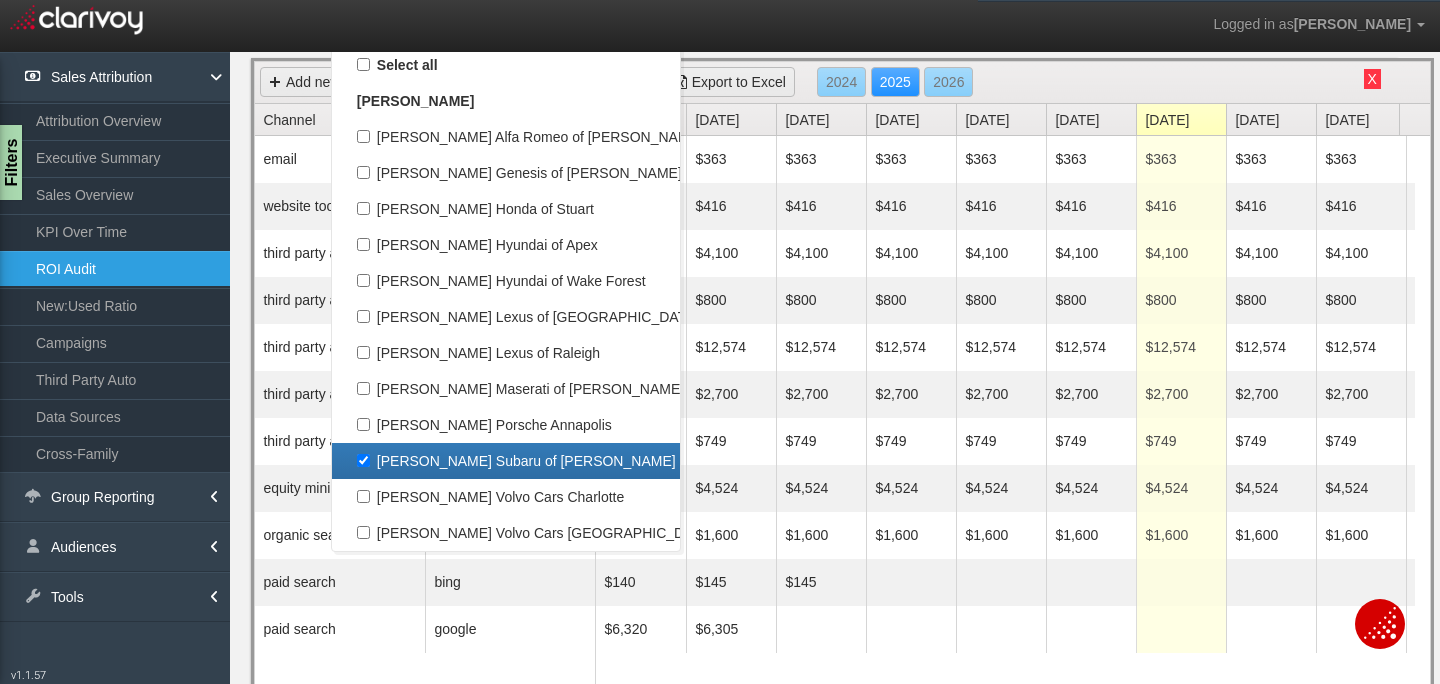 click on "Add new record Save changes Cancel changes Export to Excel 2024 2025 2026" at bounding box center (842, 83) 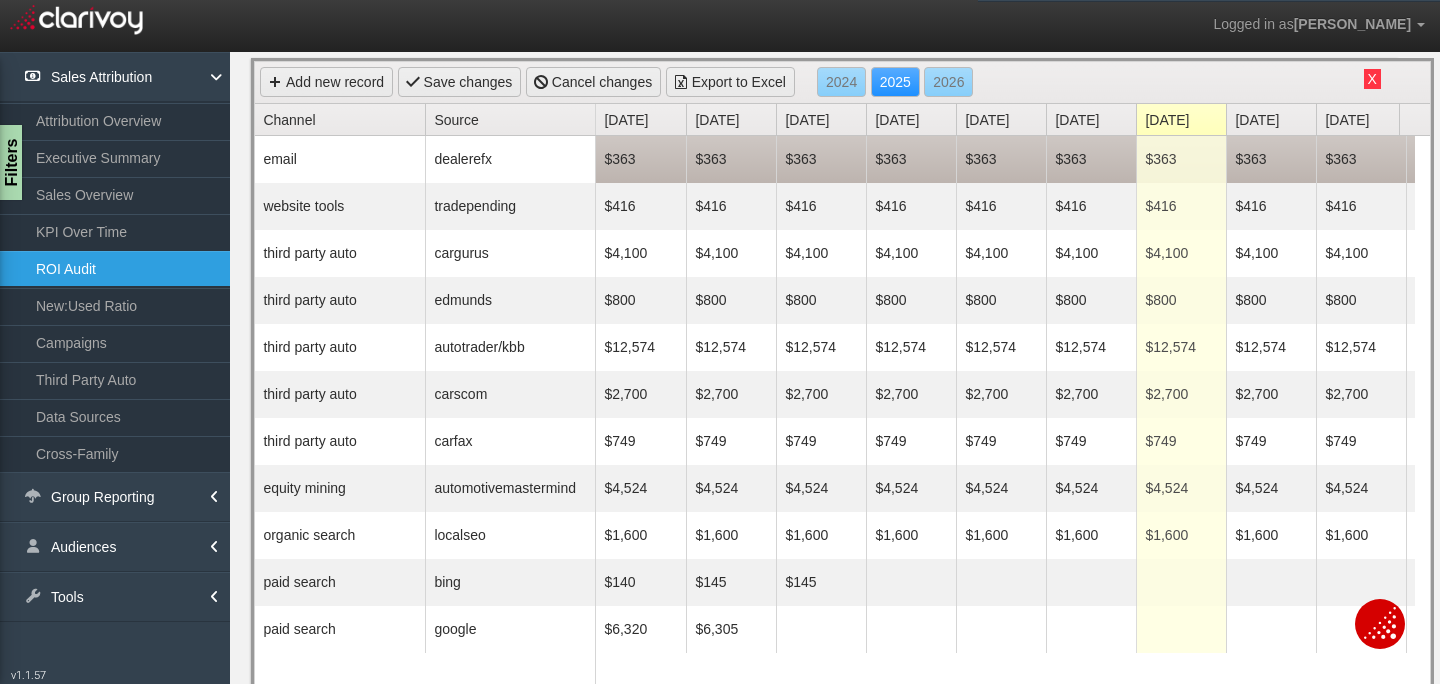 scroll, scrollTop: 0, scrollLeft: 0, axis: both 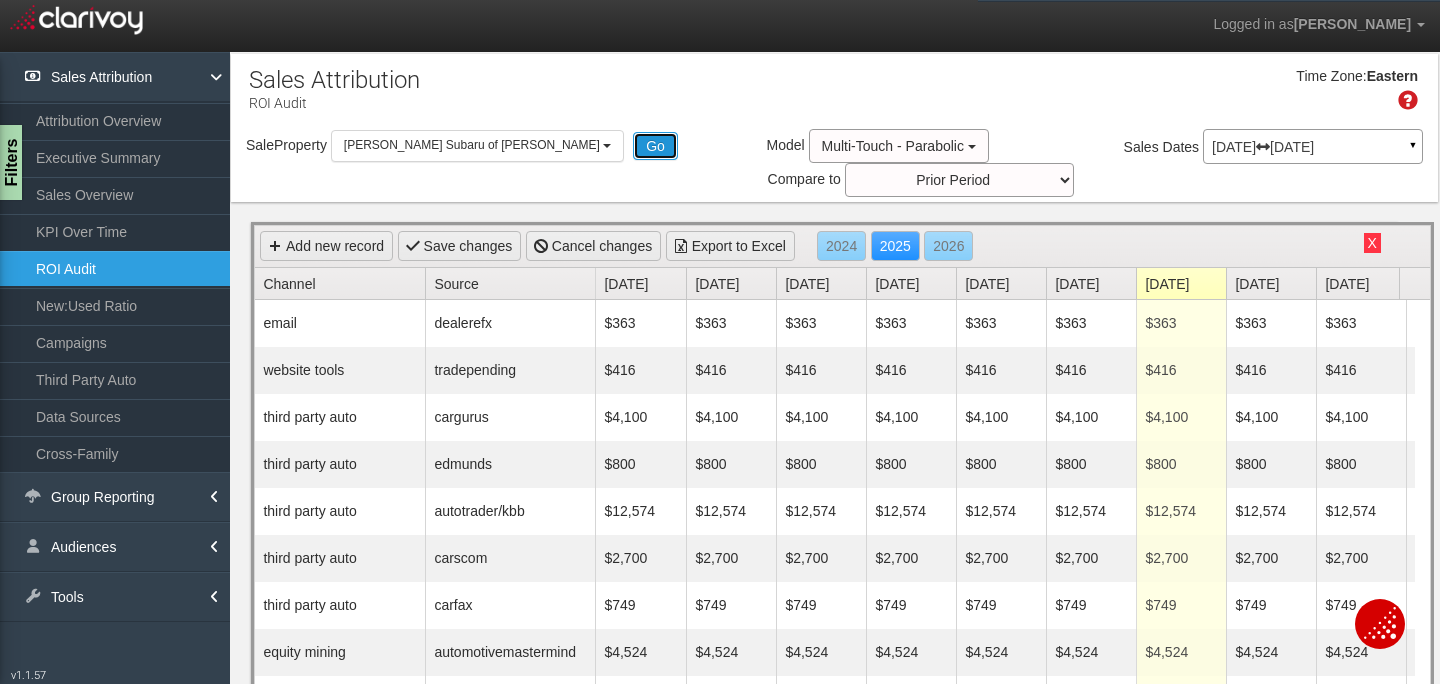 click on "Go" at bounding box center [655, 146] 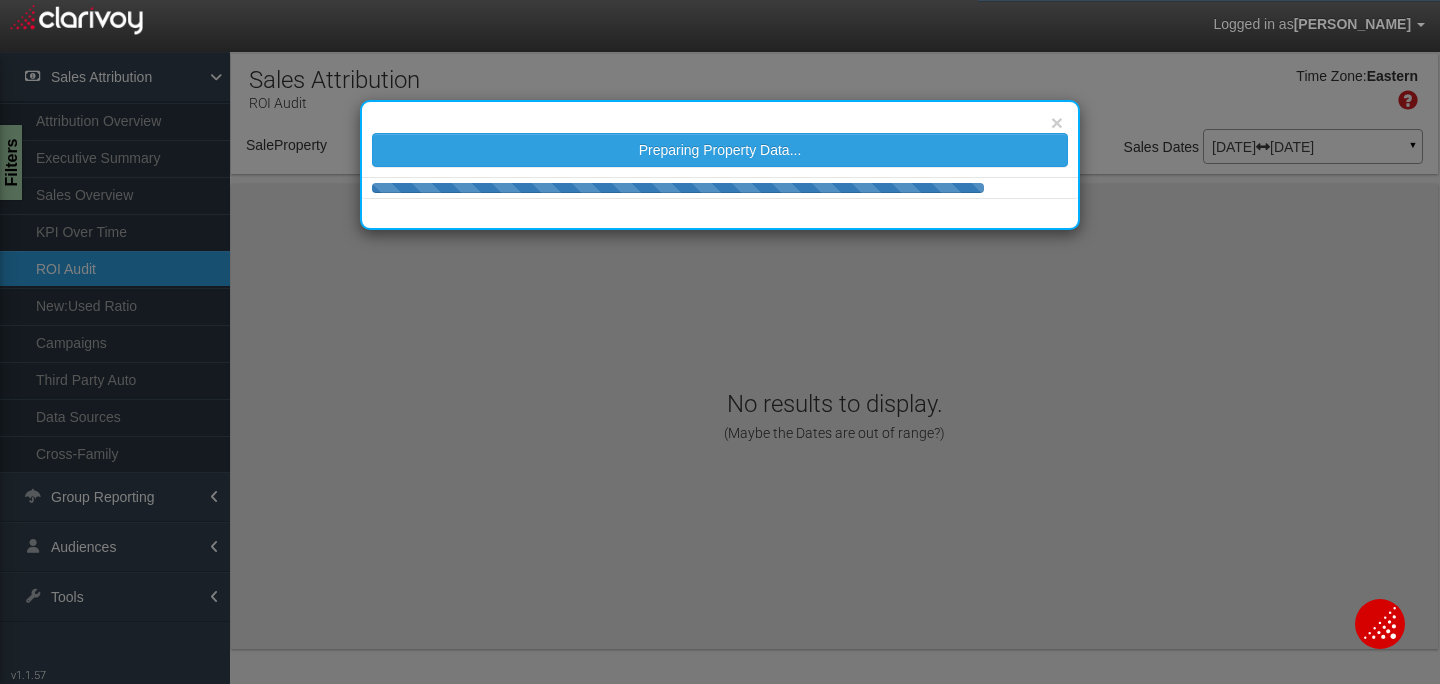 select on "object:670" 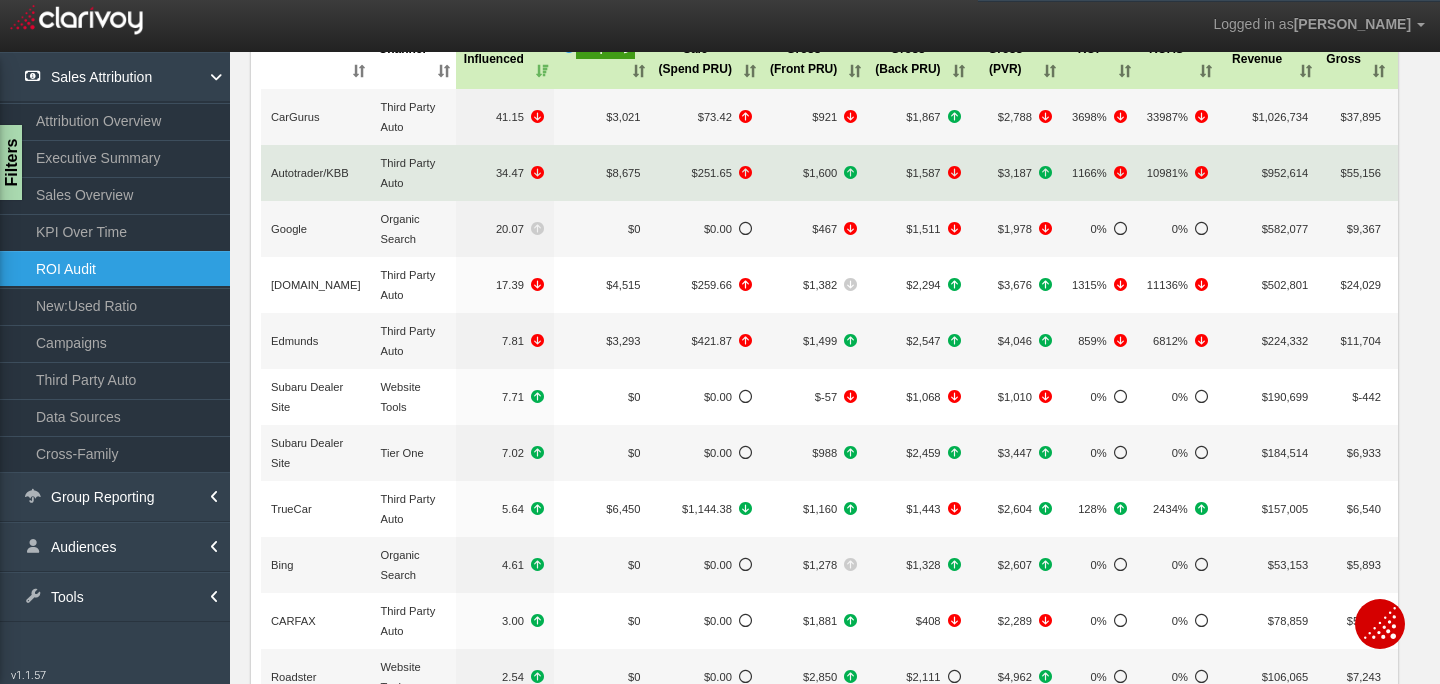 scroll, scrollTop: 0, scrollLeft: 0, axis: both 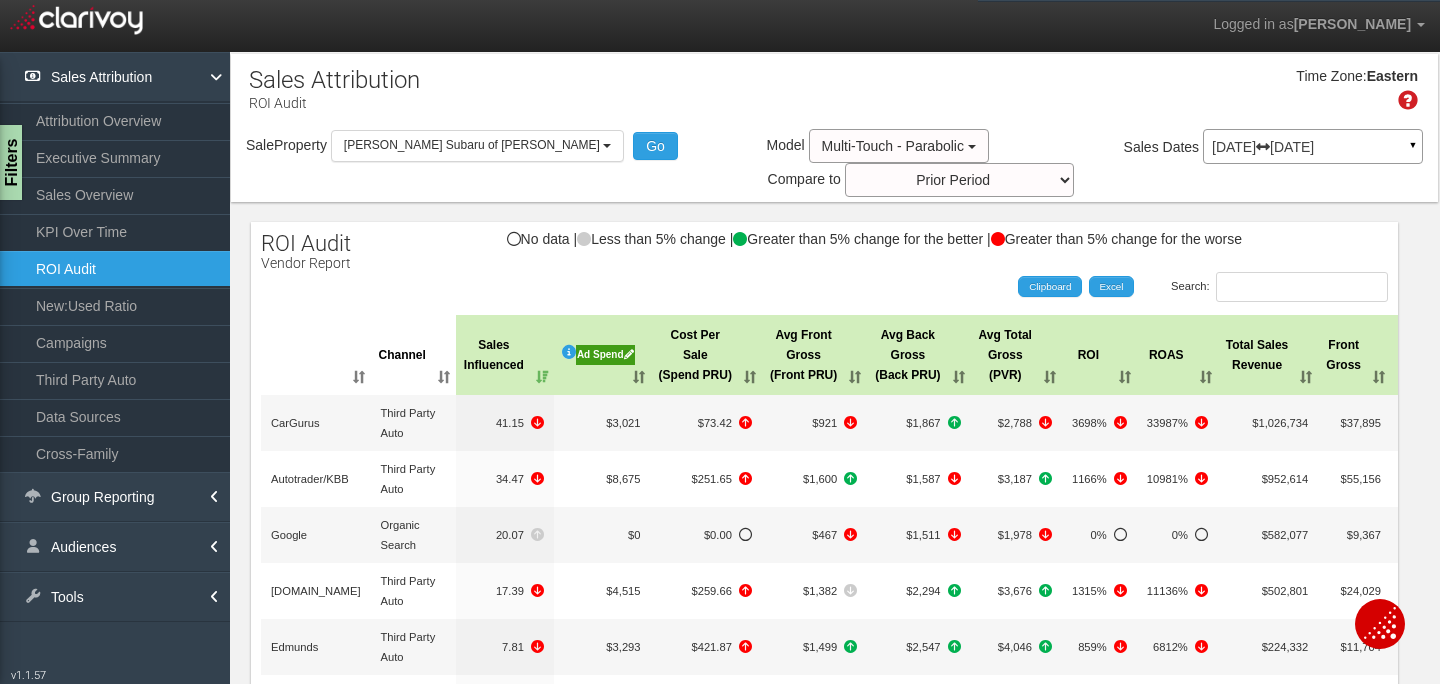 click on "Ad Spend" at bounding box center [605, 355] 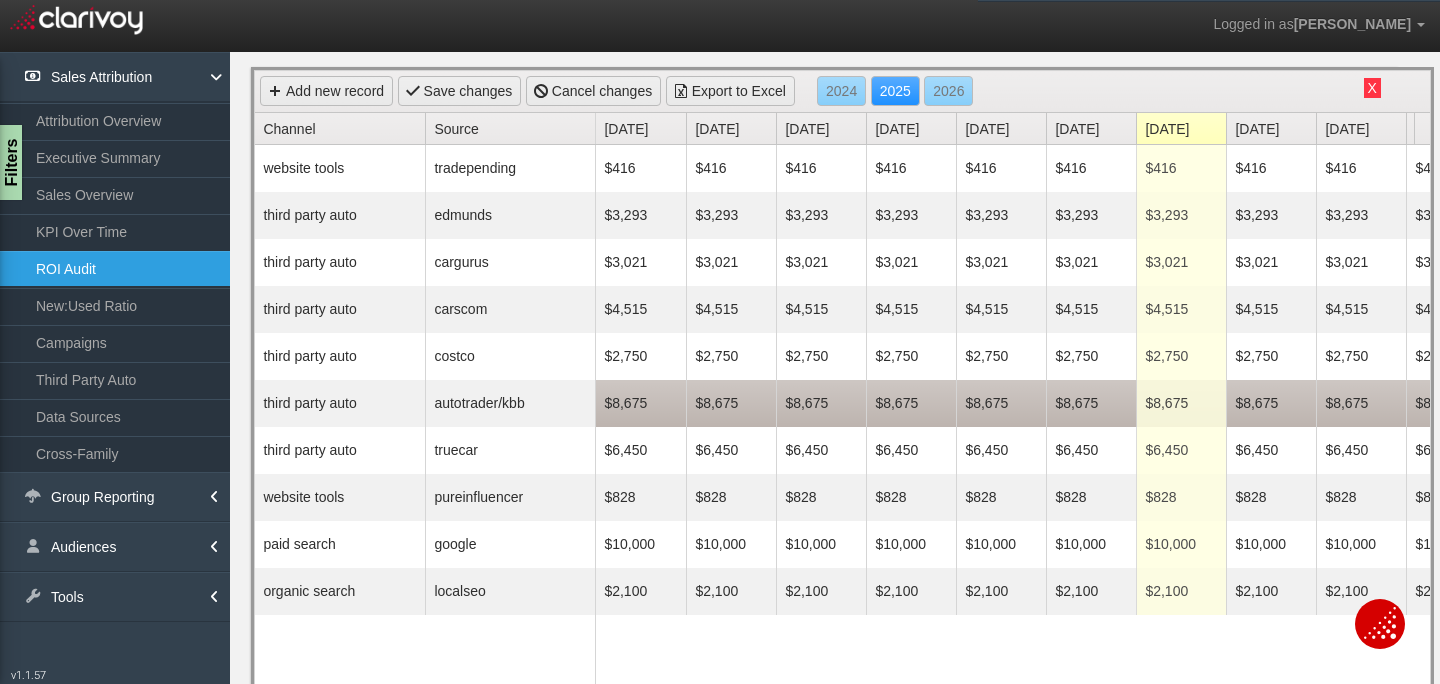 scroll, scrollTop: 159, scrollLeft: 0, axis: vertical 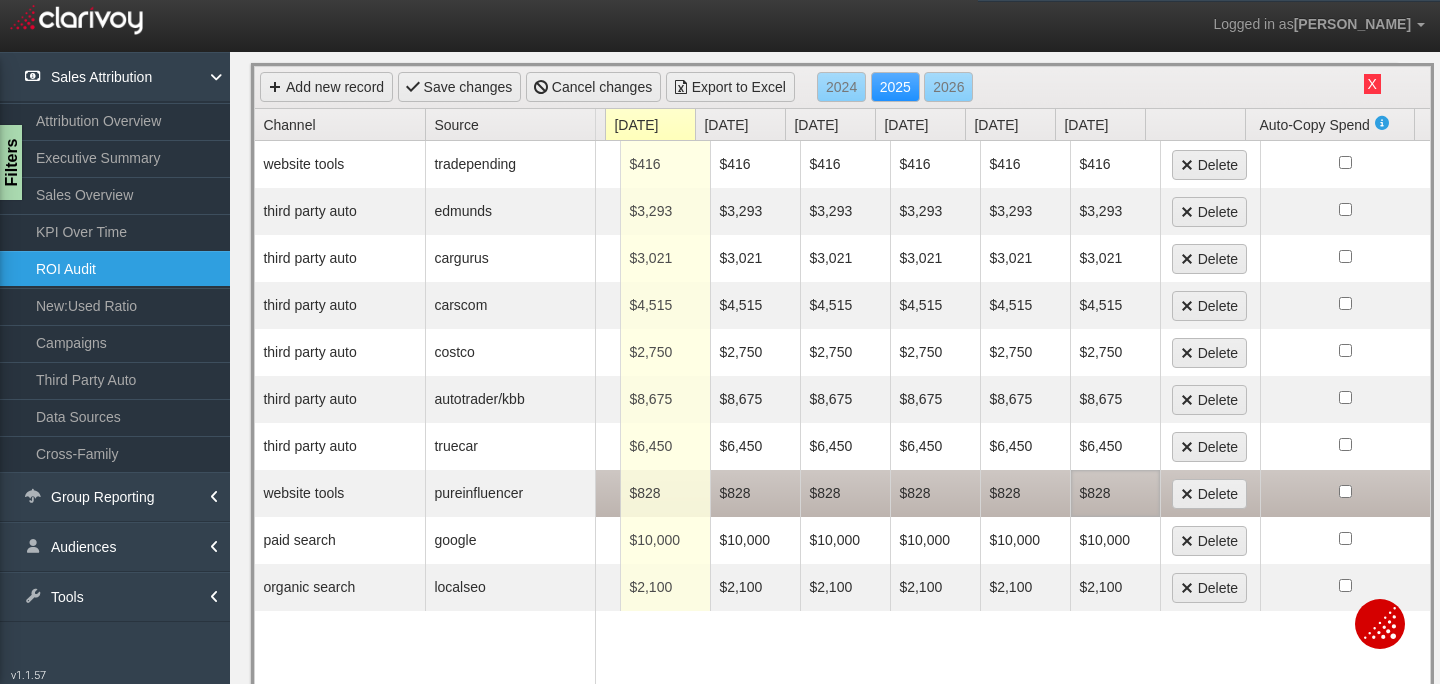 click on "$828" at bounding box center (1115, 493) 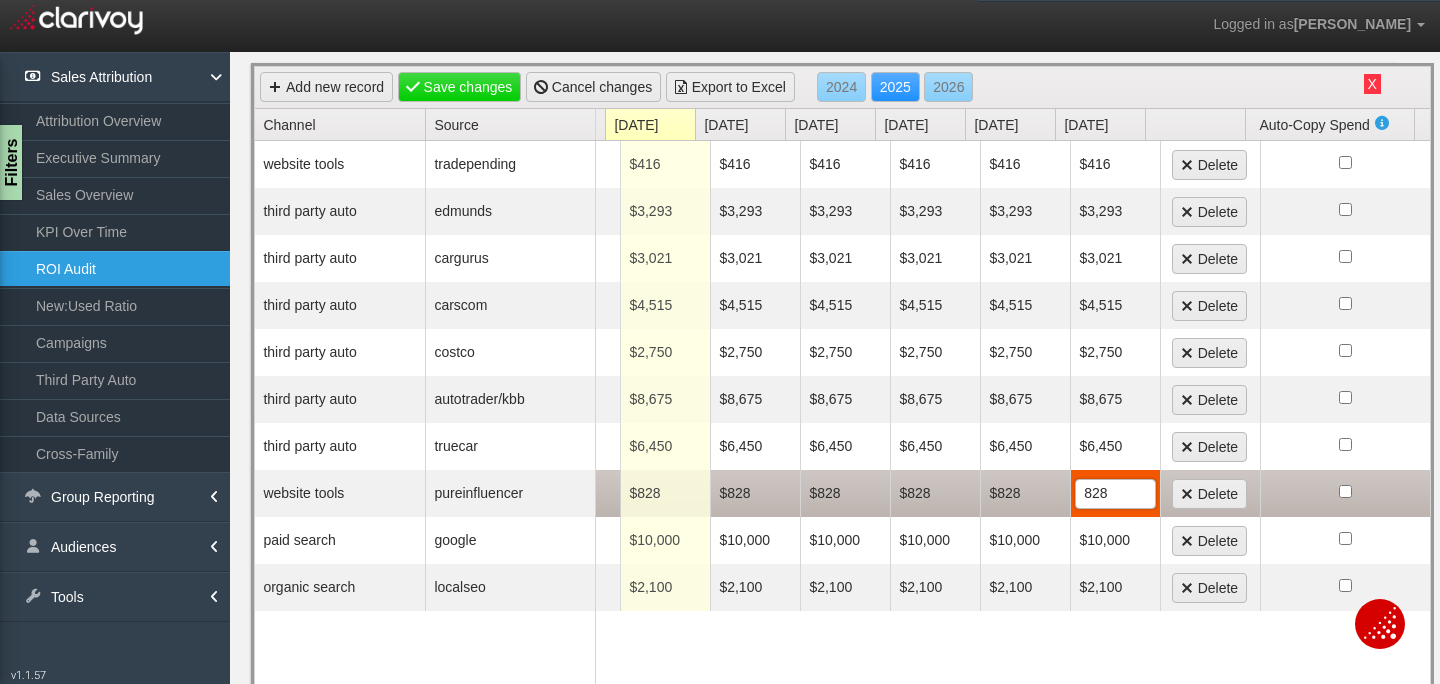 type 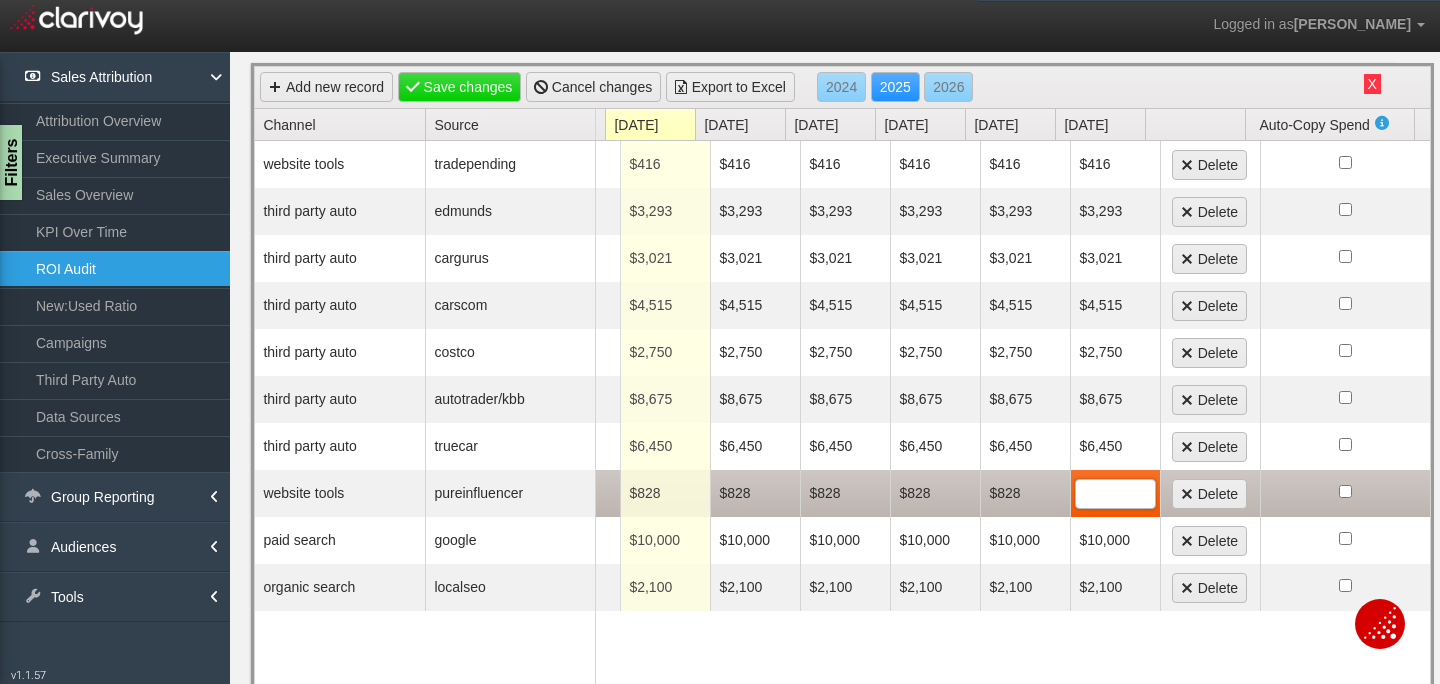 click on "$828" at bounding box center (1025, 493) 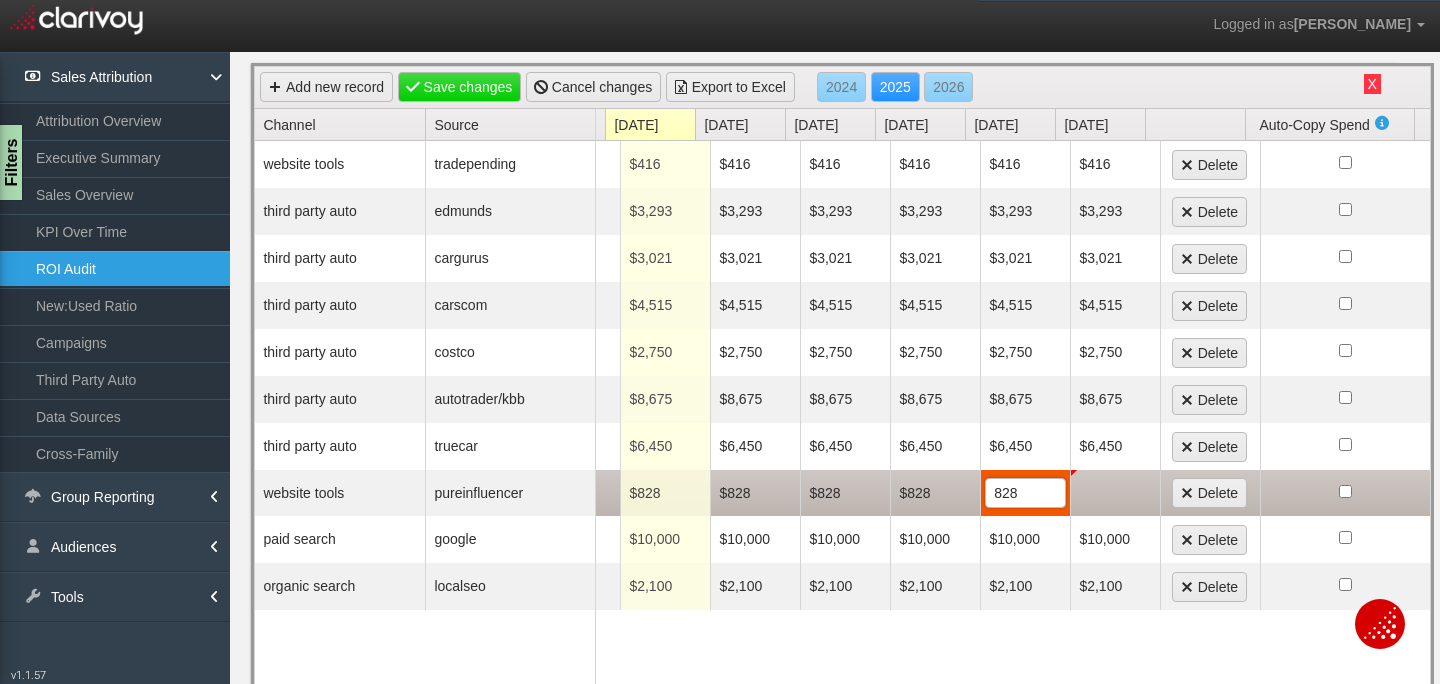 type 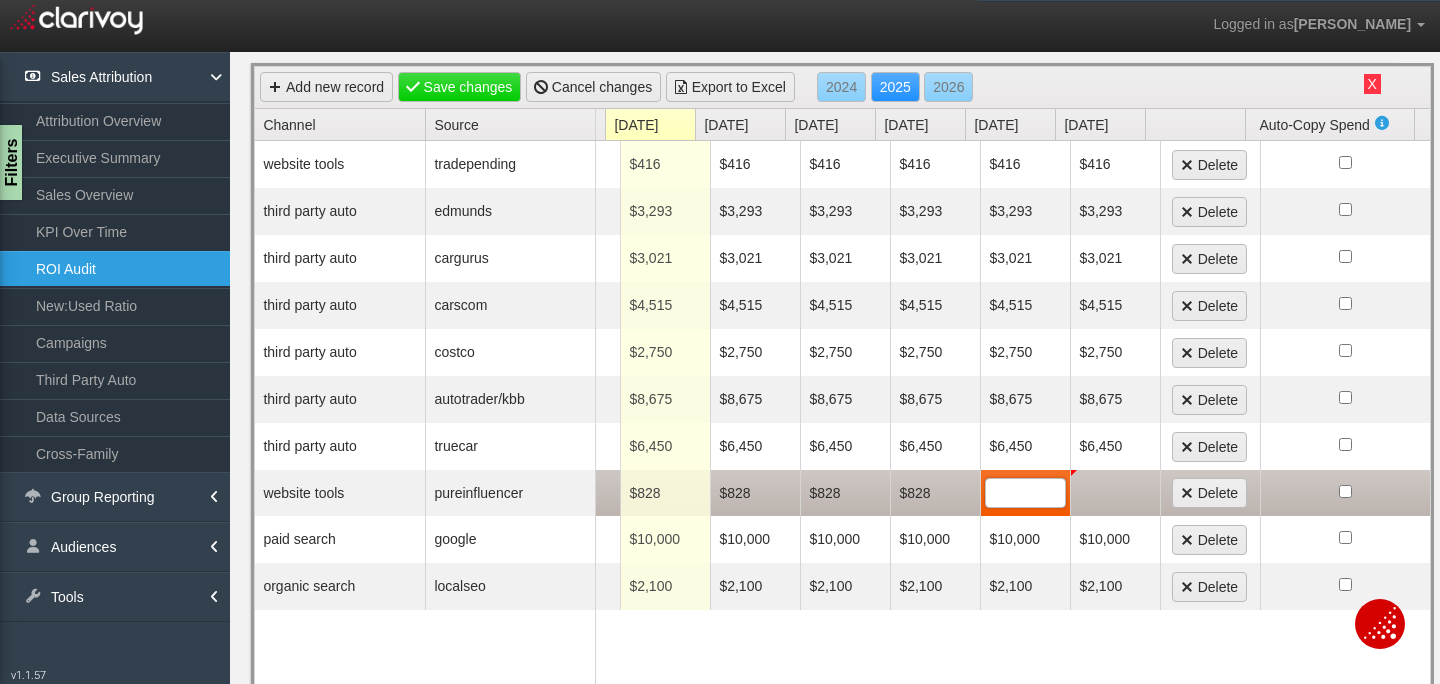 click on "$828" at bounding box center [935, 493] 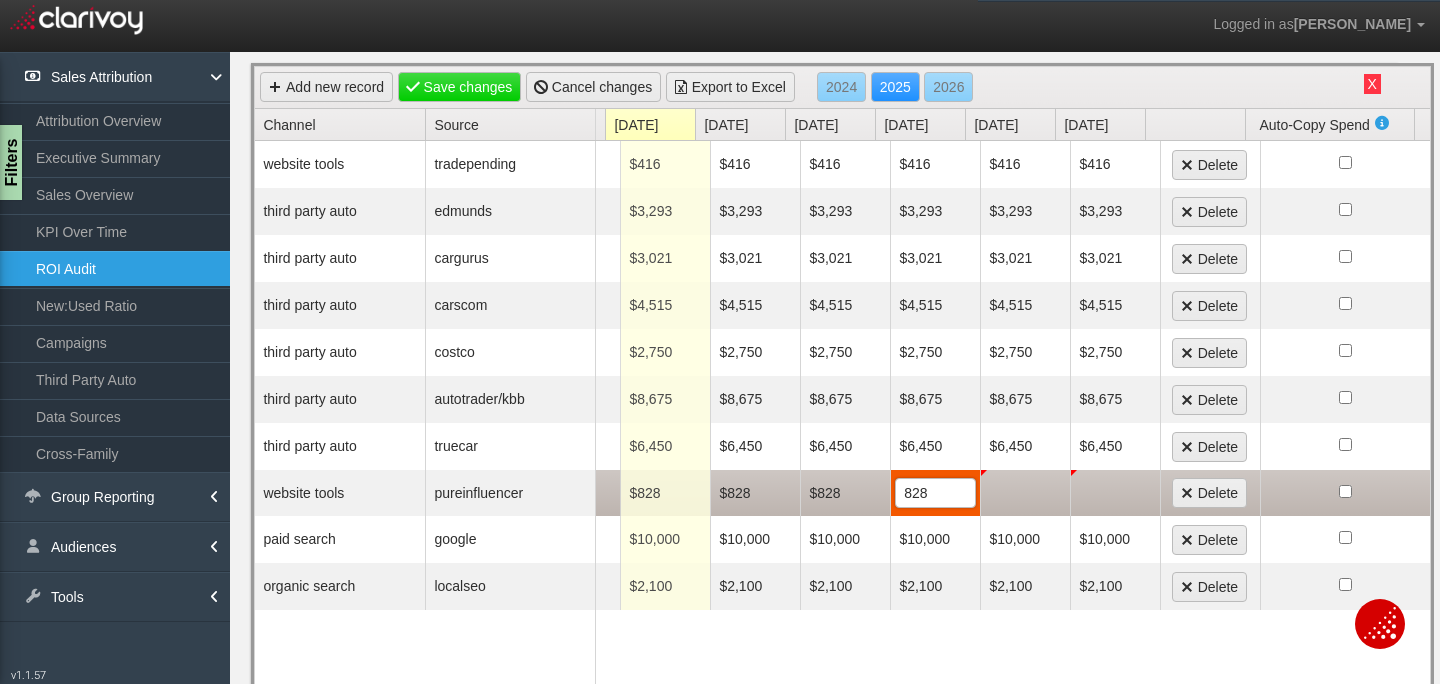type 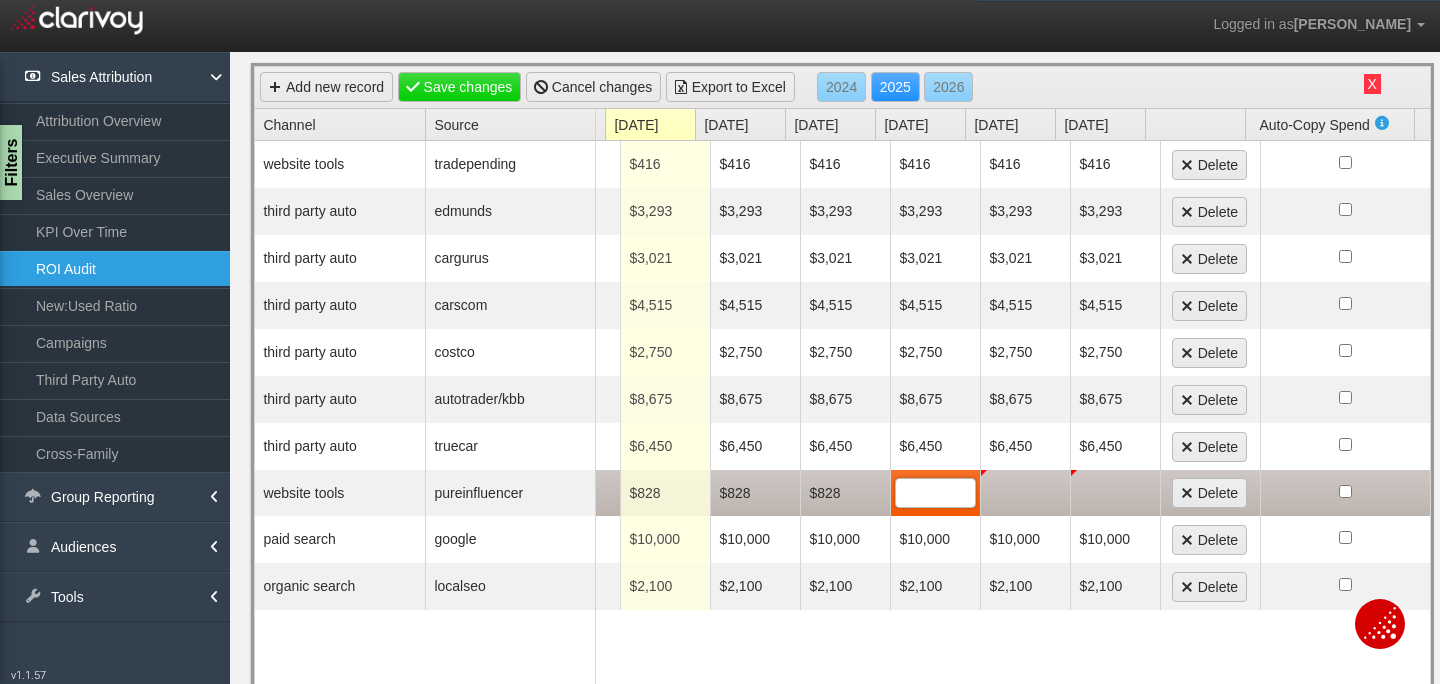 click on "$828" at bounding box center (845, 493) 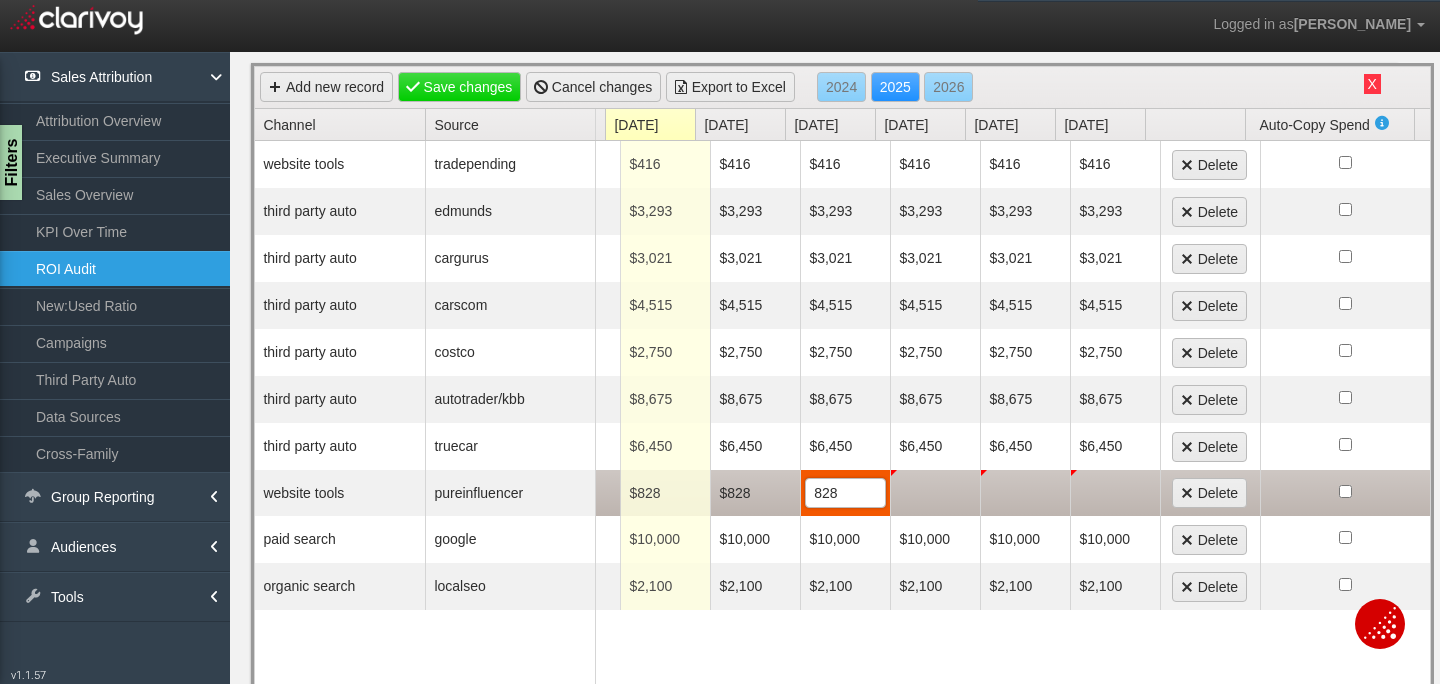 type 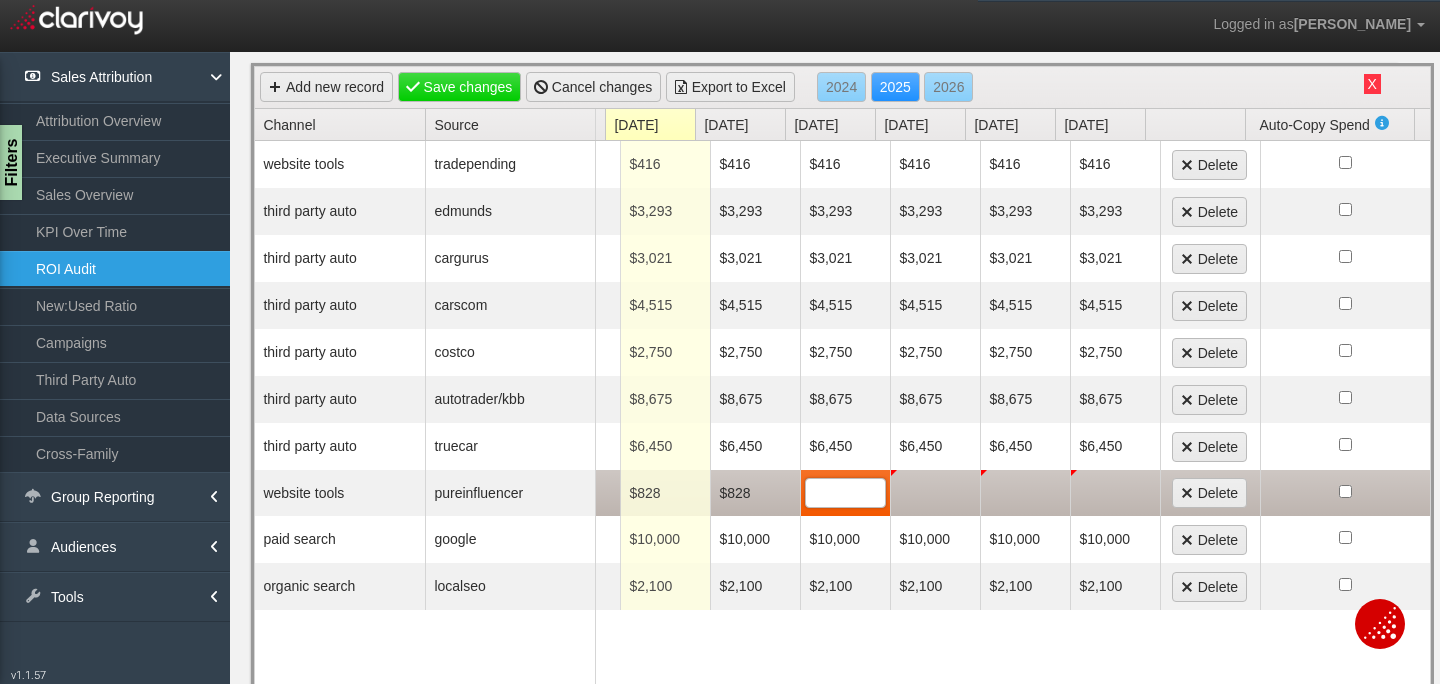 click on "$828" at bounding box center [755, 493] 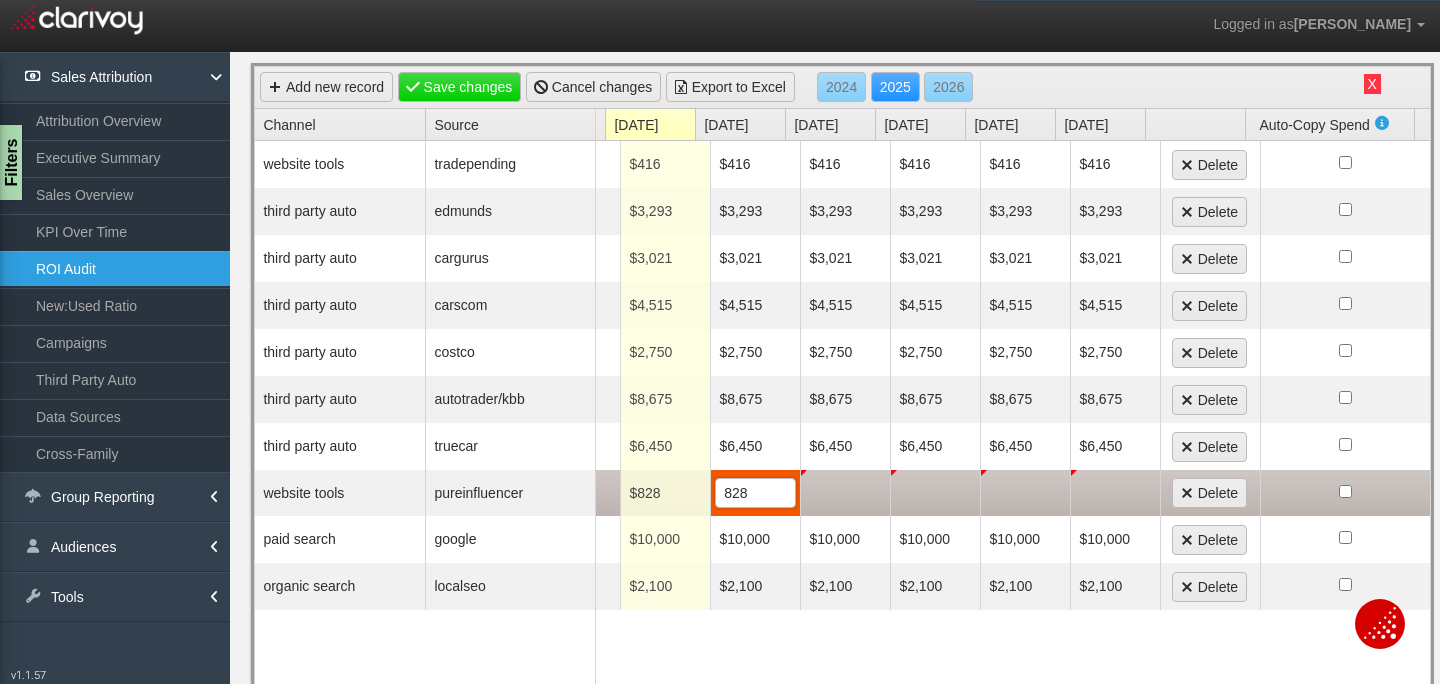 type 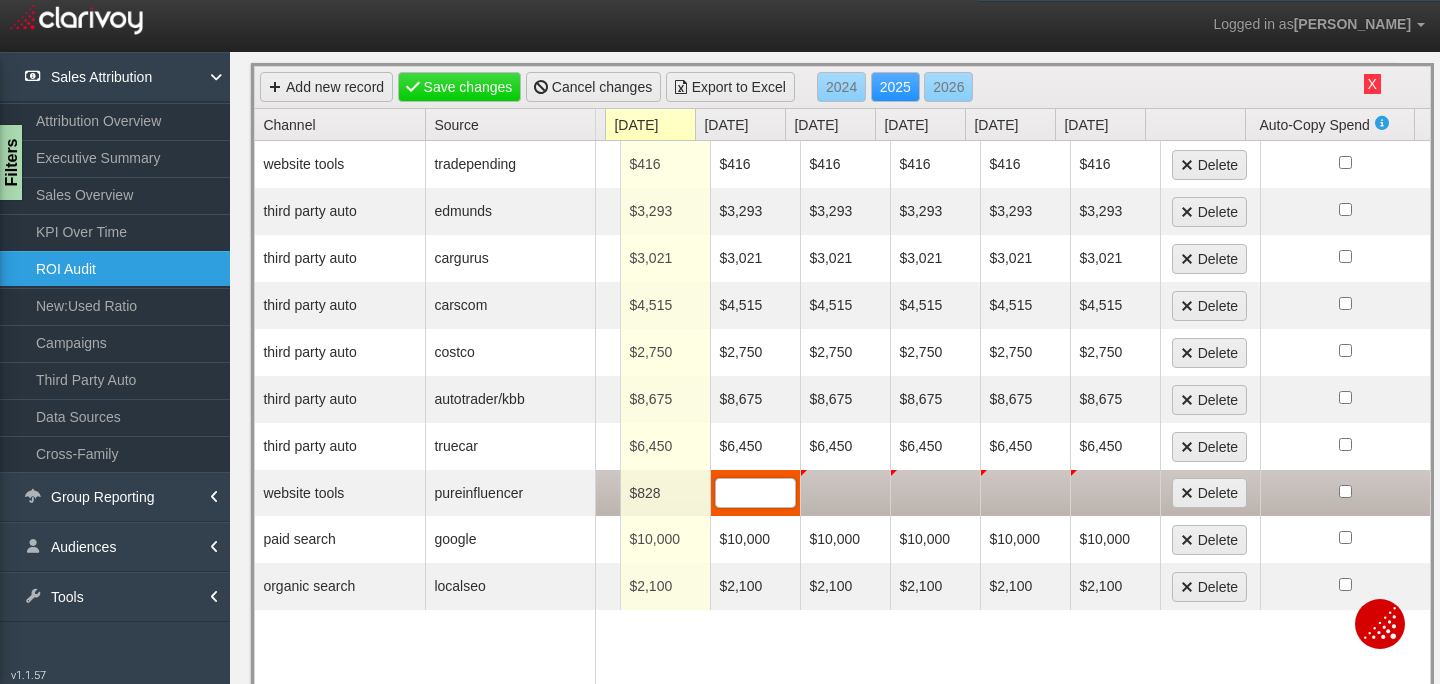 scroll, scrollTop: 0, scrollLeft: 481, axis: horizontal 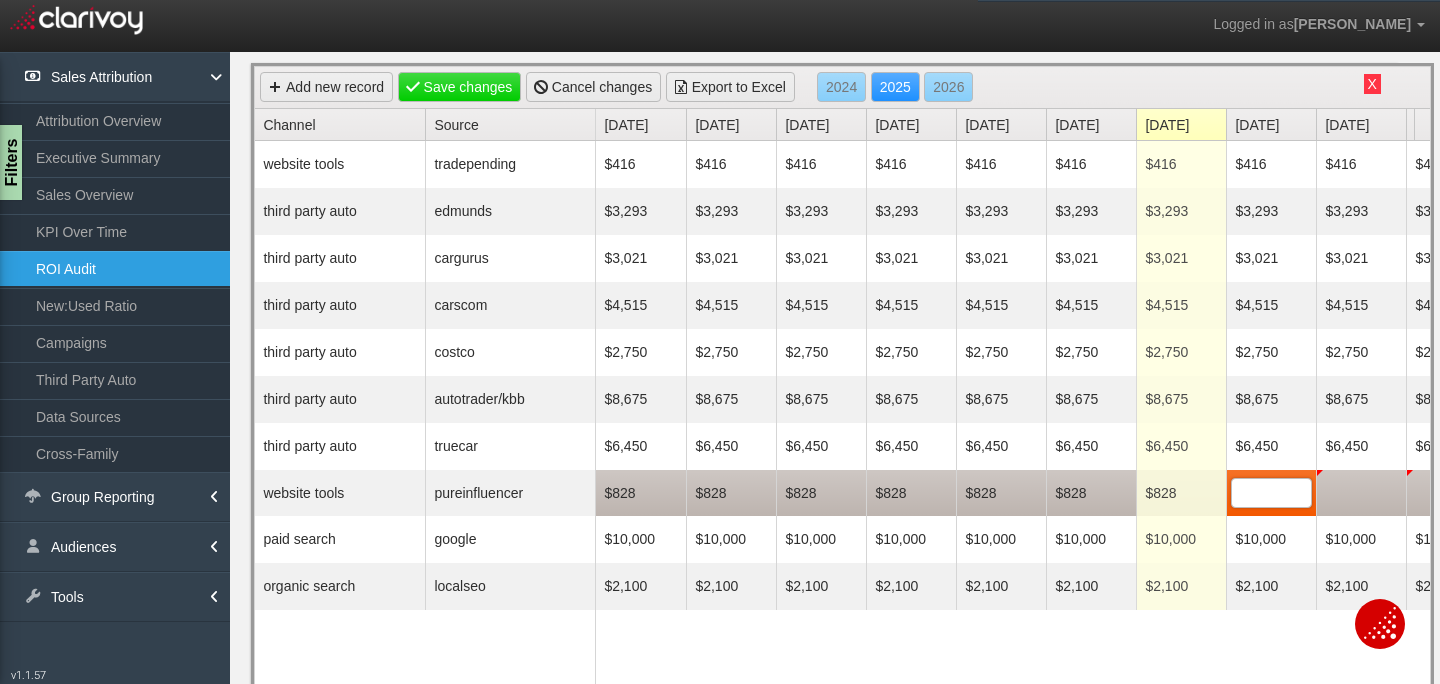click on "$828" at bounding box center (1181, 493) 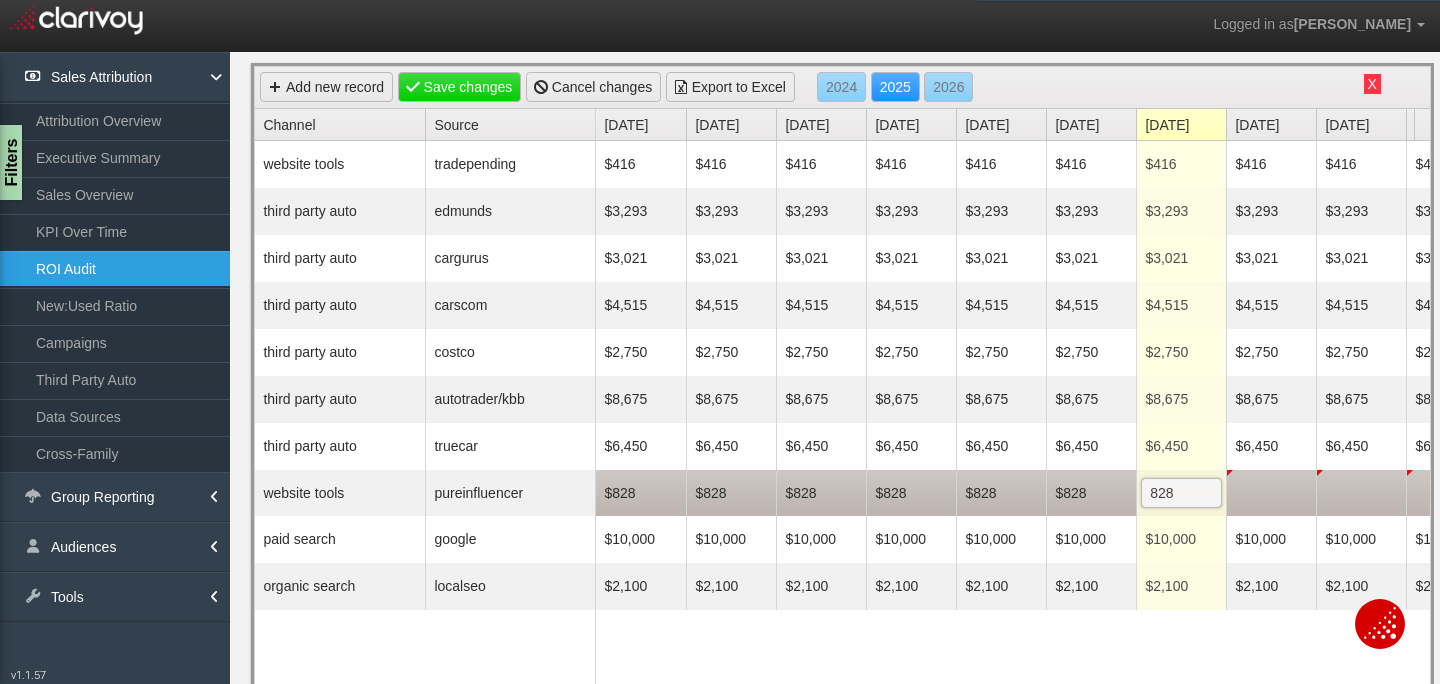 type 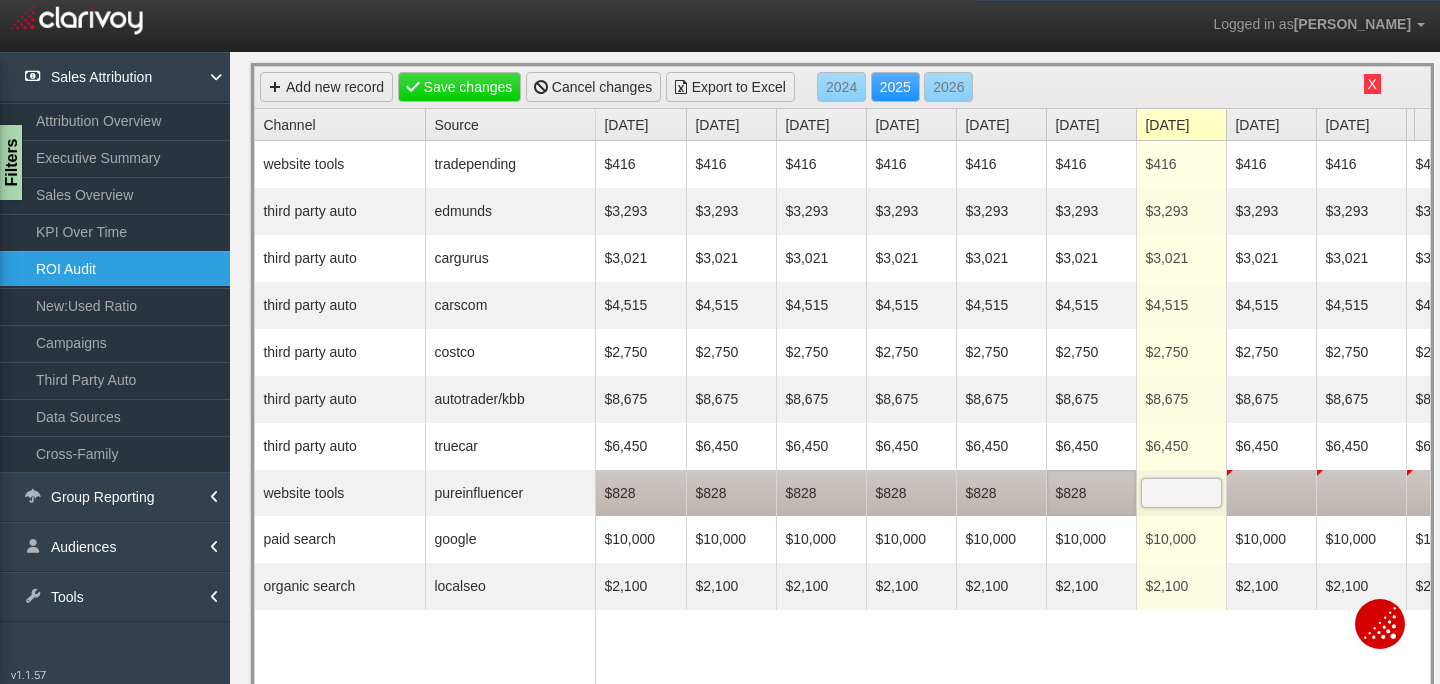 click on "$828" at bounding box center (1091, 493) 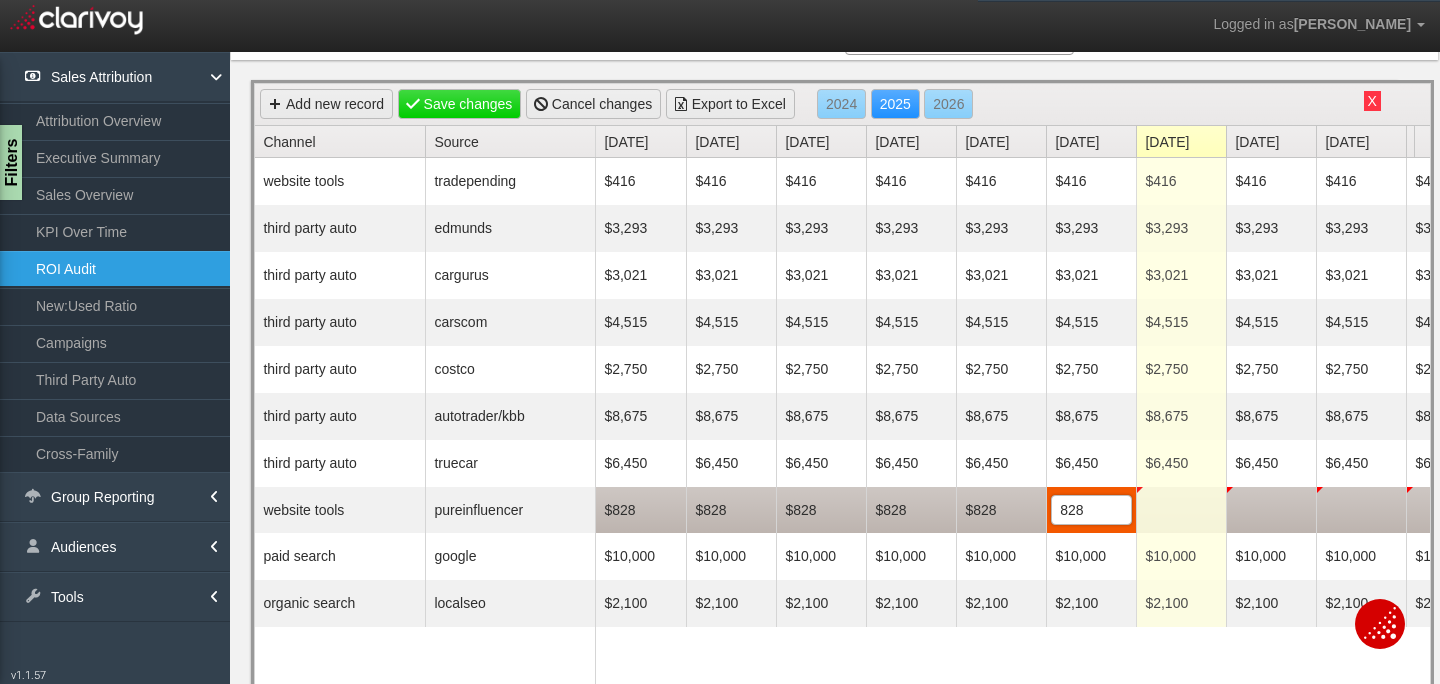 type 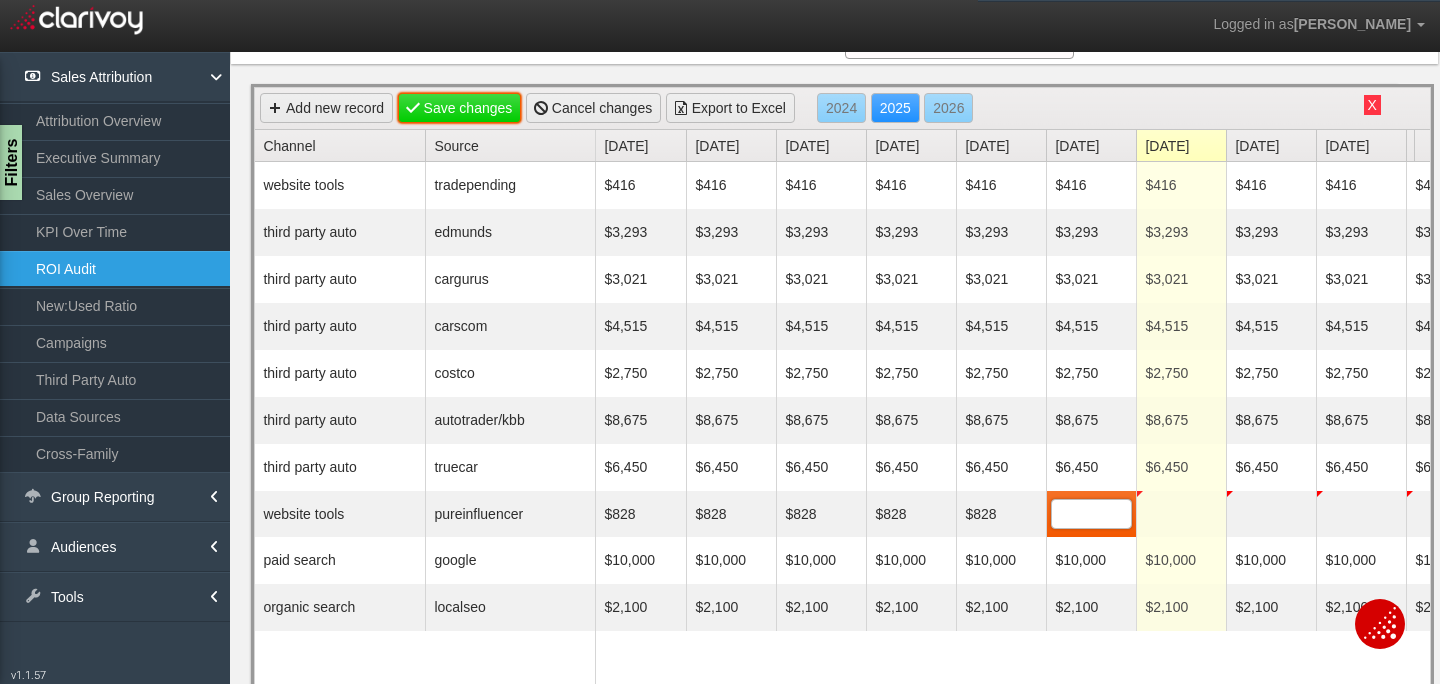 click on "Save changes" at bounding box center [460, 108] 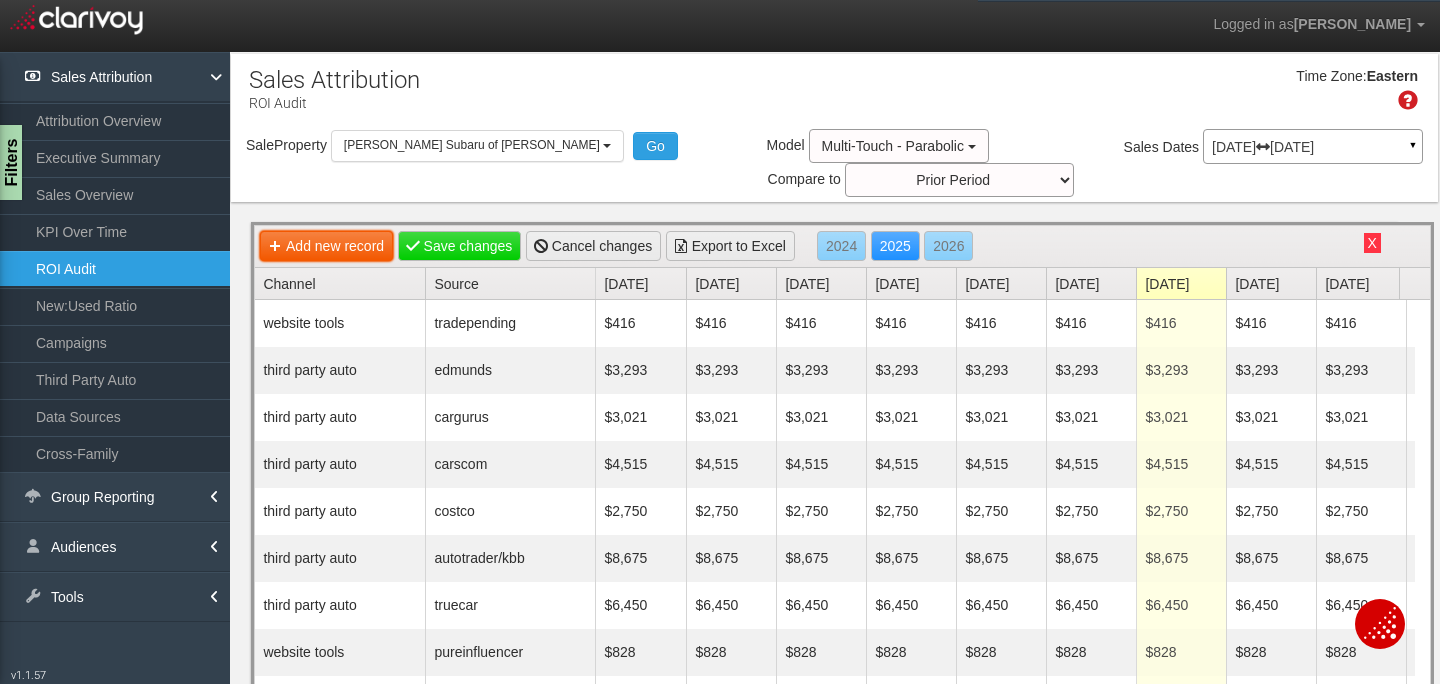 click on "Add new record" at bounding box center (326, 246) 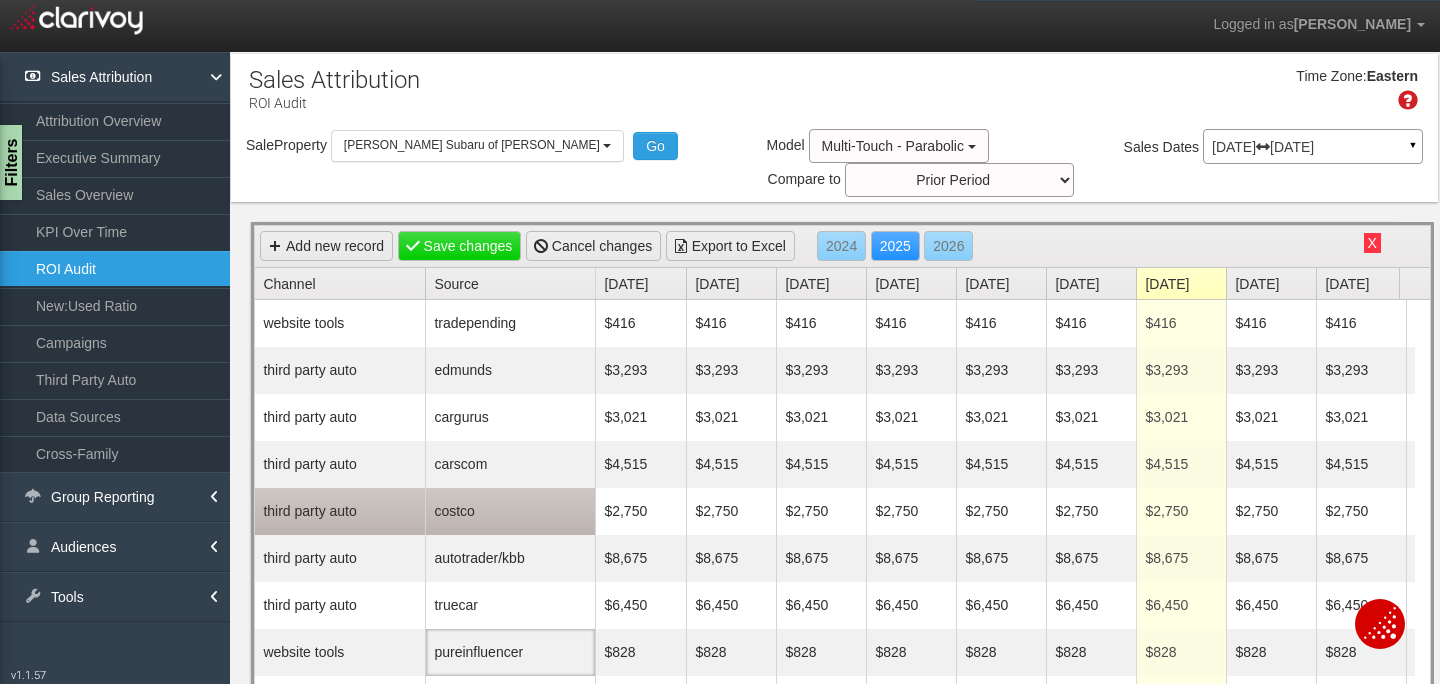 scroll, scrollTop: 198, scrollLeft: 0, axis: vertical 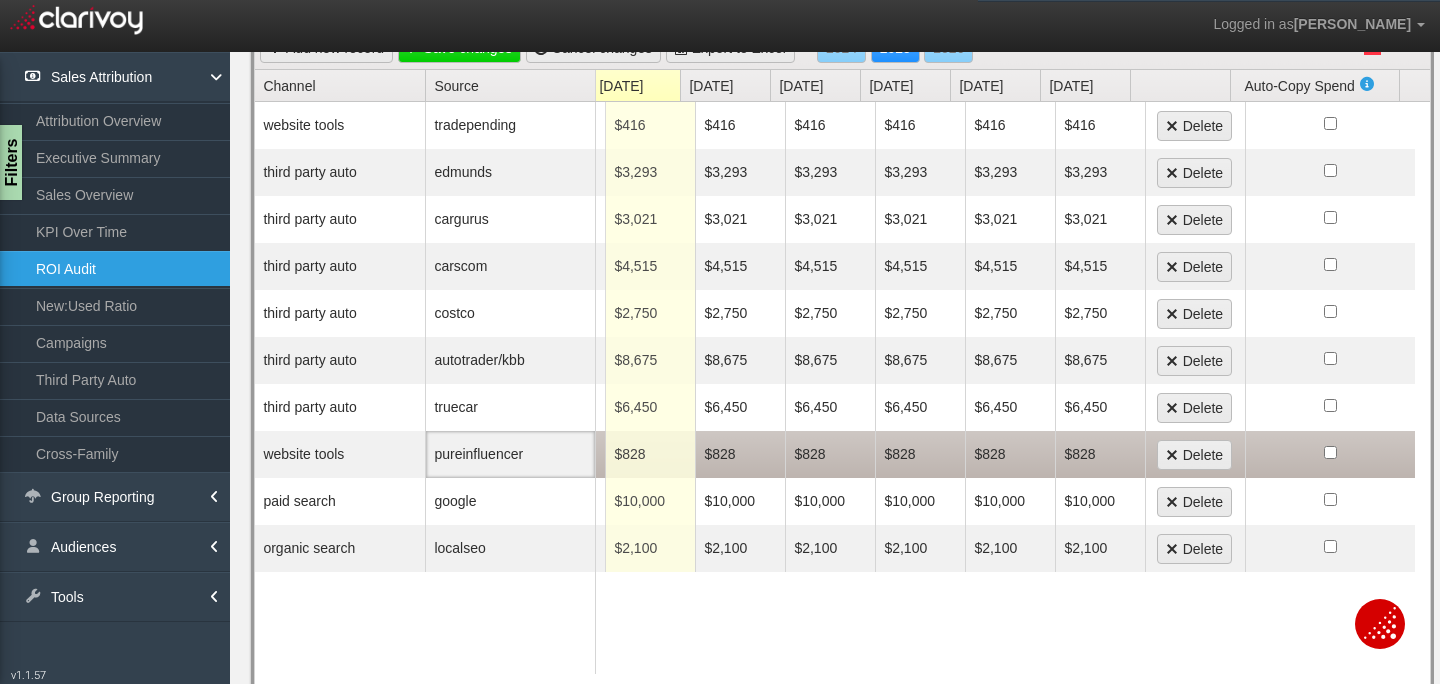 click on "$828" at bounding box center (1100, 454) 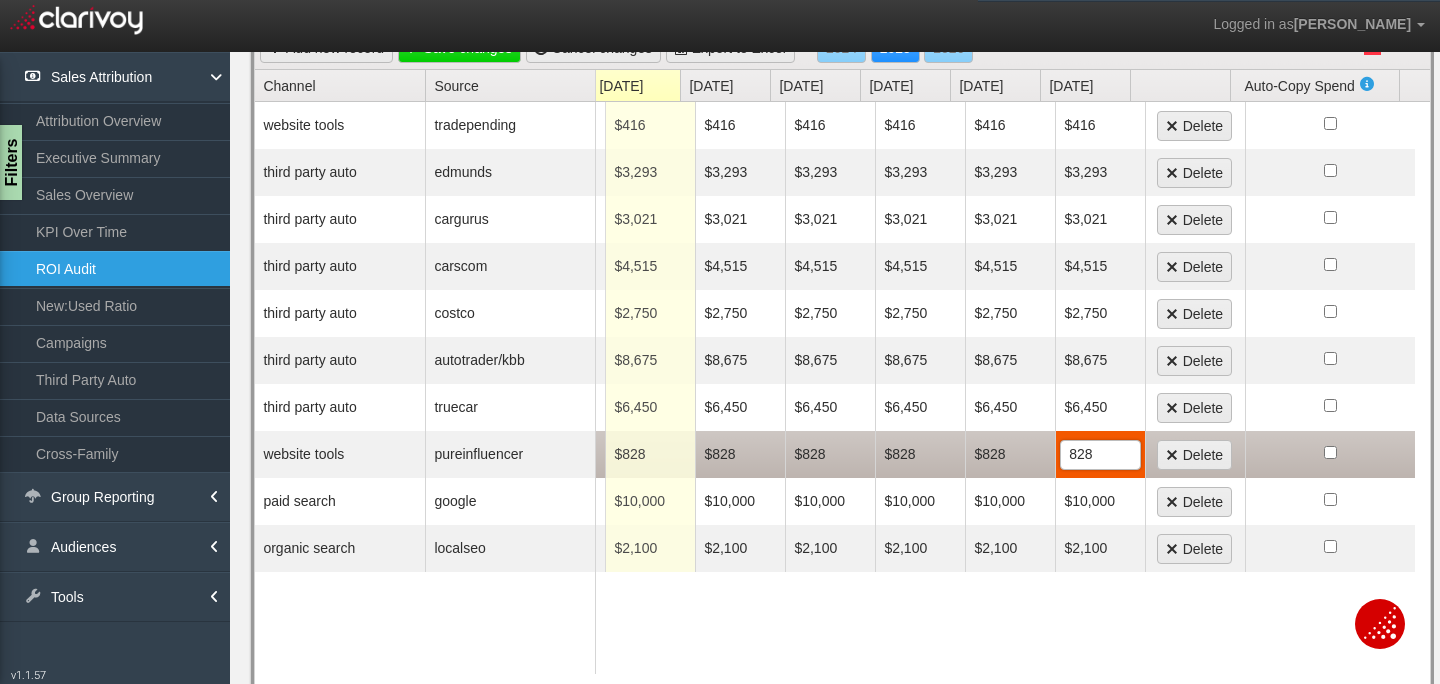 type 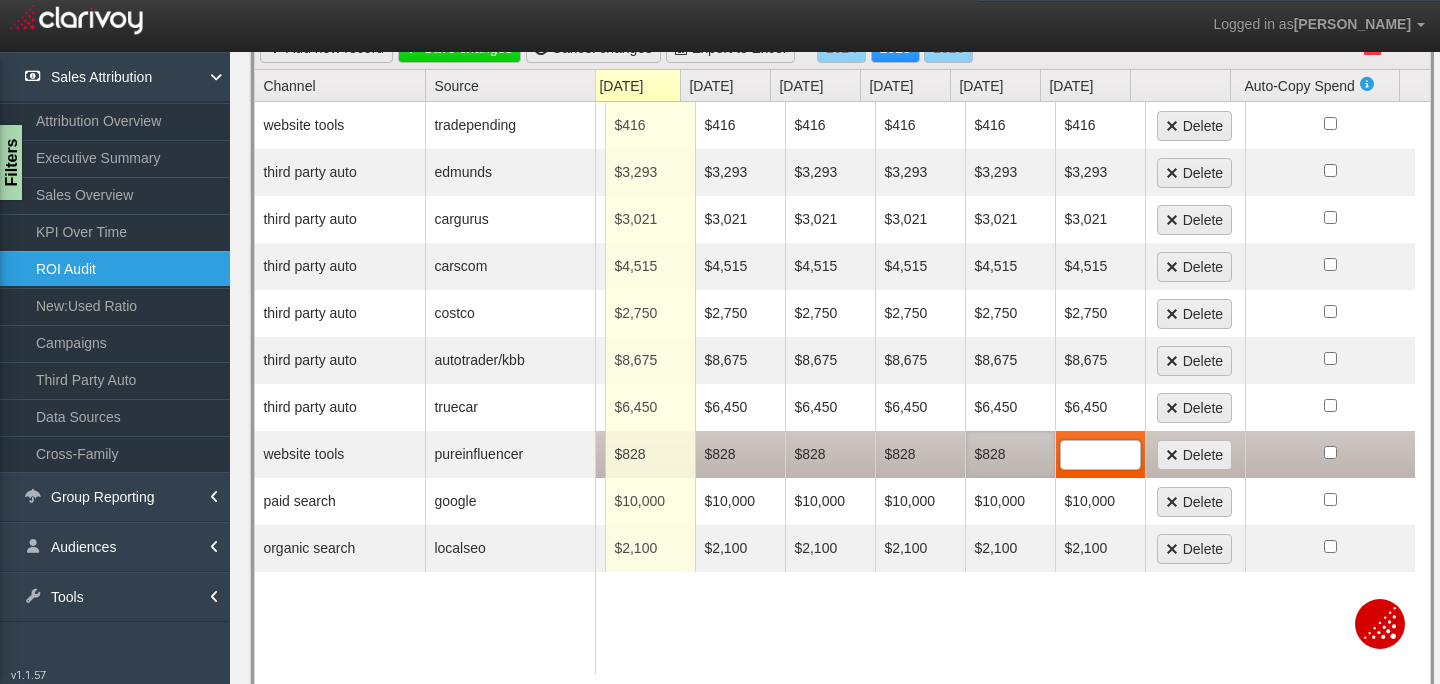 click on "$828" at bounding box center [1010, 454] 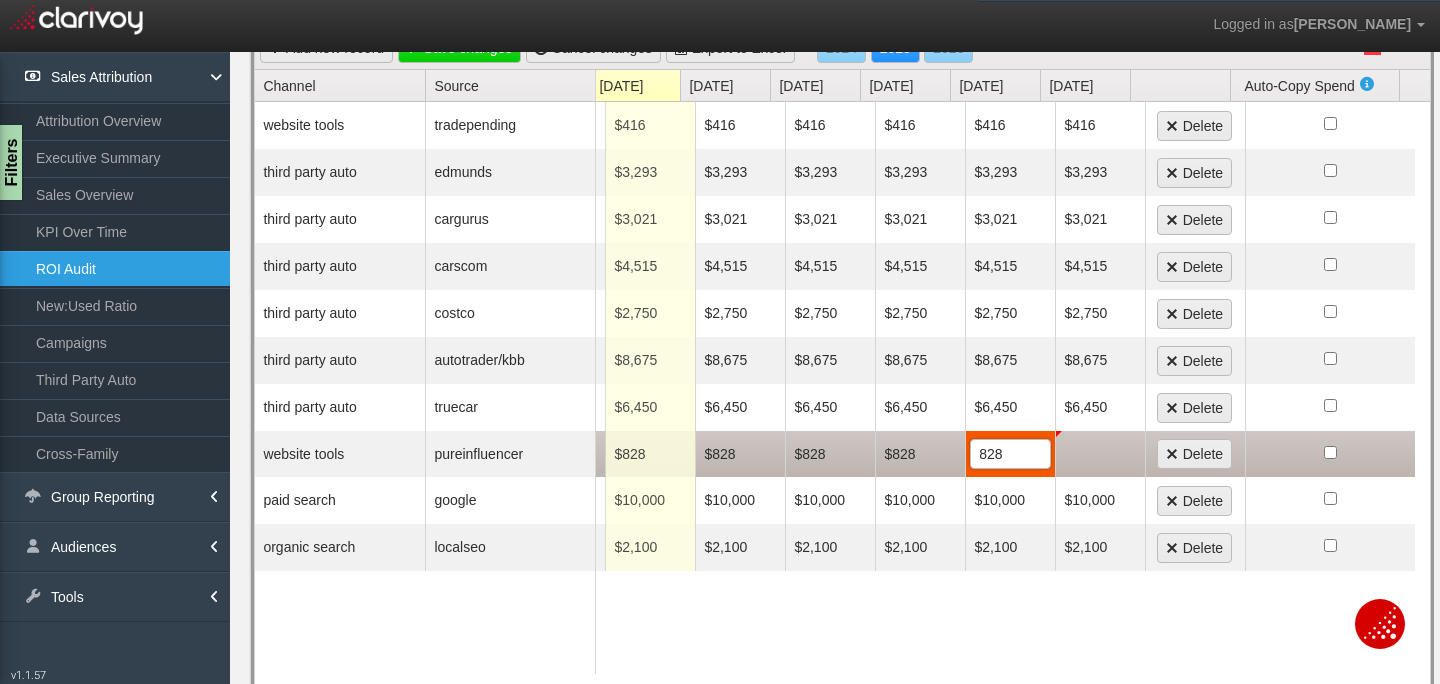type 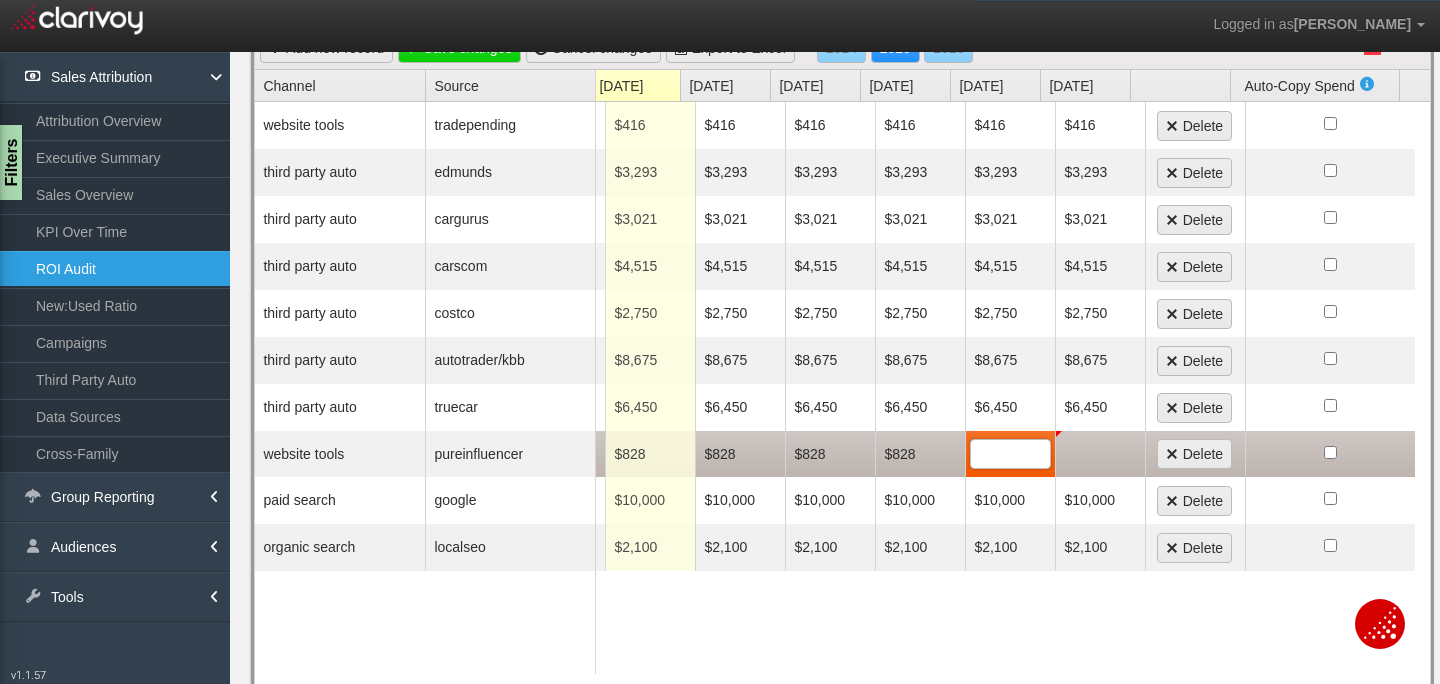 click on "$828" at bounding box center [920, 454] 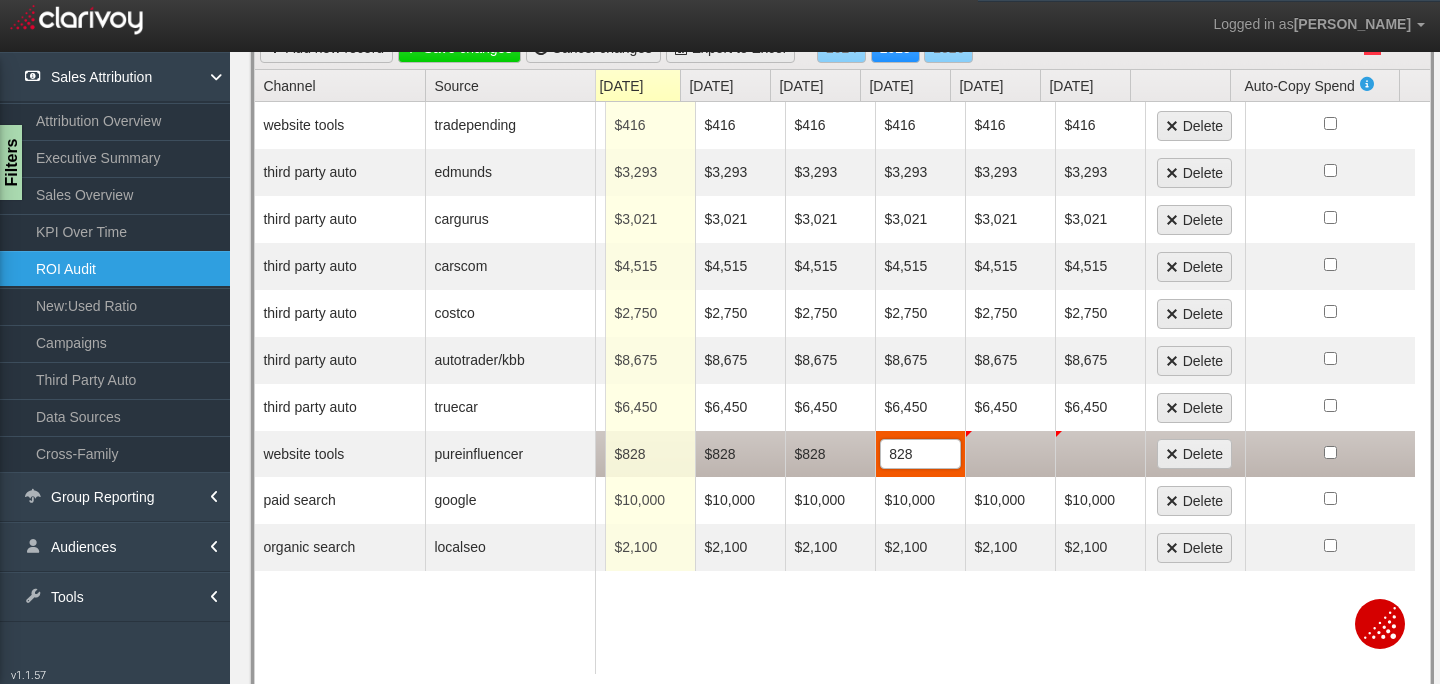type 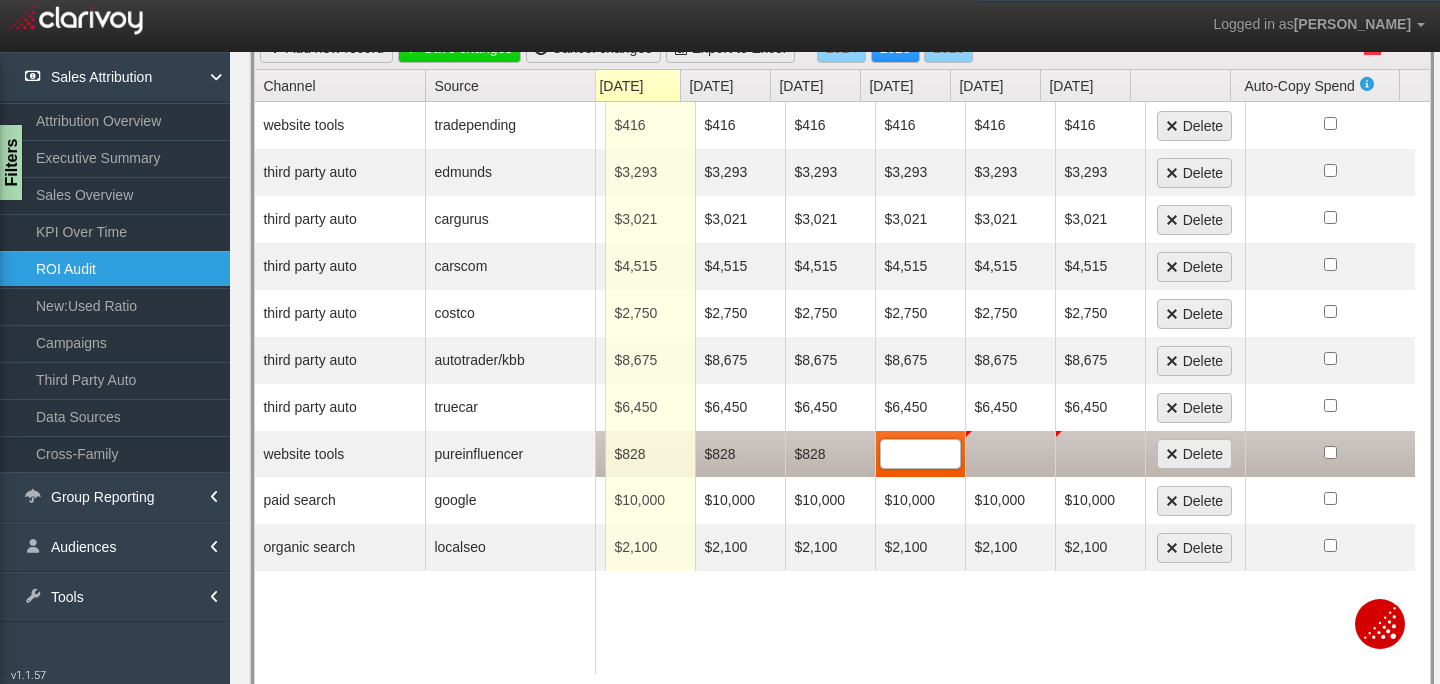 click on "$828" at bounding box center (830, 454) 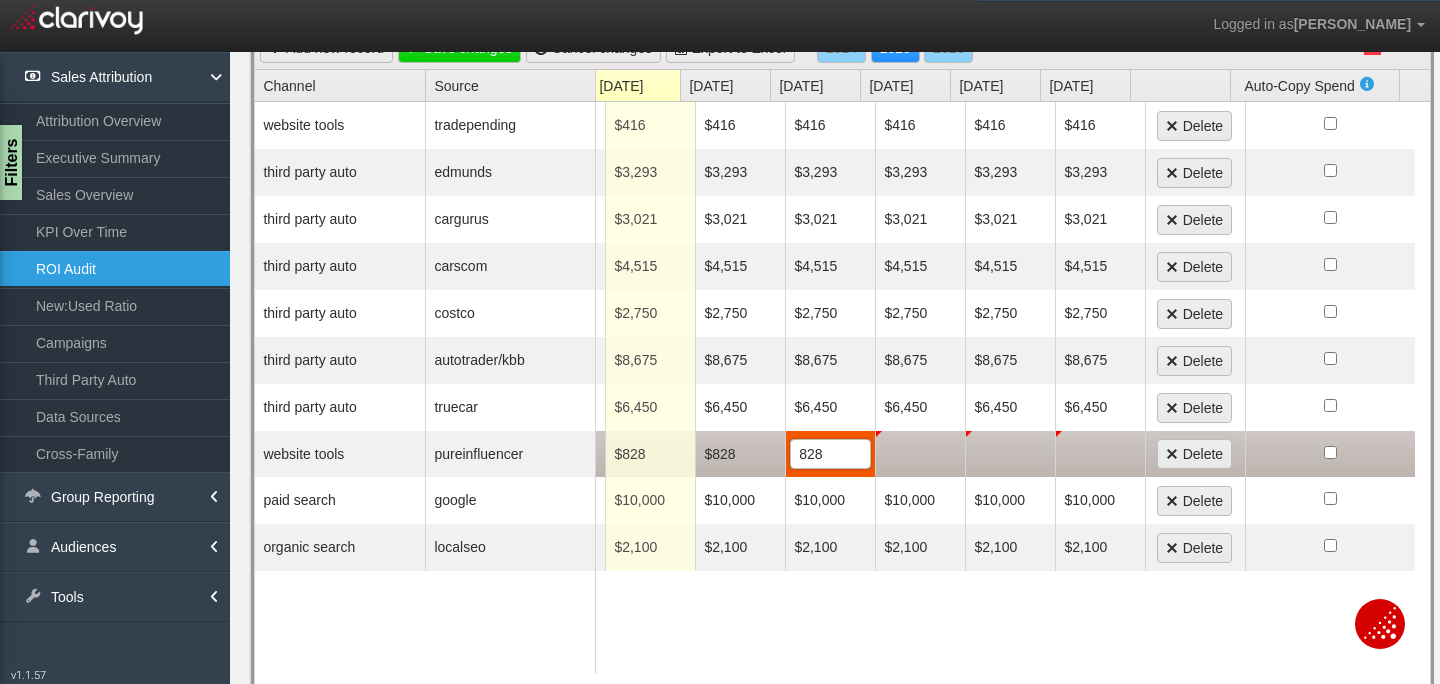 type 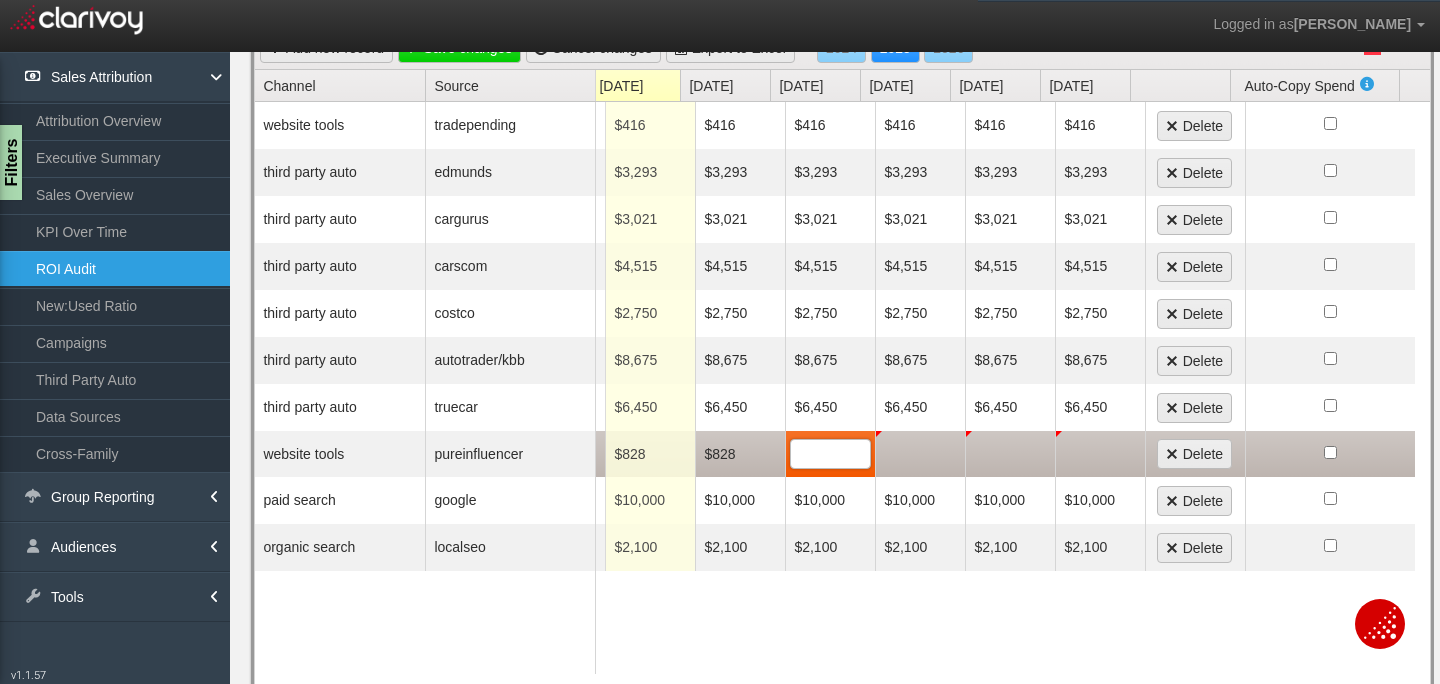 click on "$828" at bounding box center [740, 454] 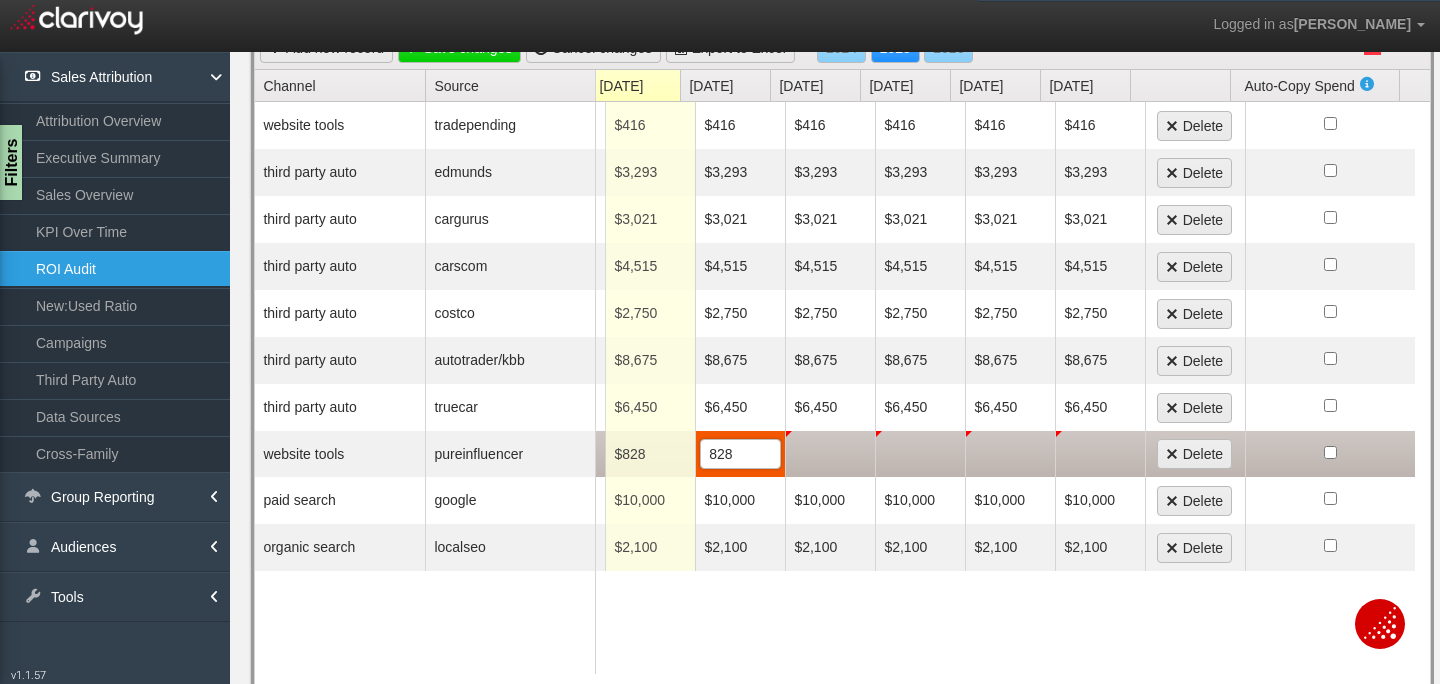 type 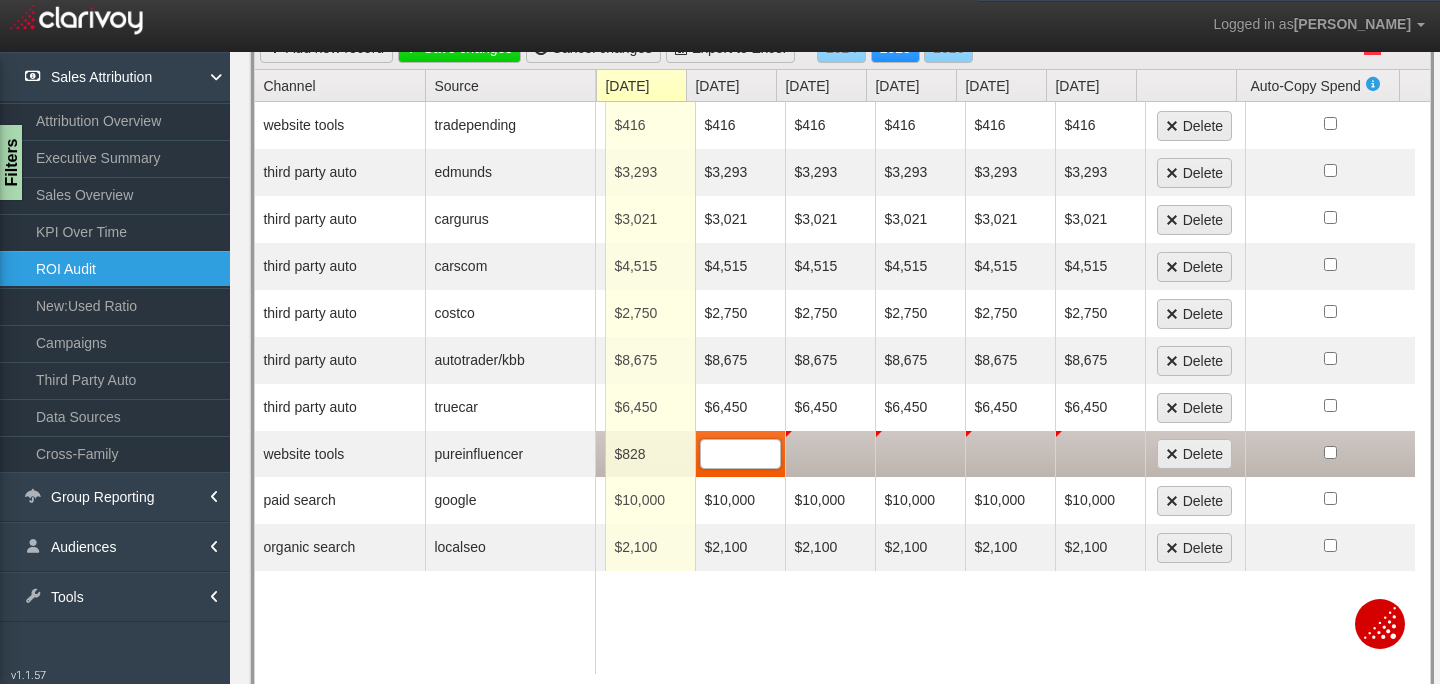 click on "$828" at bounding box center (650, 454) 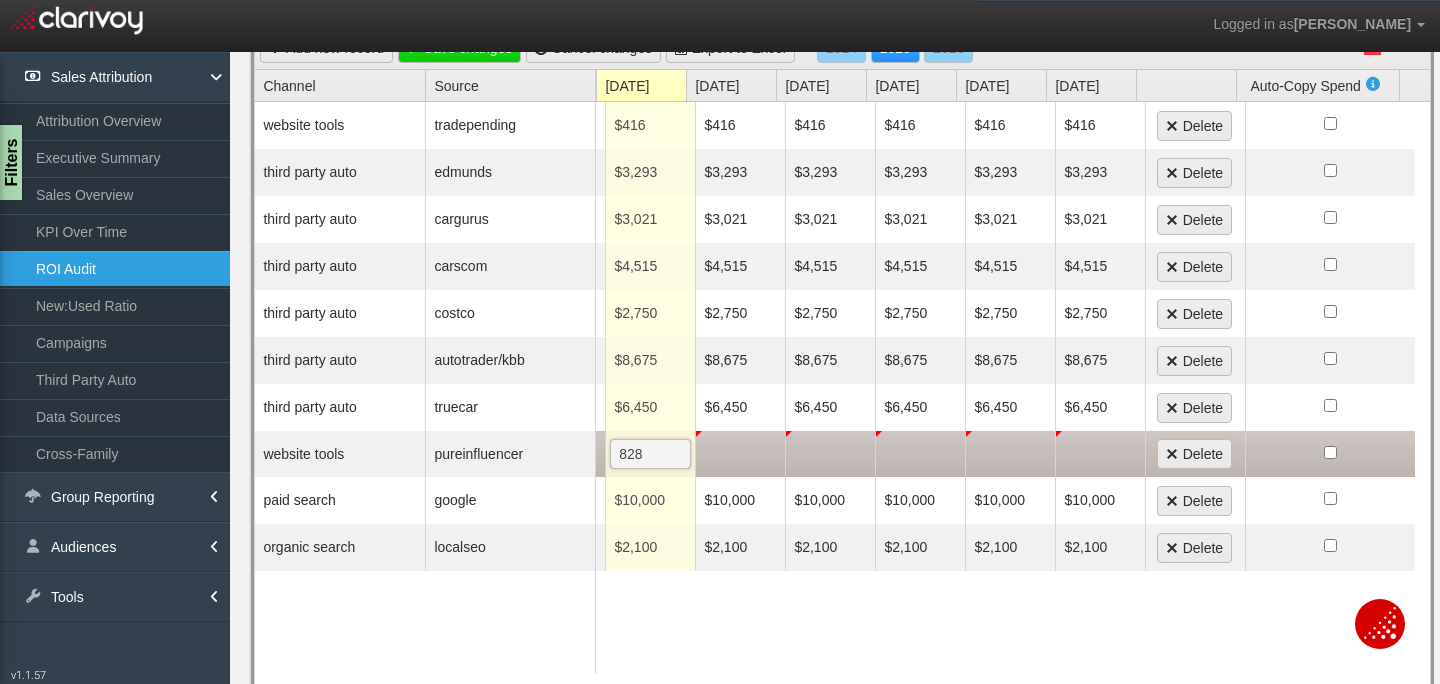 type 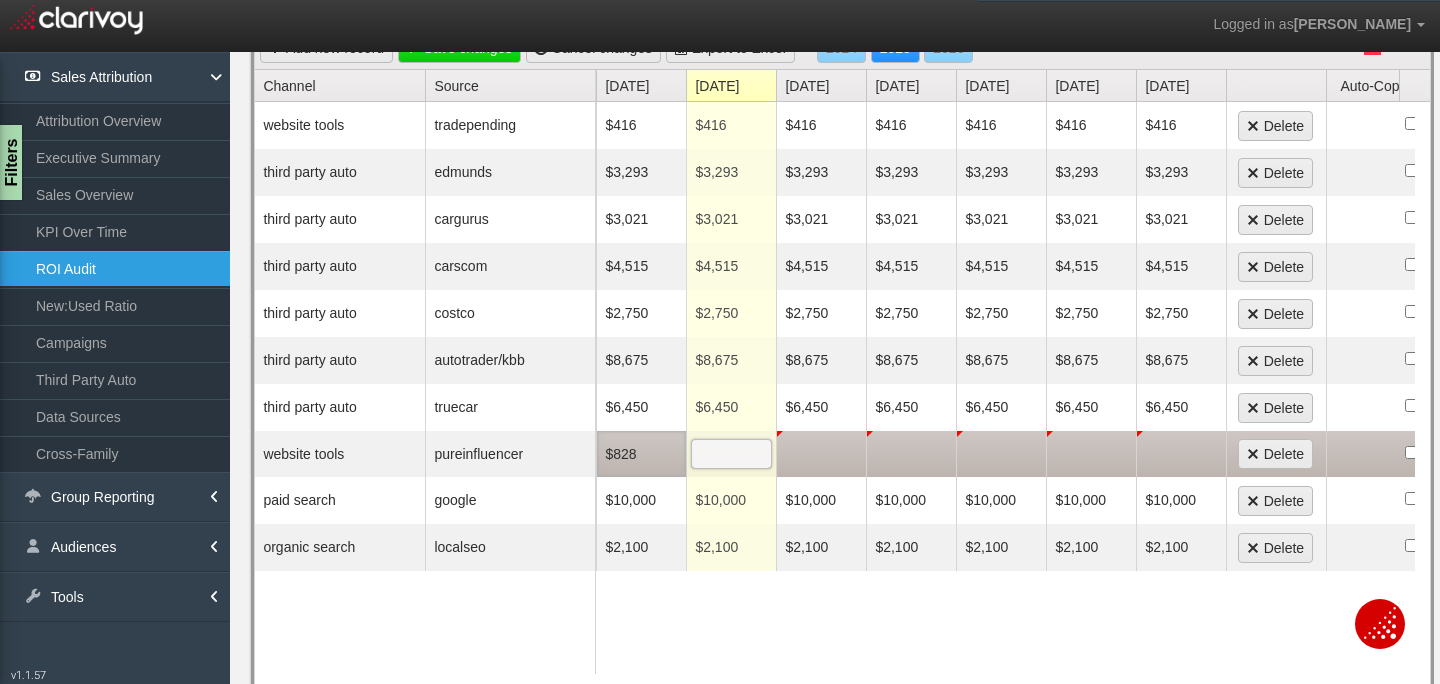 click on "$828" at bounding box center (641, 454) 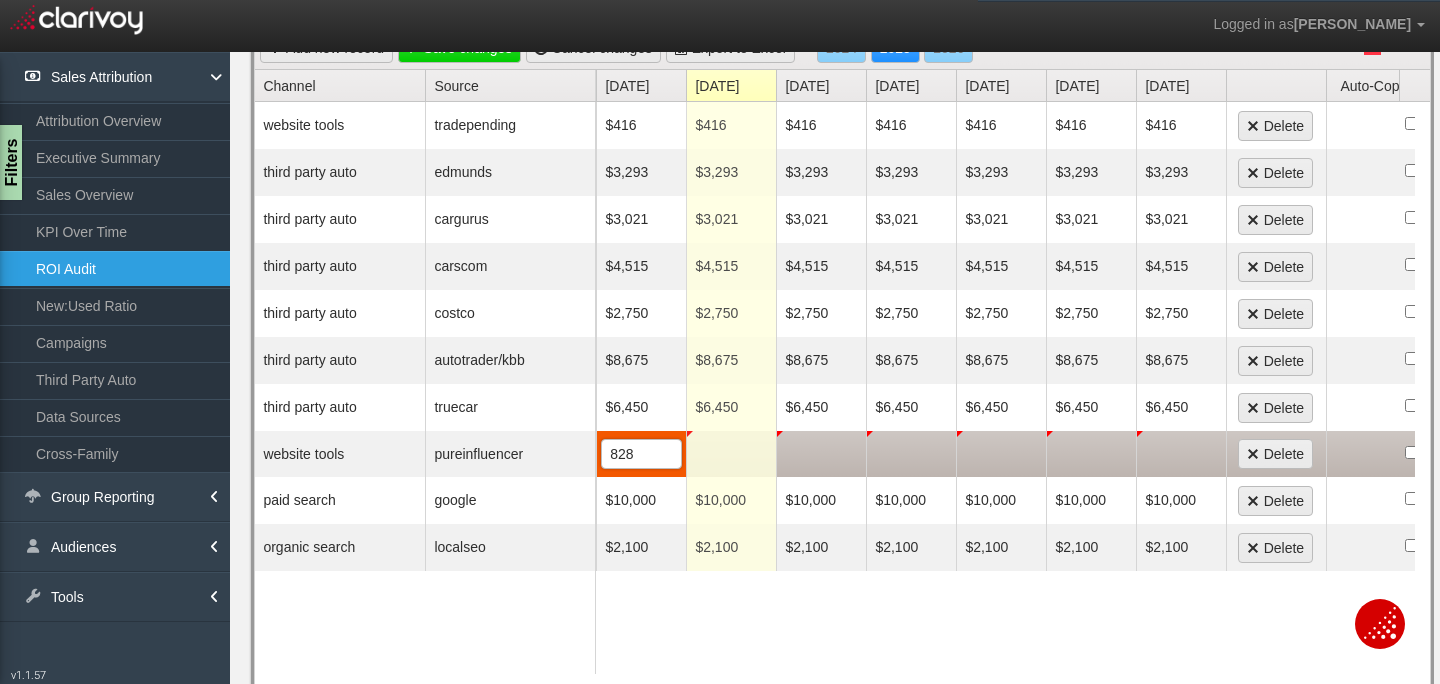 type 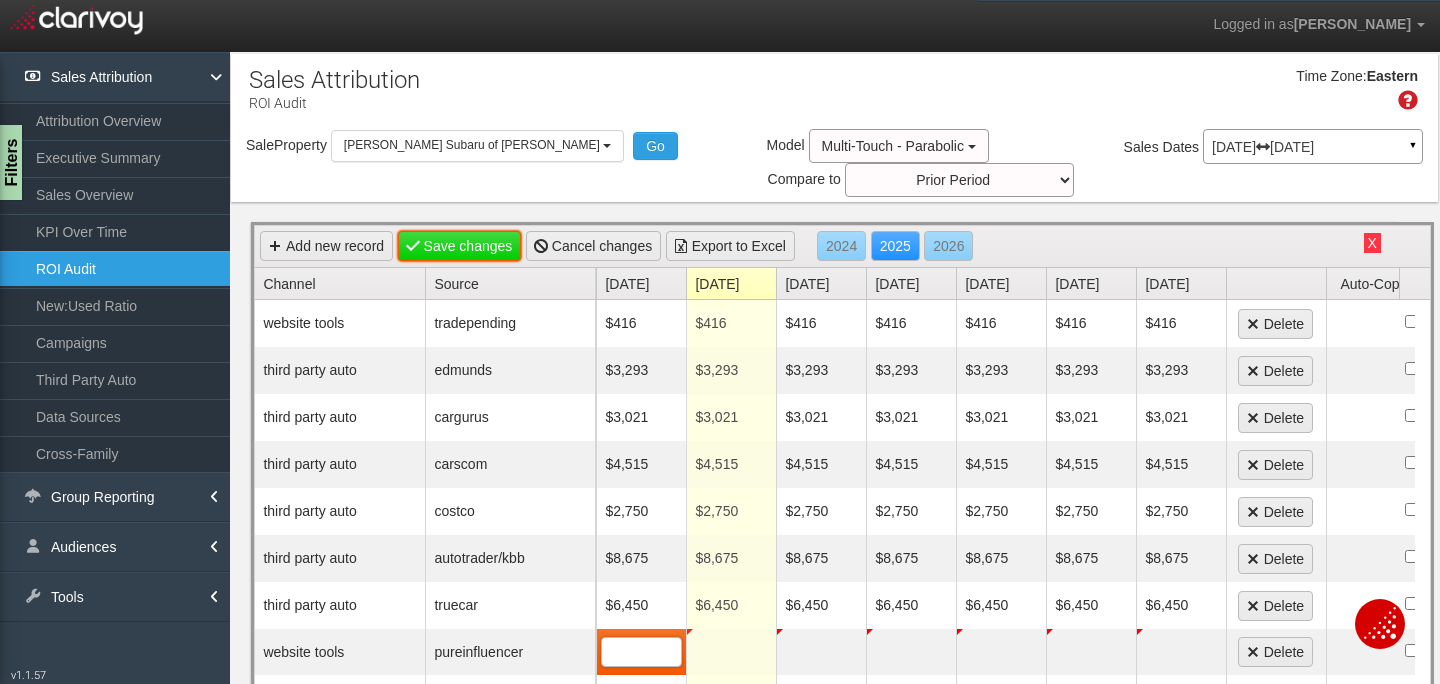 click on "Save changes" at bounding box center (460, 246) 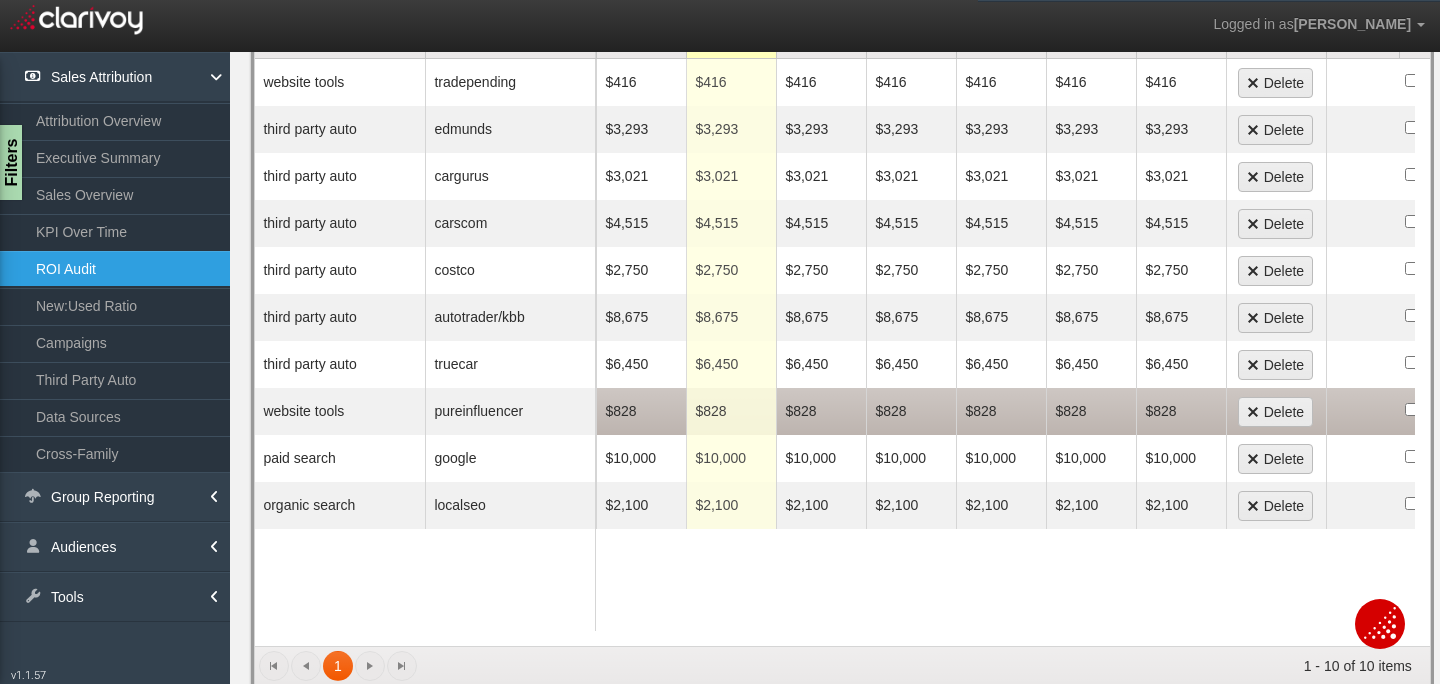 scroll, scrollTop: 240, scrollLeft: 0, axis: vertical 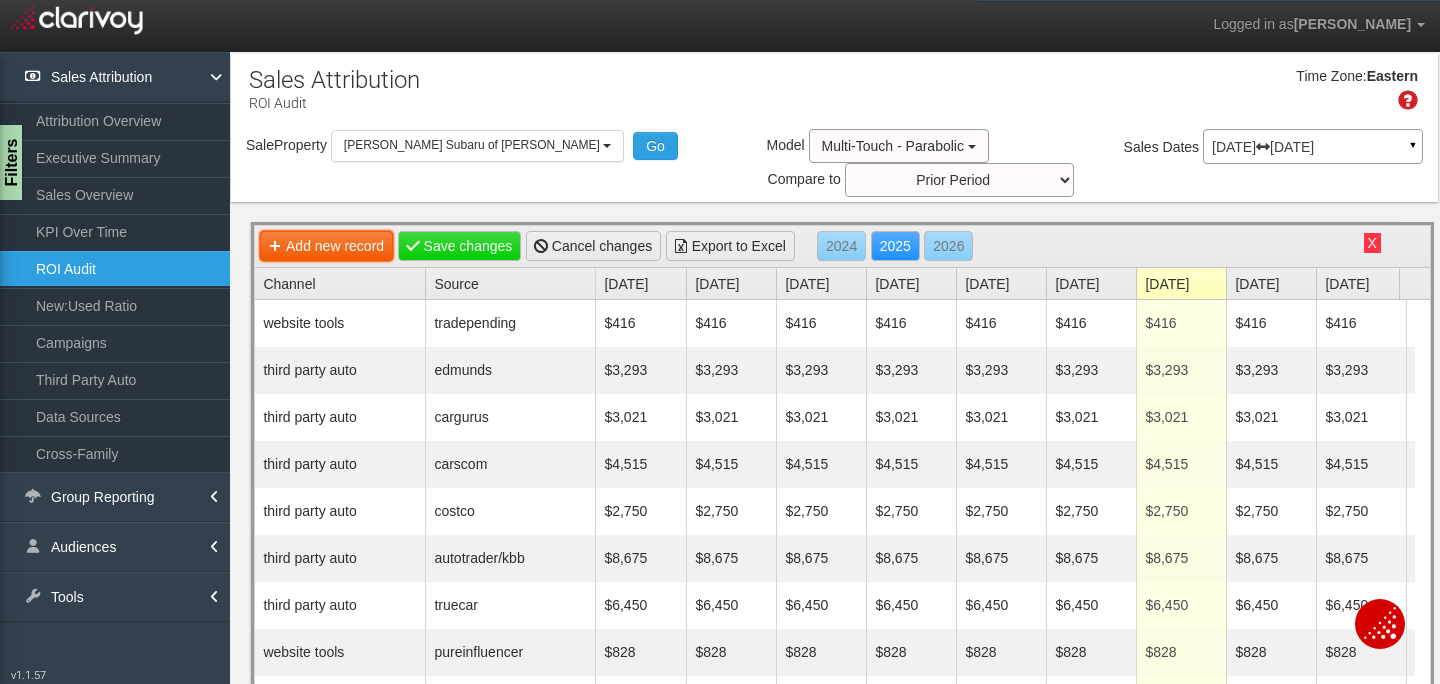 click on "Add new record" at bounding box center [326, 246] 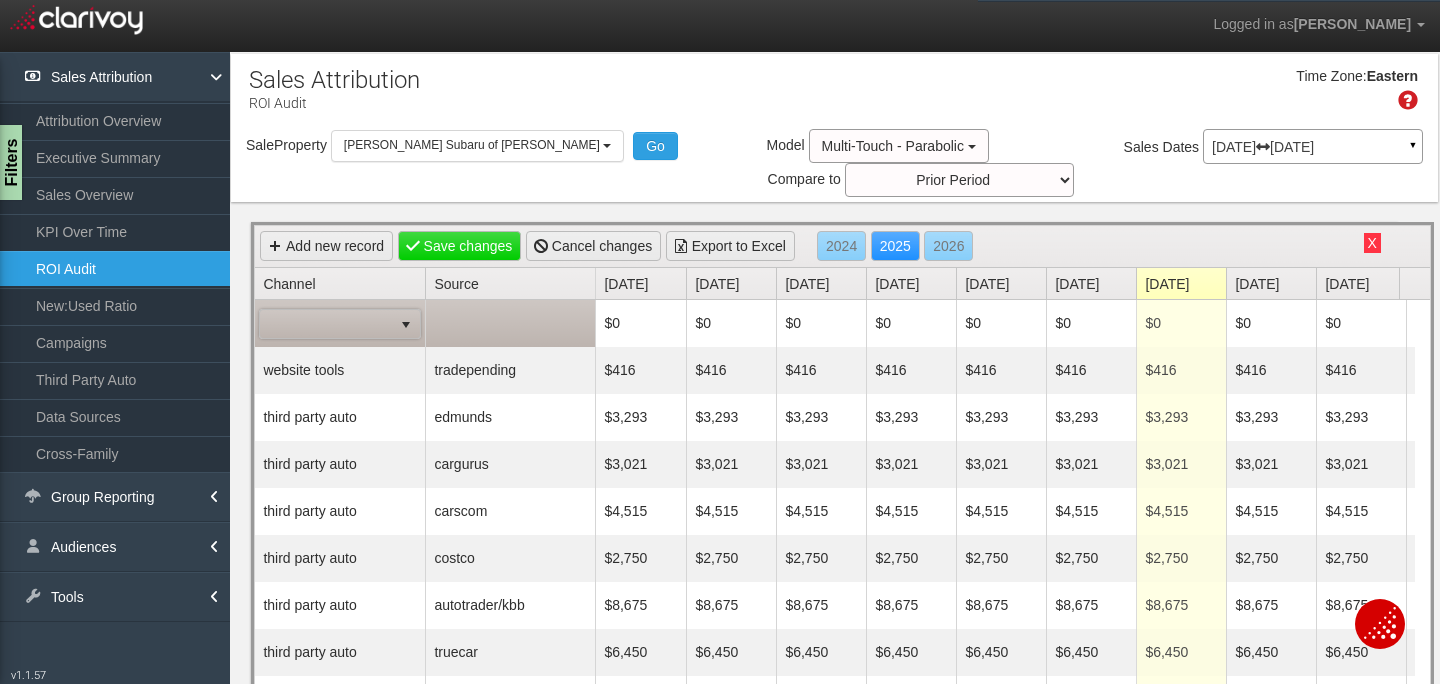 click at bounding box center [406, 325] 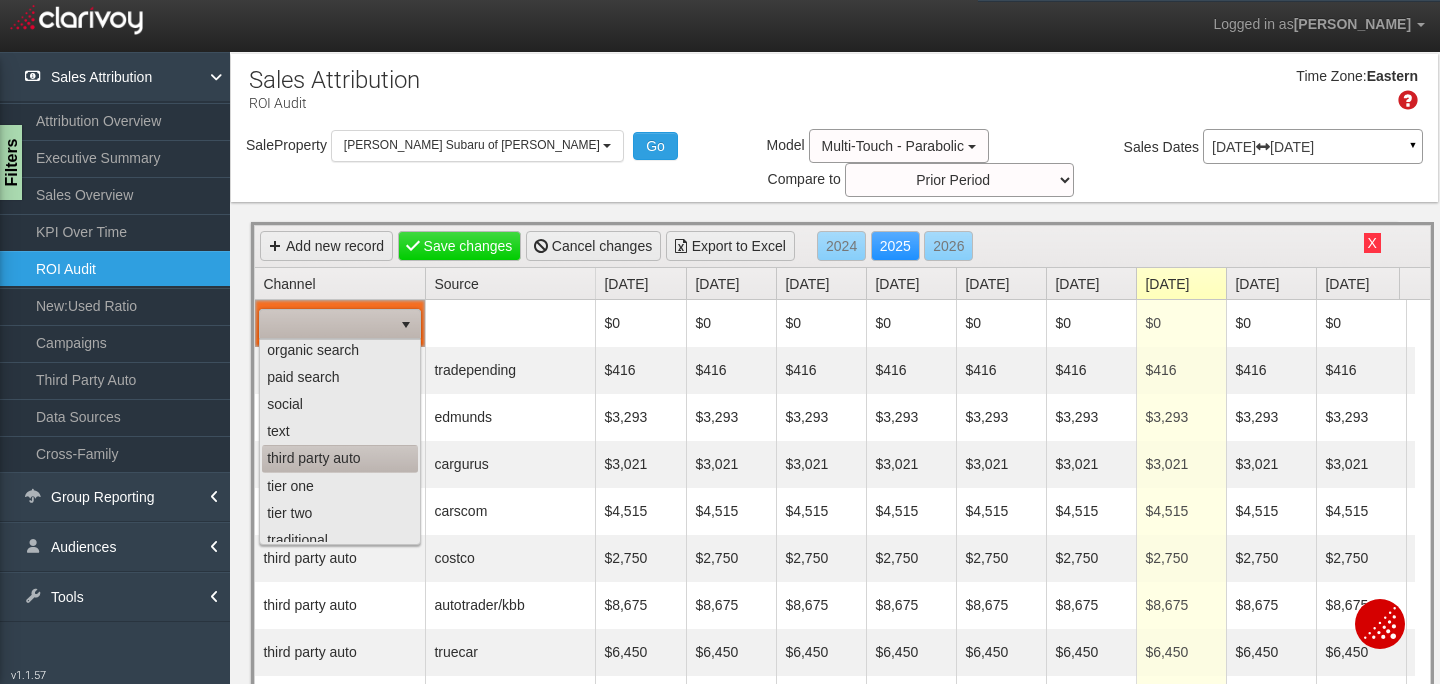 click on "third party auto" at bounding box center (340, 458) 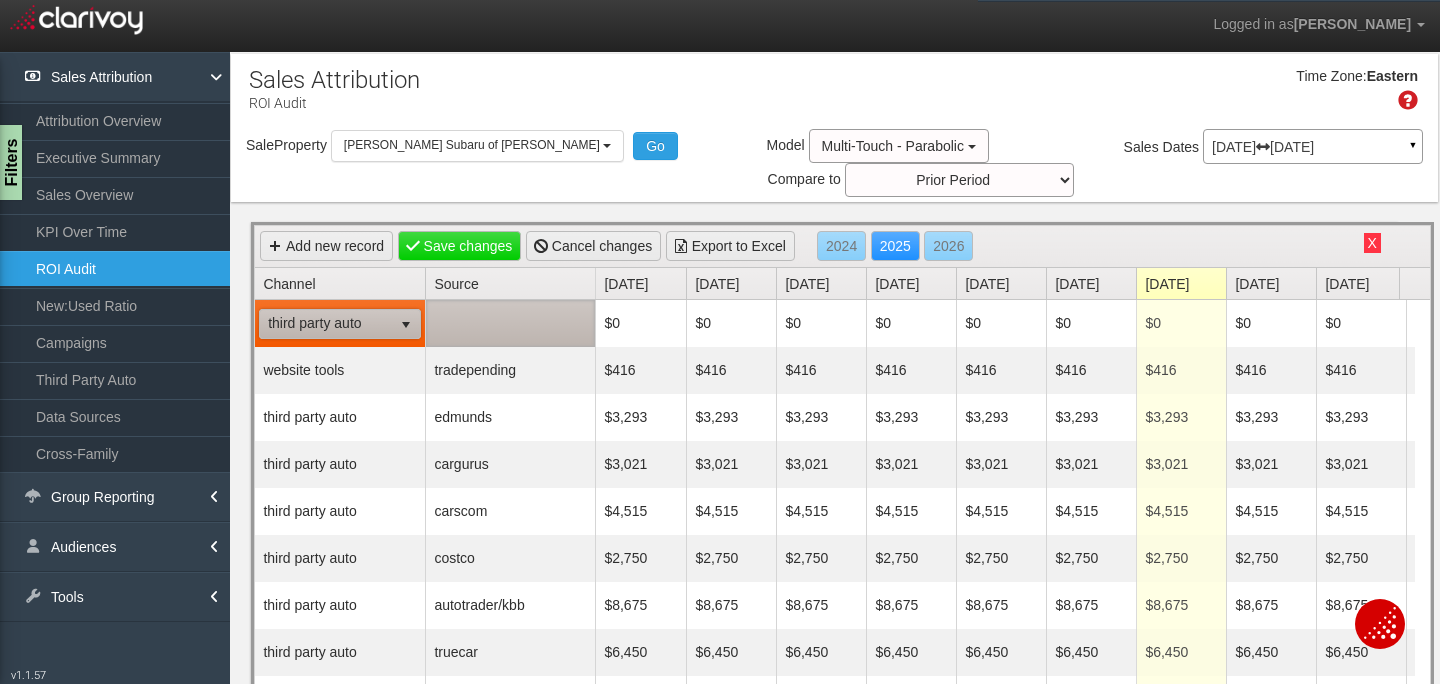 click at bounding box center (510, 323) 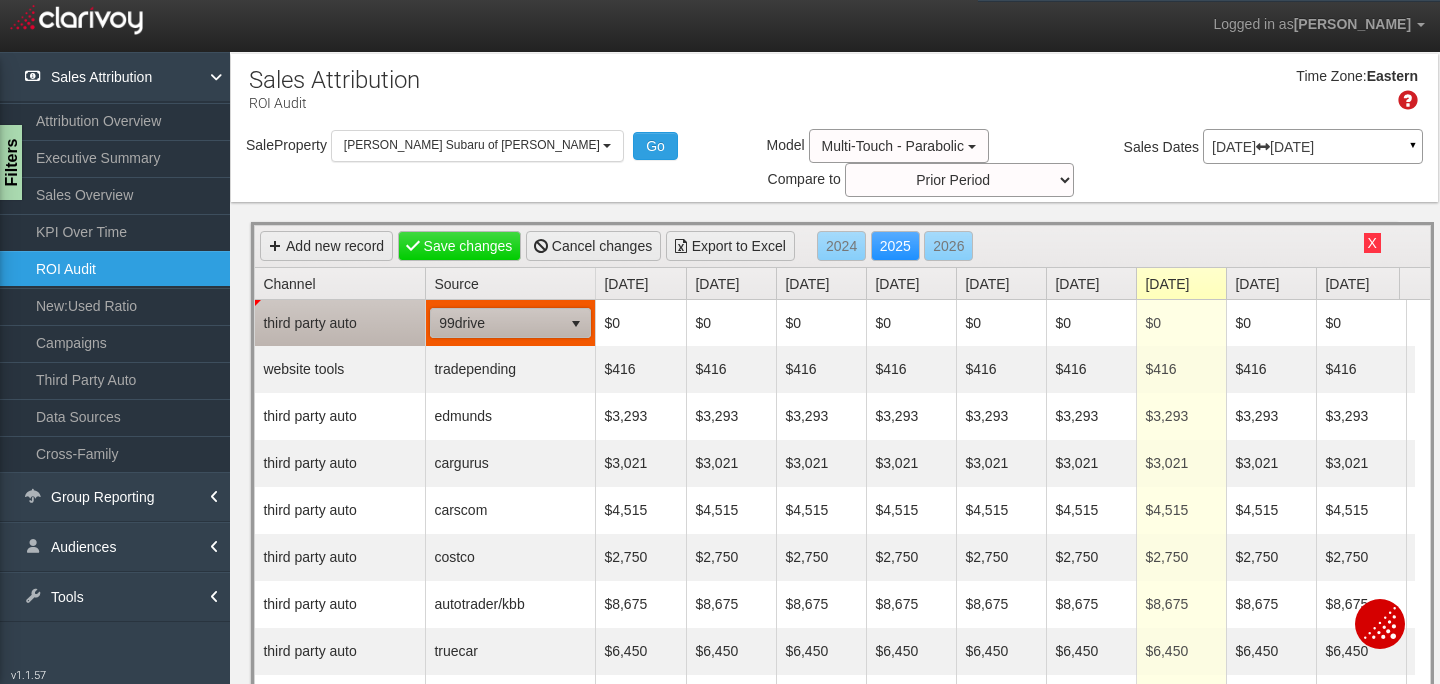 click at bounding box center [576, 324] 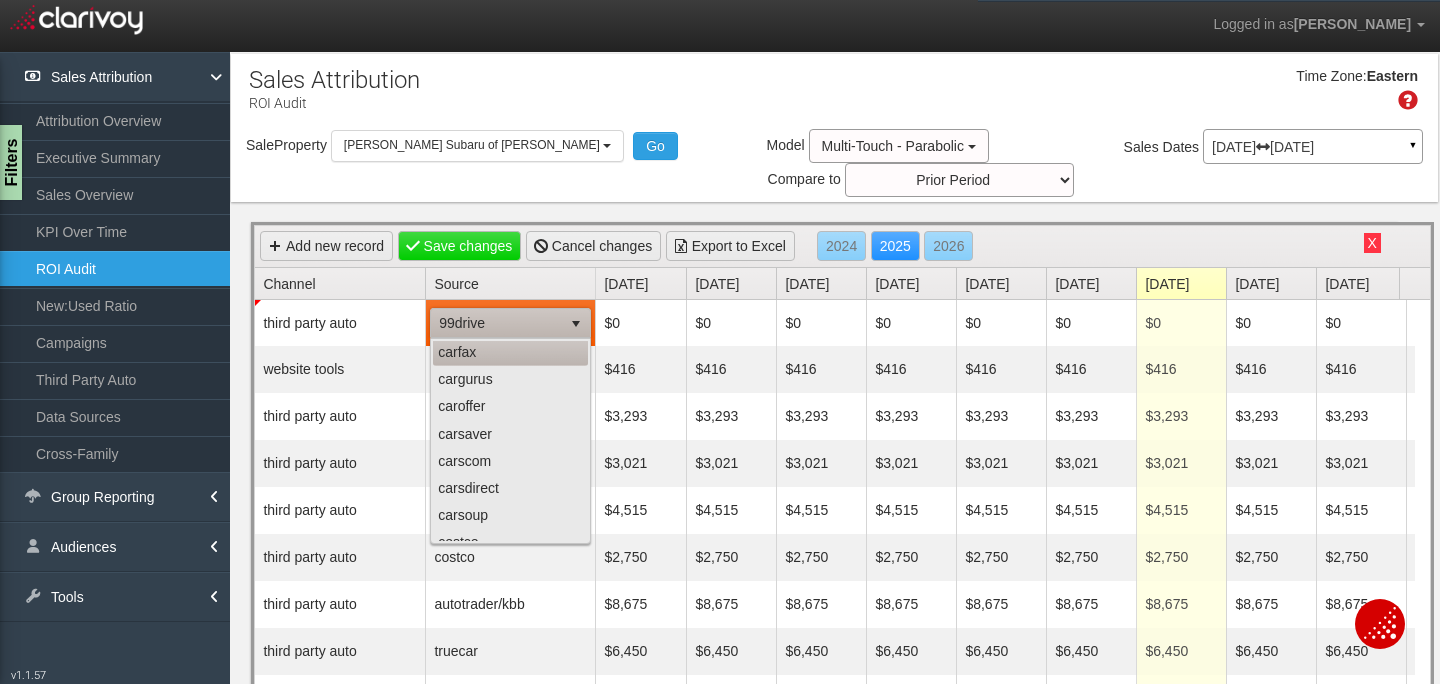 click on "carfax" at bounding box center [510, 352] 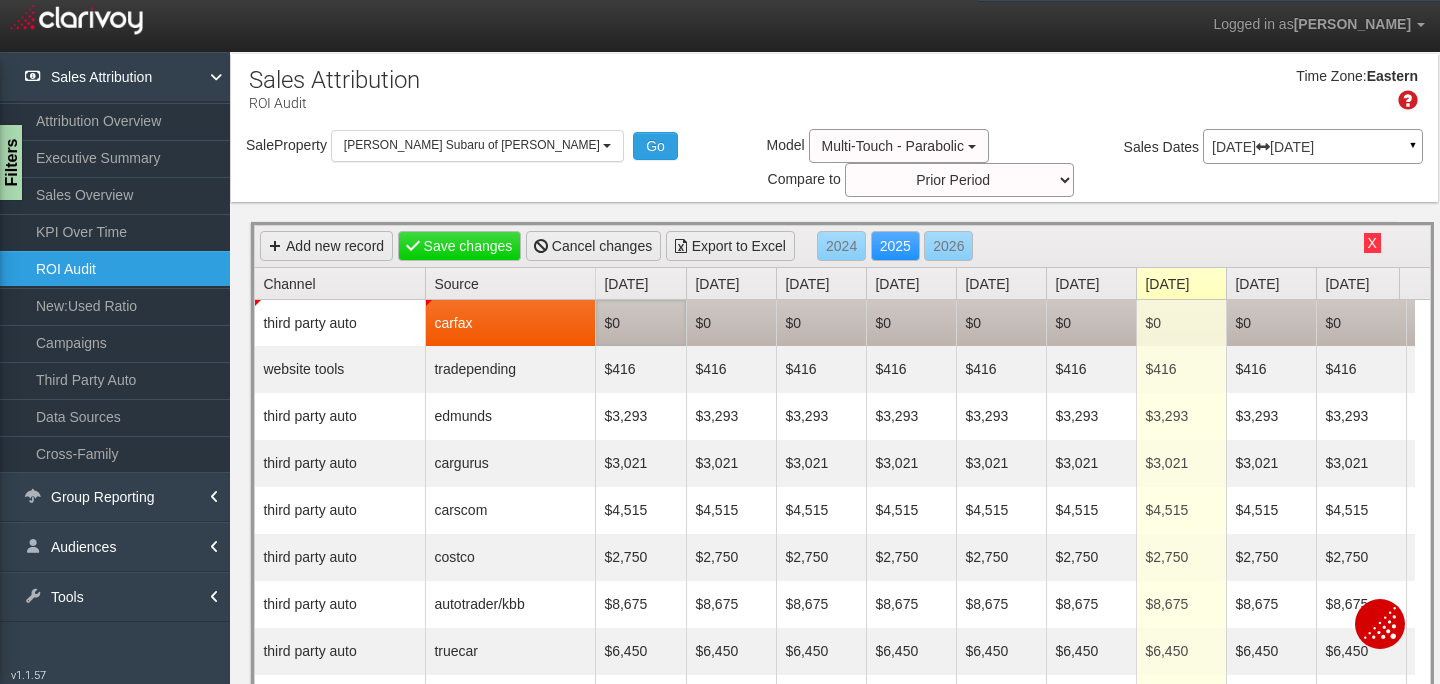 click on "$0" at bounding box center (641, 323) 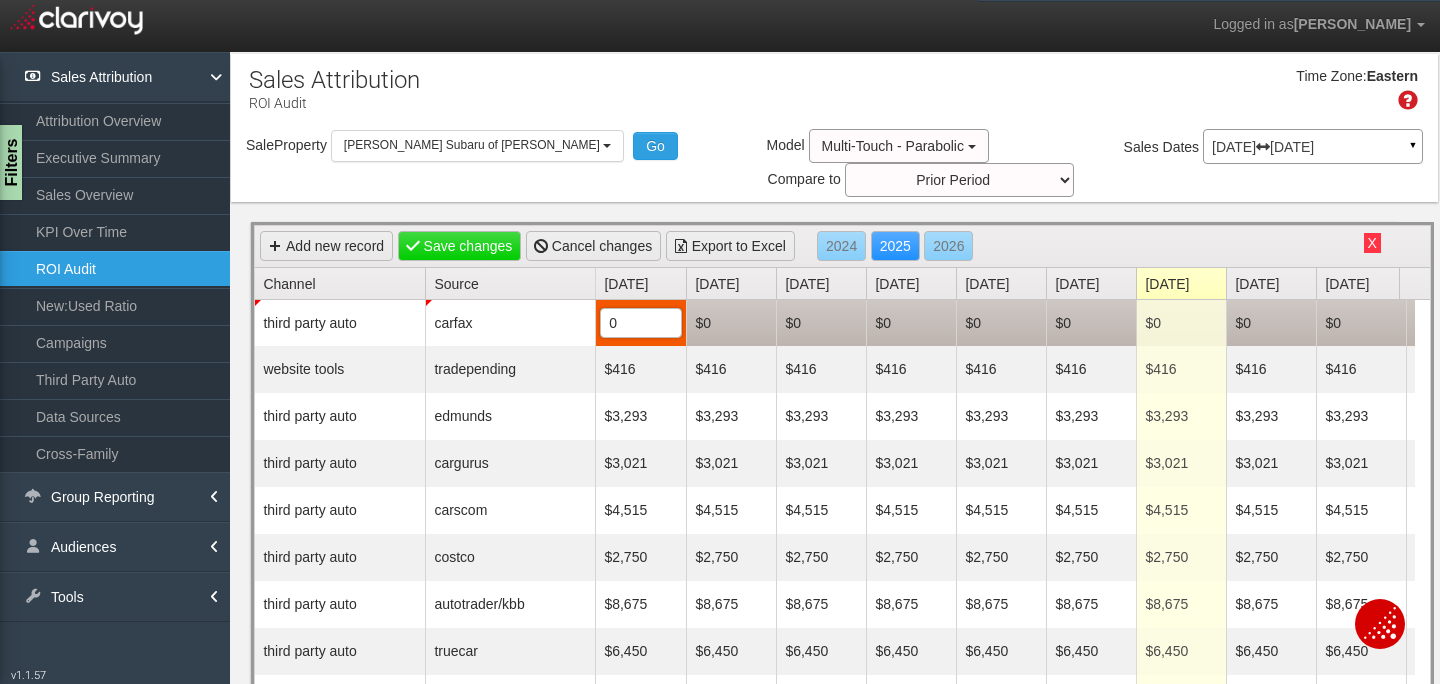 click on "$0 0" at bounding box center [641, 323] 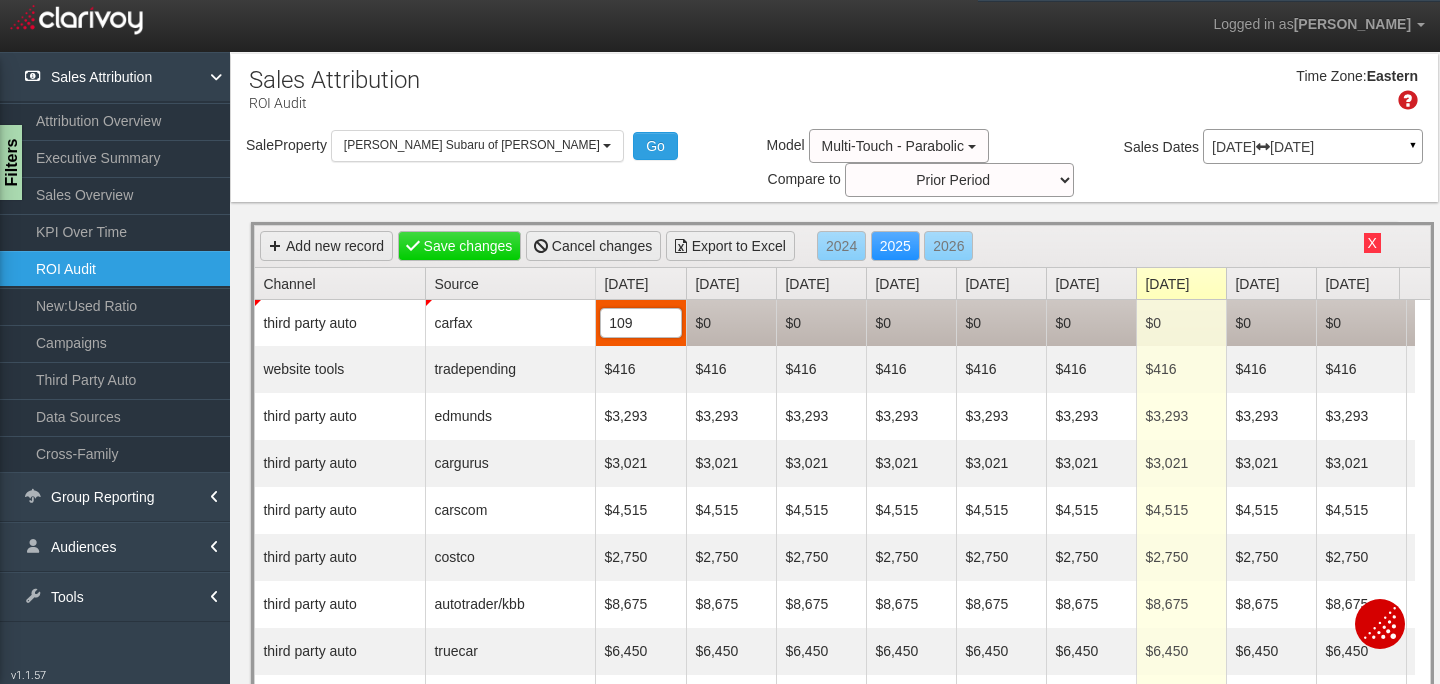 type on "1099" 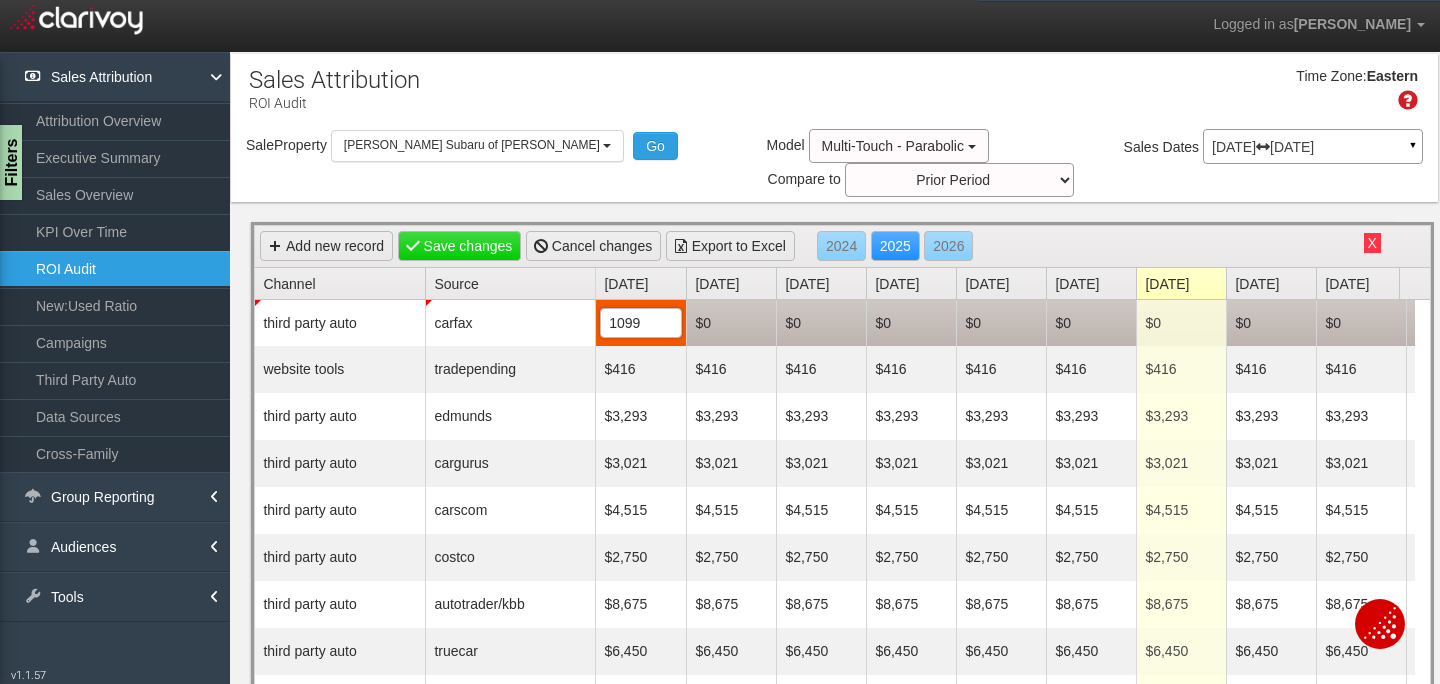 scroll, scrollTop: 0, scrollLeft: 0, axis: both 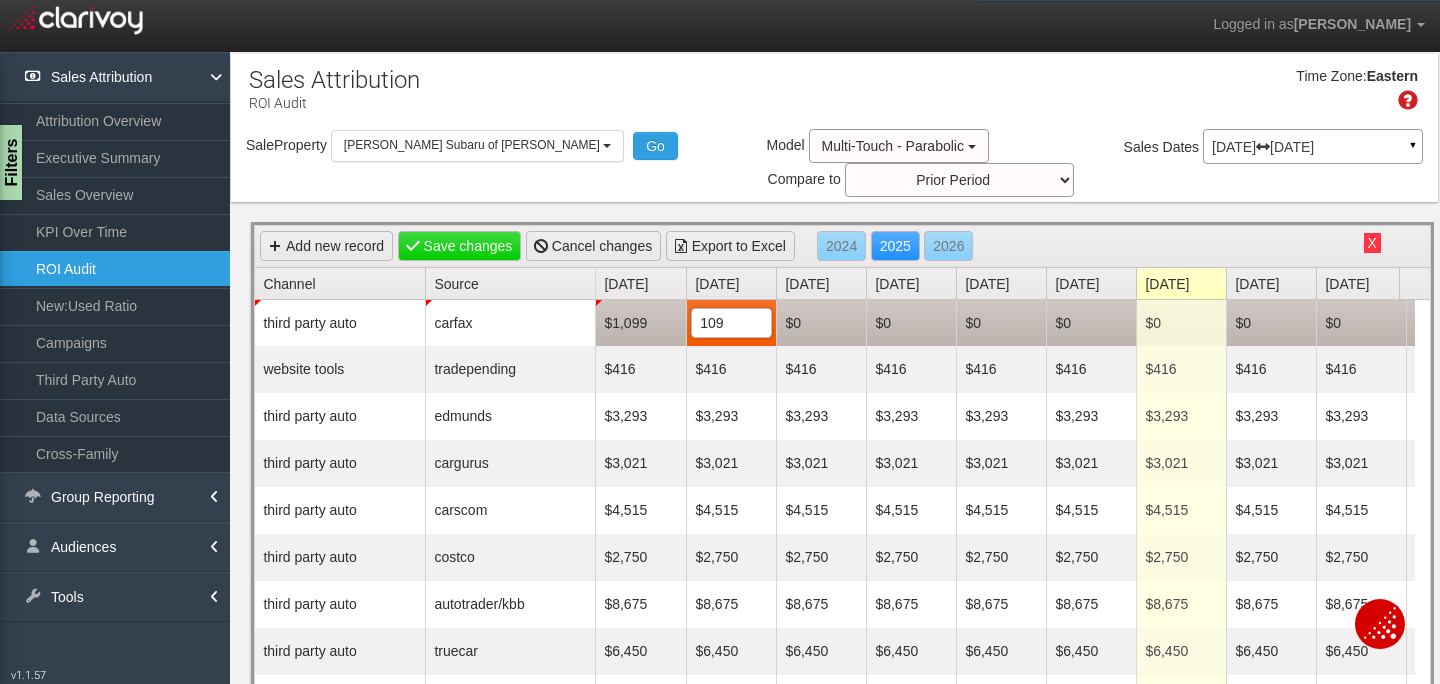 type on "1099" 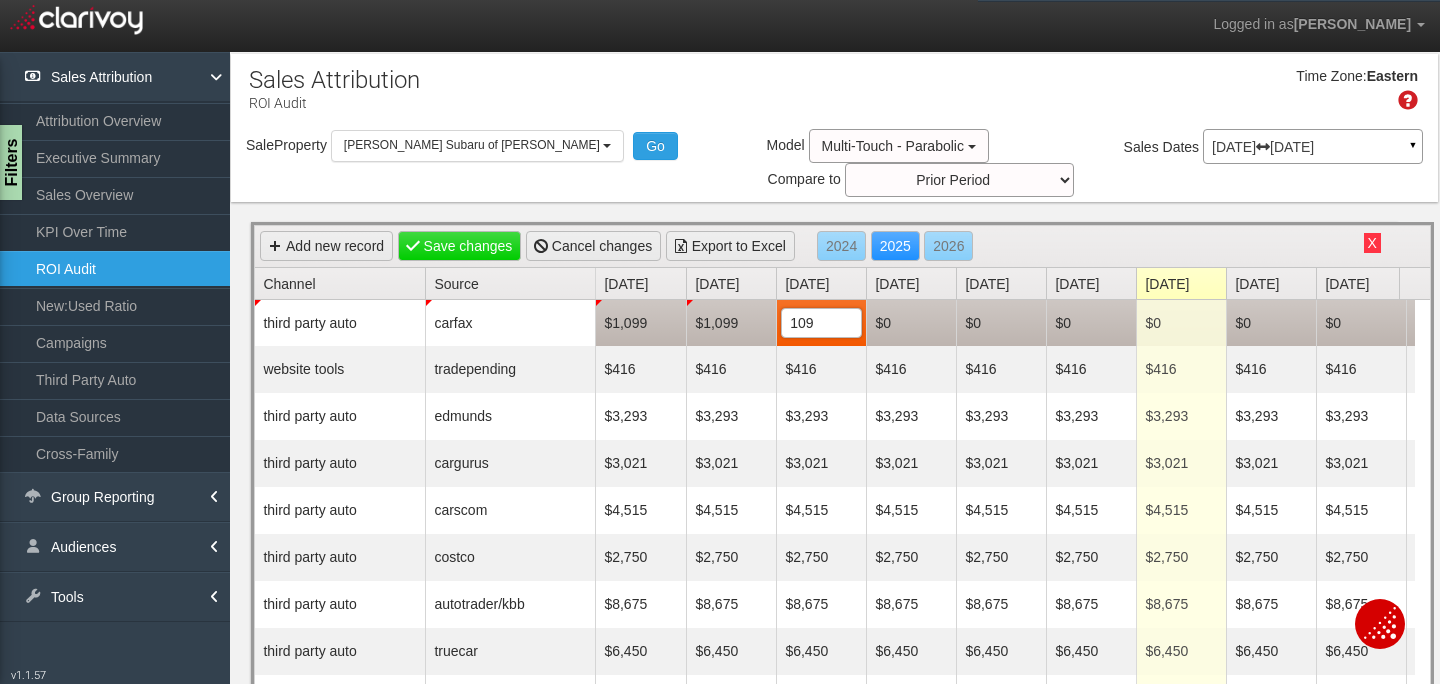 type on "1099" 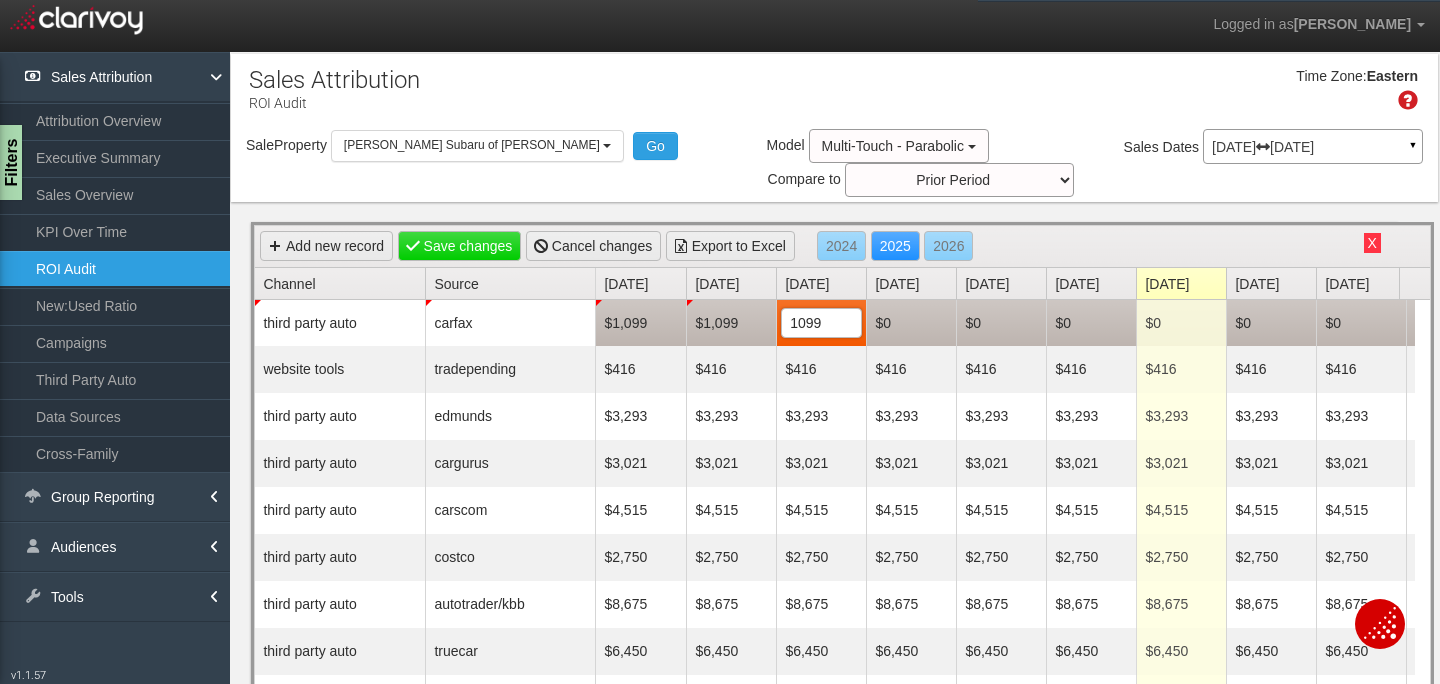 scroll, scrollTop: 0, scrollLeft: 0, axis: both 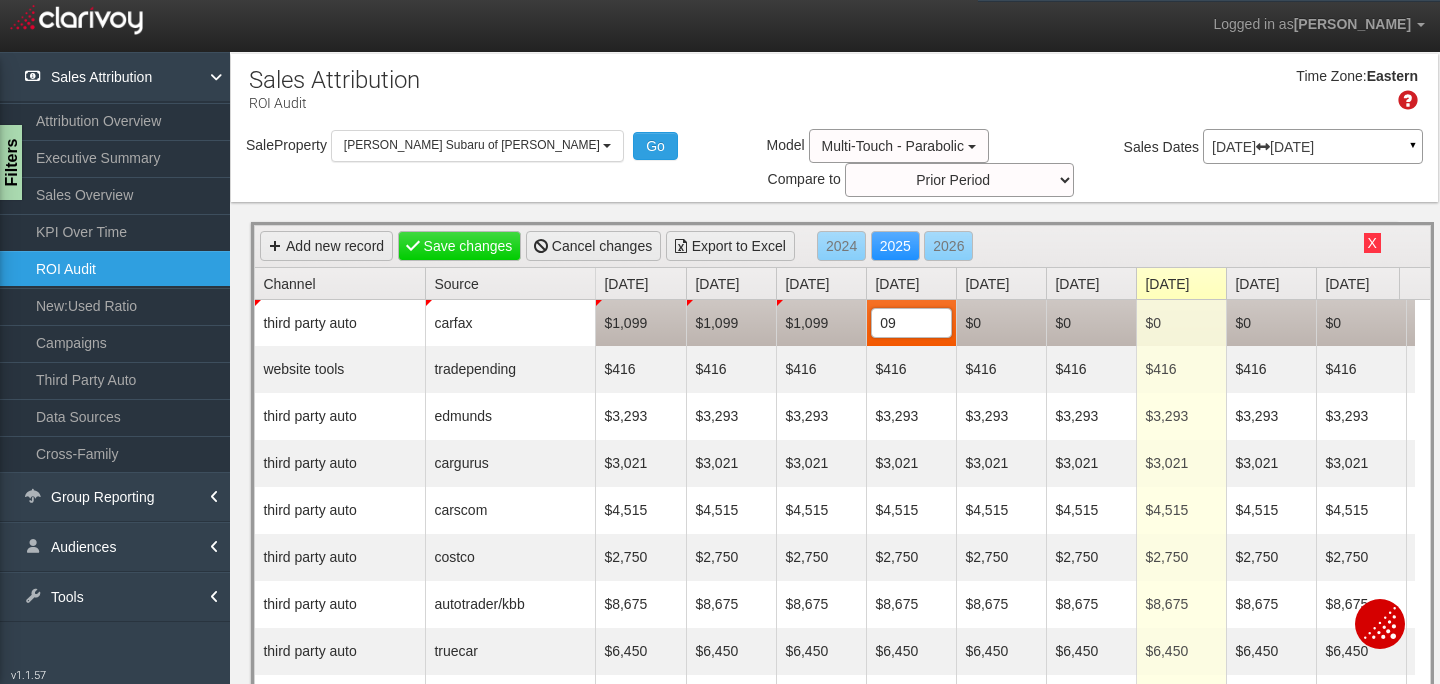 type on "0" 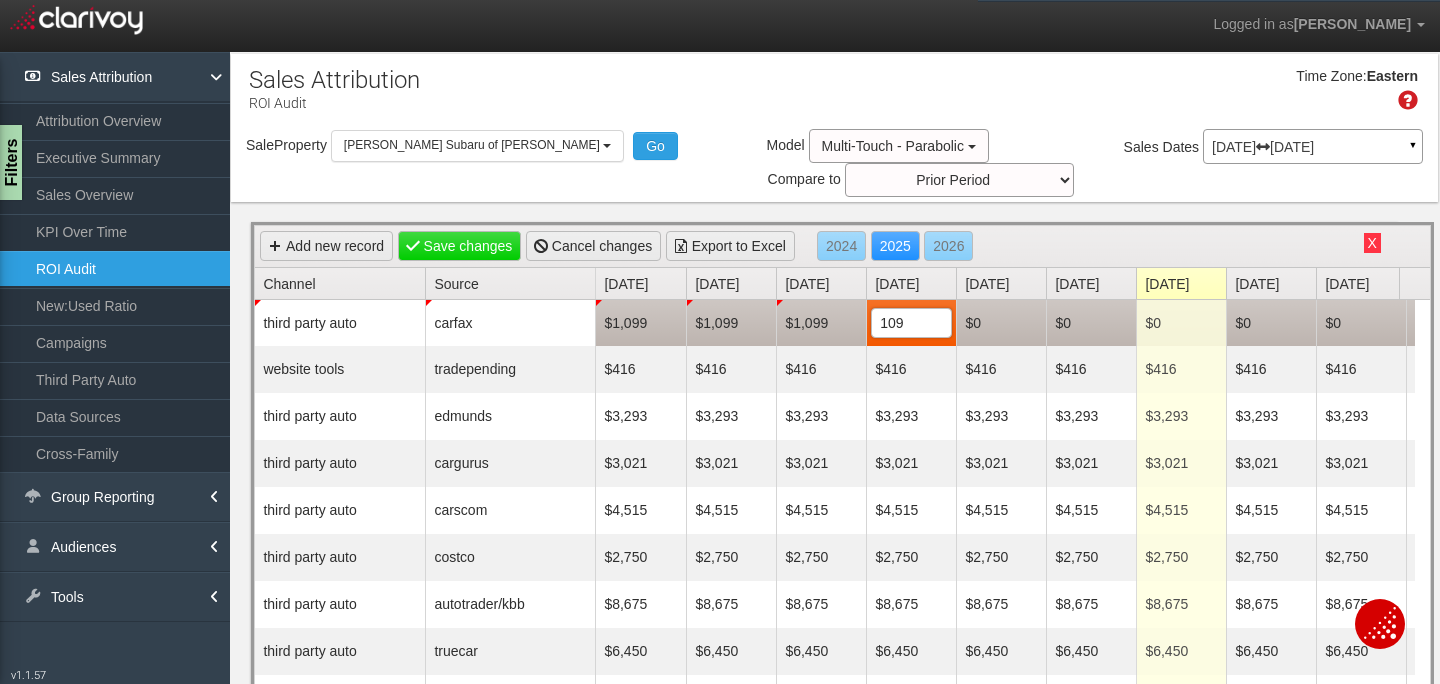 type on "1099" 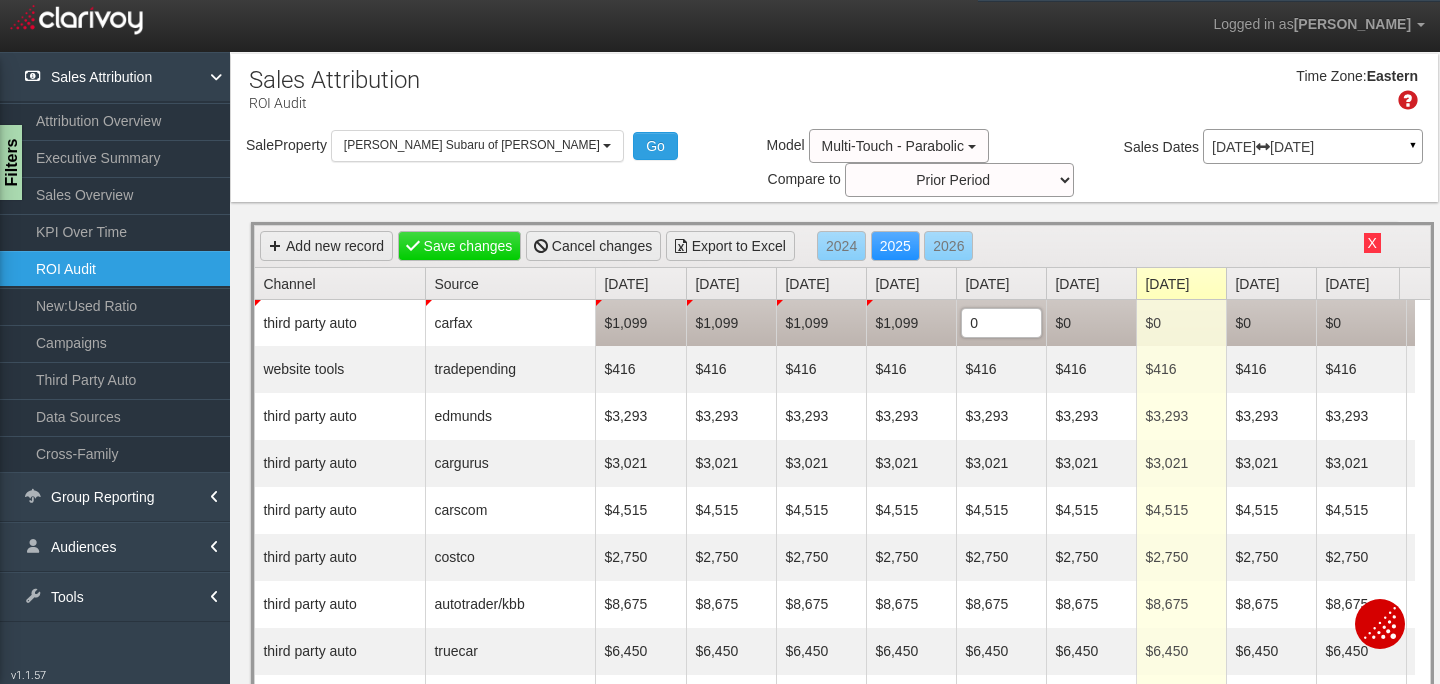 scroll, scrollTop: 0, scrollLeft: 0, axis: both 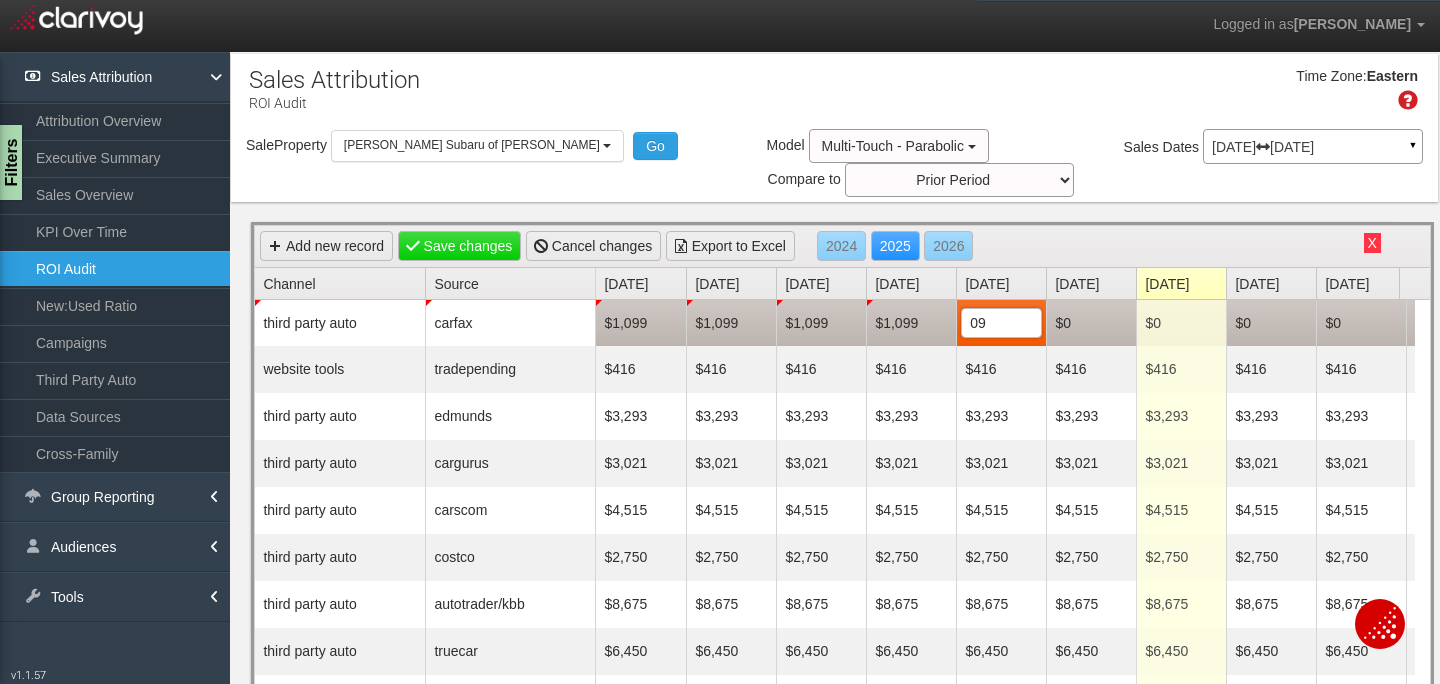 type on "0" 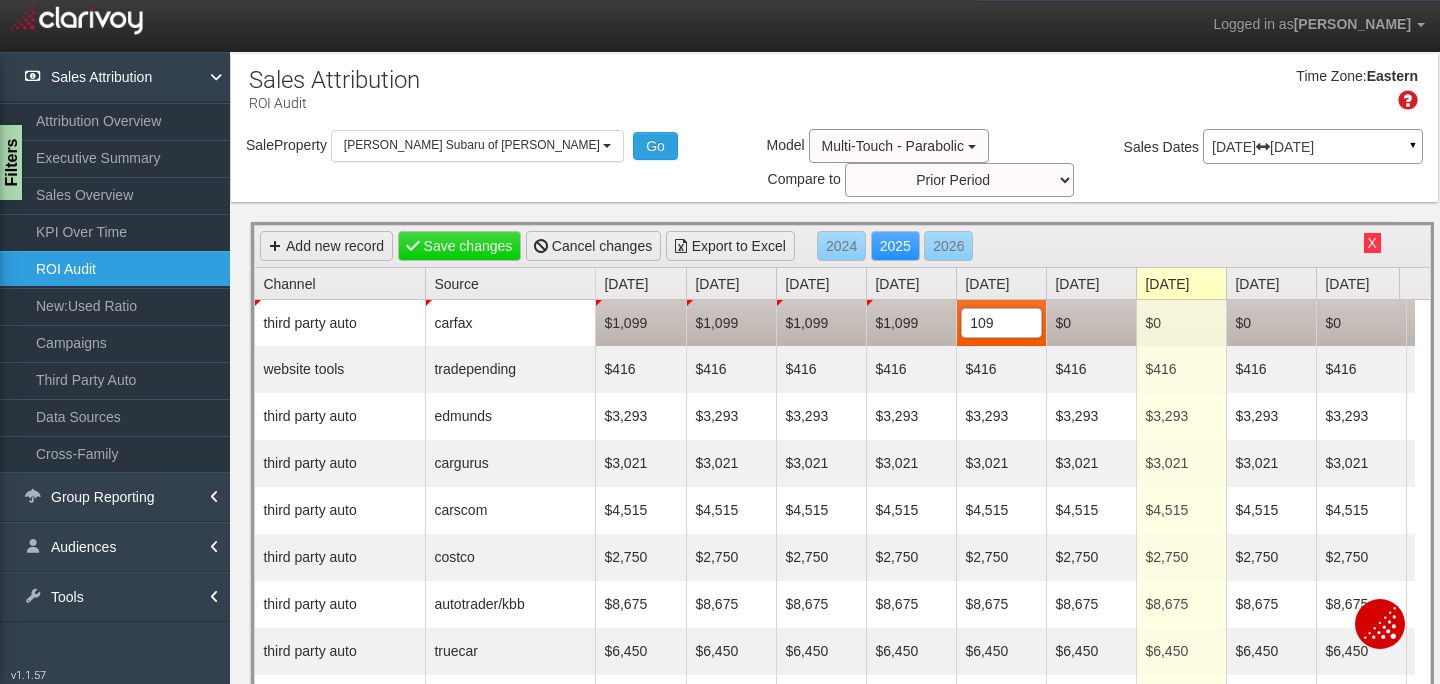type on "1099" 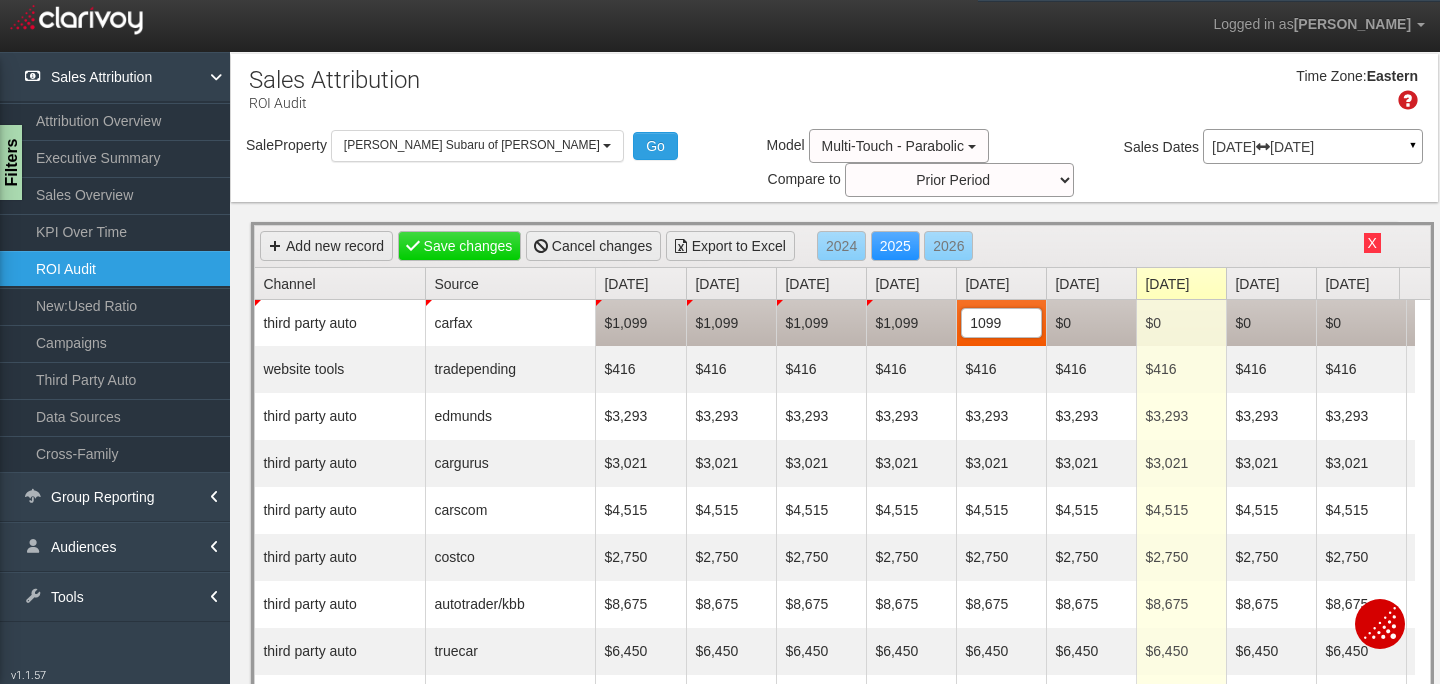 scroll, scrollTop: 0, scrollLeft: 0, axis: both 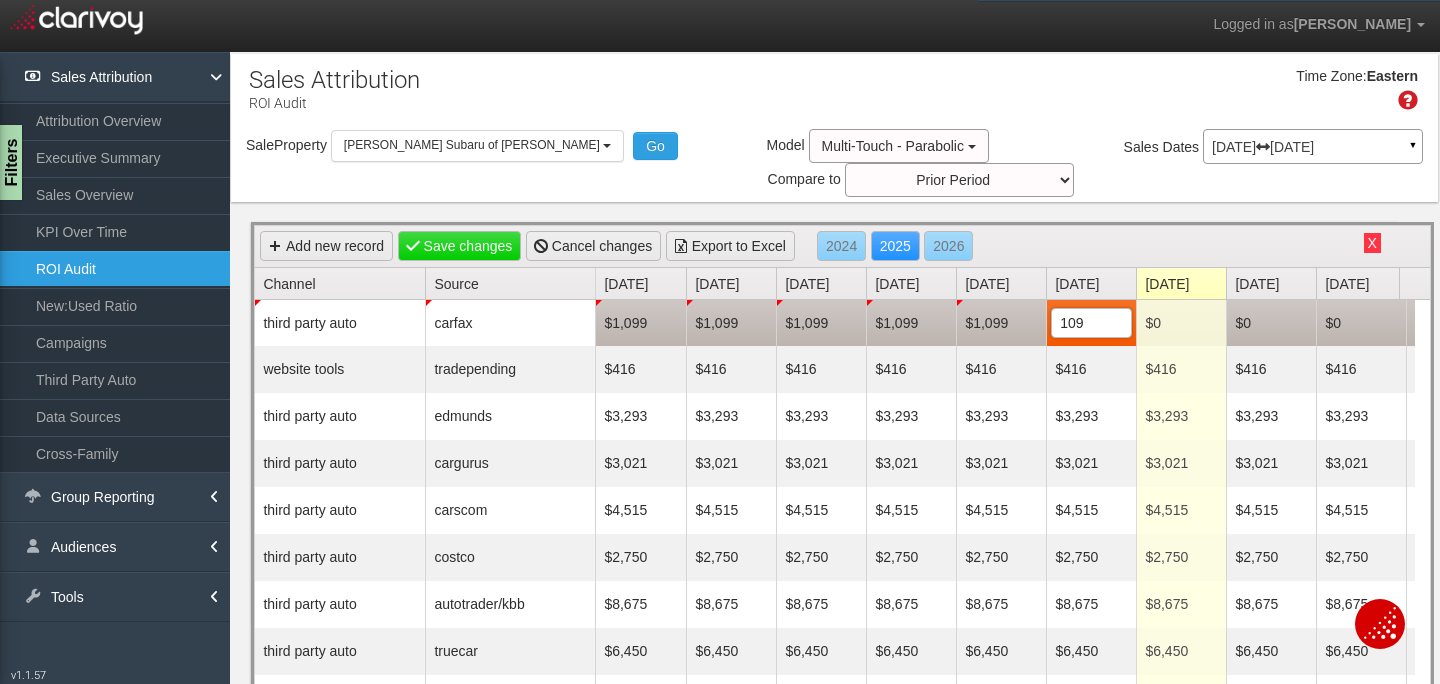 type on "1099" 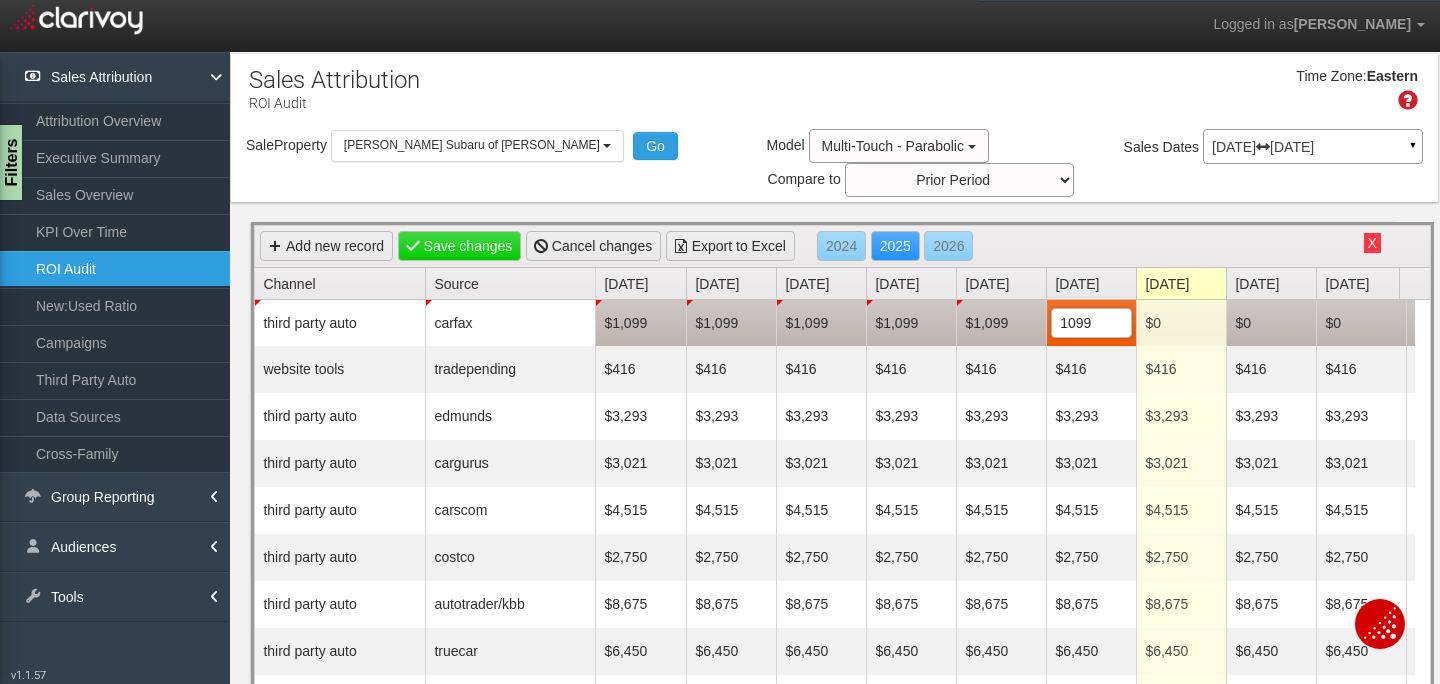 scroll, scrollTop: 0, scrollLeft: 0, axis: both 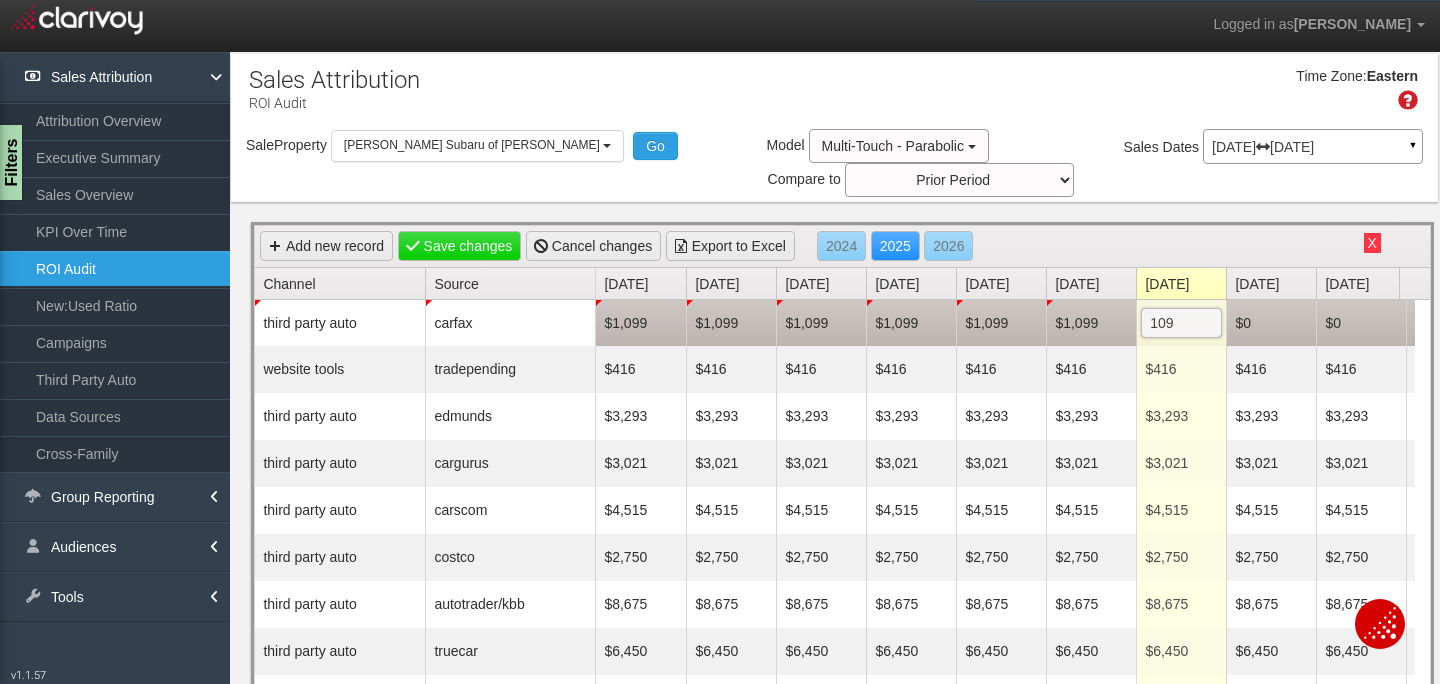 type on "1099" 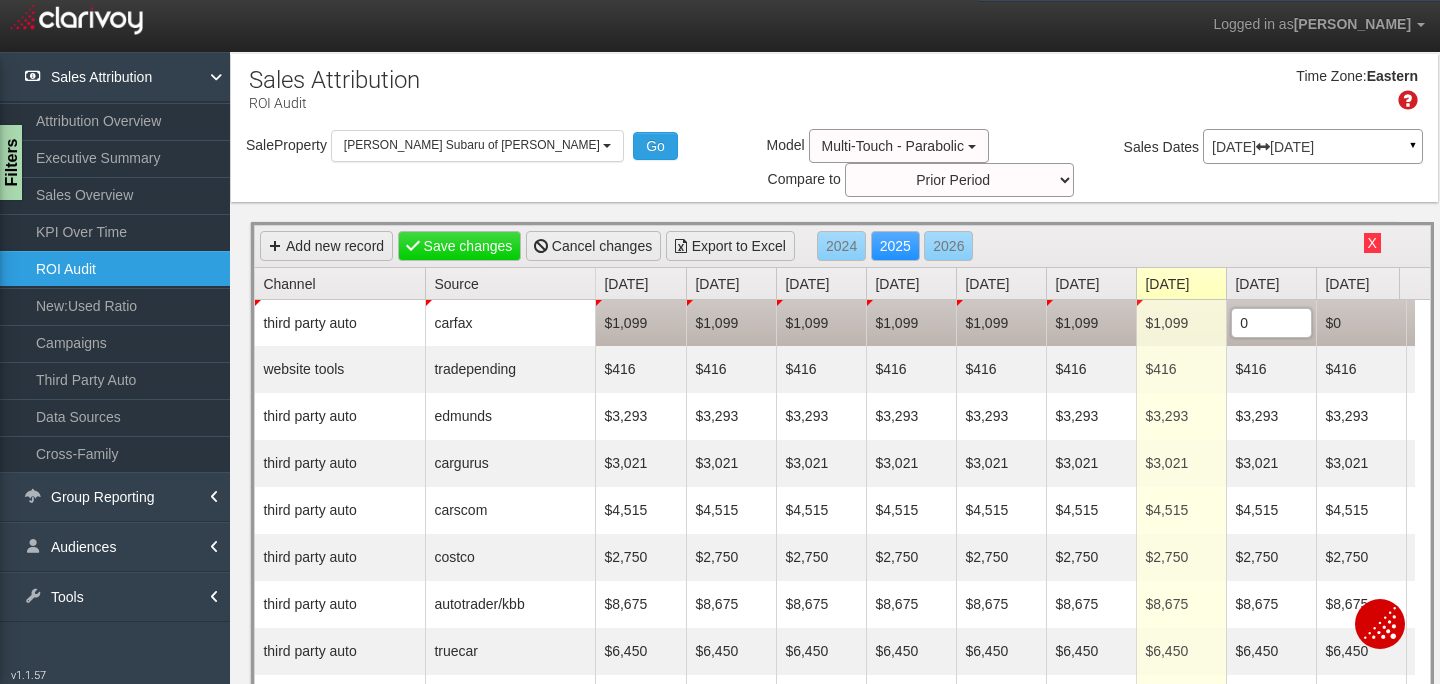scroll, scrollTop: 0, scrollLeft: 0, axis: both 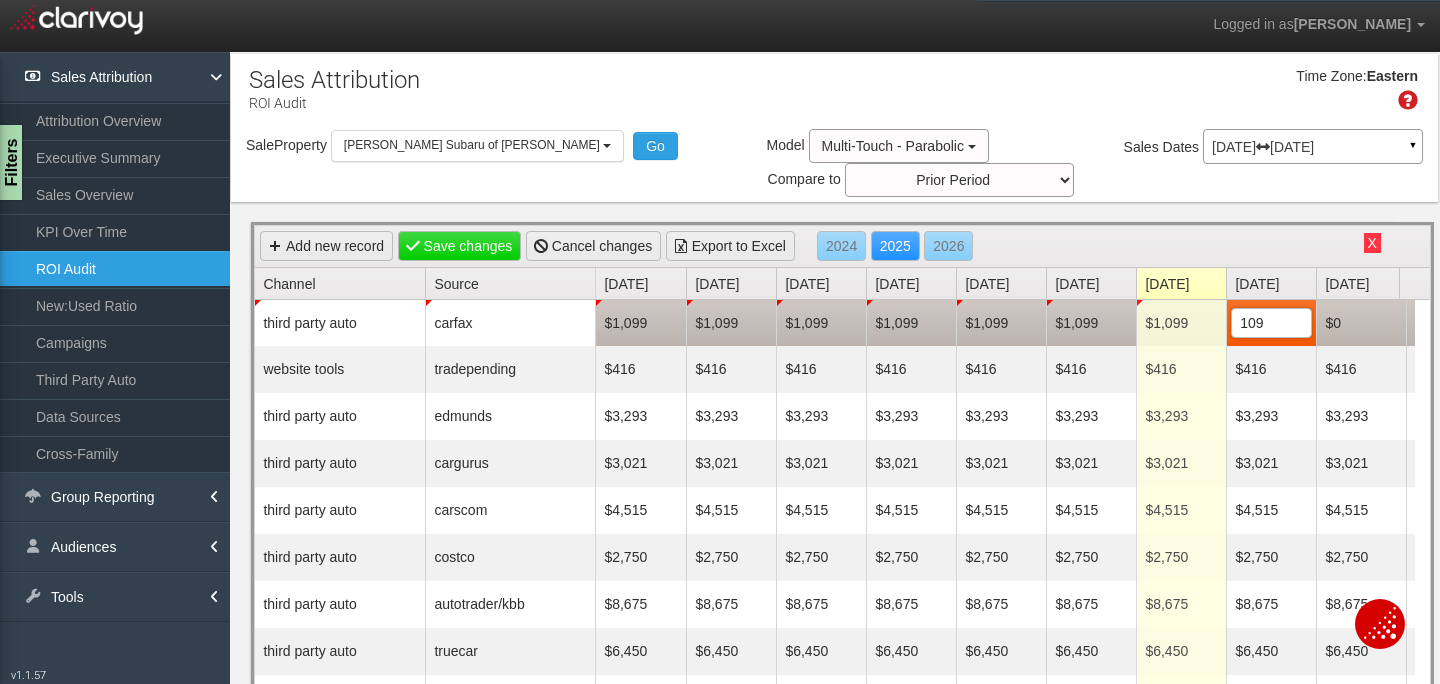 type on "1099" 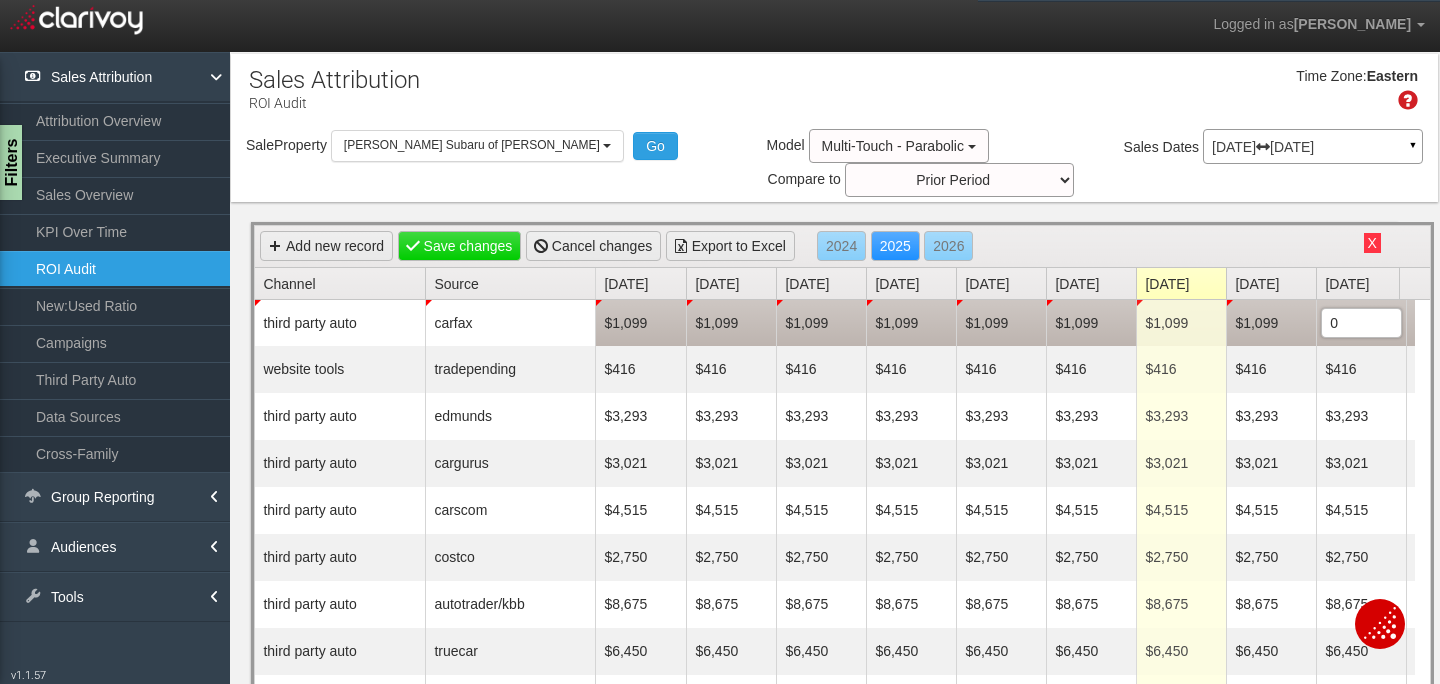 scroll, scrollTop: 0, scrollLeft: 6, axis: horizontal 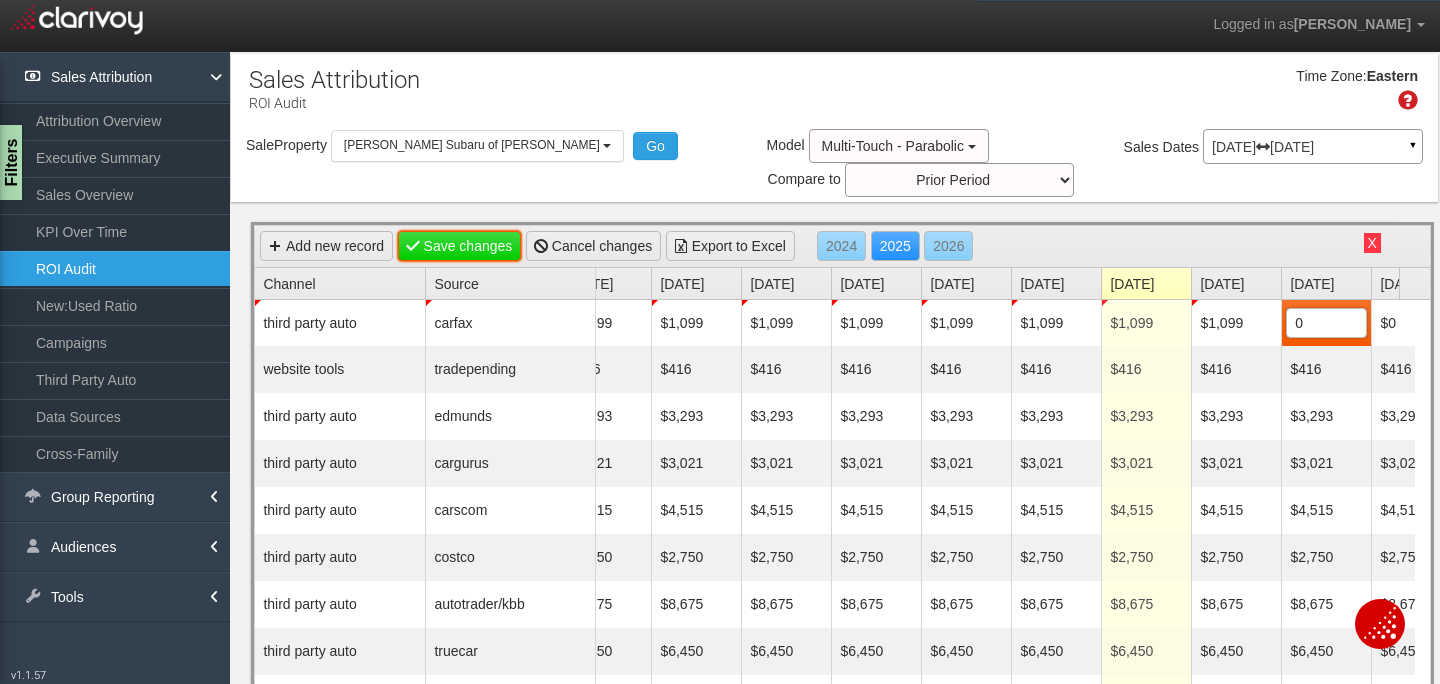click on "Save changes" at bounding box center [460, 246] 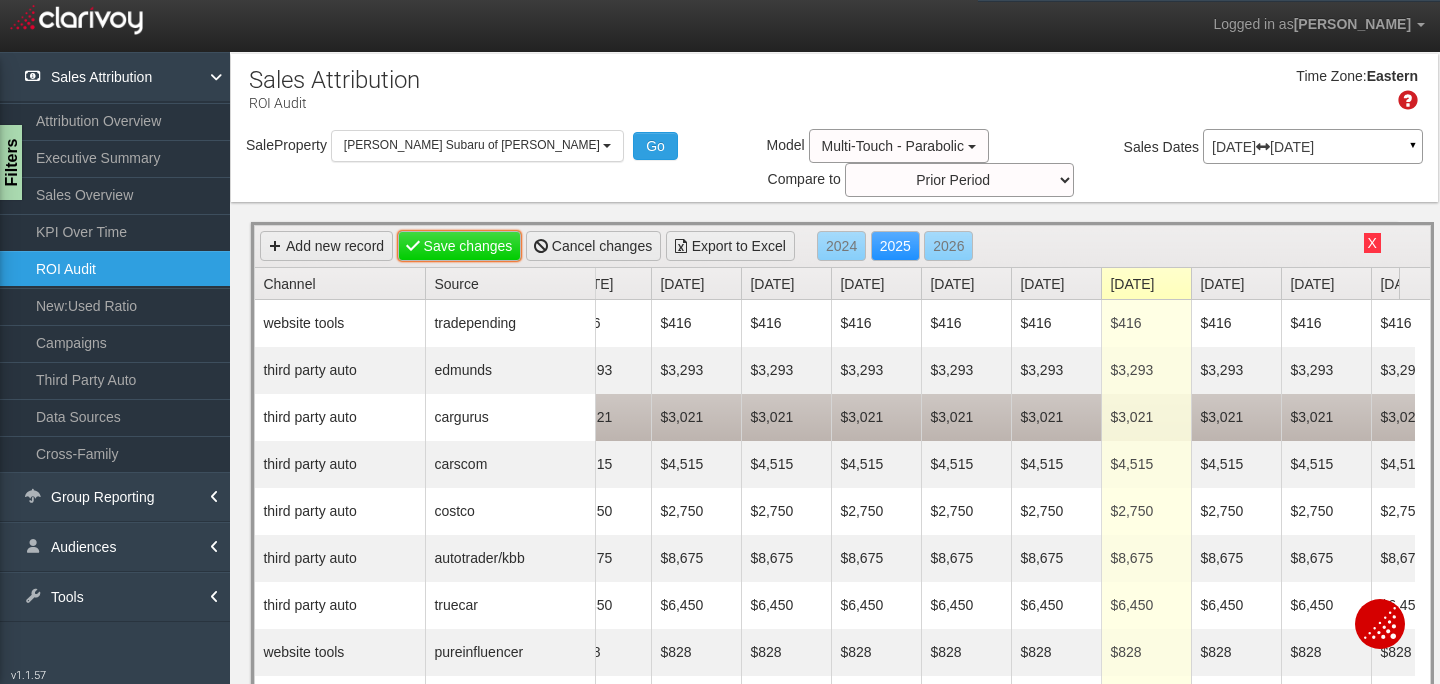 scroll, scrollTop: 0, scrollLeft: 28, axis: horizontal 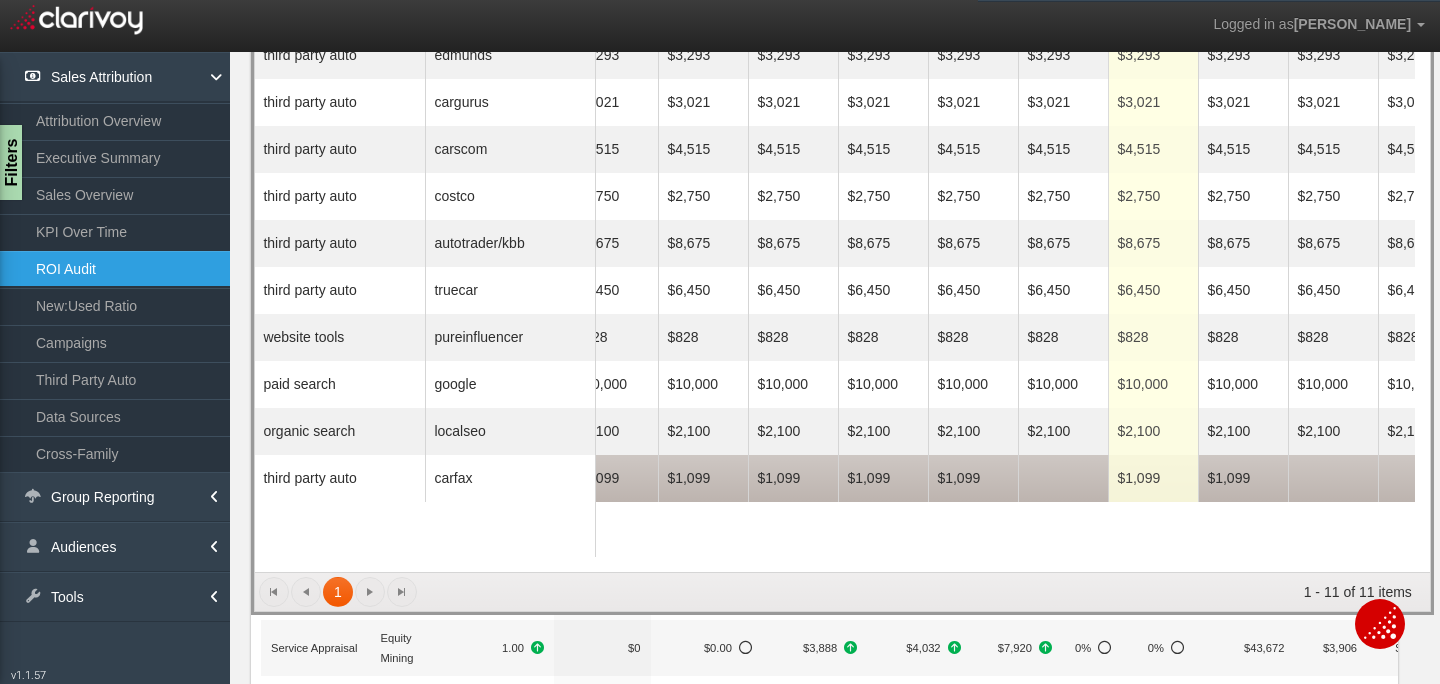 click at bounding box center [1063, 478] 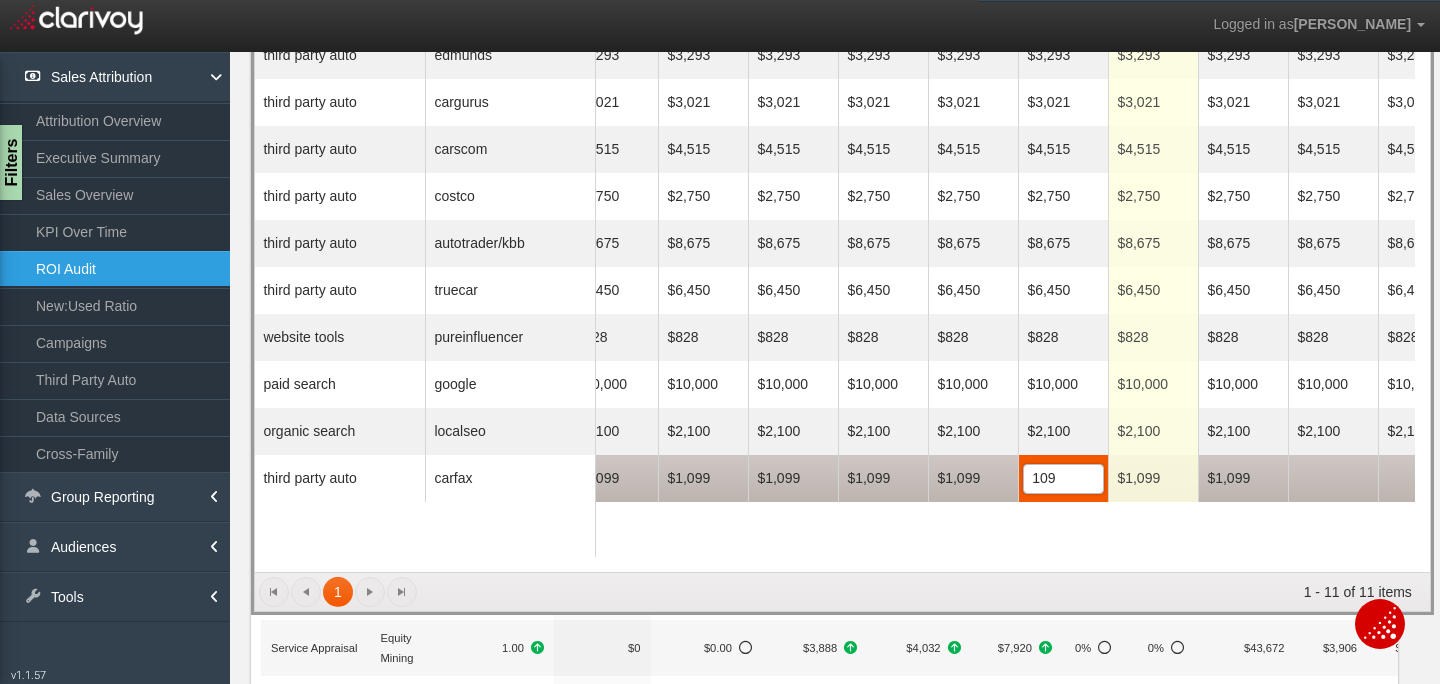 type on "1099" 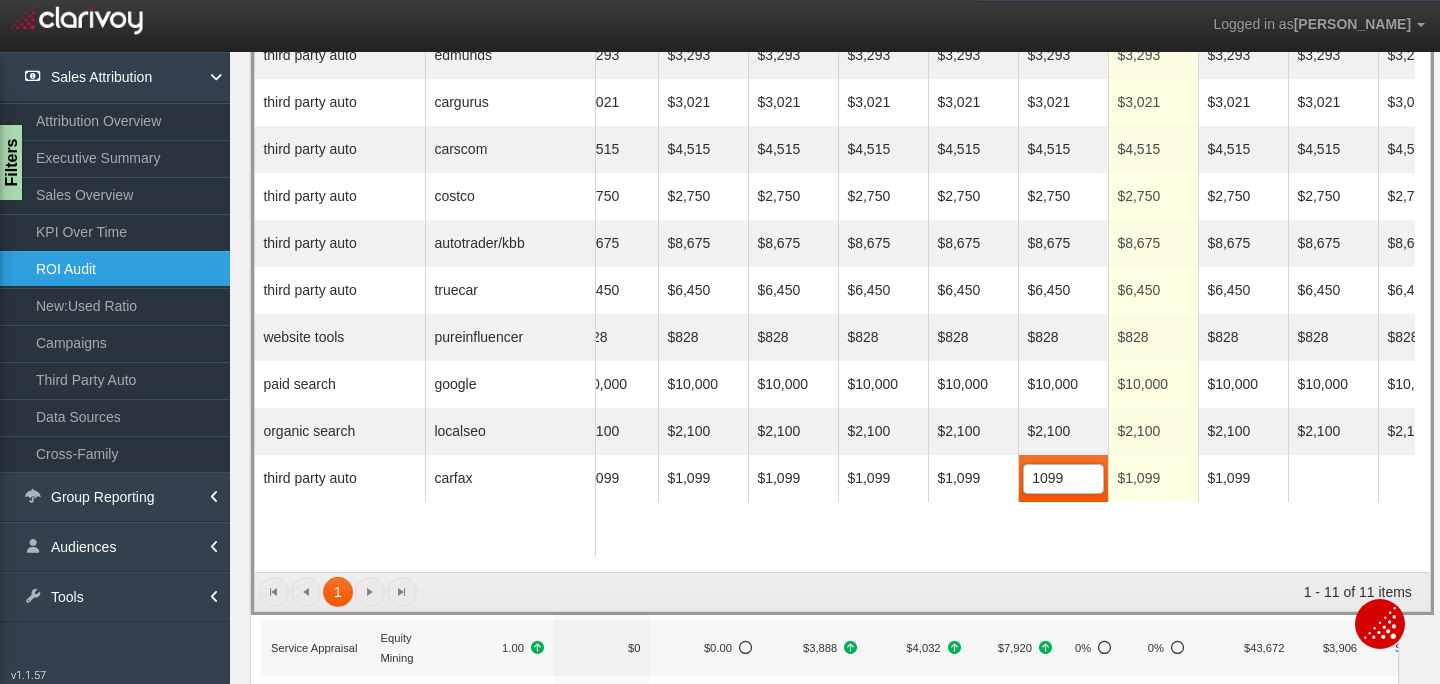 click on "$416 $416 $416 $416 $416 $416 $416 $416 $416 $416 $416 $416 Delete $3,293 $3,293 $3,293 $3,293 $3,293 $3,293 $3,293 $3,293 $3,293 $3,293 $3,293 $3,293 Delete $3,021 $3,021 $3,021 $3,021 $3,021 $3,021 $3,021 $3,021 $3,021 $3,021 $3,021 $3,021 Delete $4,515 $4,515 $4,515 $4,515 $4,515 $4,515 $4,515 $4,515 $4,515 $4,515 $4,515 $4,515 Delete $2,750 $2,750 $2,750 $2,750 $2,750 $2,750 $2,750 $2,750 $2,750 $2,750 $2,750 $2,750 Delete $8,675 $8,675 $8,675 $8,675 $8,675 $8,675 $8,675 $8,675 $8,675 $8,675 $8,675 $8,675 Delete $6,450 $6,450 $6,450 $6,450 $6,450 $6,450 $6,450 $6,450 $6,450 $6,450 $6,450 $6,450 Delete $828 $828 $828 $828 $828 $828 $828 $828 $828 $828 $828 $828 Delete $10,000 $10,000 $10,000 $10,000 $10,000 $10,000 $10,000 $10,000 $10,000 $10,000 $10,000 $10,000 Delete $2,100 $2,100 $2,100 $2,100 $2,100 $2,100 $2,100 $2,100 $2,100 $2,100 $2,100 $2,100 Delete $1,099 $1,099 $1,099 $1,099 $1,099 $1,099 1099 $1,099 $1,099 Delete" at bounding box center [1005, 278] 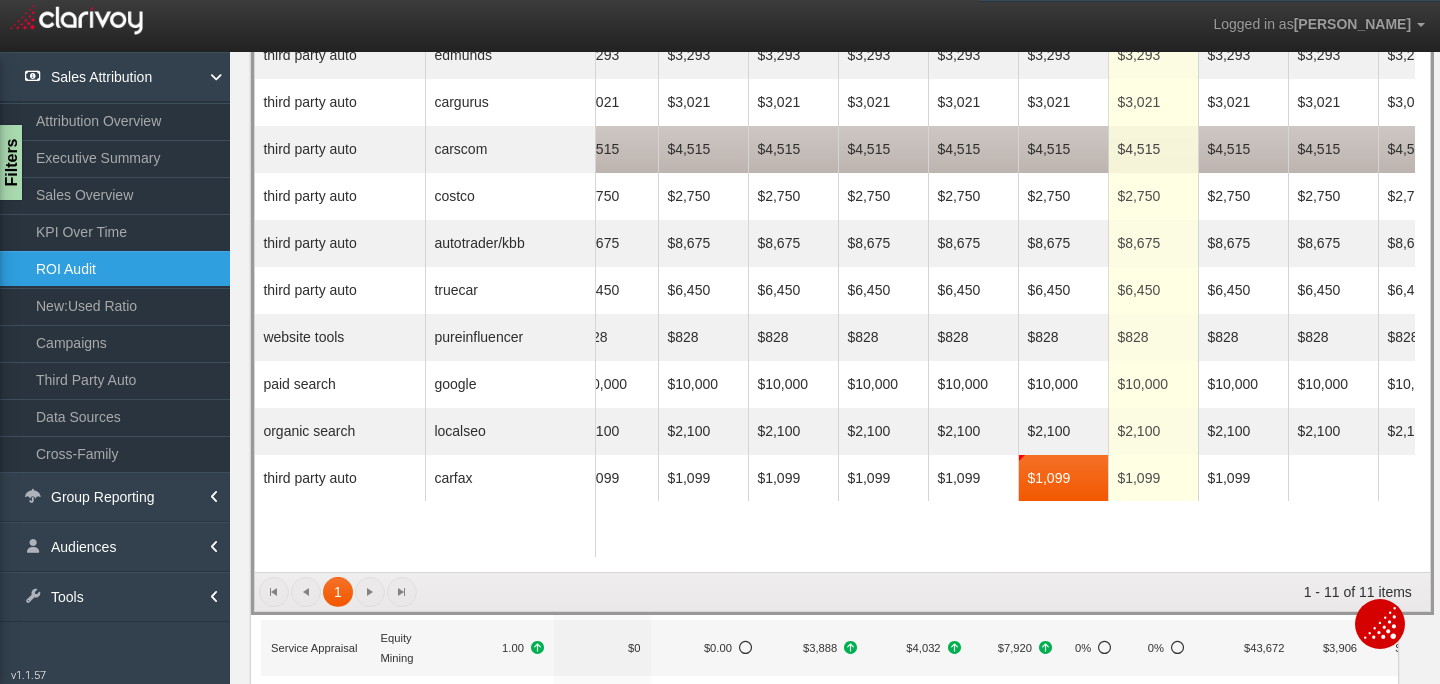 scroll, scrollTop: 0, scrollLeft: 0, axis: both 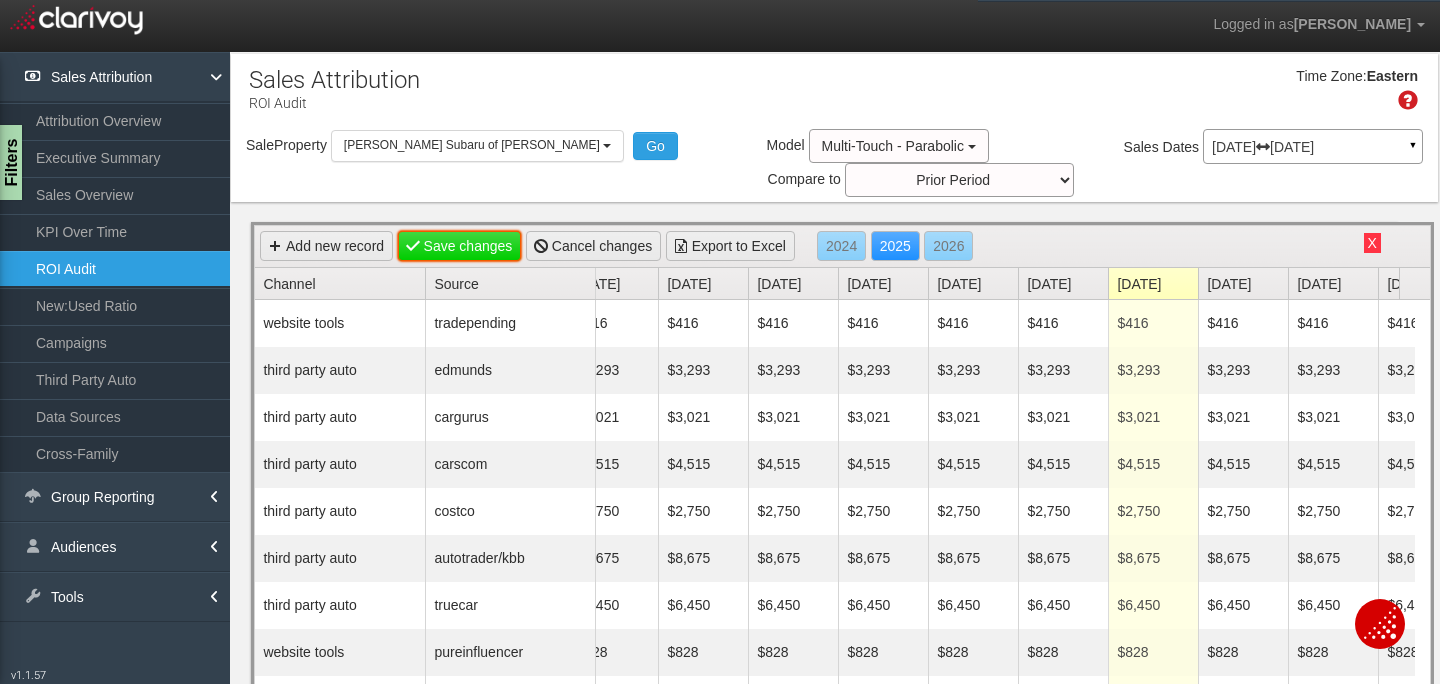 click on "Save changes" at bounding box center (460, 246) 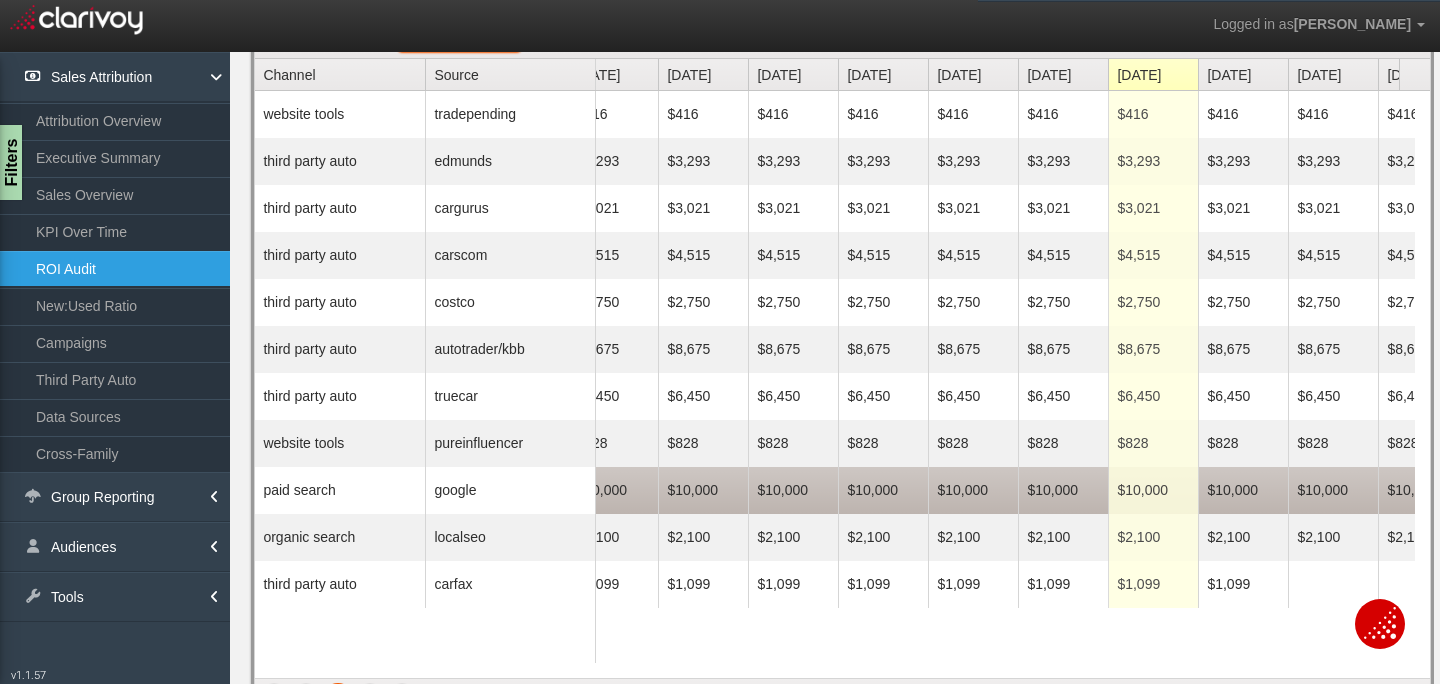 scroll, scrollTop: 211, scrollLeft: 0, axis: vertical 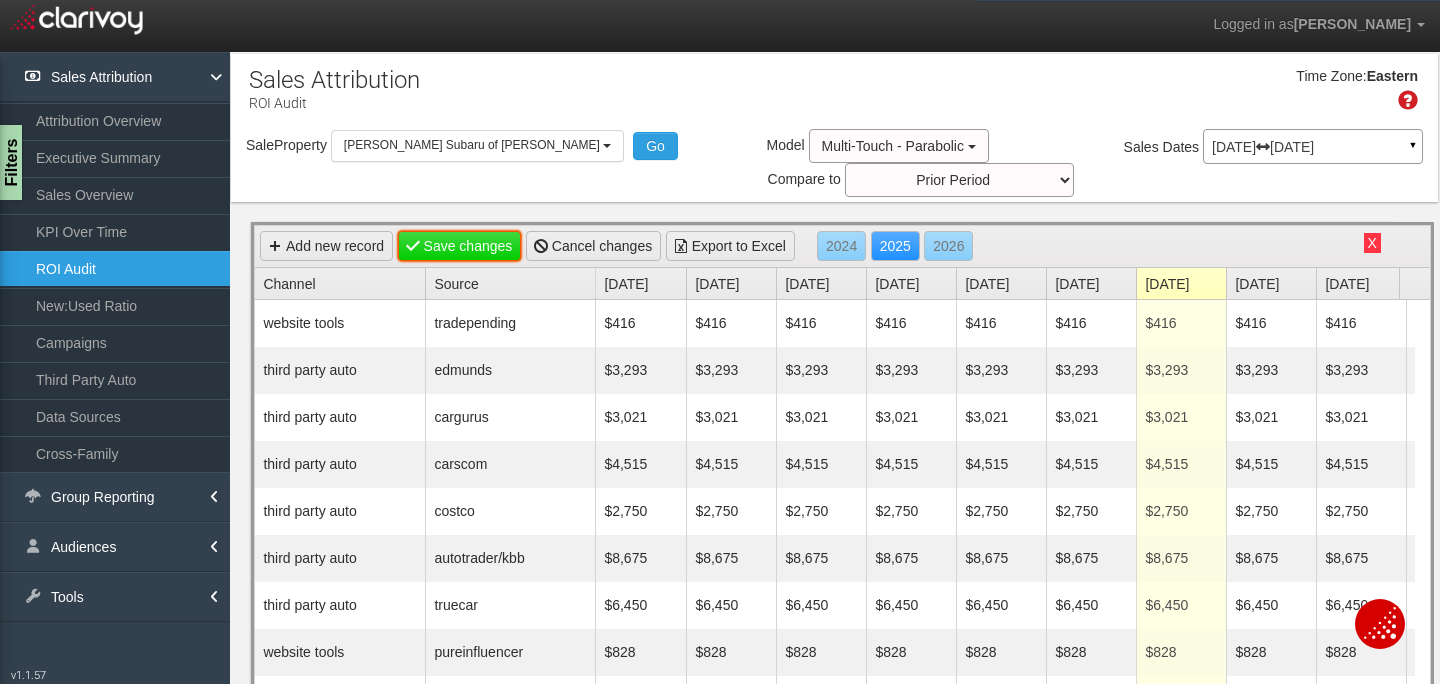 click on "Save changes" at bounding box center (460, 246) 